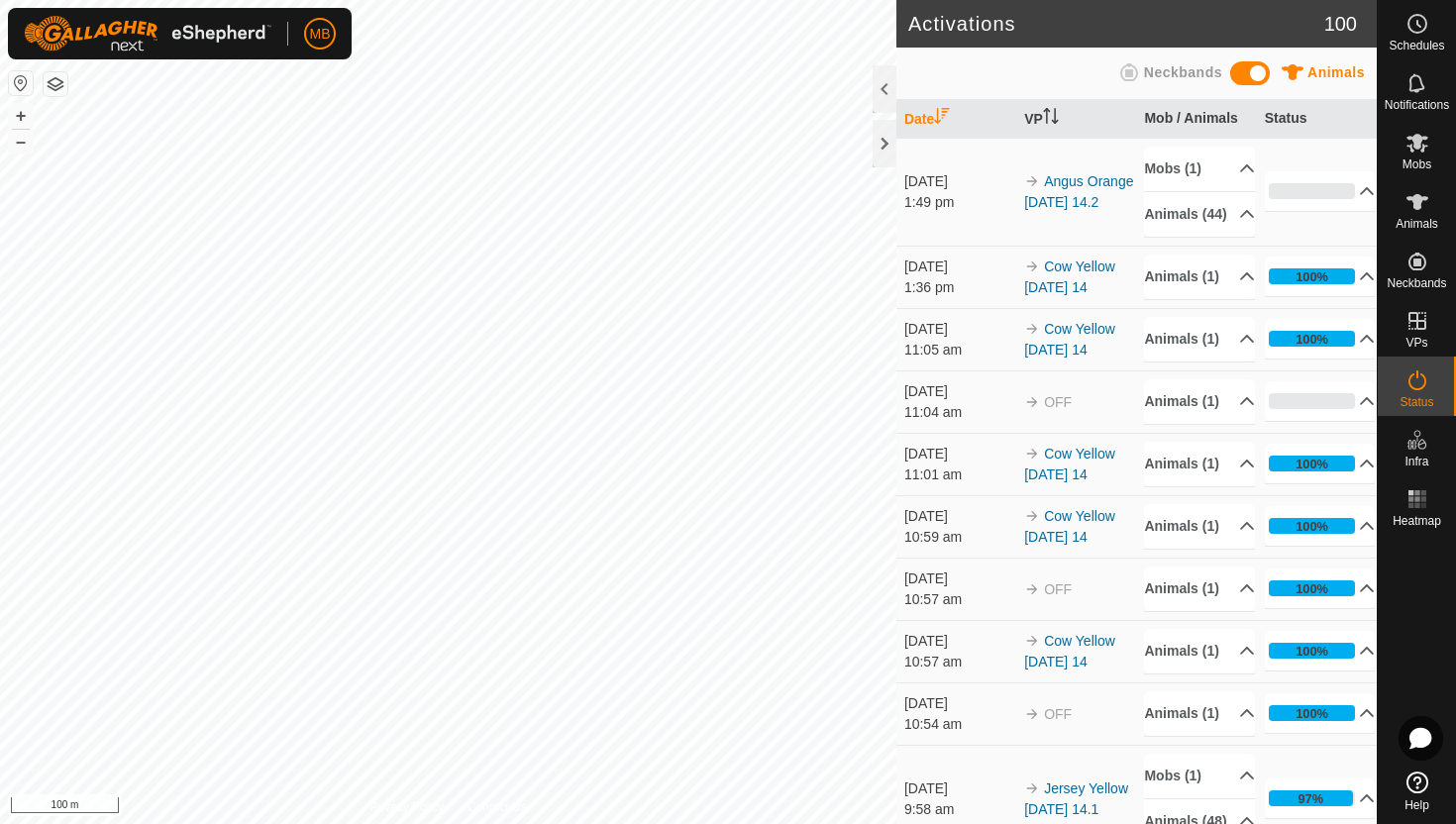 scroll, scrollTop: 0, scrollLeft: 0, axis: both 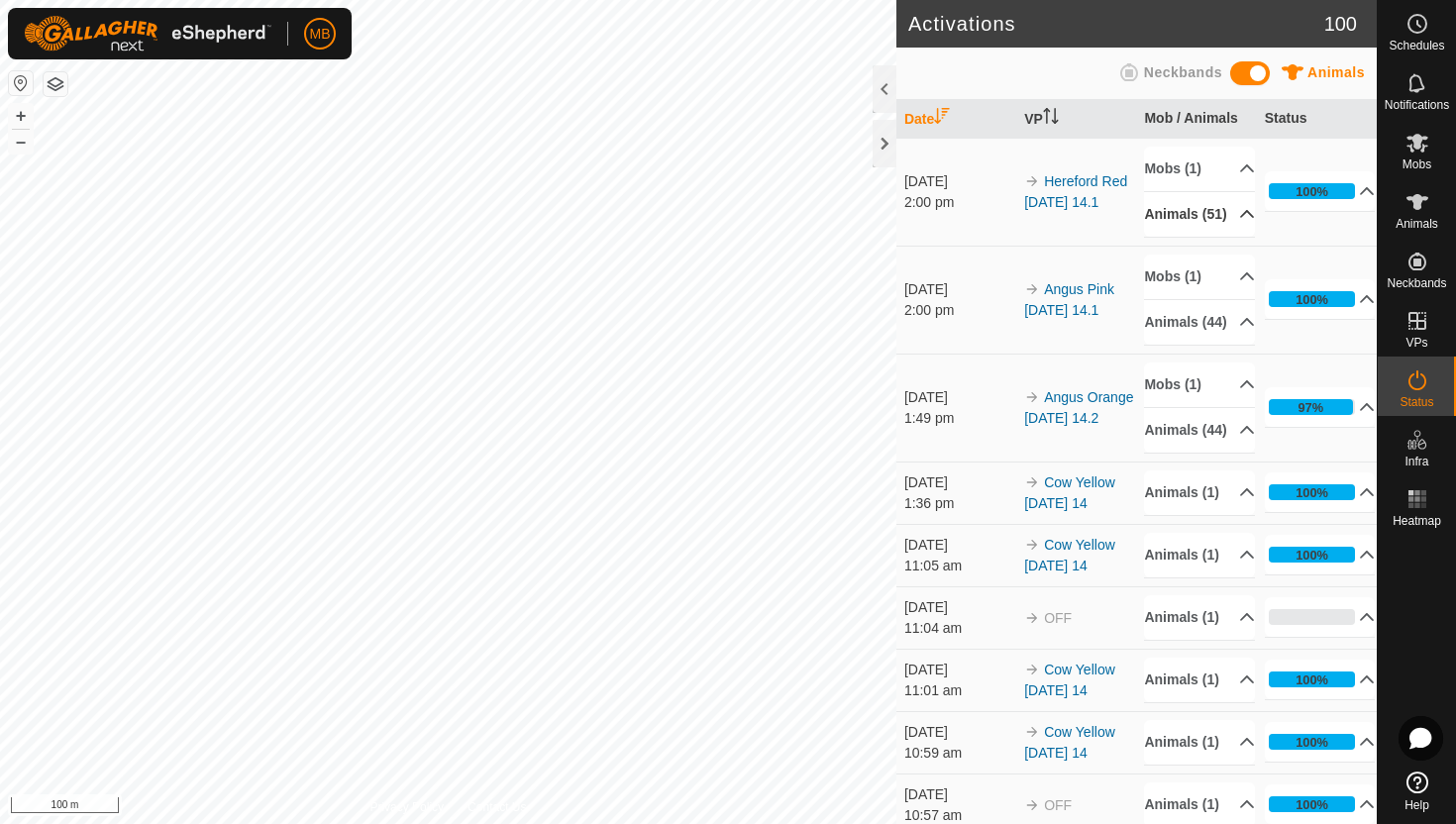 click on "Animals (51)" at bounding box center [1199, 214] 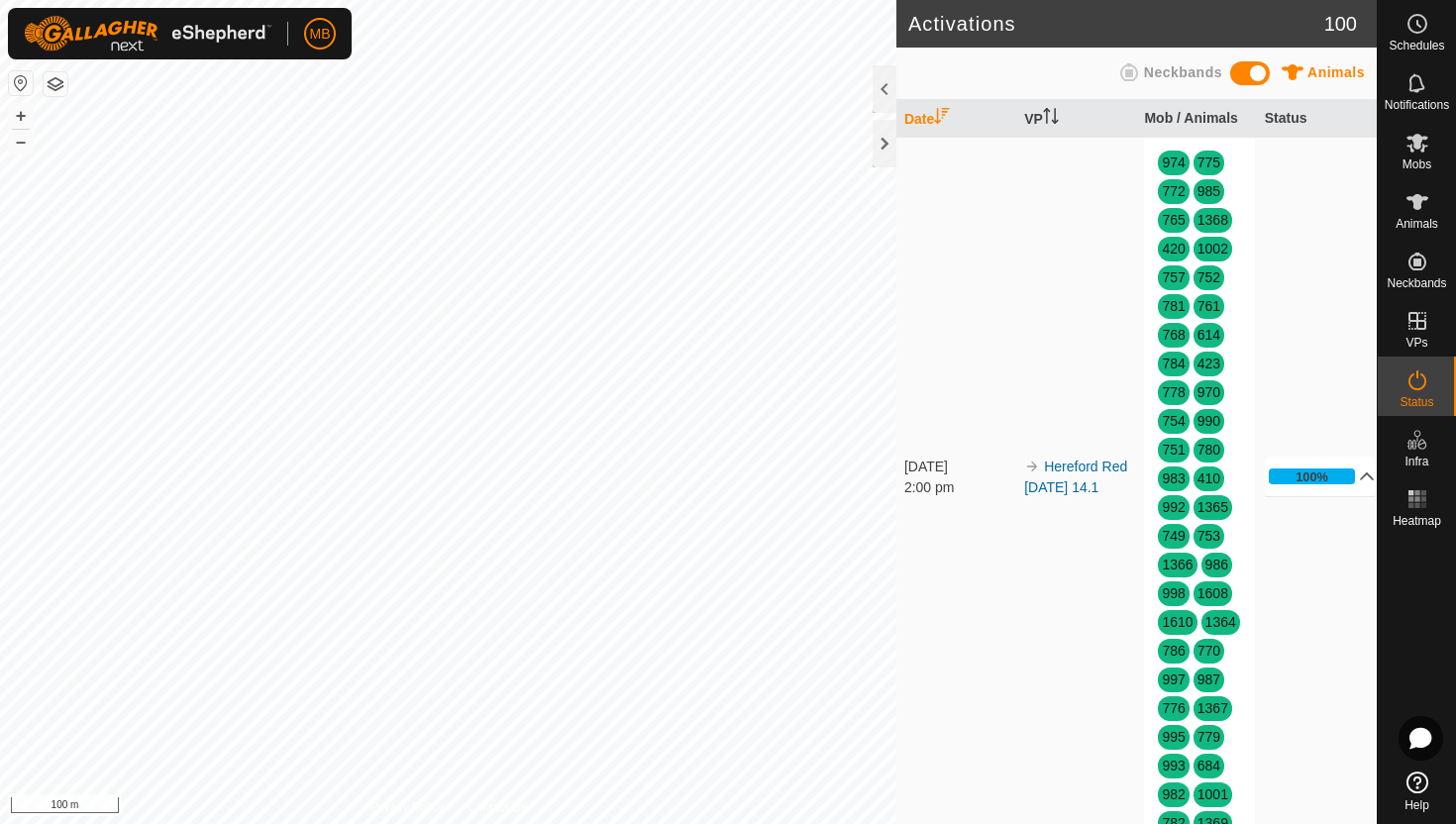 scroll, scrollTop: 0, scrollLeft: 0, axis: both 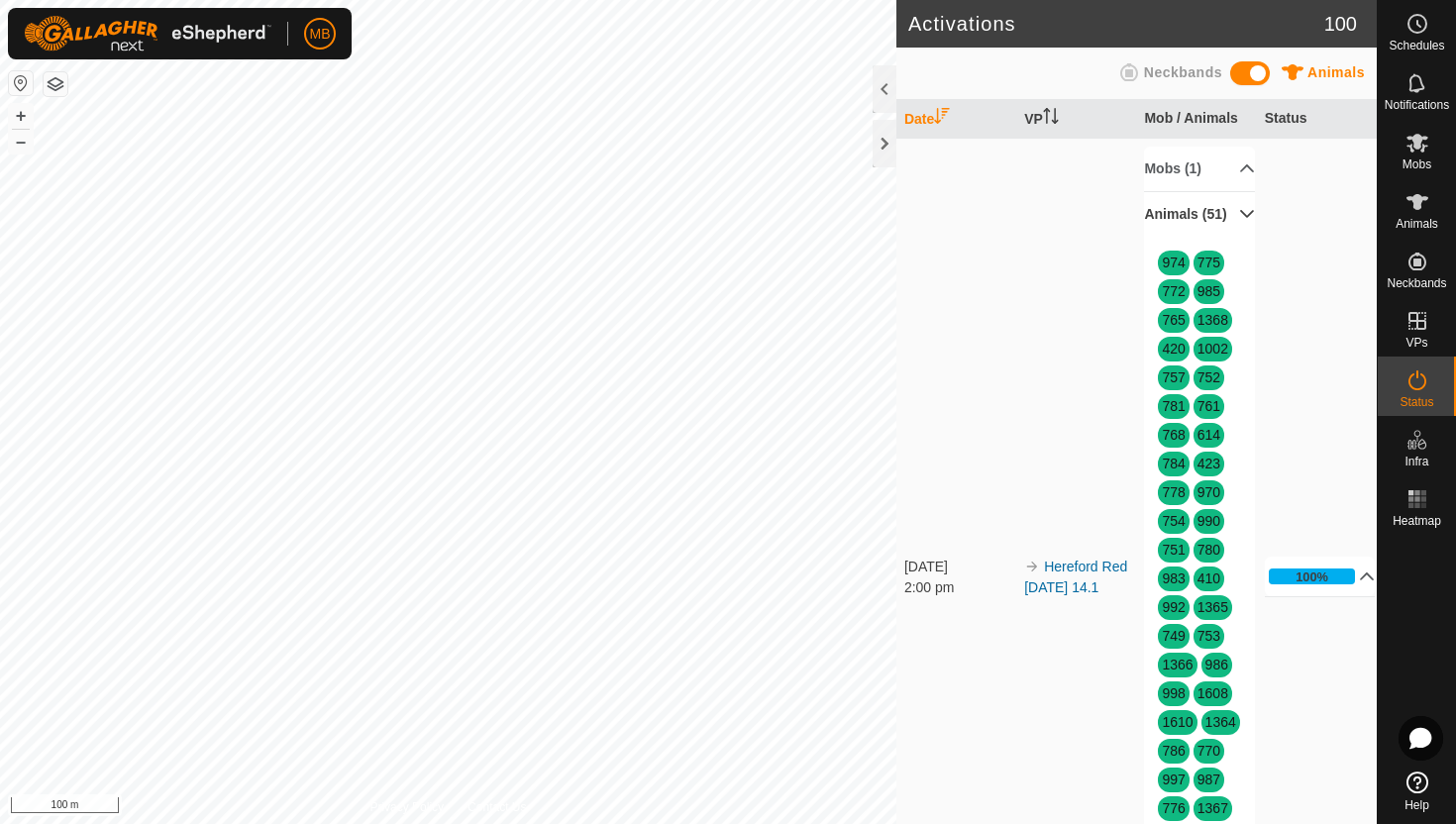 click on "Animals (51)" at bounding box center (1199, 214) 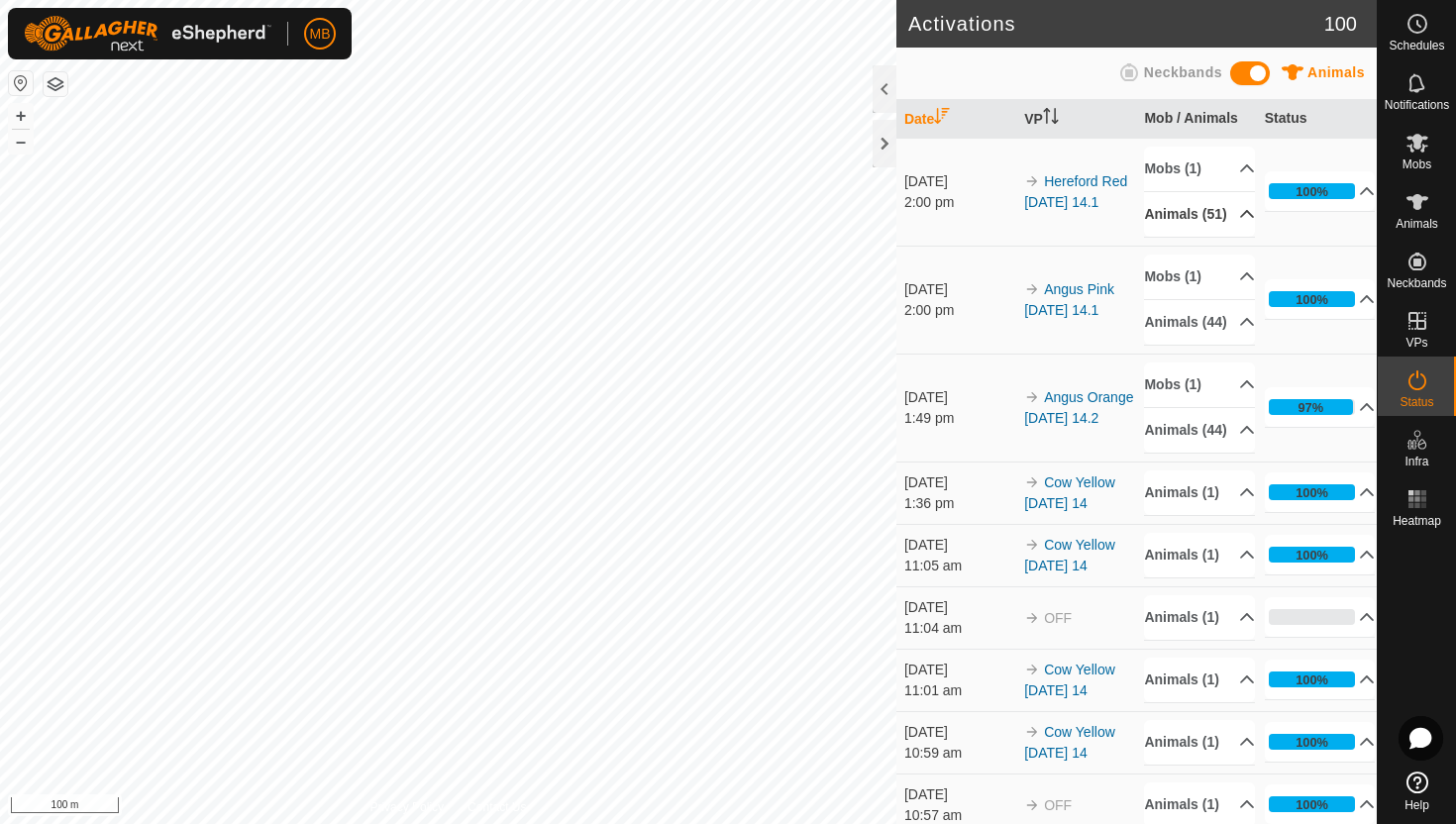scroll, scrollTop: 7, scrollLeft: 0, axis: vertical 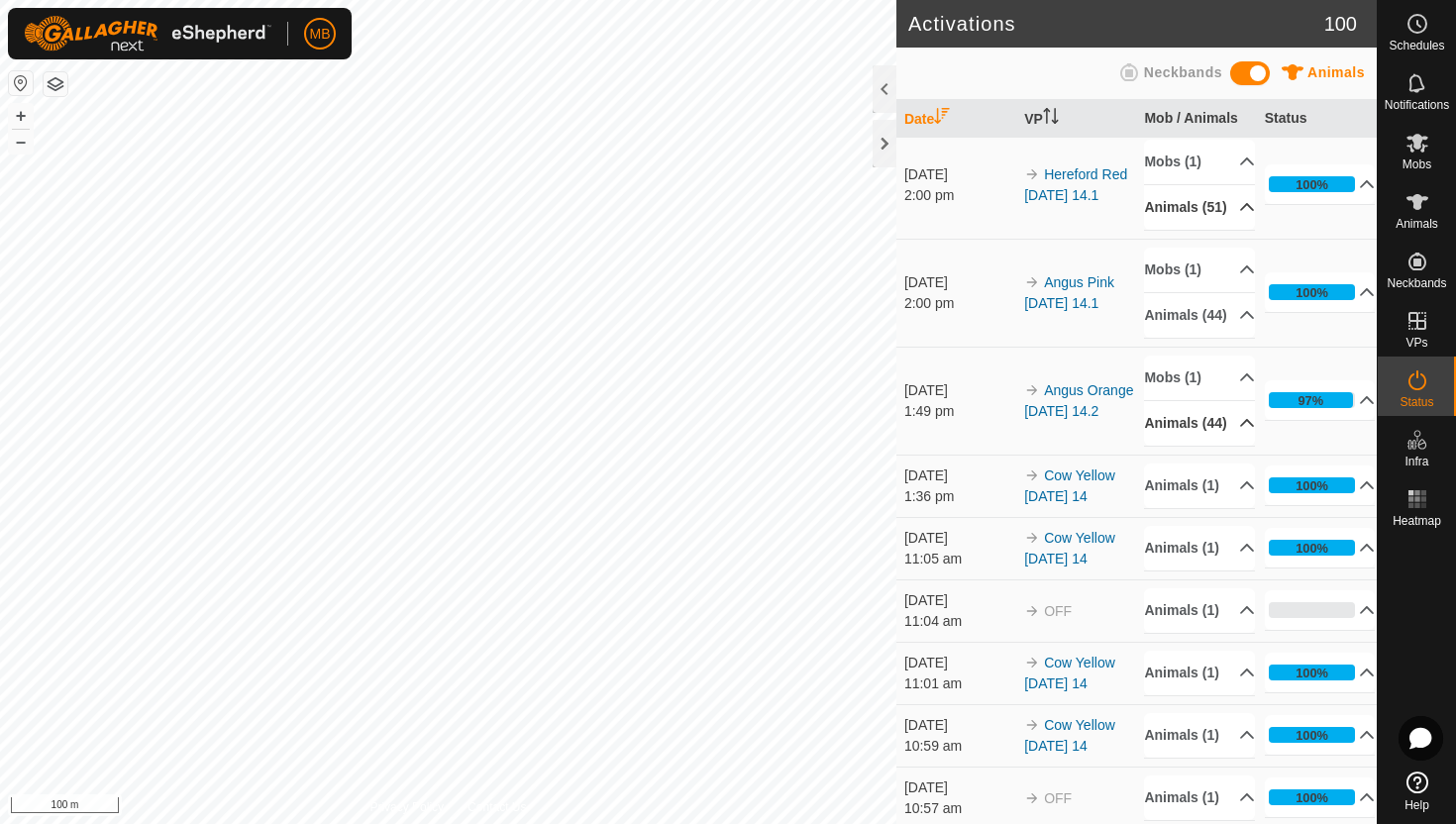 click on "Animals (44)" at bounding box center (1199, 423) 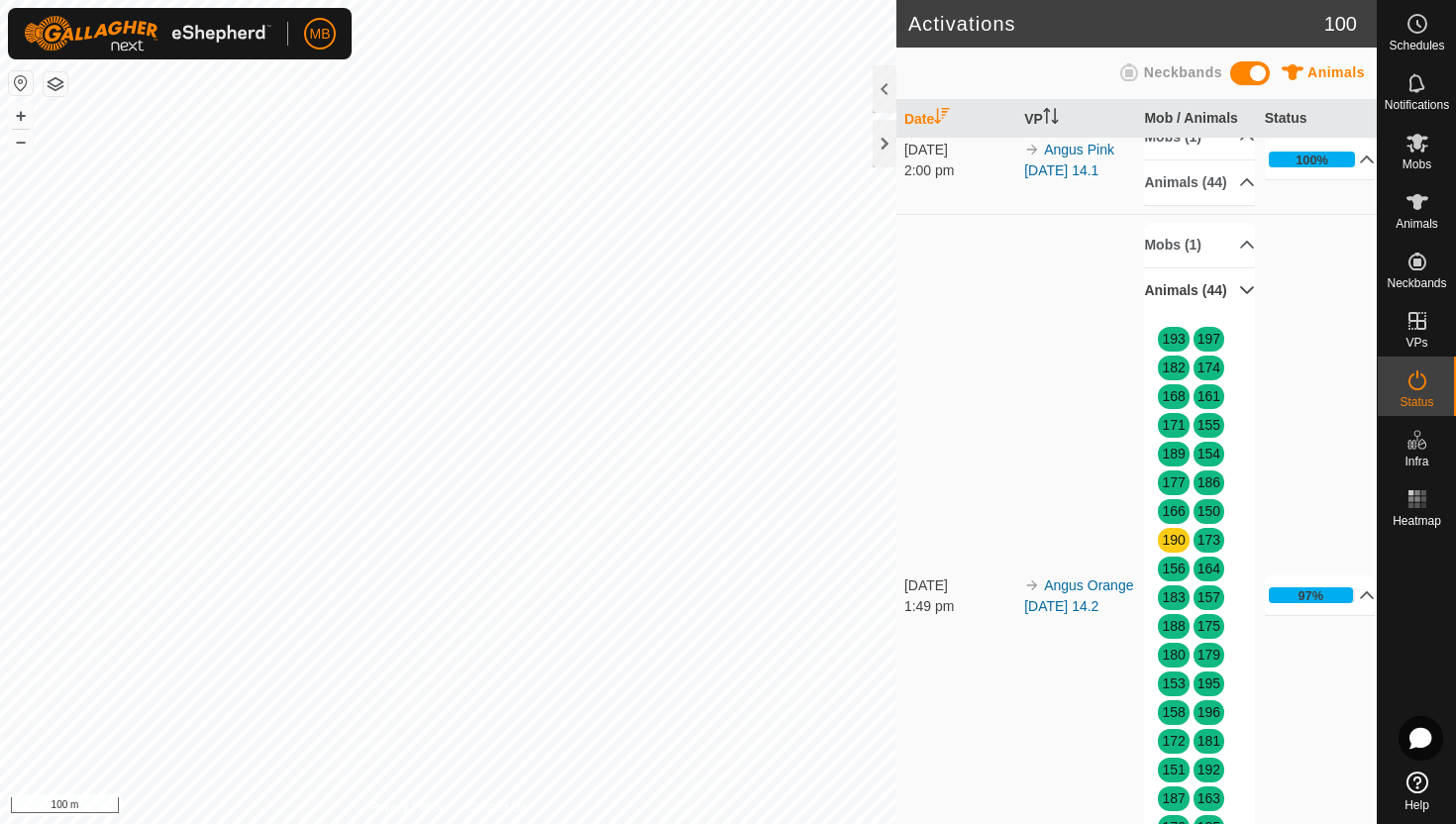 scroll, scrollTop: 142, scrollLeft: 0, axis: vertical 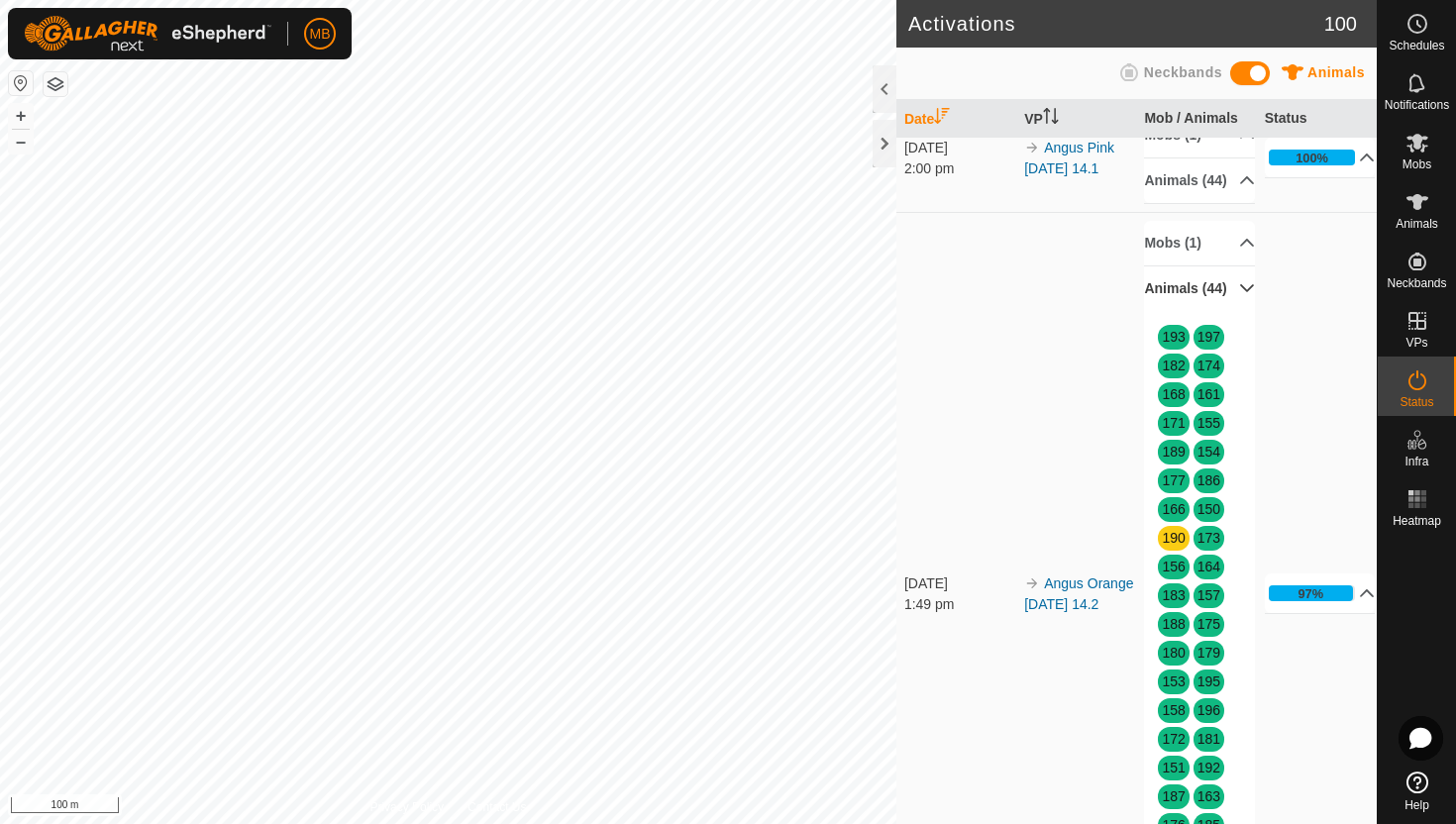 click on "Animals (44)" at bounding box center (1199, 288) 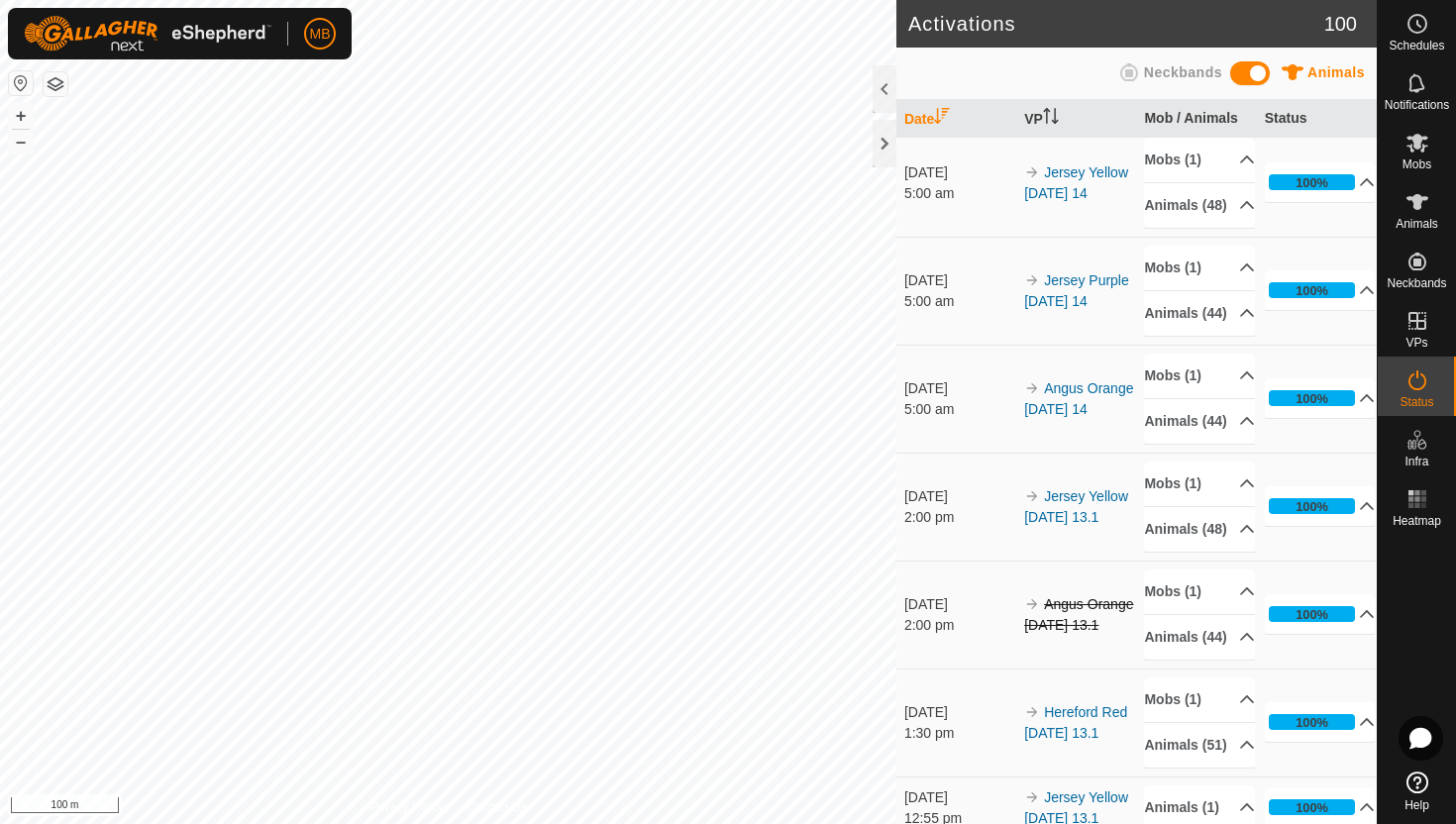 scroll, scrollTop: 1705, scrollLeft: 0, axis: vertical 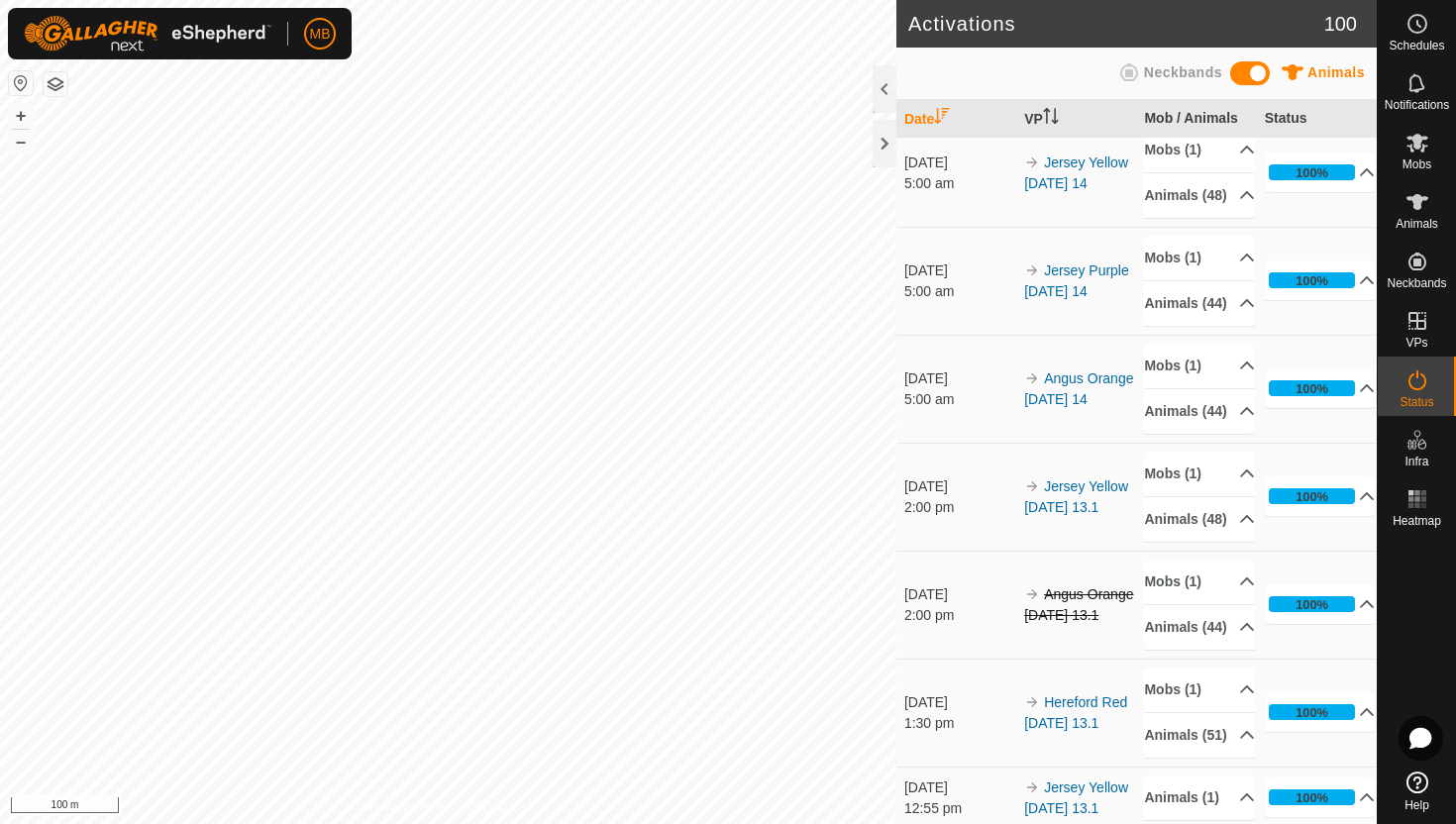 click on "Animals (49)" at bounding box center (1199, 87) 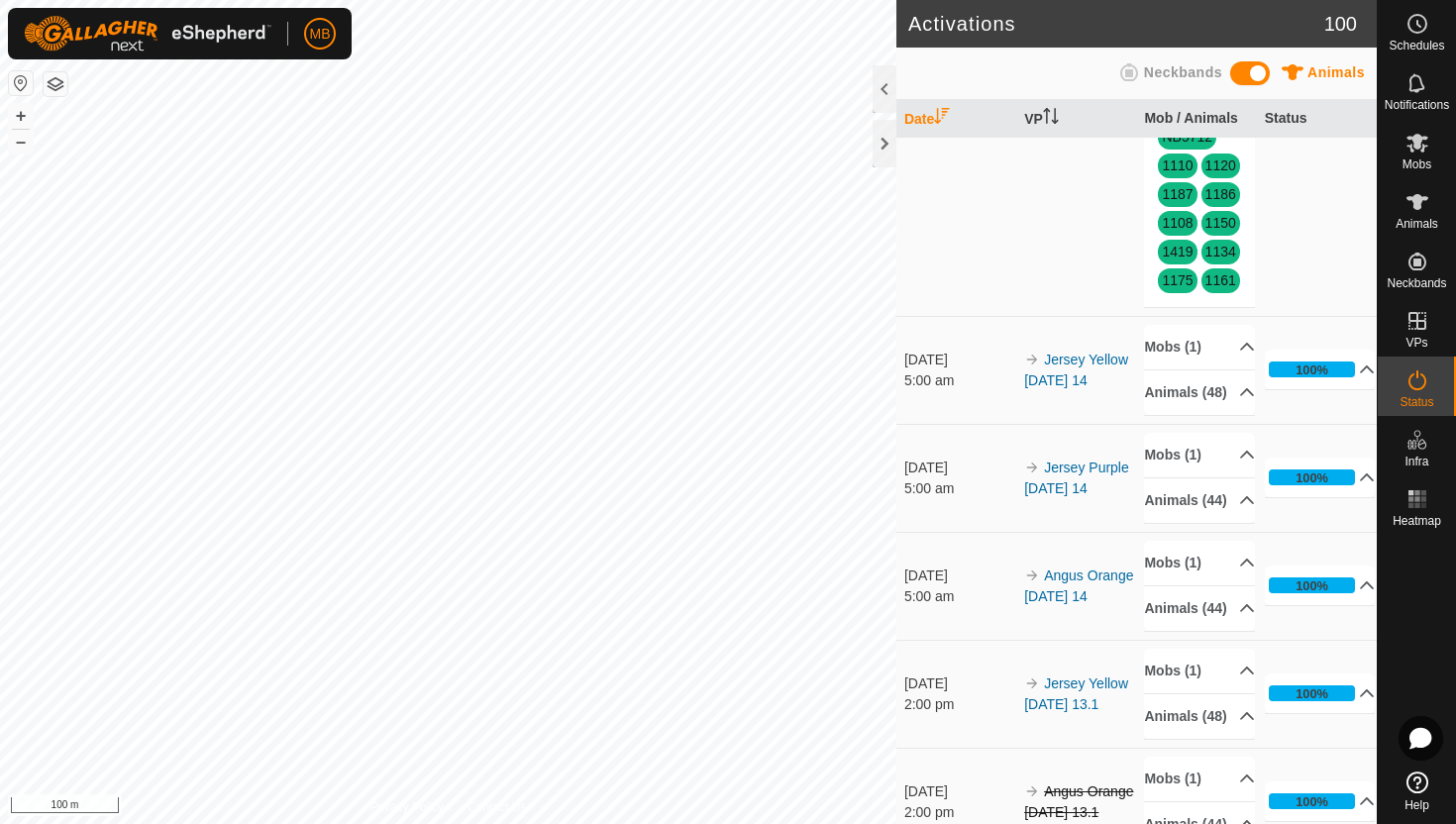 scroll, scrollTop: 2296, scrollLeft: 0, axis: vertical 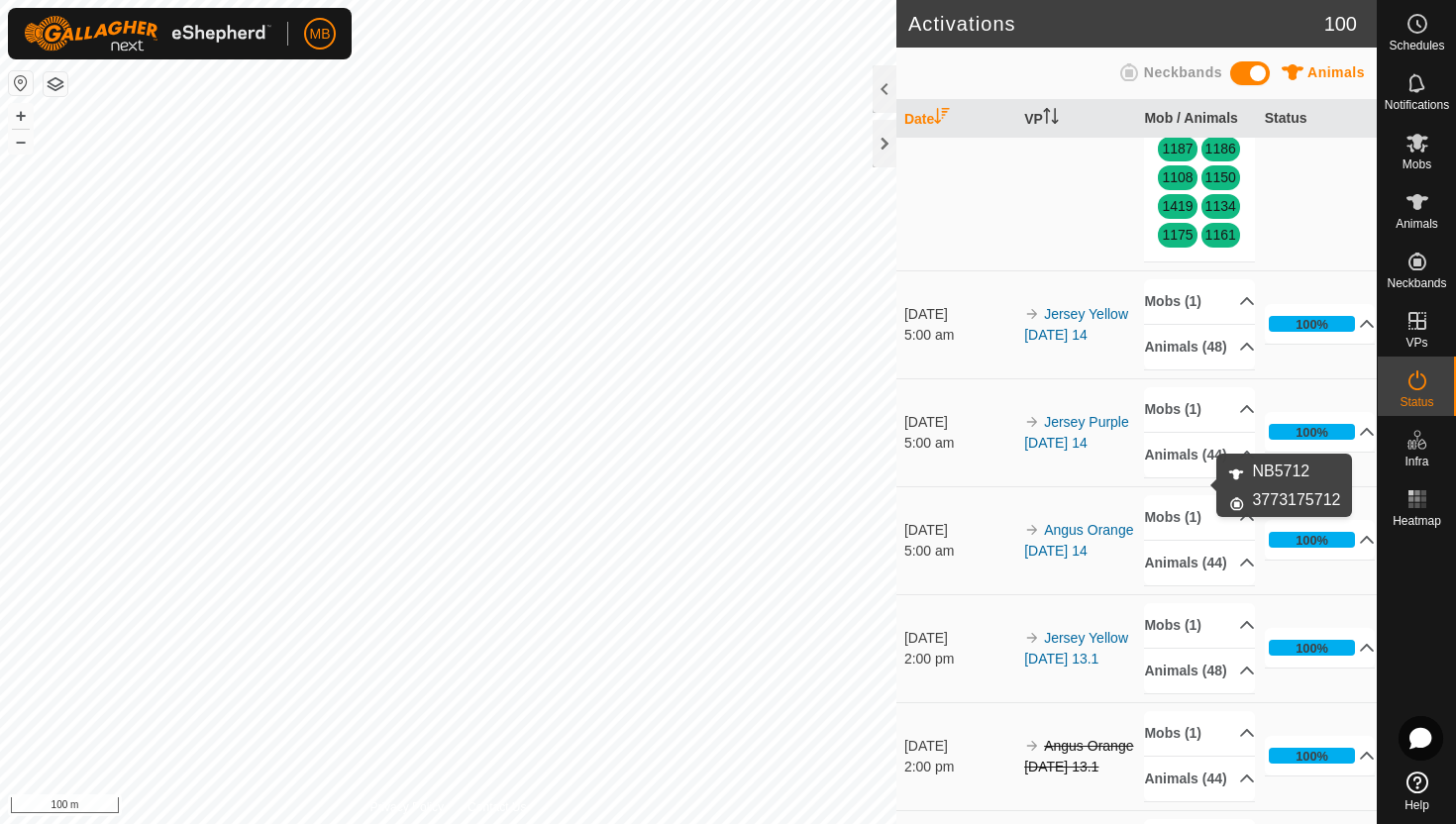 click on "NB5712" at bounding box center [1187, 91] 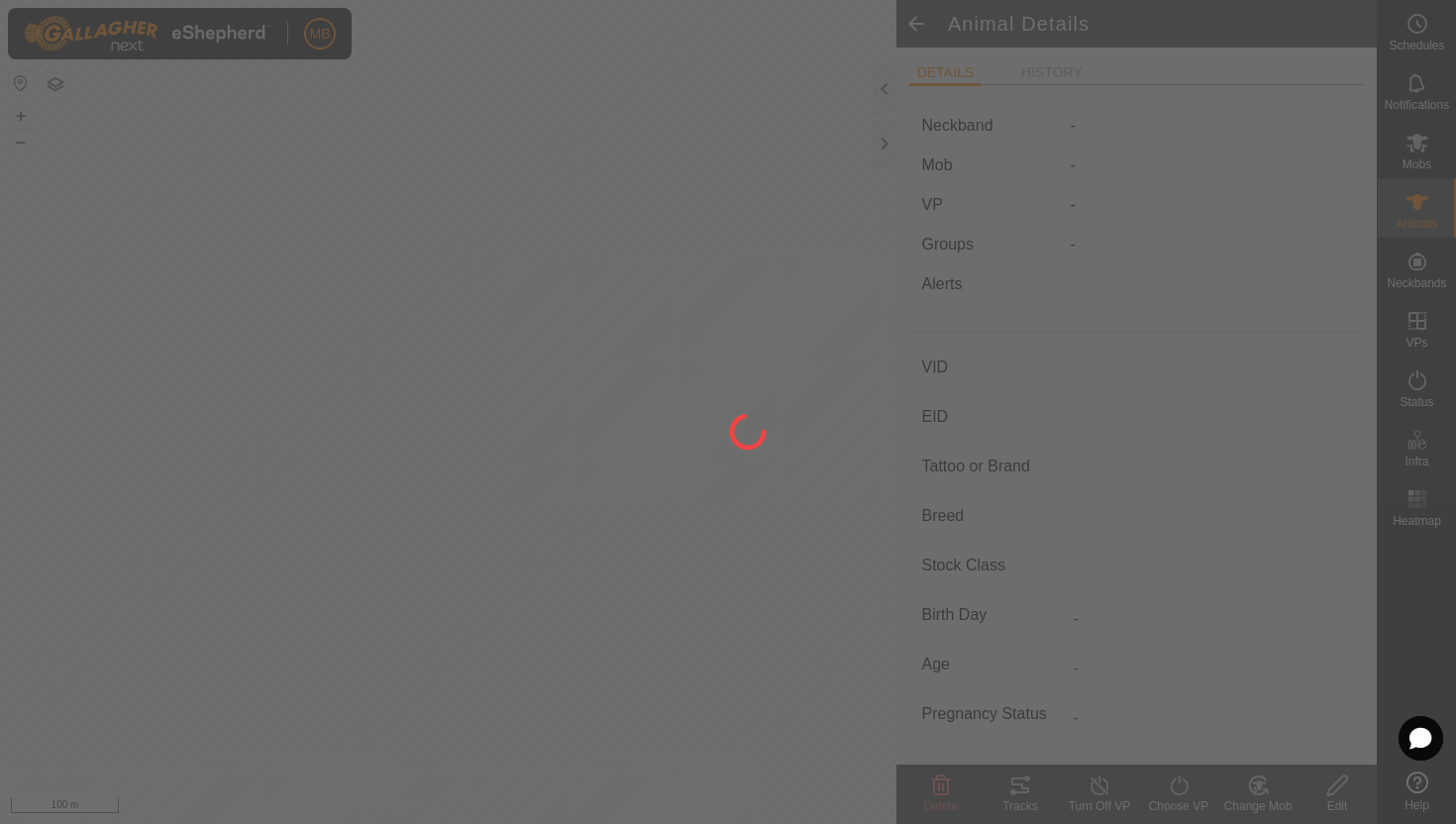 type on "NB5712" 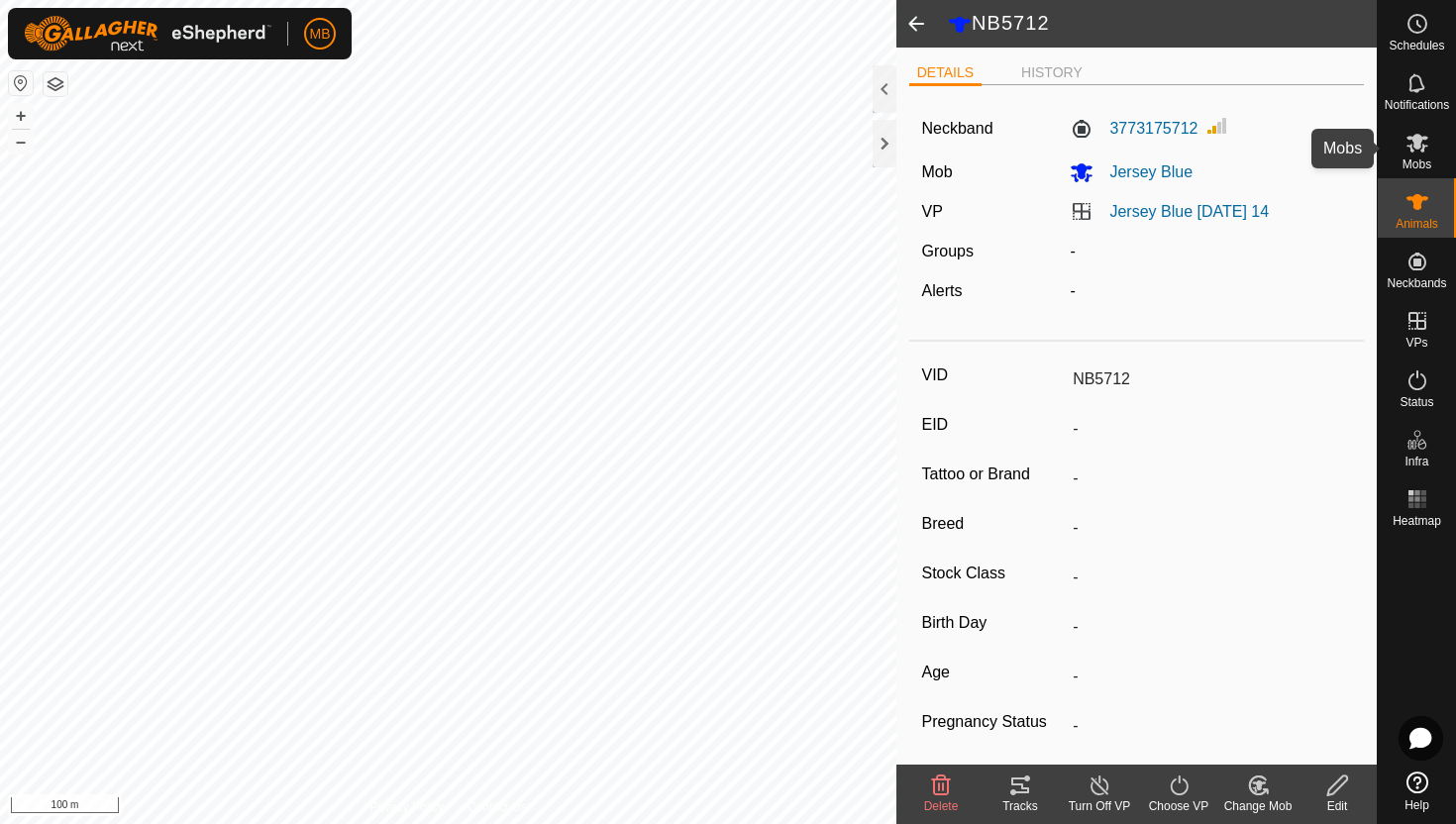 click at bounding box center (1417, 143) 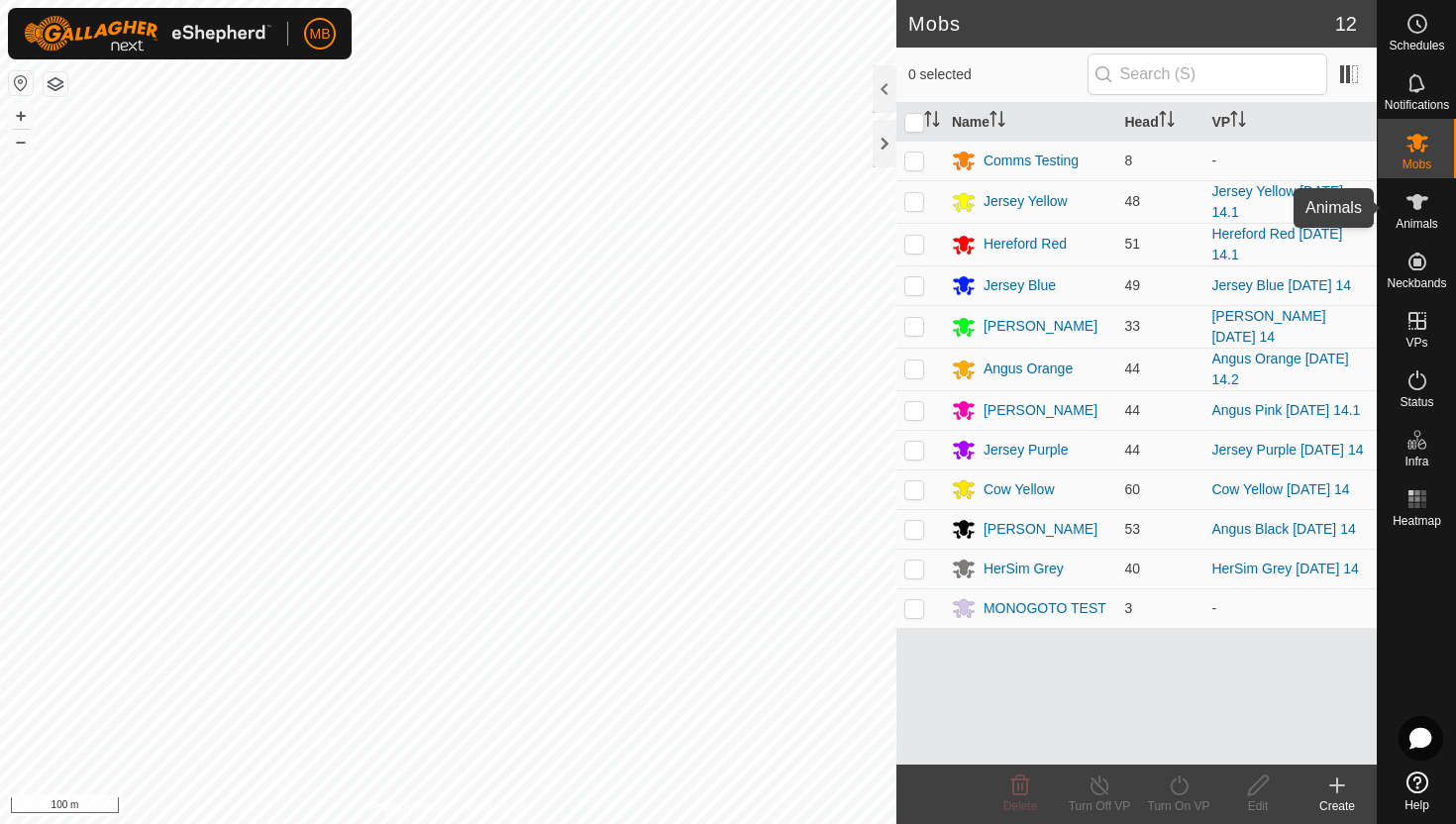 click 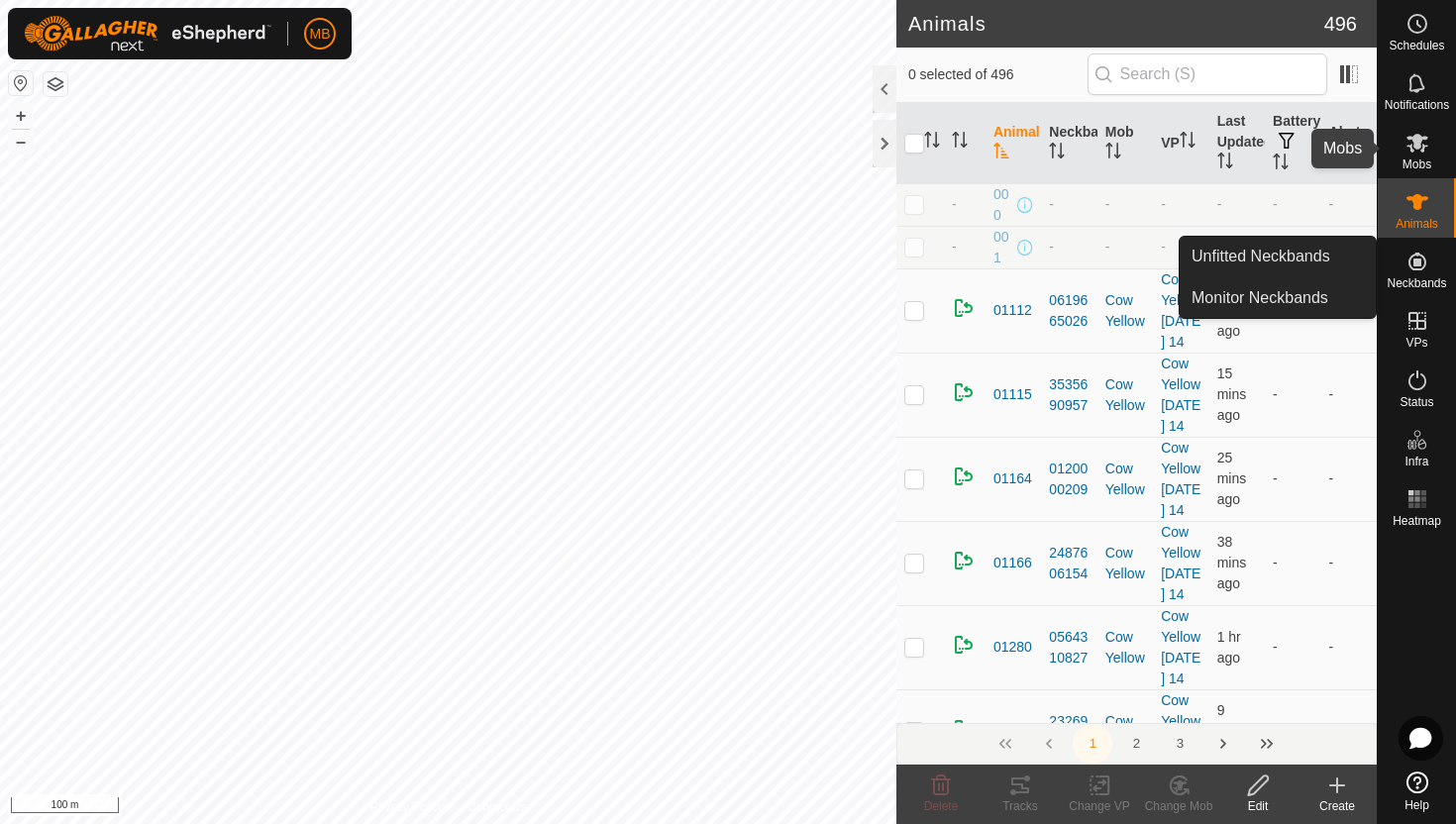 click 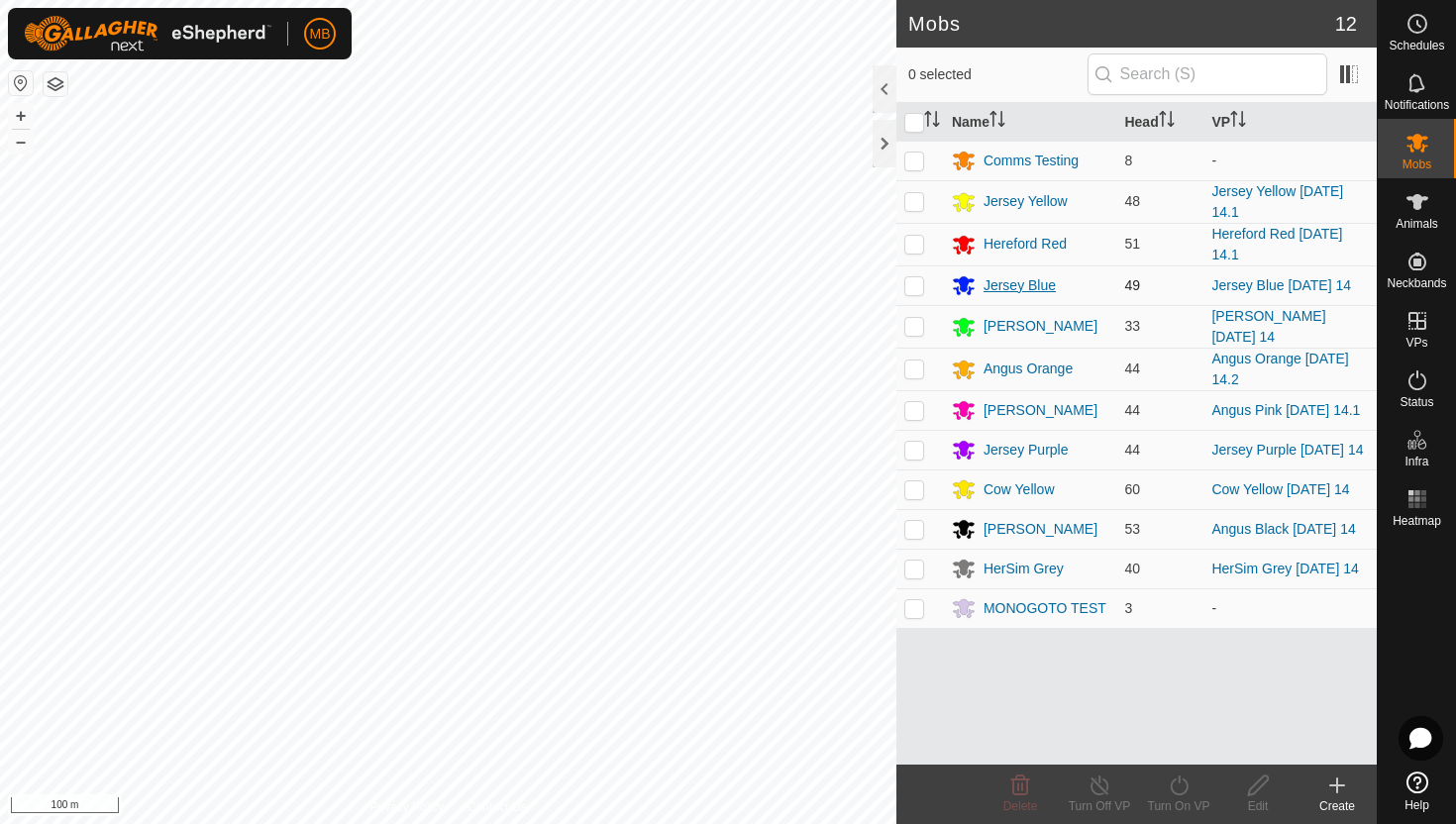 click on "Jersey Blue" at bounding box center [1019, 285] 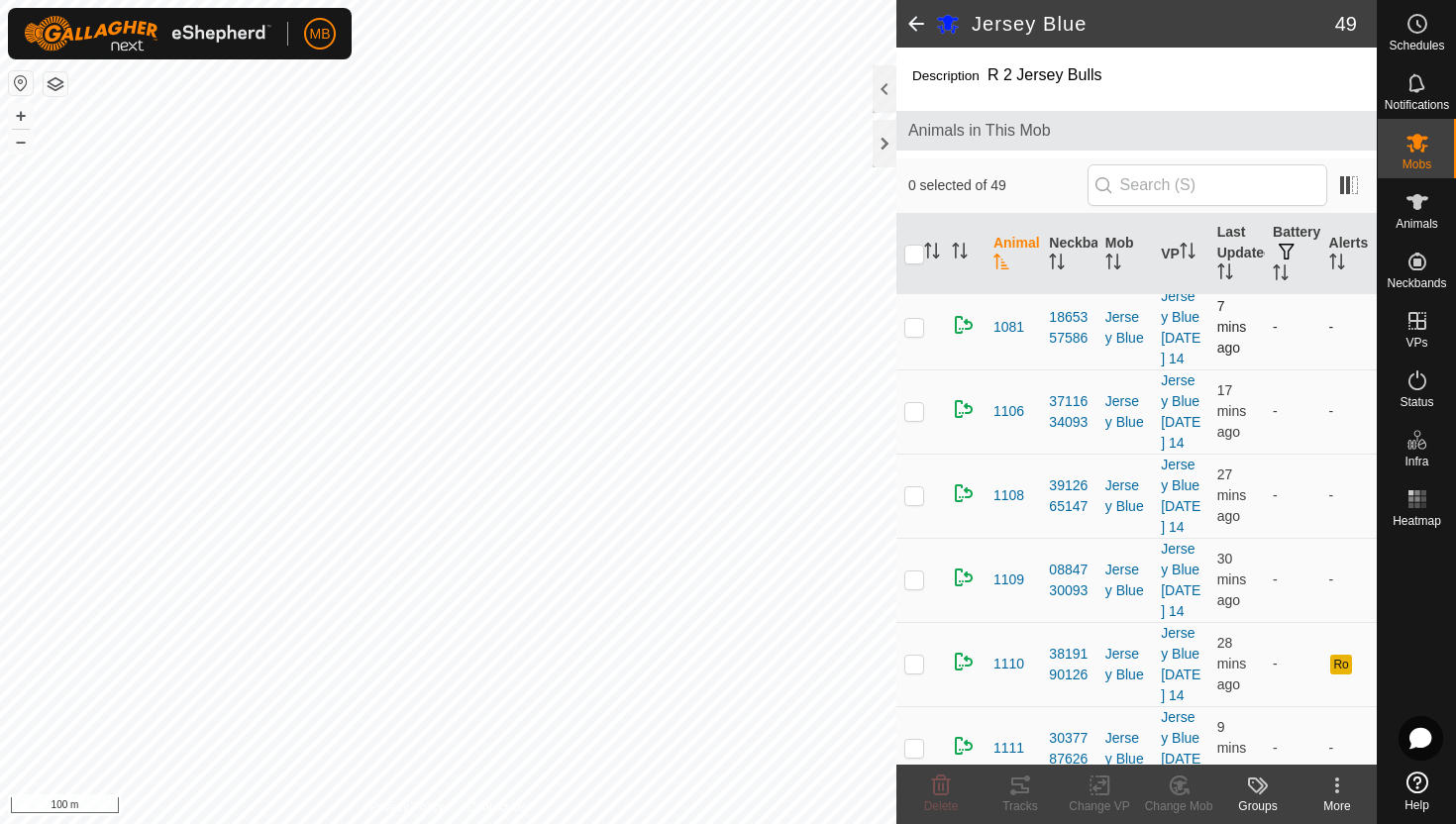 scroll, scrollTop: 0, scrollLeft: 0, axis: both 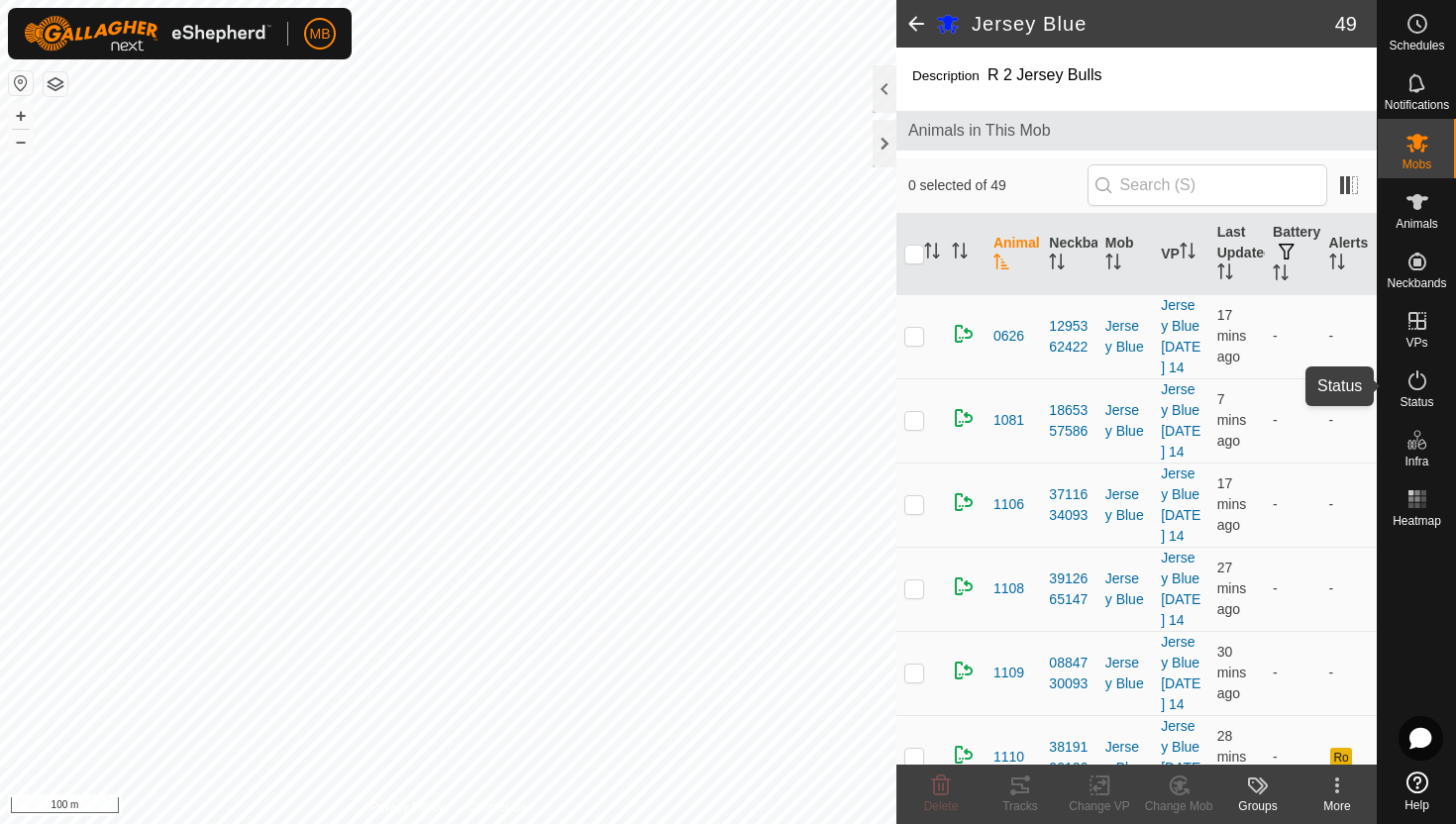 click 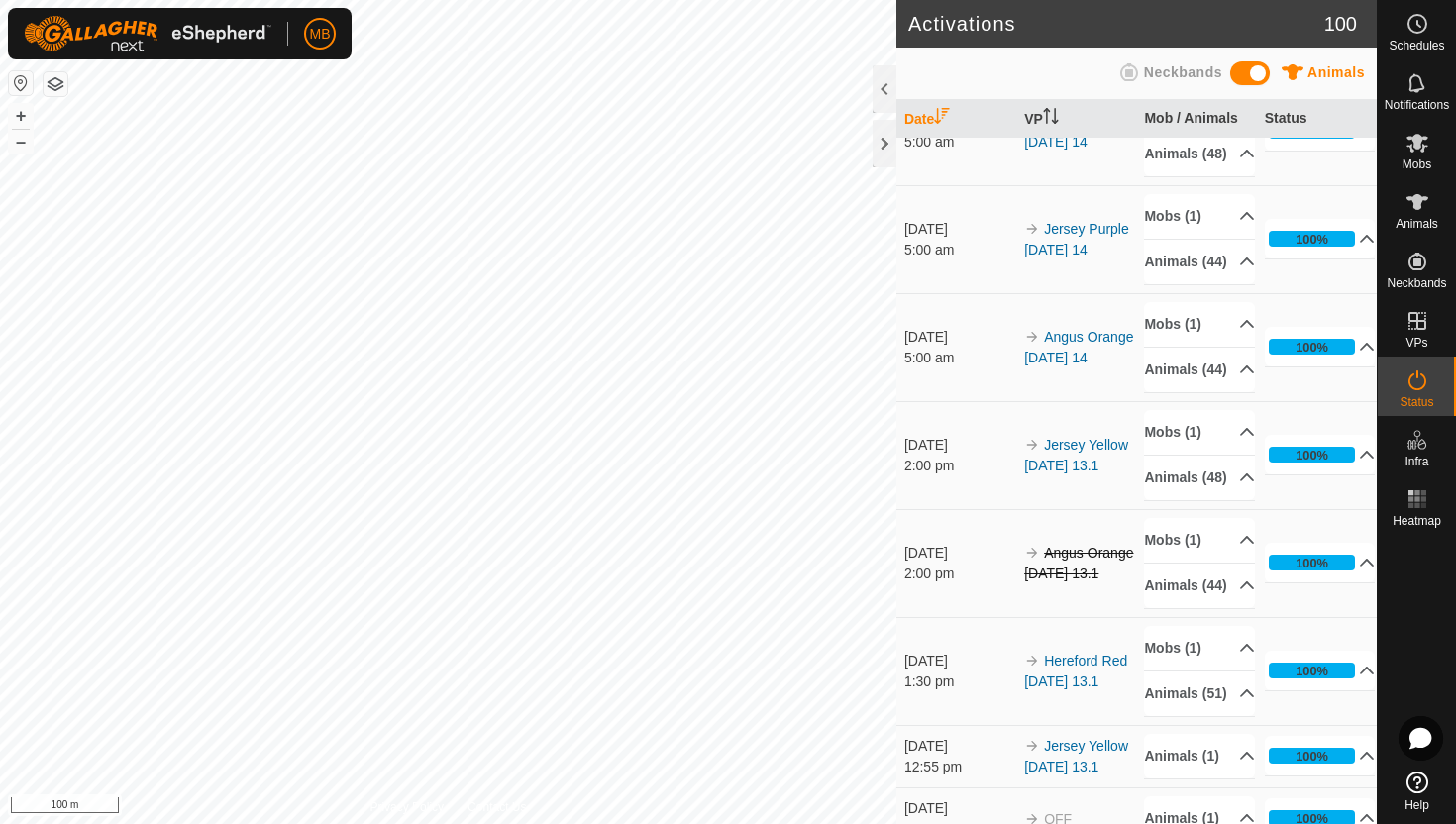 scroll, scrollTop: 1750, scrollLeft: 0, axis: vertical 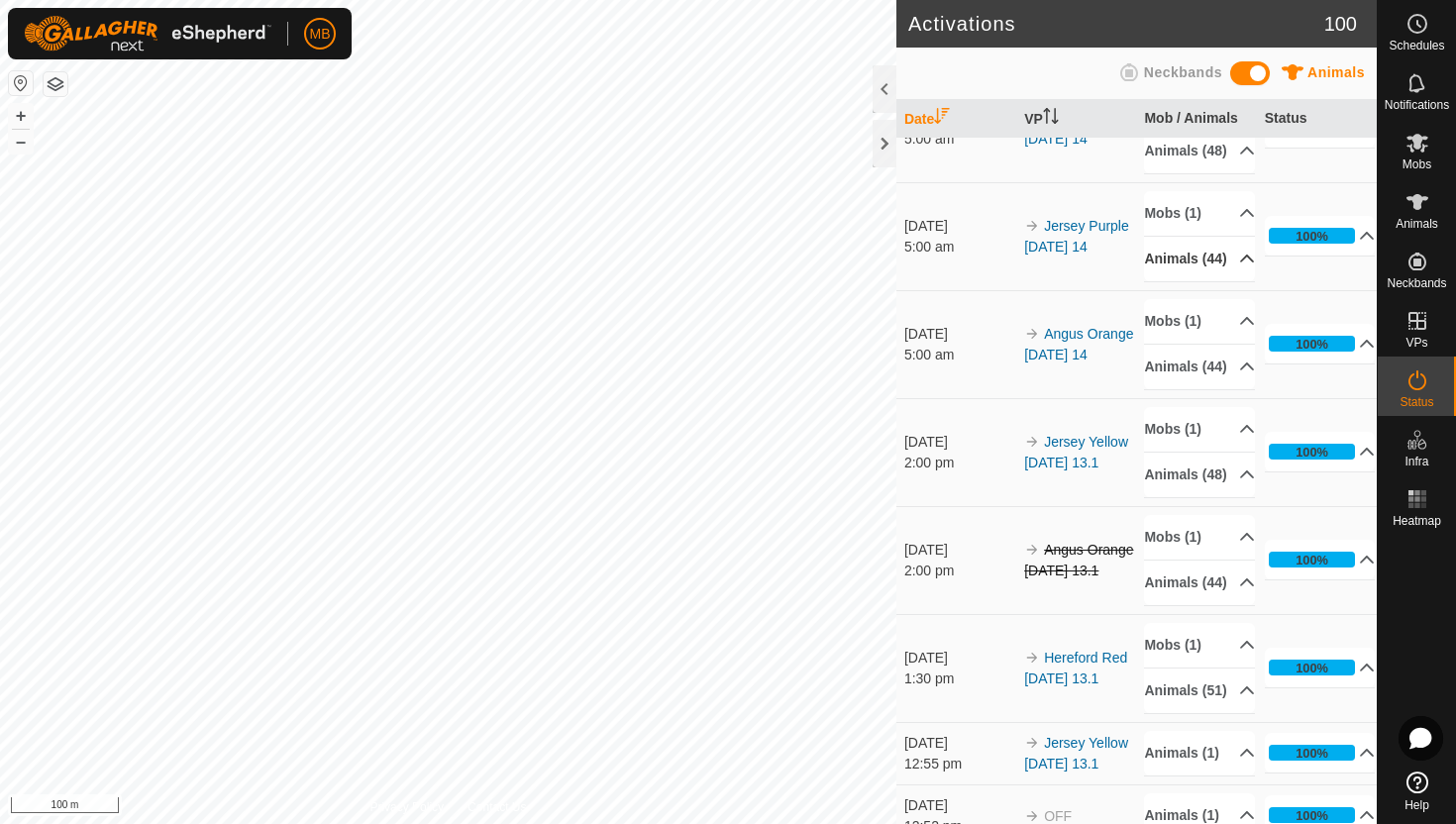 click on "Animals (44)" at bounding box center (1199, 258) 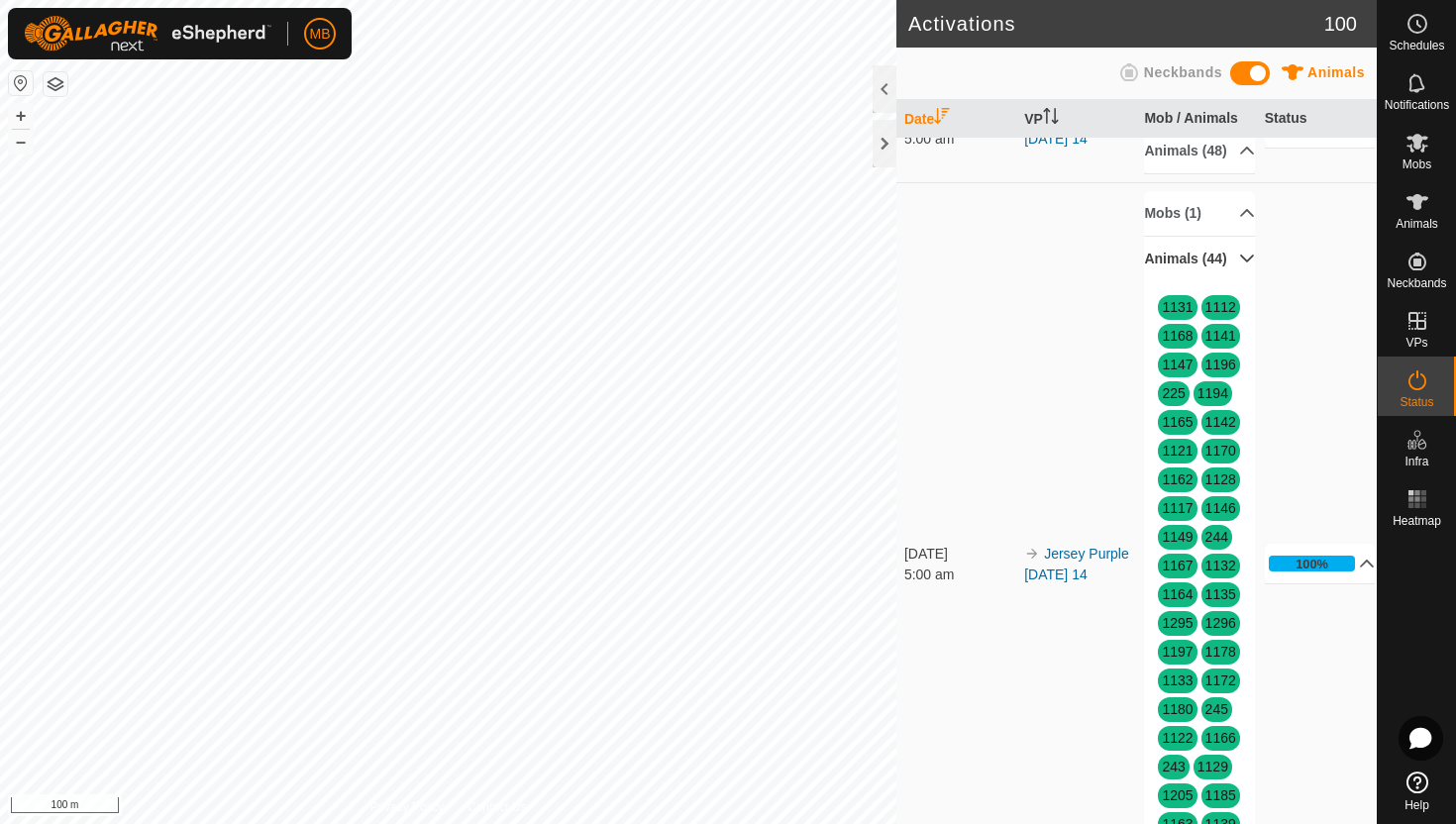 click on "Animals (44)" at bounding box center [1199, 258] 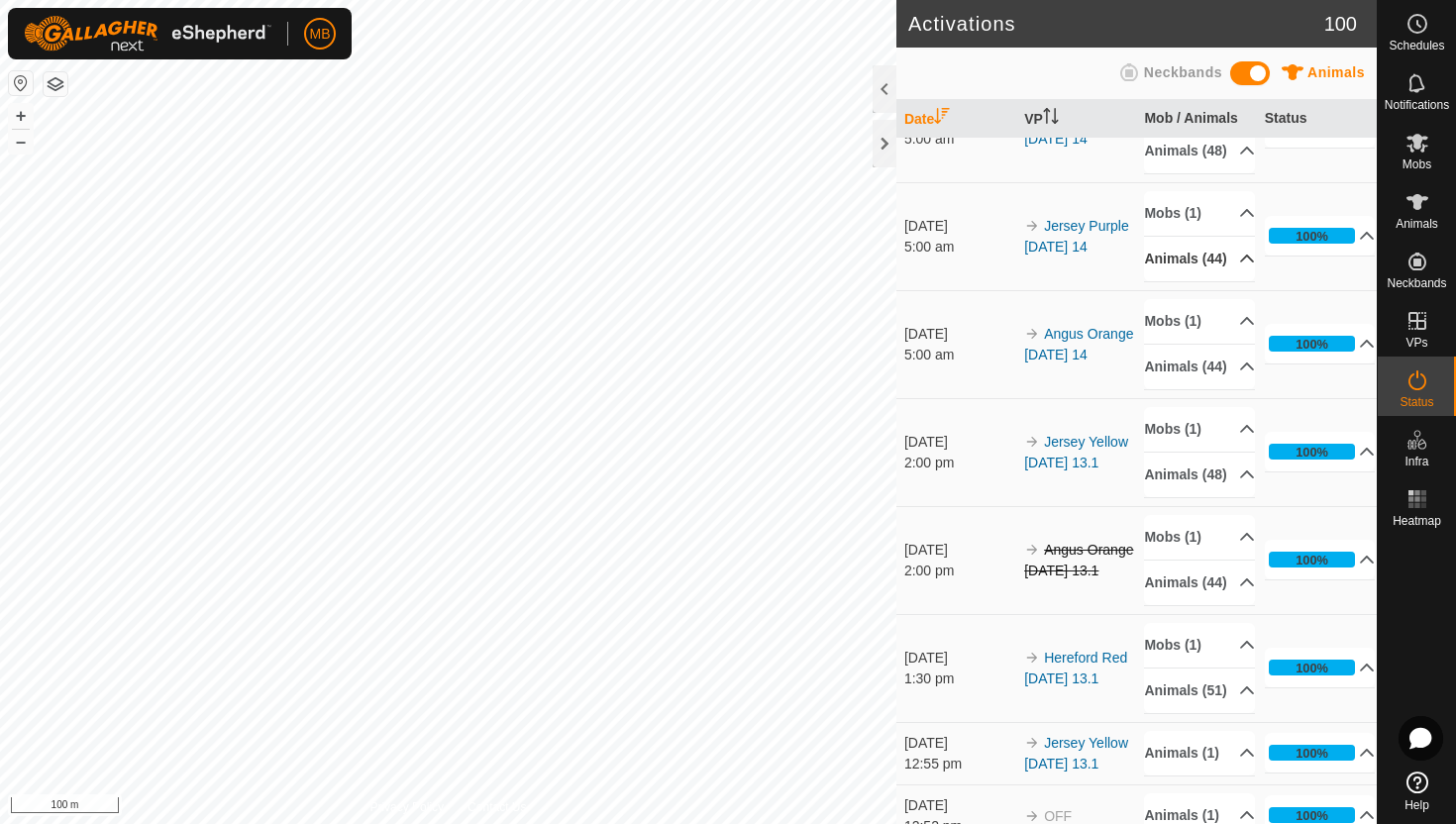 click on "Animals (49)" at bounding box center (1199, 43) 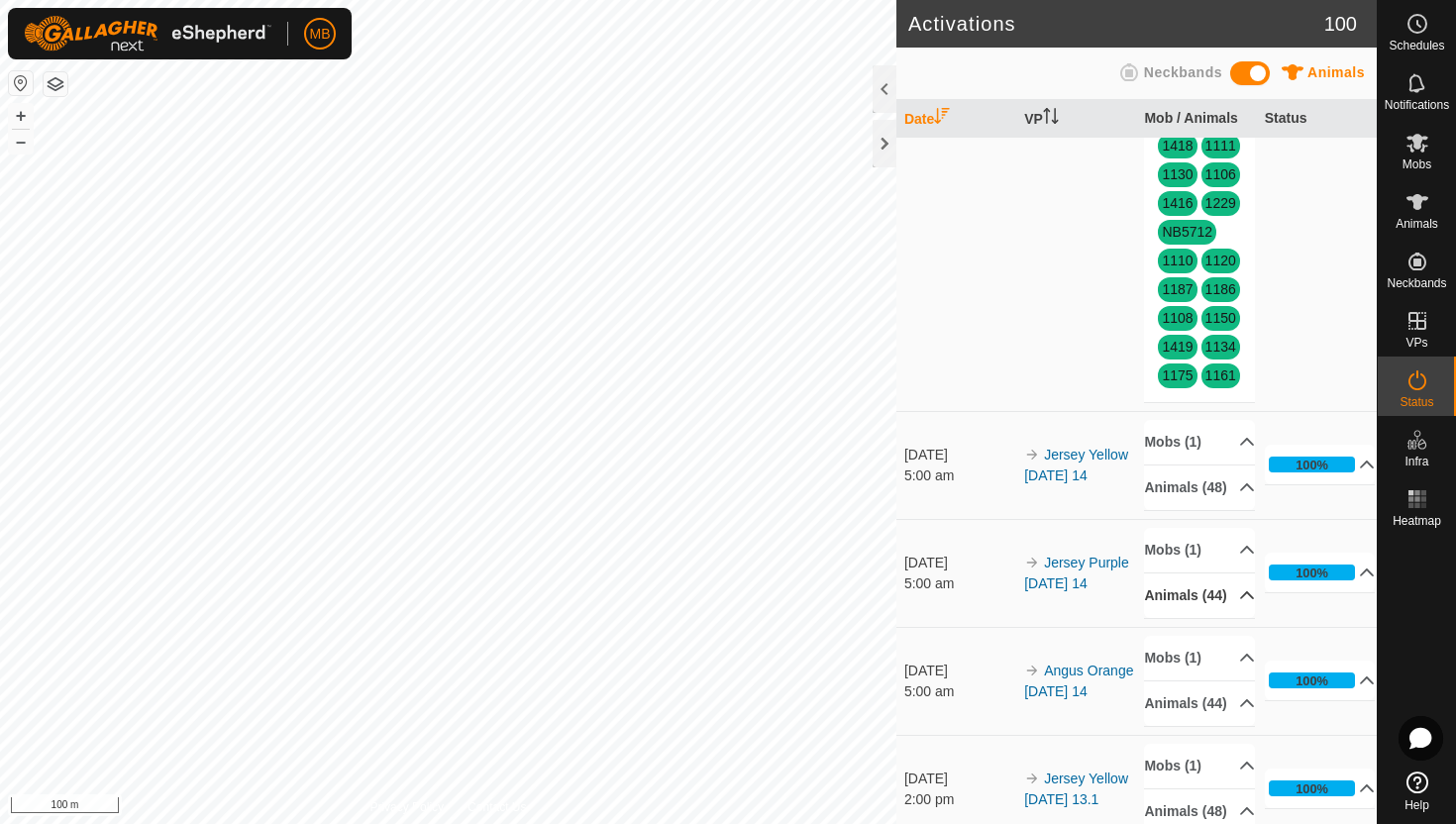 scroll, scrollTop: 2206, scrollLeft: 0, axis: vertical 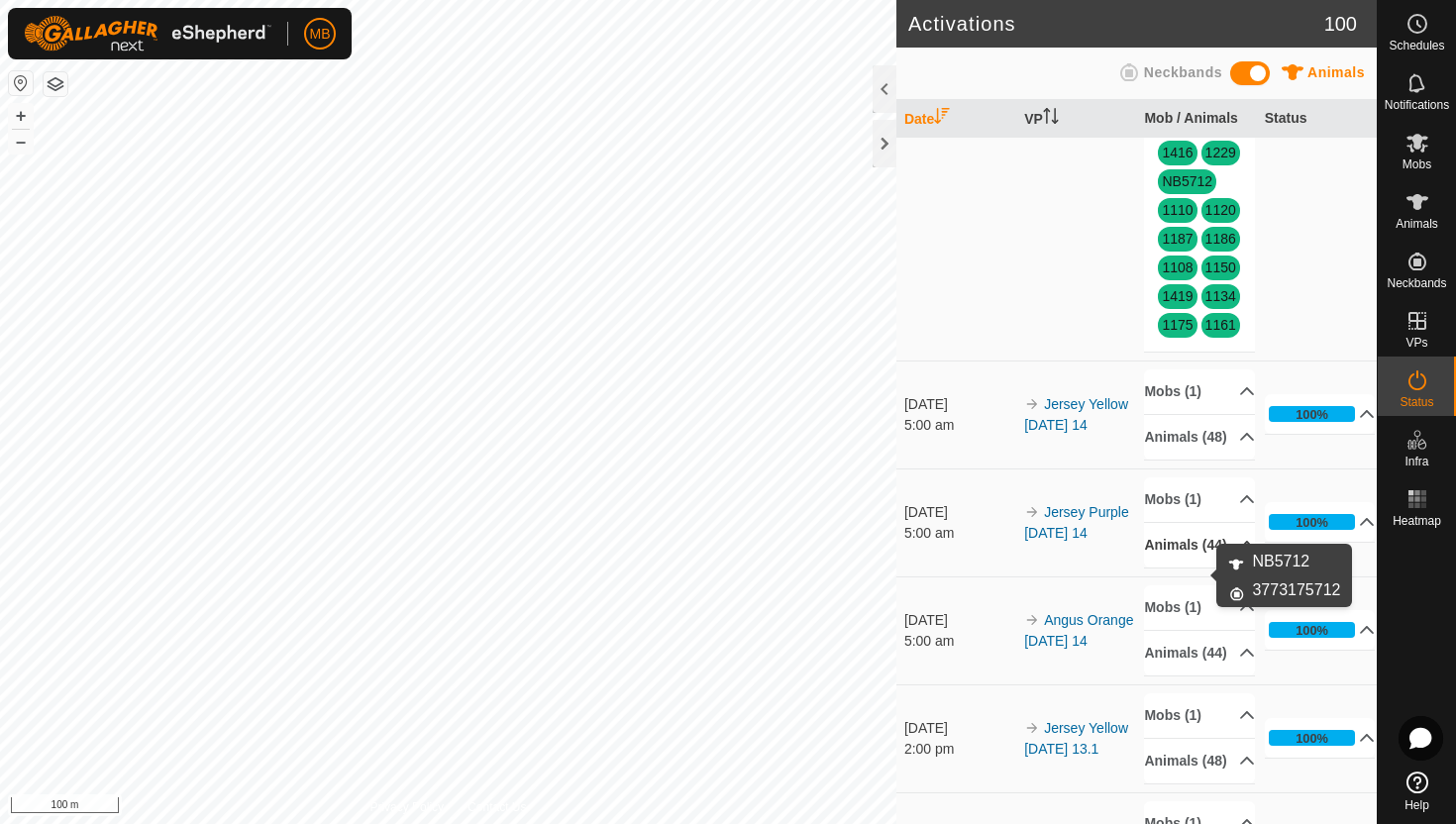 click on "NB5712" at bounding box center (1187, 181) 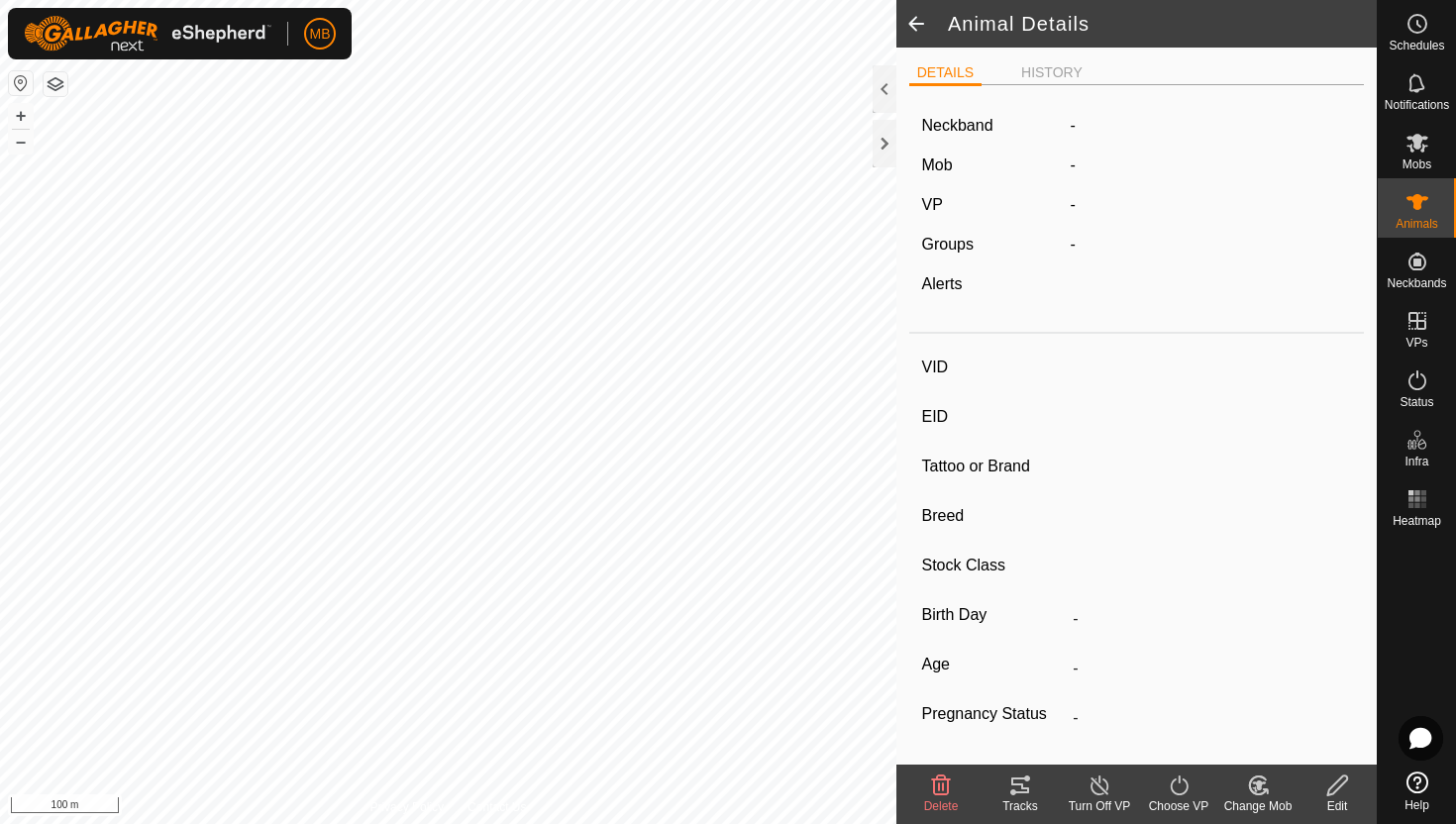 type on "NB5712" 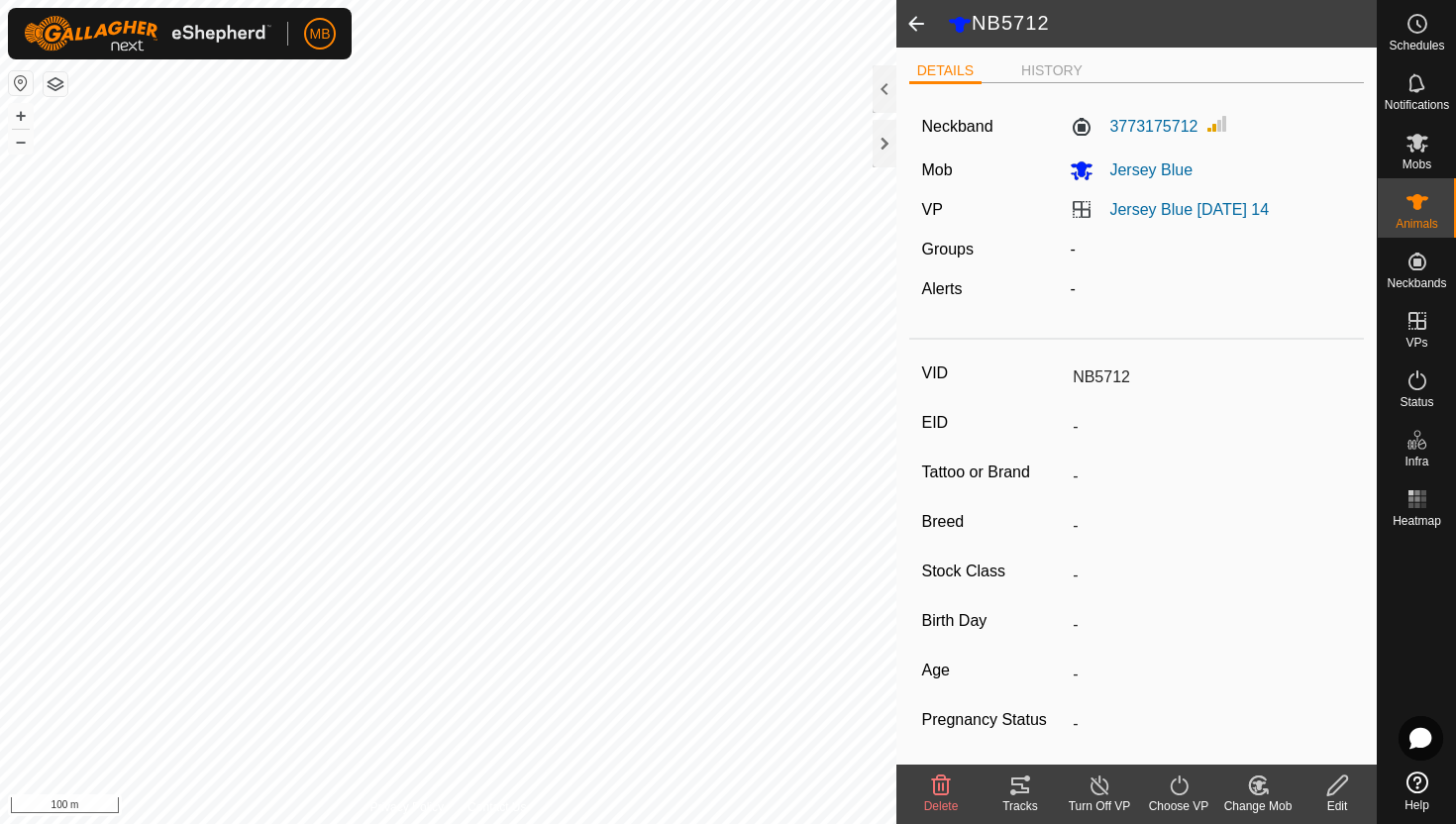 scroll, scrollTop: 0, scrollLeft: 0, axis: both 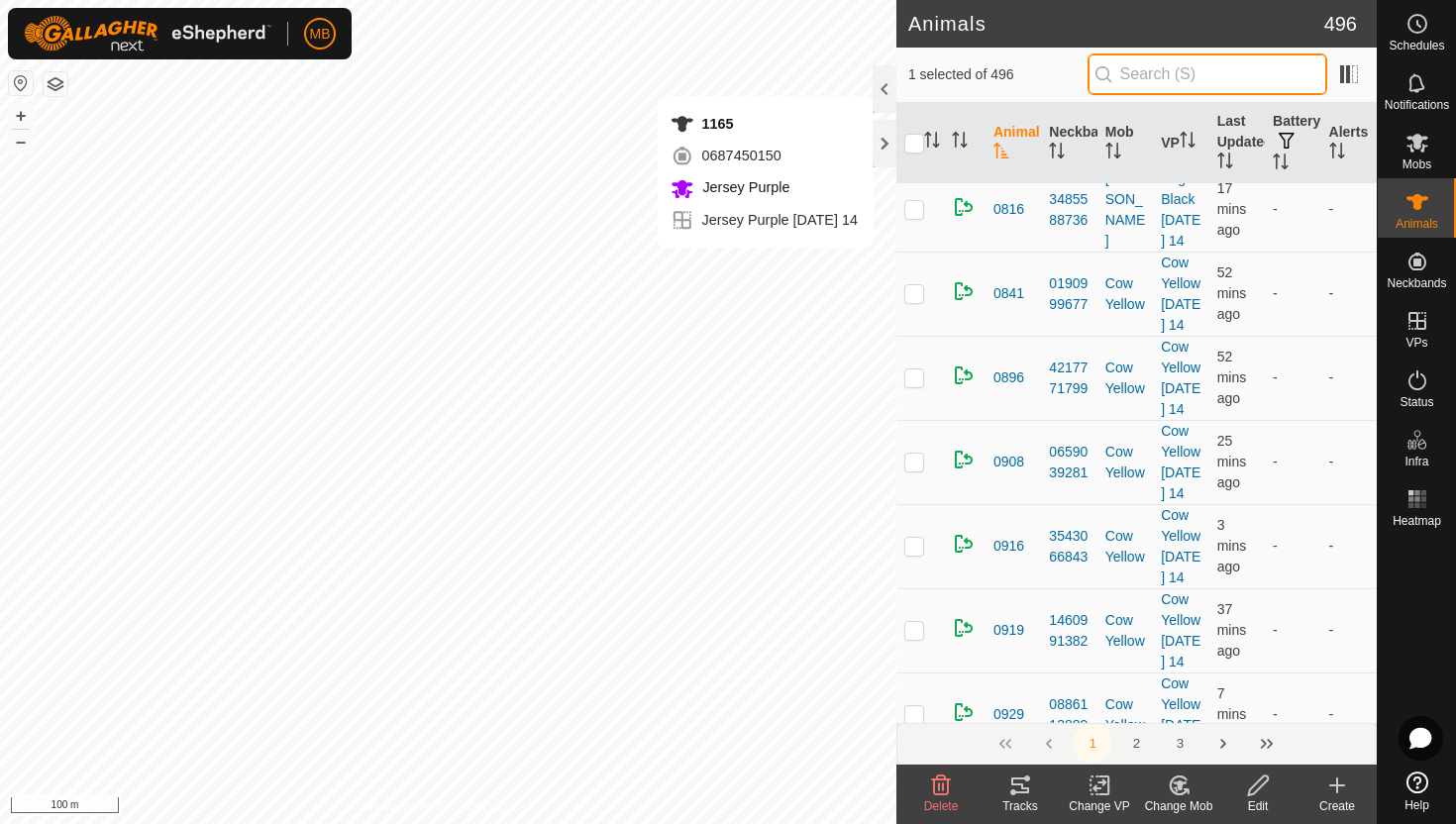 click at bounding box center [1207, 74] 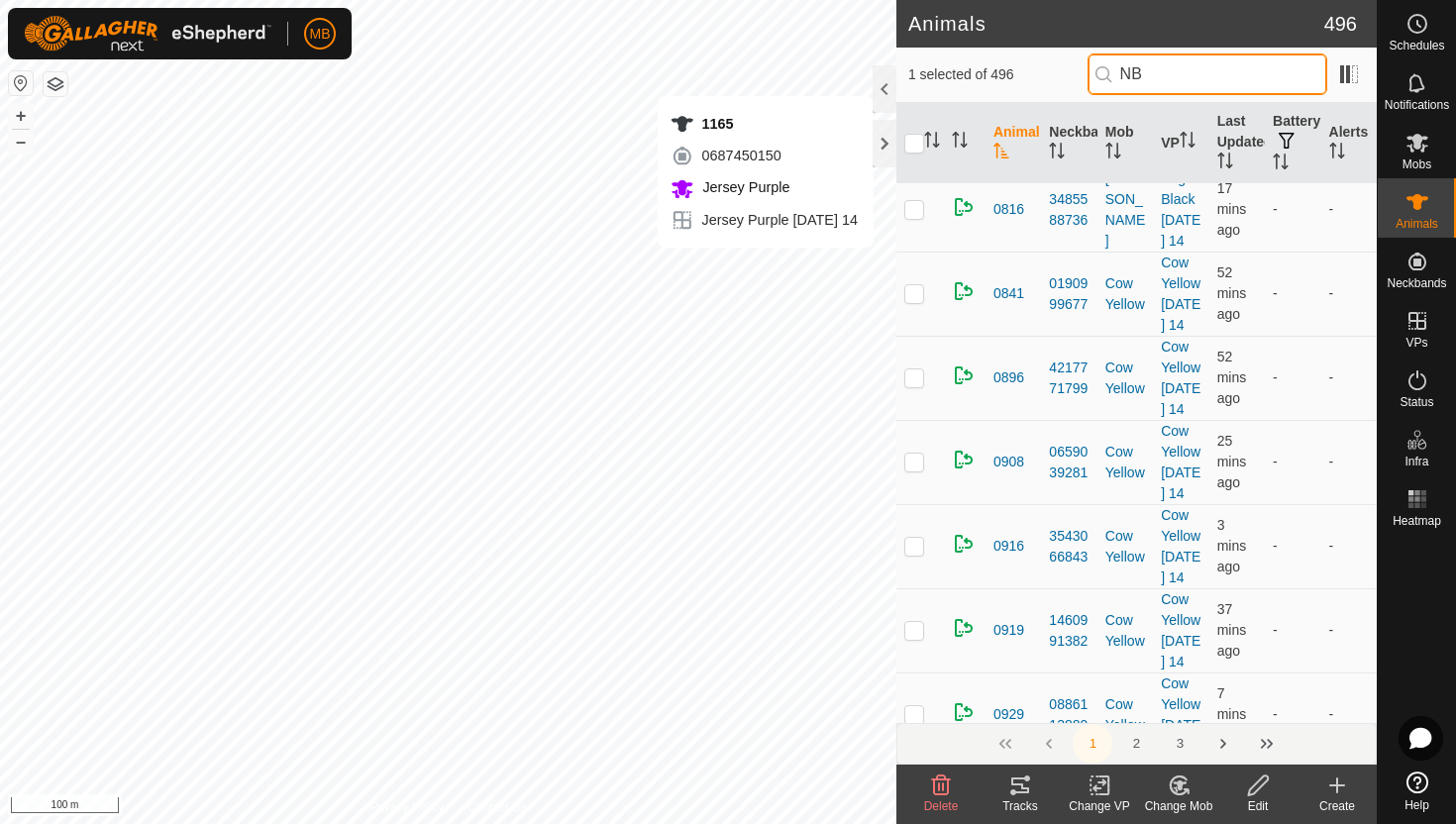 scroll, scrollTop: 0, scrollLeft: 0, axis: both 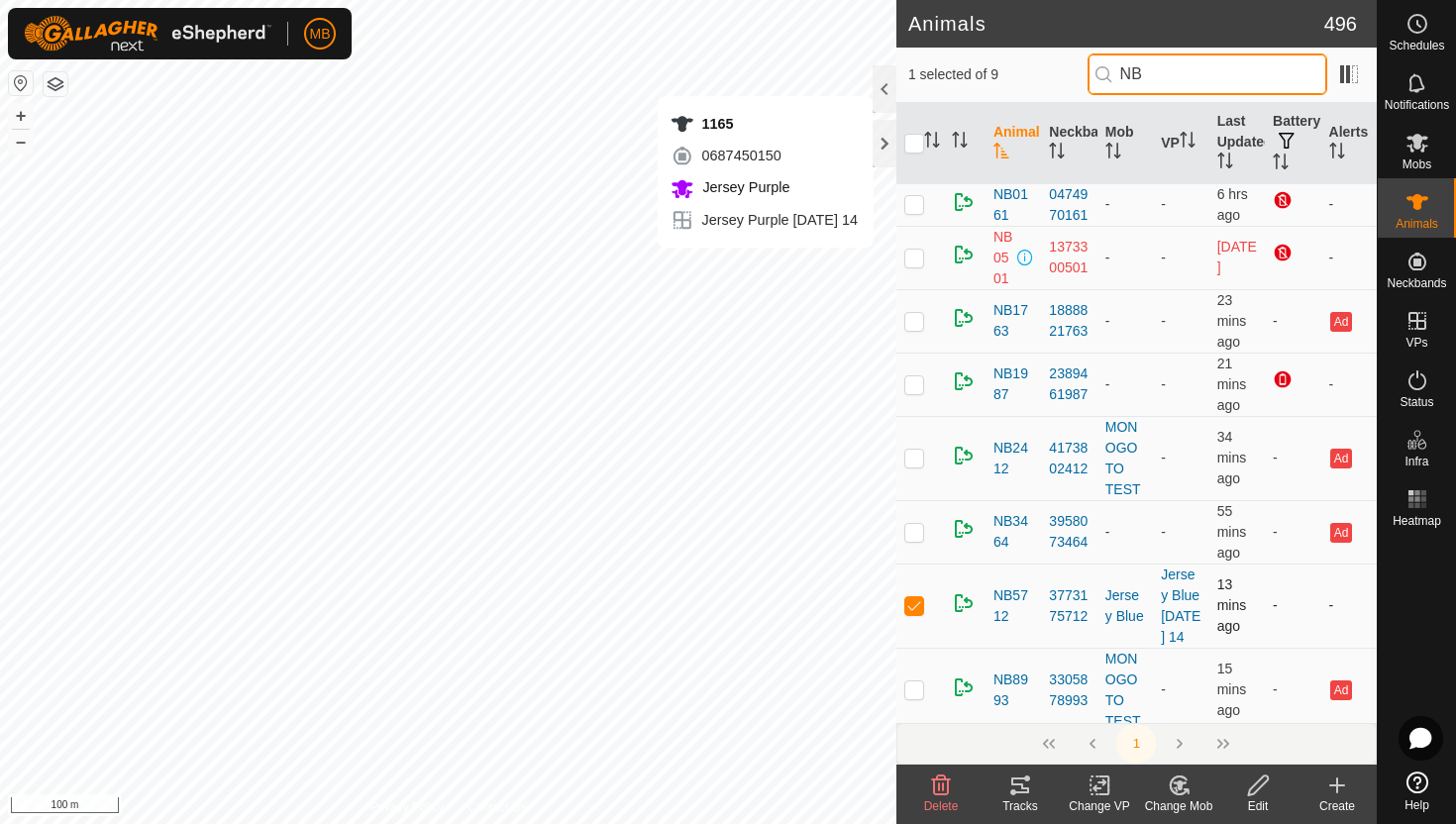 type on "NB" 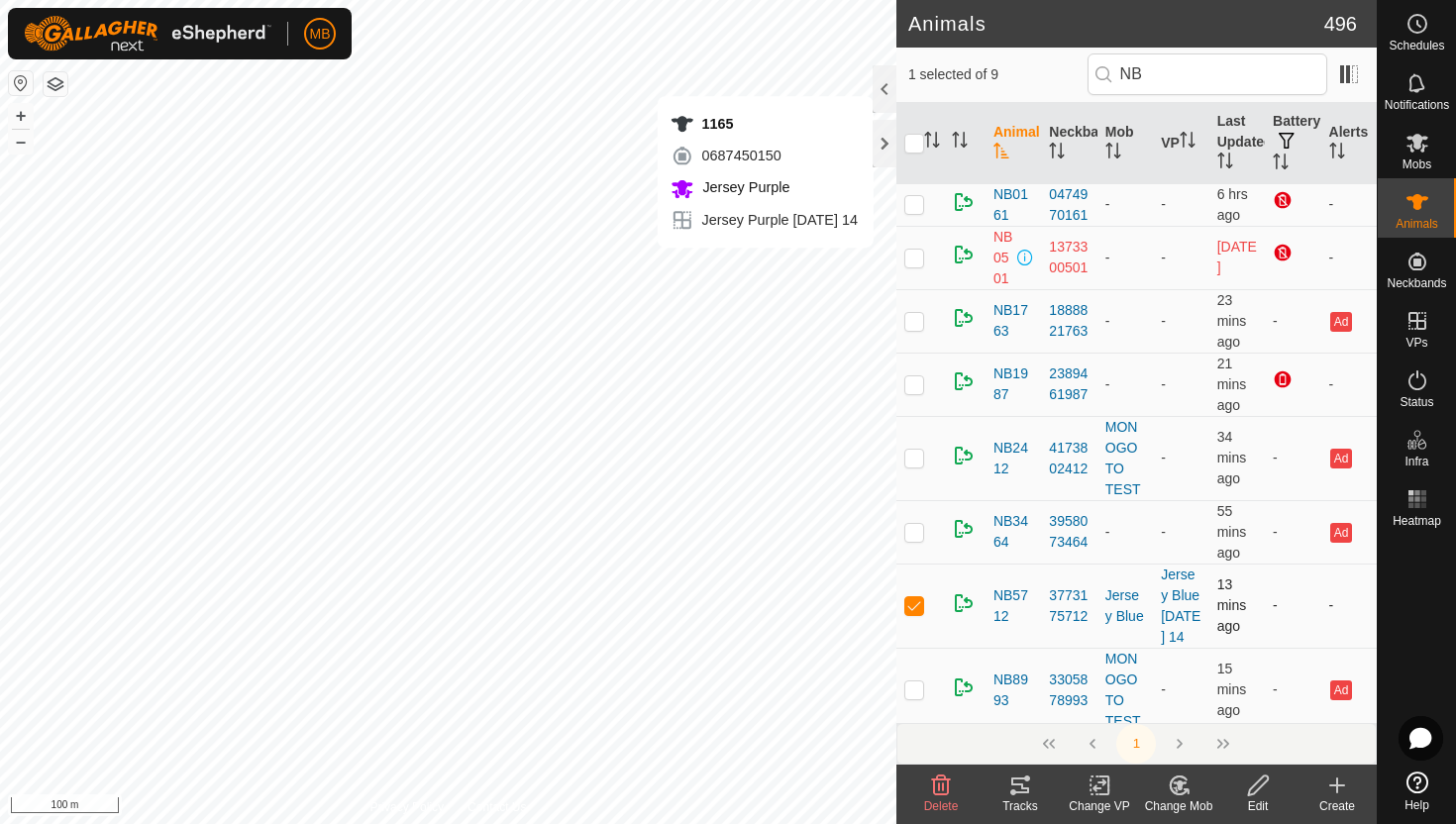click at bounding box center [914, 605] 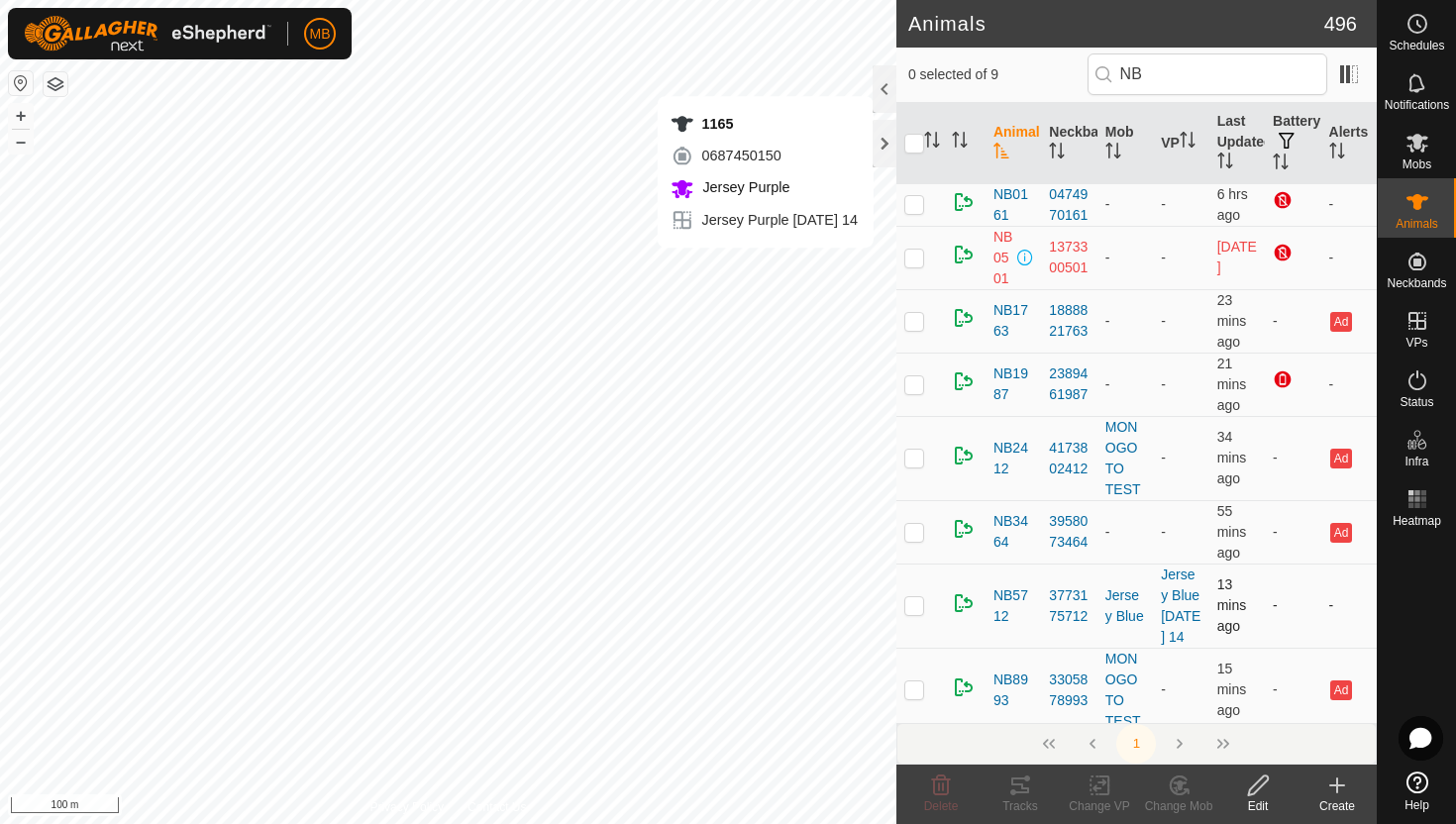 click at bounding box center [914, 605] 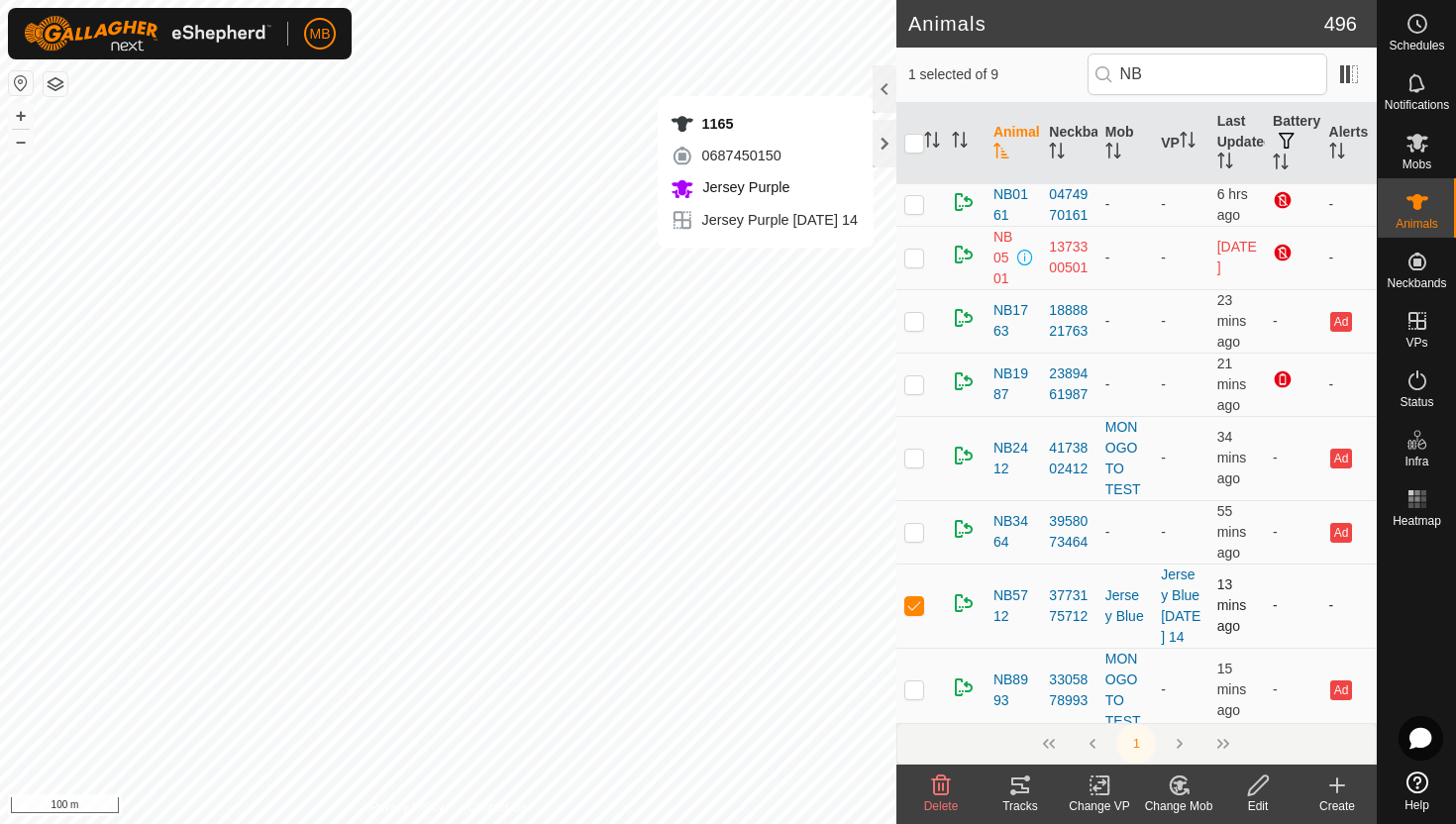 click at bounding box center [914, 605] 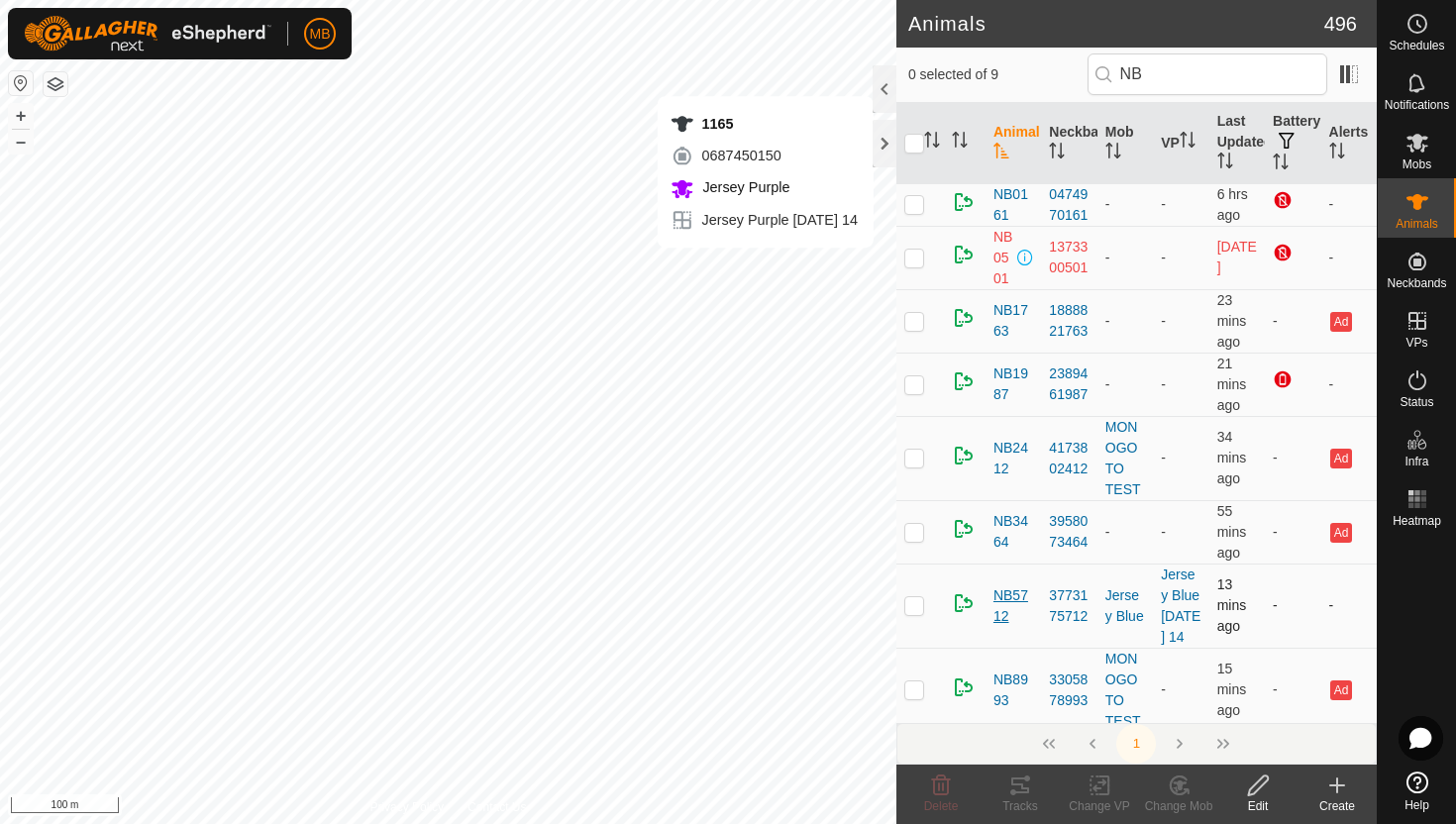 click on "NB5712" at bounding box center [1013, 606] 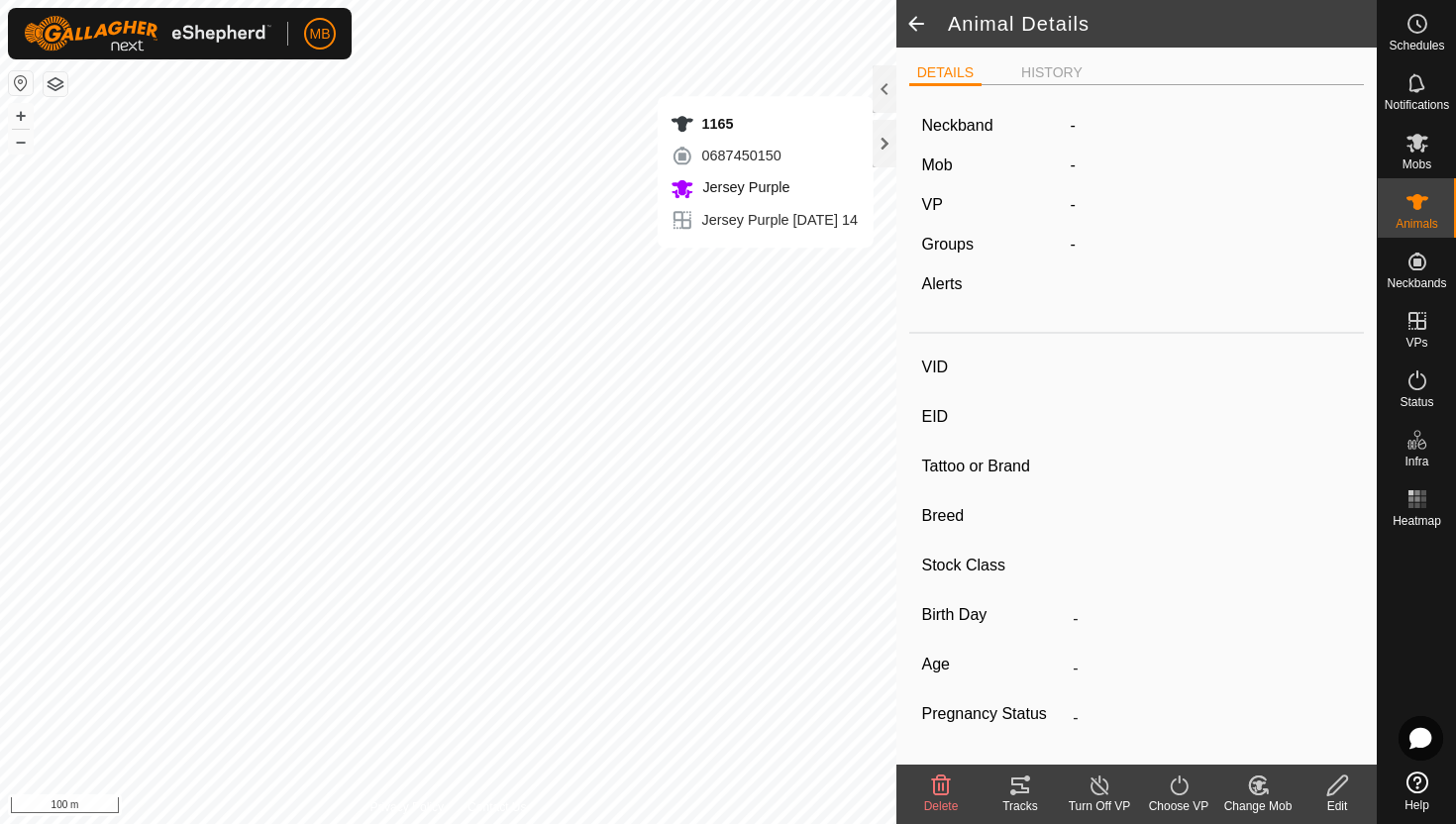 type on "NB5712" 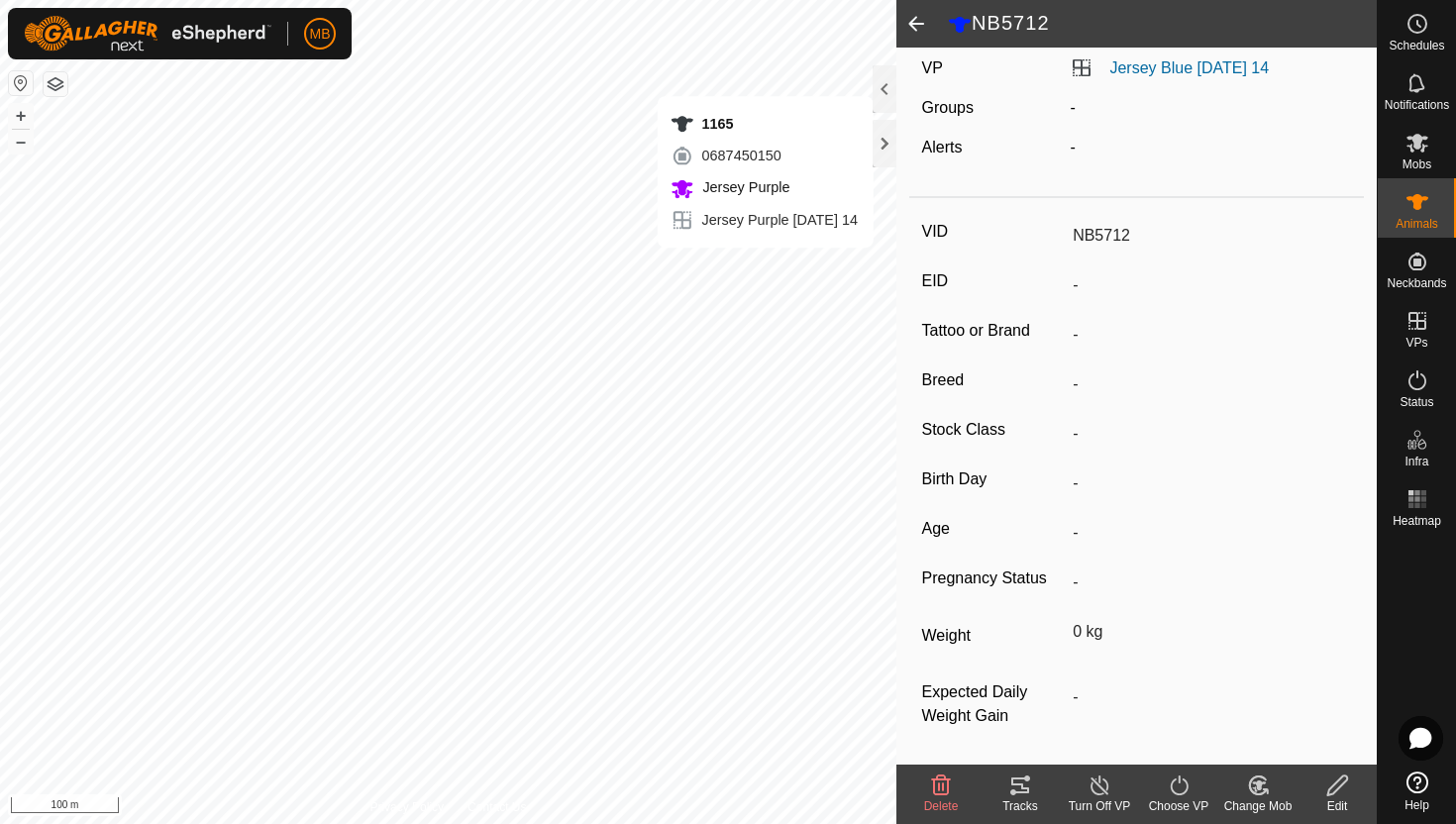 scroll, scrollTop: 0, scrollLeft: 0, axis: both 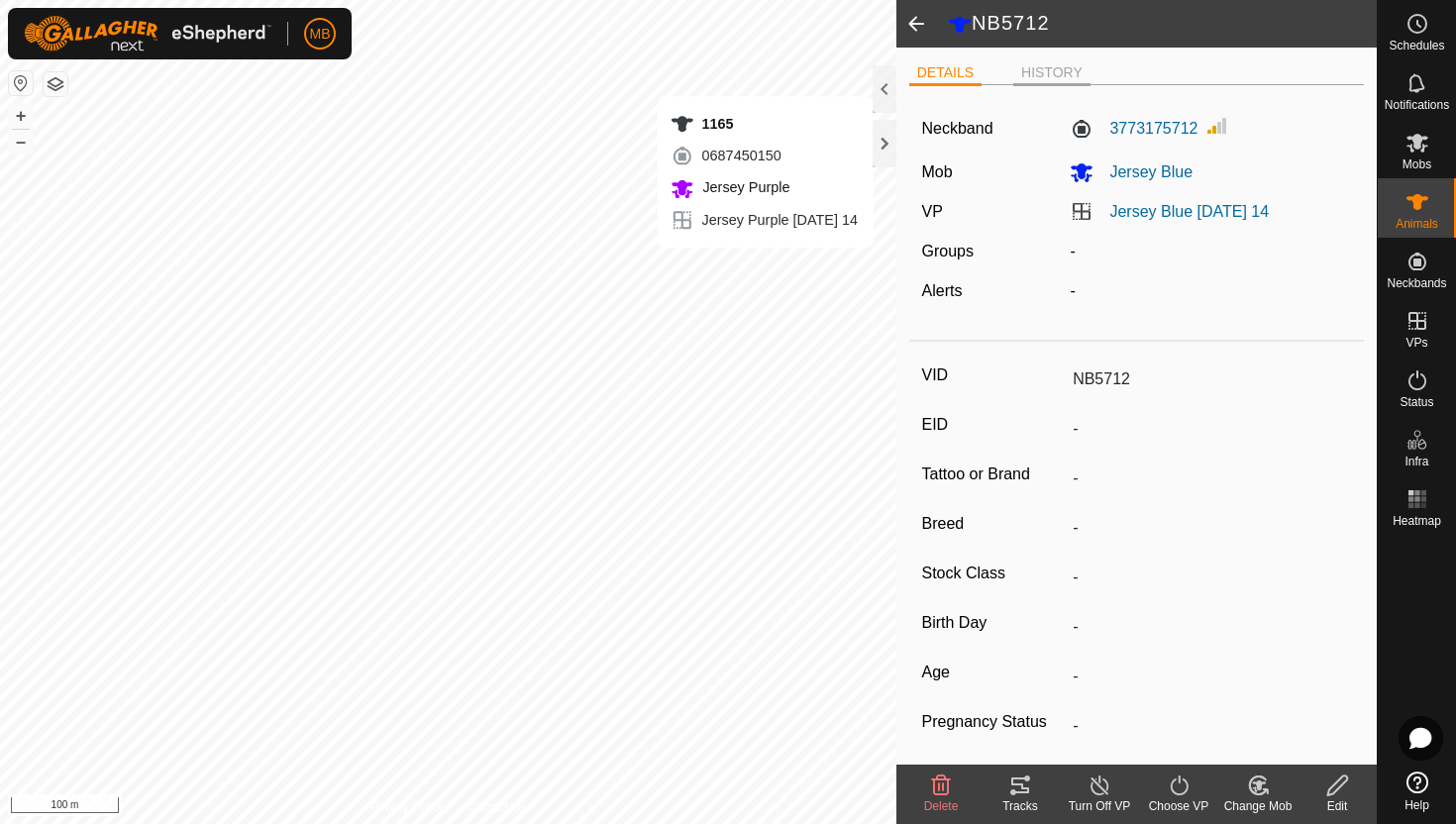 click on "HISTORY" 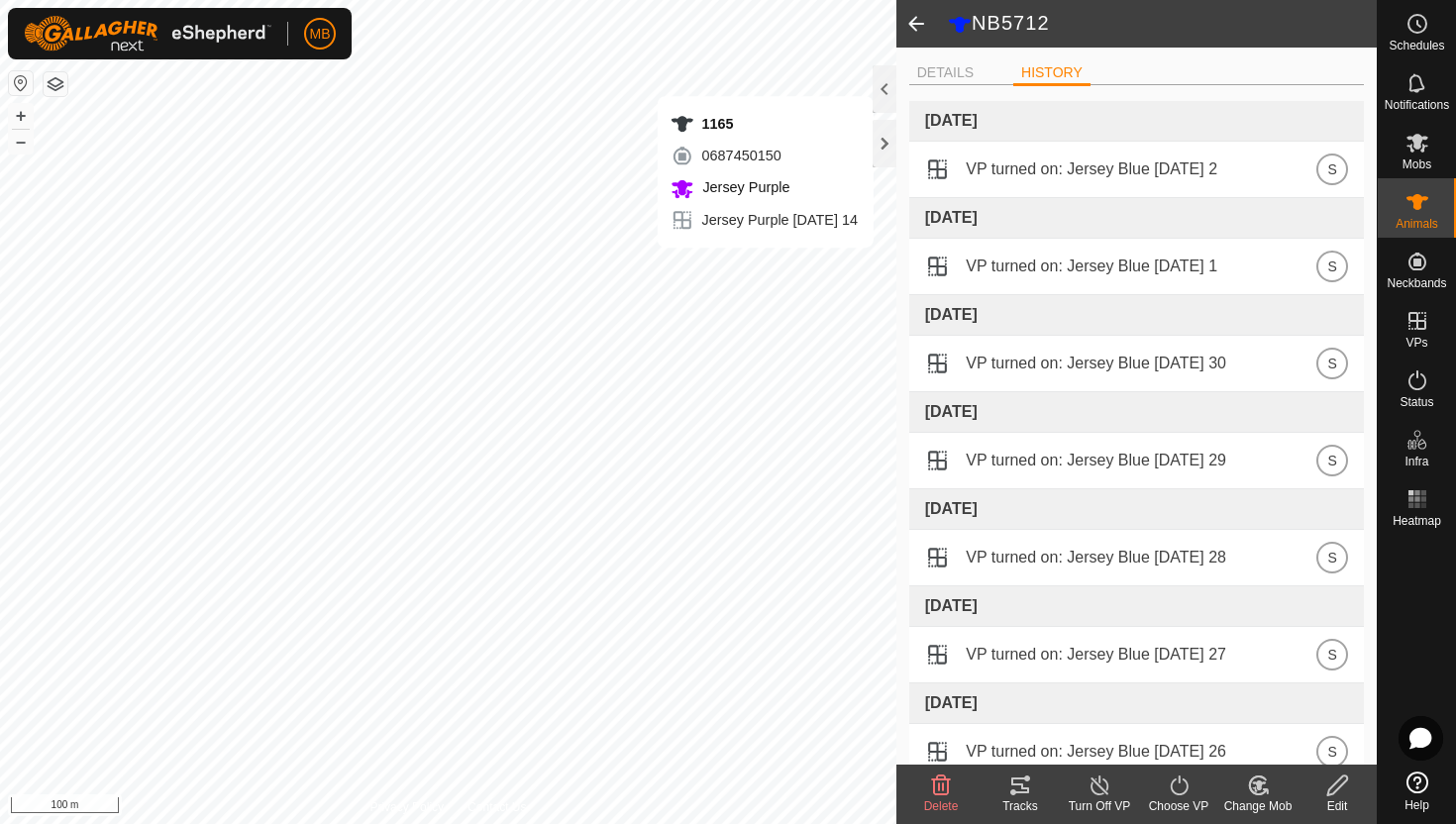scroll, scrollTop: 2230, scrollLeft: 0, axis: vertical 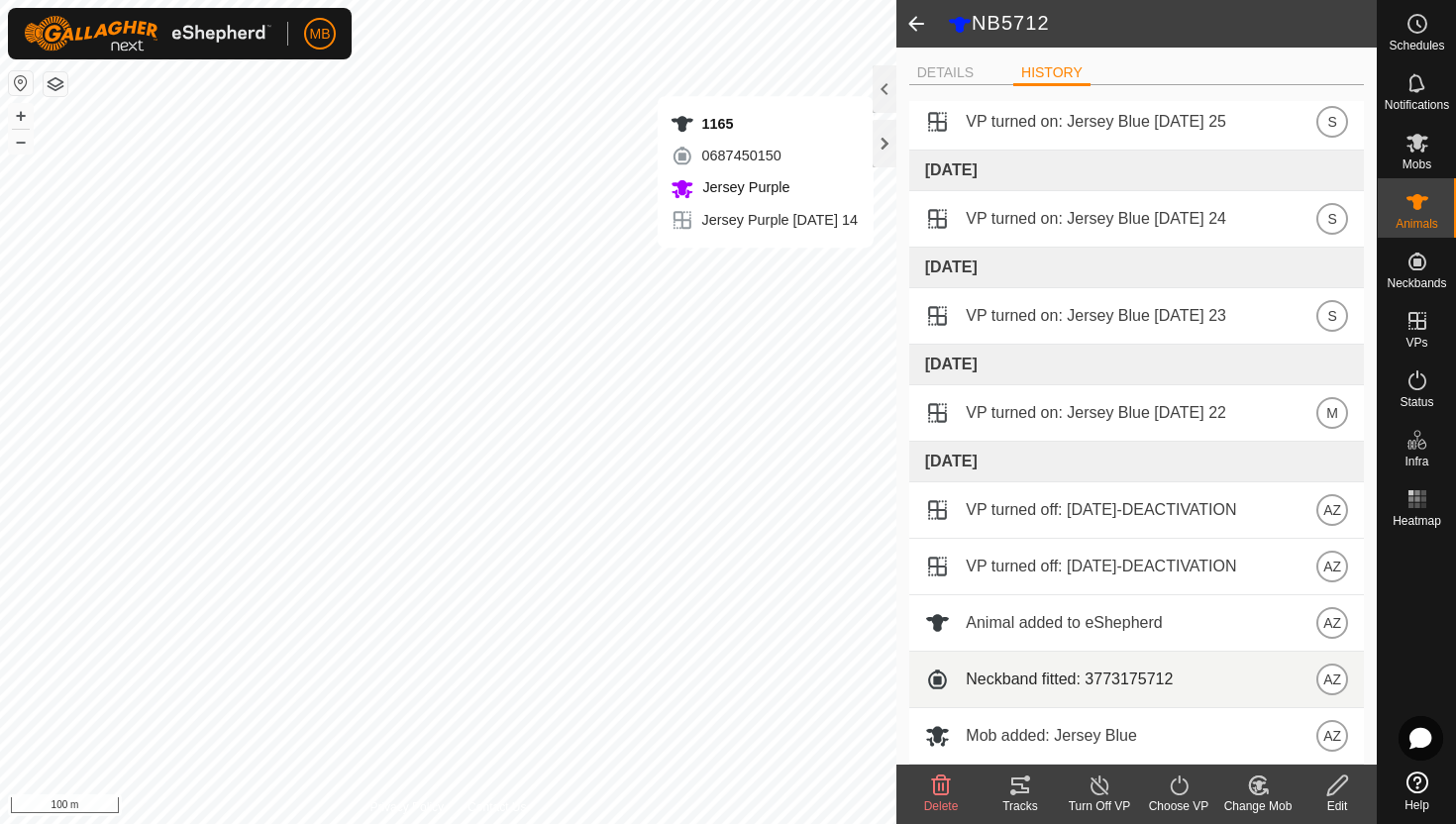 click on "Neckband fitted: 3773175712 AZ" at bounding box center (1137, 679) 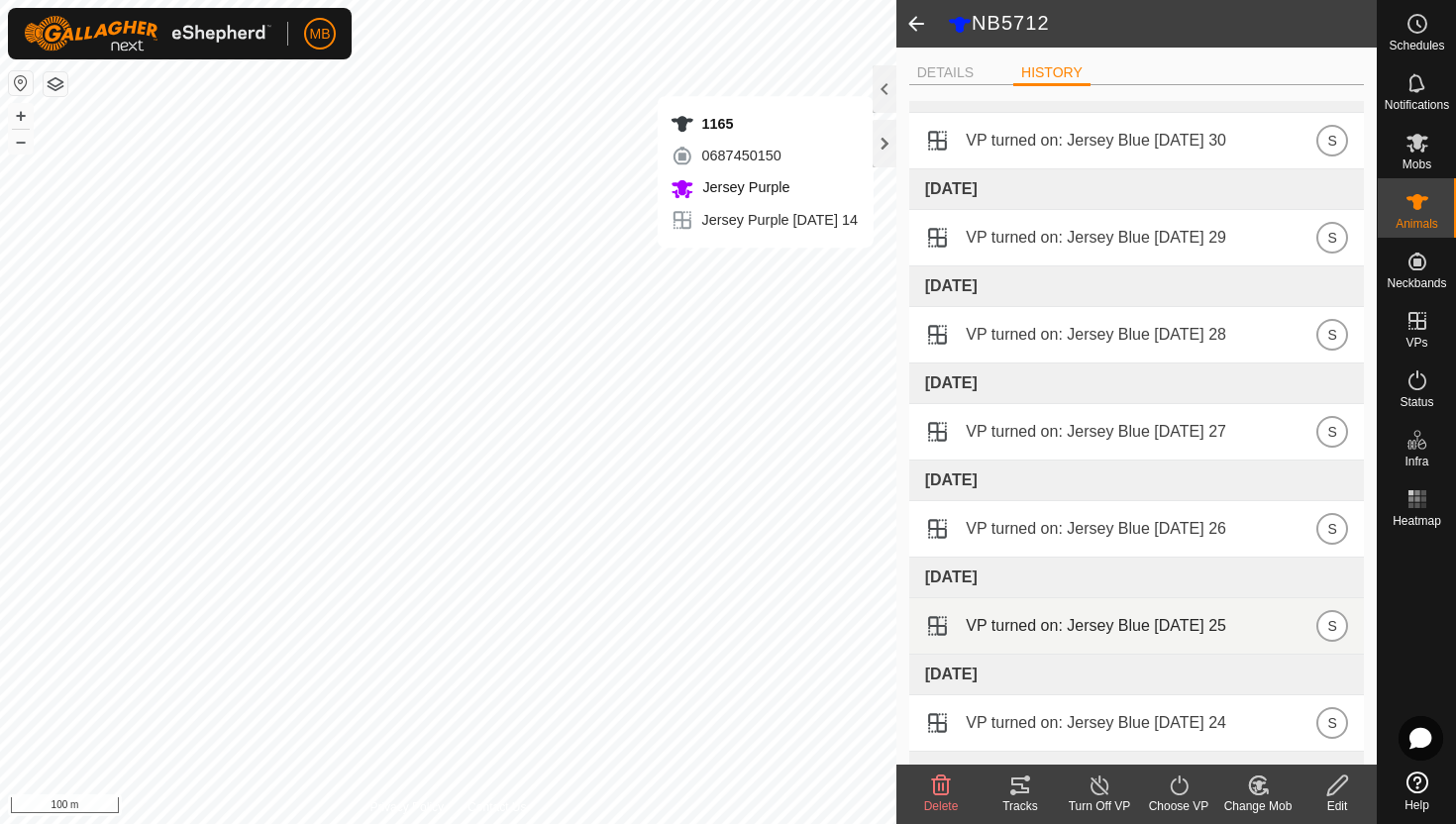 scroll, scrollTop: 1481, scrollLeft: 0, axis: vertical 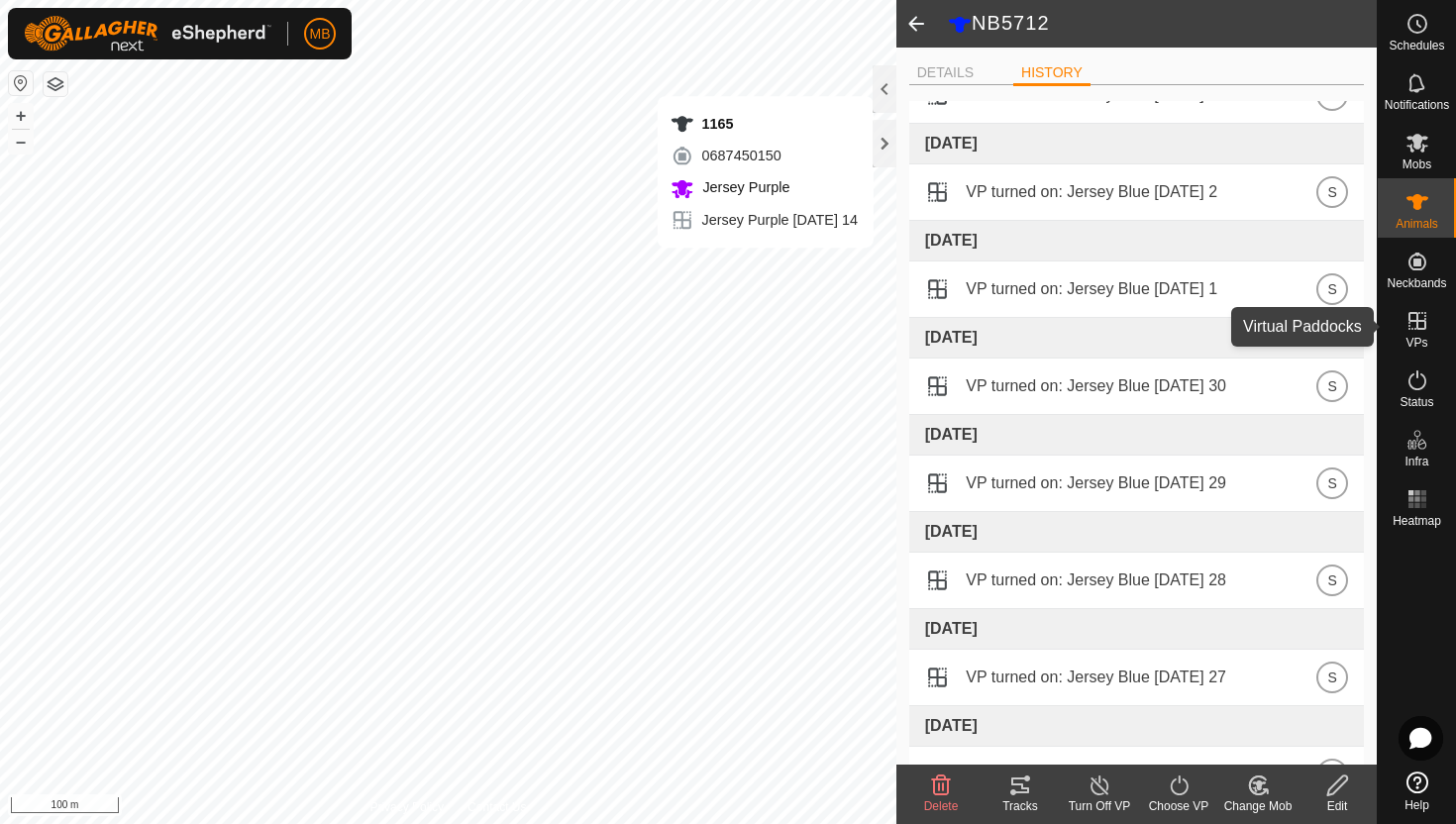 click 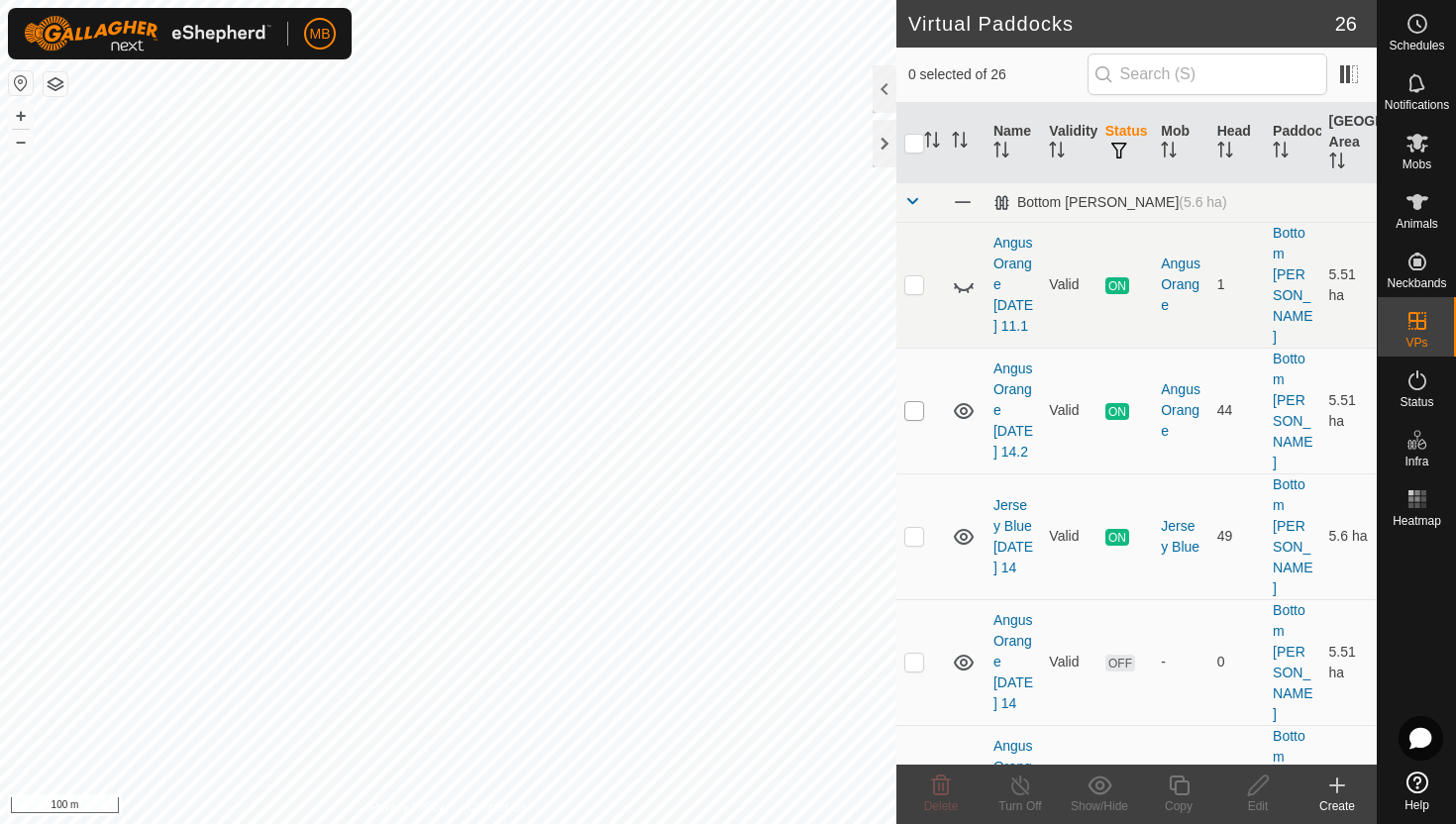 click at bounding box center [914, 411] 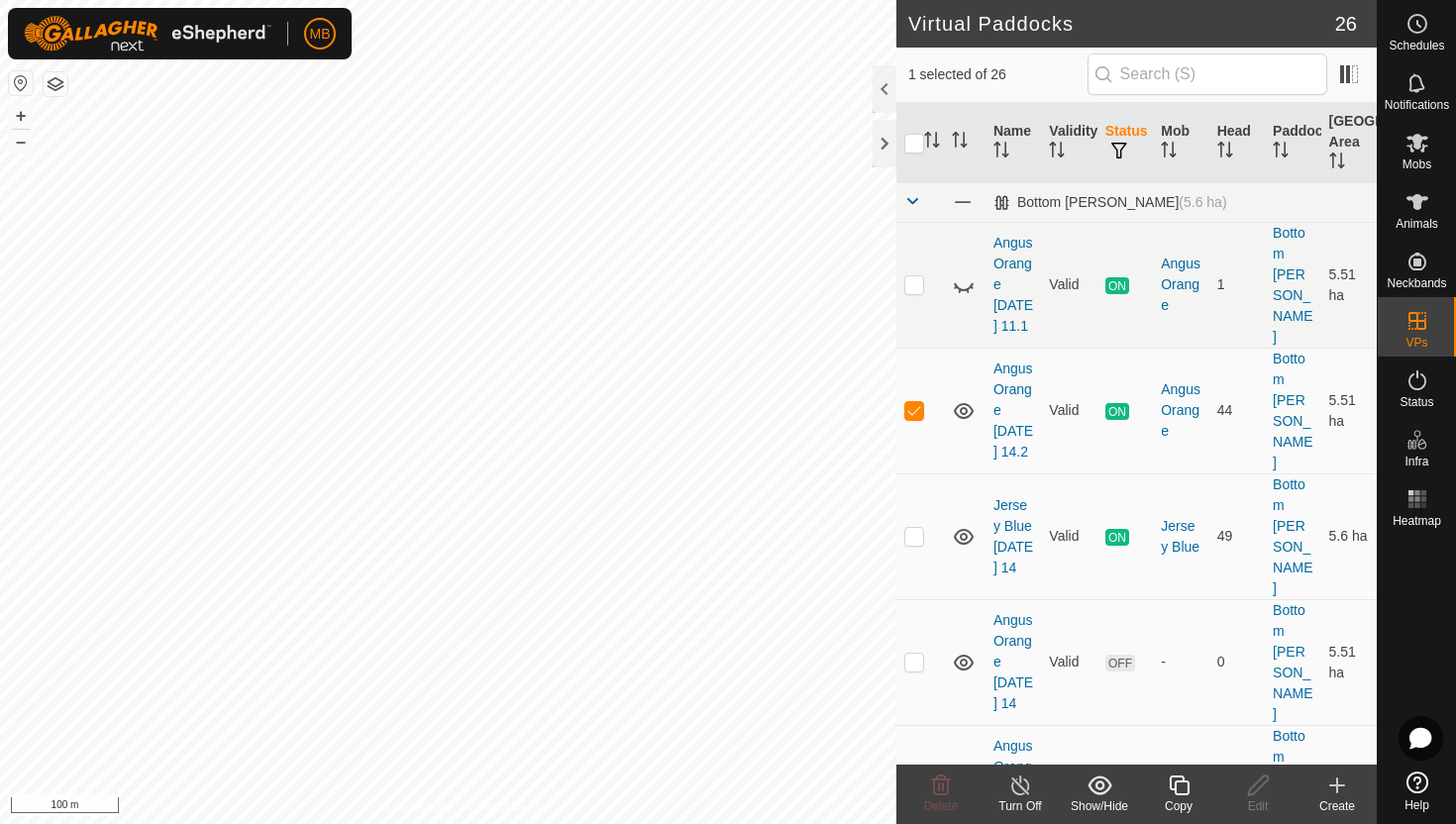 click 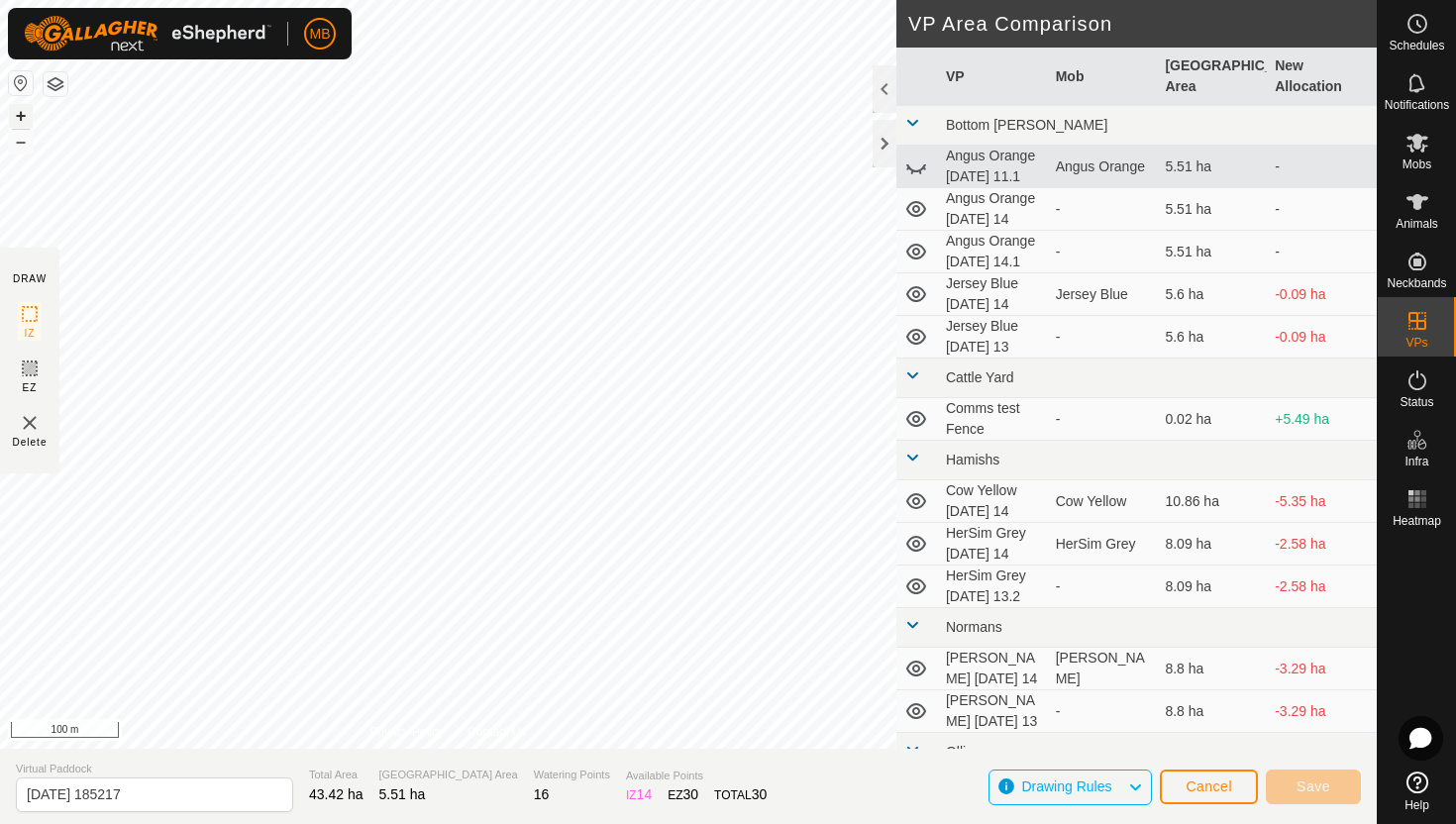 click on "+" at bounding box center [21, 116] 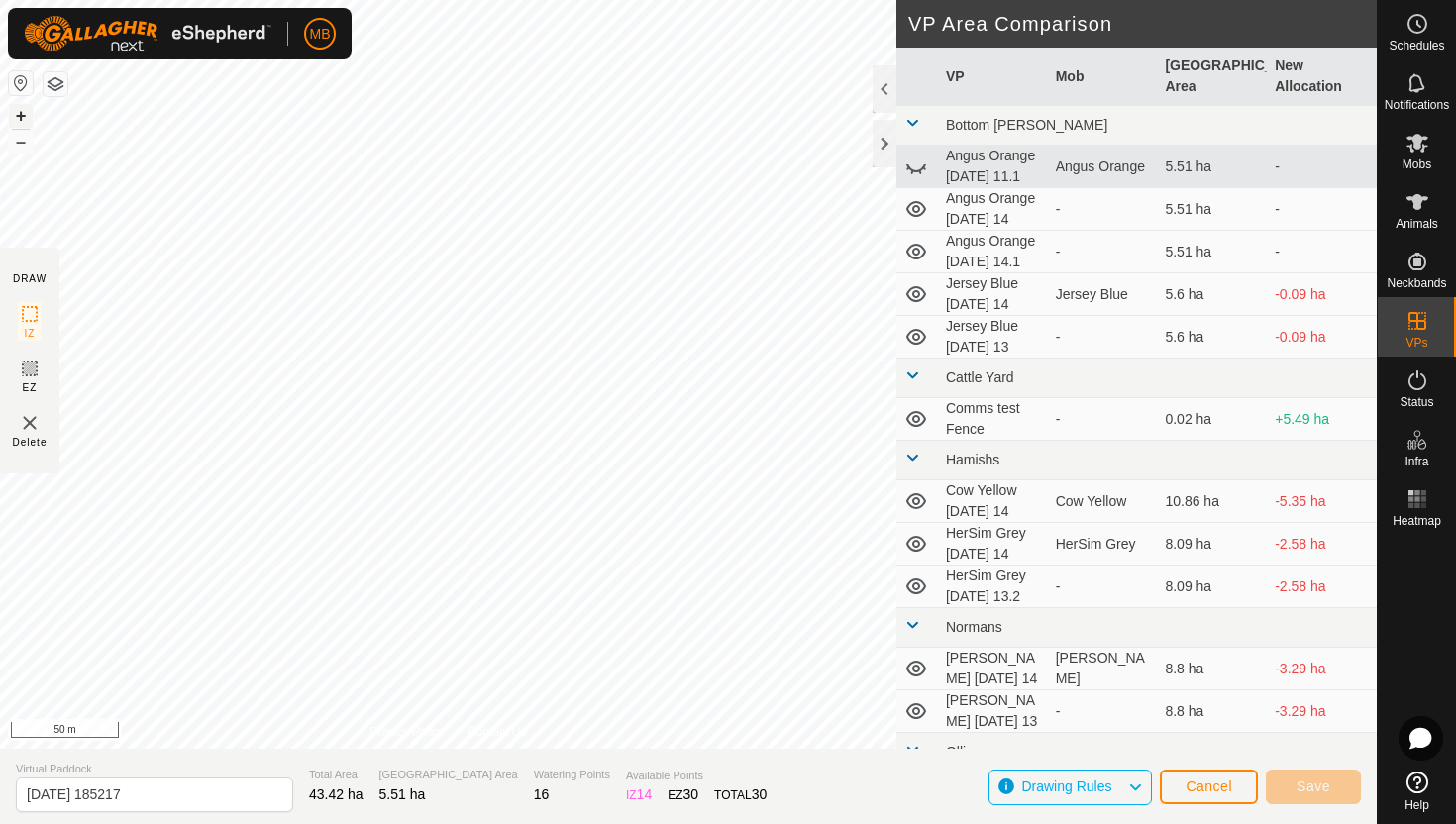 click on "+" at bounding box center (21, 116) 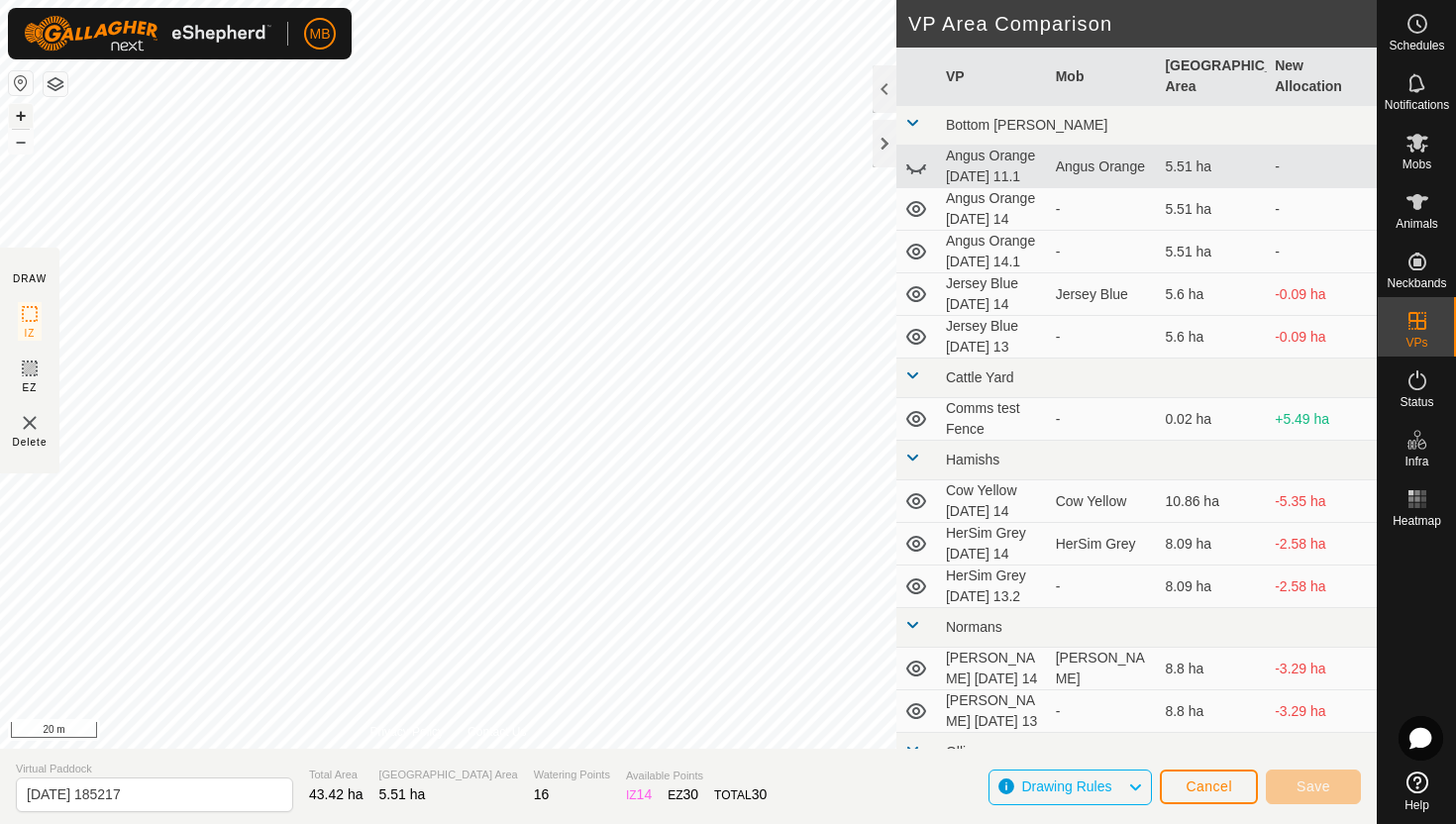 click on "+" at bounding box center [21, 116] 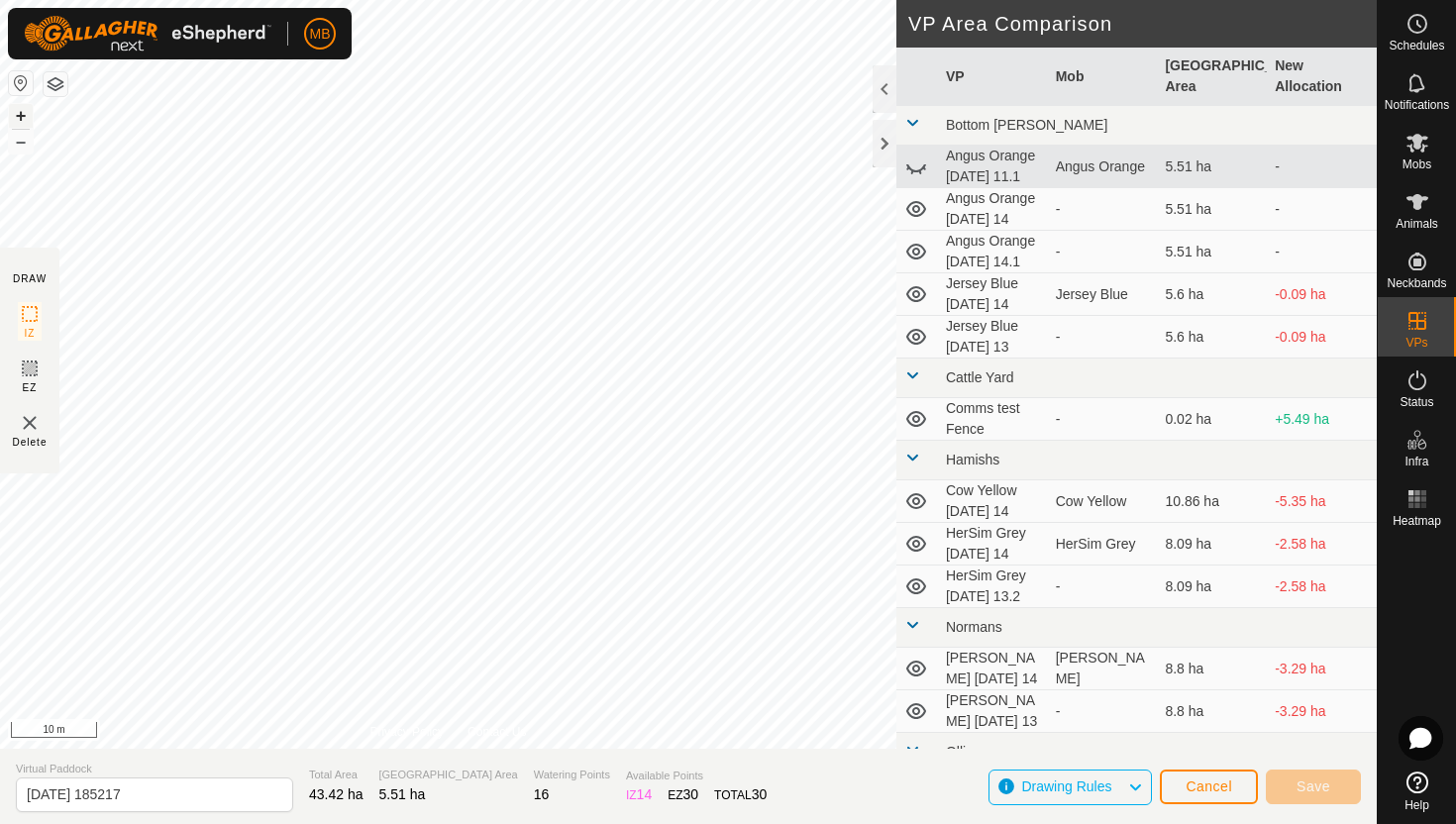 click on "+" at bounding box center (21, 116) 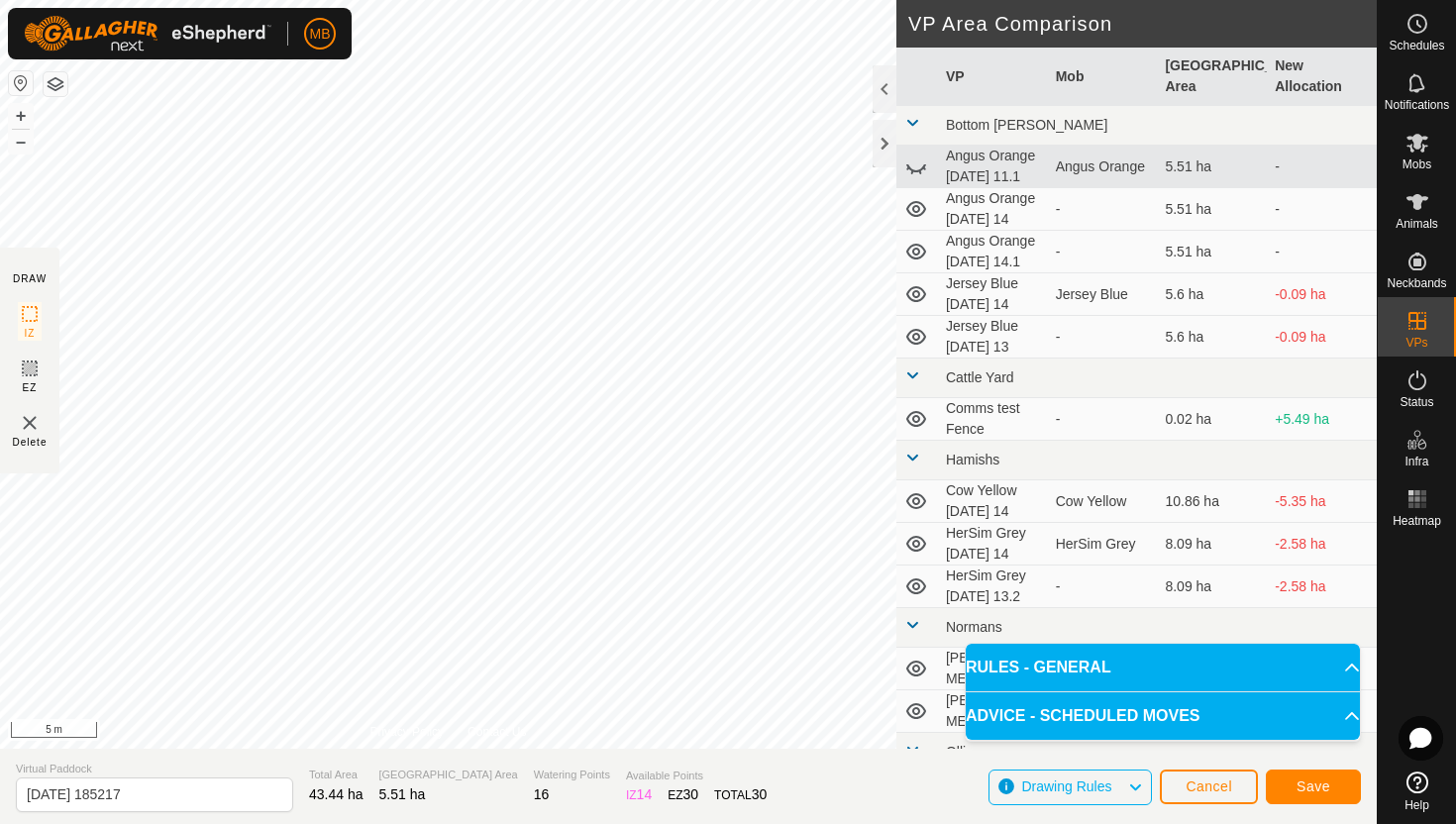 click on "MB Schedules Notifications Mobs Animals Neckbands VPs Status Infra Heatmap Help DRAW IZ EZ Delete Privacy Policy Contact Us Segment length must be longer than 5 m  (Current: 1.3 m) . + – ⇧ i 5 m VP Area Comparison     VP   Mob   [GEOGRAPHIC_DATA] Area   New Allocation  Bottom [PERSON_NAME] Orange [DATE] 11.1   Angus Orange   5.51 ha   -   Angus Orange [DATE] 14  -  5.51 ha   -   Angus Orange [DATE] 14.1  -  5.51 ha   -   Jersey Blue [DATE] 14   Jersey Blue   5.6 ha  -0.09 ha  Jersey Blue [DATE] 13  -  5.6 ha  -0.09 ha Cattle Yard  Comms test Fence  -  0.02 ha  +5.49 ha Hamishs  Cow Yellow [DATE] 14   Cow Yellow   10.86 ha  -5.35 ha  HerSim Grey [DATE] 14   HerSim Grey   8.09 ha  -2.58 ha  HerSim Grey [DATE] 13.2  -  8.09 ha  -2.58 ha Normans  [PERSON_NAME] [DATE] 14   [PERSON_NAME]   8.8 ha  -3.29 ha  [PERSON_NAME] [DATE] 13  -  8.8 ha  -3.29 ha Ollies  Jersey Purple [DATE] 14   Jersey Purple   3.41 ha  +2.1 ha  Jersey Purple [DATE] 13  -  3.41 ha  +2.1 ha Techno  Comms Test VP  -  25.11 ha  -19.6 ha - -2.32 ha" at bounding box center (728, 412) 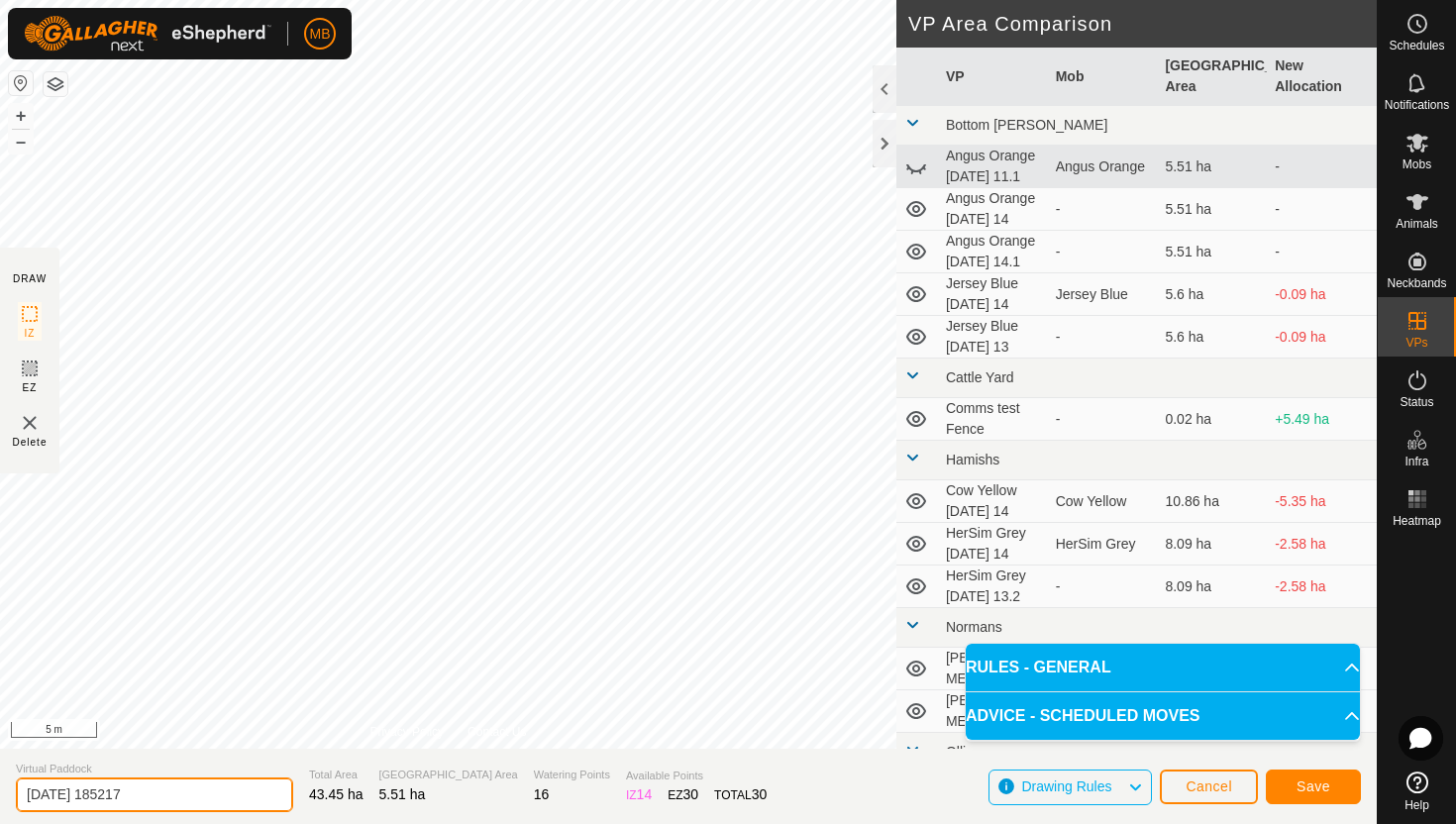click on "[DATE] 185217" 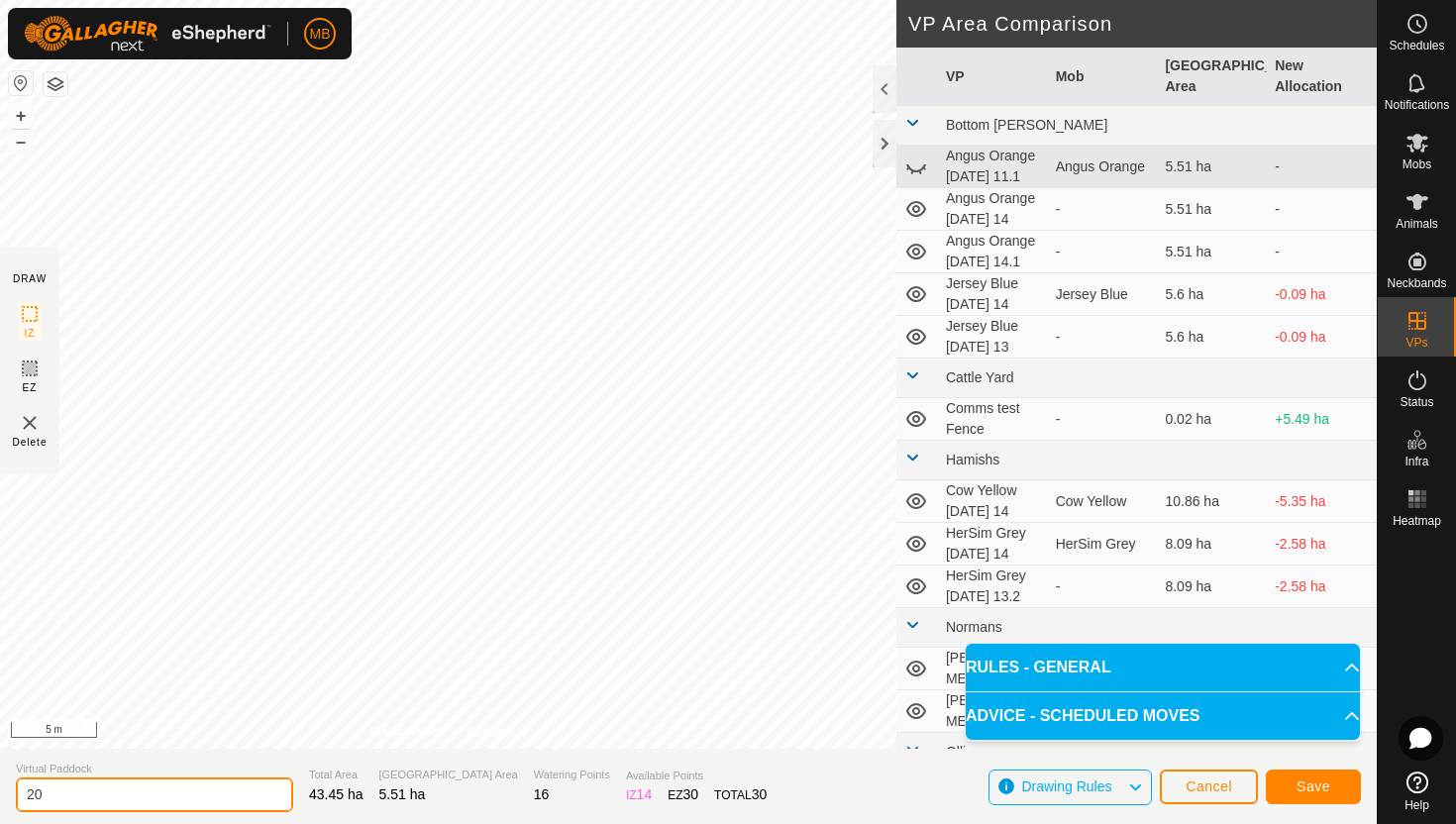 type on "2" 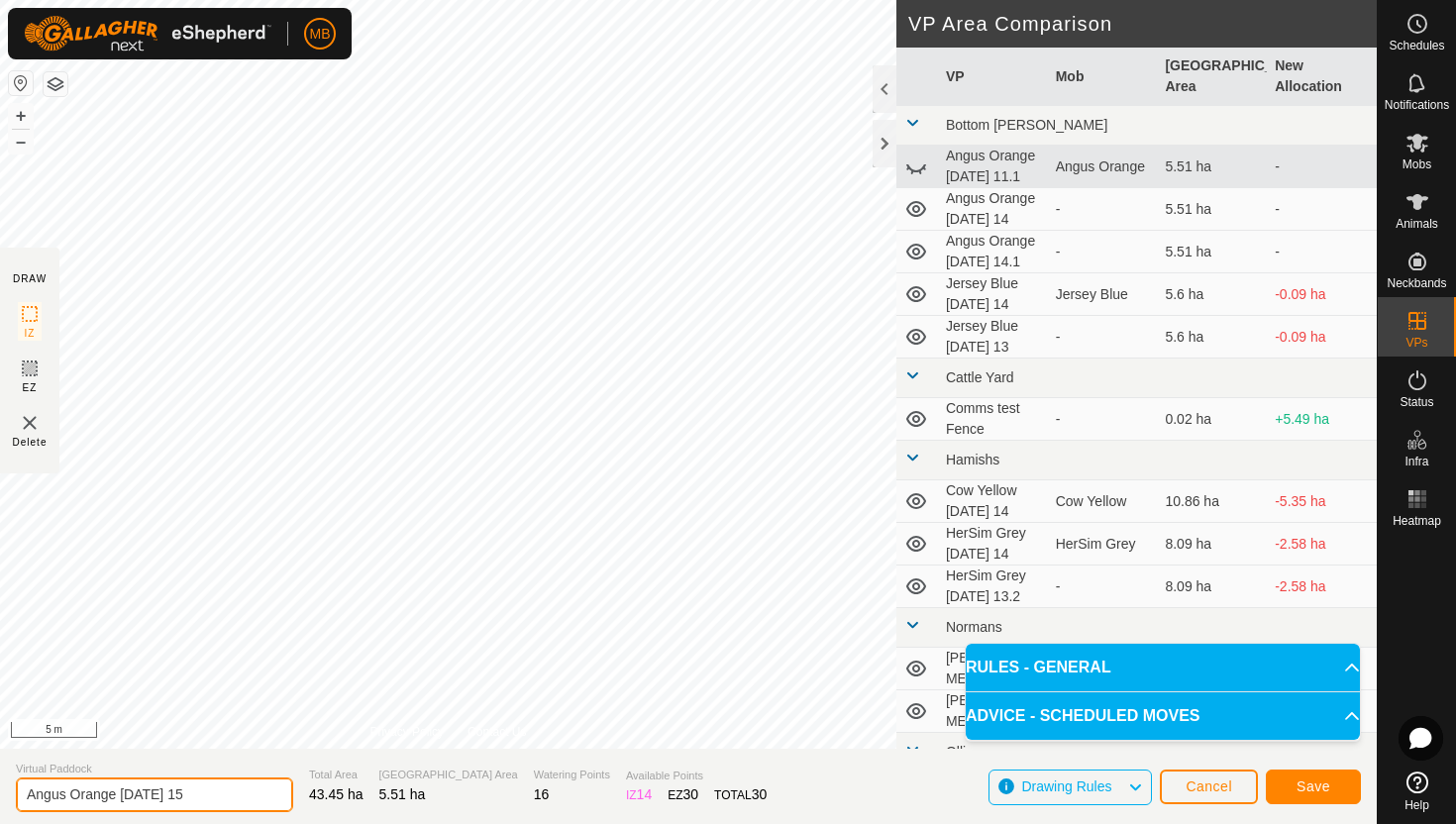 type on "Angus Orange [DATE] 15" 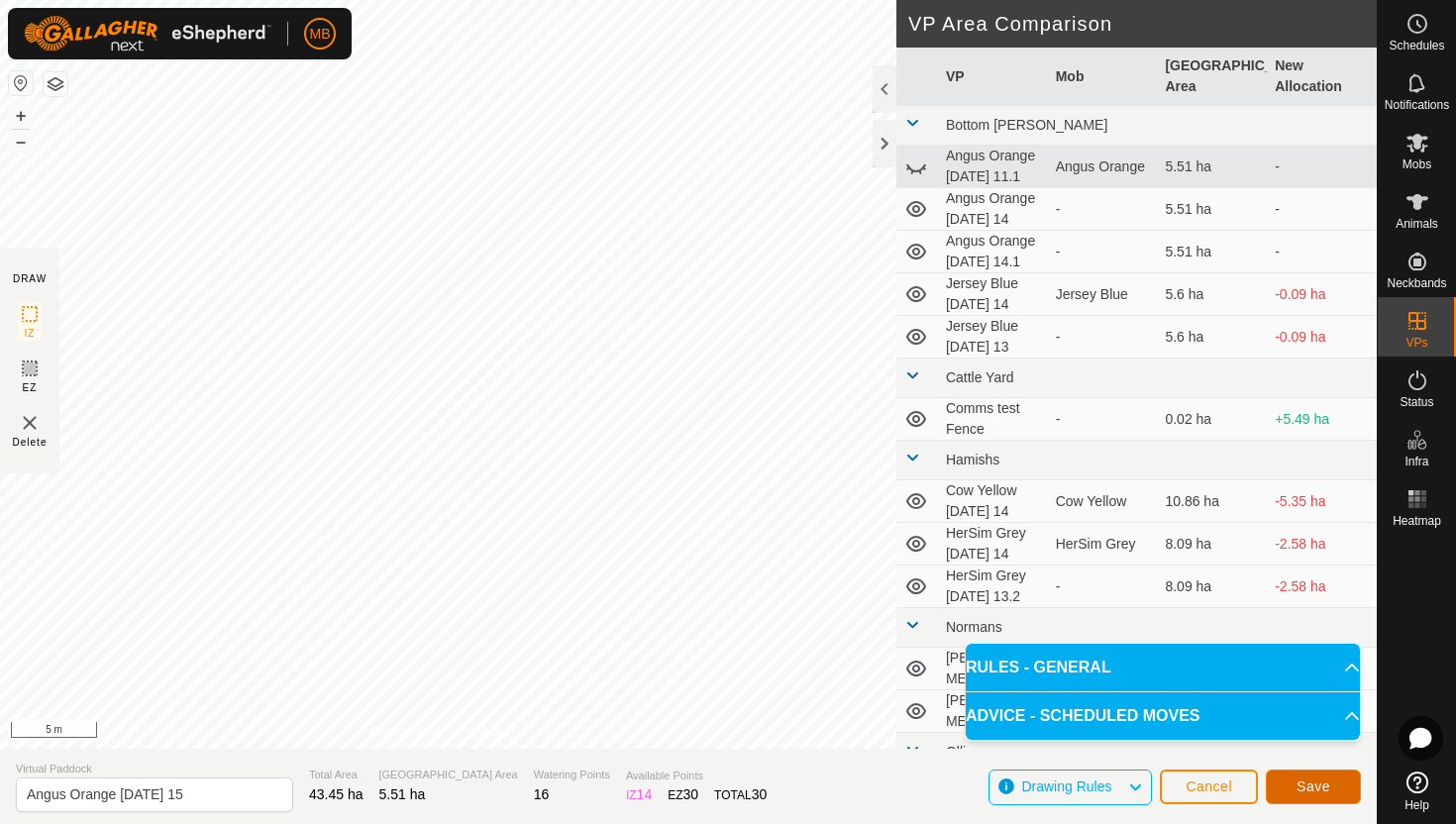 click on "Save" 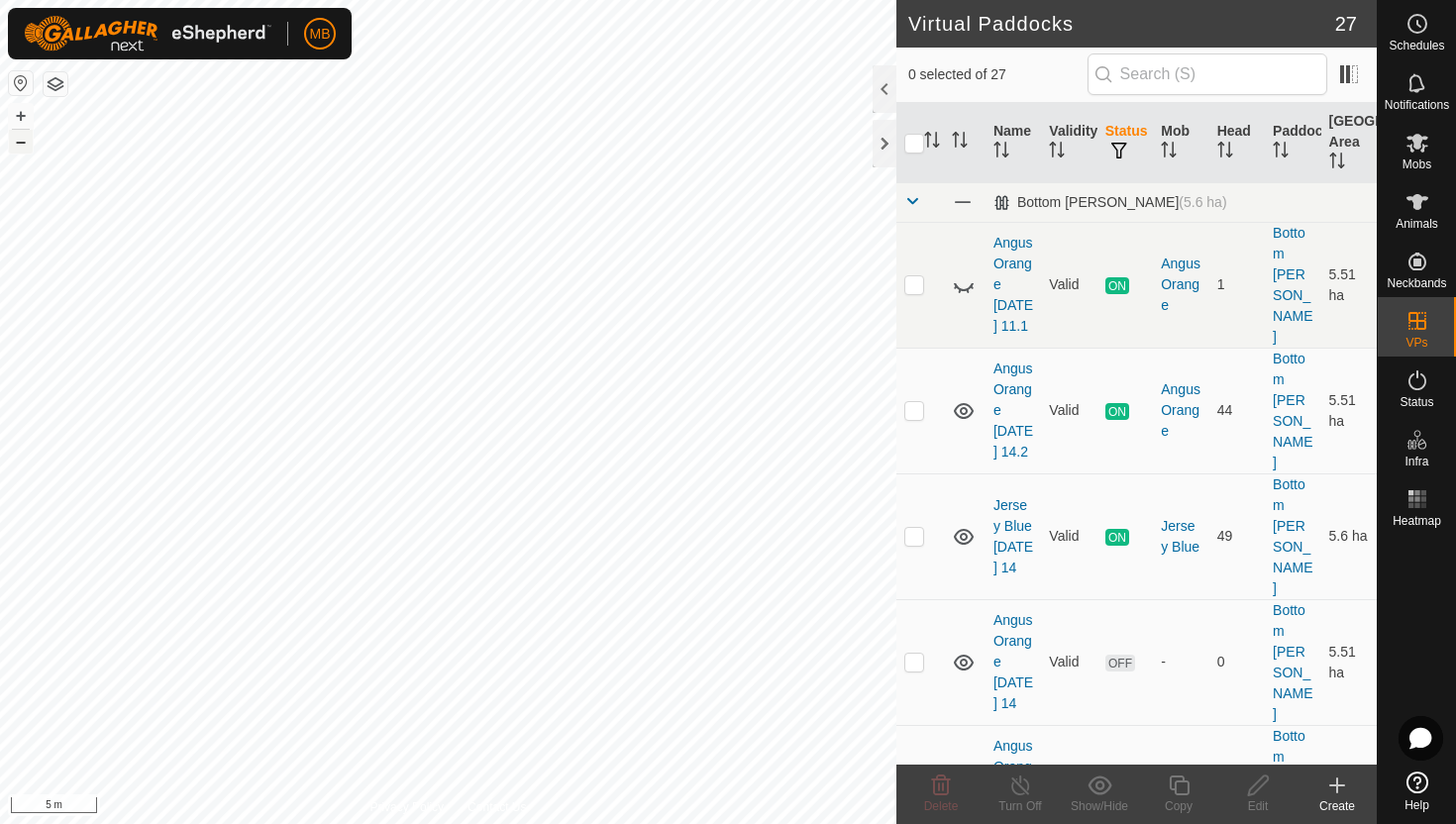 click on "–" at bounding box center [21, 142] 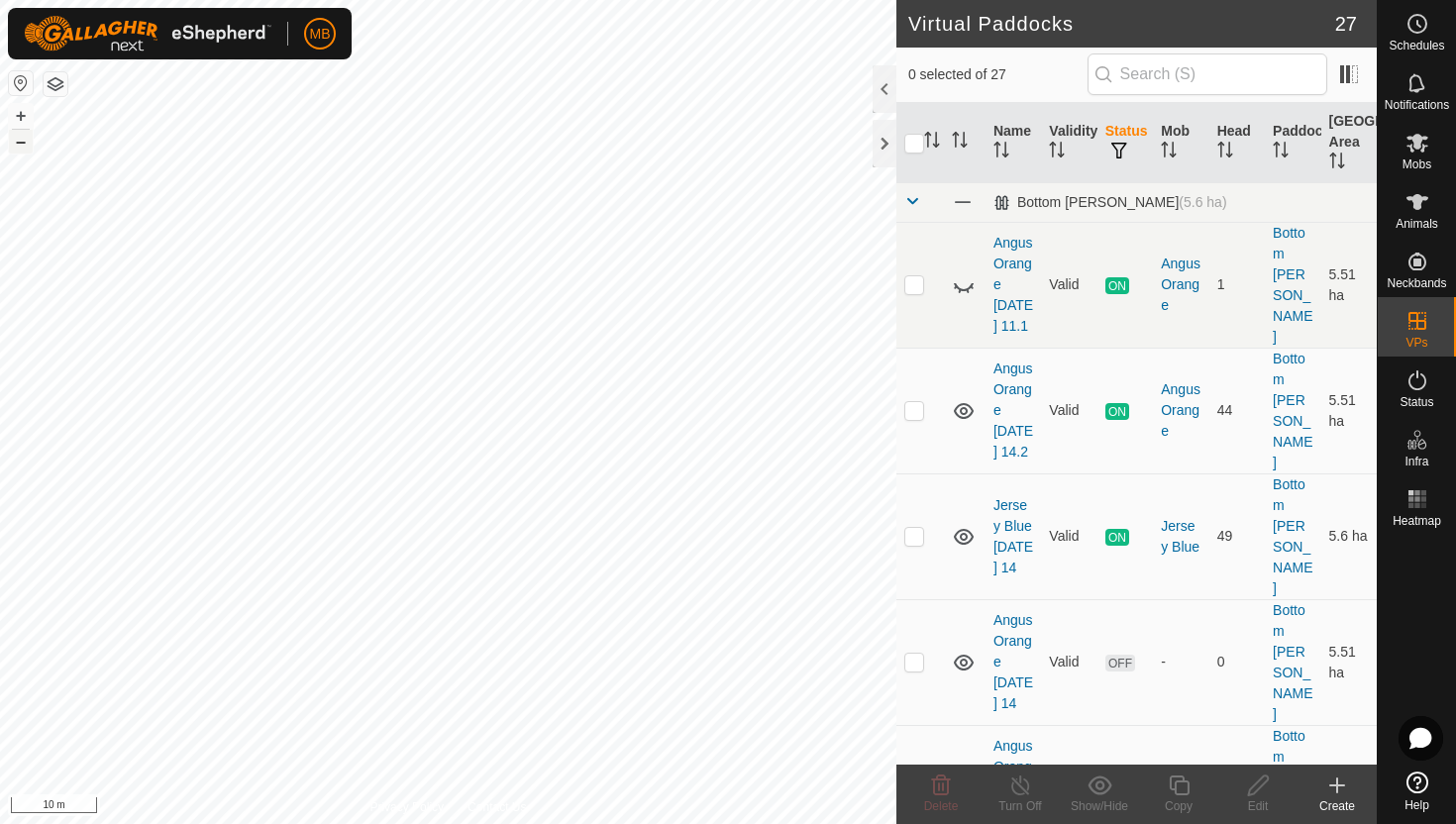 click on "–" at bounding box center (21, 142) 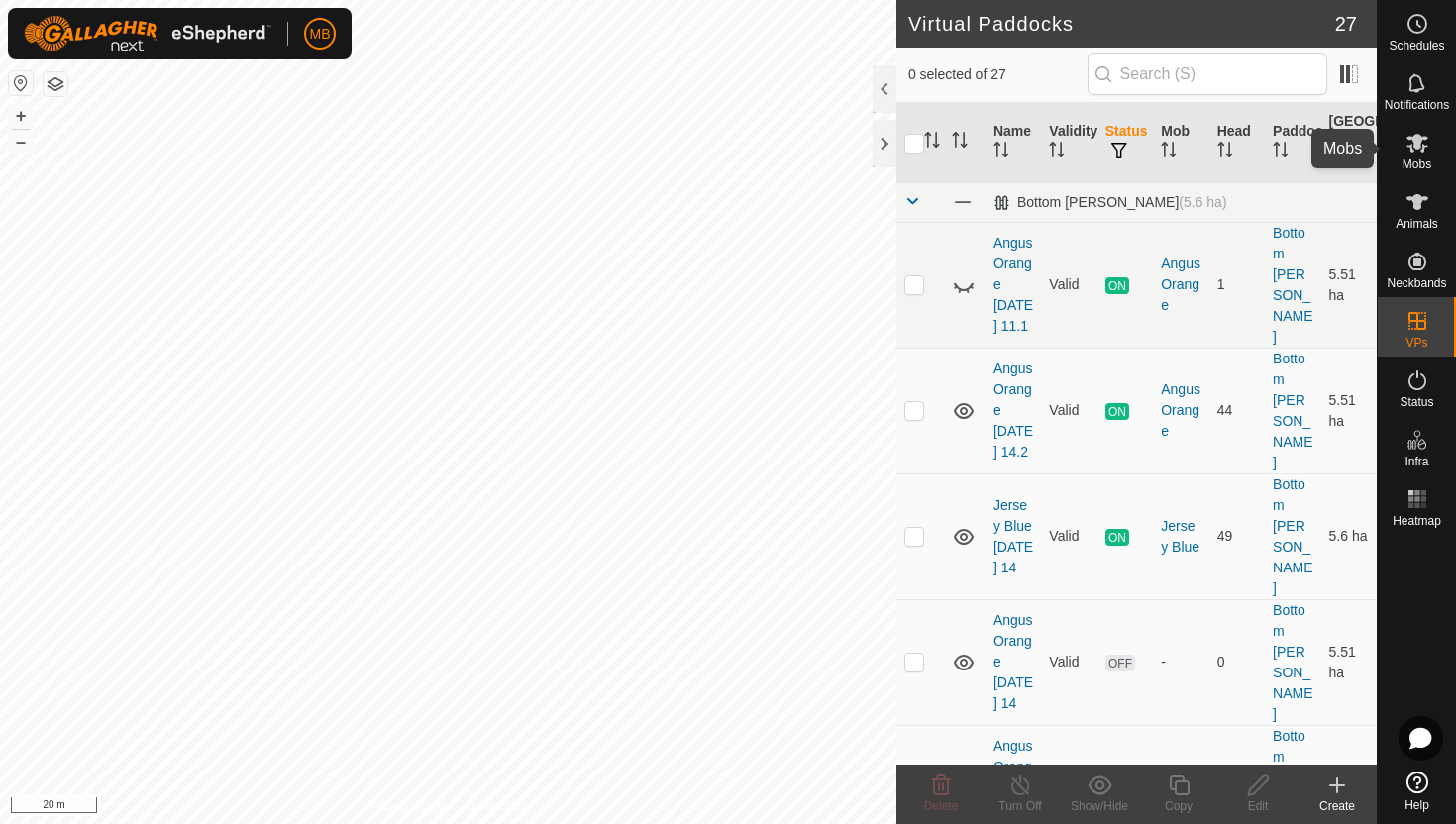 click 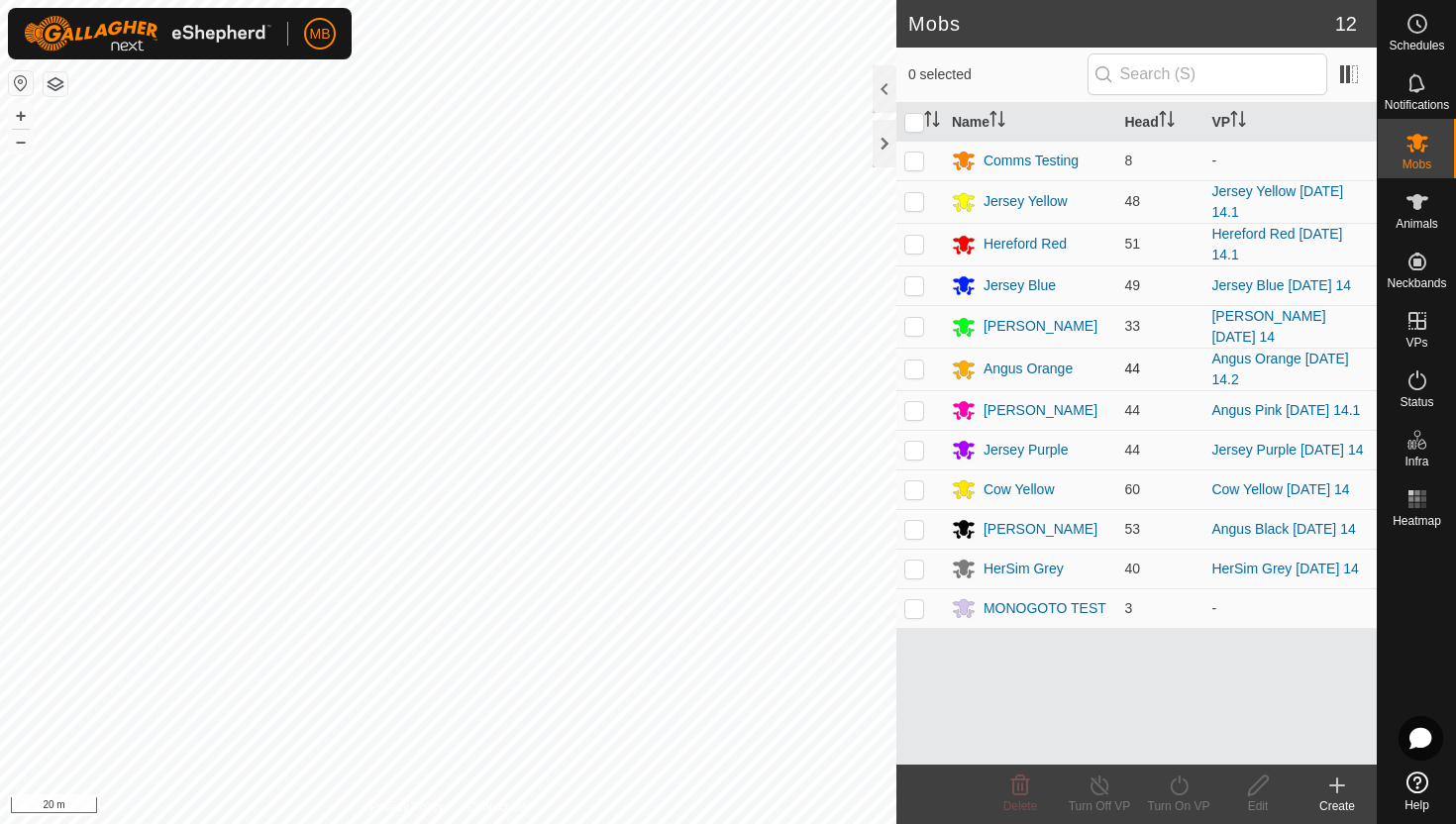click at bounding box center (914, 368) 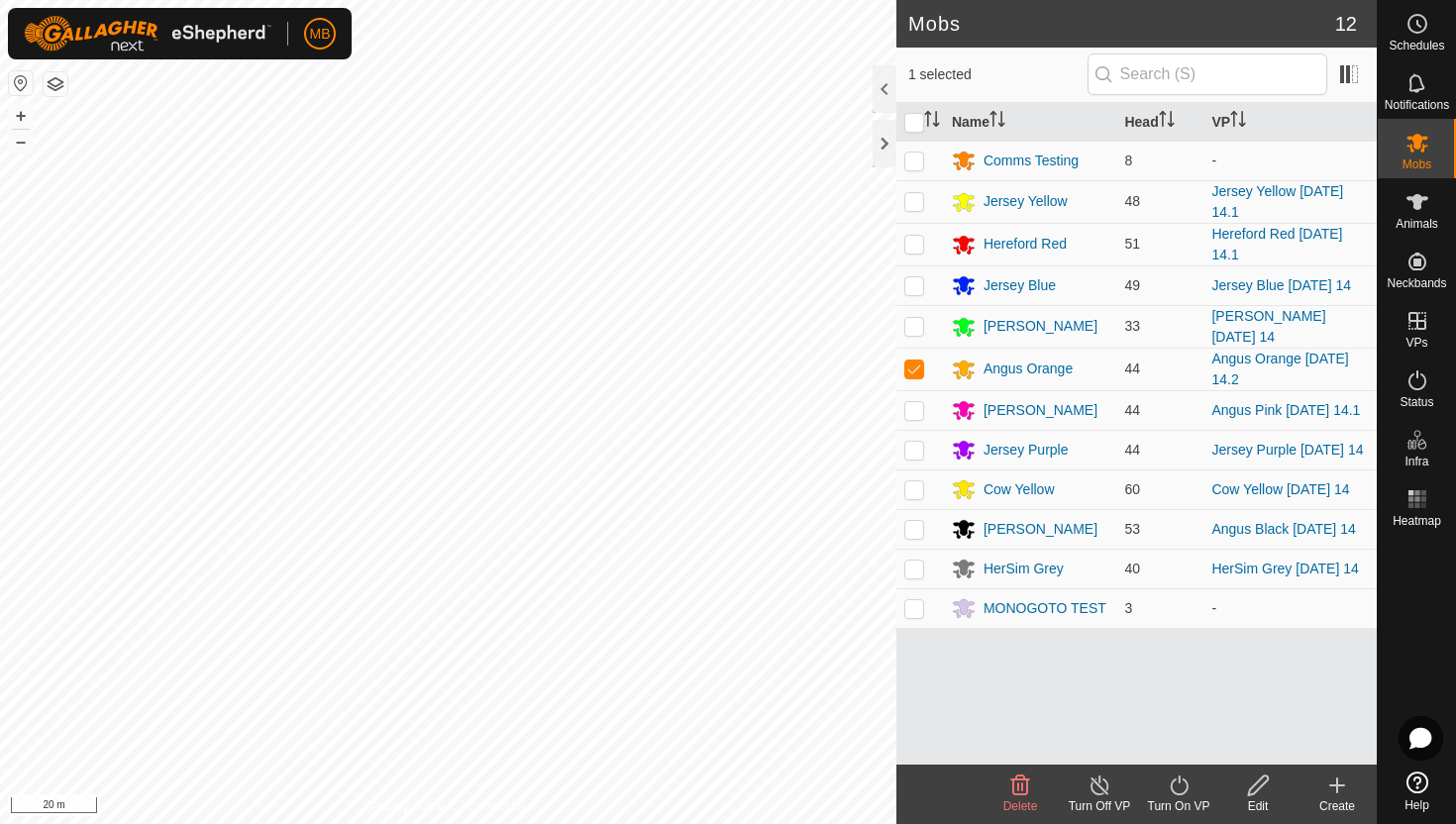click 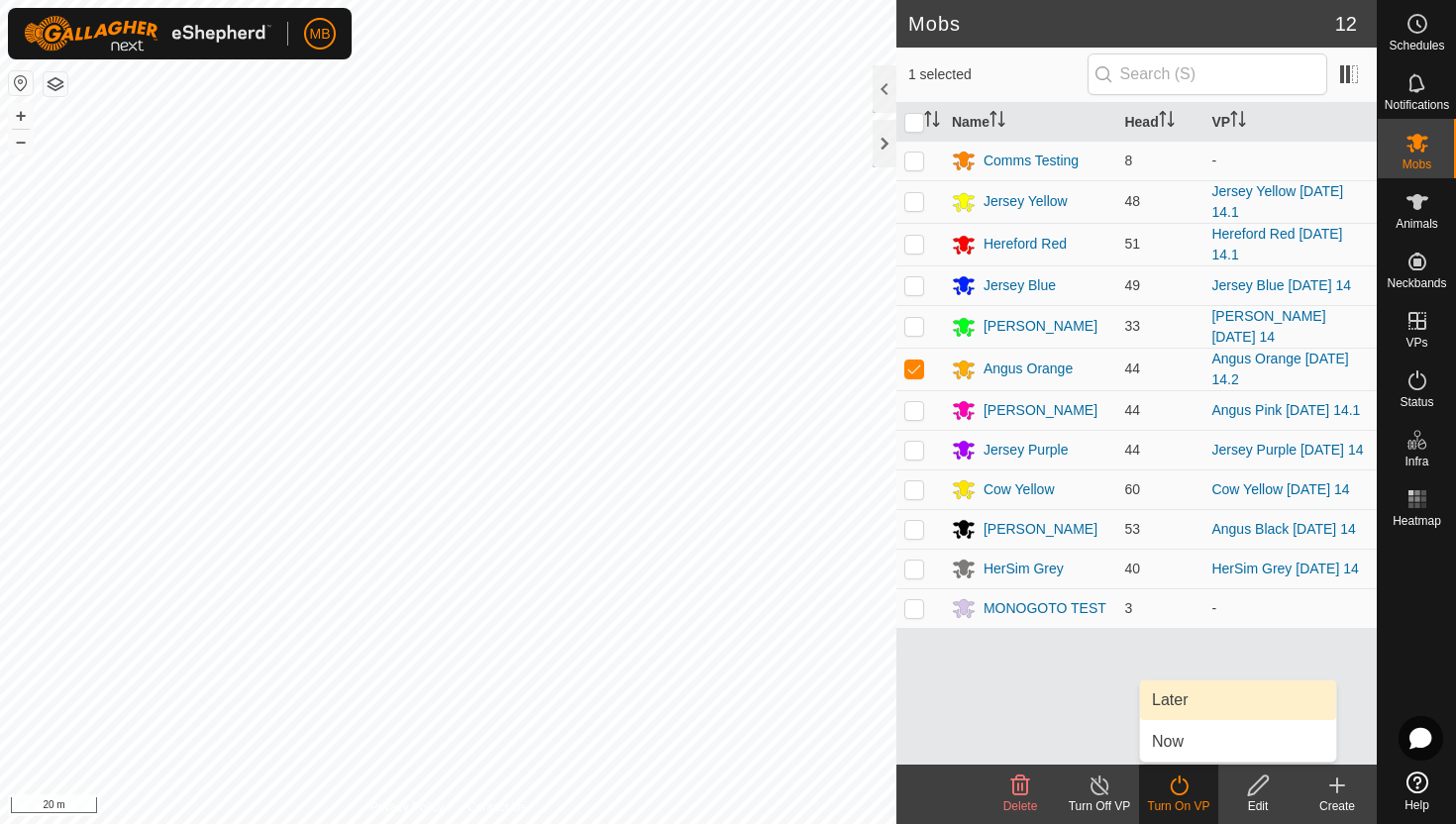 click on "Later" at bounding box center (1238, 700) 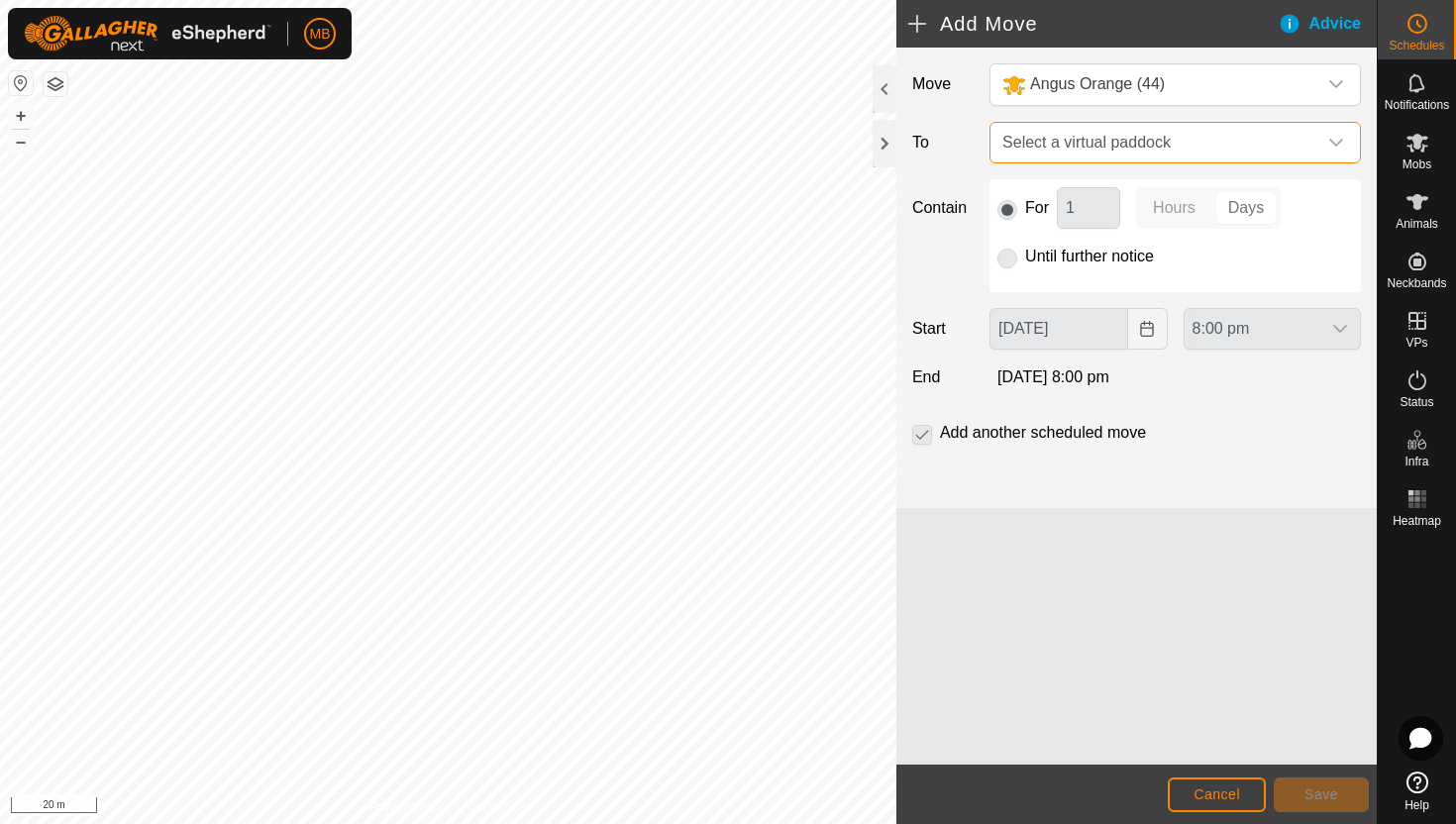 click on "Select a virtual paddock" at bounding box center [1155, 143] 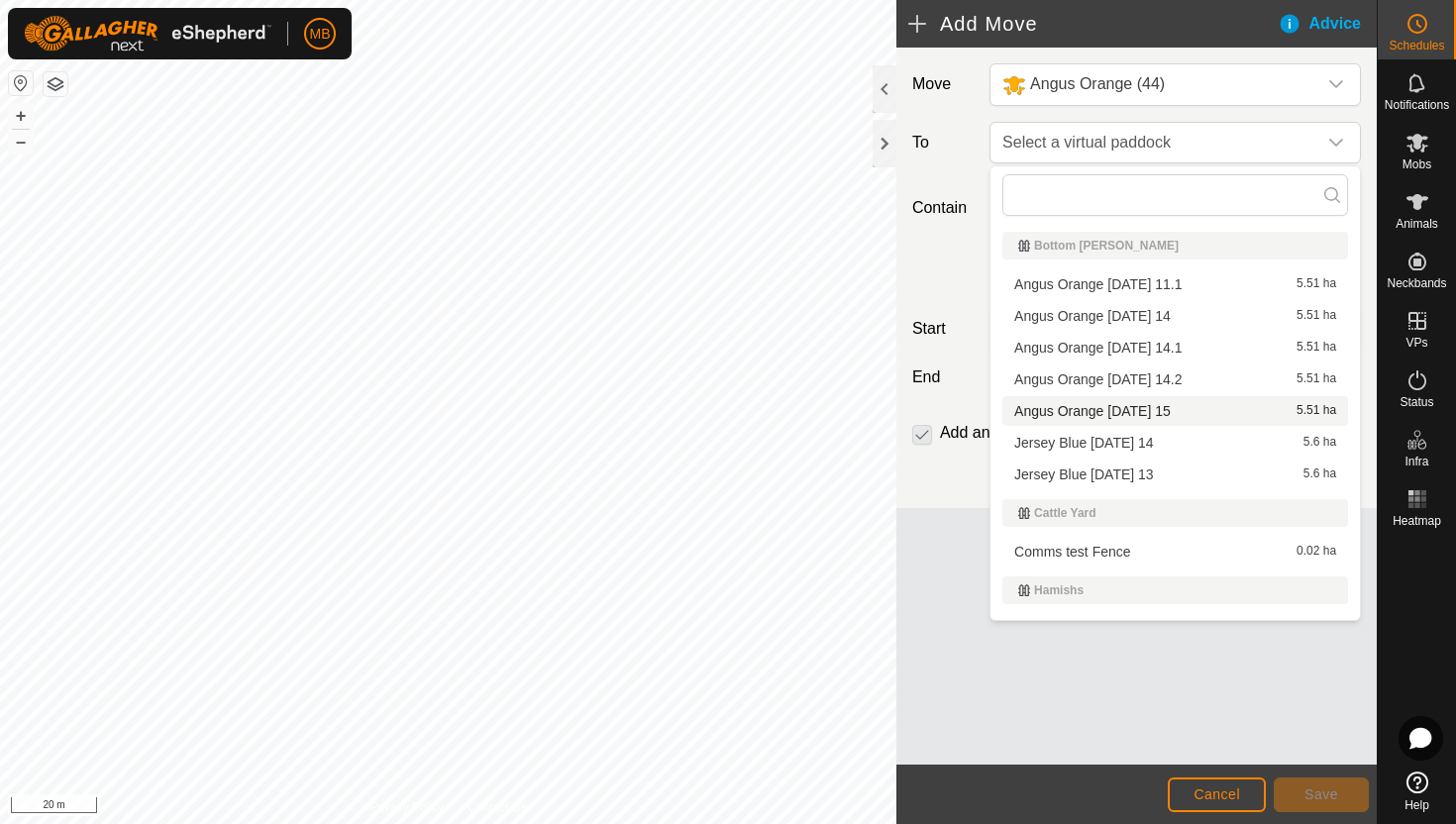 click on "Angus Orange [DATE] 15  5.51 ha" at bounding box center (1175, 411) 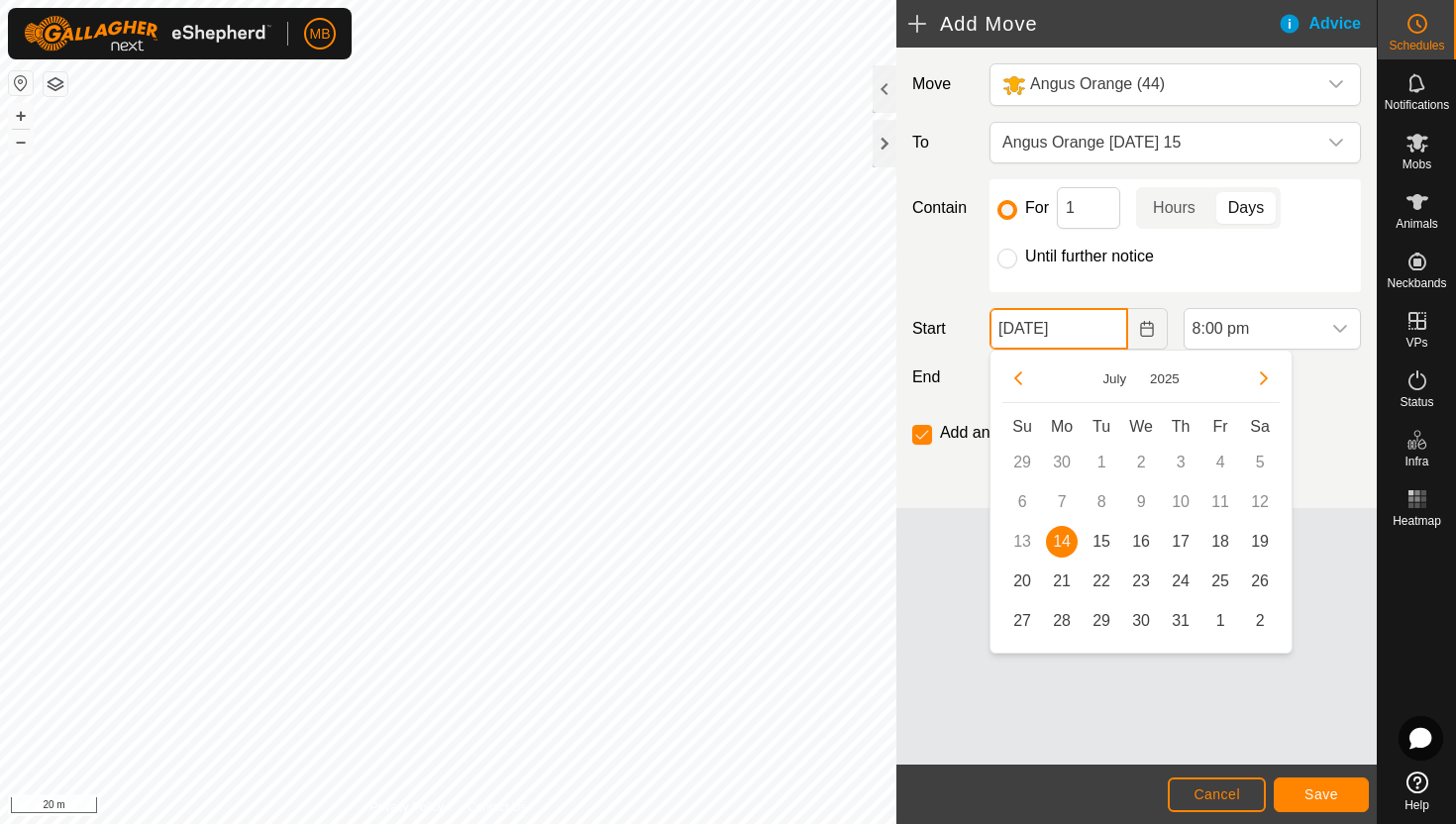click on "[DATE]" 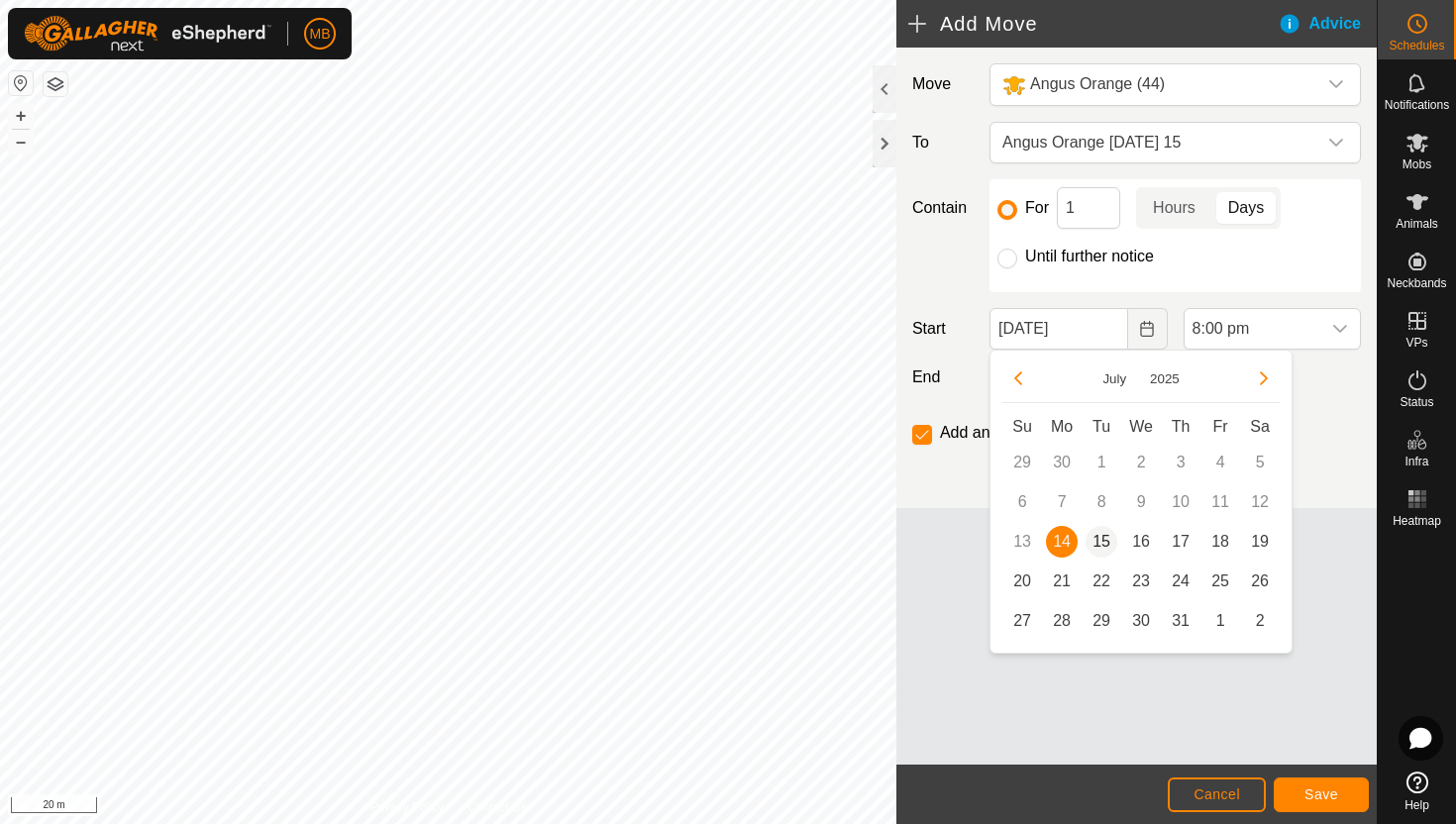 click on "15" at bounding box center (1101, 542) 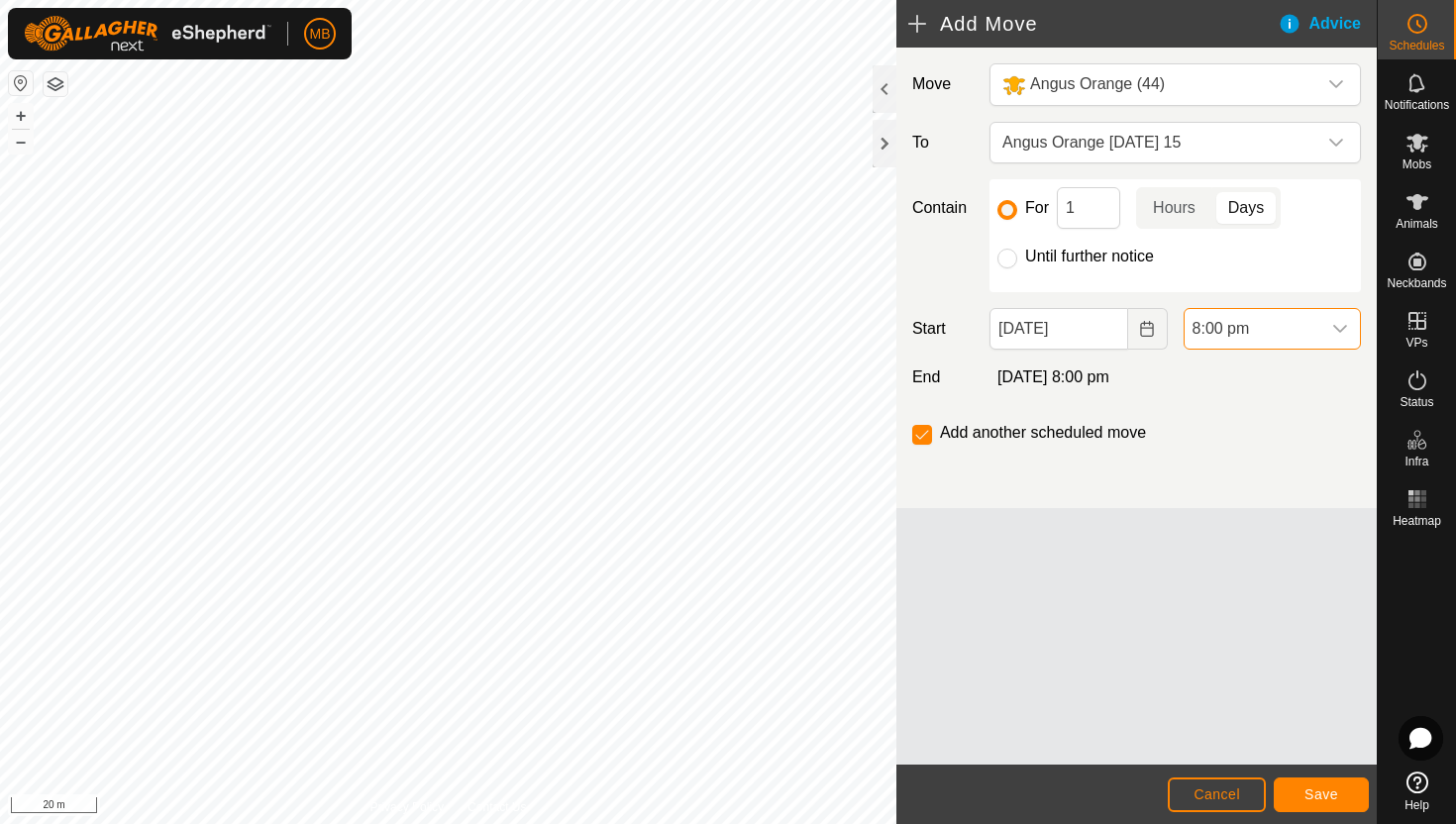 click on "8:00 pm" at bounding box center [1252, 329] 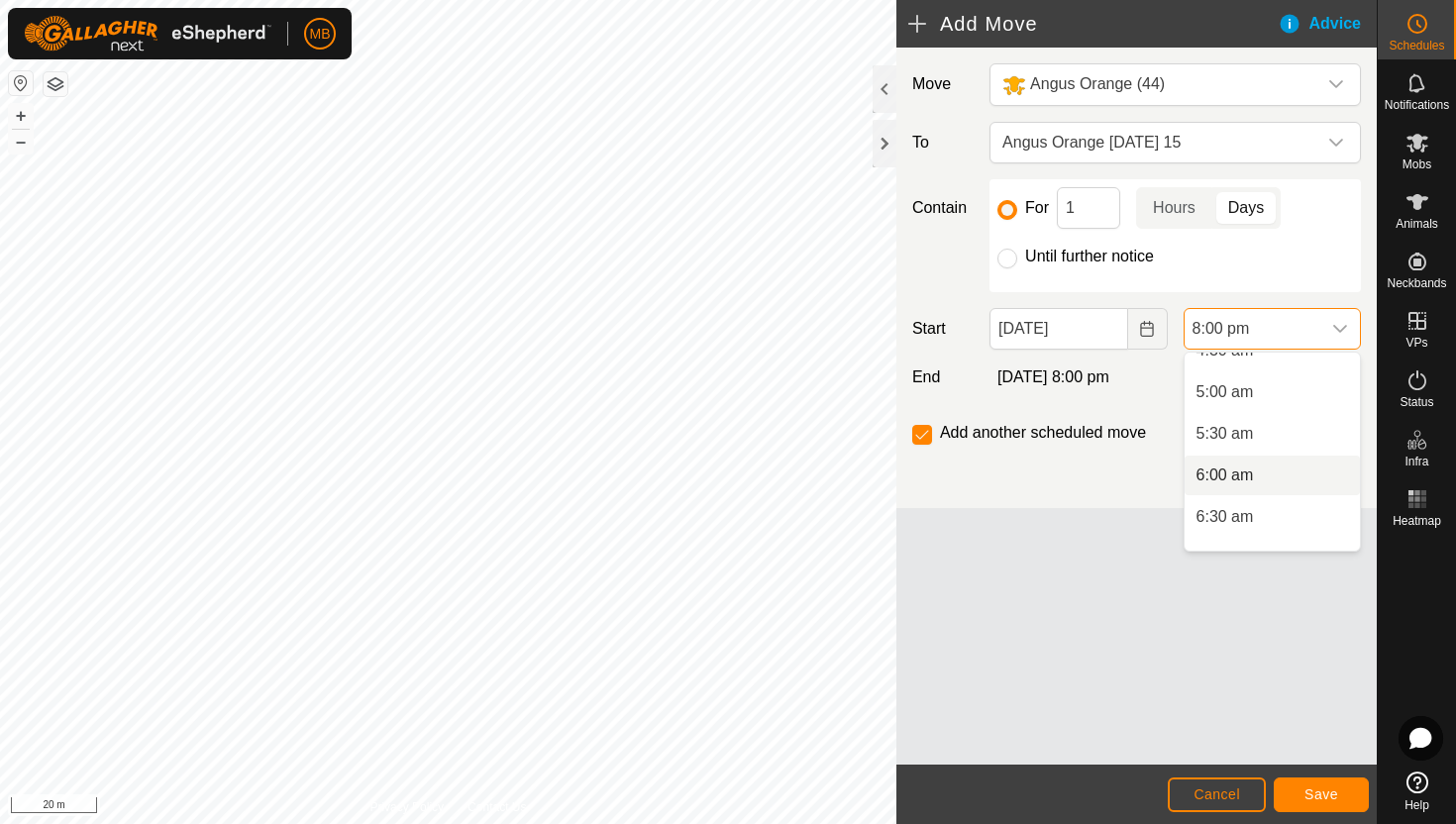 scroll, scrollTop: 383, scrollLeft: 0, axis: vertical 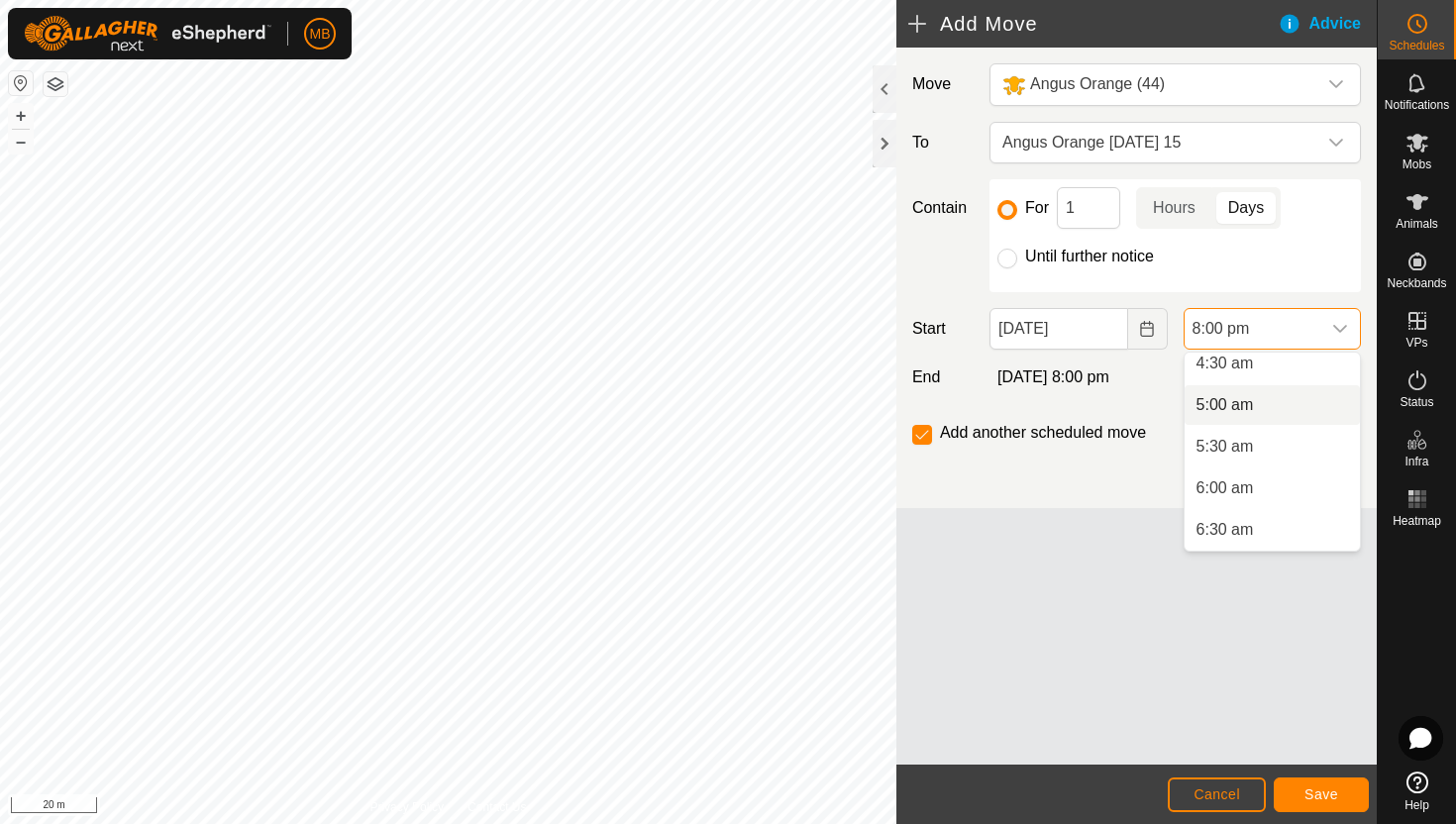 click on "5:00 am" at bounding box center [1272, 405] 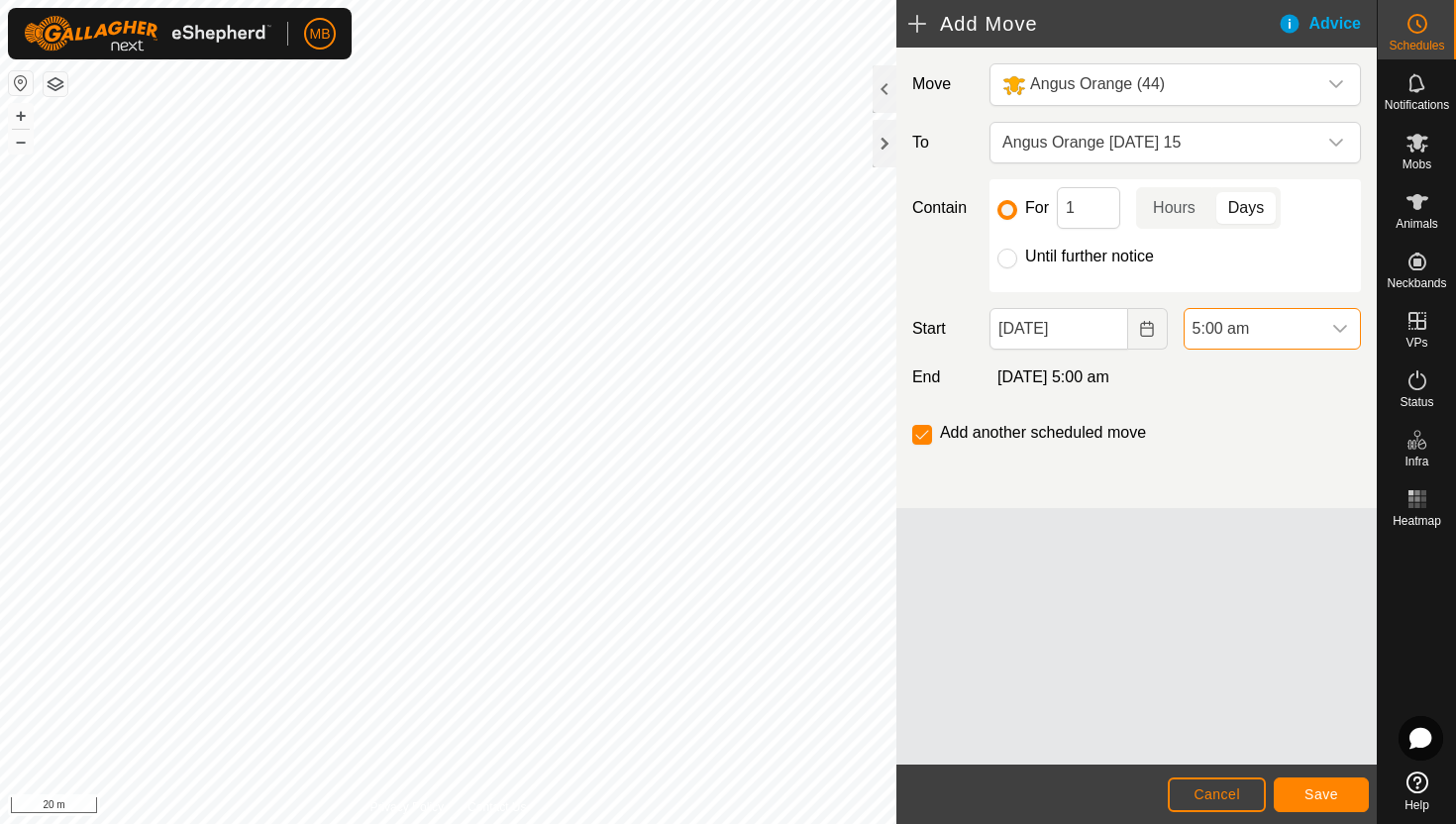 scroll, scrollTop: 1505, scrollLeft: 0, axis: vertical 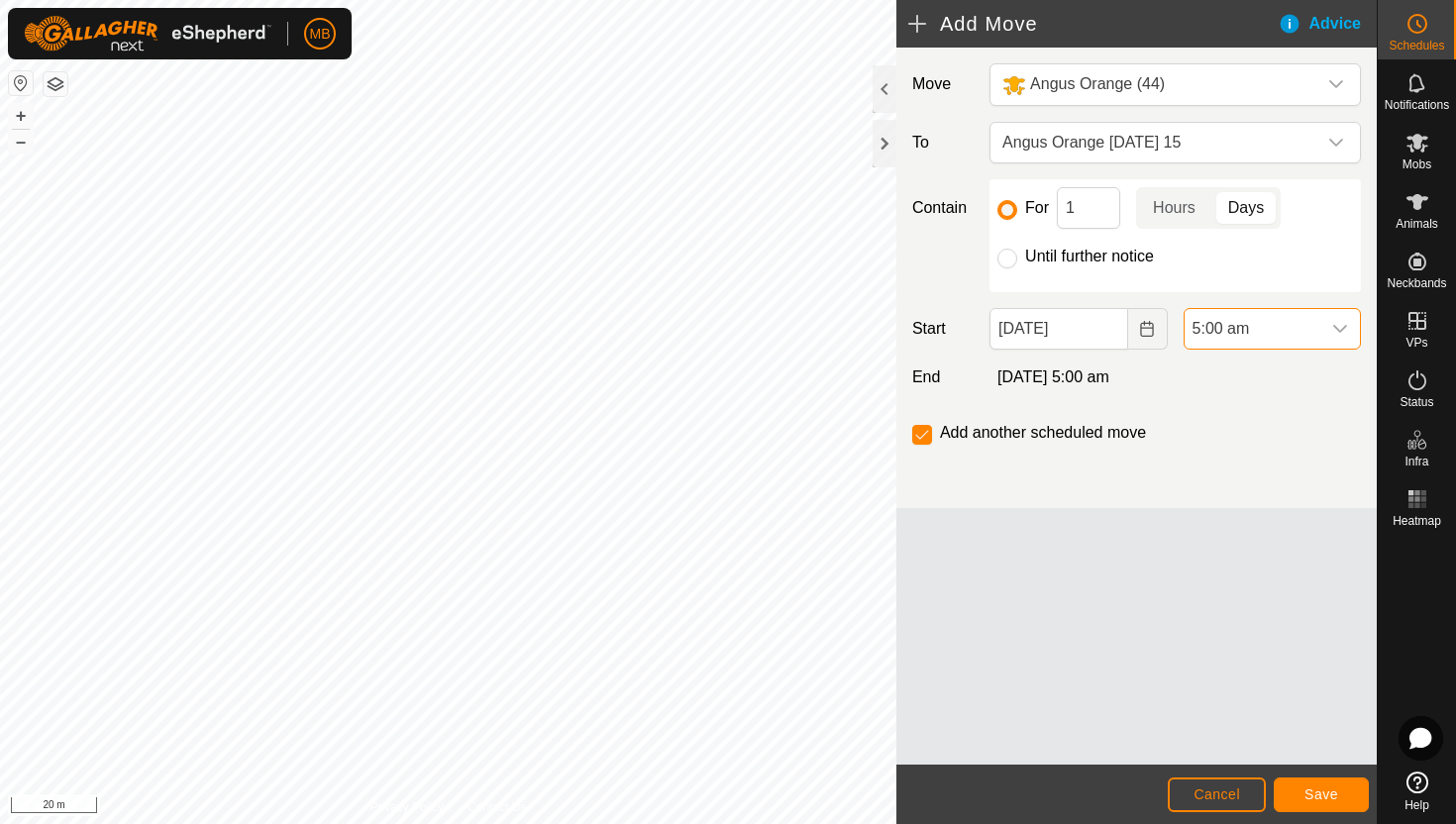 click on "Until further notice" 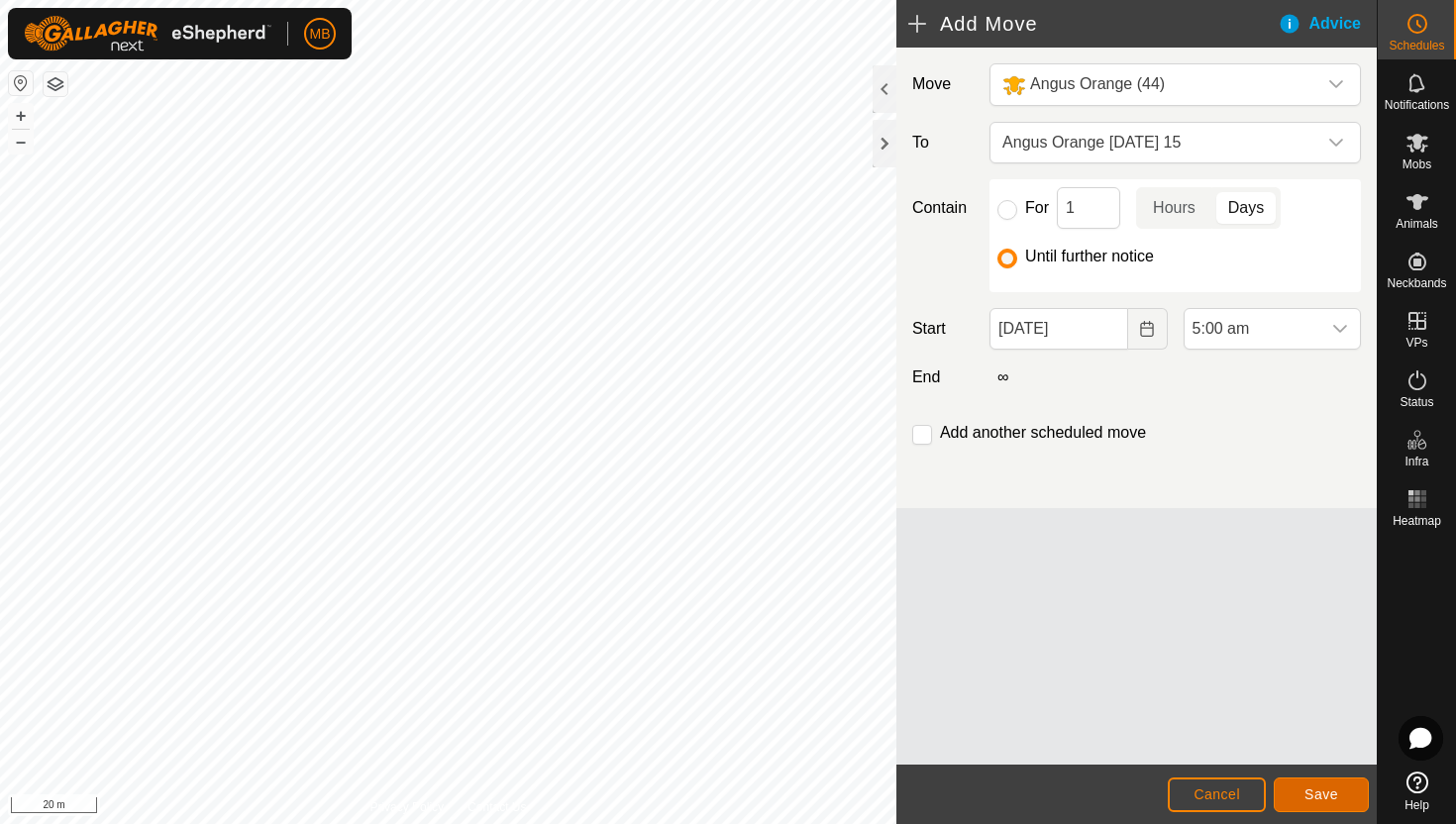 click on "Save" 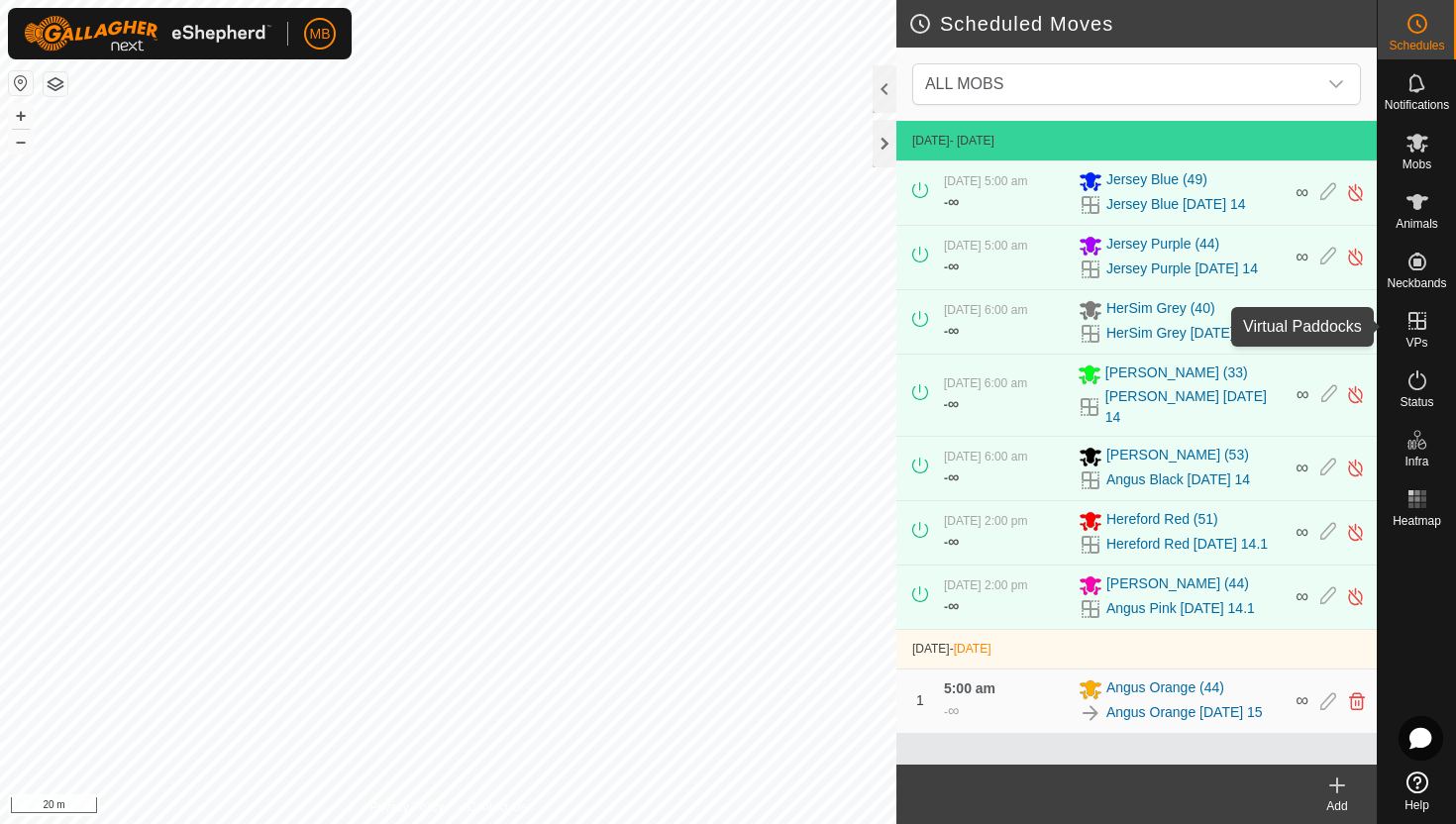 click 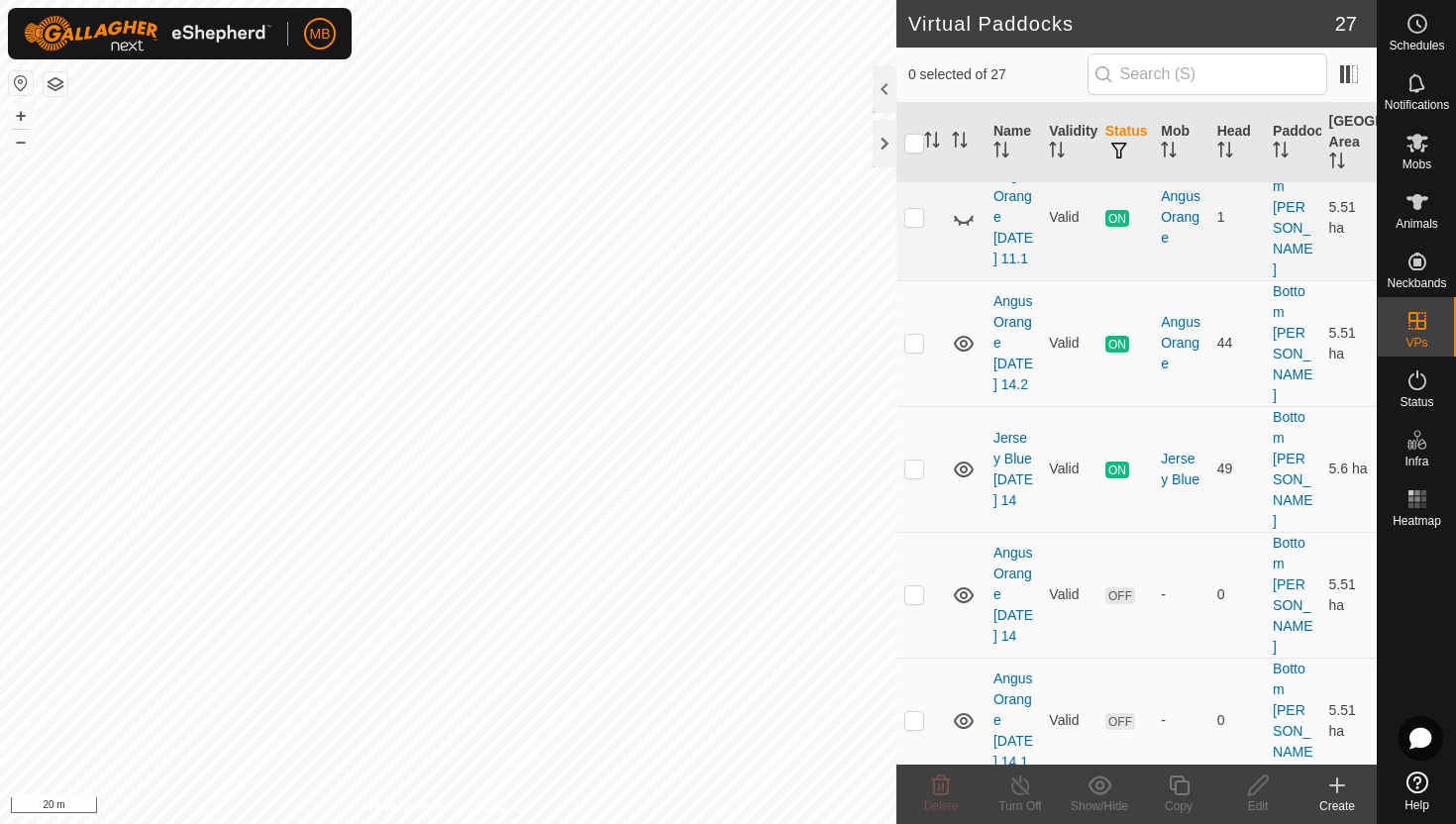 scroll, scrollTop: 50, scrollLeft: 0, axis: vertical 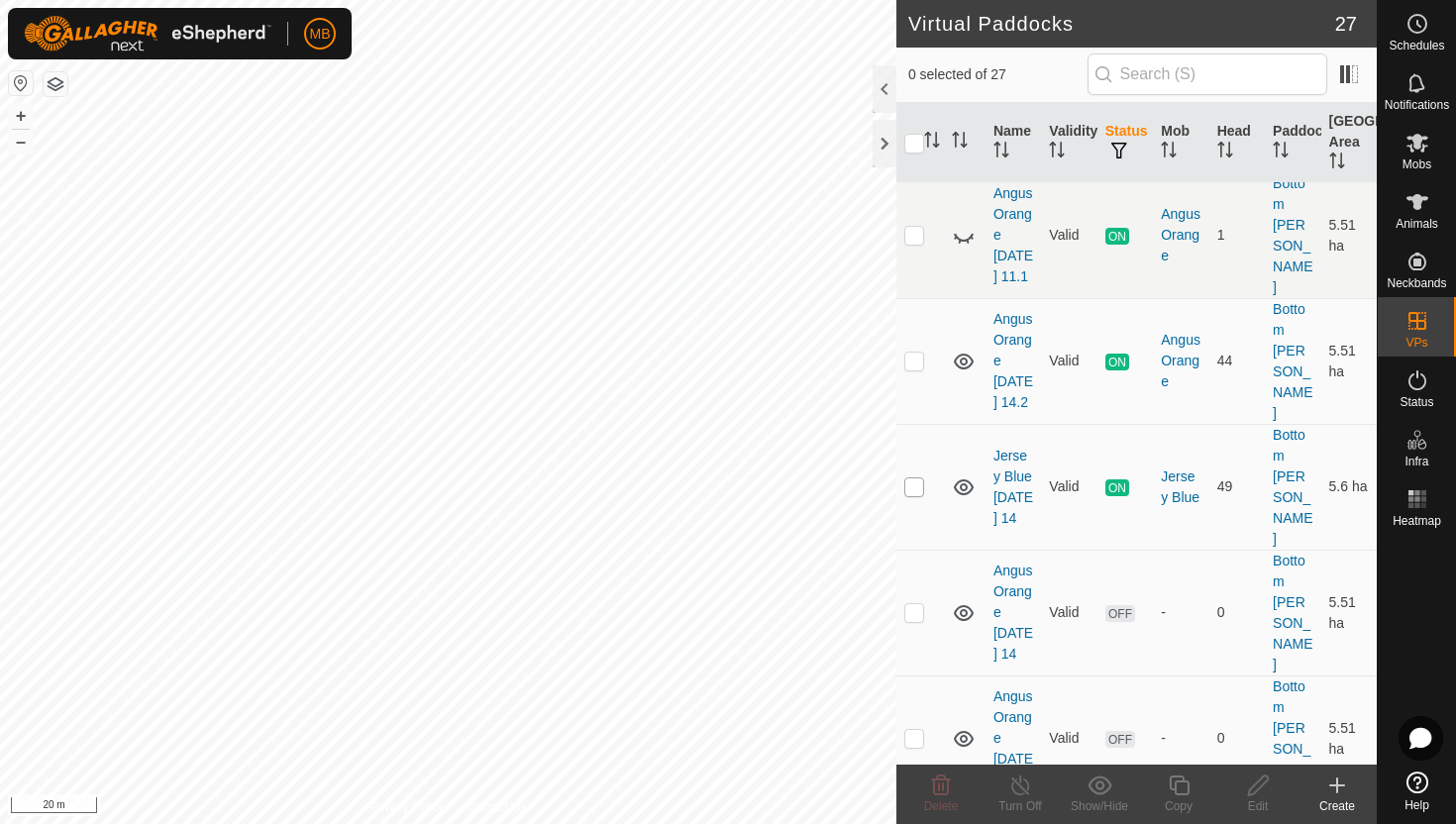 click at bounding box center (914, 487) 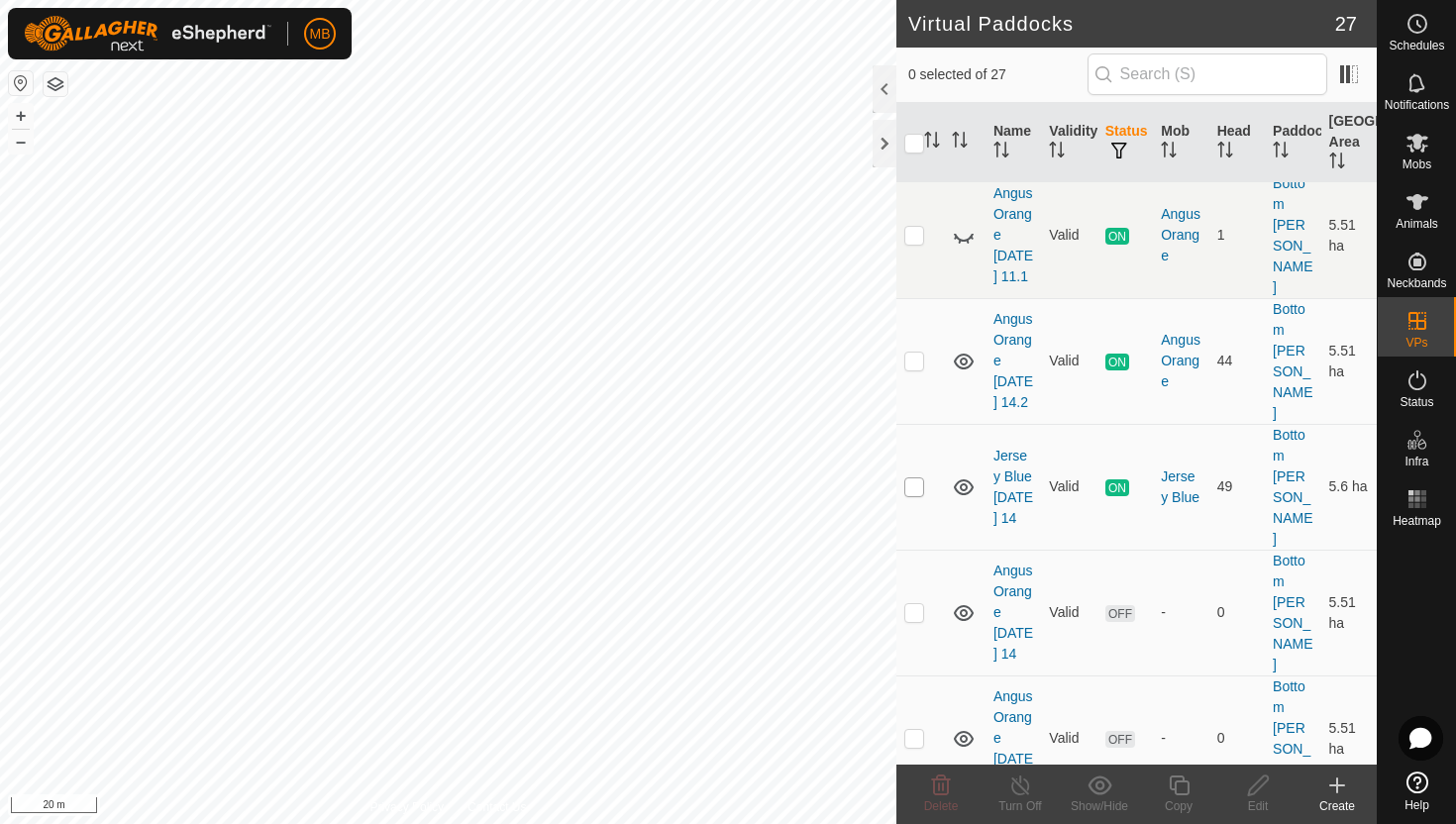 checkbox on "true" 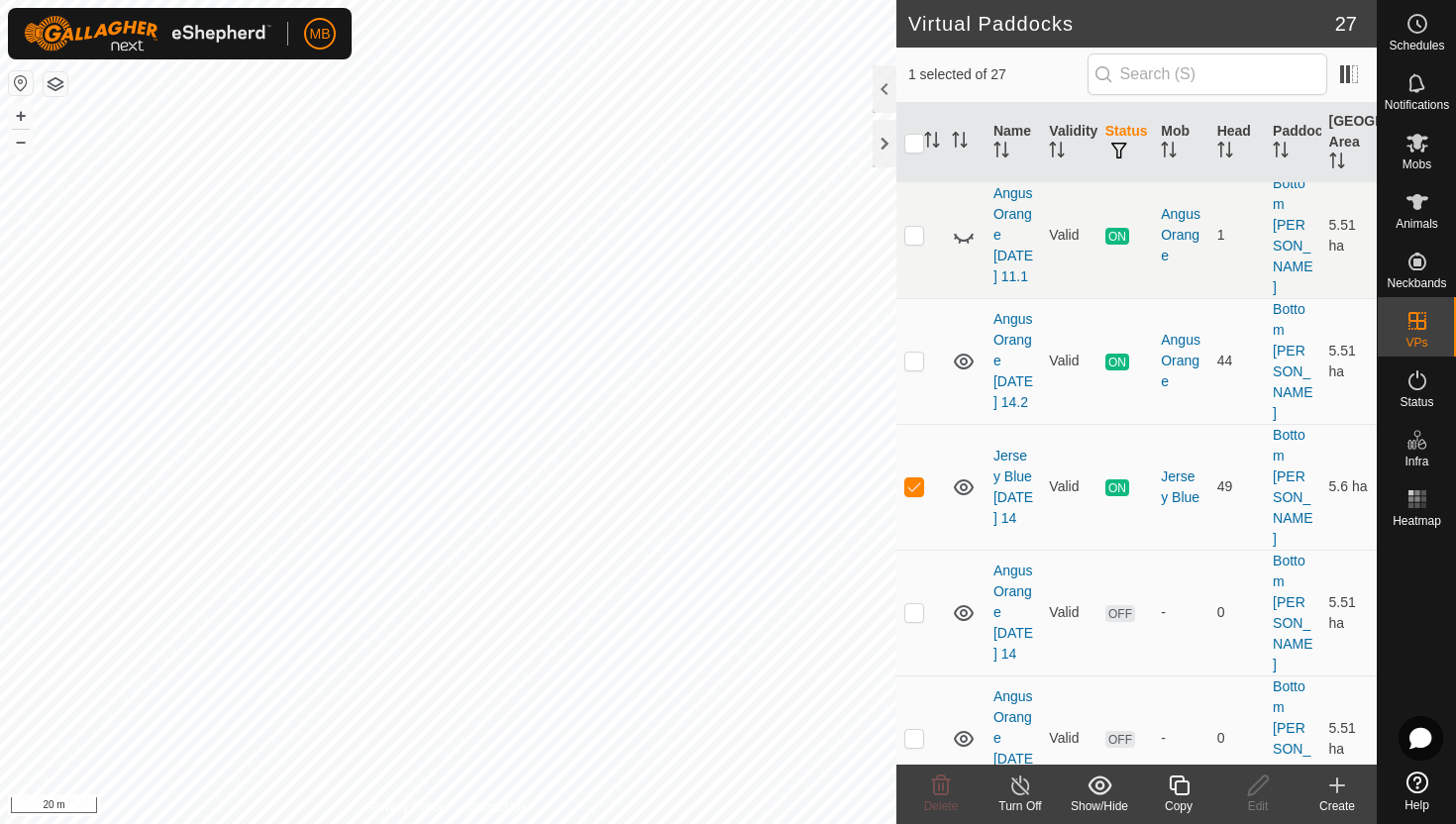 click 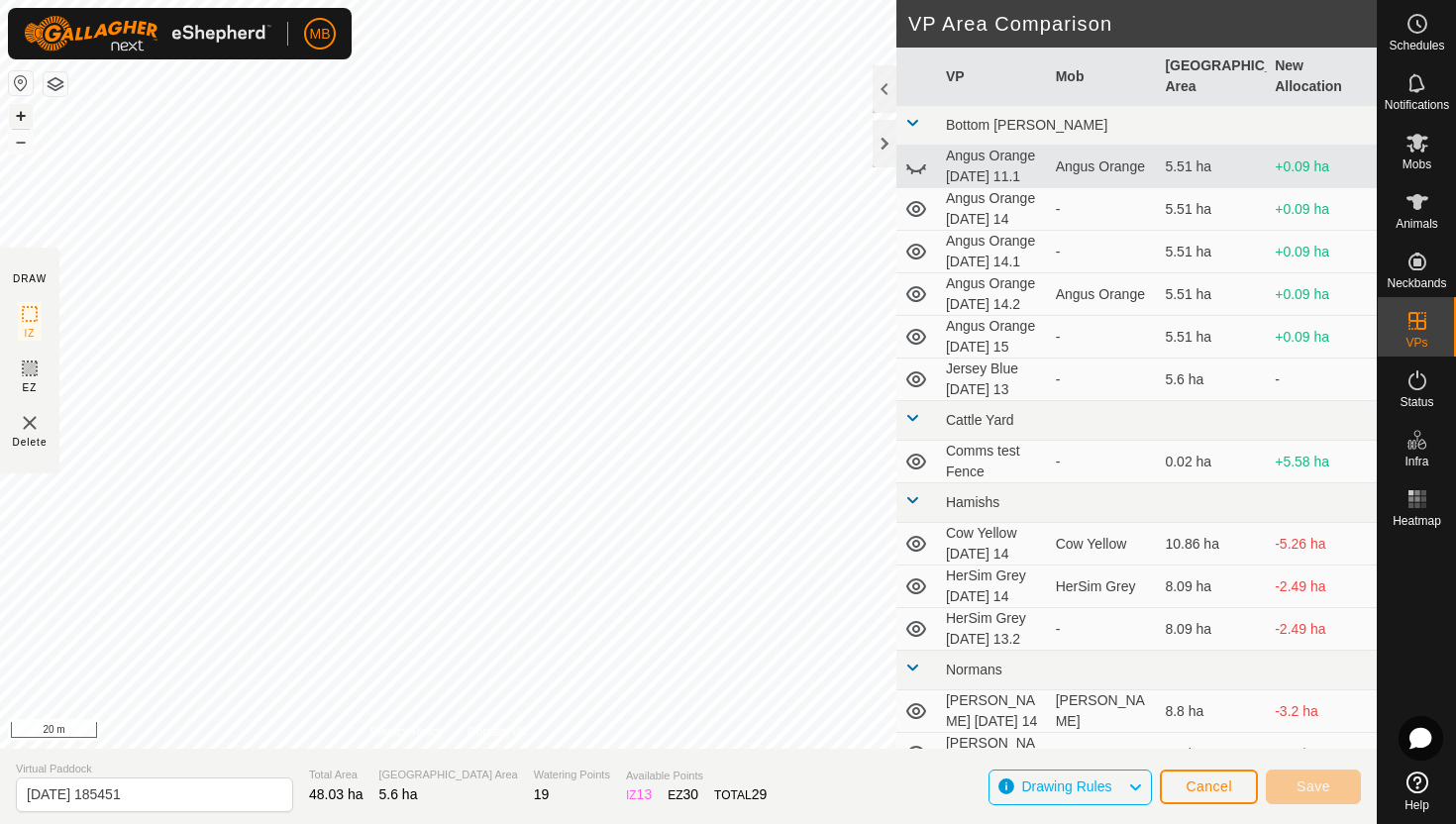 click on "+" at bounding box center (21, 116) 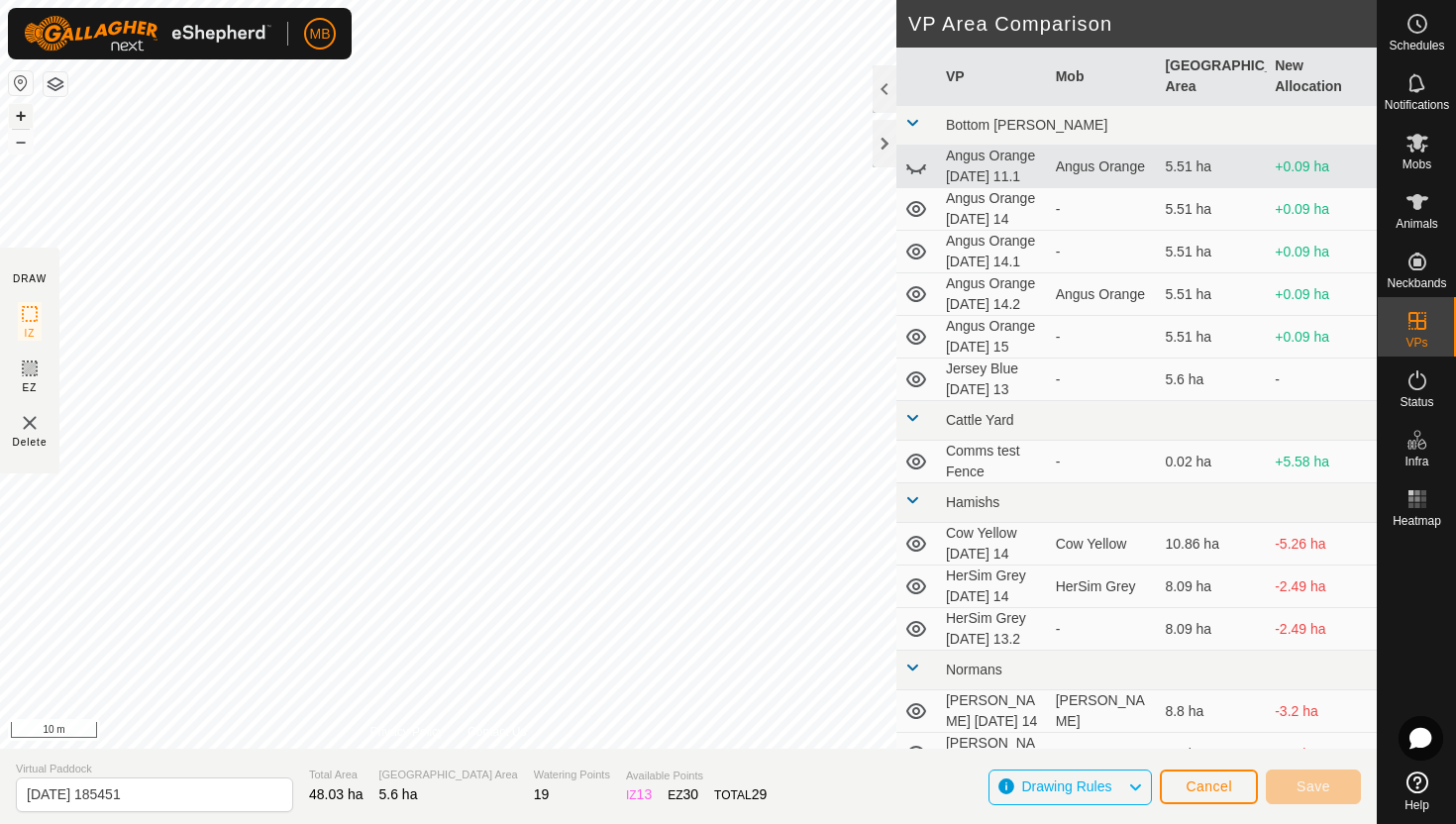 click on "+" at bounding box center (21, 116) 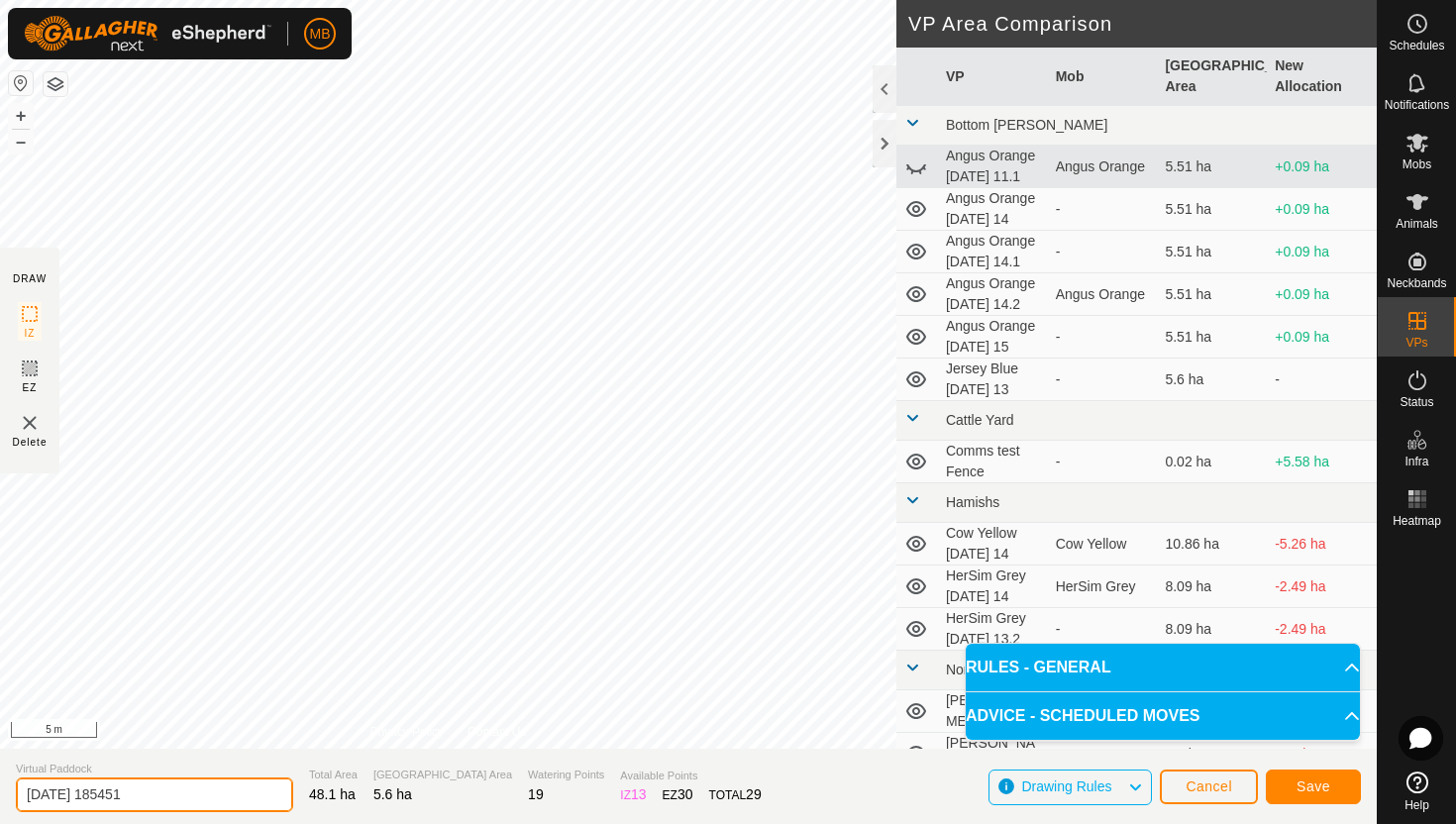 click on "[DATE] 185451" 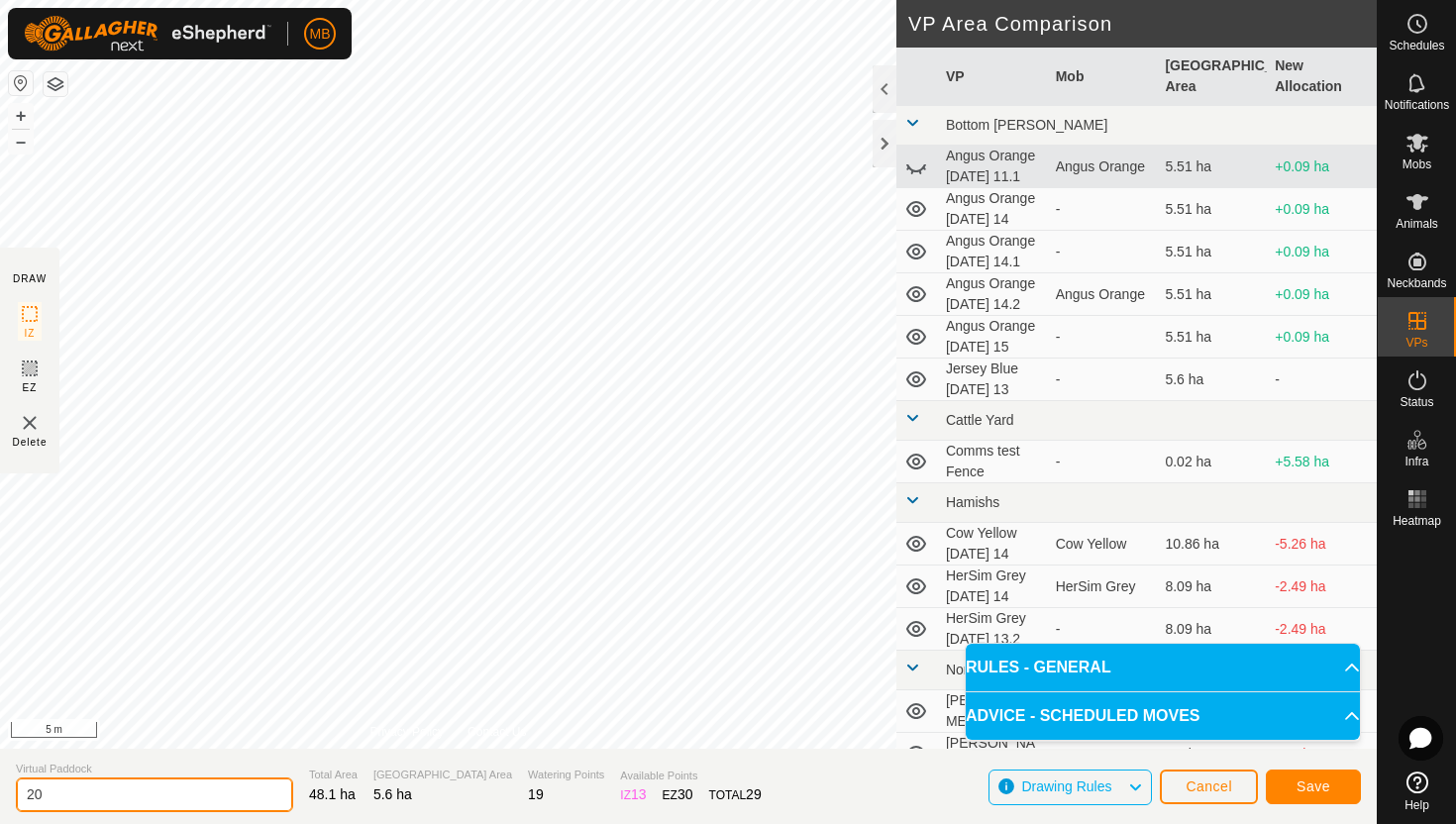 type on "2" 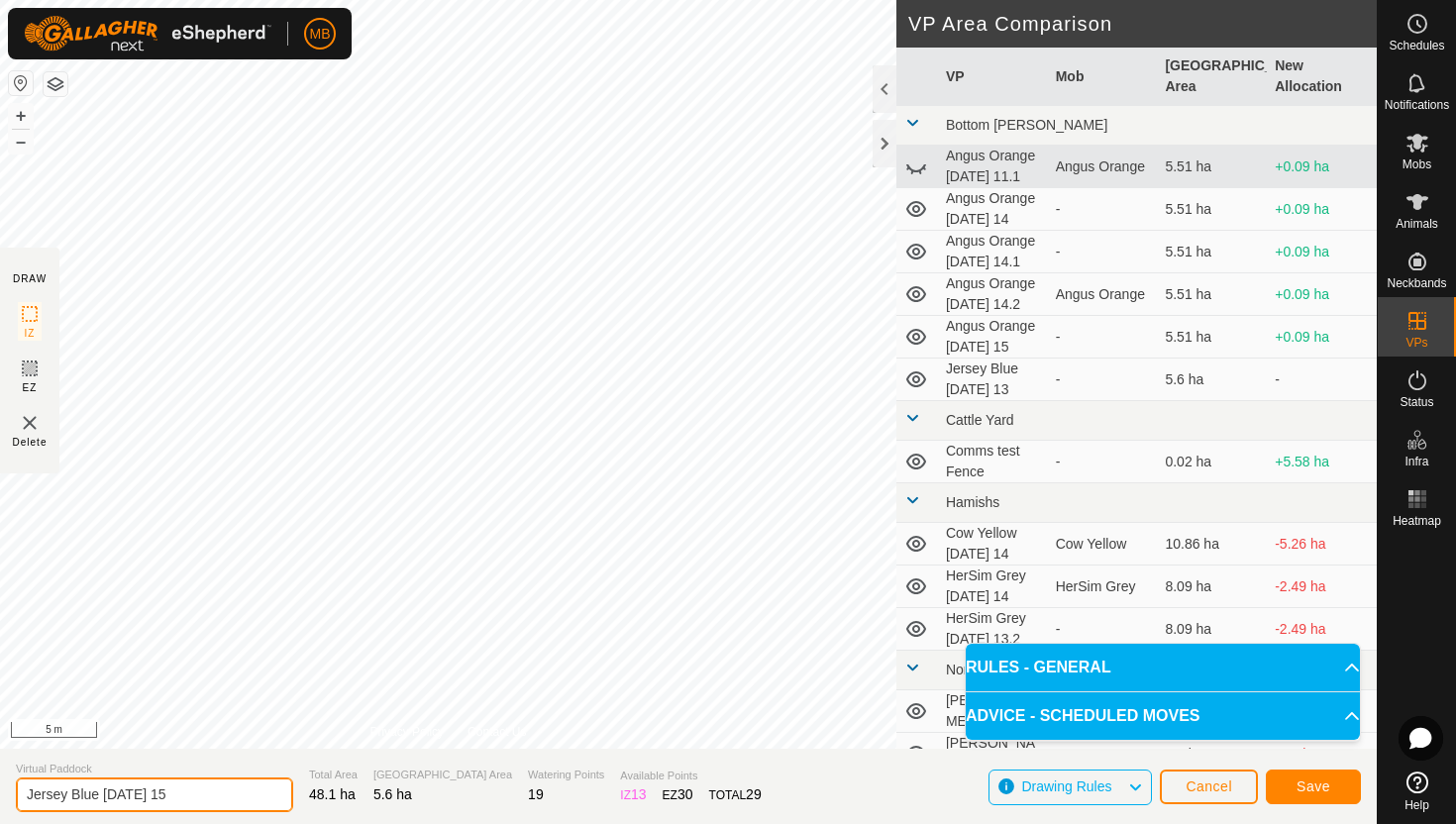 type on "Jersey Blue [DATE] 15" 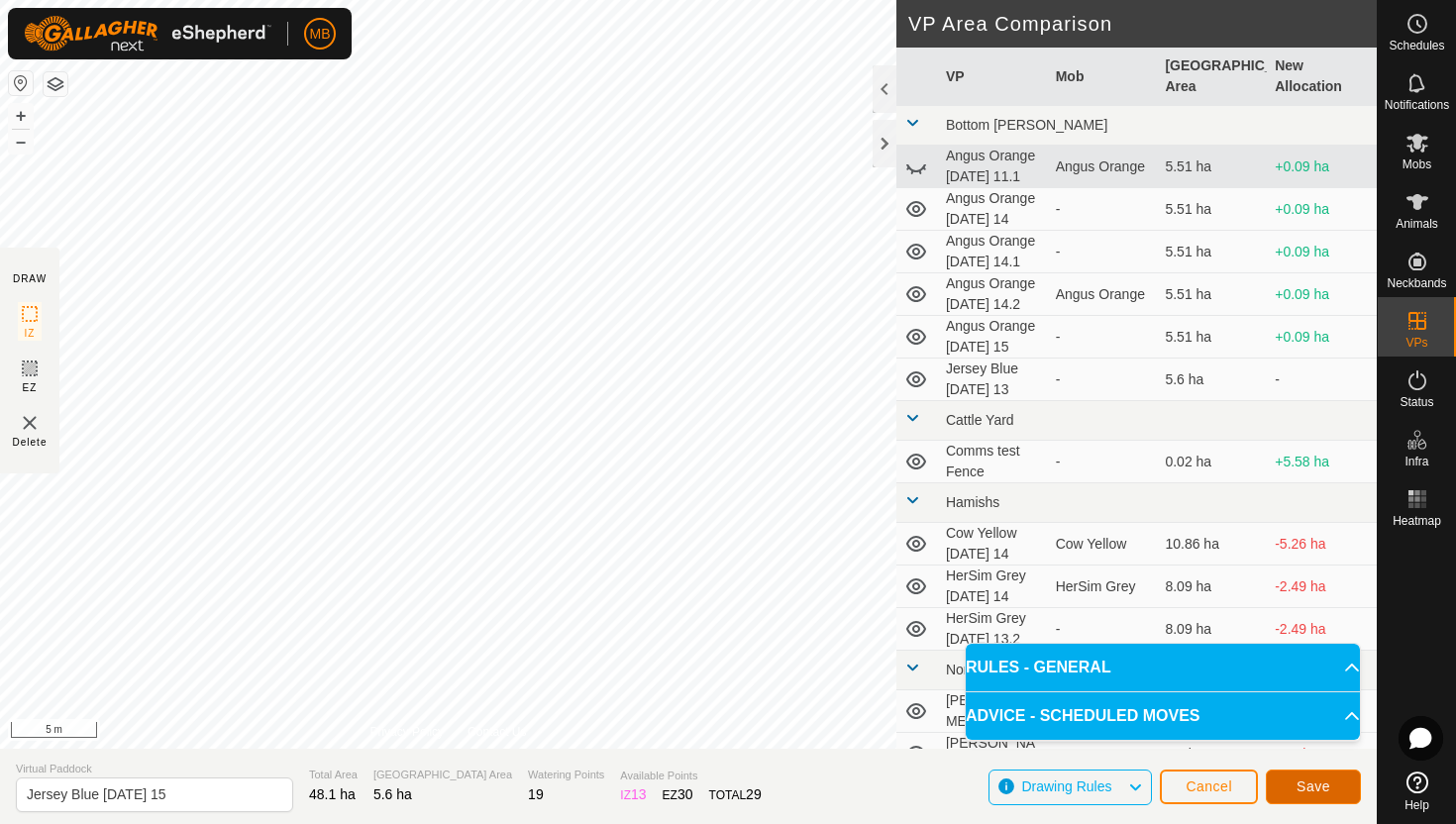 click on "Save" 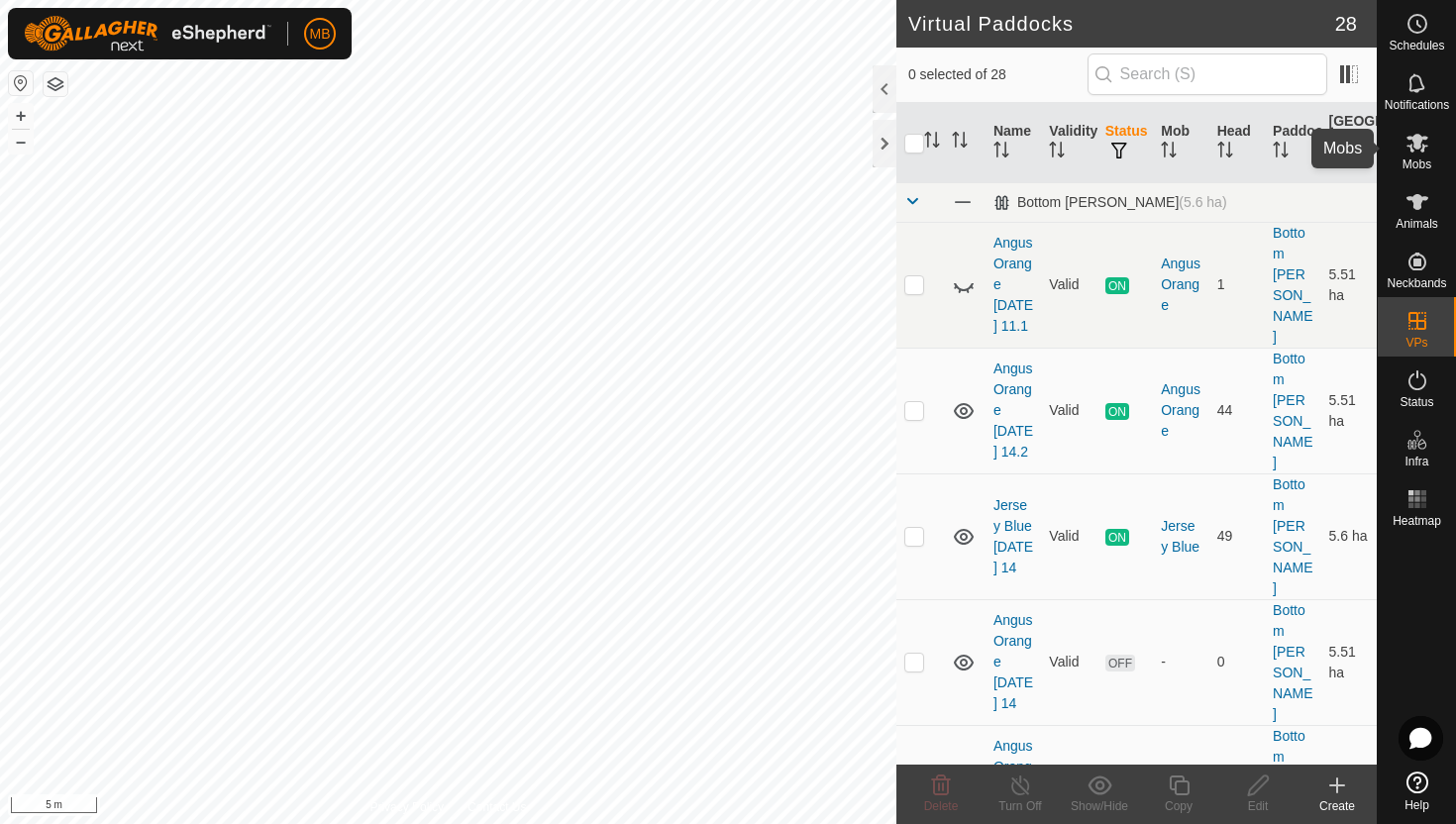 click 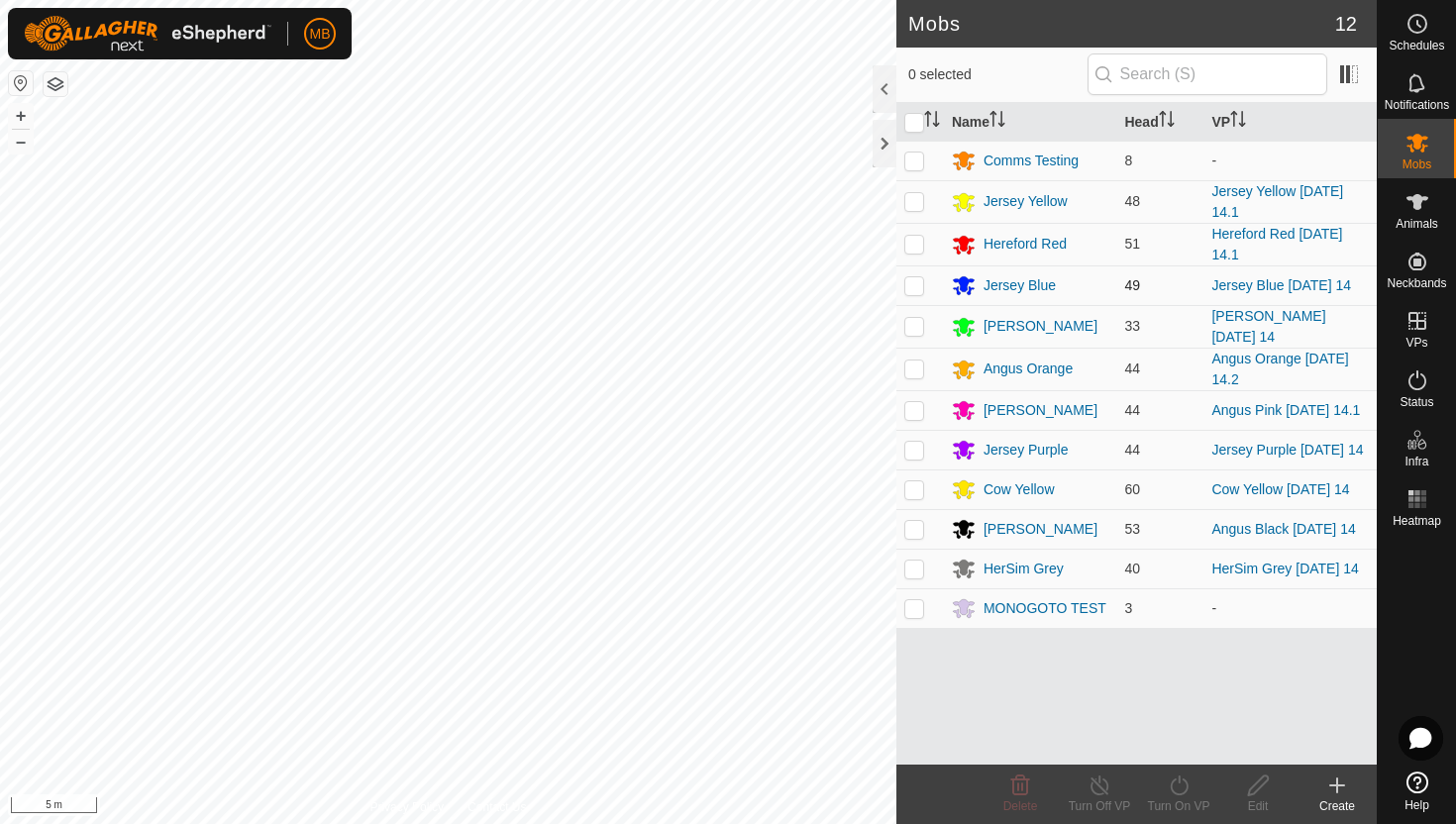click at bounding box center (914, 285) 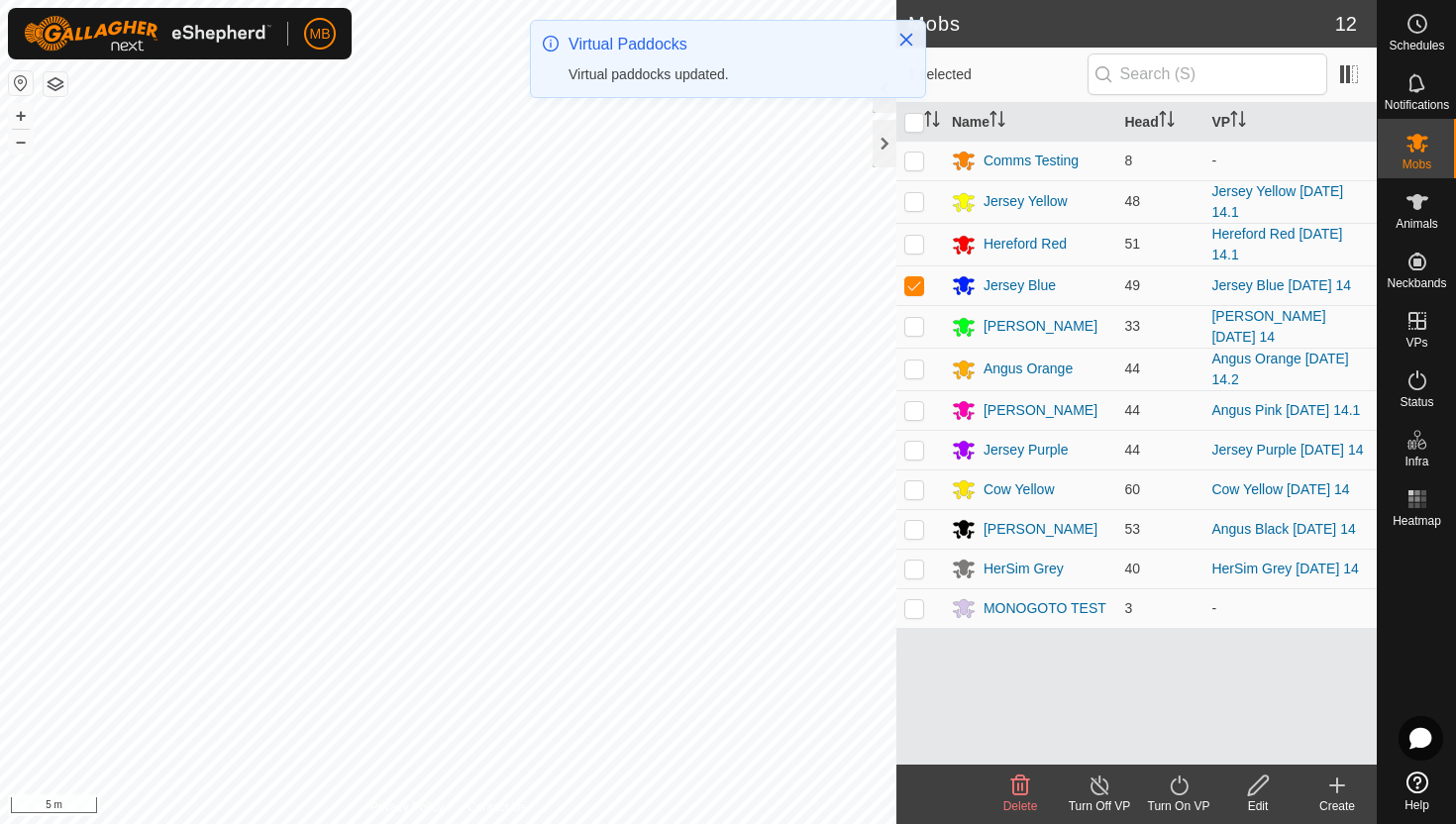 click 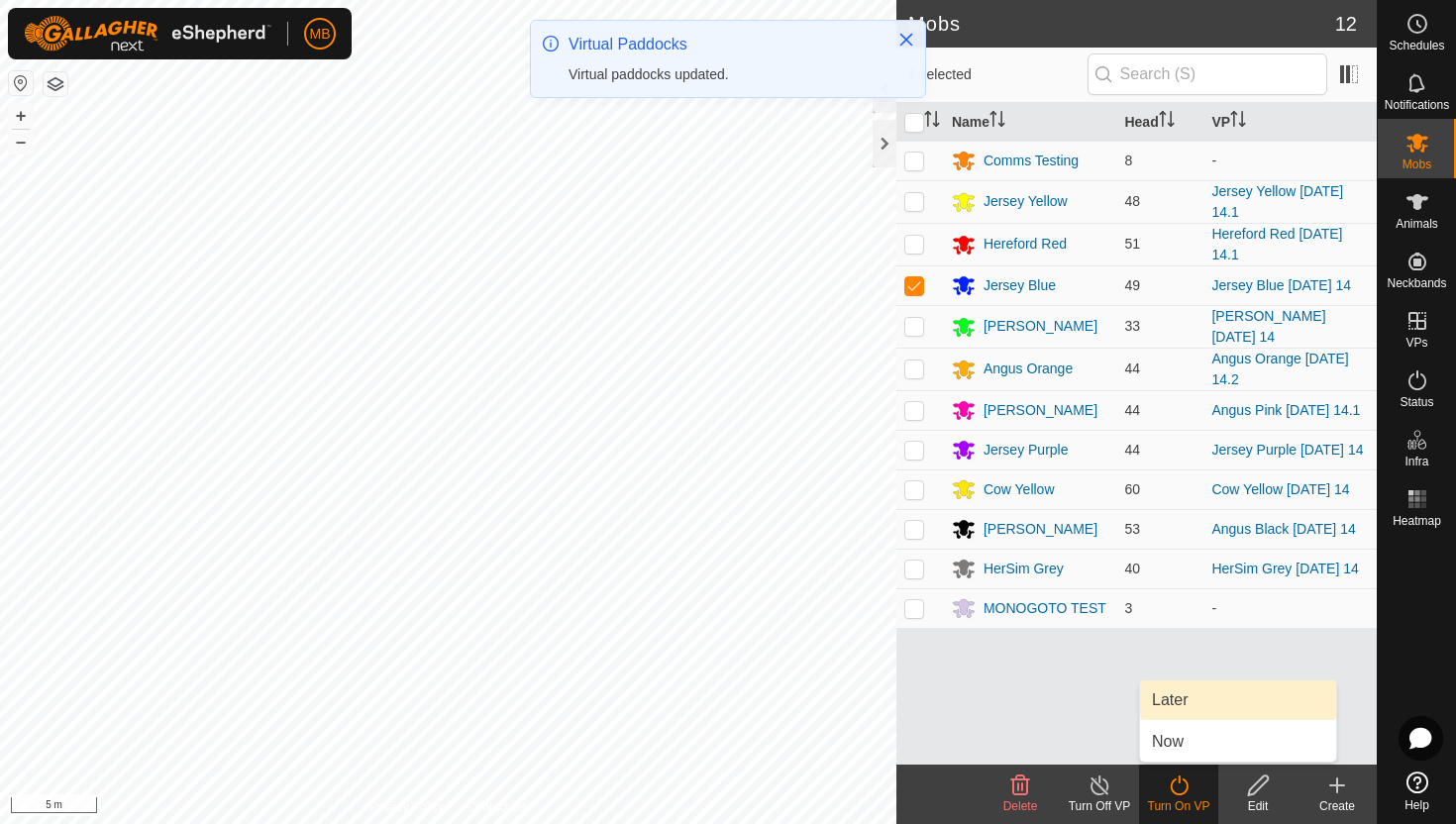 click on "Later" at bounding box center [1238, 700] 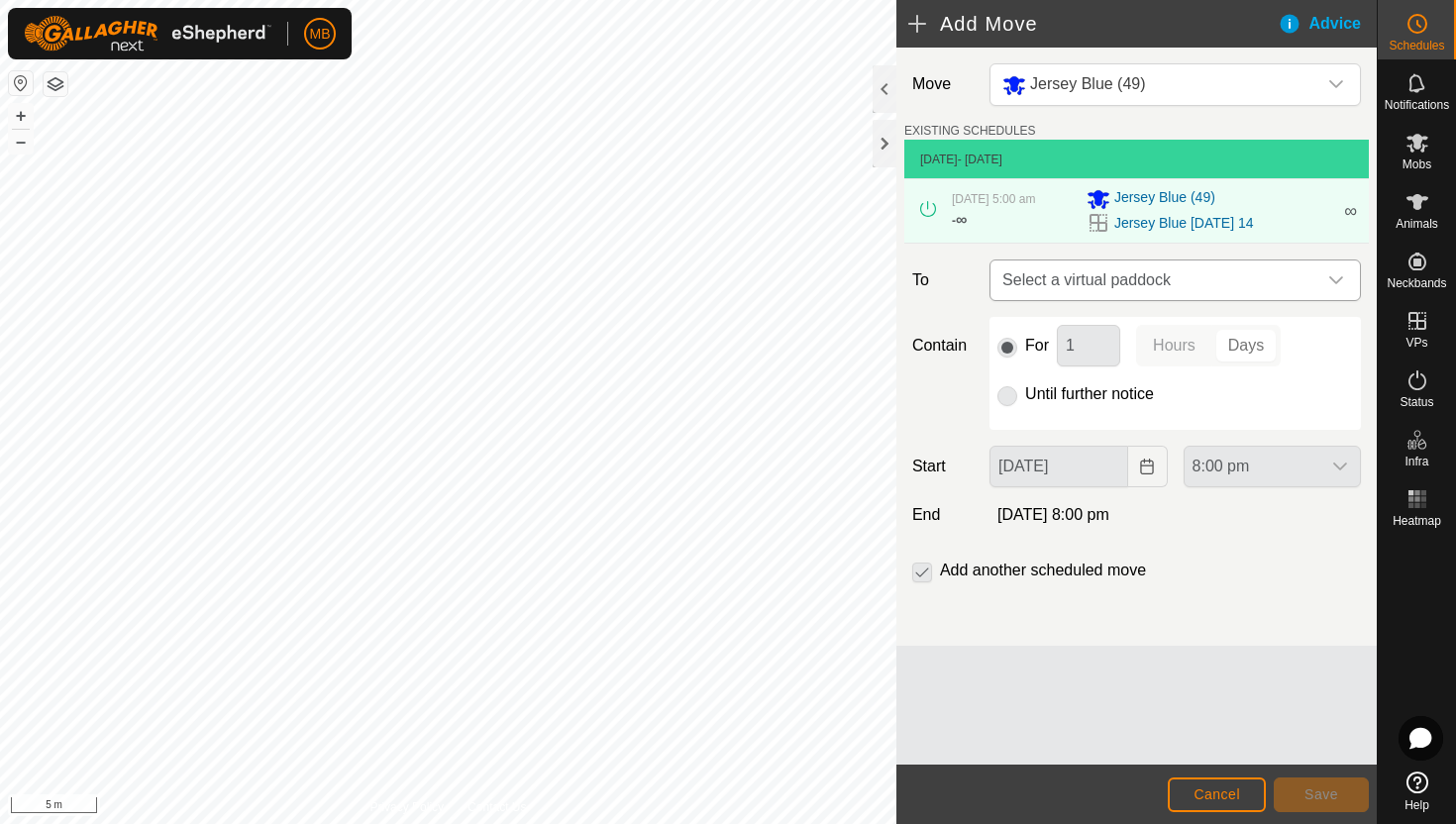 click on "Select a virtual paddock" at bounding box center [1155, 280] 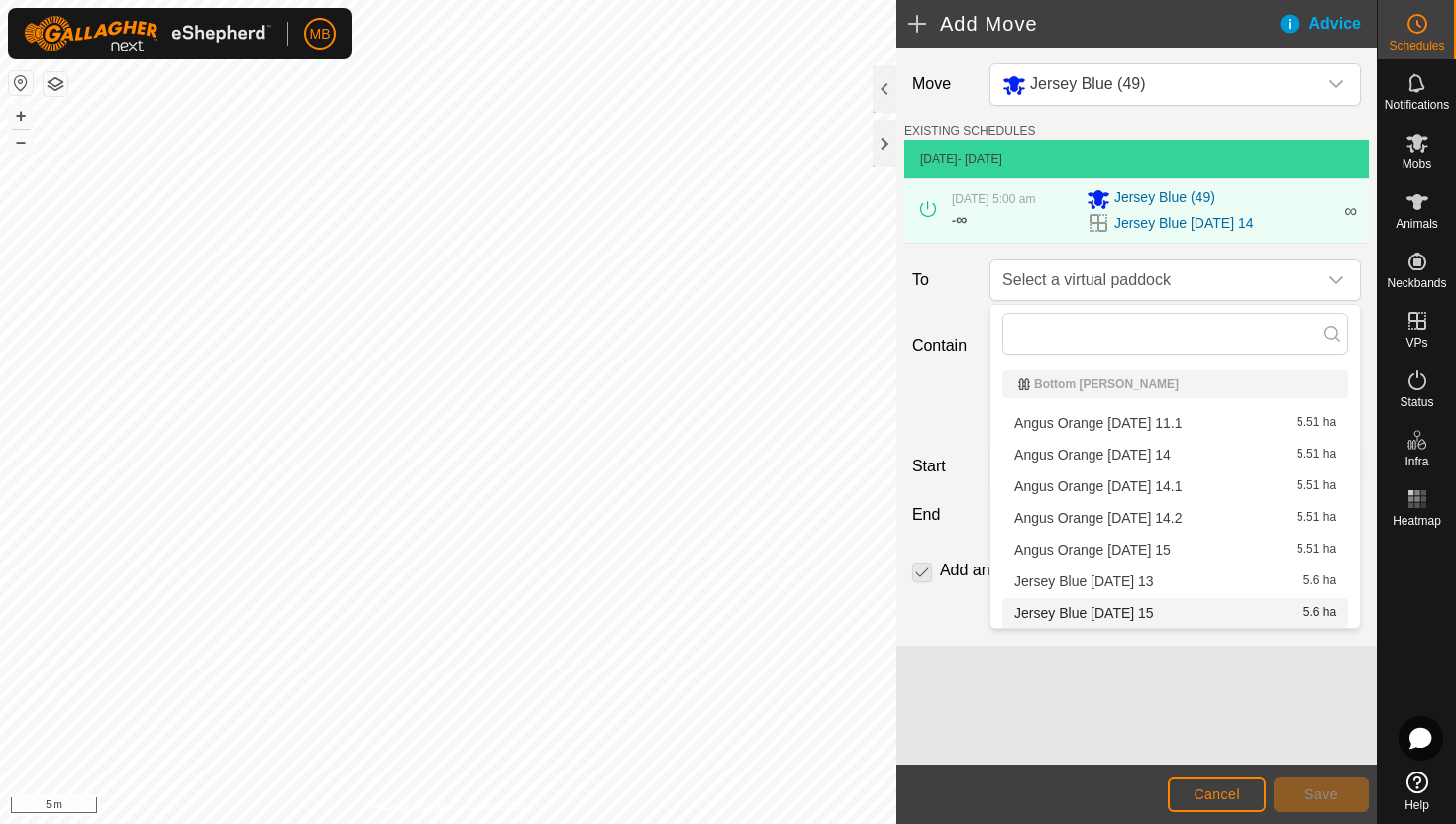 click on "Jersey Blue [DATE] 15  5.6 ha" at bounding box center [1175, 613] 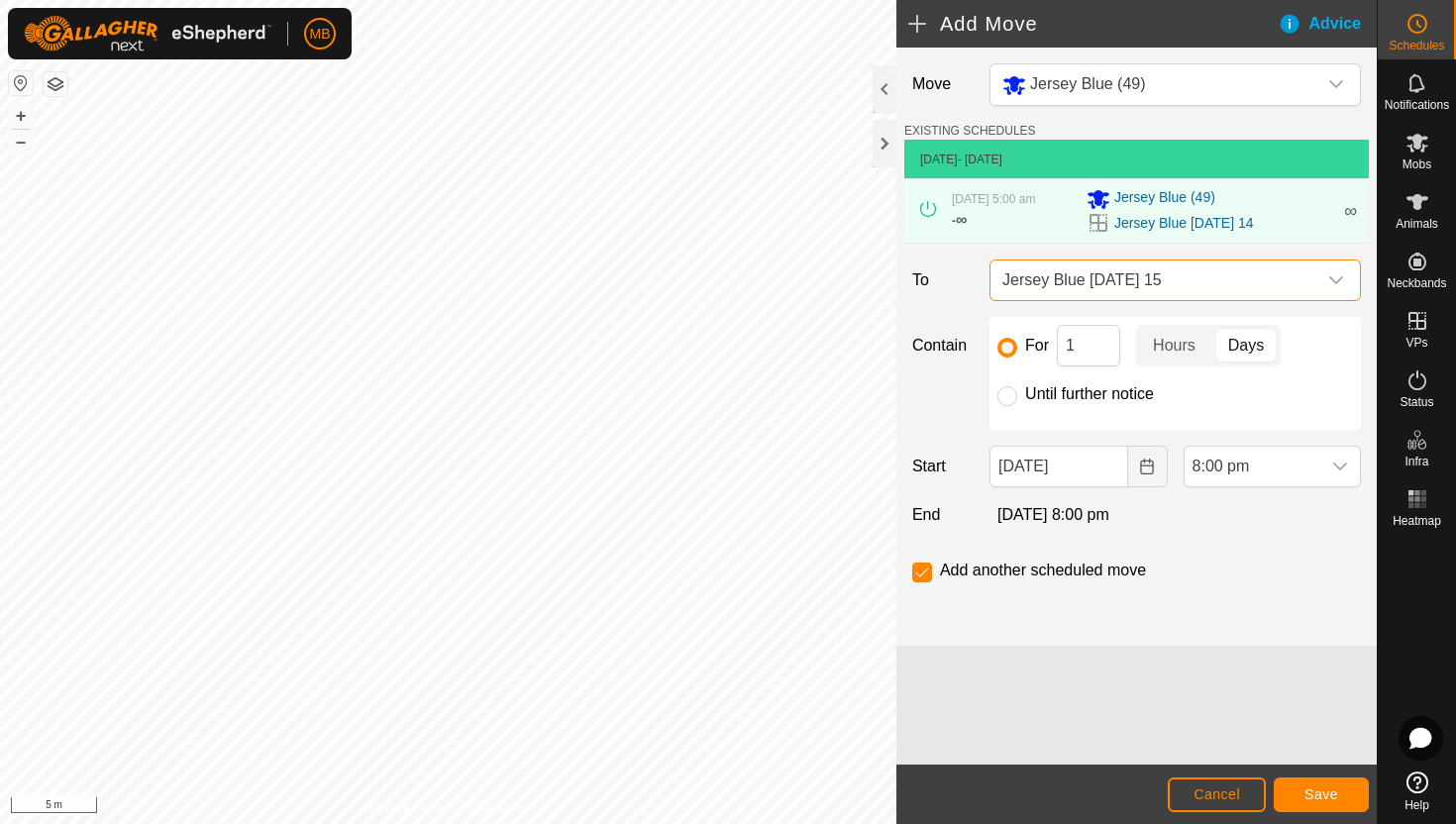 click on "Until further notice" 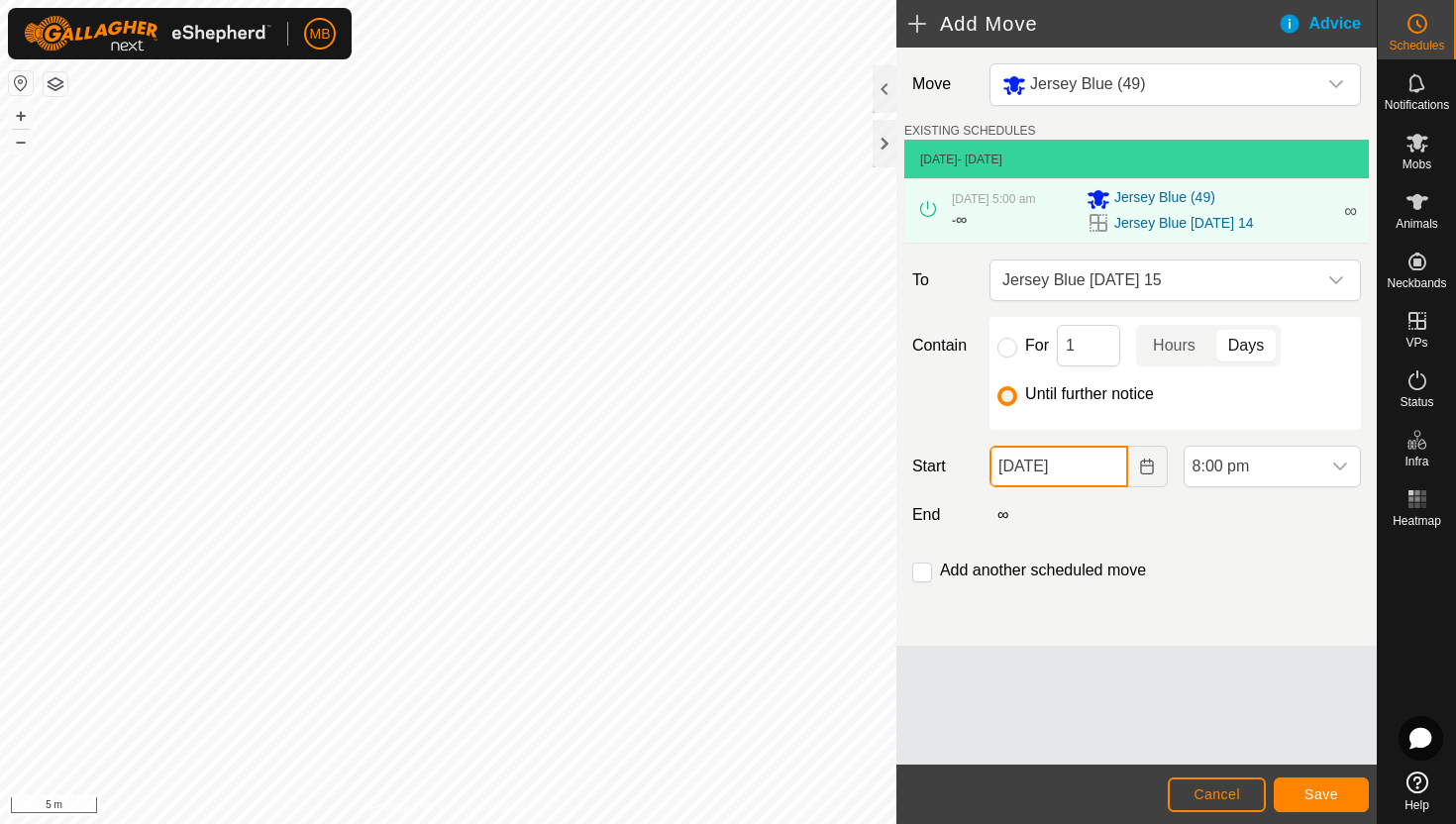 click on "[DATE]" 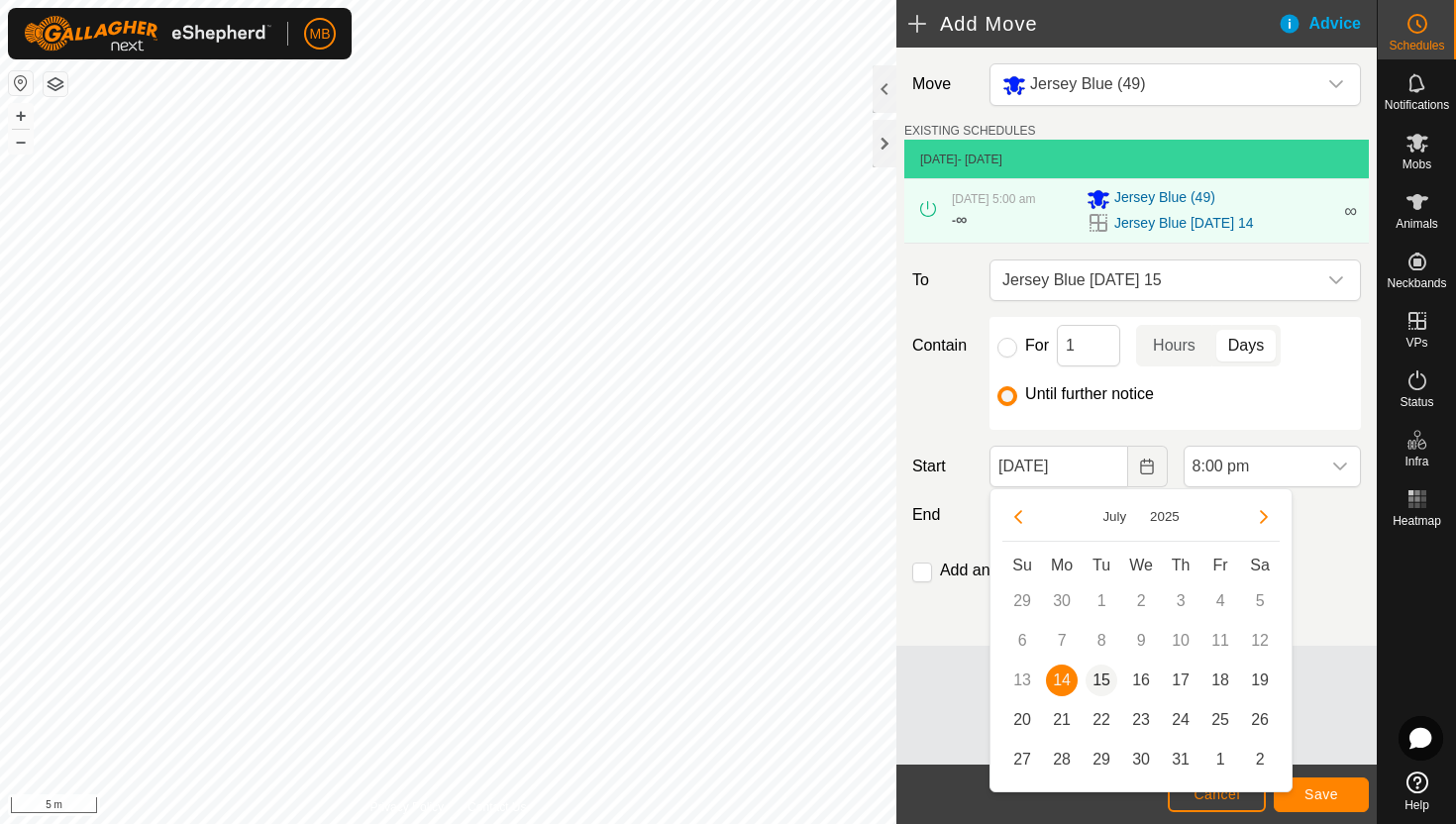 click on "15" at bounding box center [1101, 680] 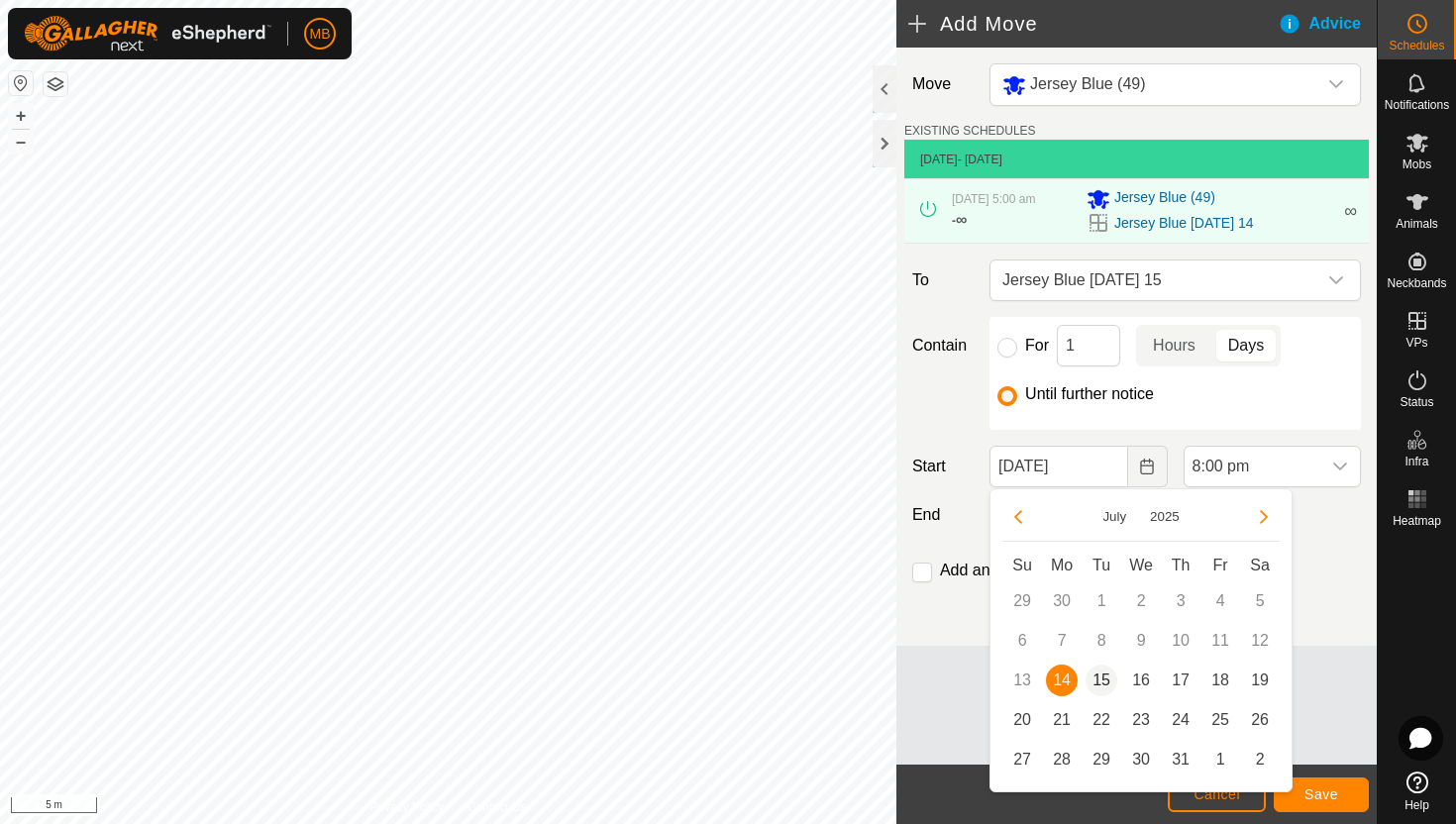 type on "[DATE]" 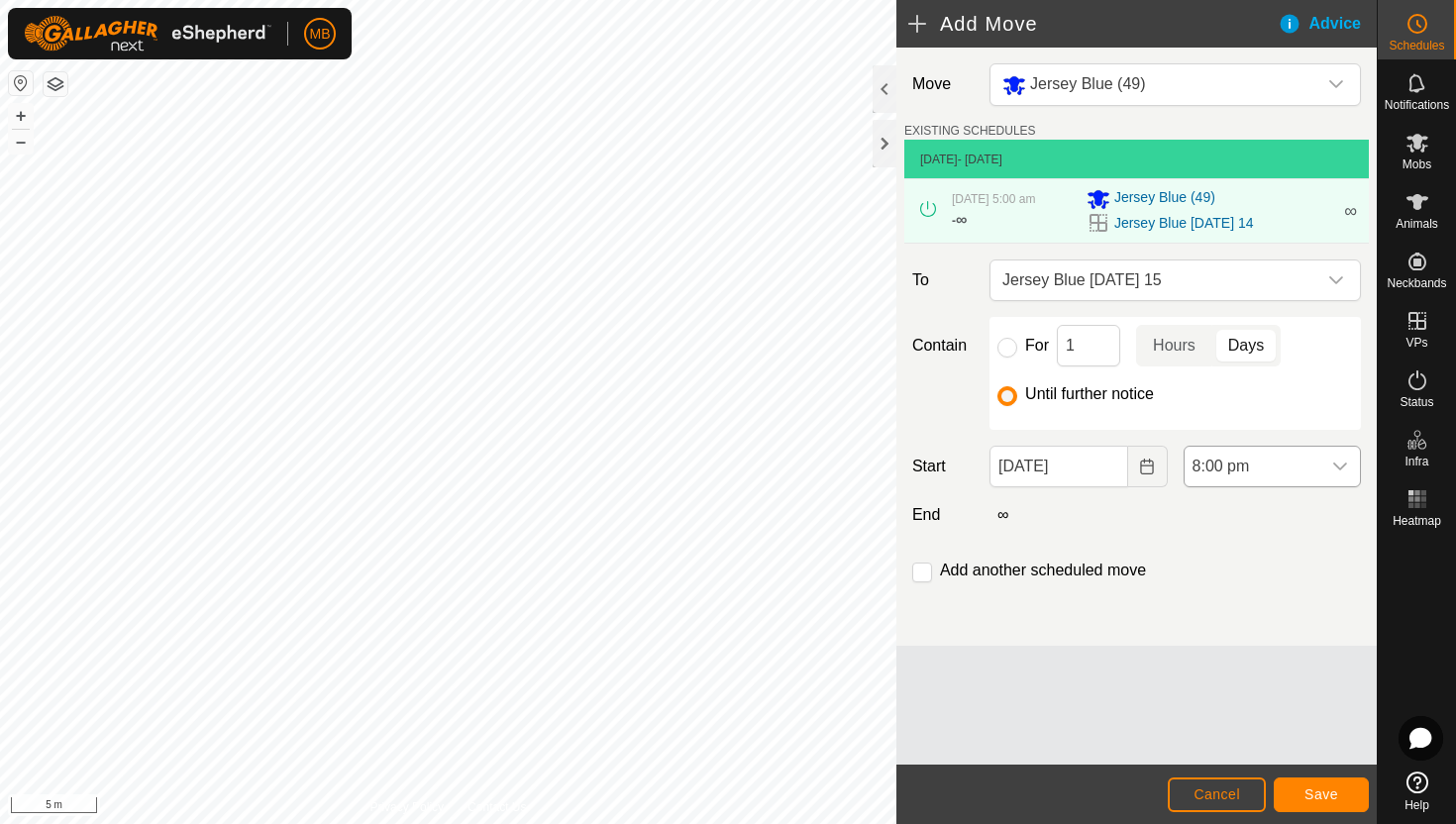 click on "8:00 pm" at bounding box center [1252, 466] 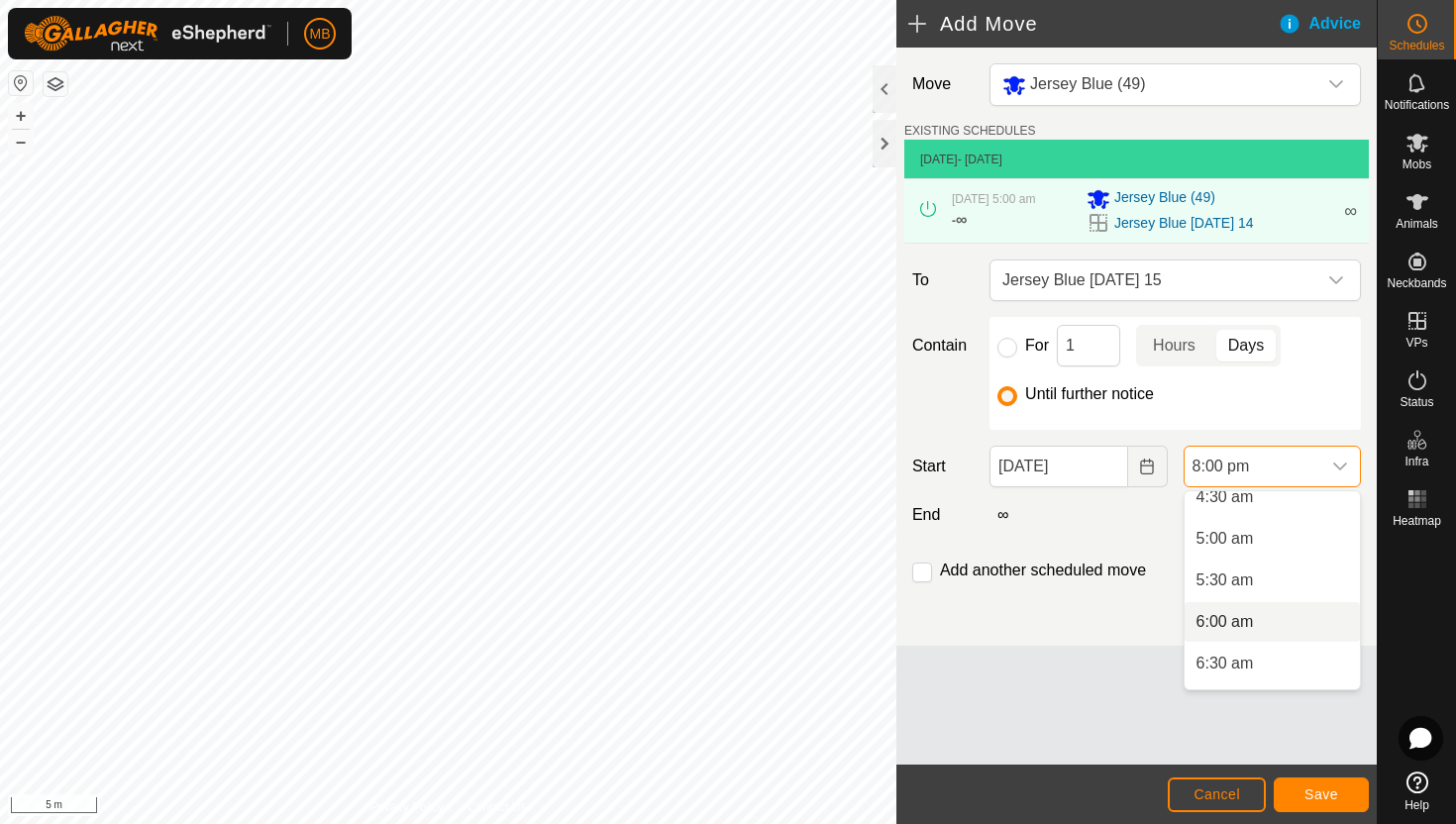 scroll, scrollTop: 385, scrollLeft: 0, axis: vertical 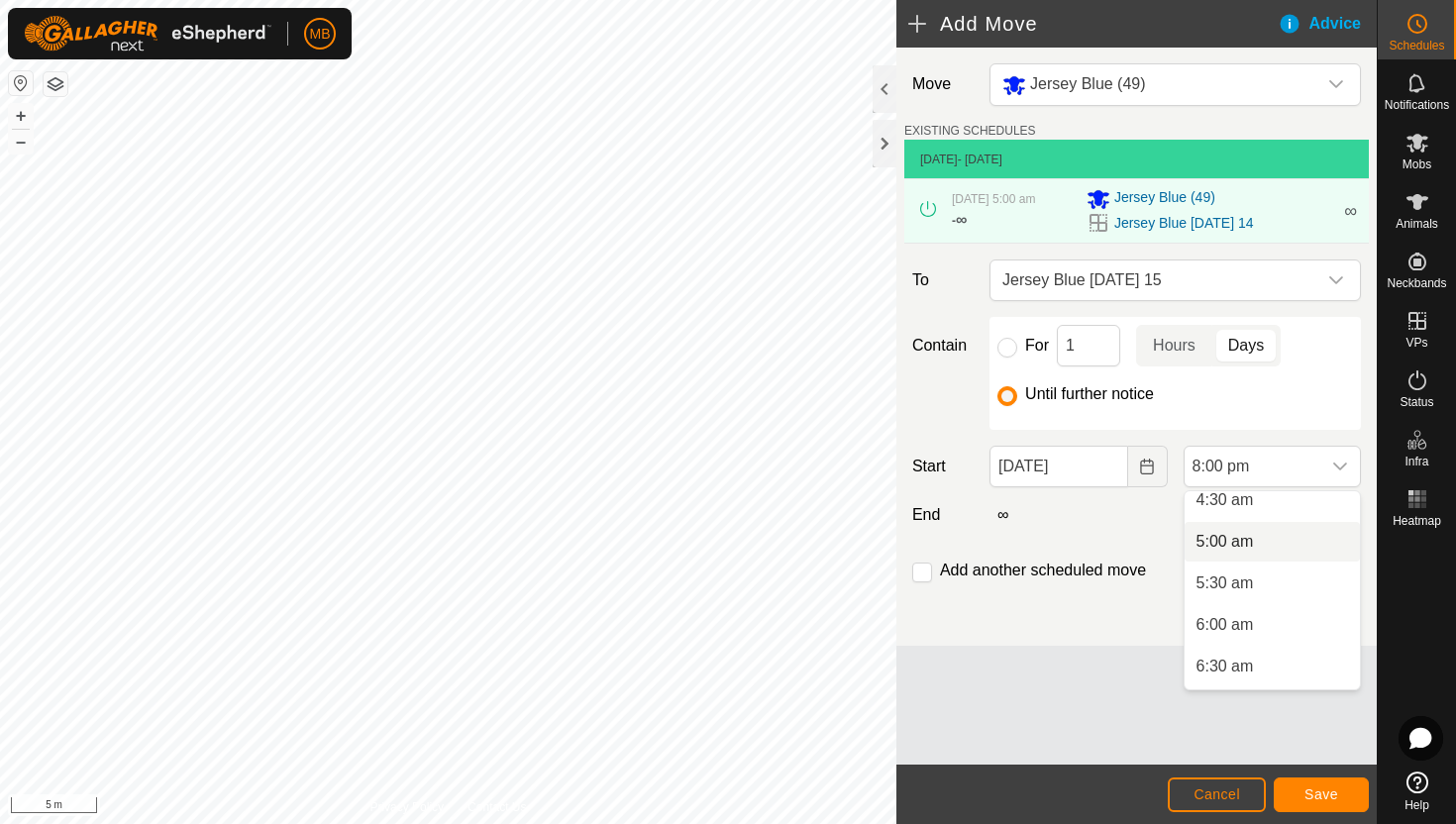 click on "5:00 am" at bounding box center [1272, 542] 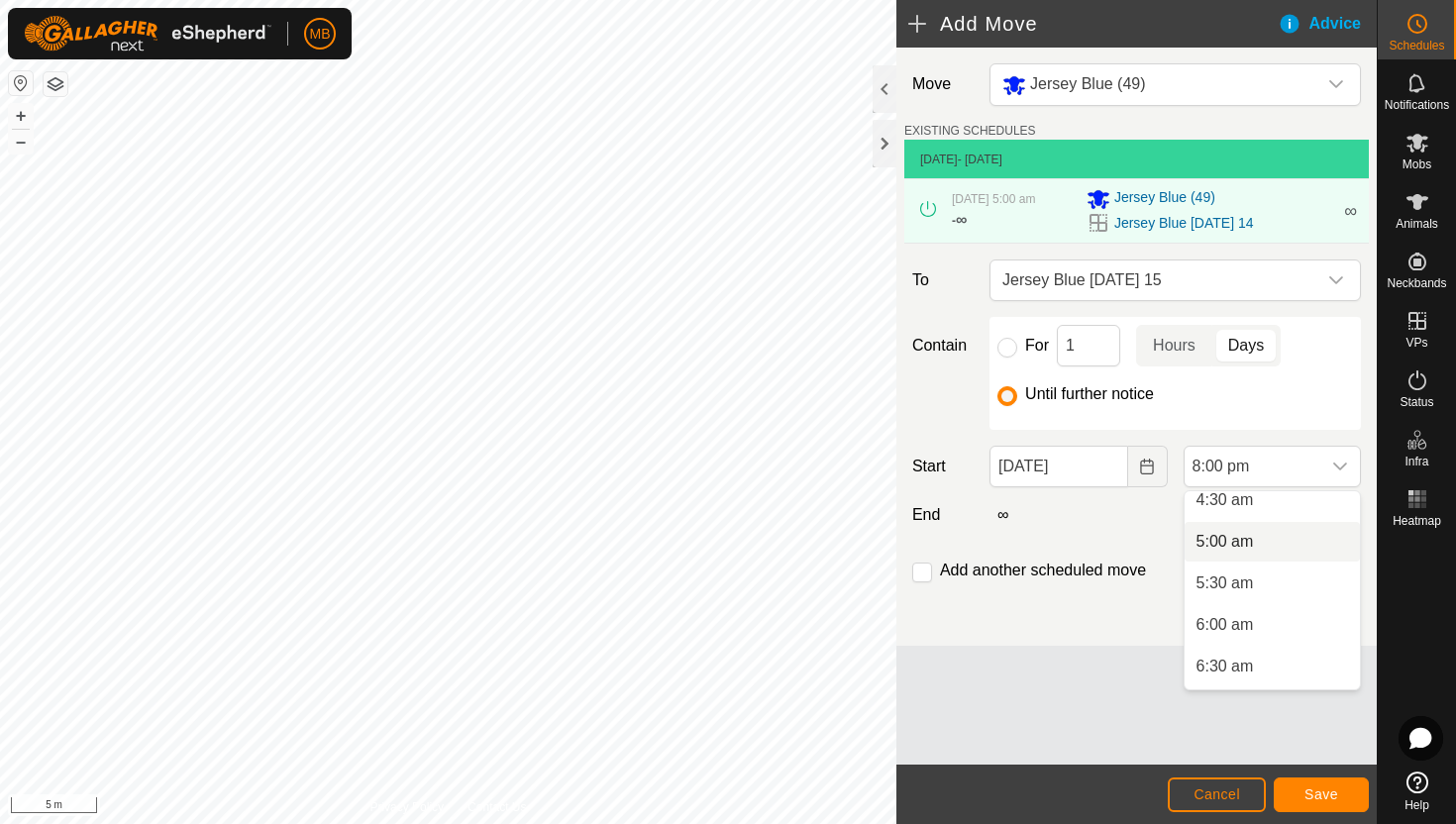 scroll, scrollTop: 0, scrollLeft: 0, axis: both 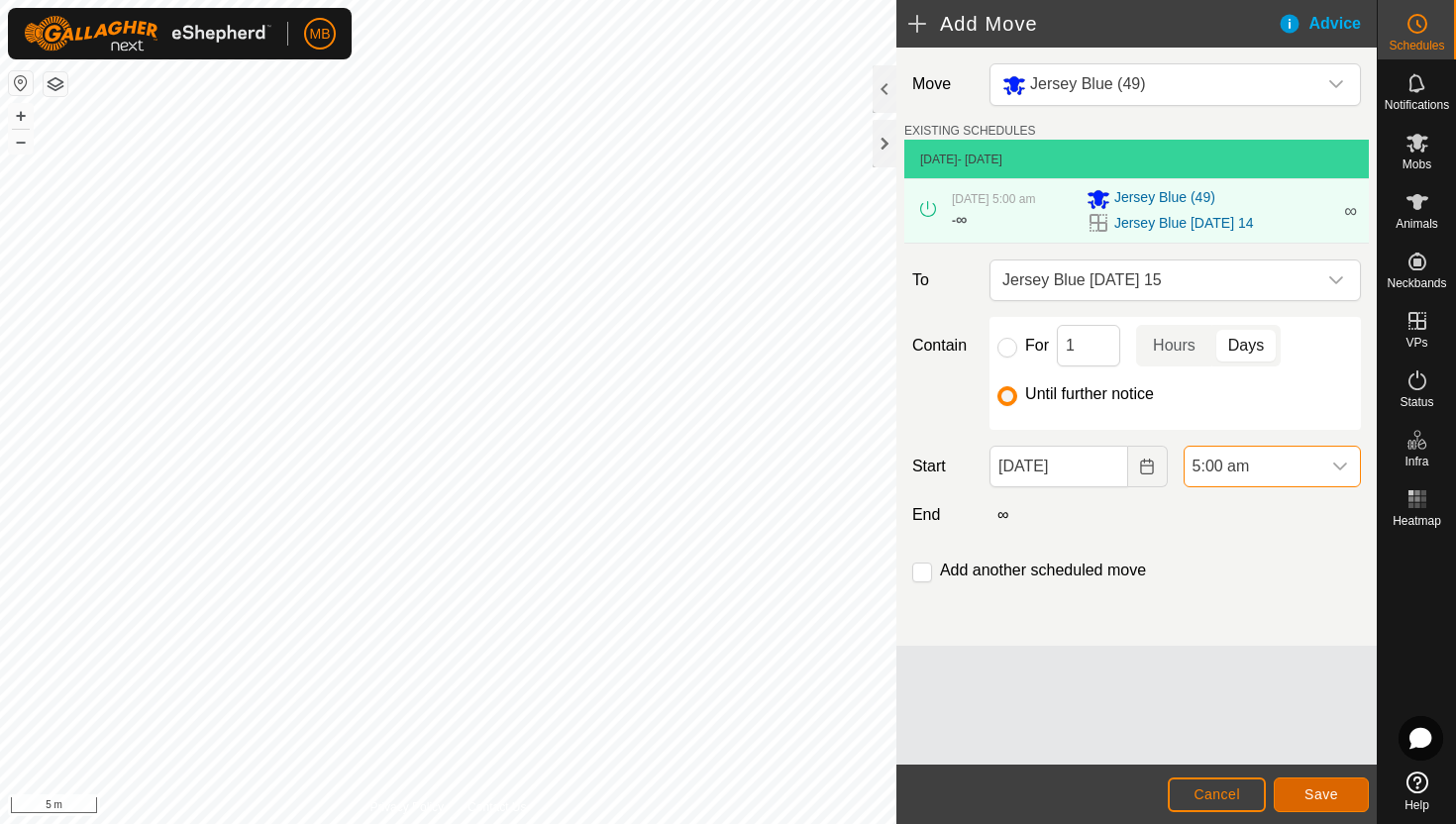 click on "Save" 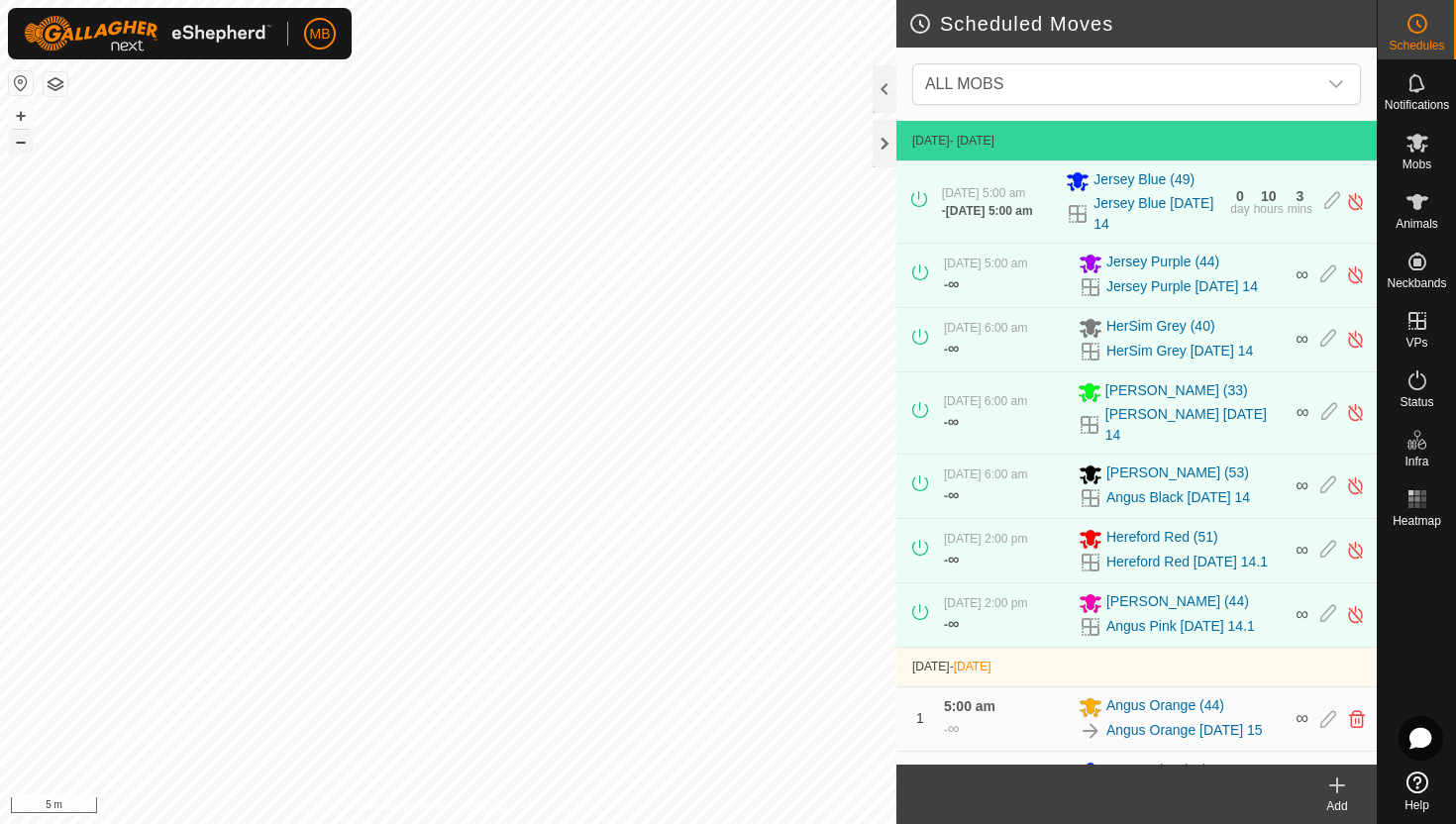 click on "–" at bounding box center (21, 142) 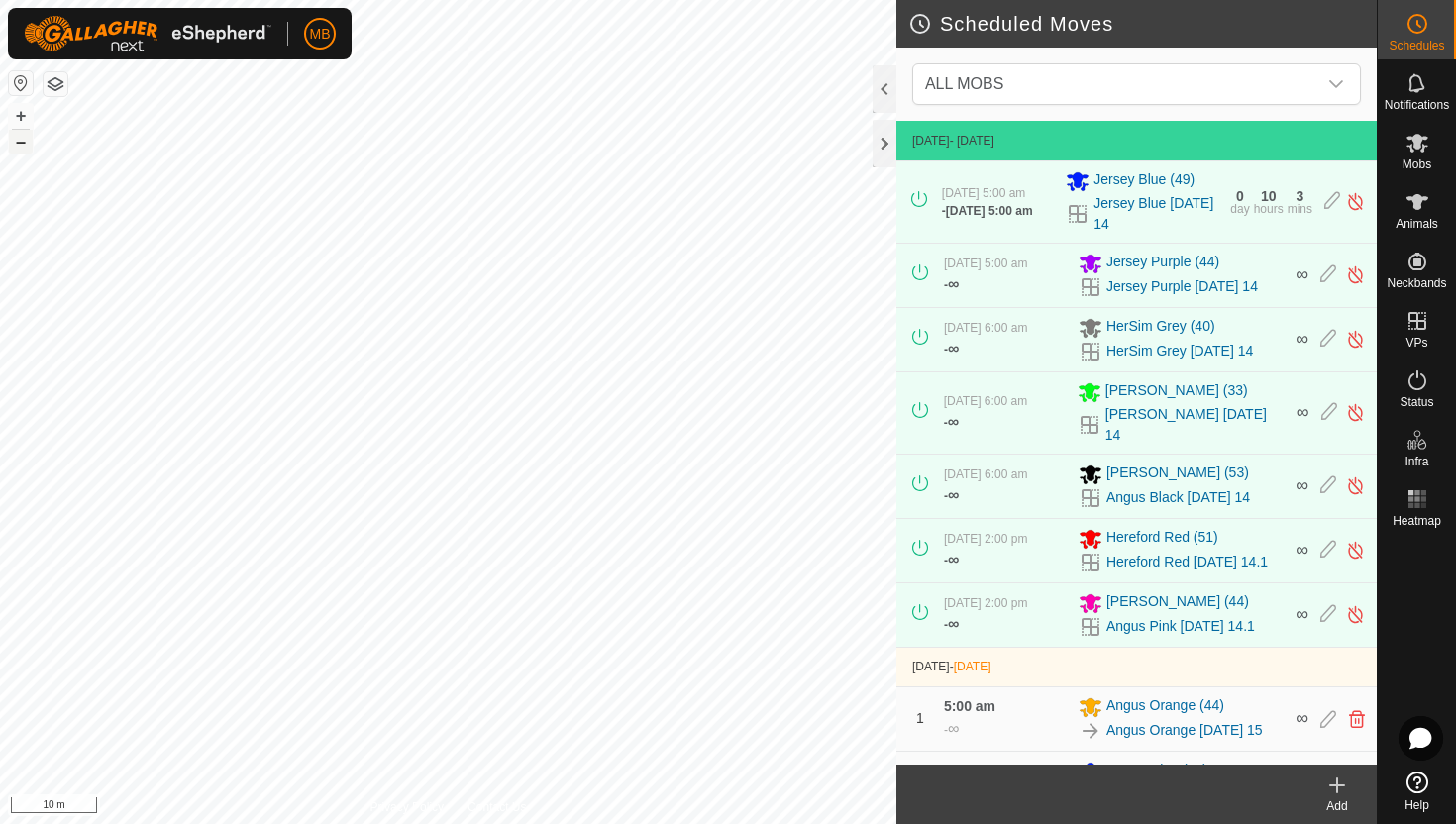 click on "–" at bounding box center [21, 142] 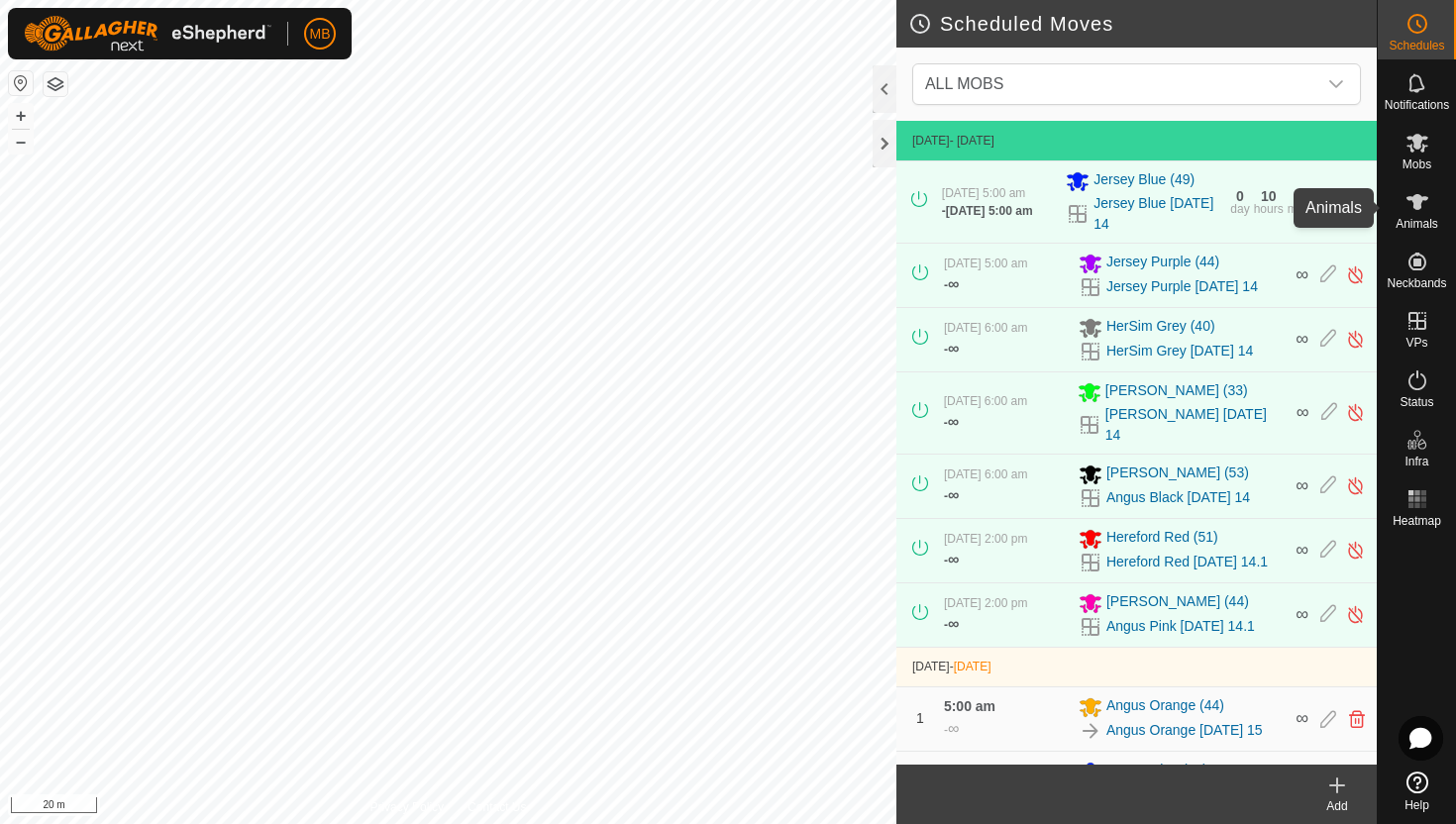 click 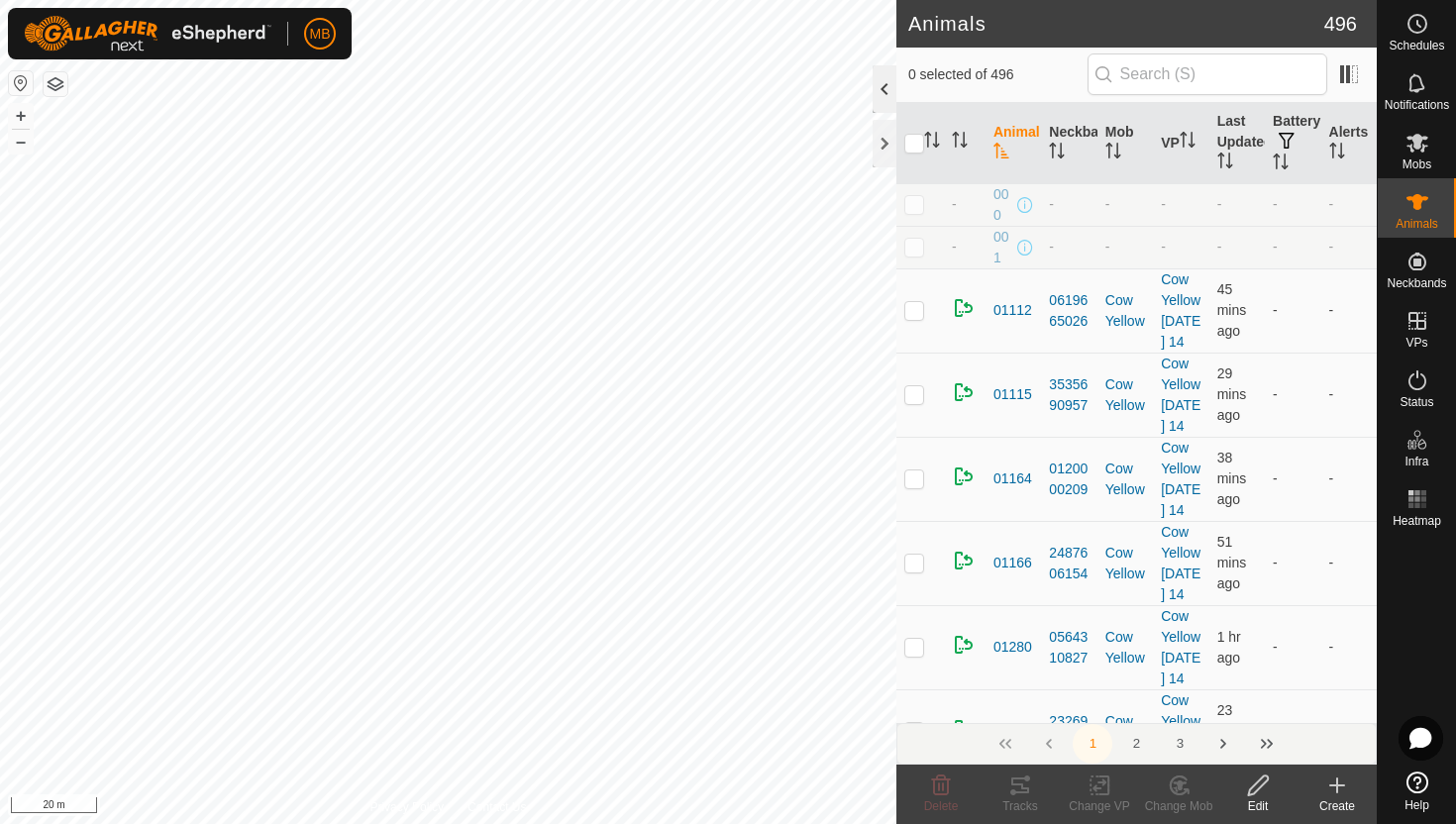 click 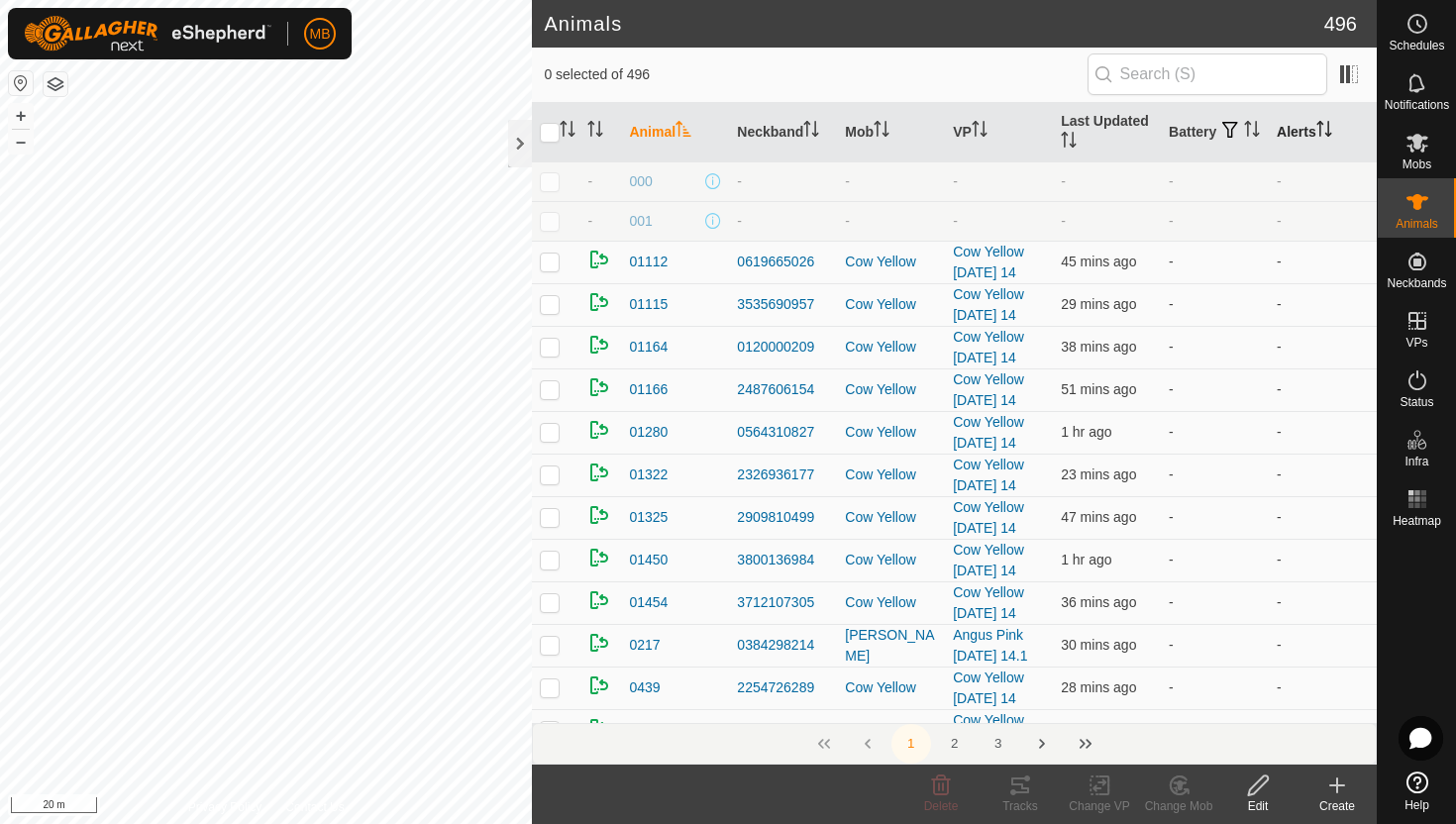 click 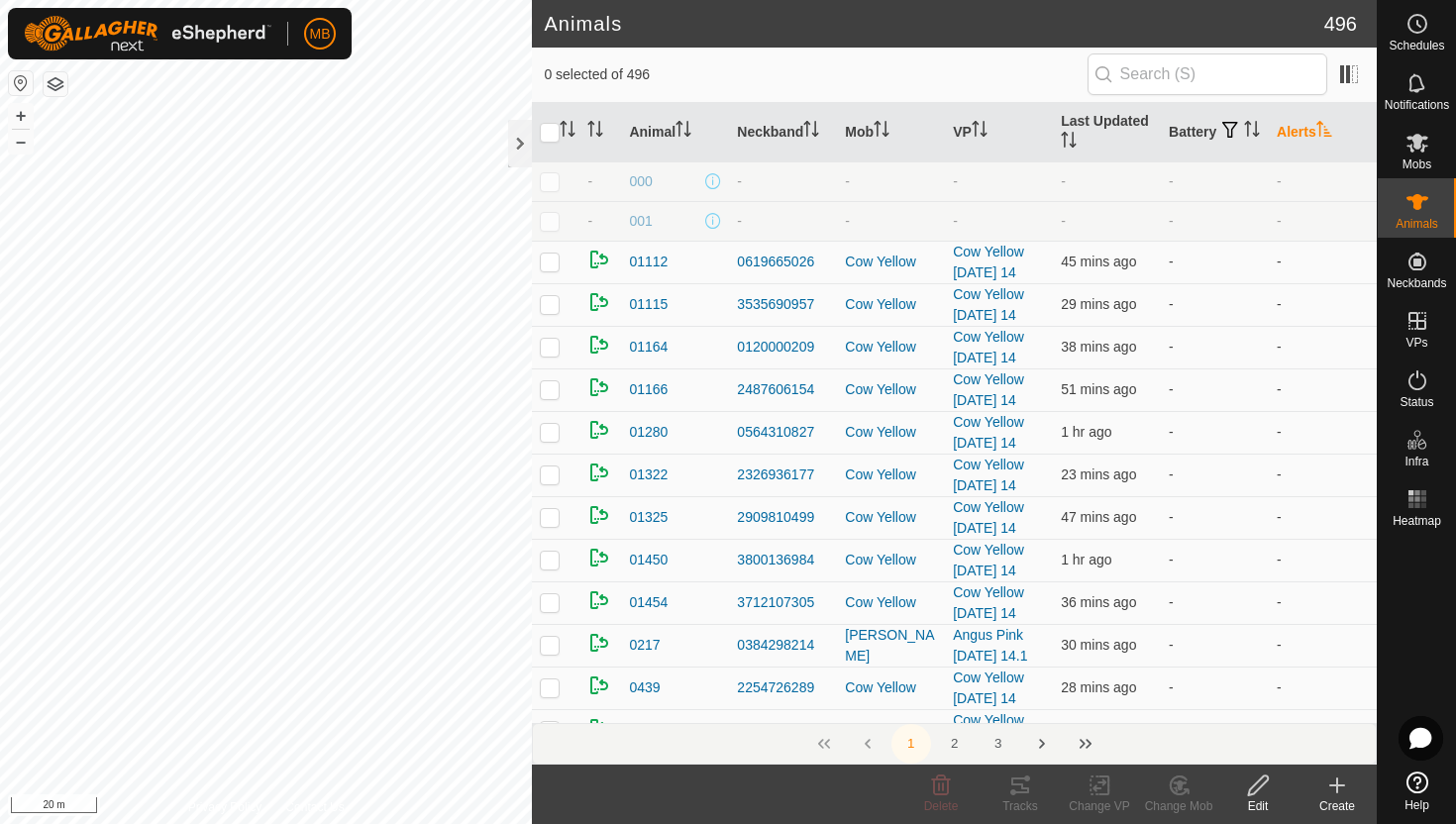 click 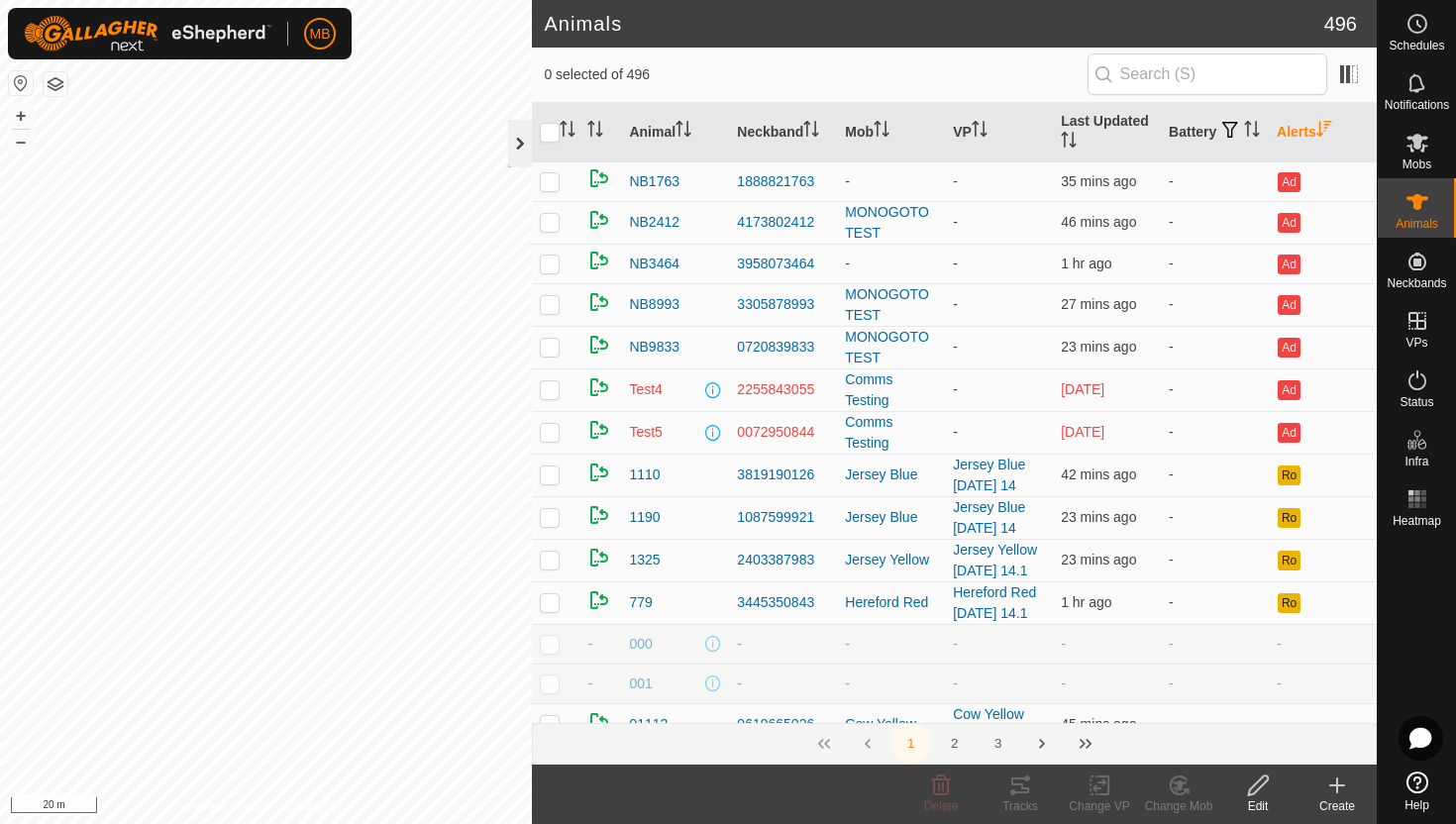 click 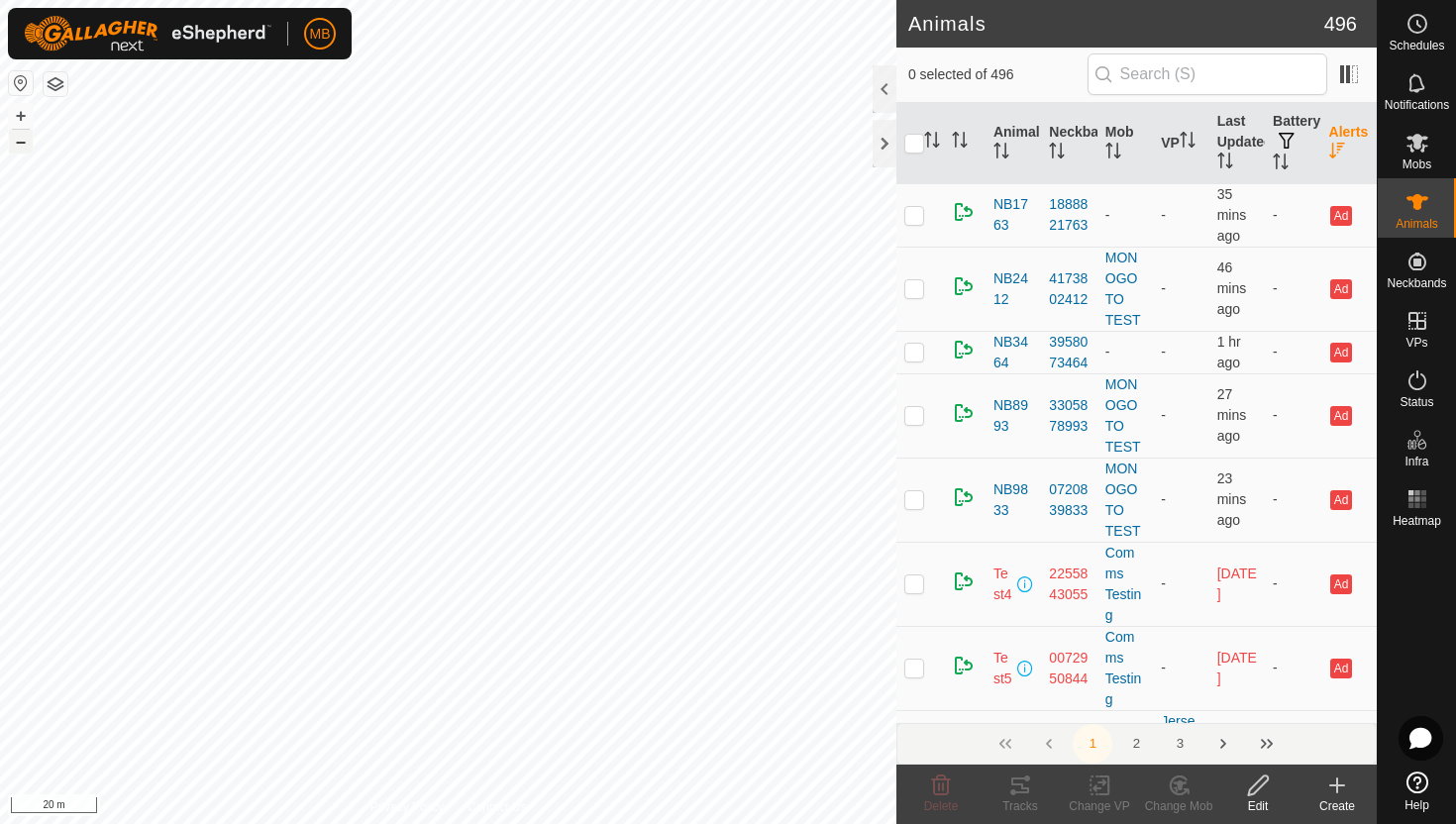 click on "–" at bounding box center (21, 142) 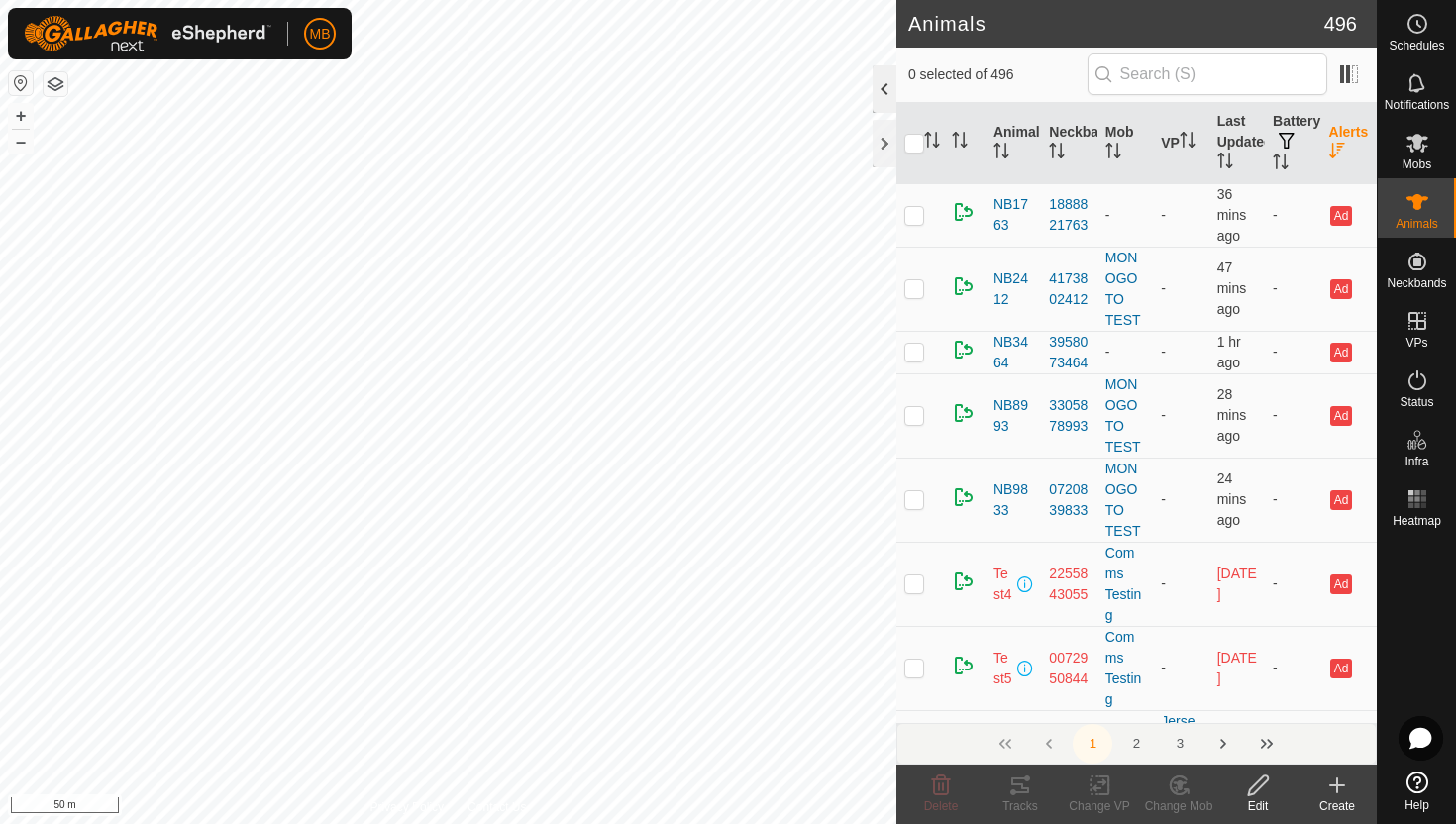 click 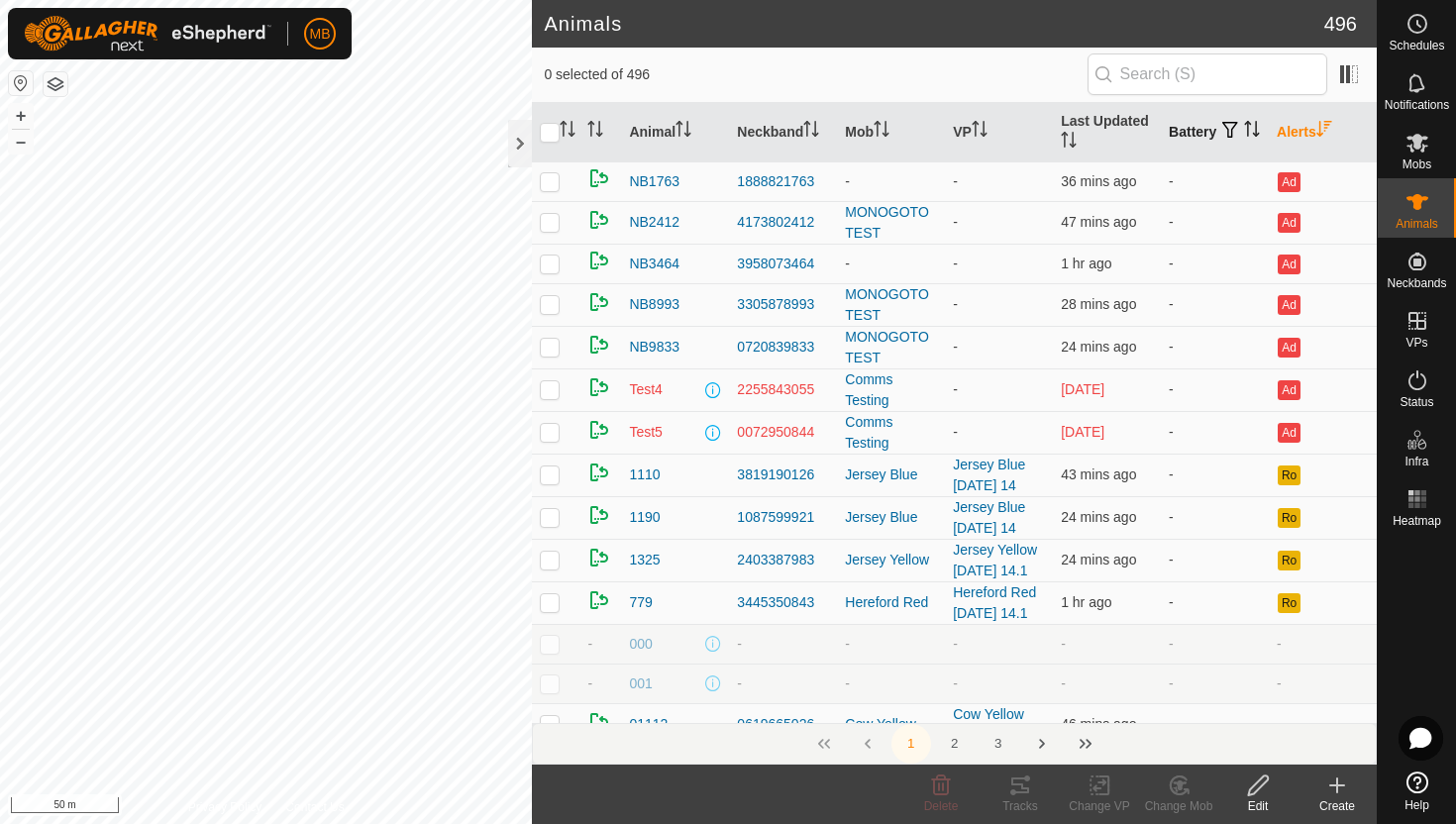 click 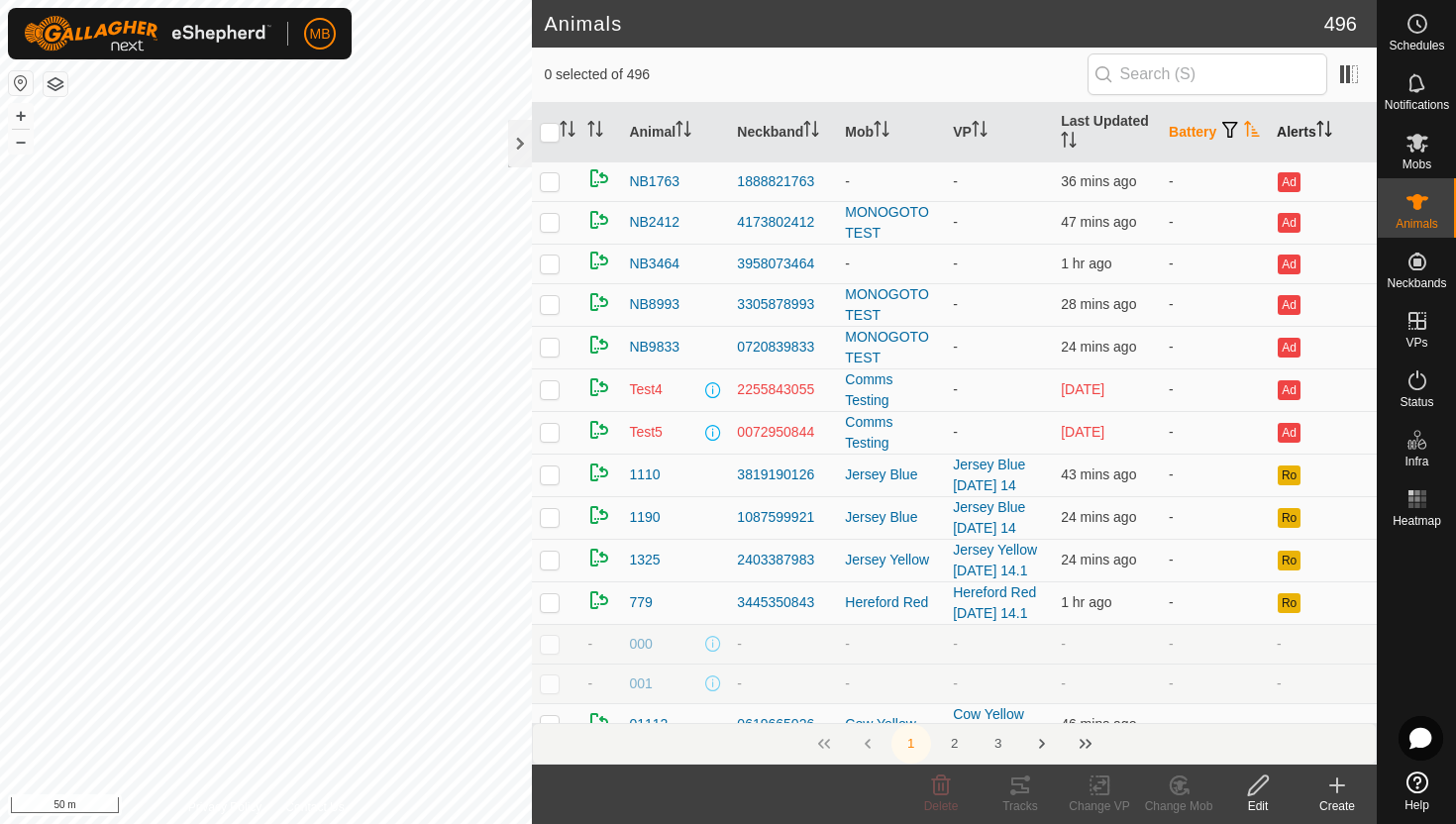 click 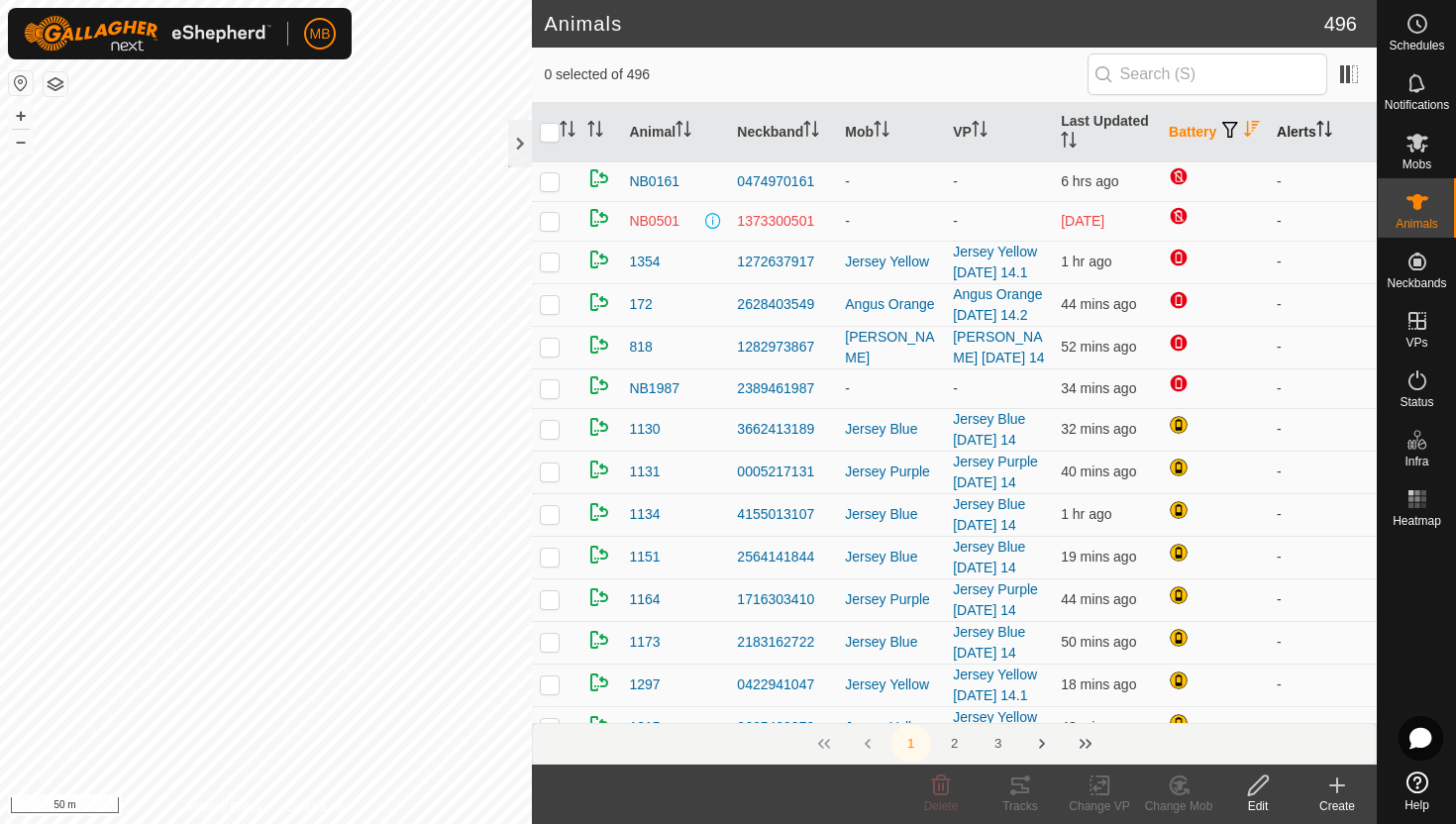 click 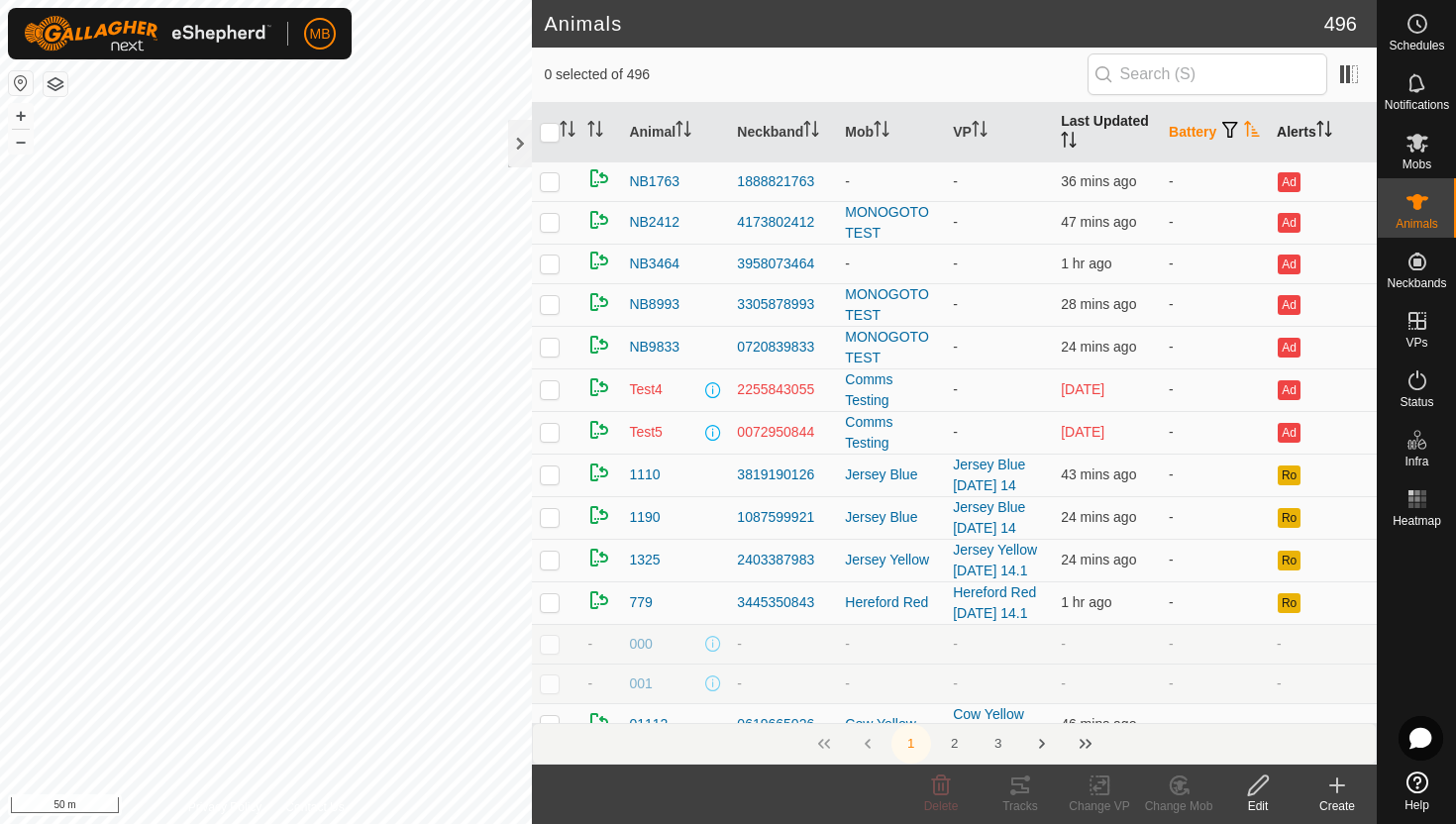 click 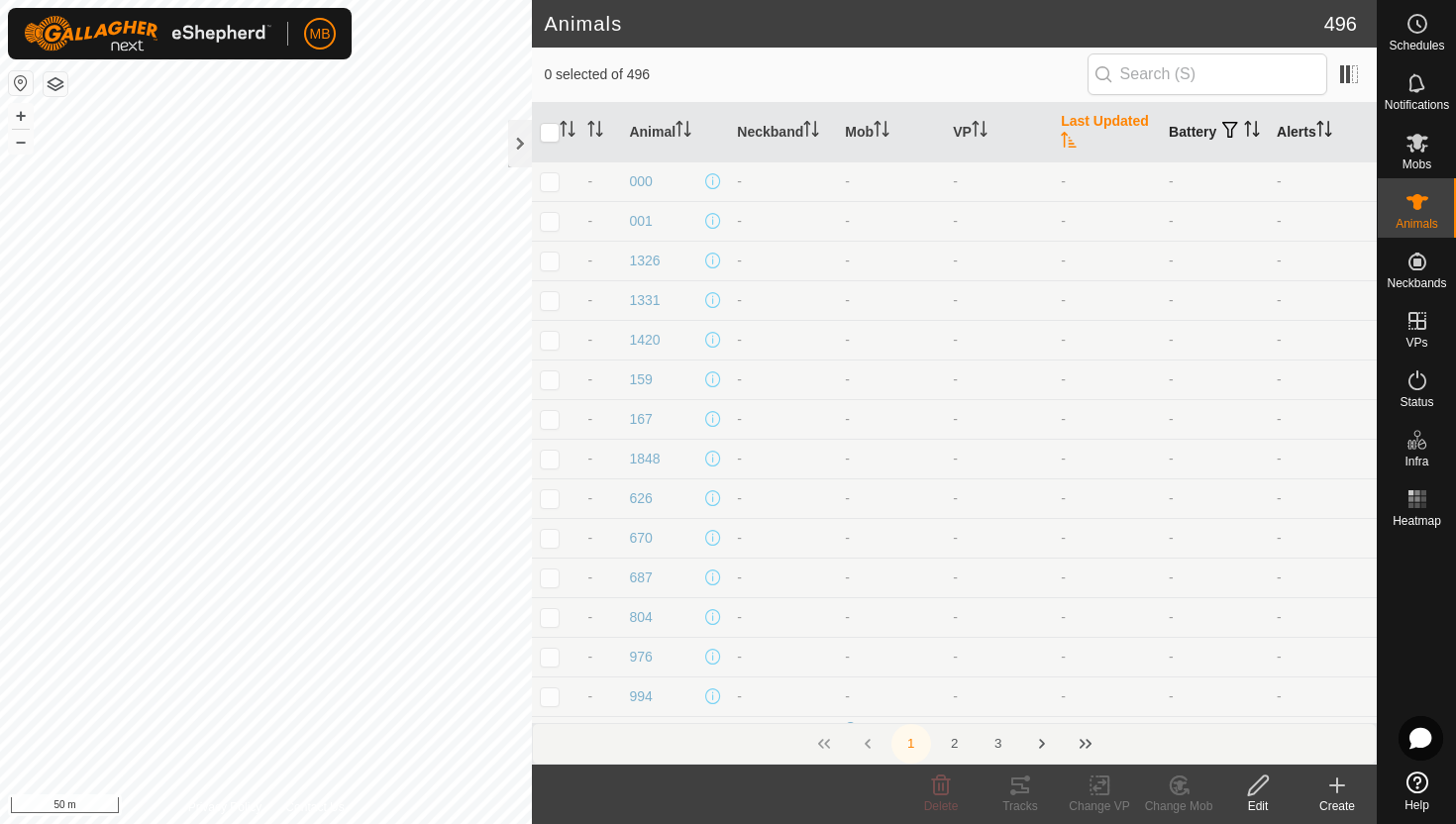 click 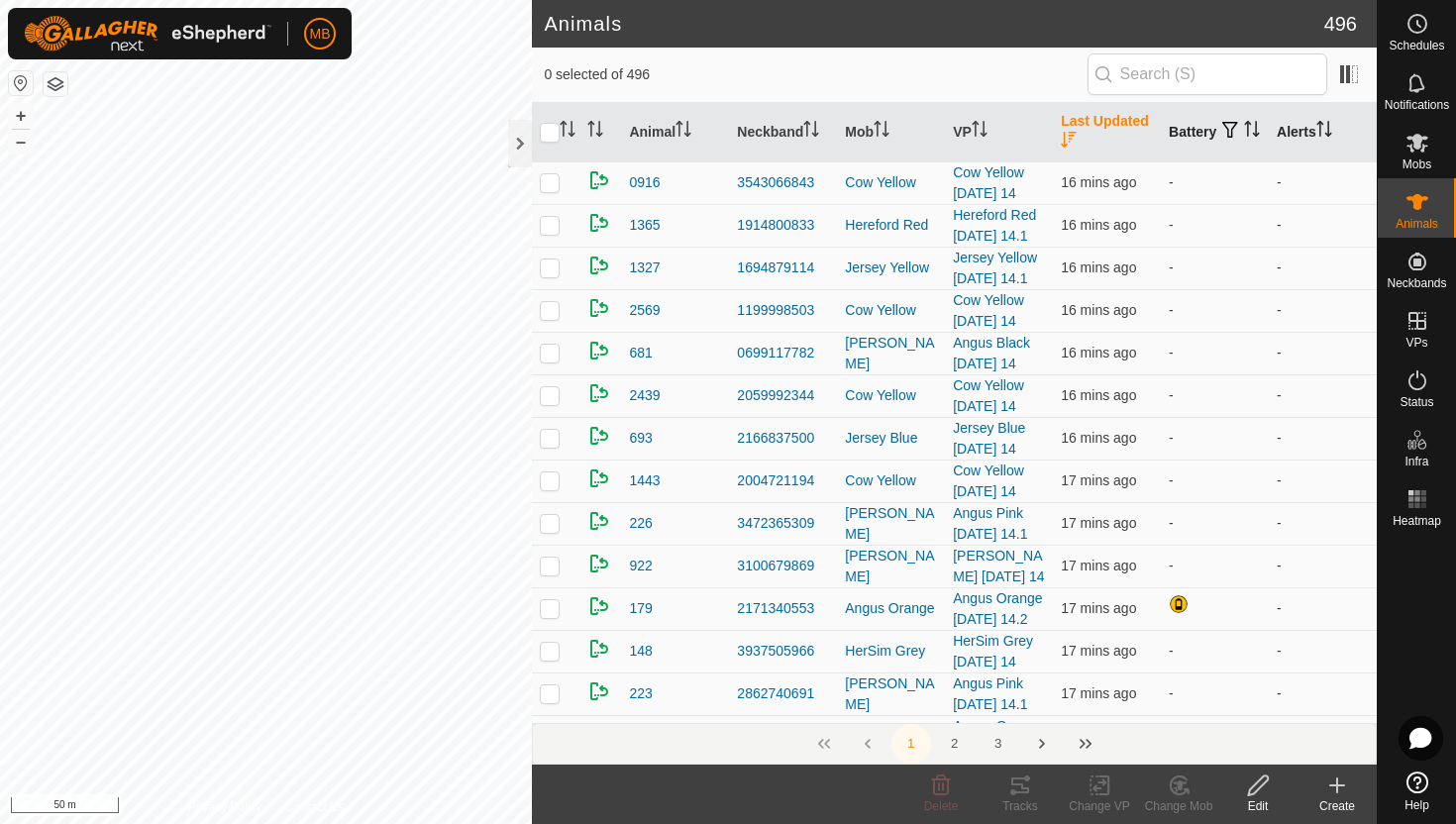 click 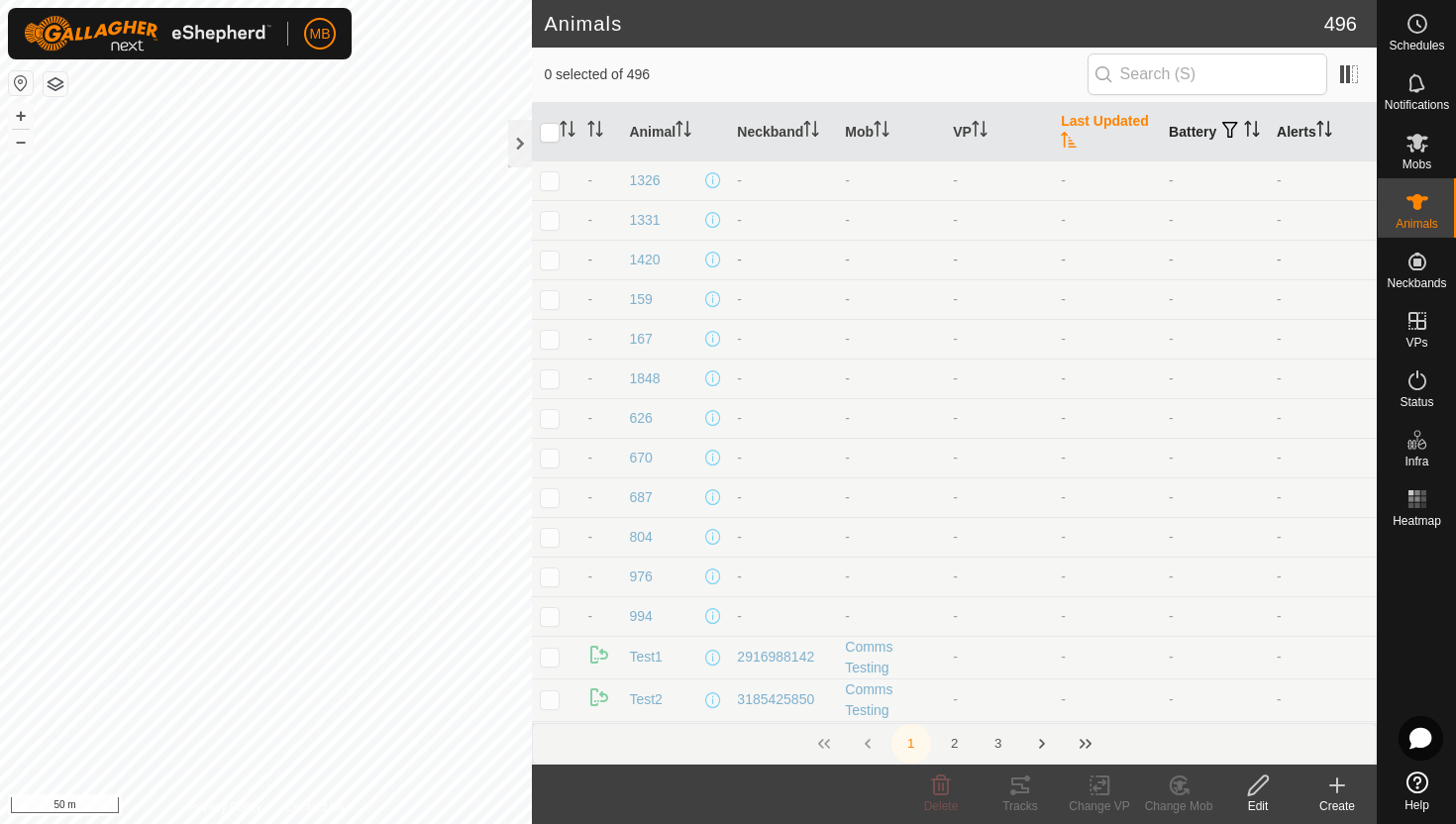 scroll, scrollTop: 0, scrollLeft: 0, axis: both 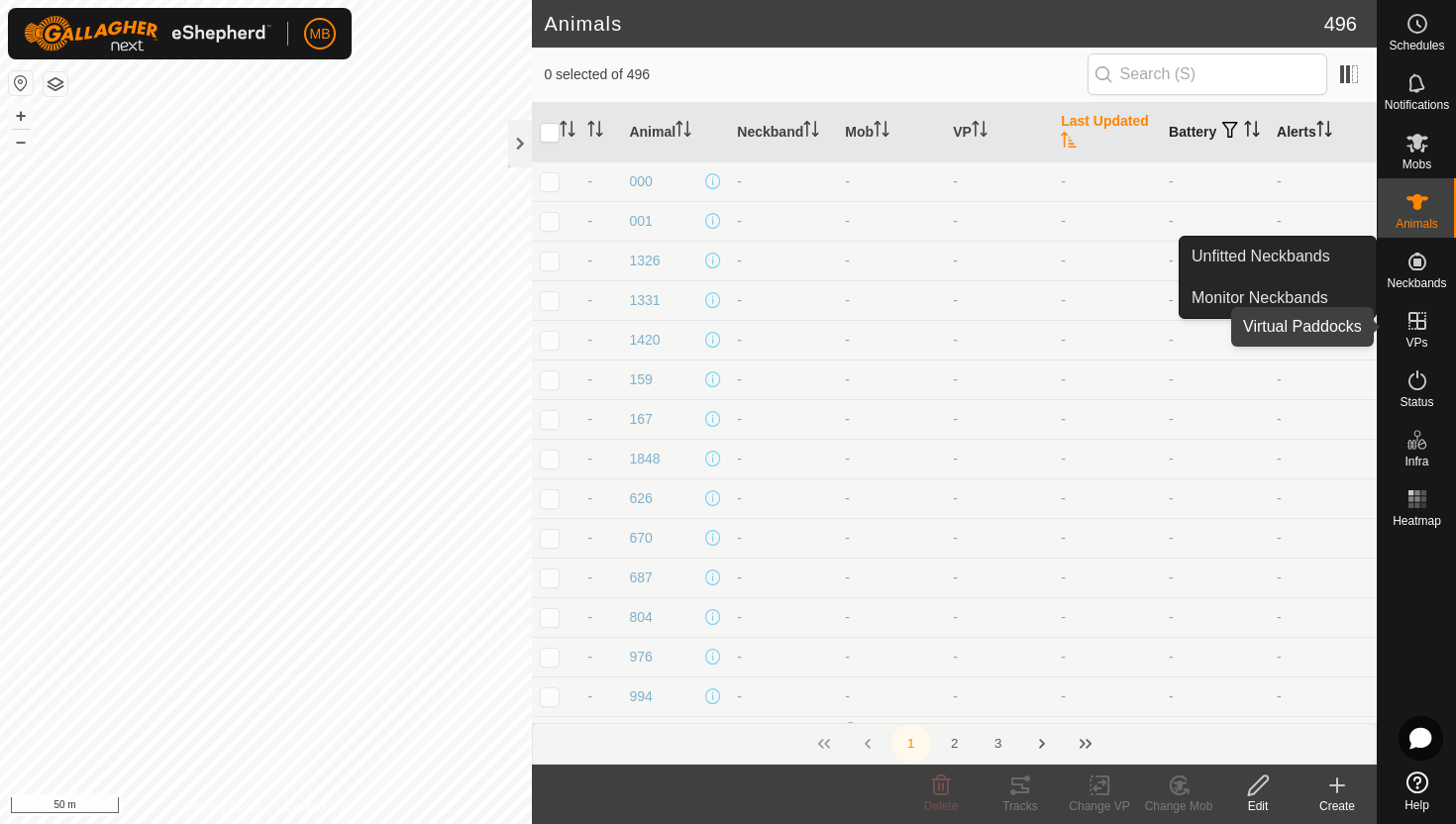 click 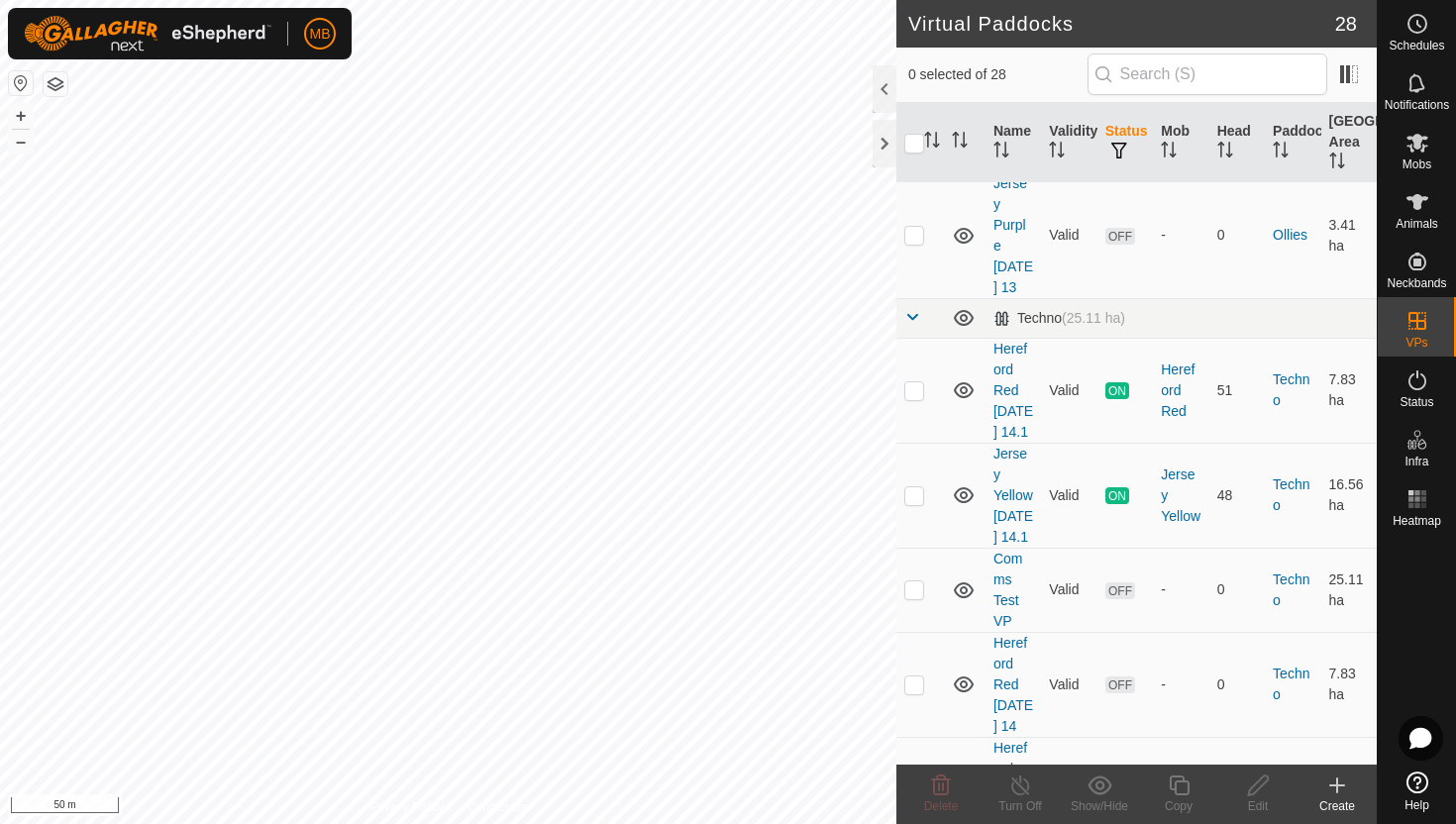 scroll, scrollTop: 1408, scrollLeft: 0, axis: vertical 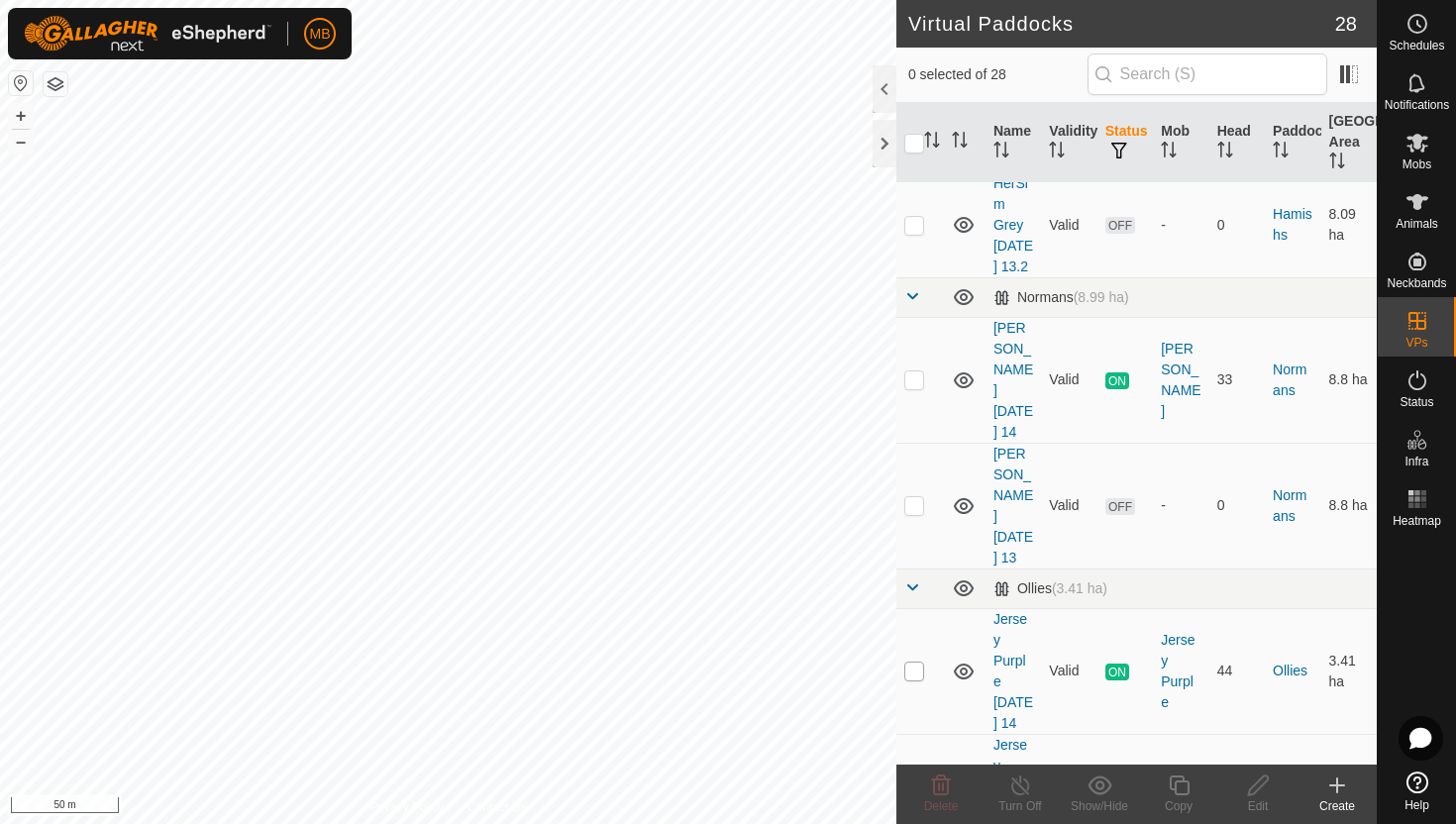 click at bounding box center [914, 671] 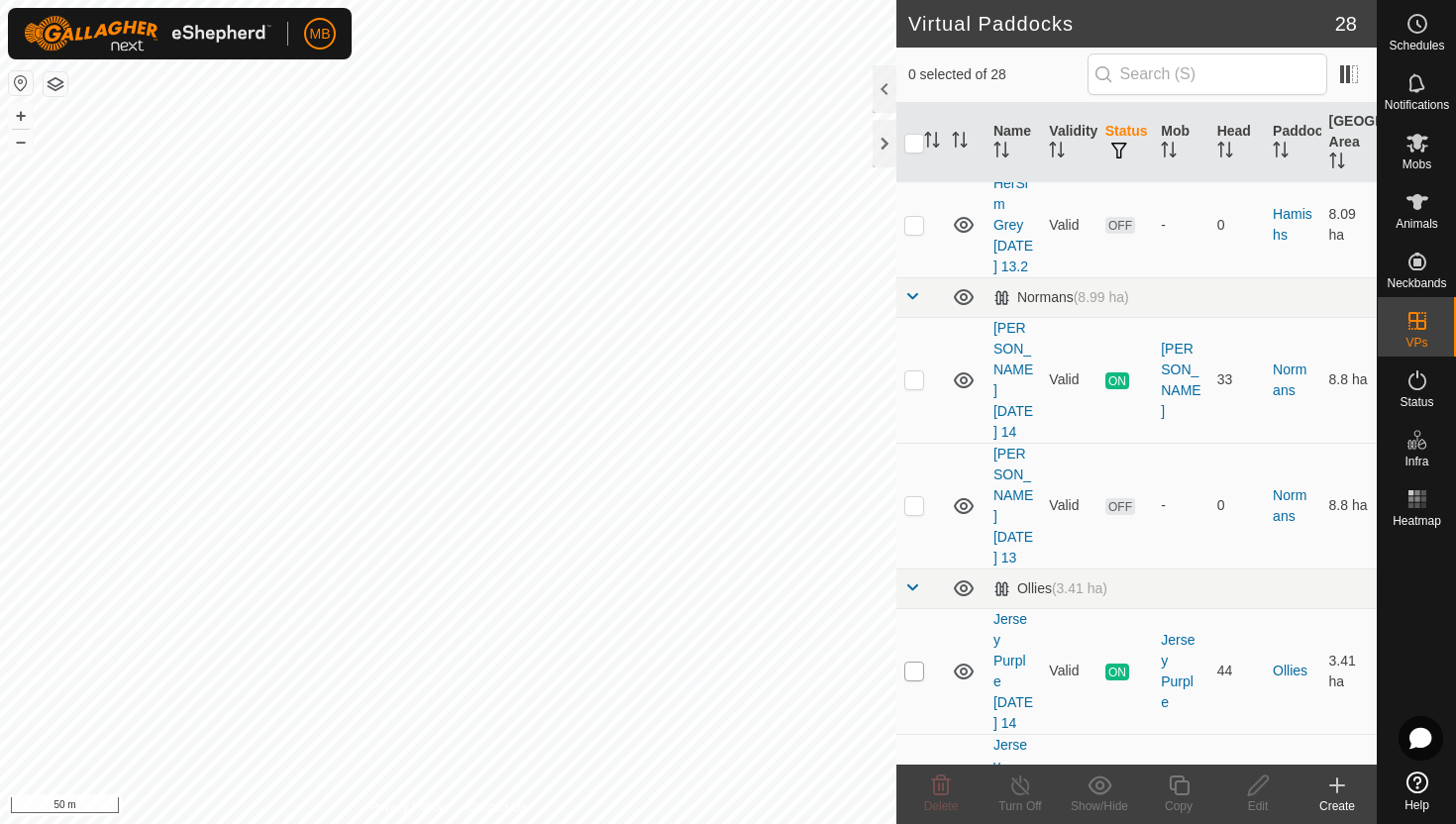 checkbox on "true" 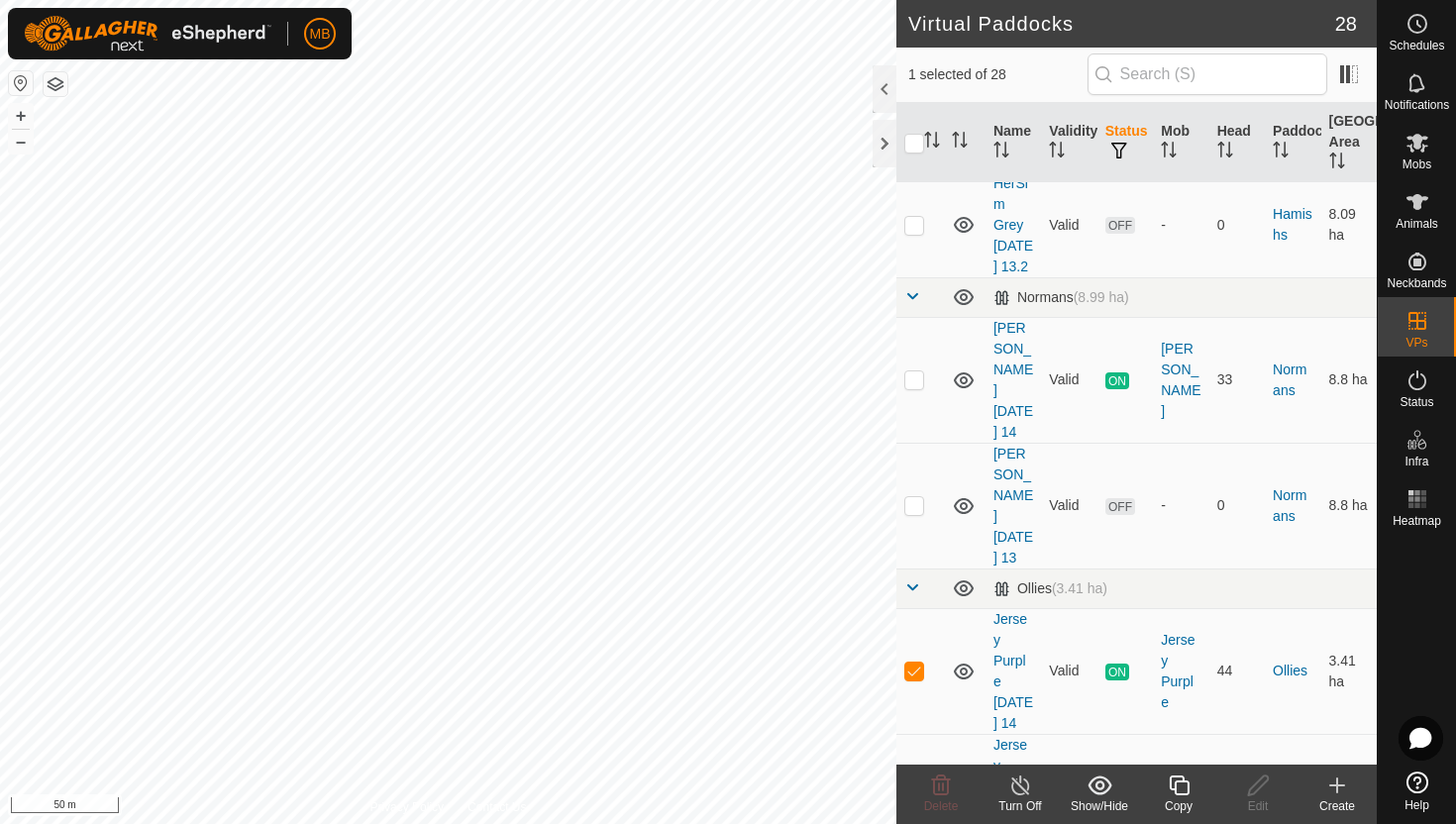 click 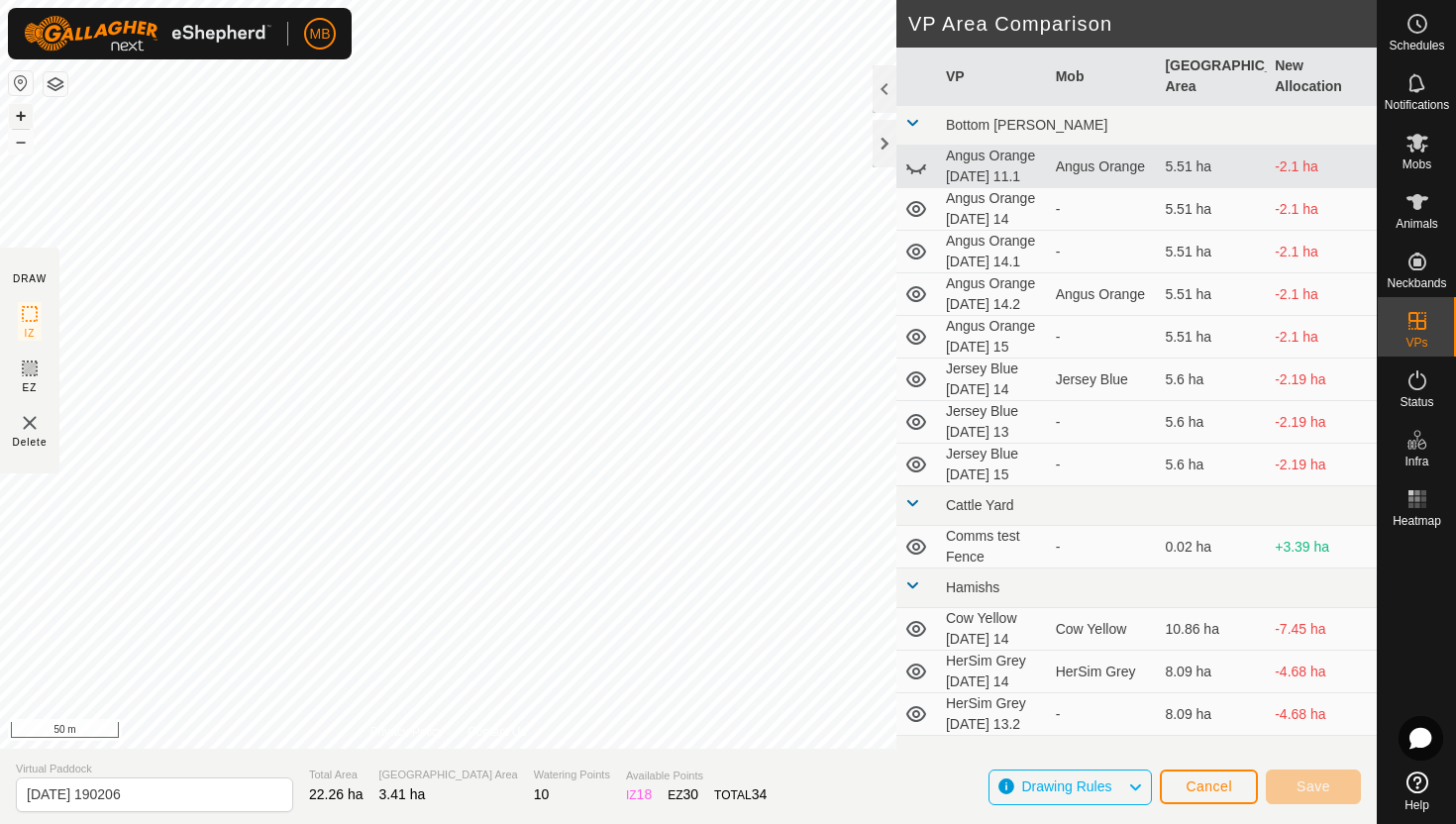 click on "+" at bounding box center [21, 116] 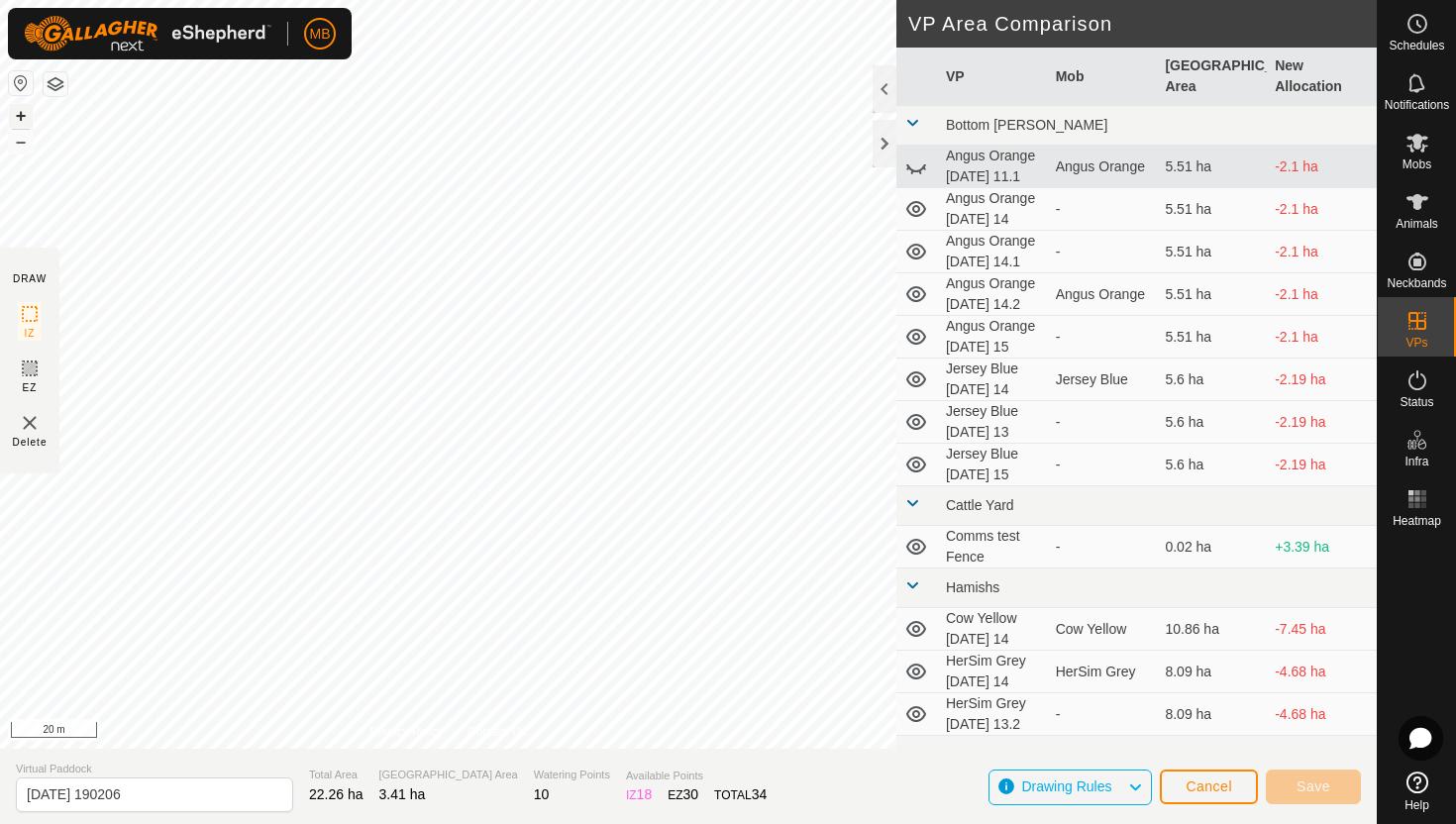 click on "+" at bounding box center (21, 116) 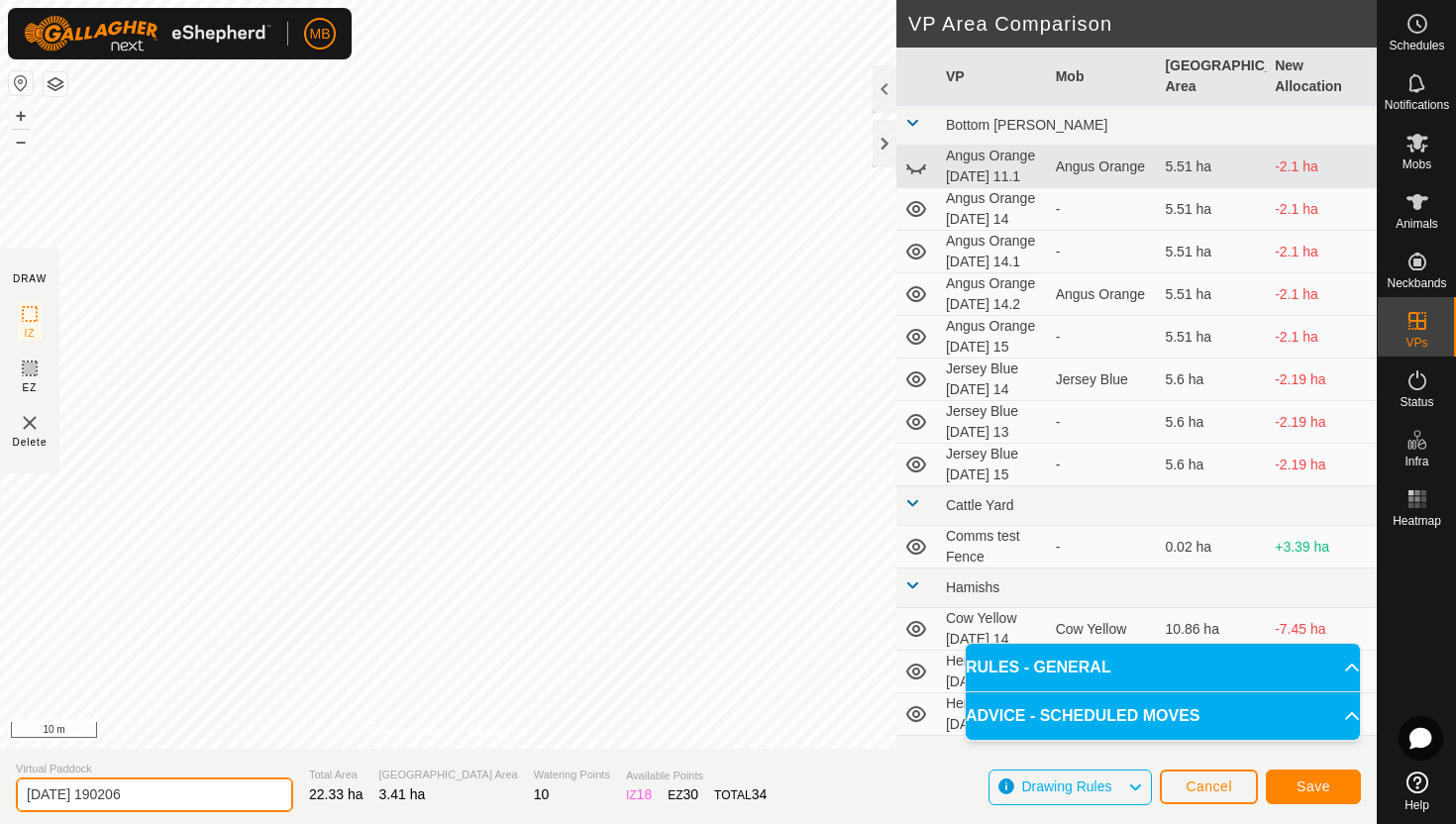 click on "[DATE] 190206" 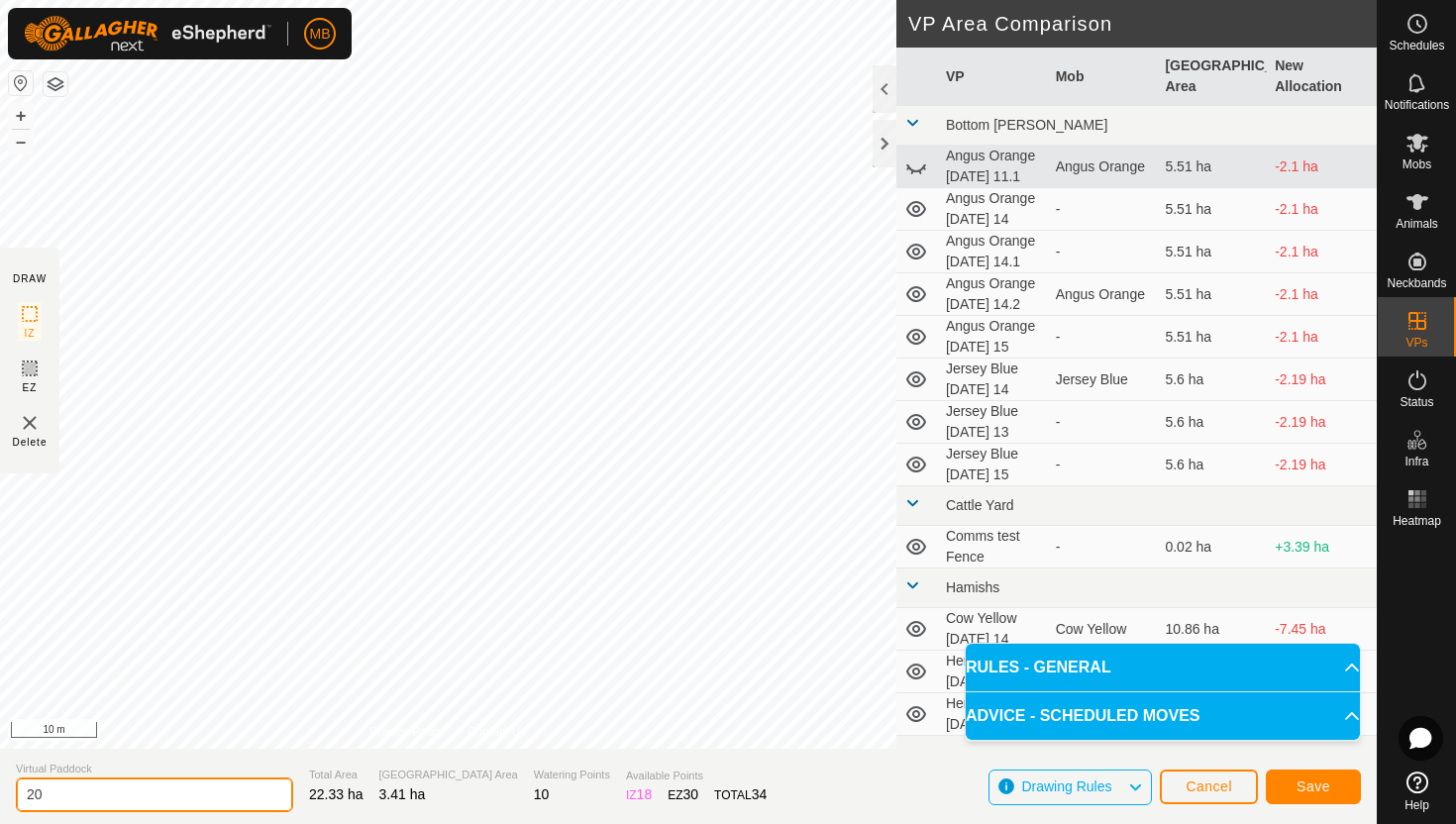 type on "2" 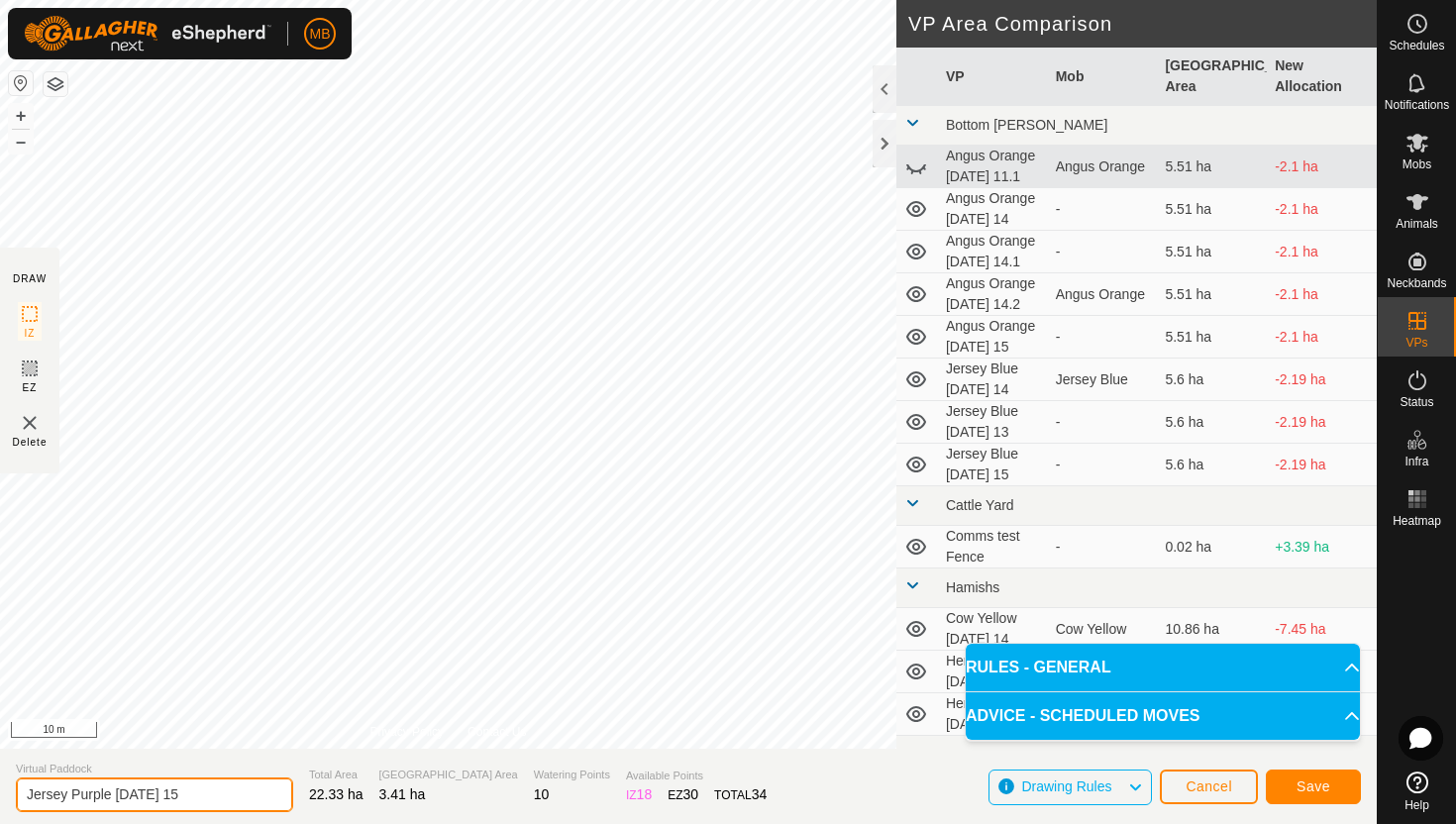 type on "Jersey Purple [DATE] 15" 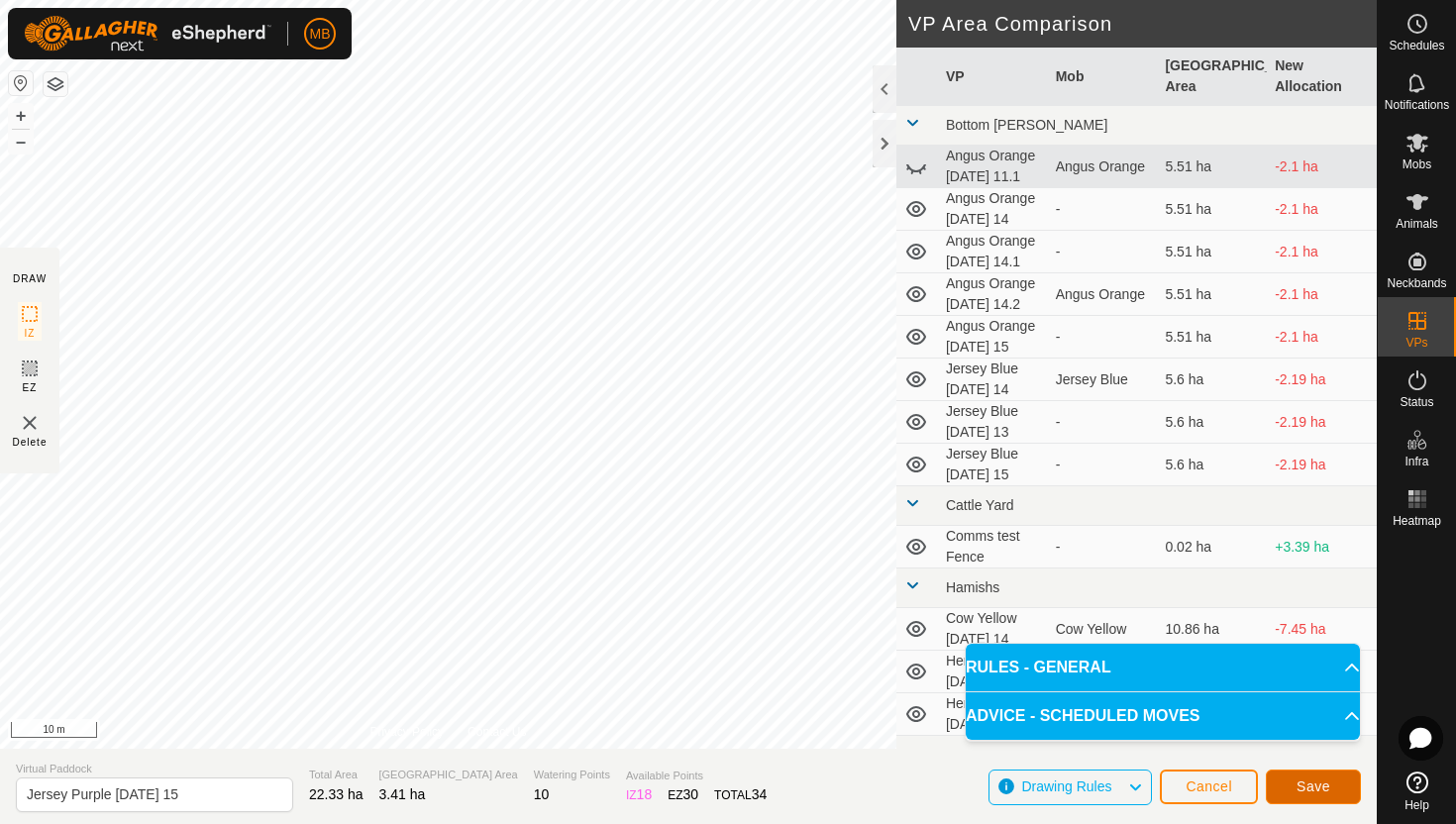 click on "Save" 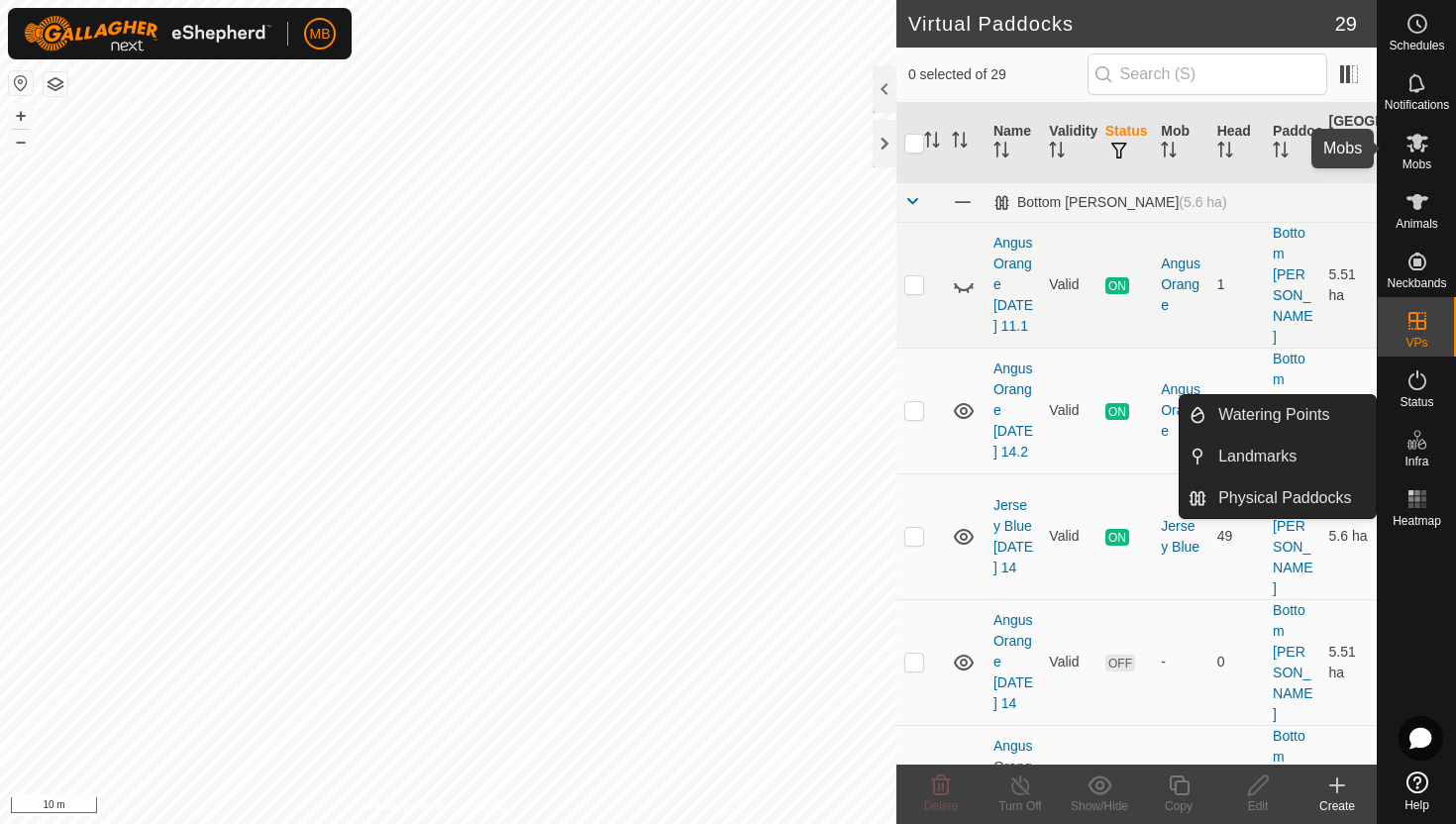 click 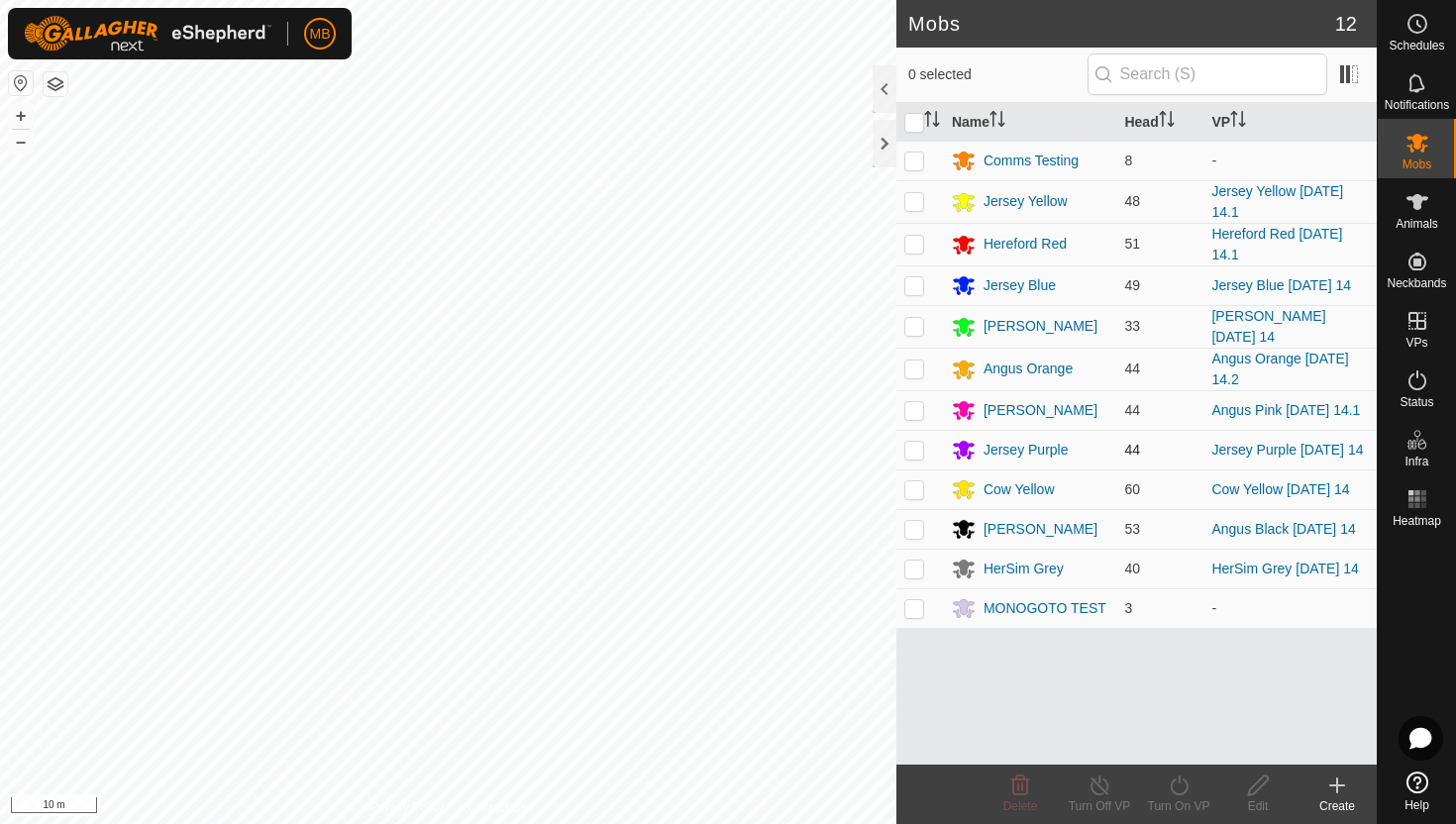 click at bounding box center [914, 450] 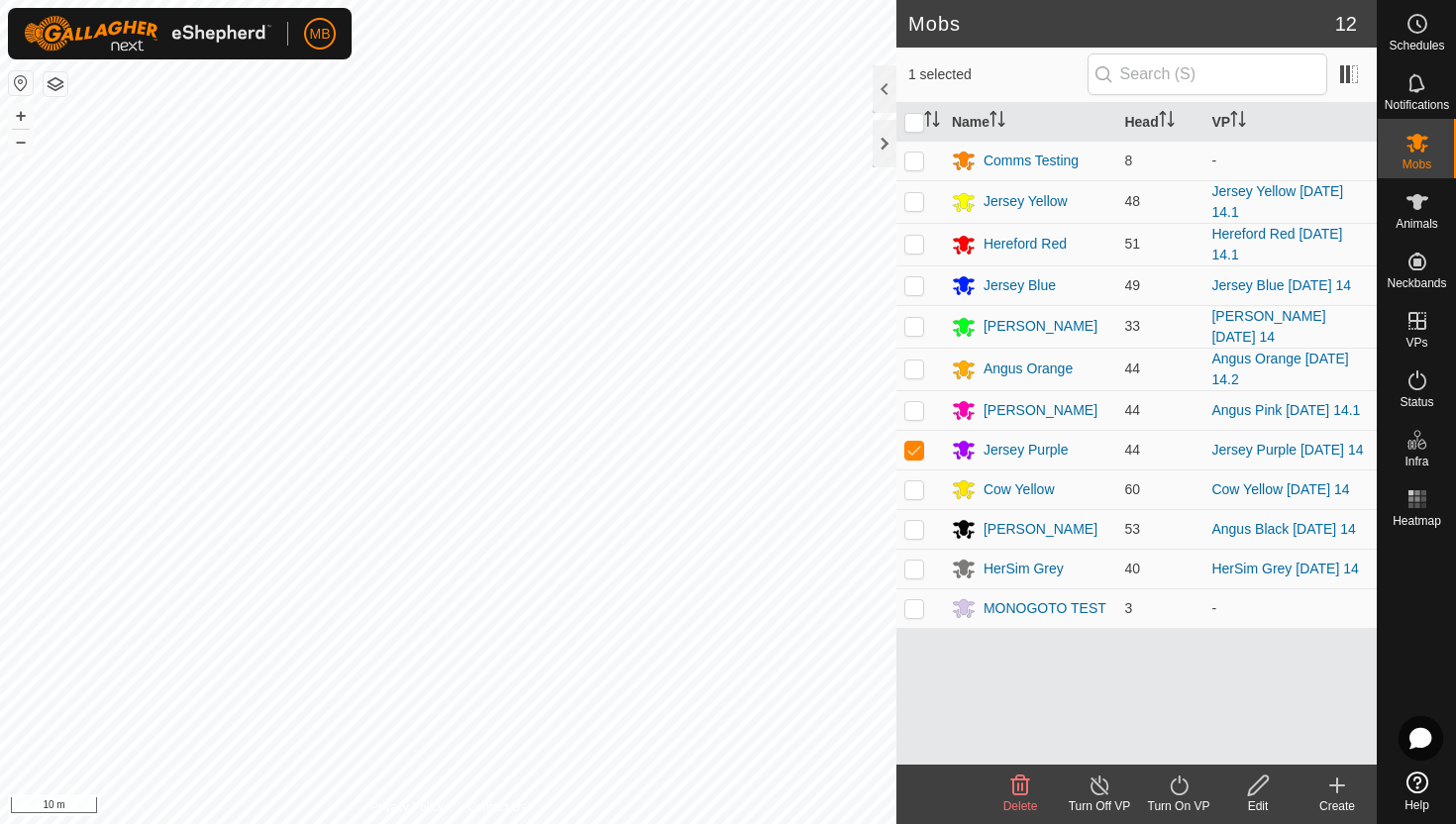 click 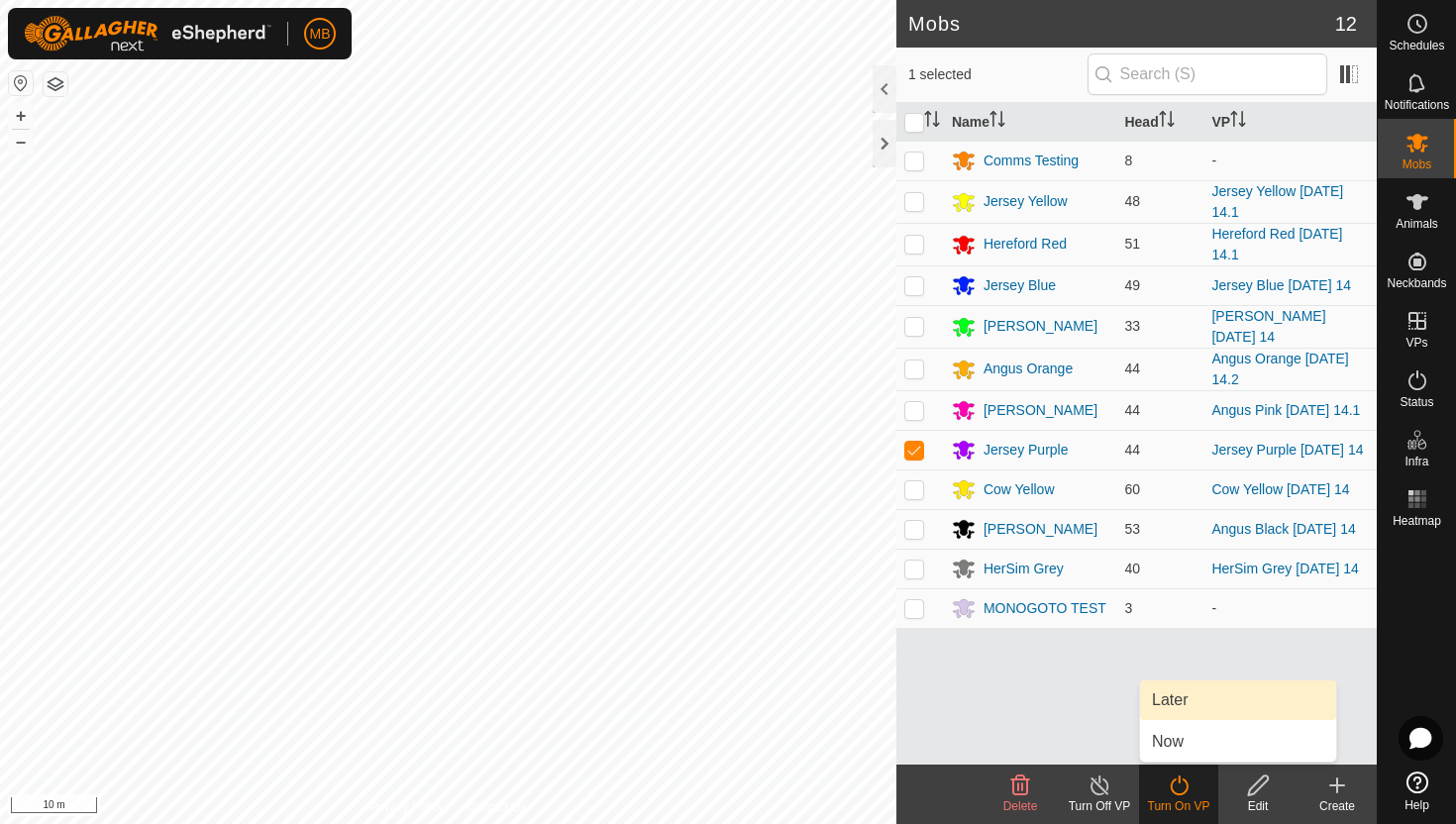 click on "Later" at bounding box center (1238, 700) 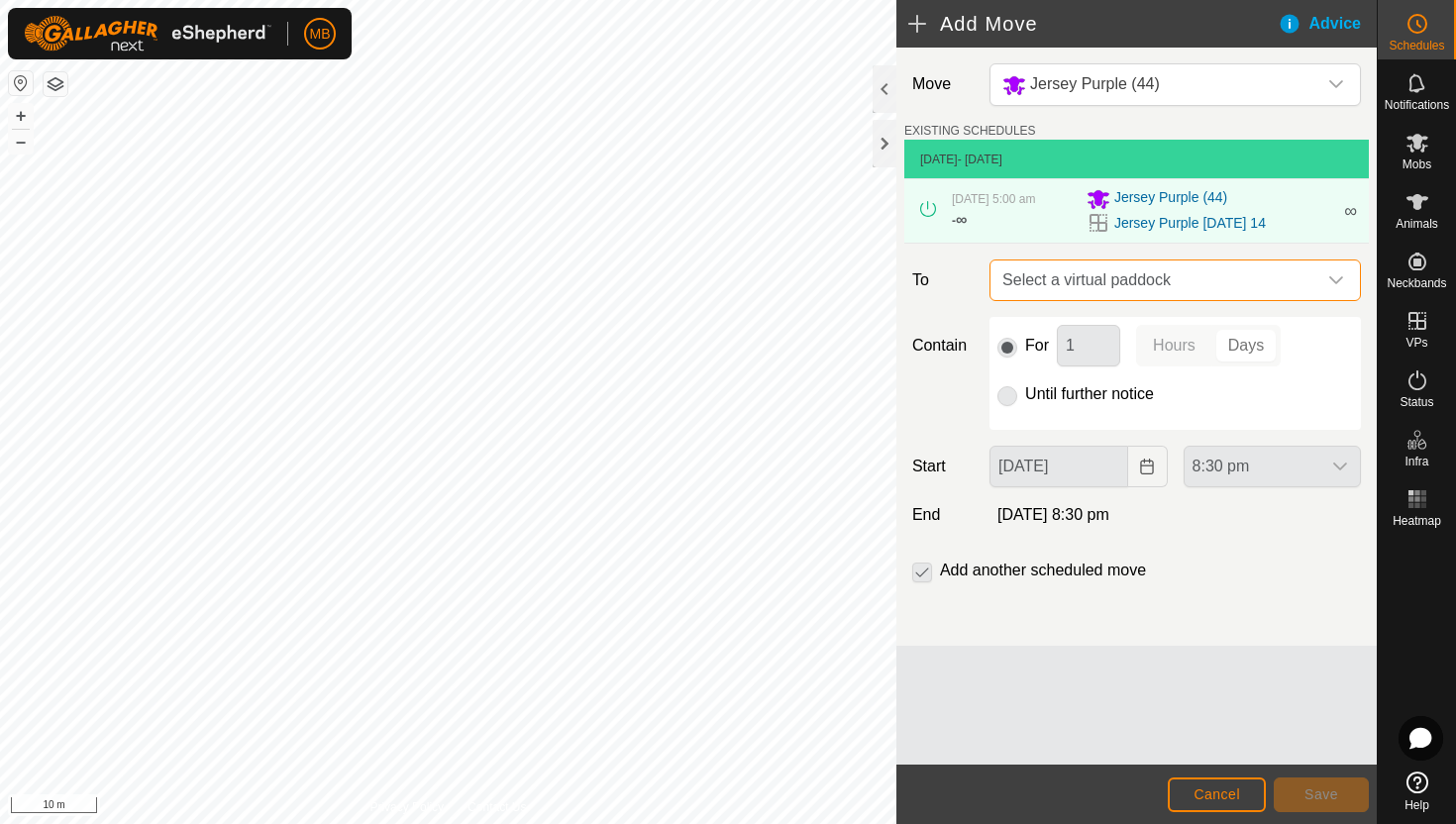 click on "Select a virtual paddock" at bounding box center (1155, 280) 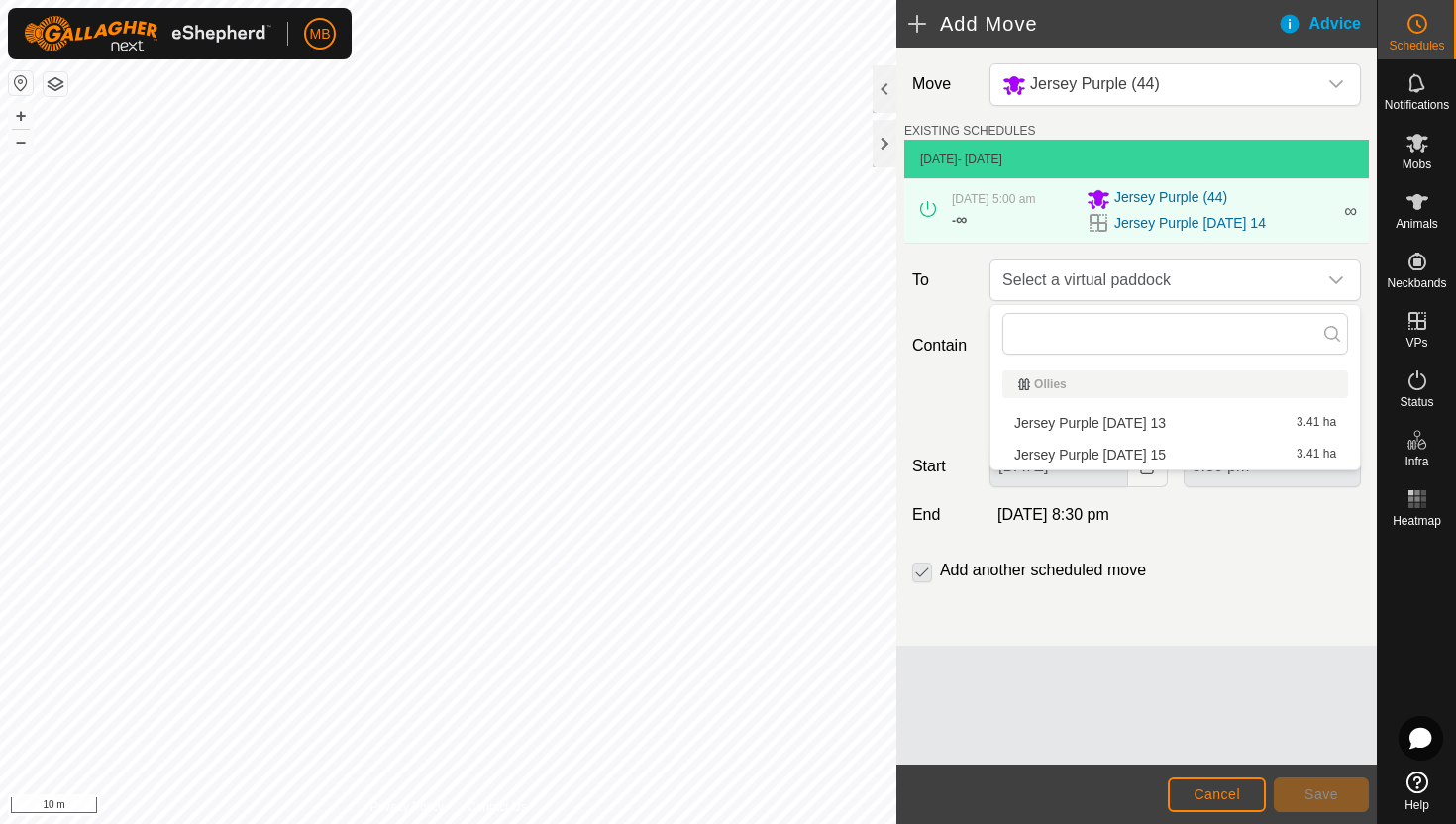 click on "Jersey Purple [DATE] 15  3.41 ha" at bounding box center (1175, 455) 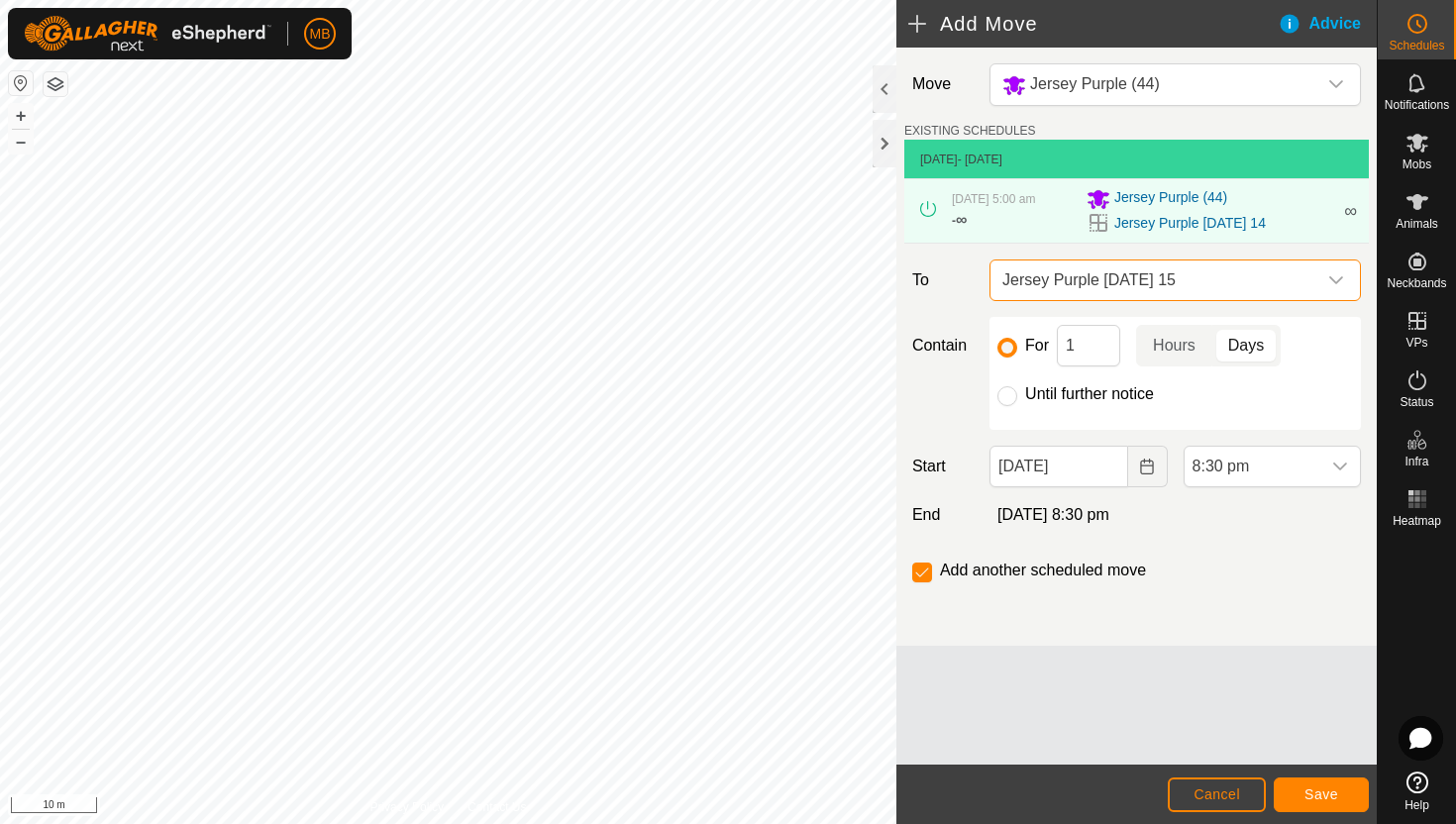 click on "Until further notice" 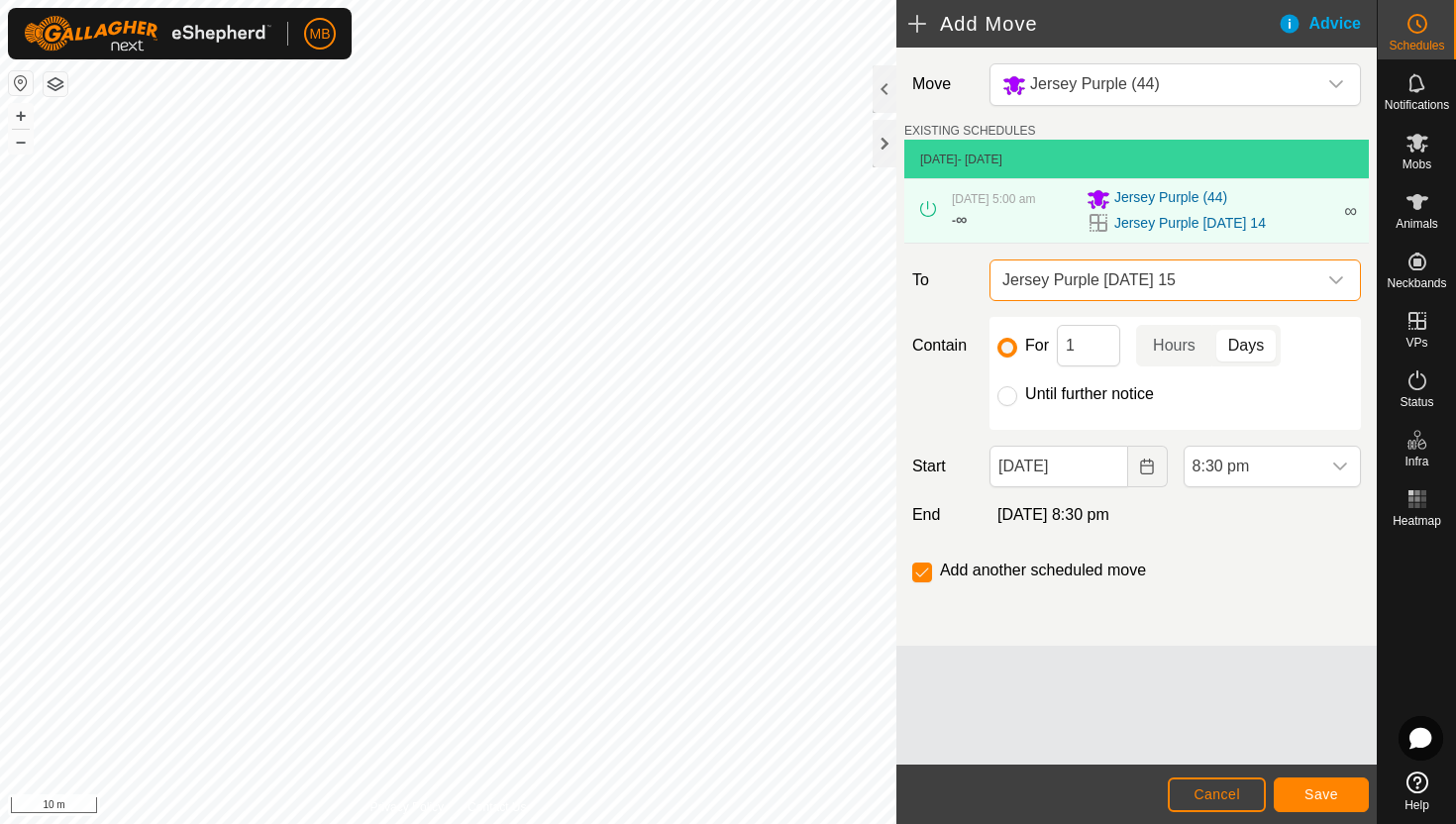 click on "Until further notice" at bounding box center [1007, 396] 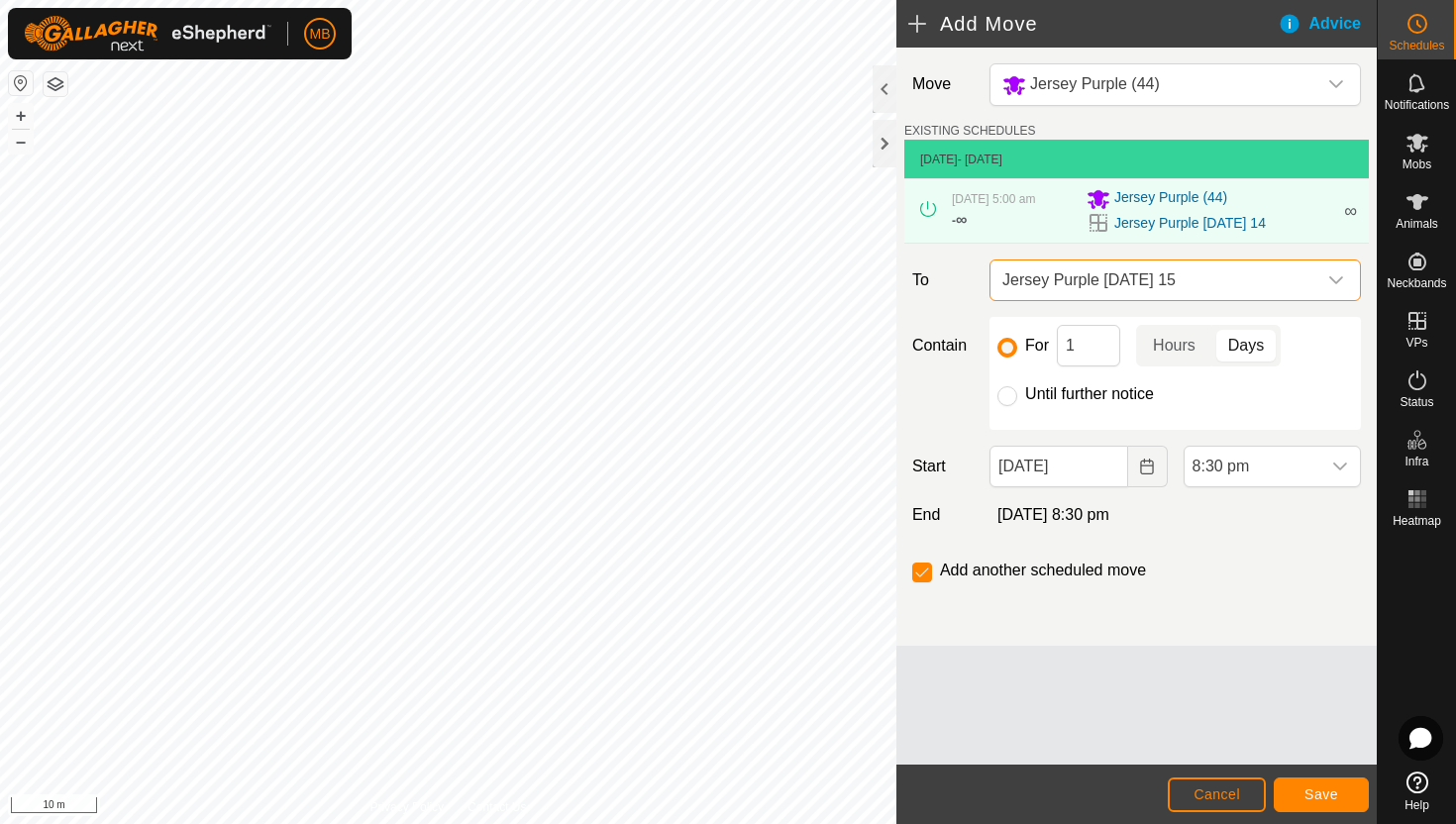 radio on "true" 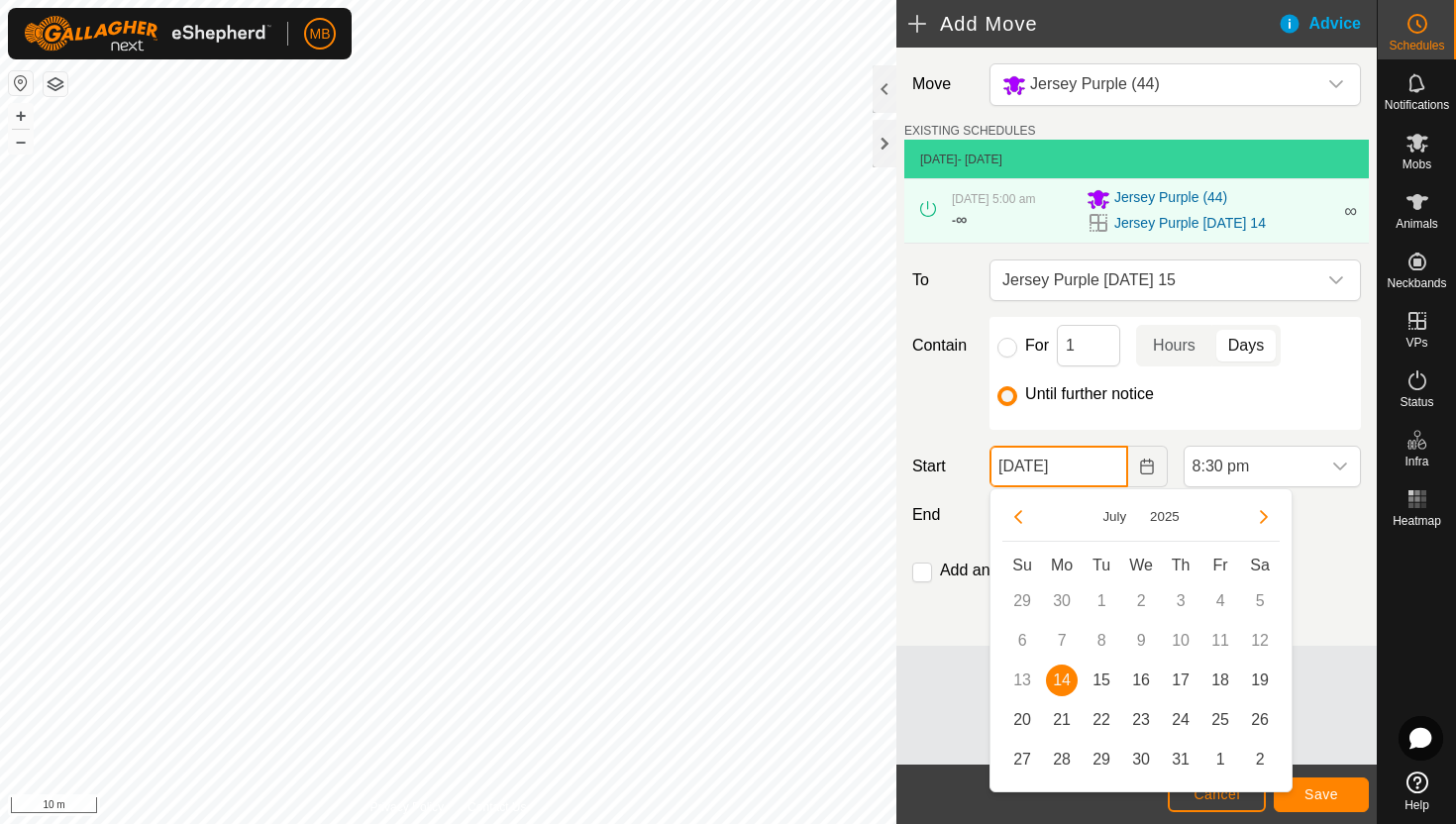 click on "[DATE]" 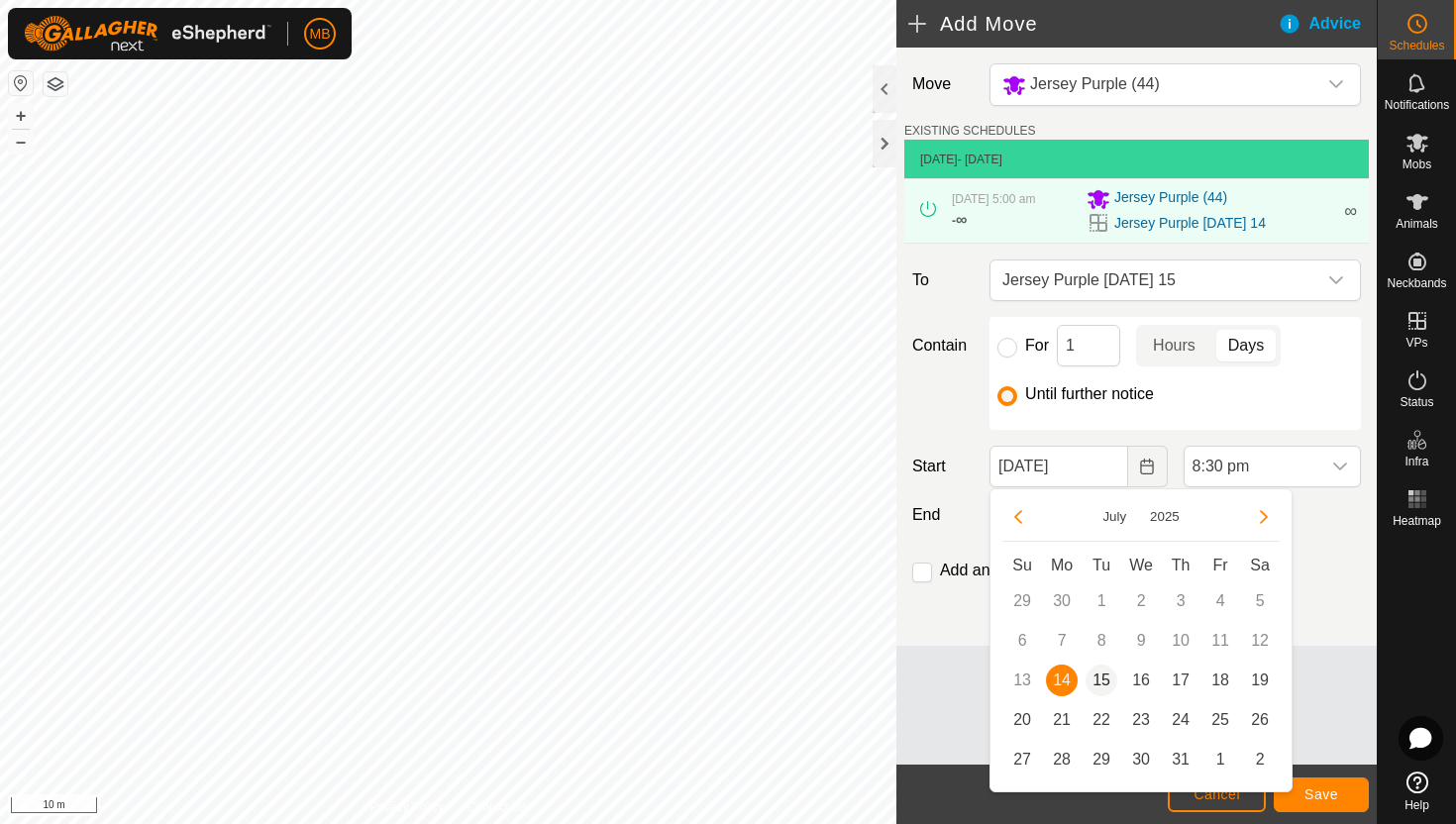 click on "15" at bounding box center (1101, 680) 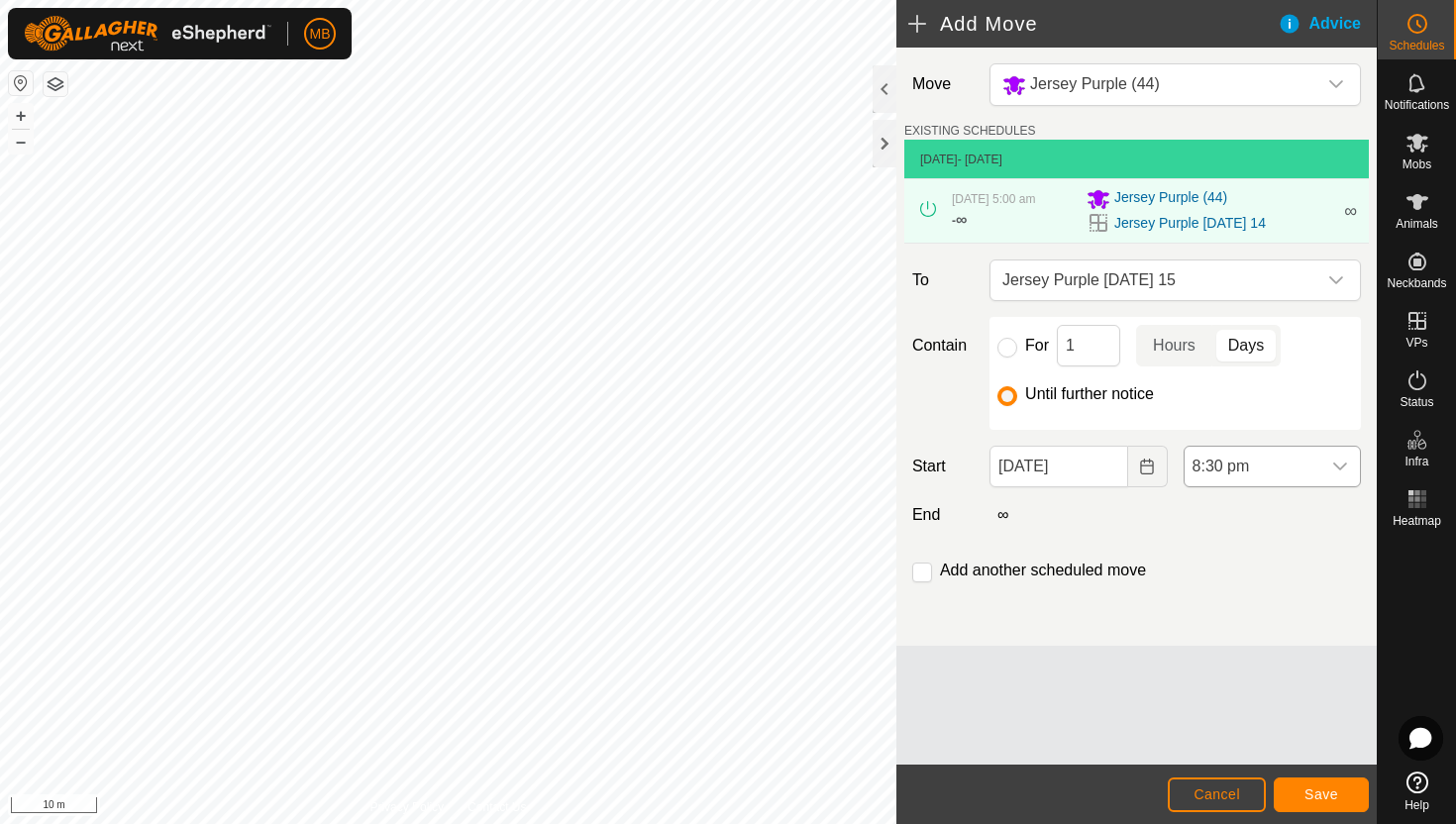 click on "8:30 pm" at bounding box center (1252, 466) 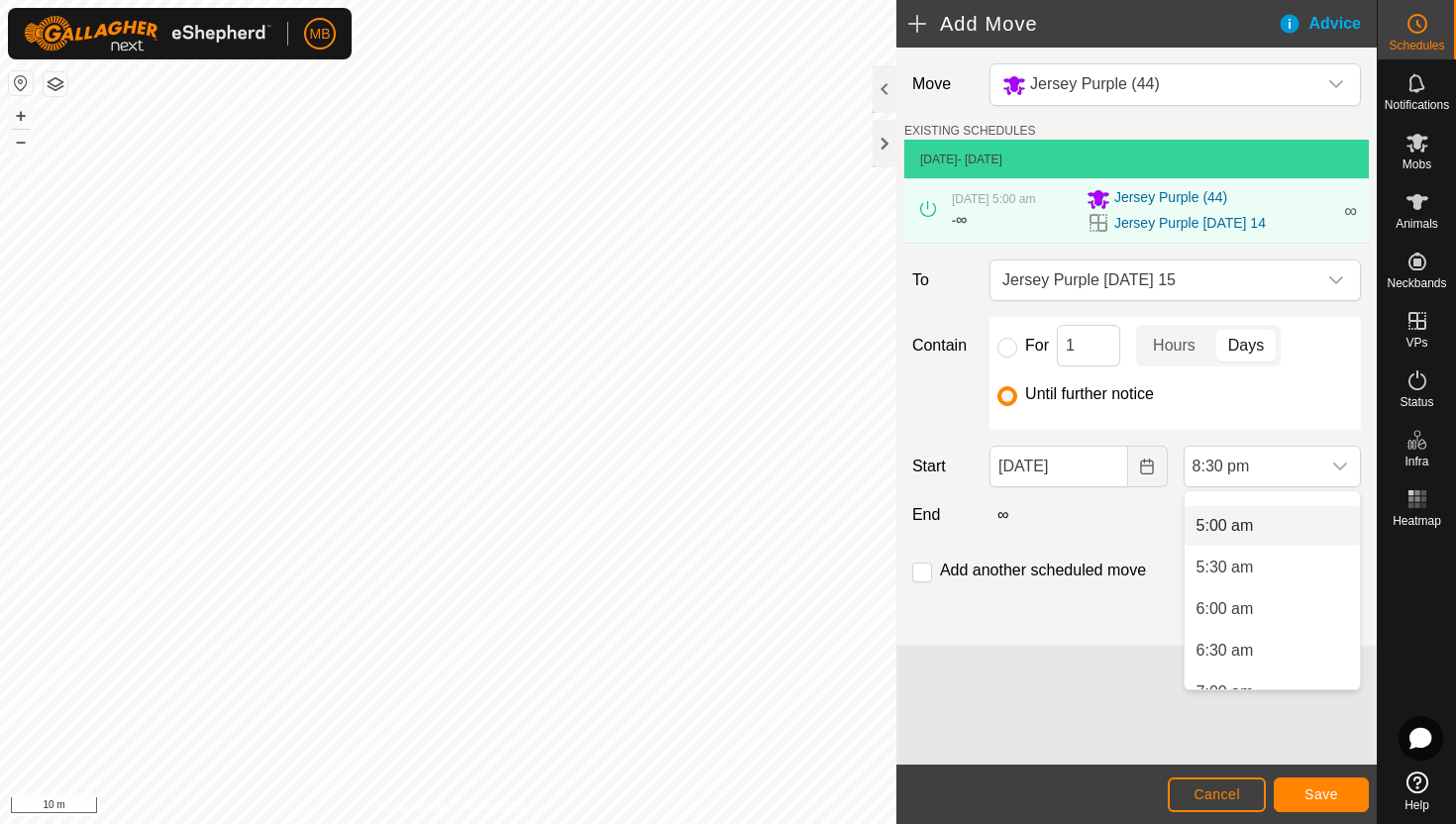 click on "5:00 am" at bounding box center (1272, 526) 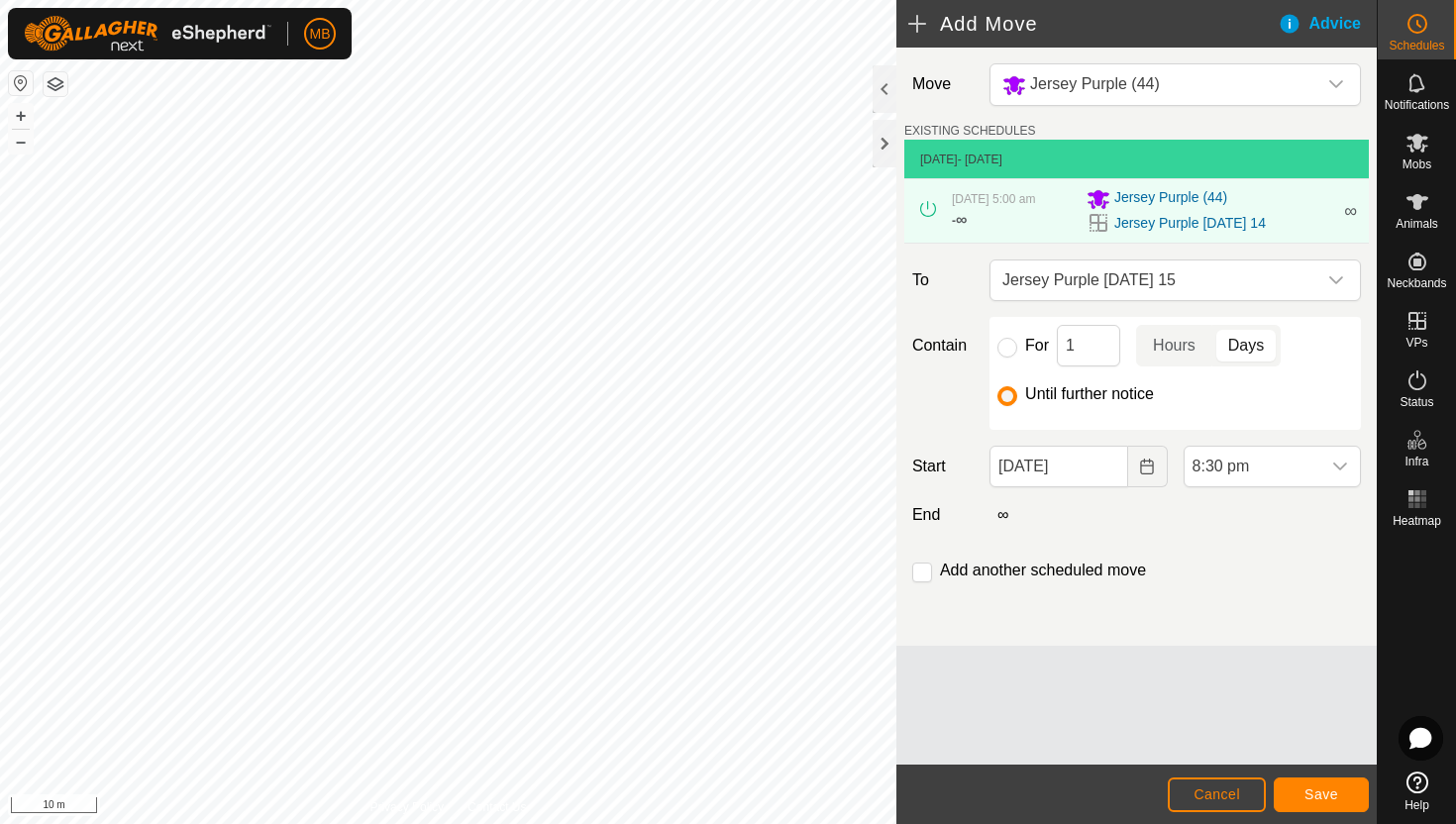 scroll, scrollTop: 1547, scrollLeft: 0, axis: vertical 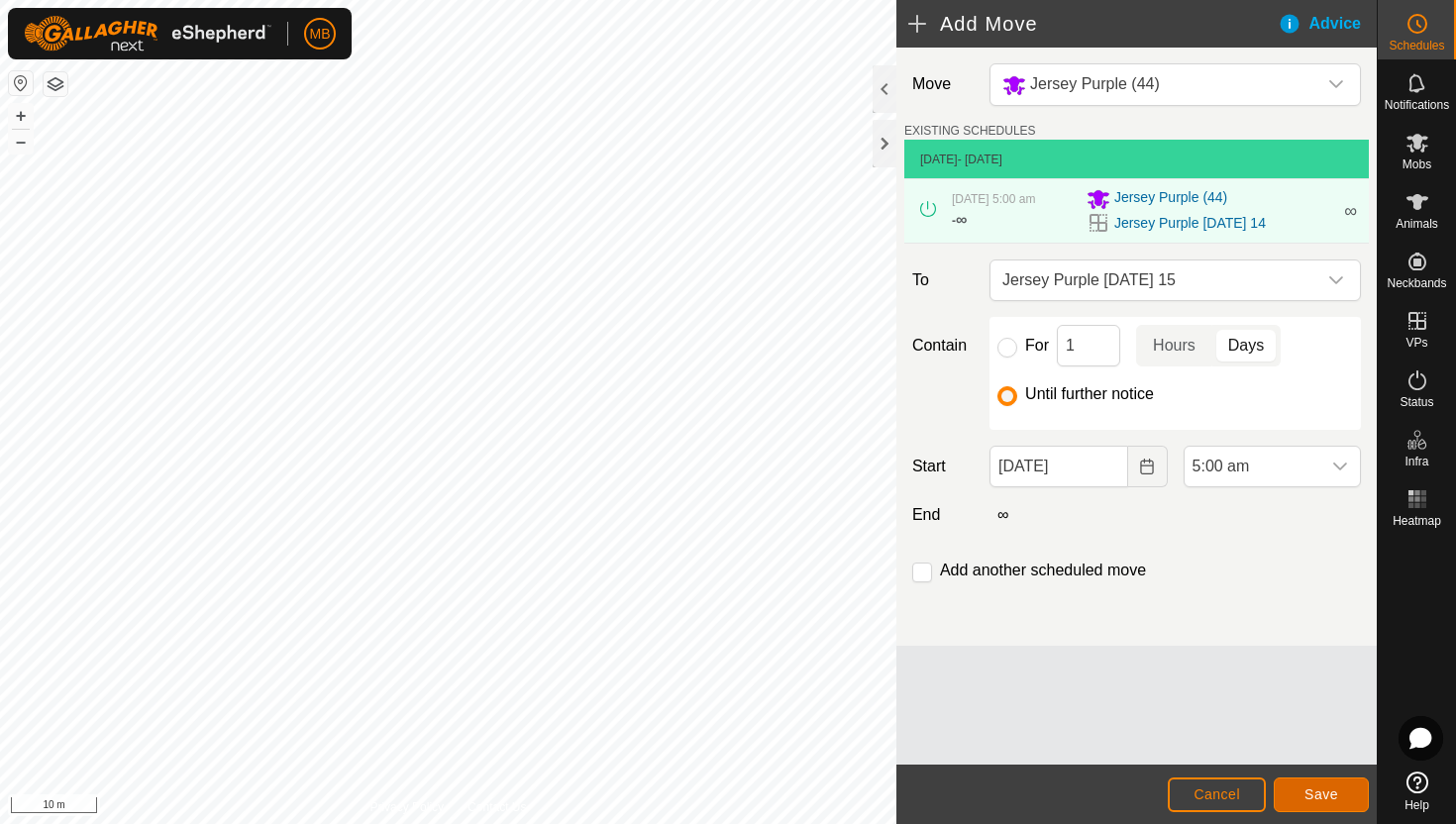 click on "Save" 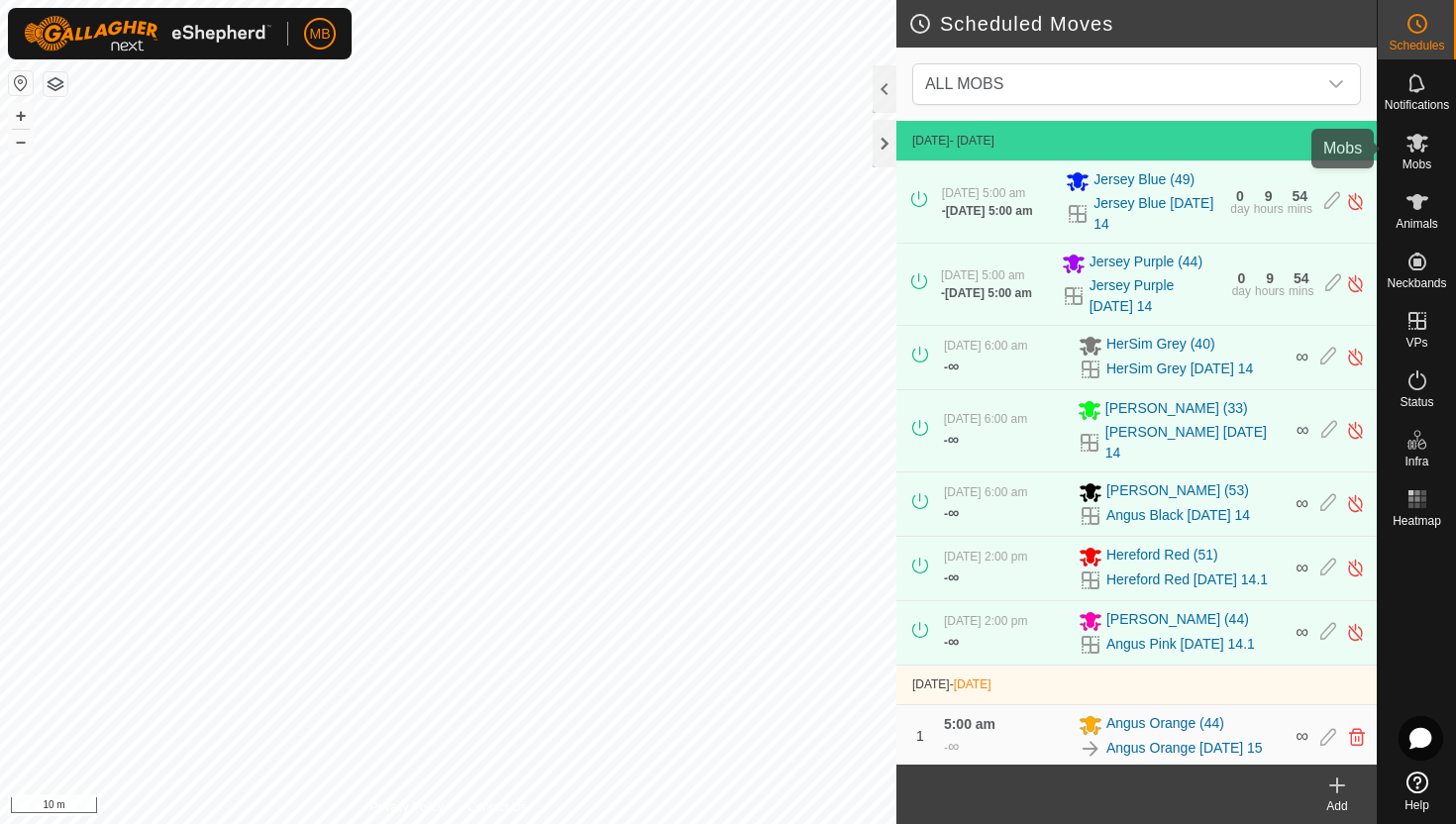 click 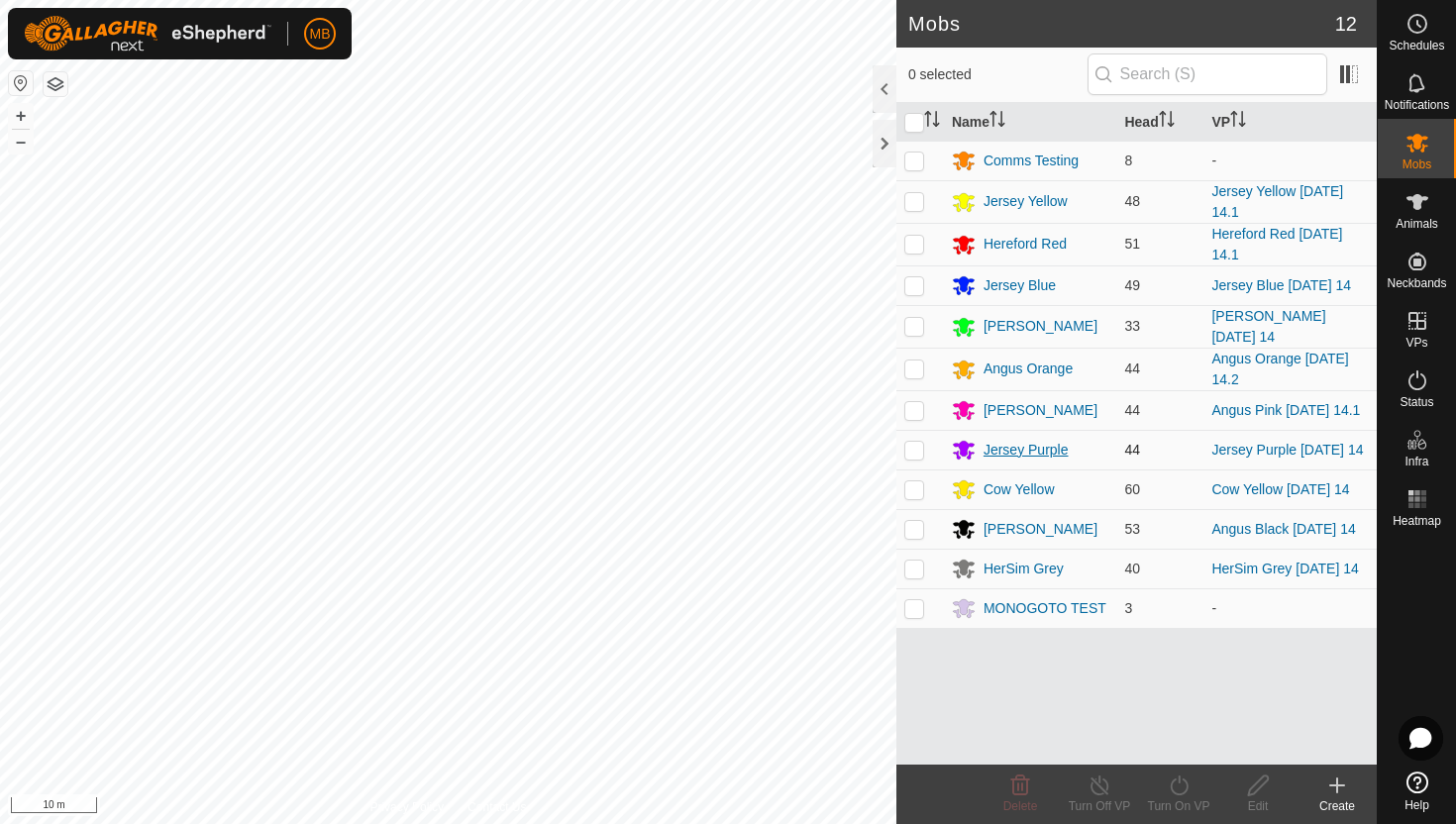 click on "Jersey Purple" at bounding box center [1026, 450] 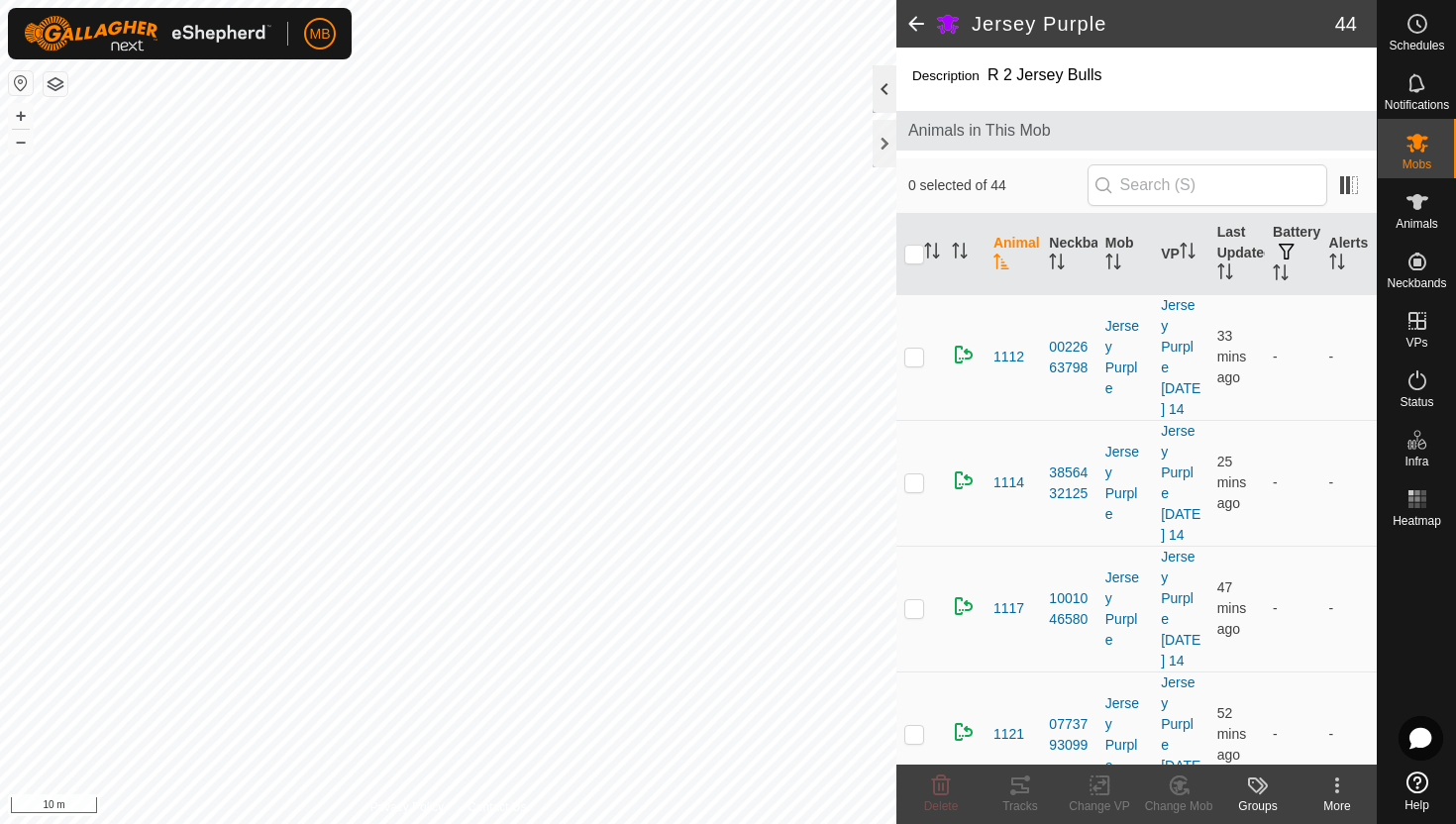 click 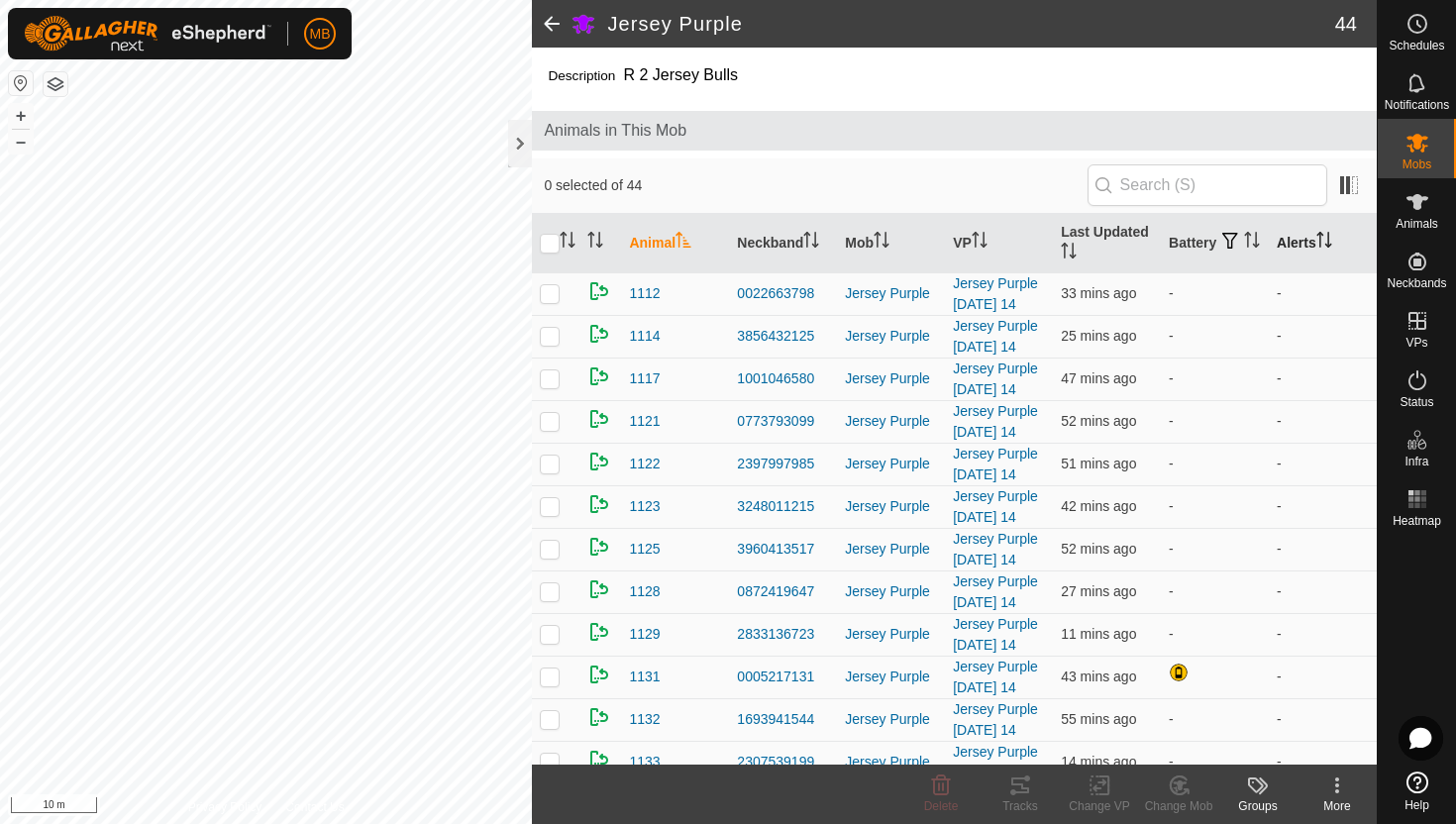 click 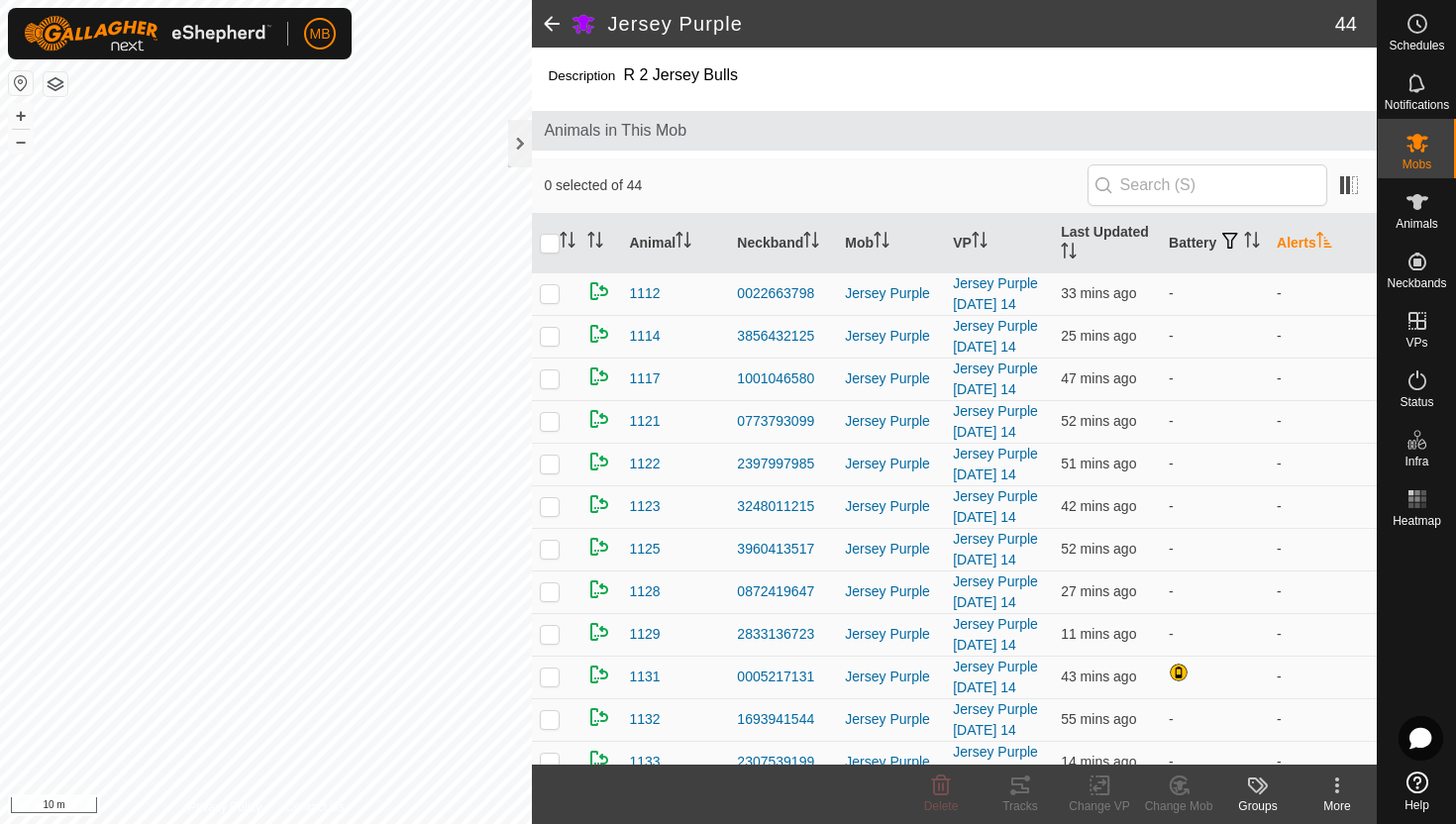 click 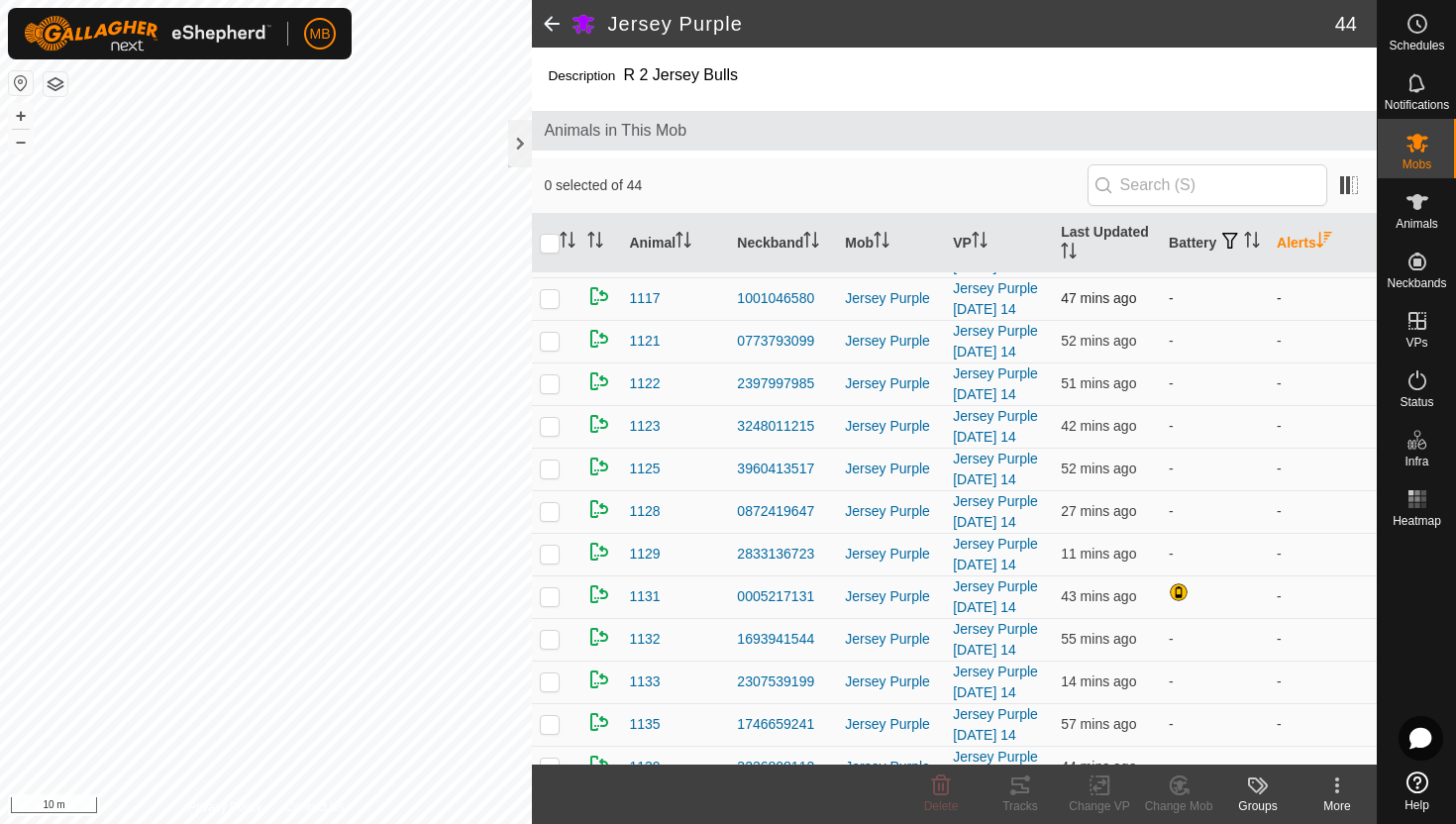 scroll, scrollTop: 0, scrollLeft: 0, axis: both 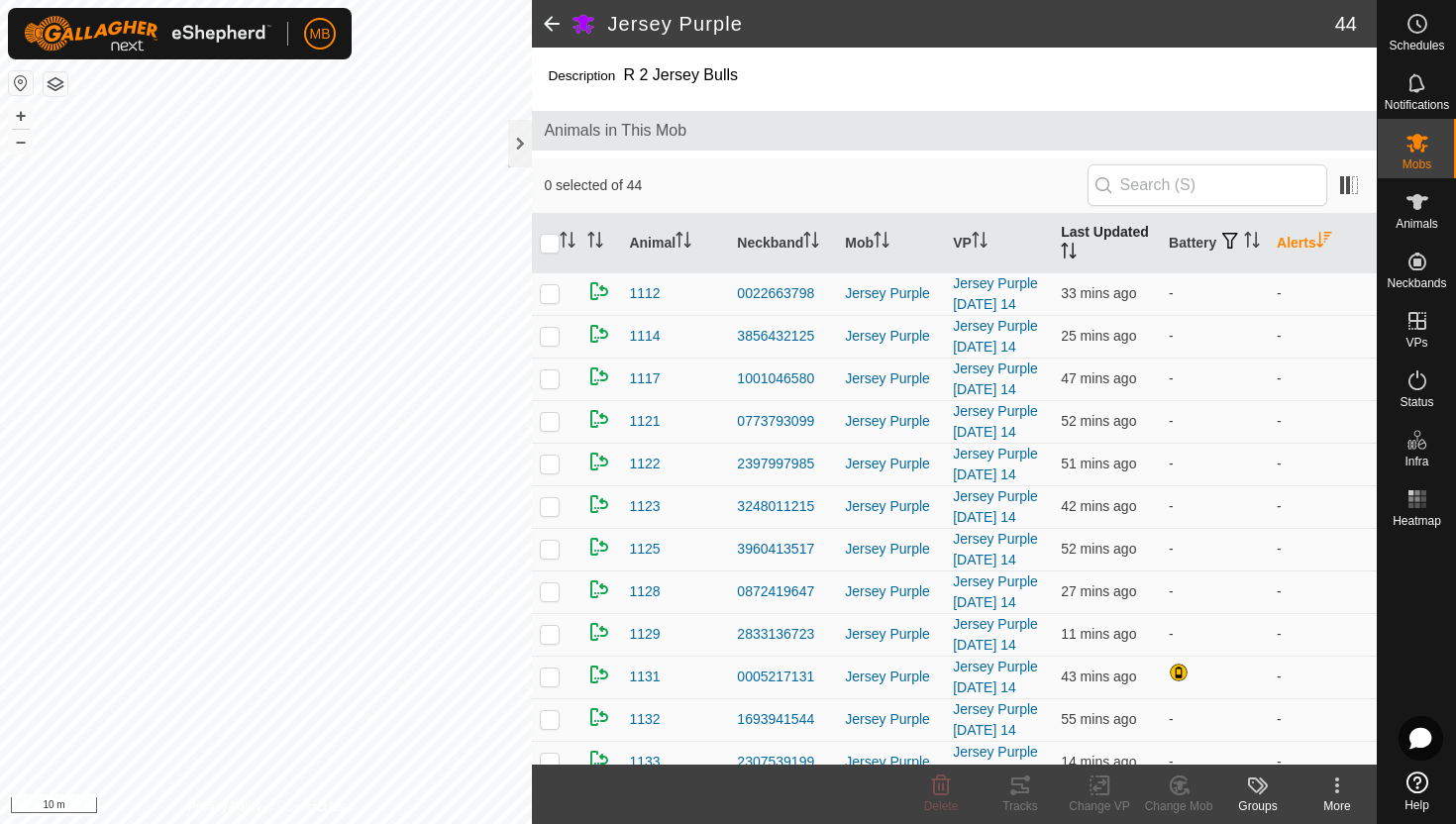 click 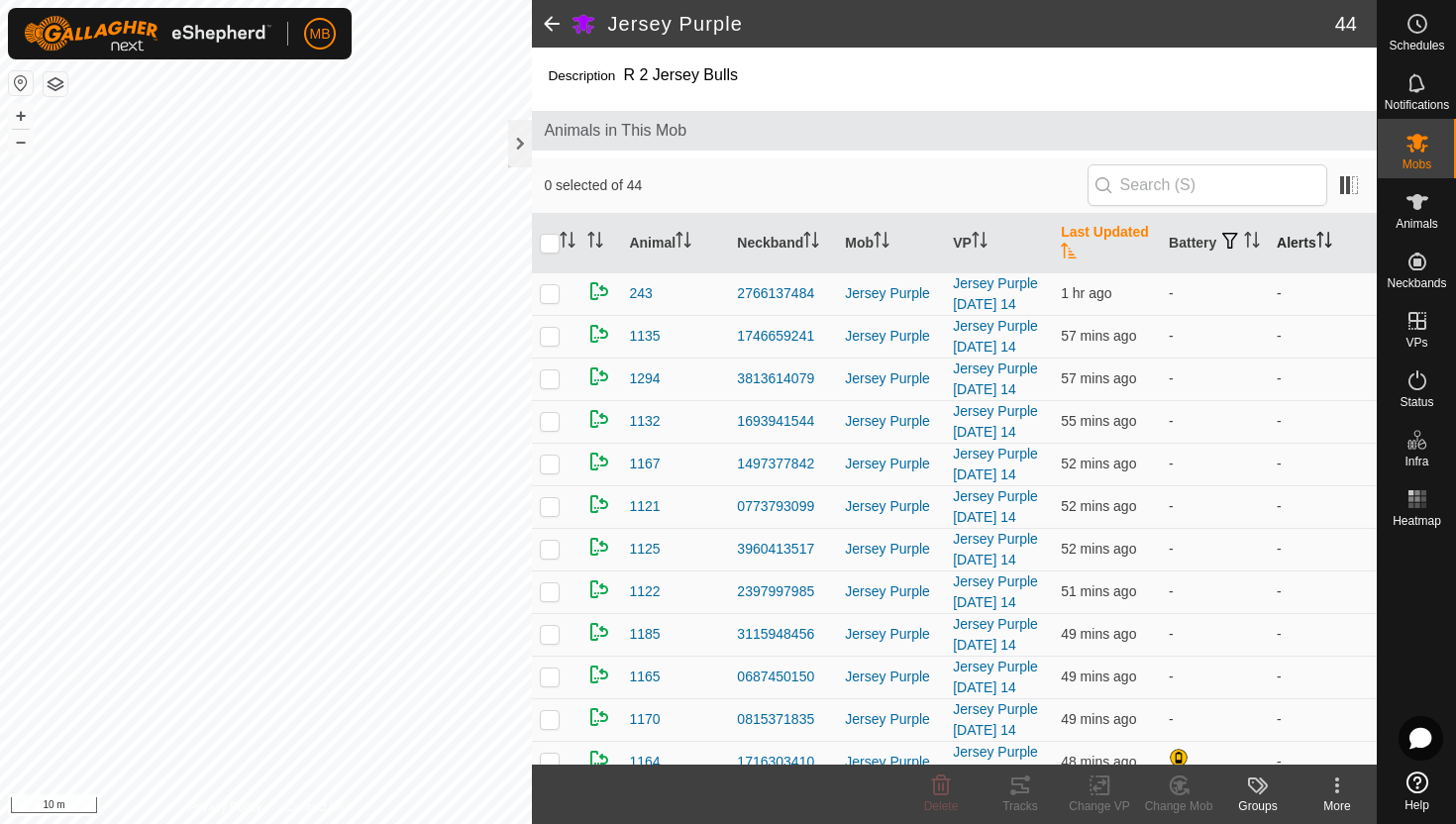 click 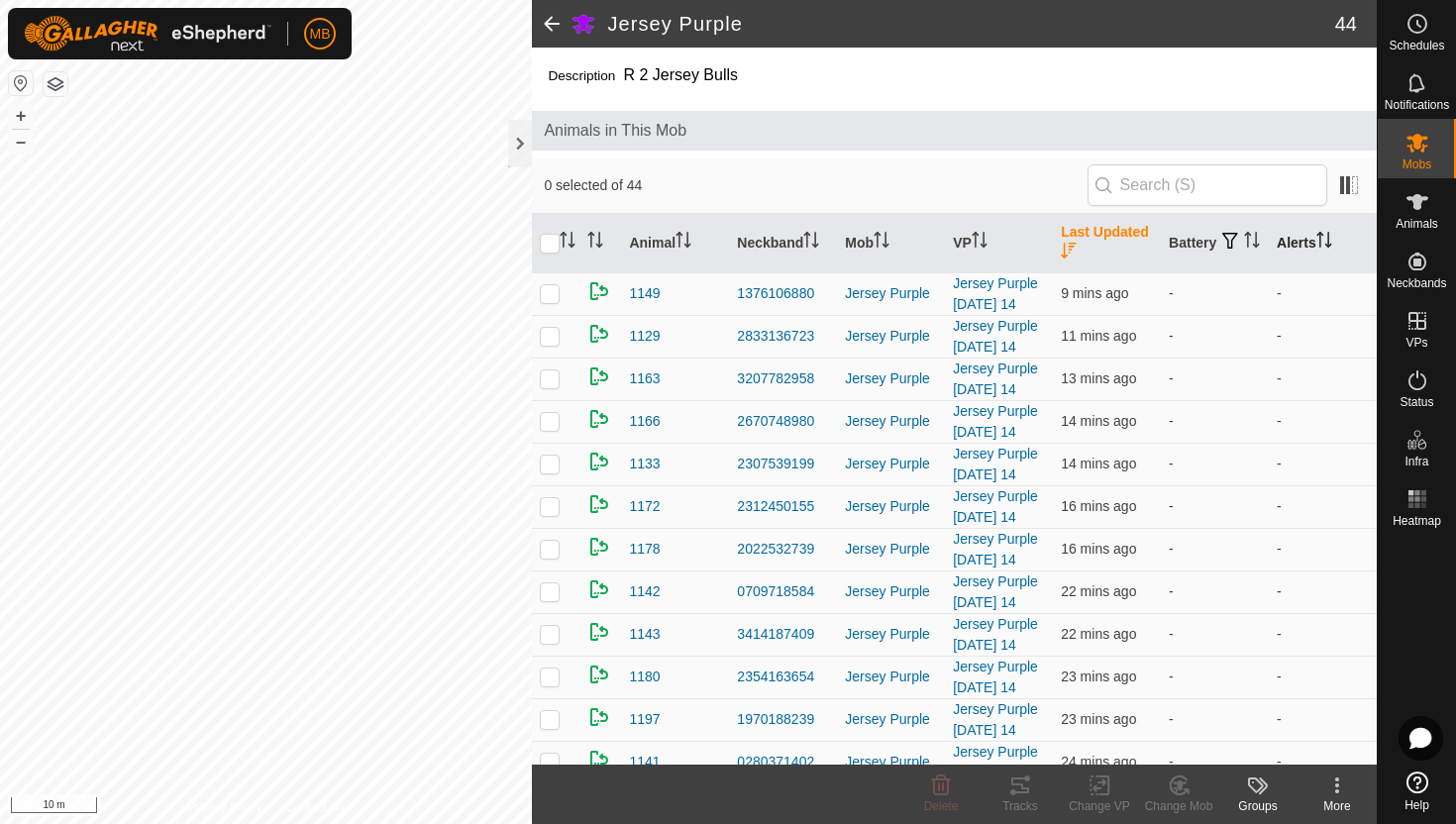 click 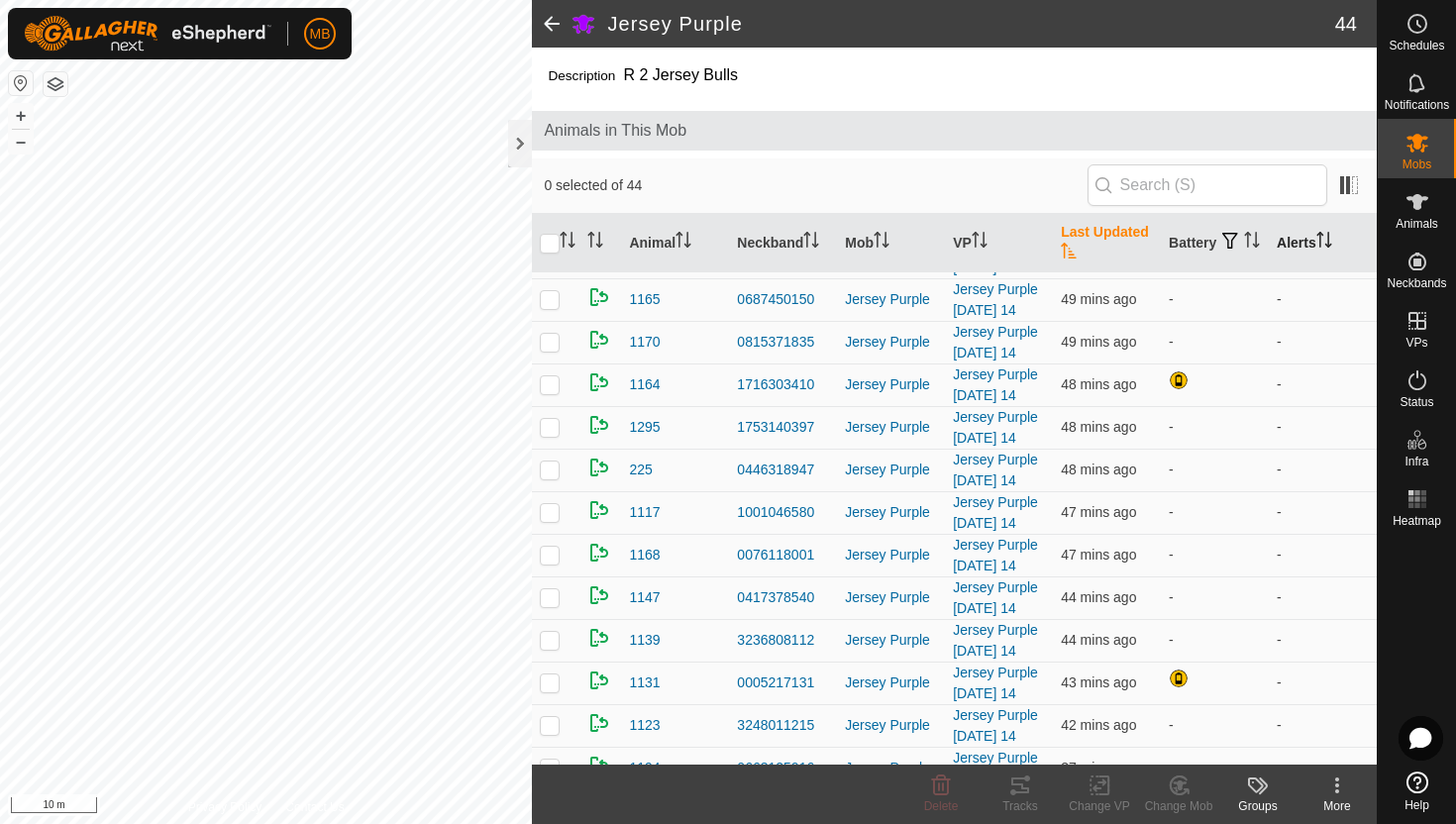 scroll, scrollTop: 351, scrollLeft: 0, axis: vertical 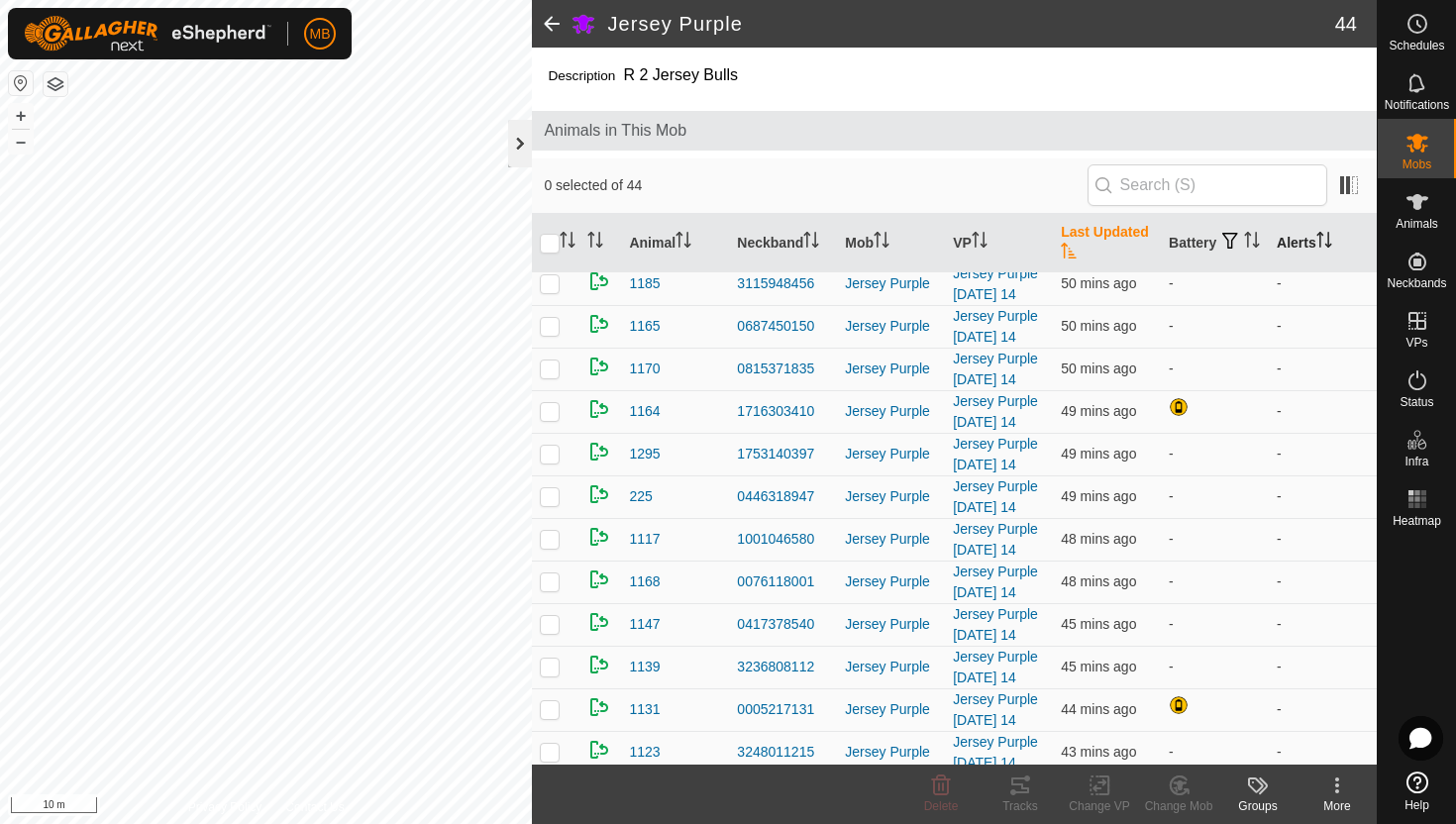click 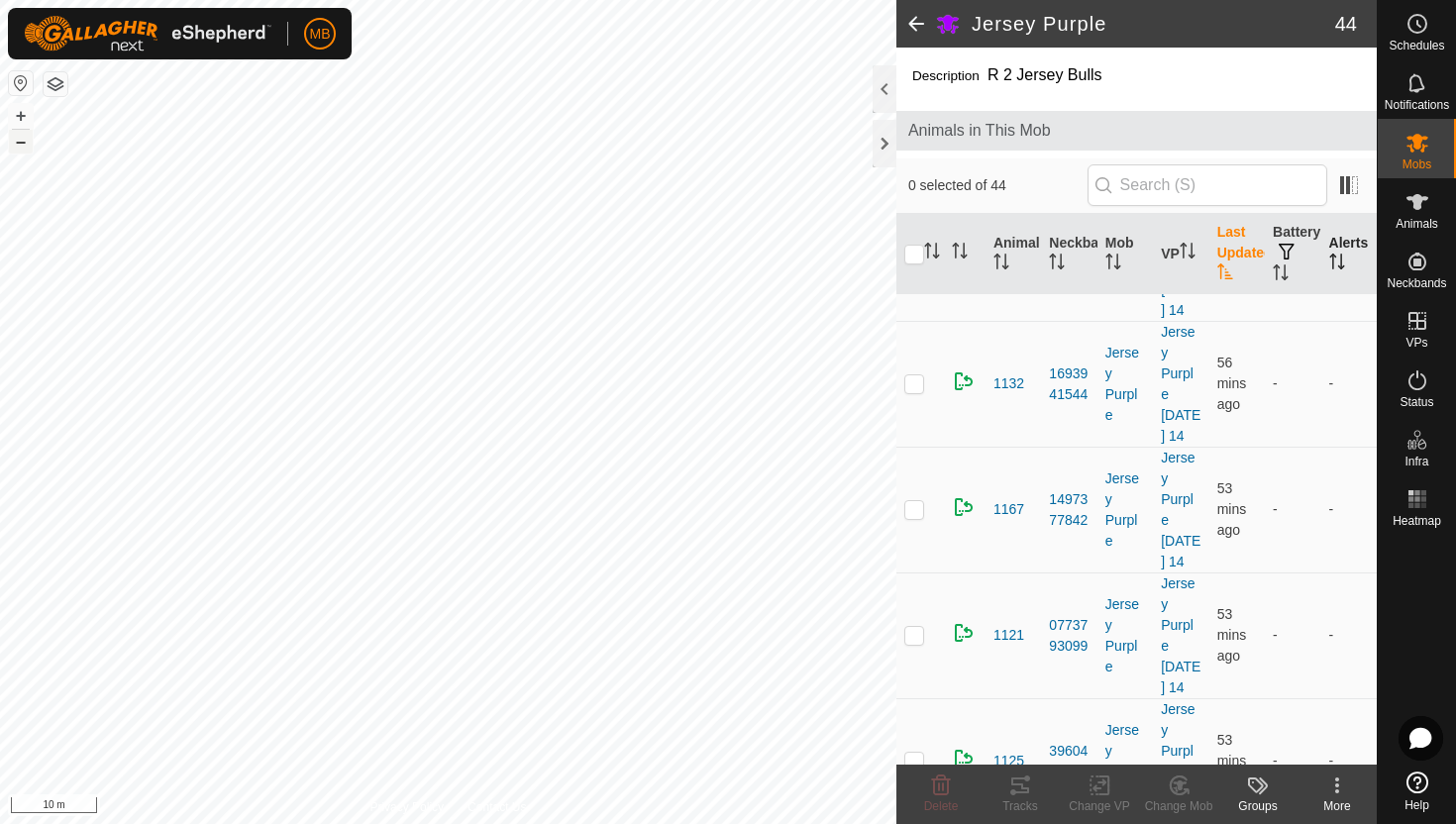click on "–" at bounding box center (21, 142) 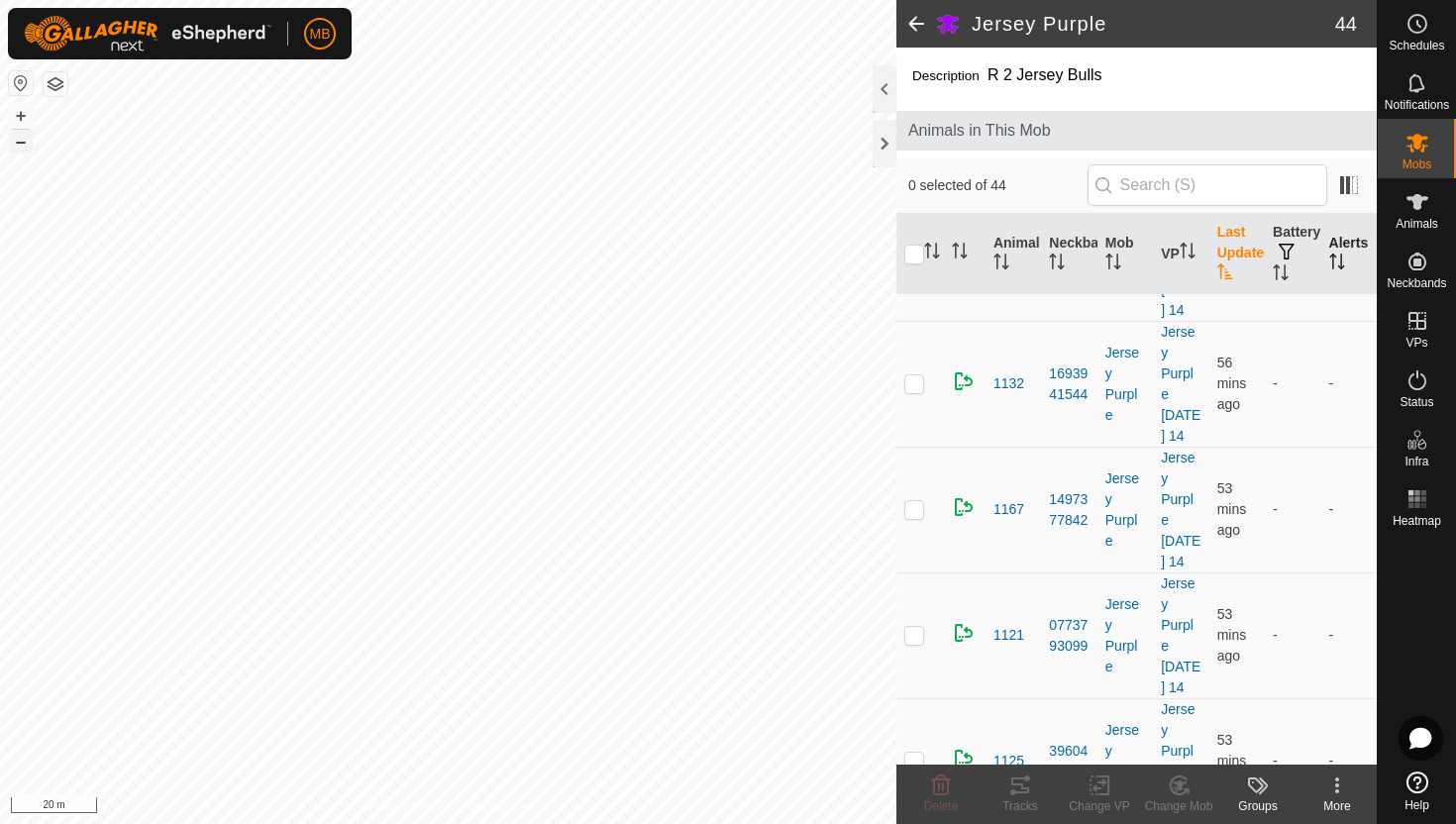 click on "–" at bounding box center [21, 142] 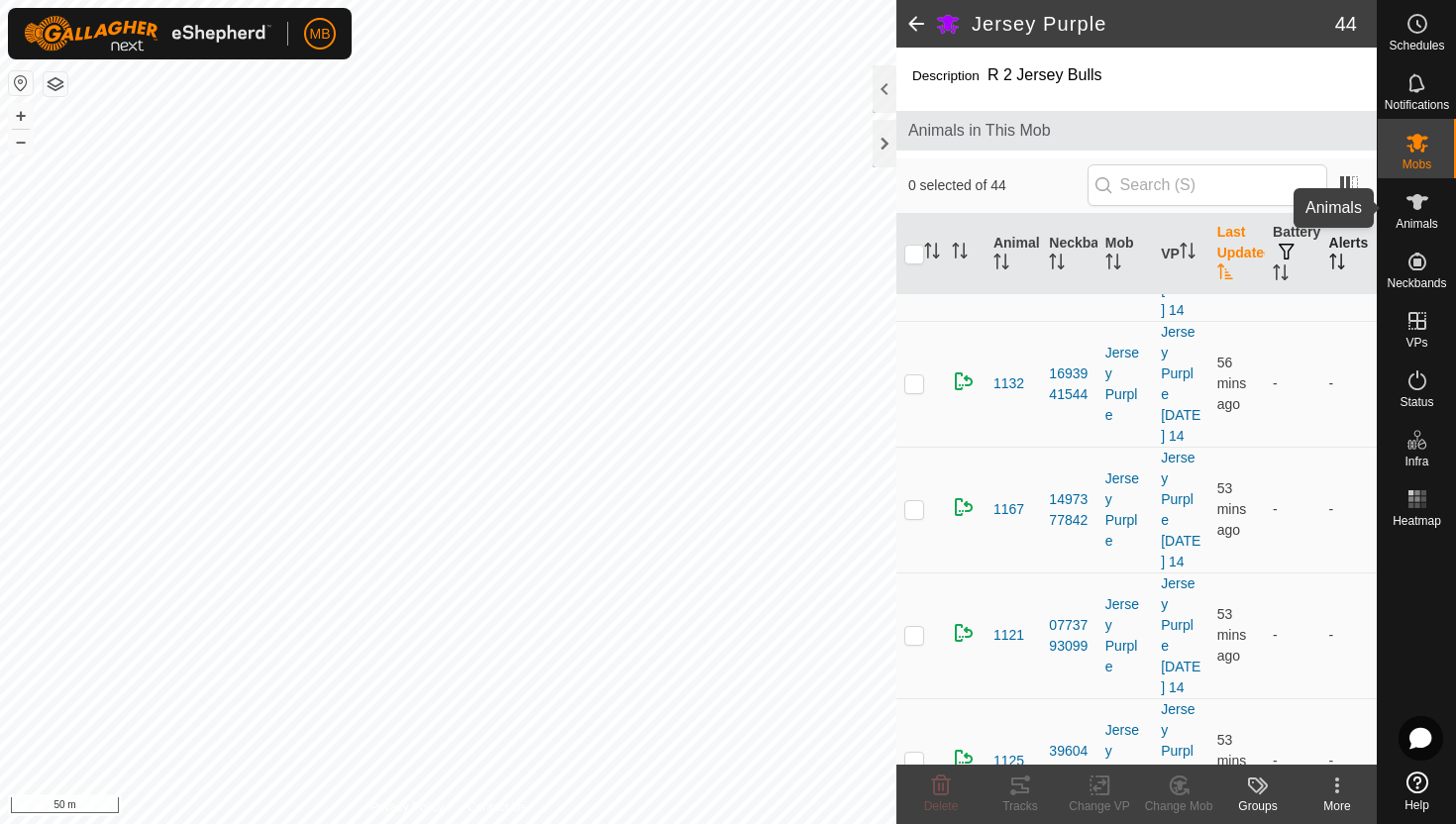 click 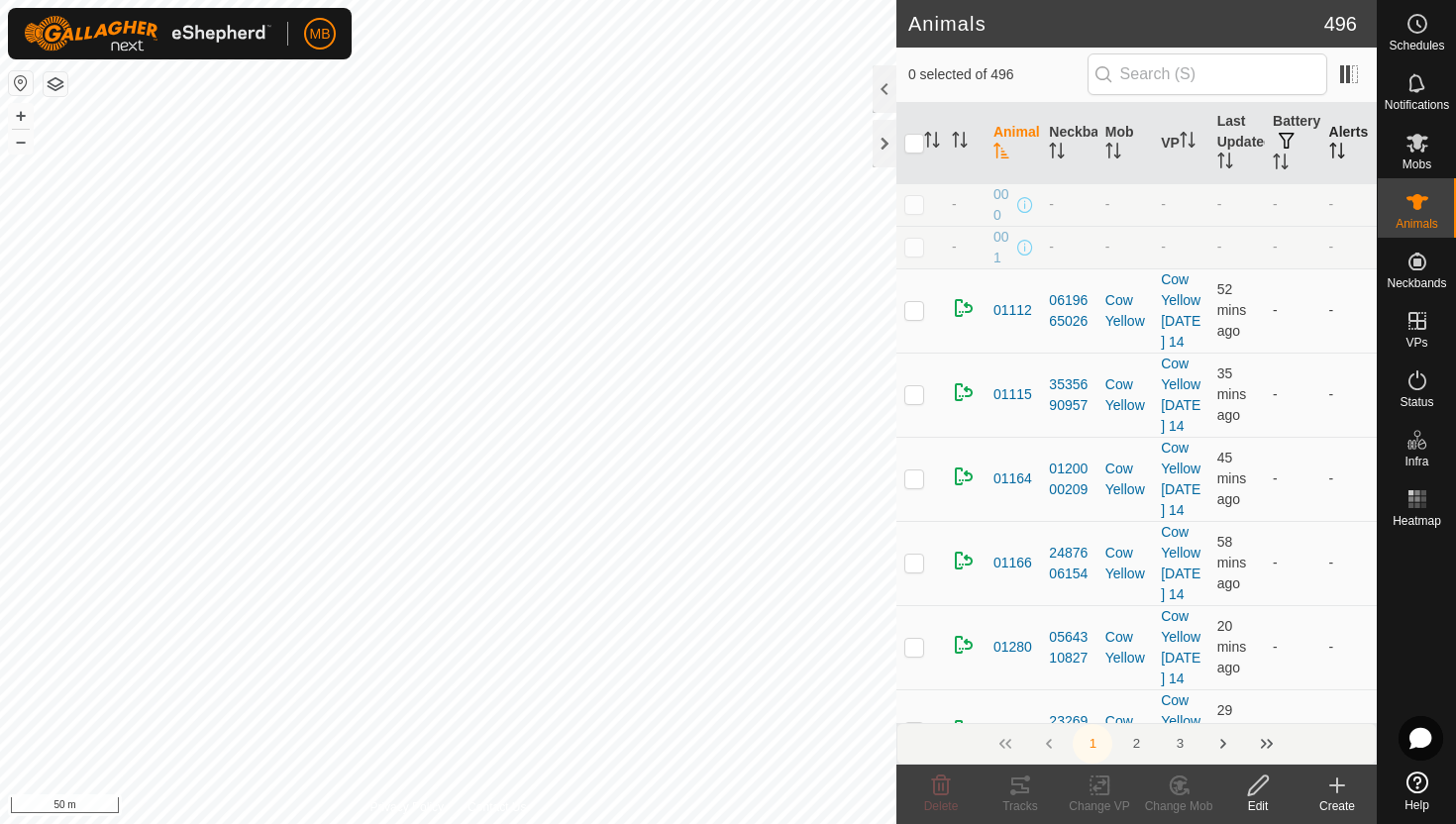 click 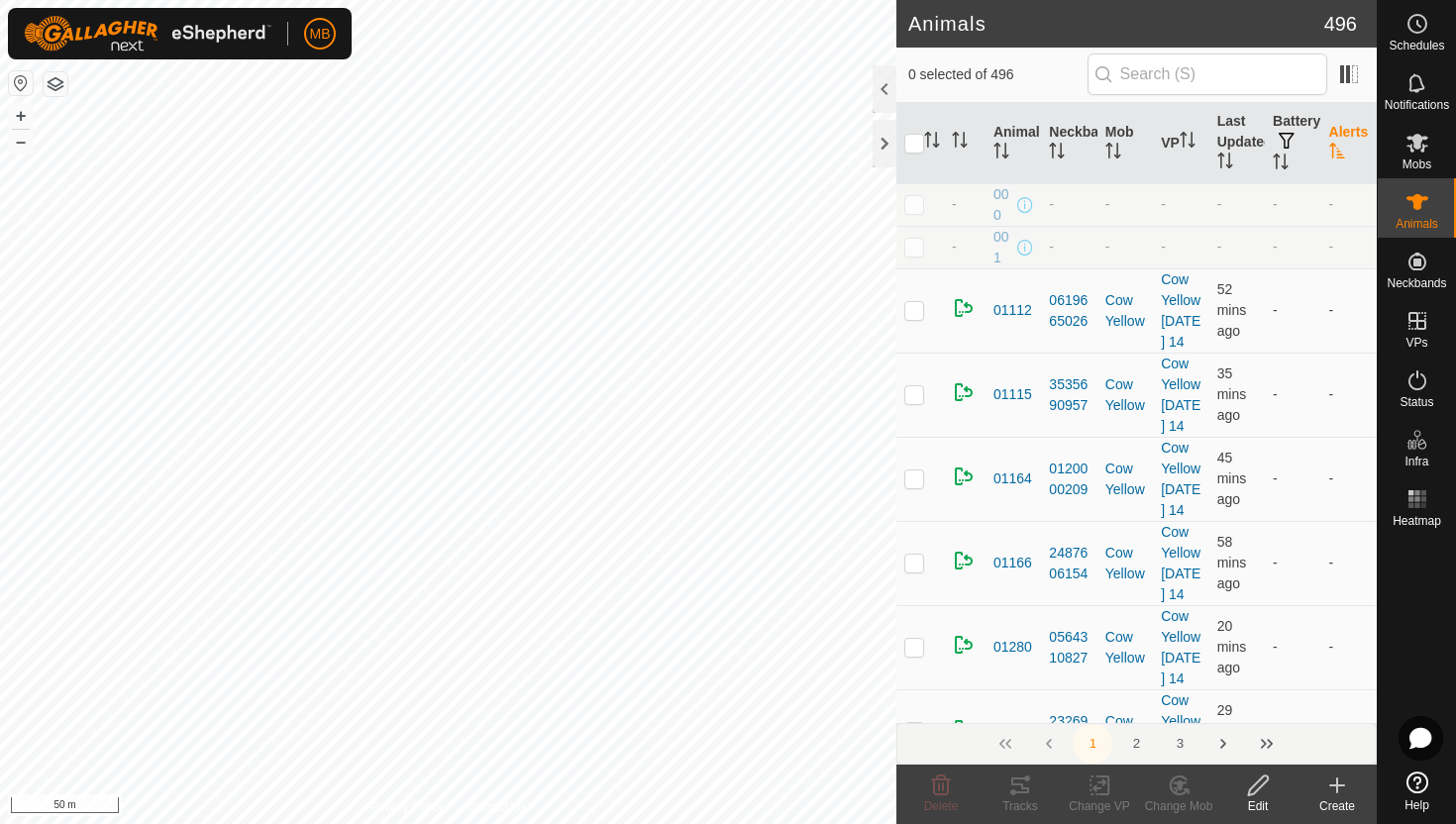 click 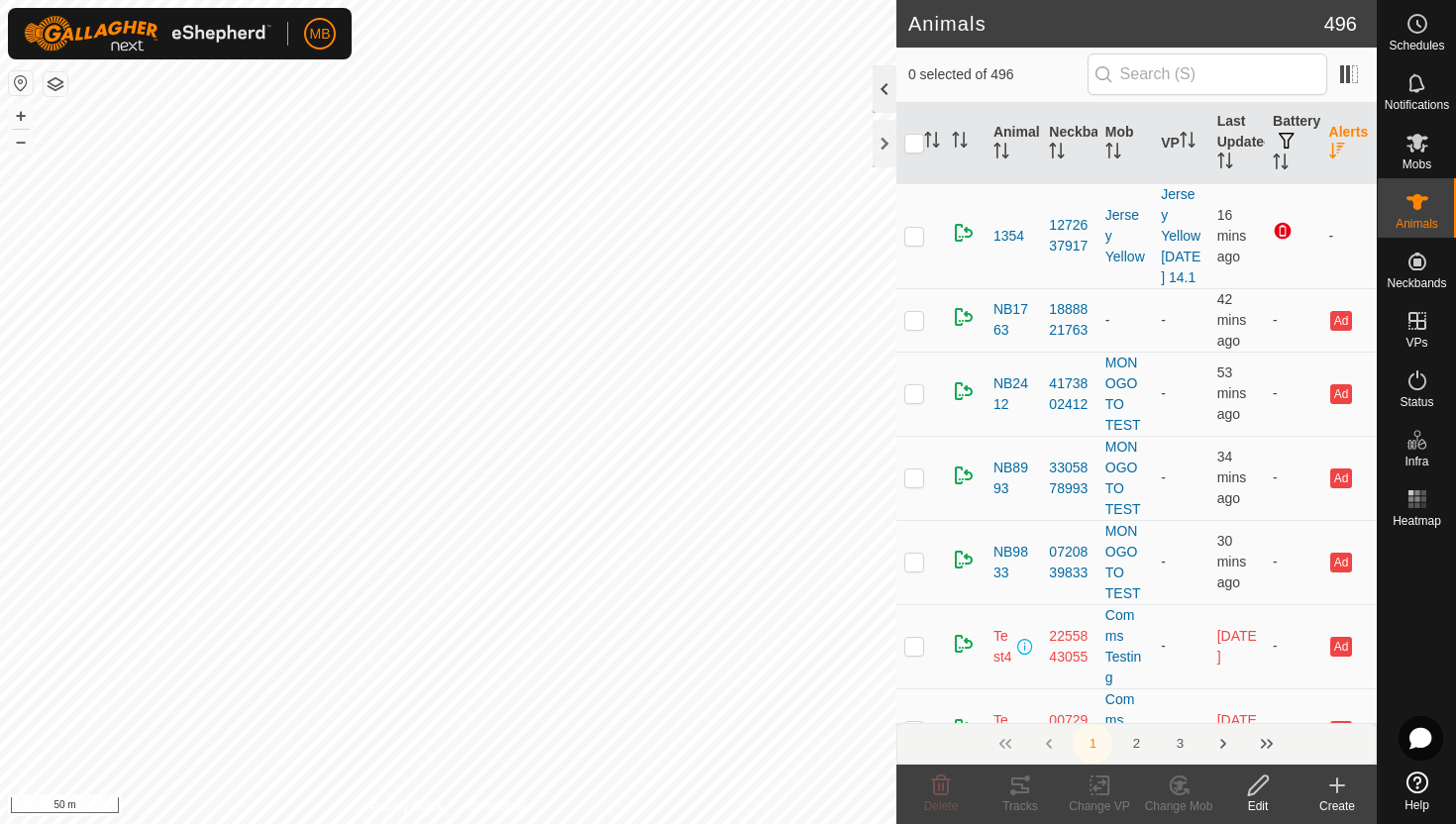 click 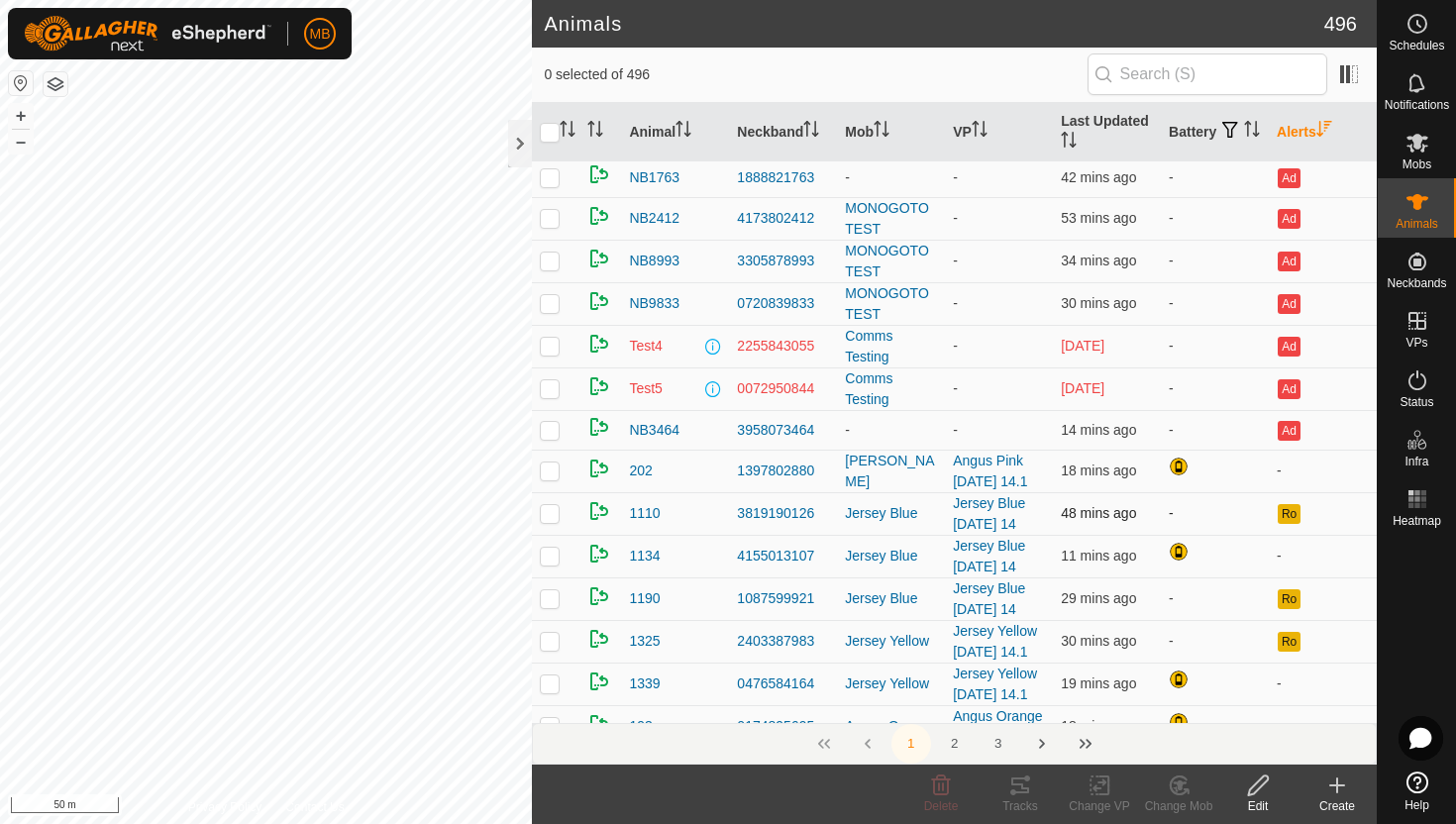 scroll, scrollTop: 85, scrollLeft: 0, axis: vertical 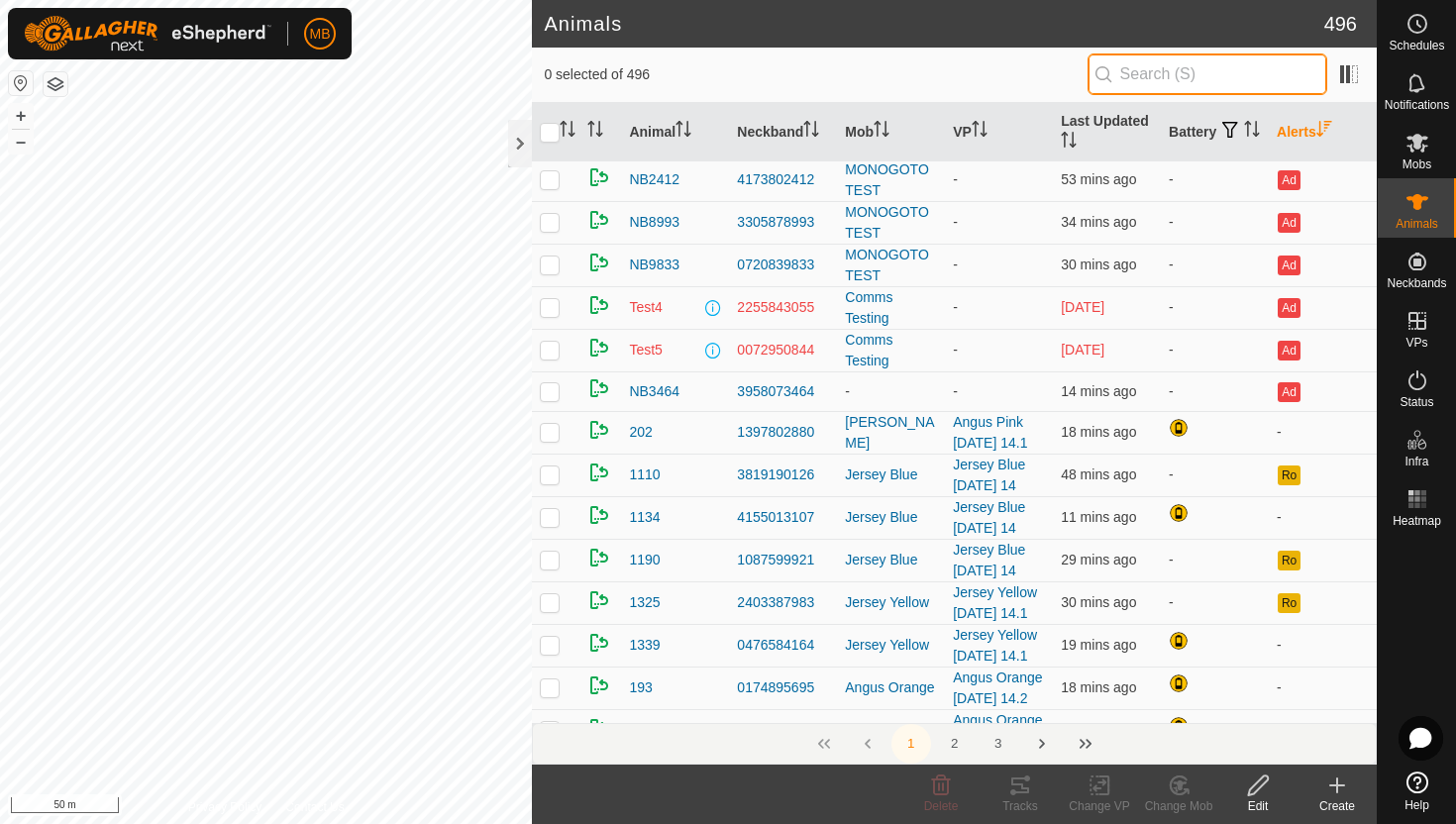 click at bounding box center [1207, 74] 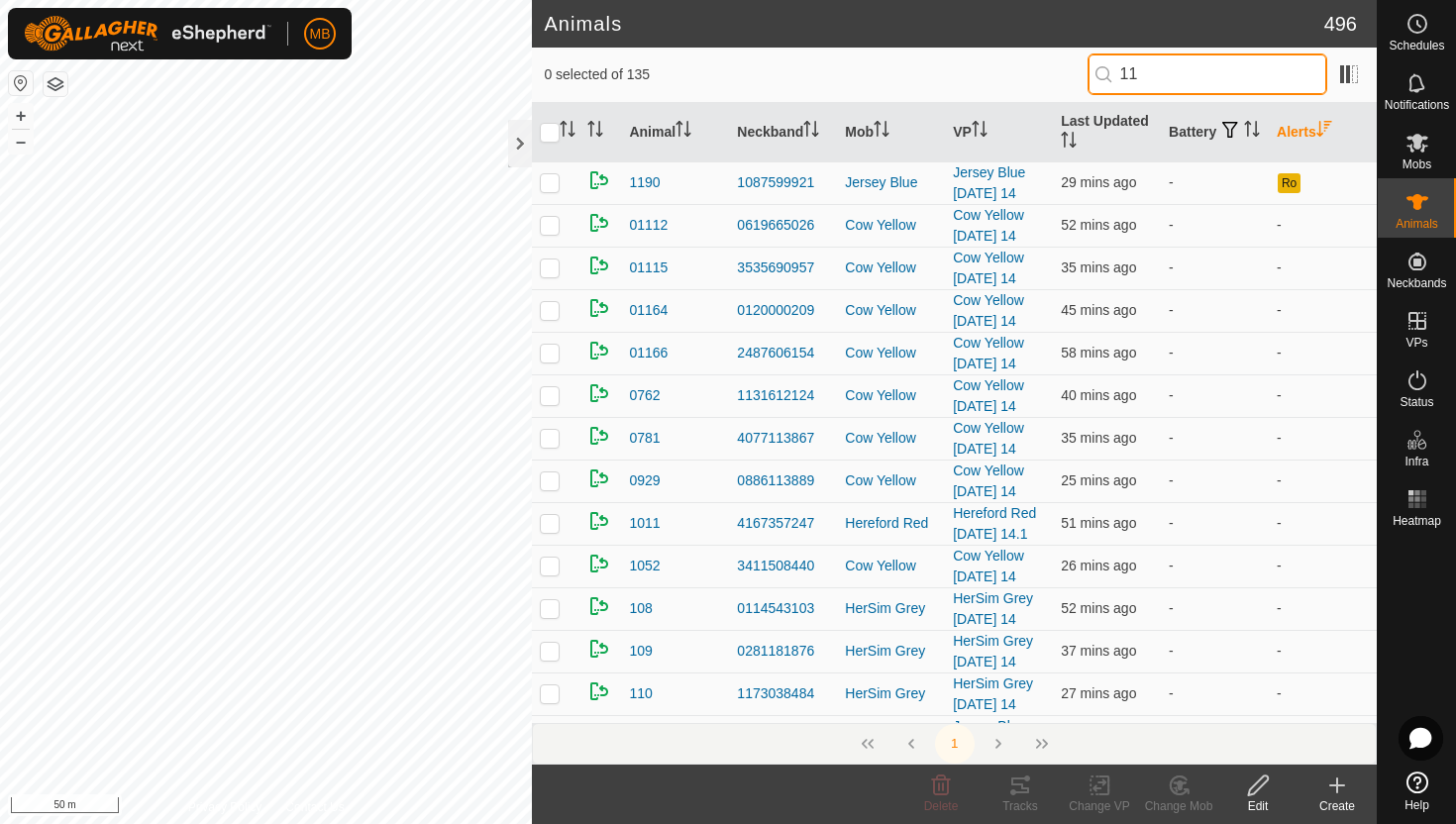 scroll, scrollTop: 0, scrollLeft: 0, axis: both 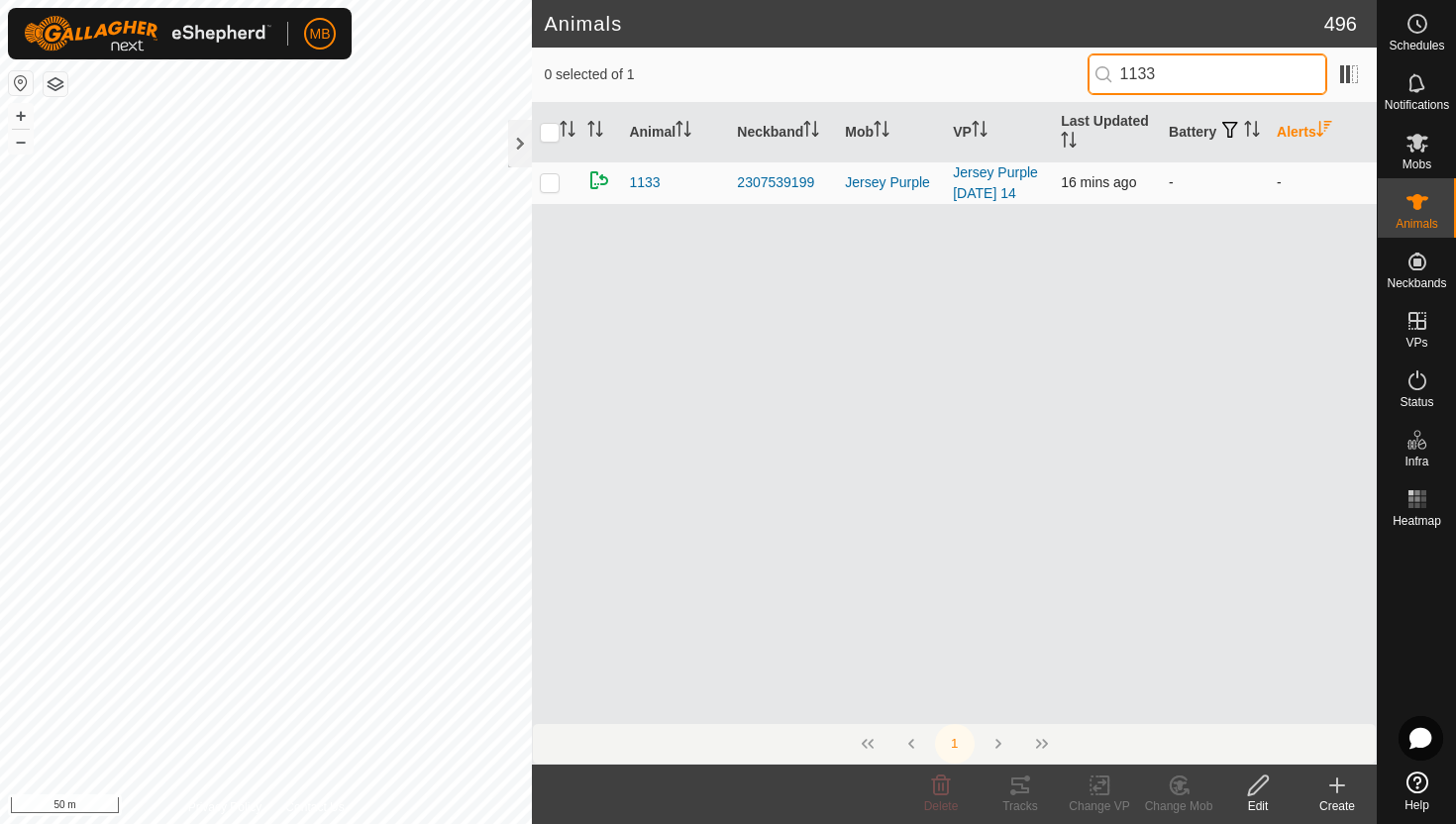 type on "1133" 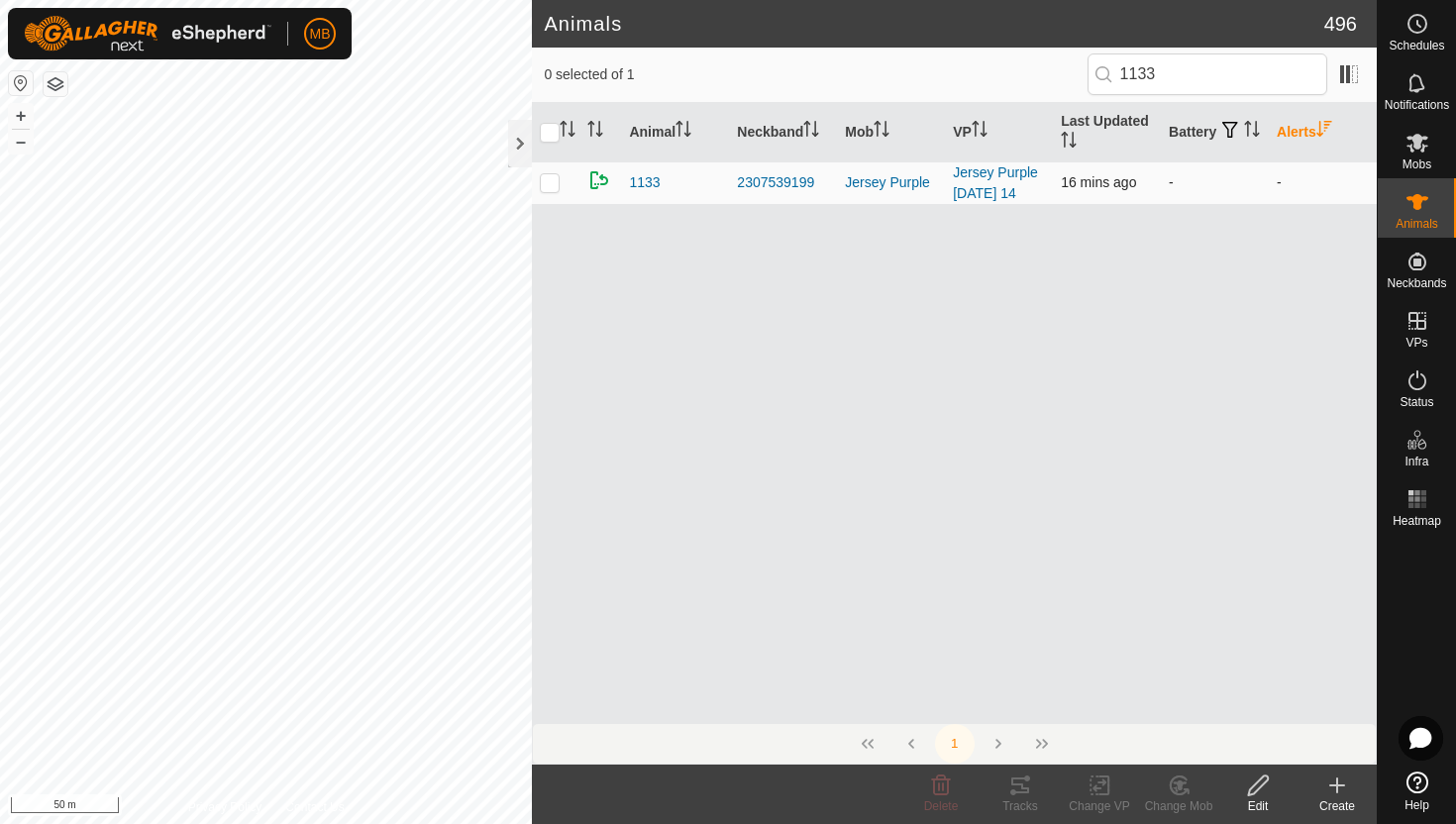 click at bounding box center (550, 182) 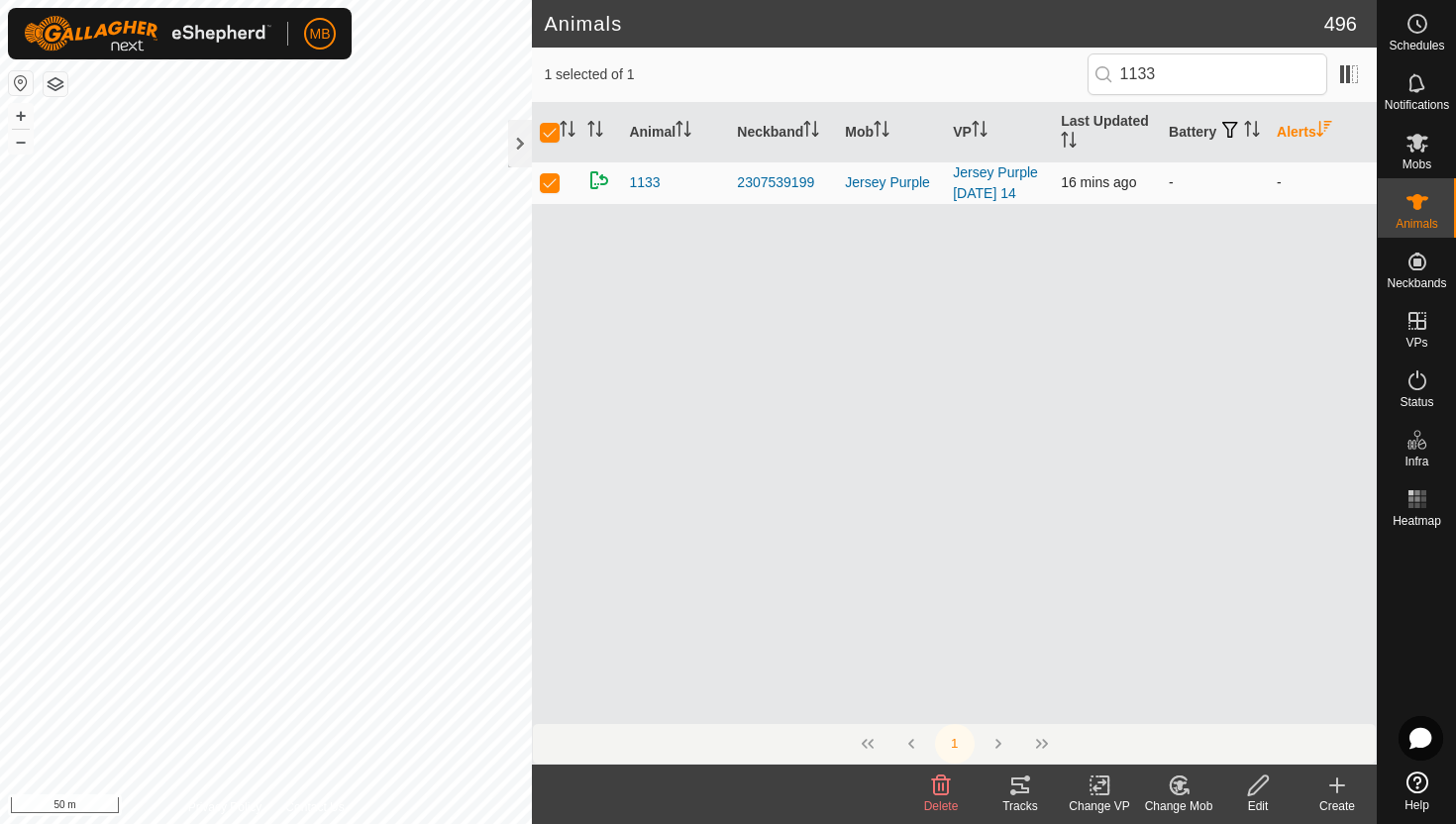 click at bounding box center [550, 182] 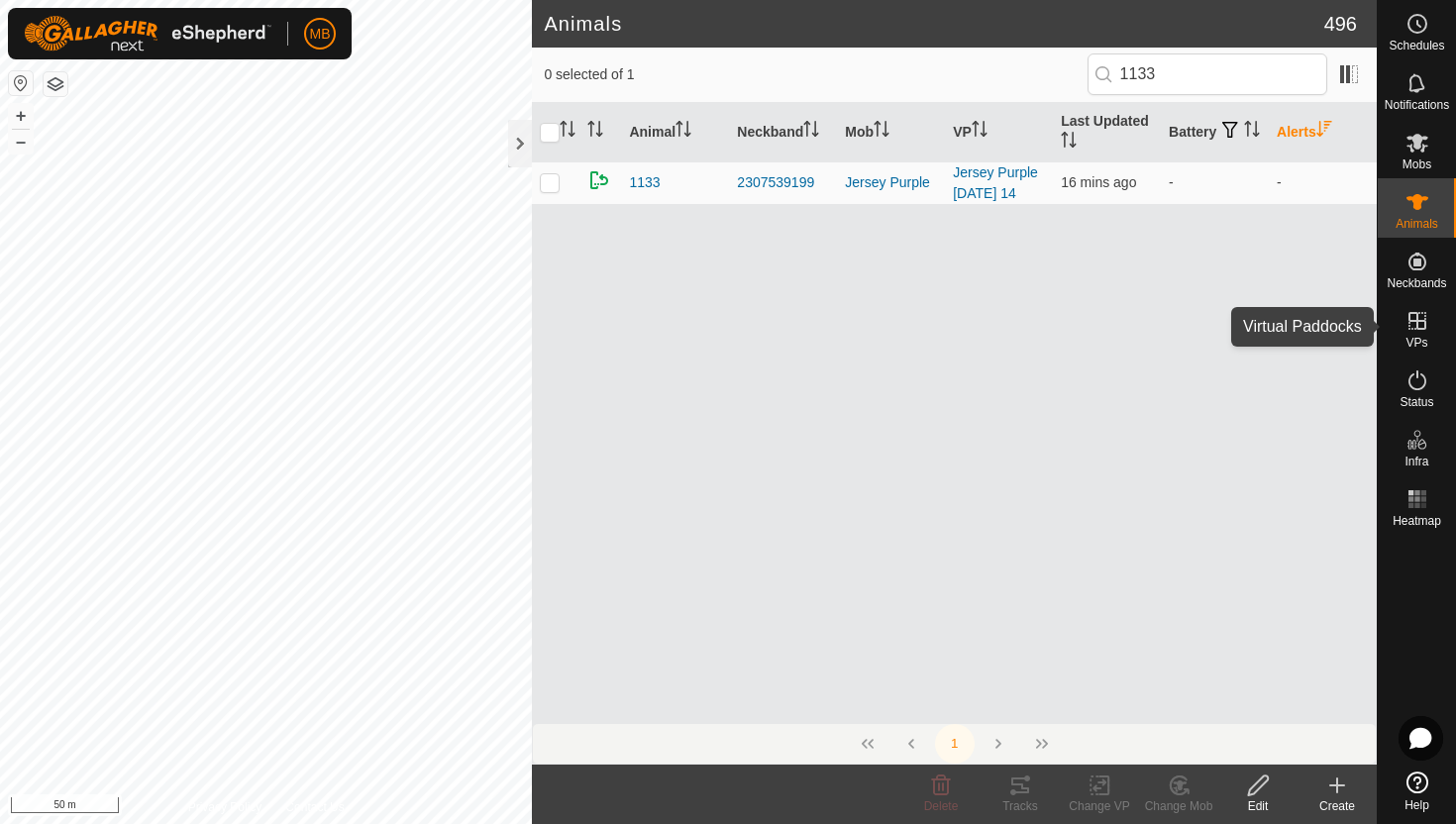 click 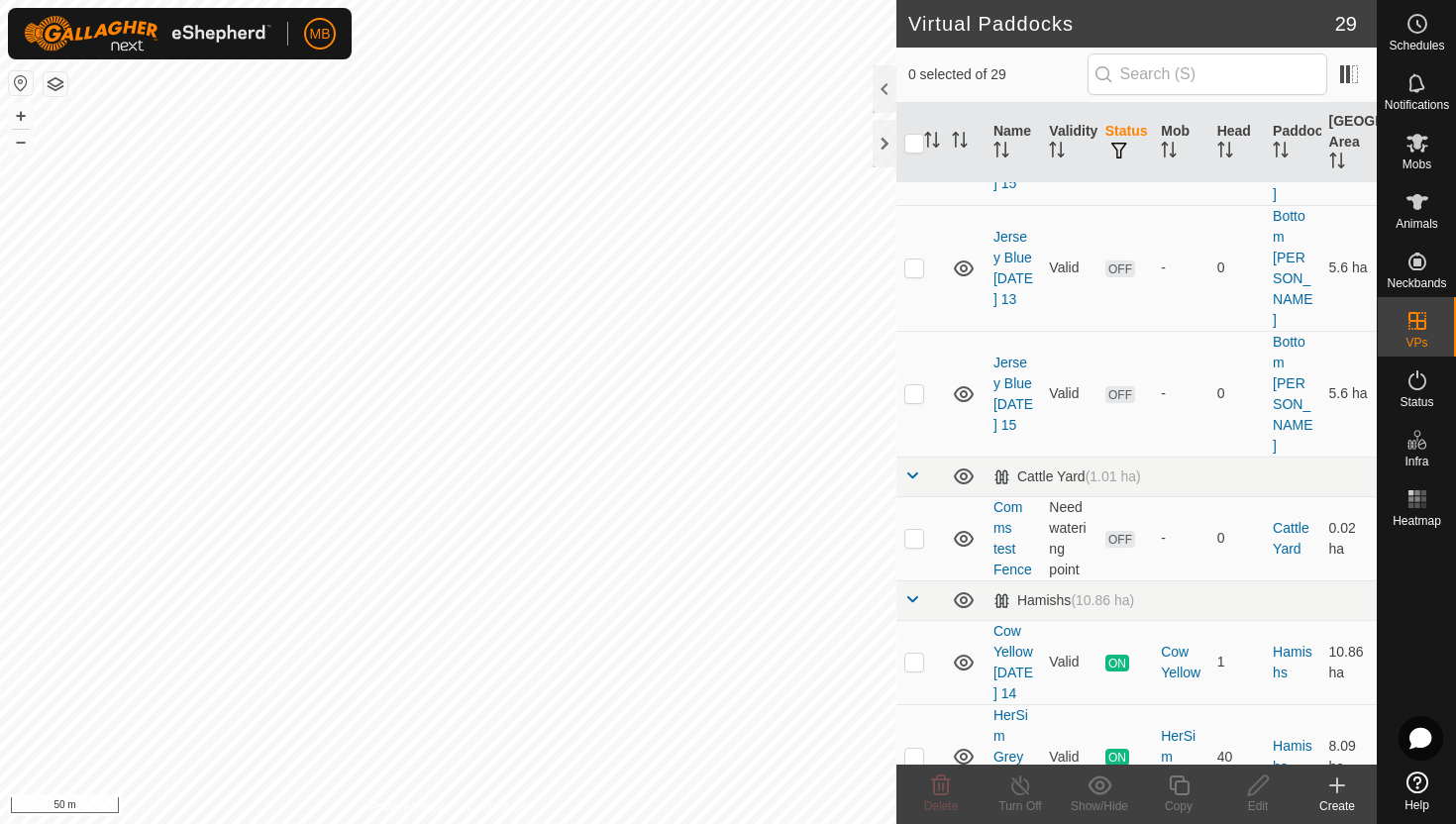 scroll, scrollTop: 789, scrollLeft: 0, axis: vertical 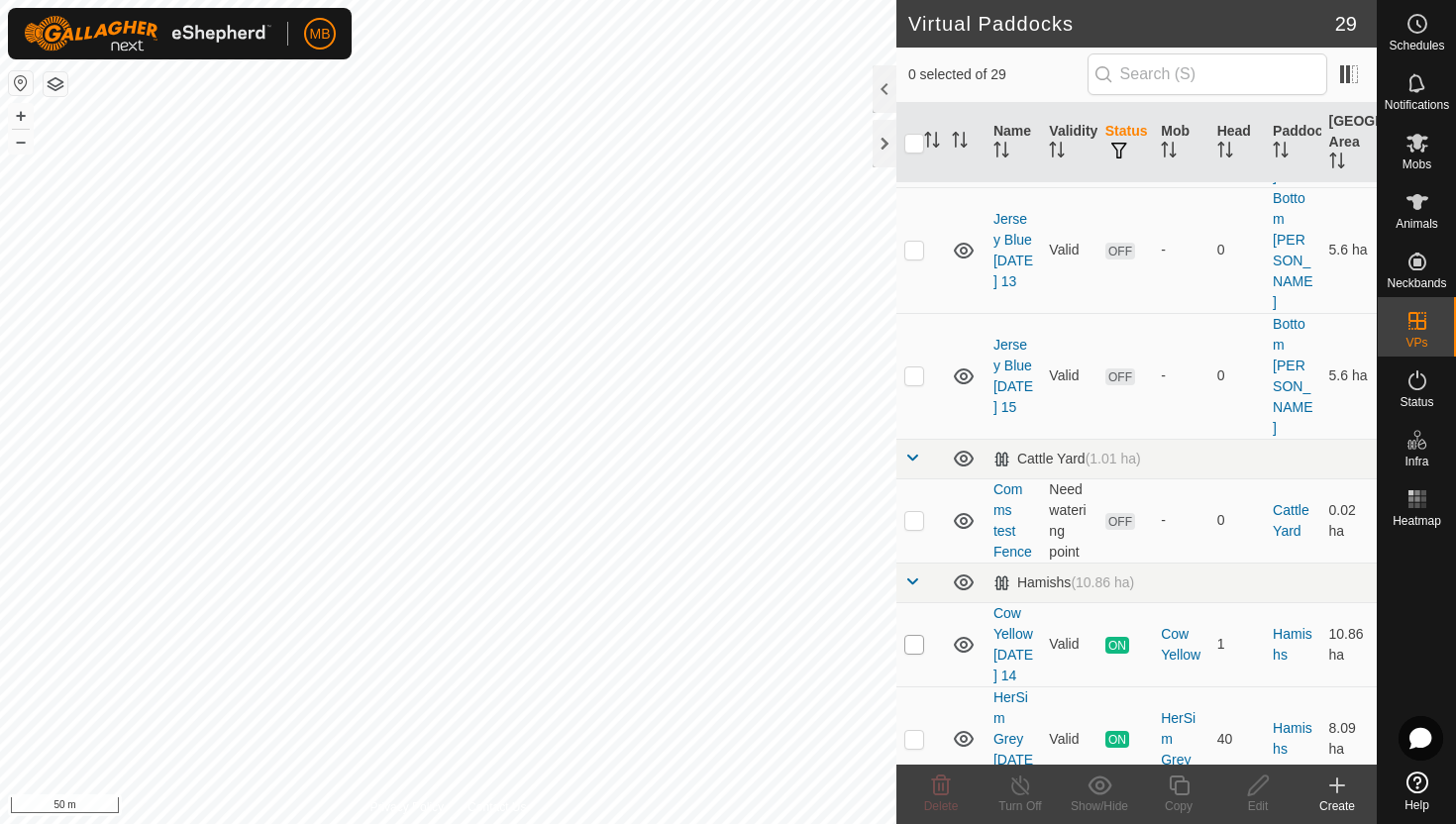 click at bounding box center (914, 645) 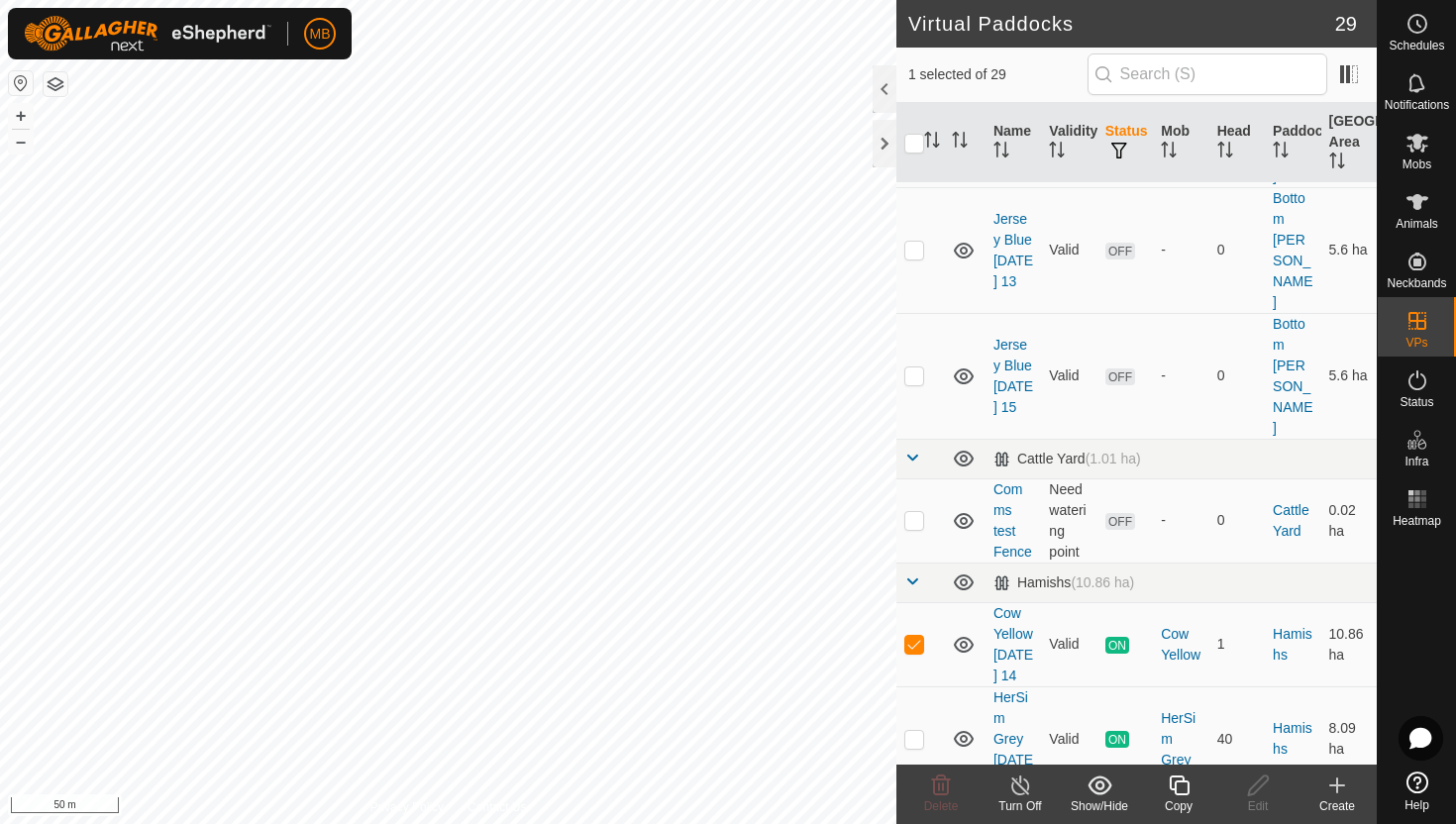 click 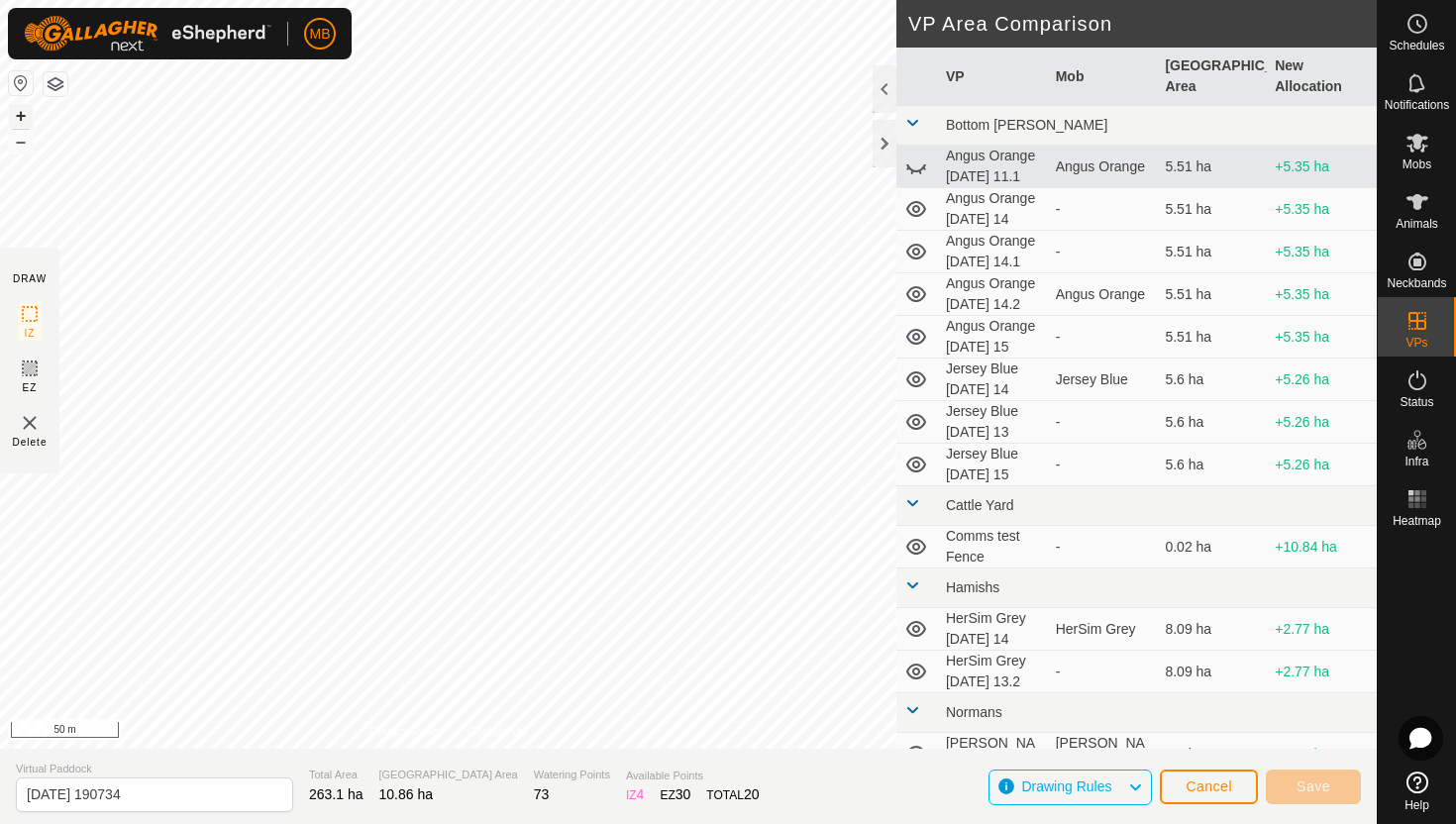 click on "+" at bounding box center (21, 116) 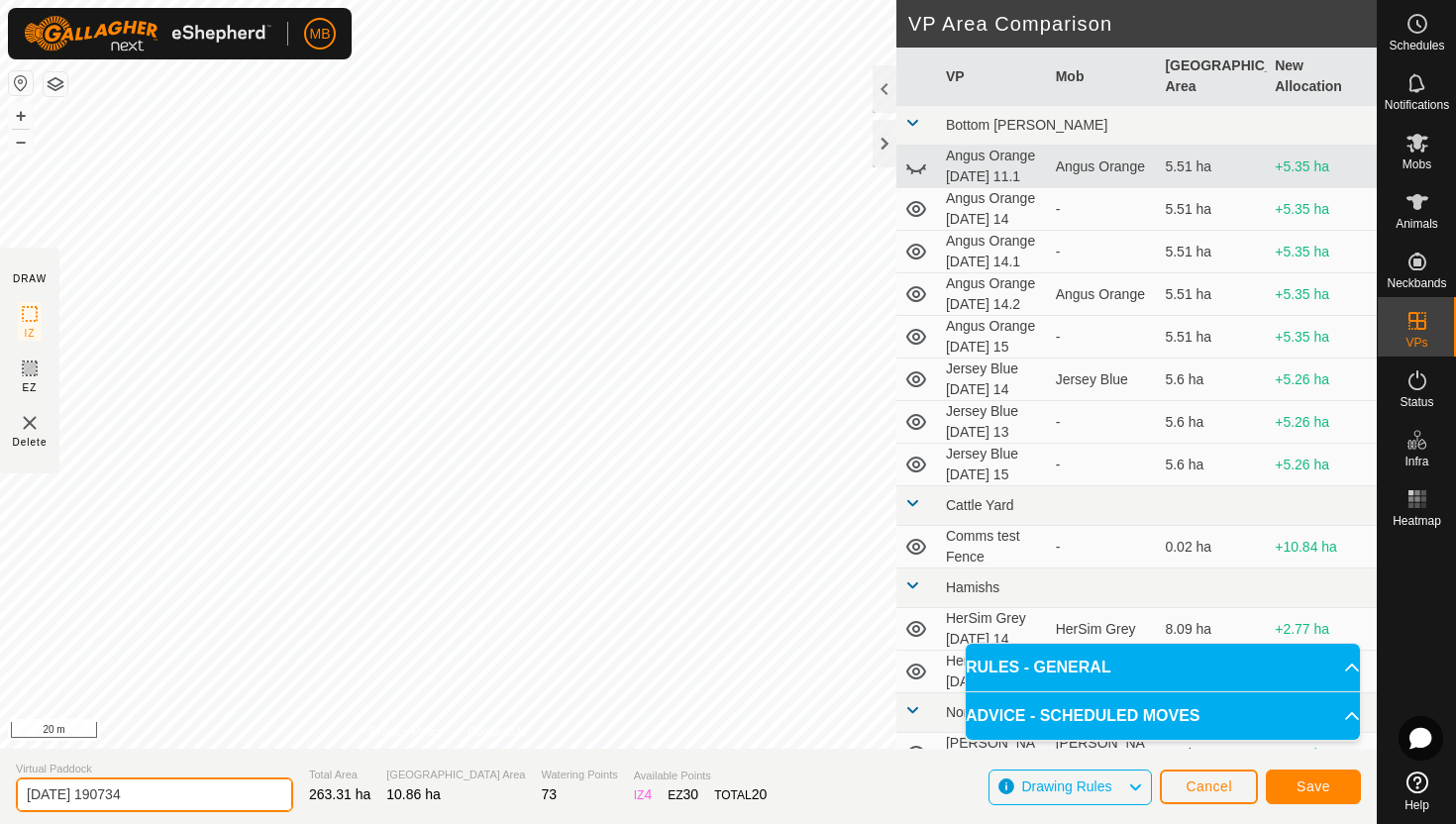click on "[DATE] 190734" 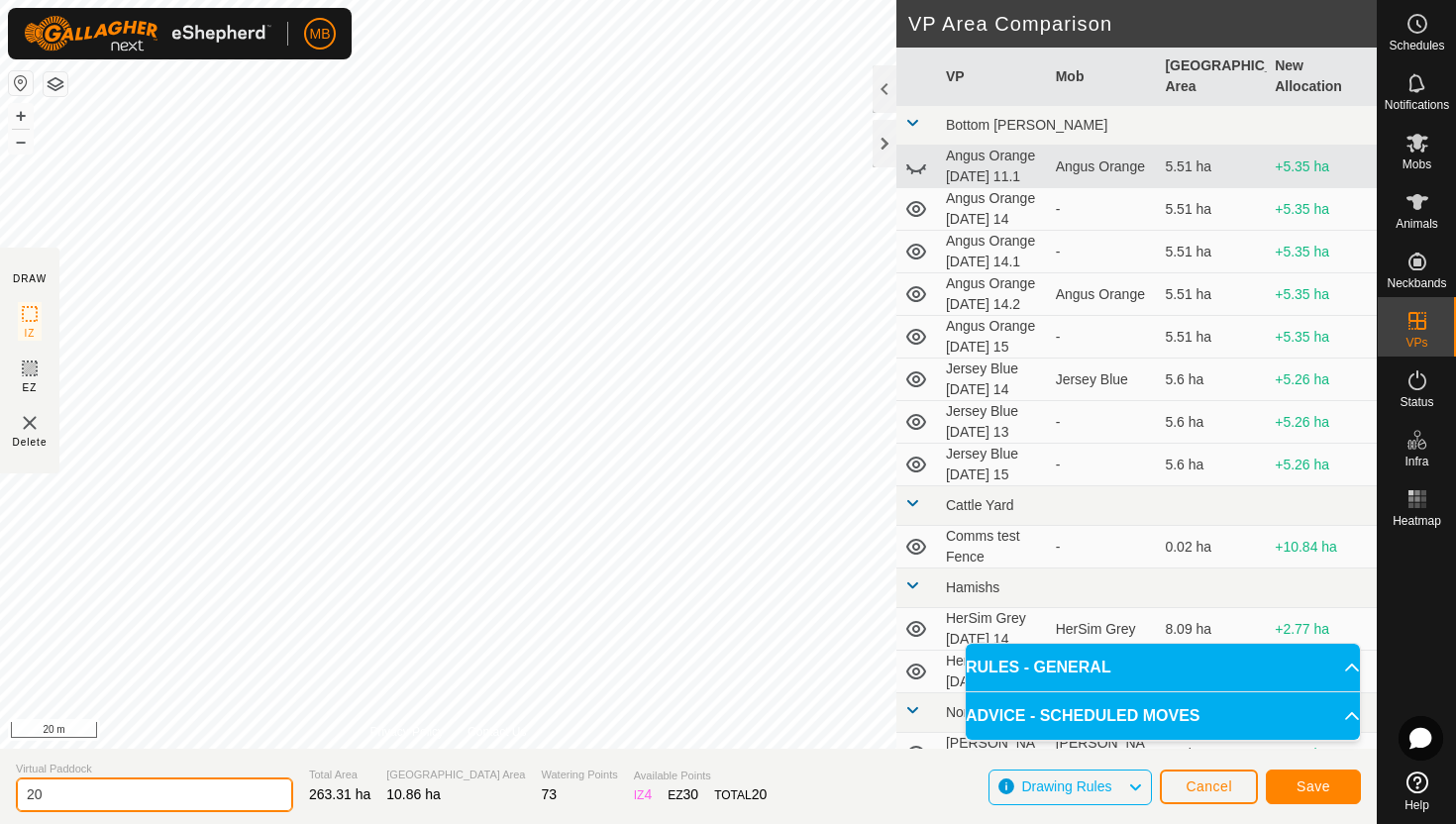 type on "2" 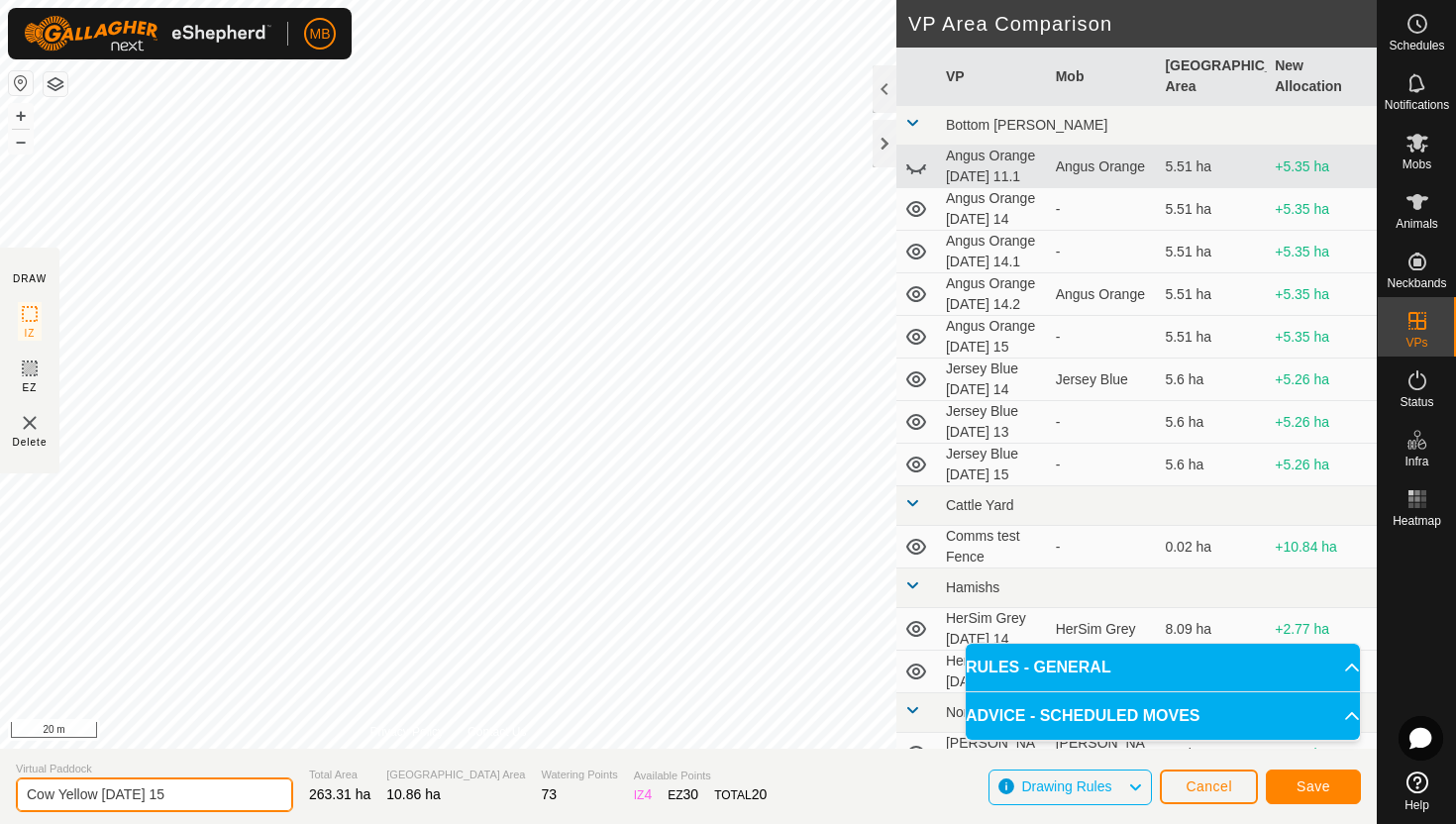 type on "Cow Yellow [DATE] 15" 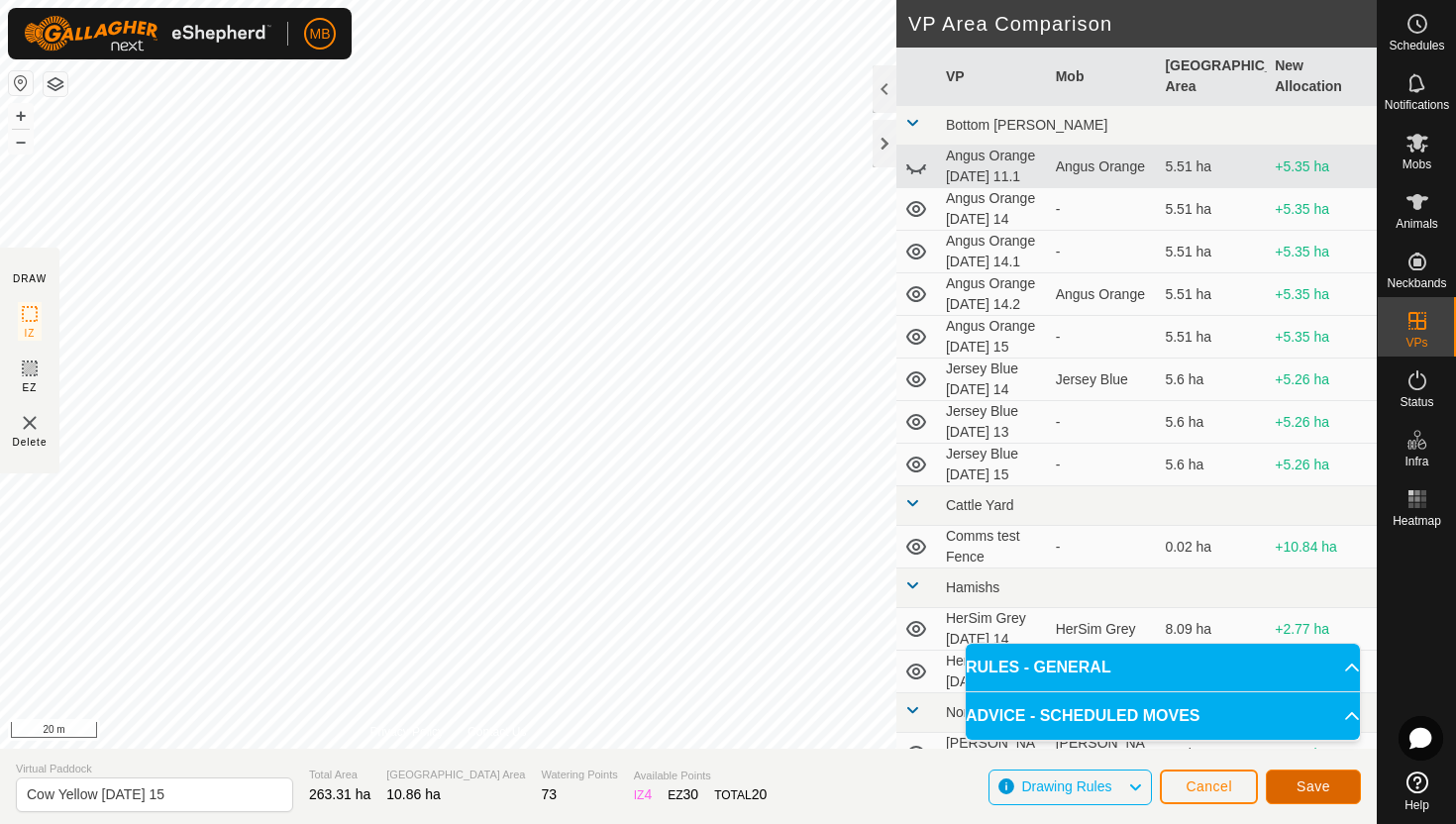 click on "Save" 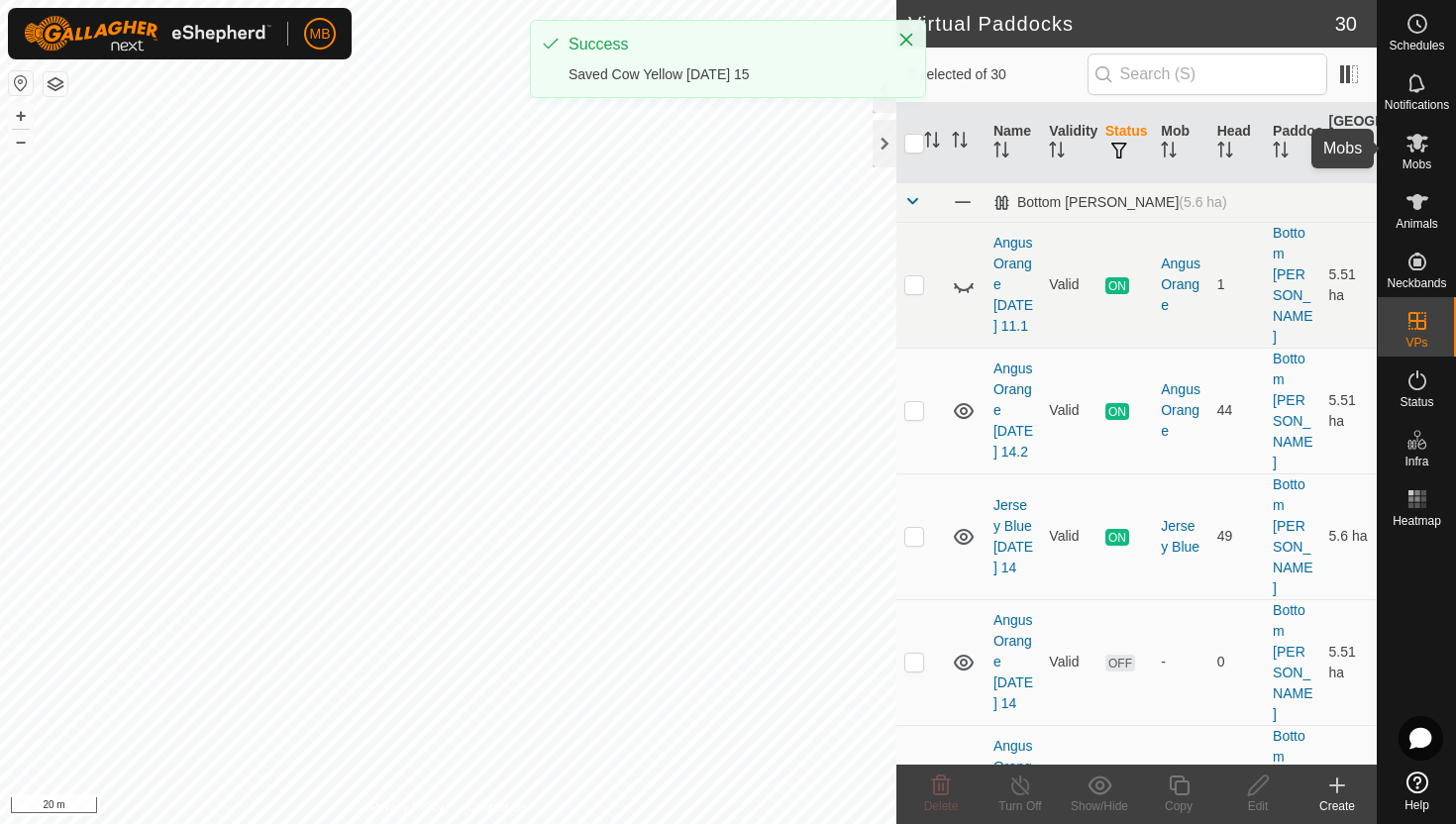 click 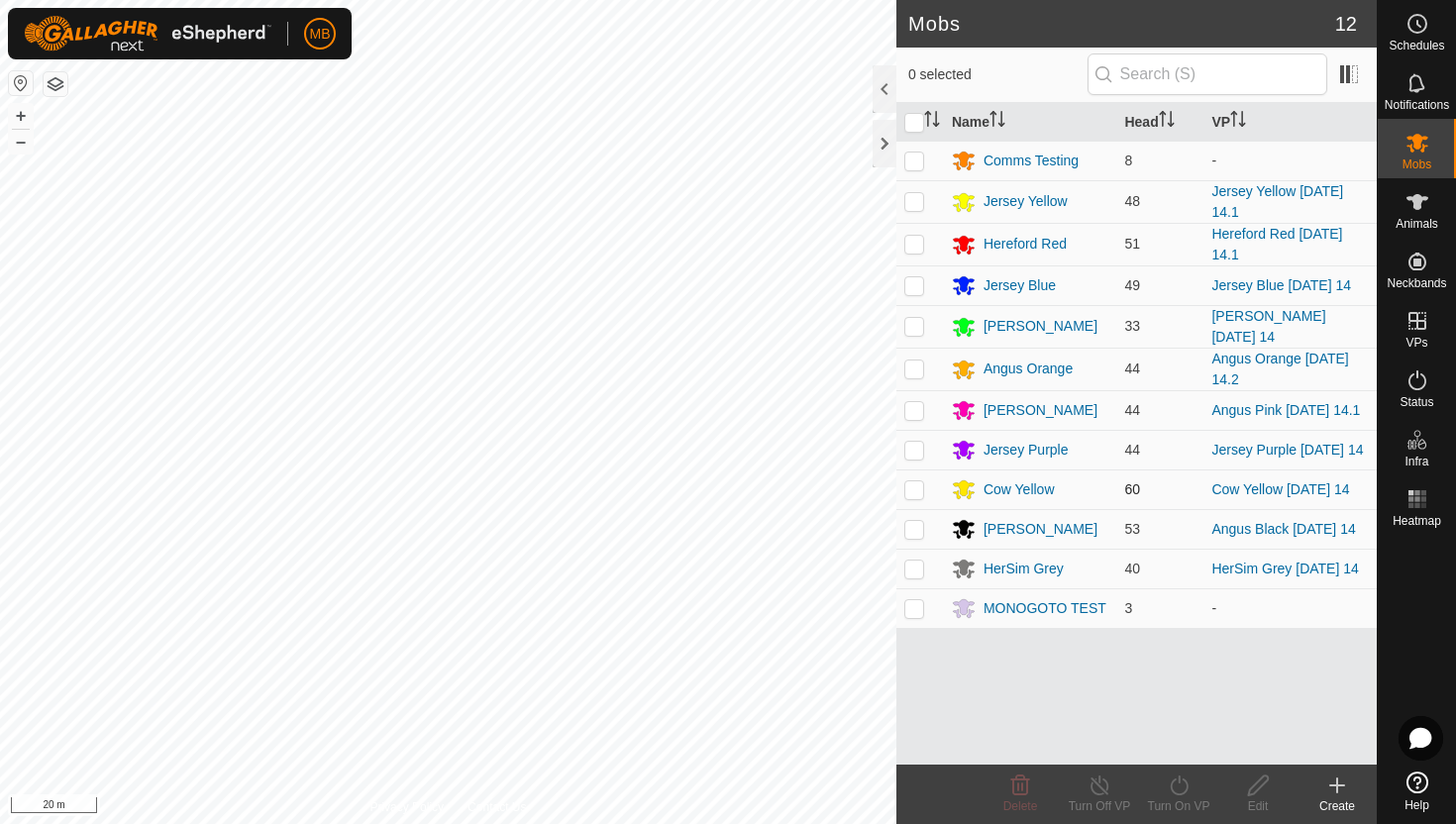 click at bounding box center (914, 489) 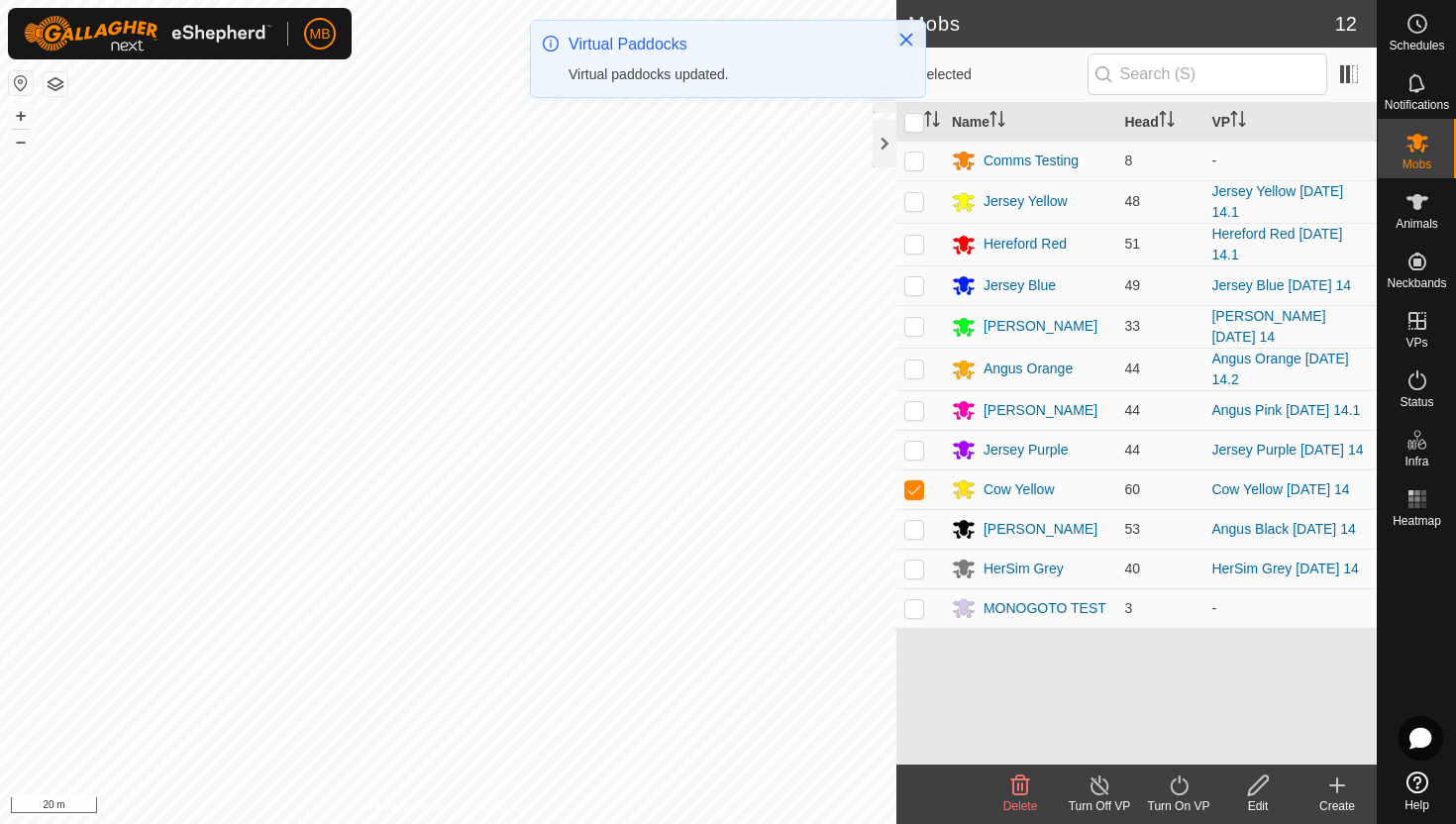 click 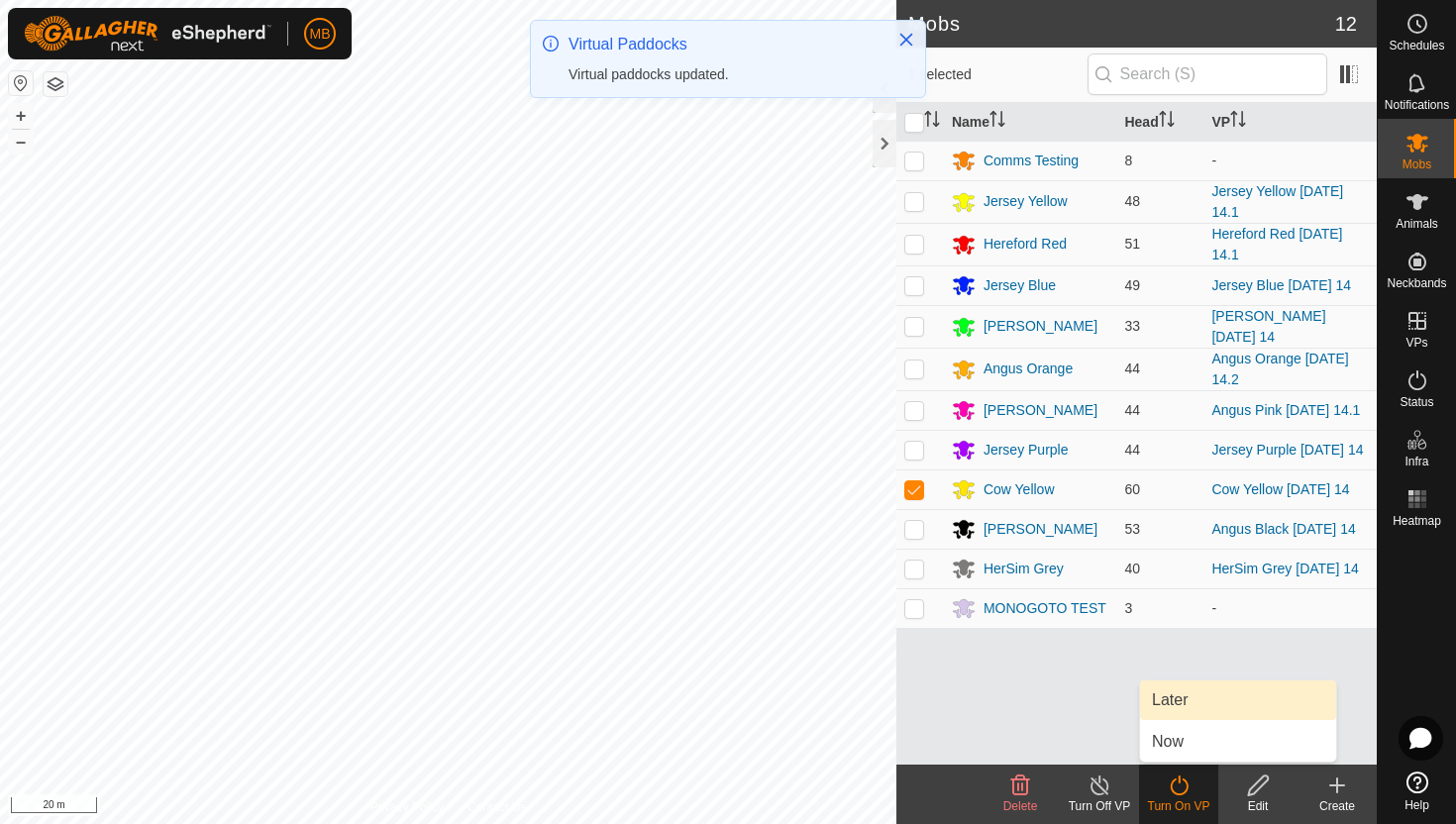 click on "Later" at bounding box center (1238, 700) 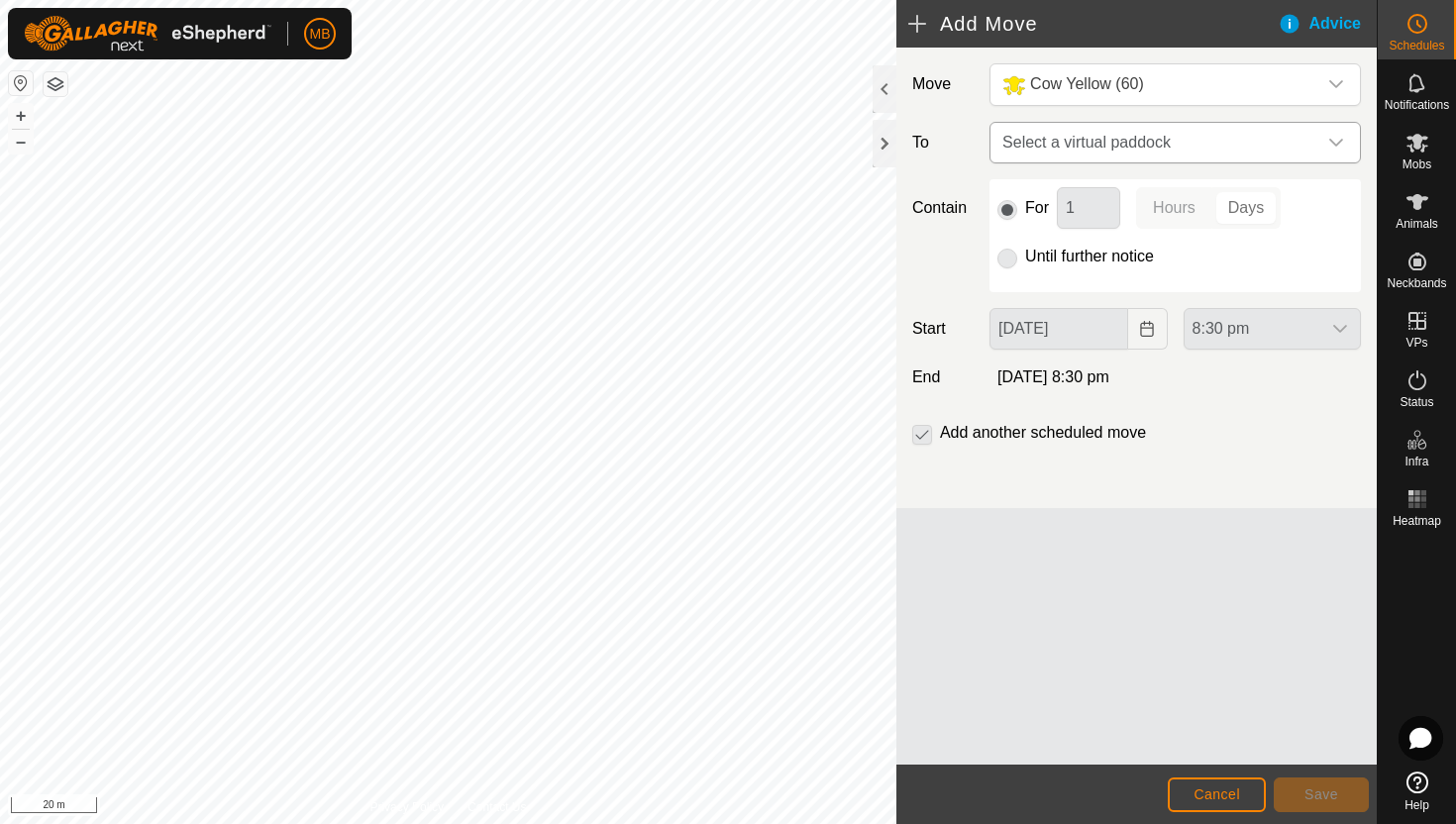 click at bounding box center (1336, 143) 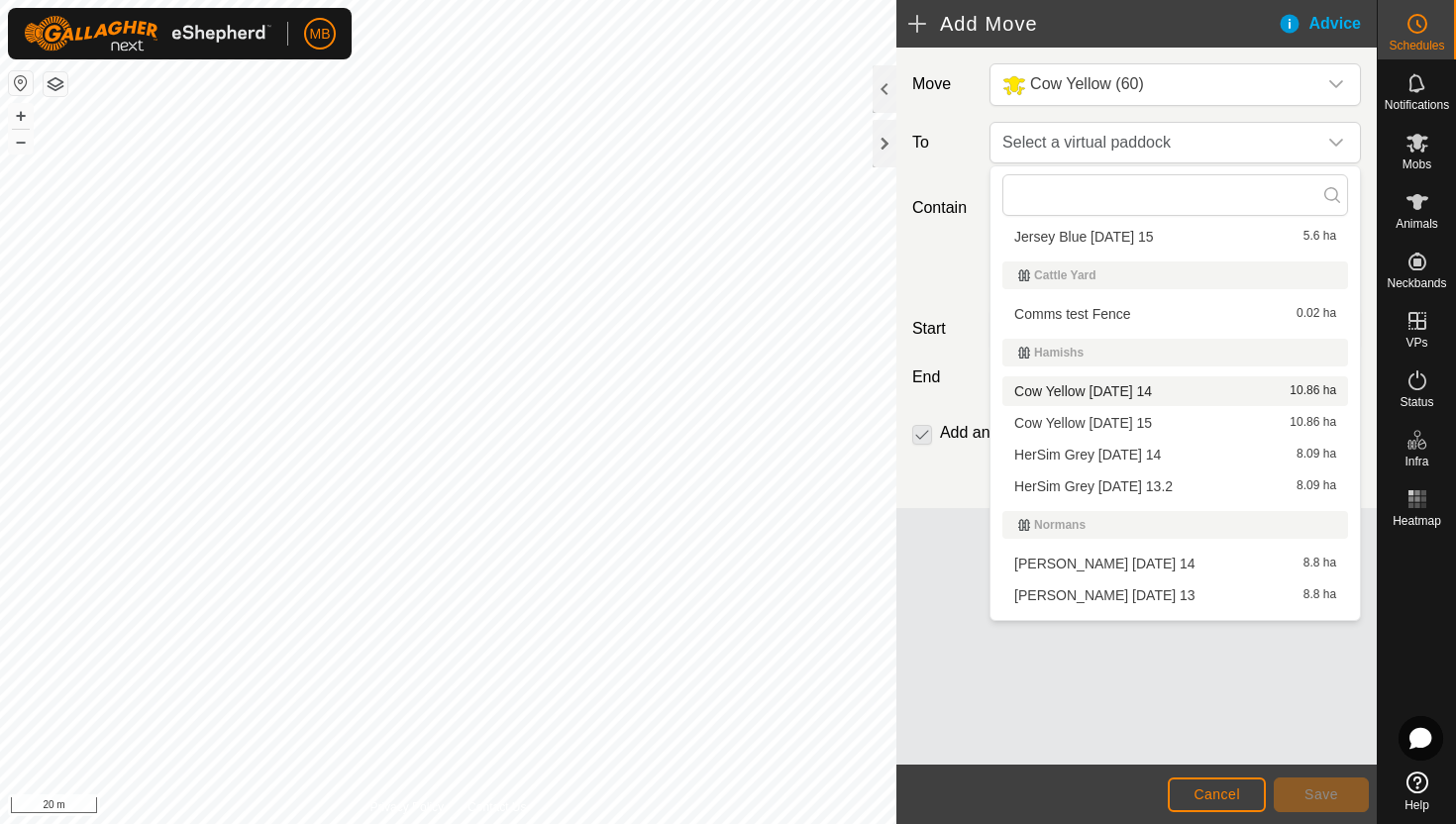 scroll, scrollTop: 271, scrollLeft: 0, axis: vertical 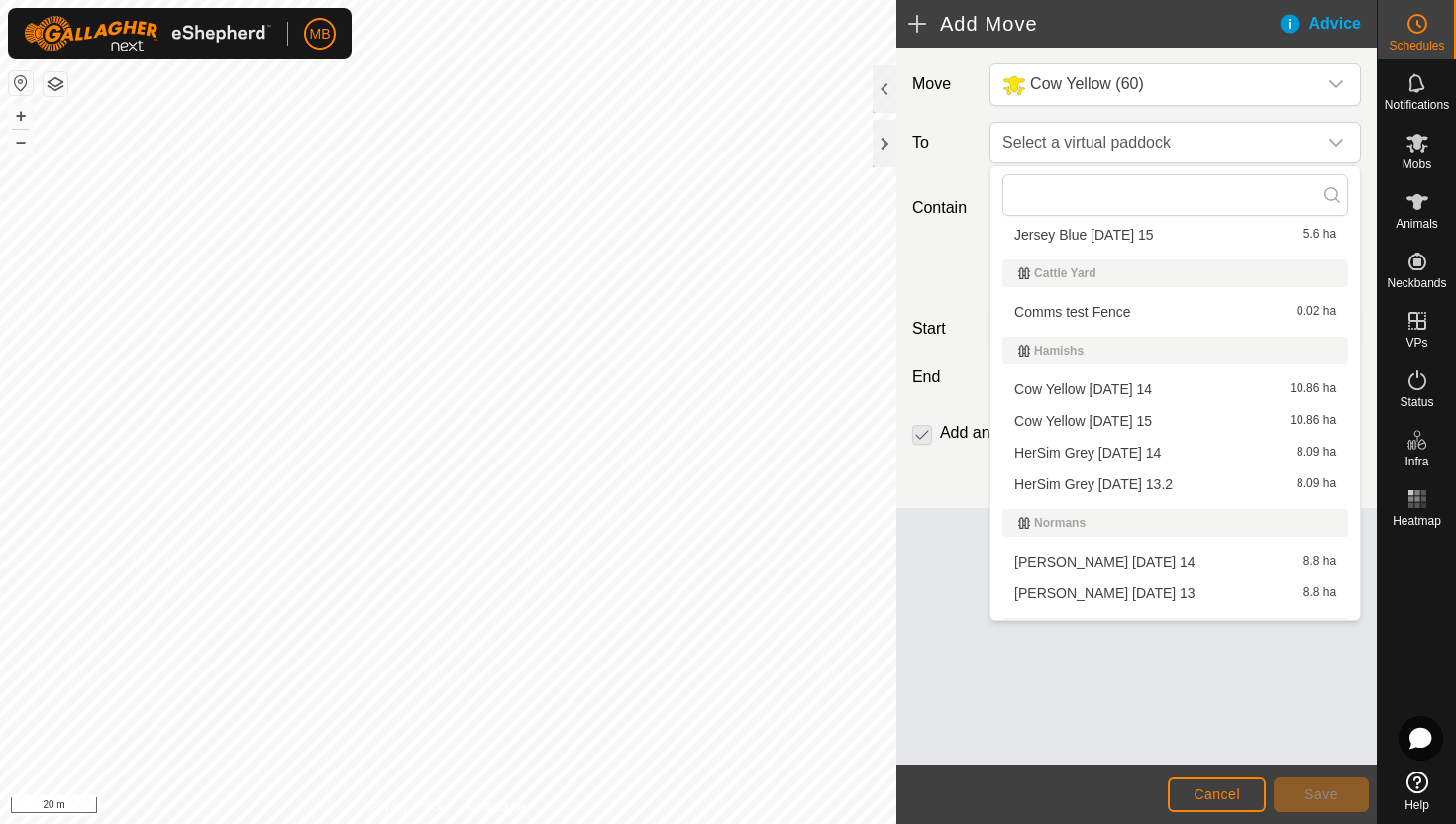 click on "Cow Yellow [DATE] 15  10.86 ha" at bounding box center (1175, 421) 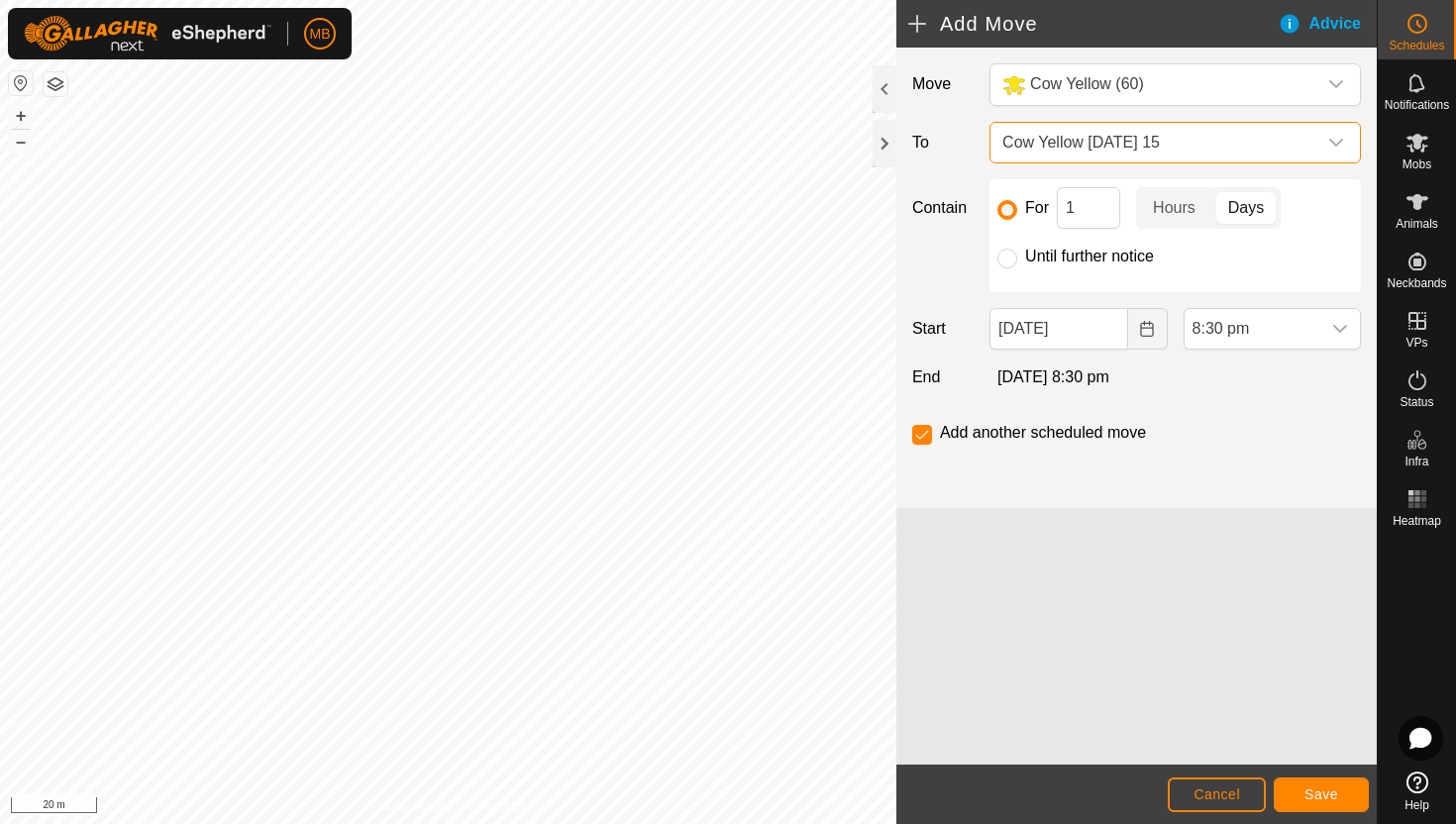 click on "Until further notice" 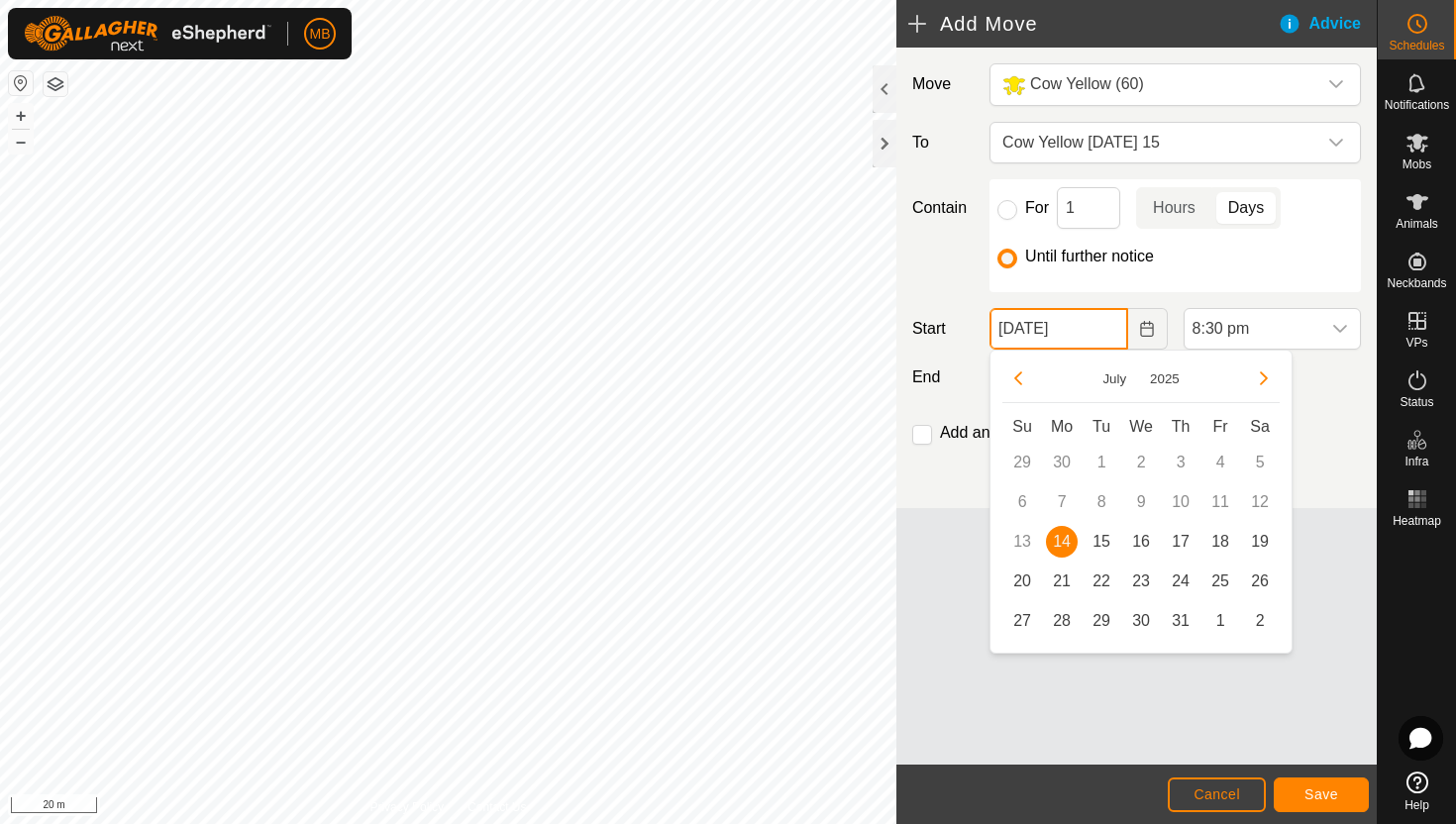 click on "[DATE]" 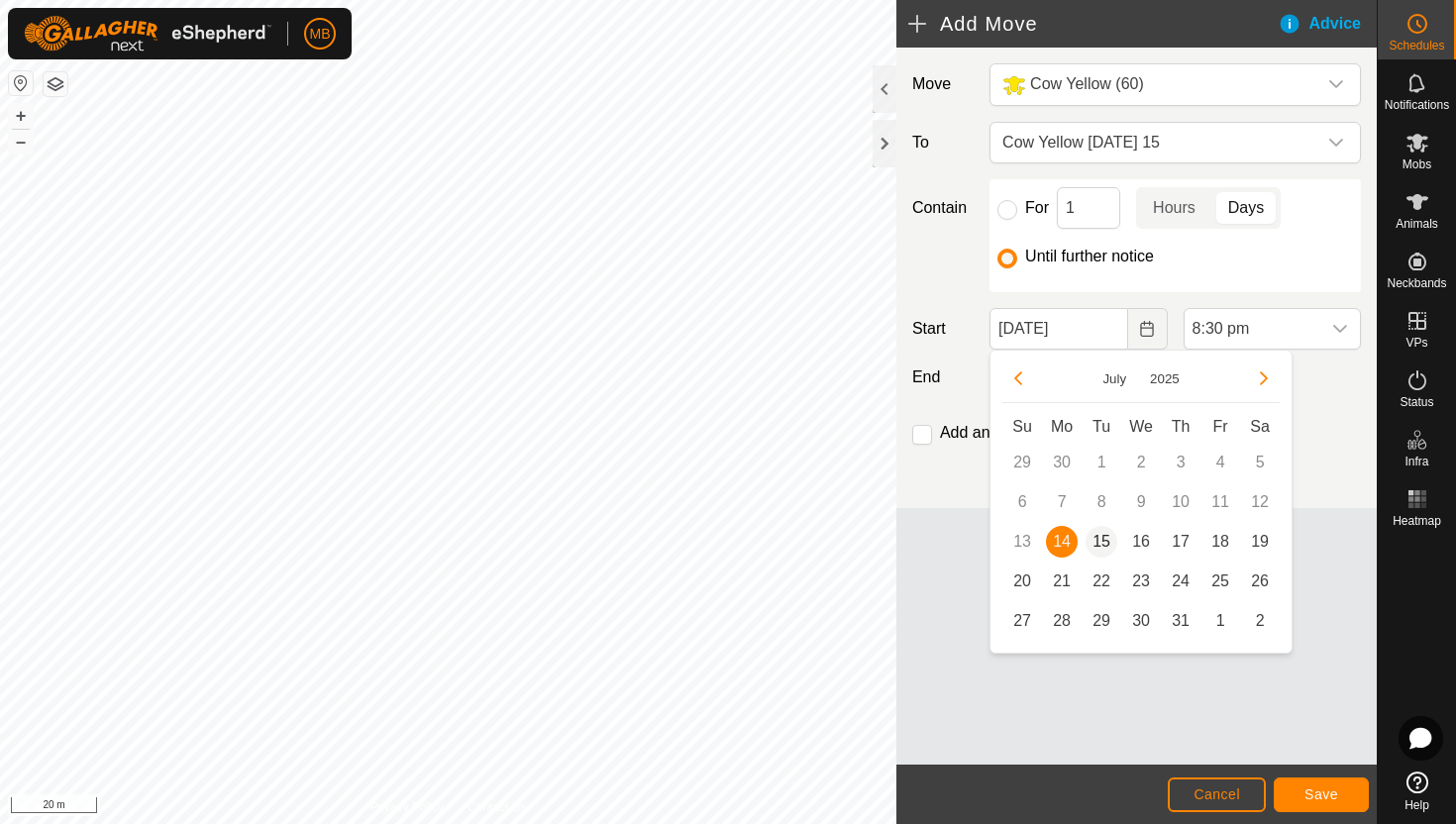 click on "15" at bounding box center (1101, 542) 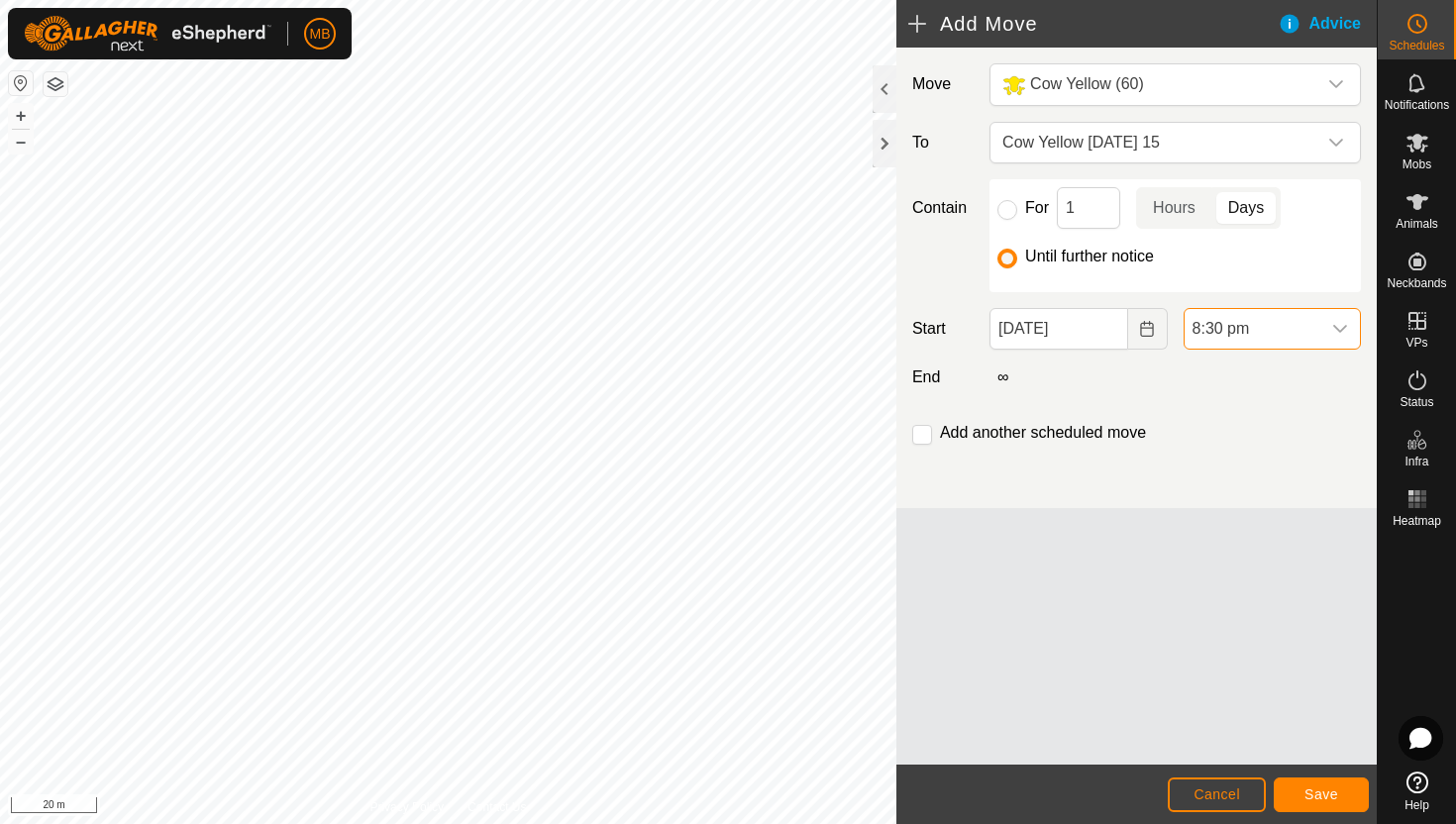 click on "8:30 pm" at bounding box center (1252, 329) 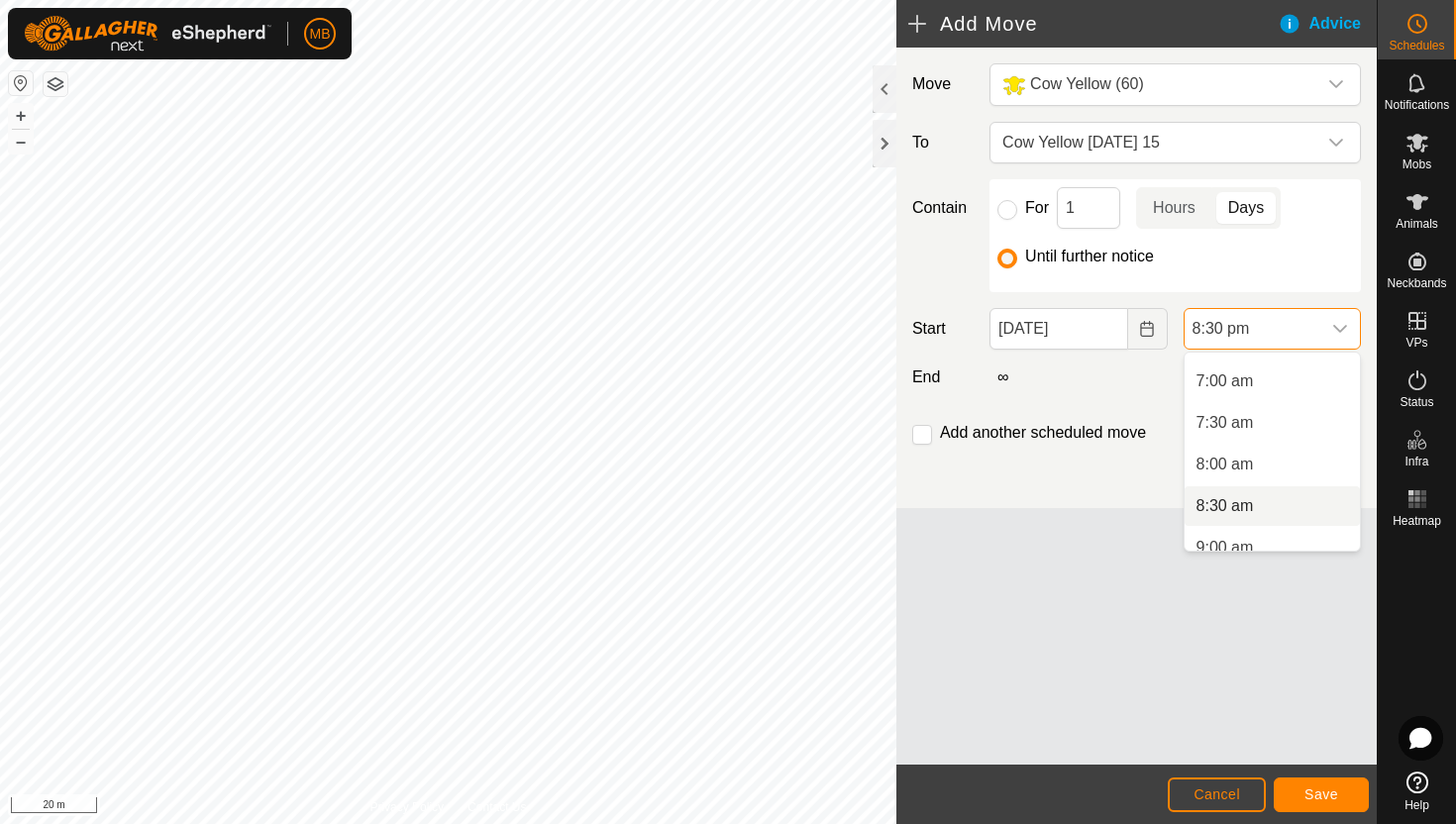 scroll, scrollTop: 563, scrollLeft: 0, axis: vertical 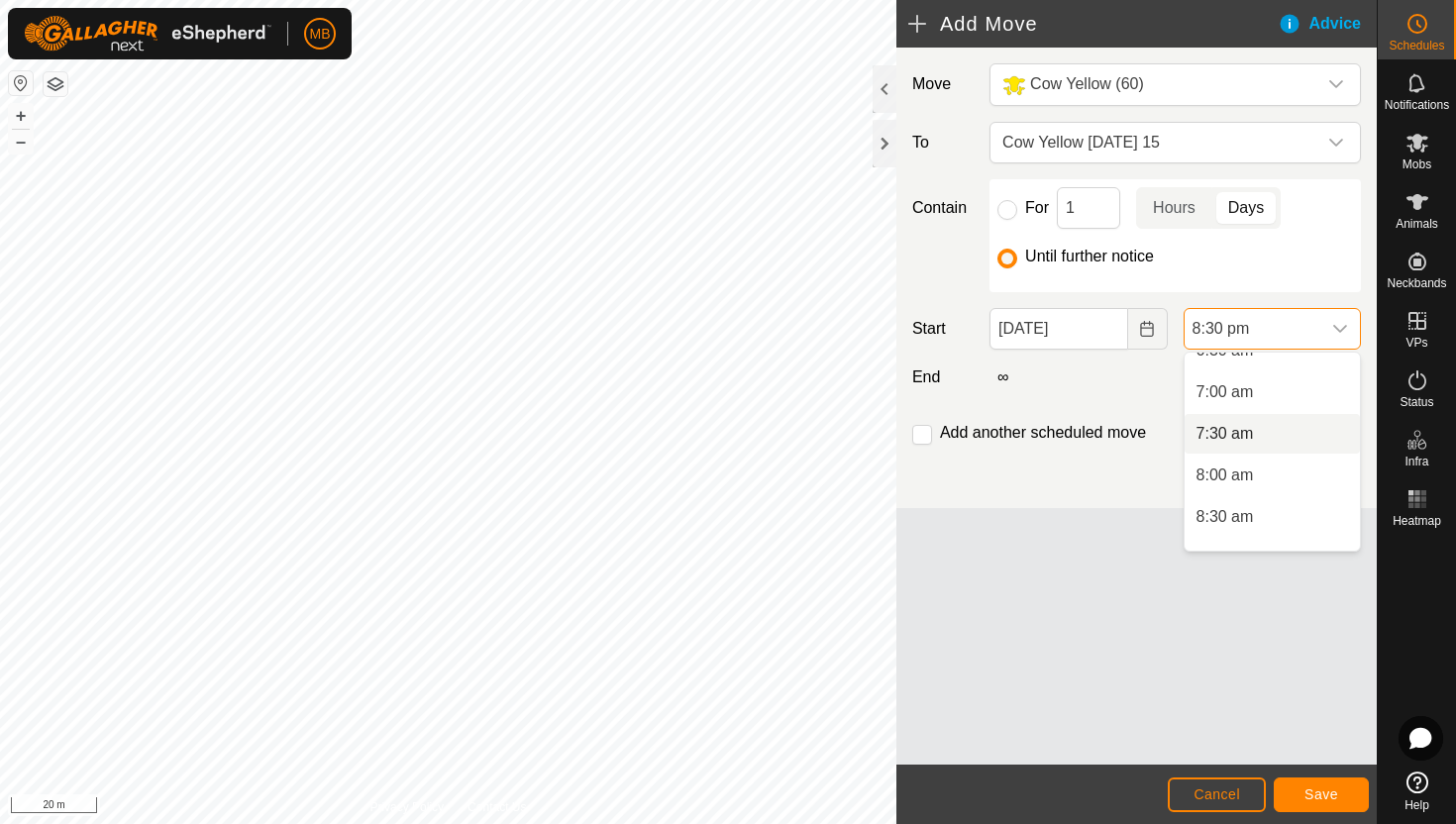 click on "7:30 am" at bounding box center (1272, 434) 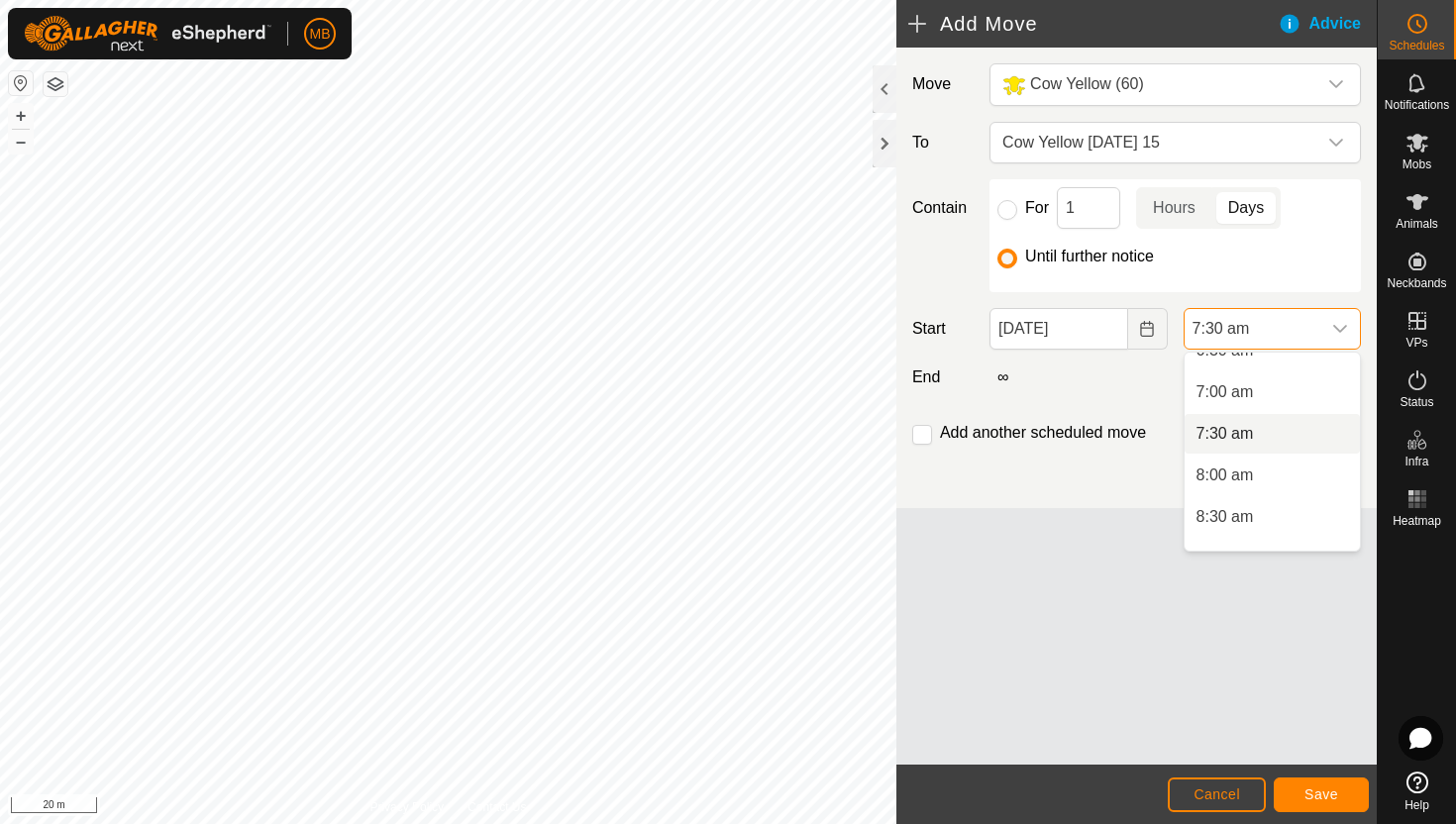 scroll, scrollTop: 0, scrollLeft: 0, axis: both 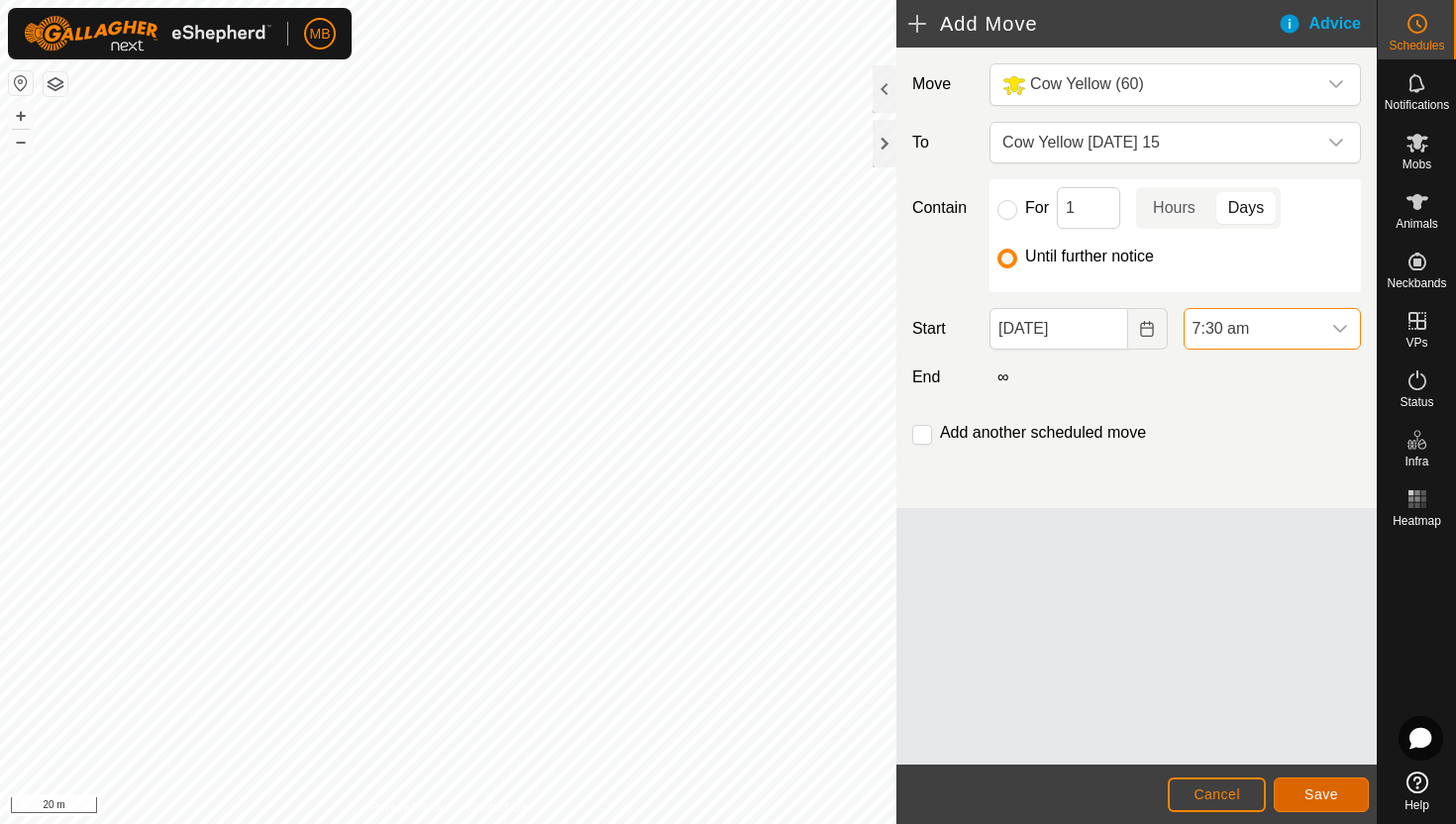 click on "Save" 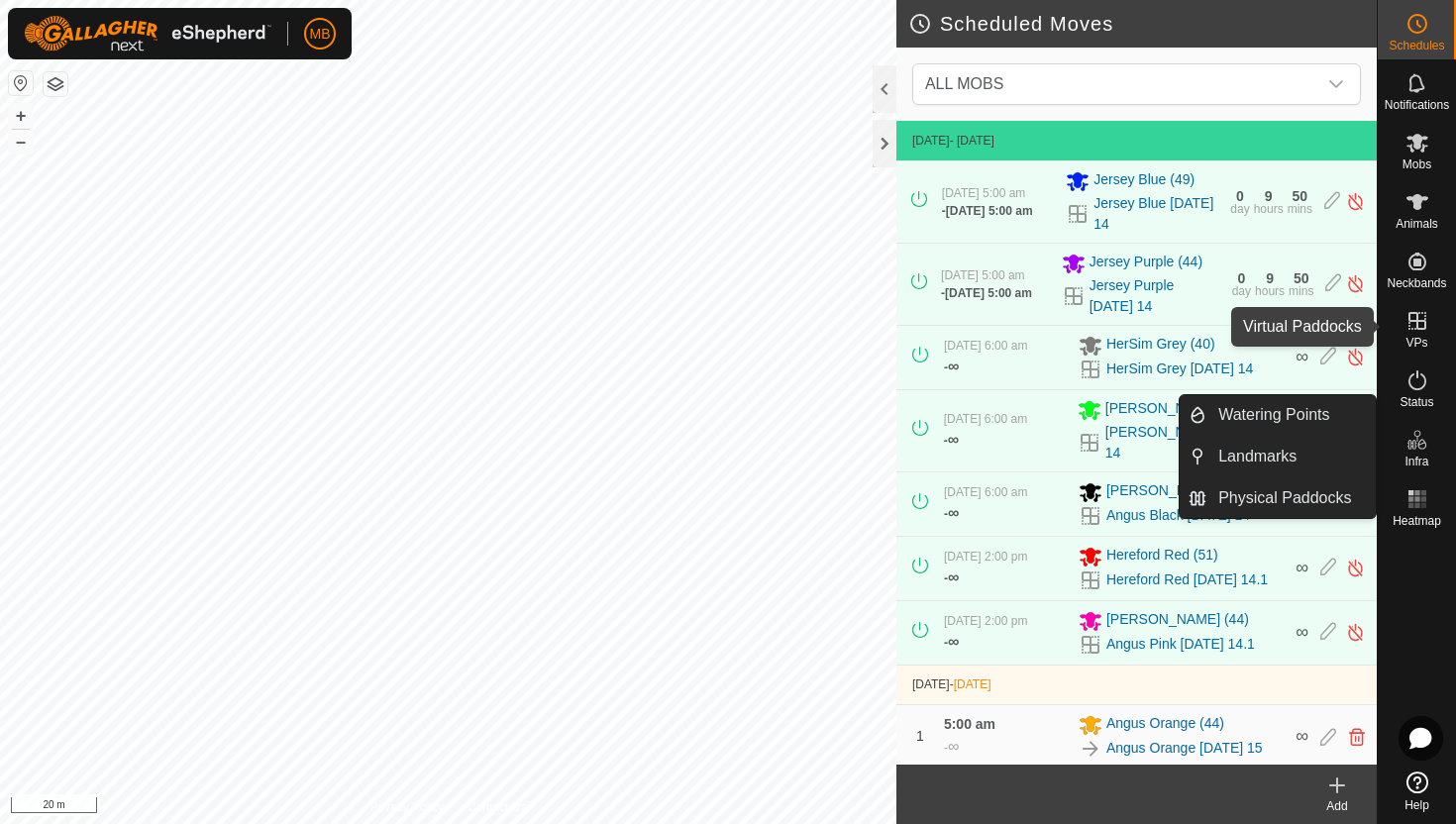 click 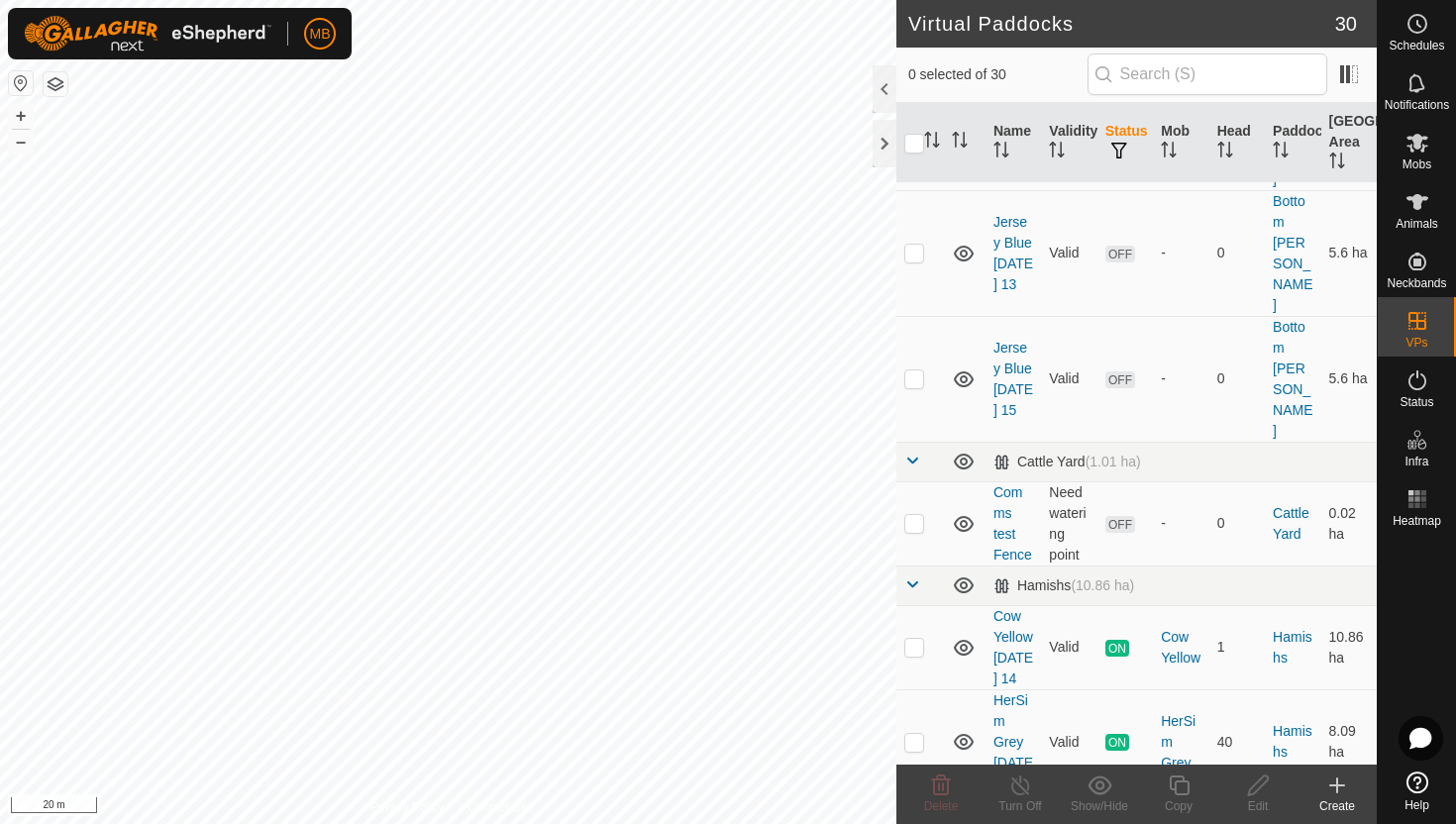 scroll, scrollTop: 788, scrollLeft: 0, axis: vertical 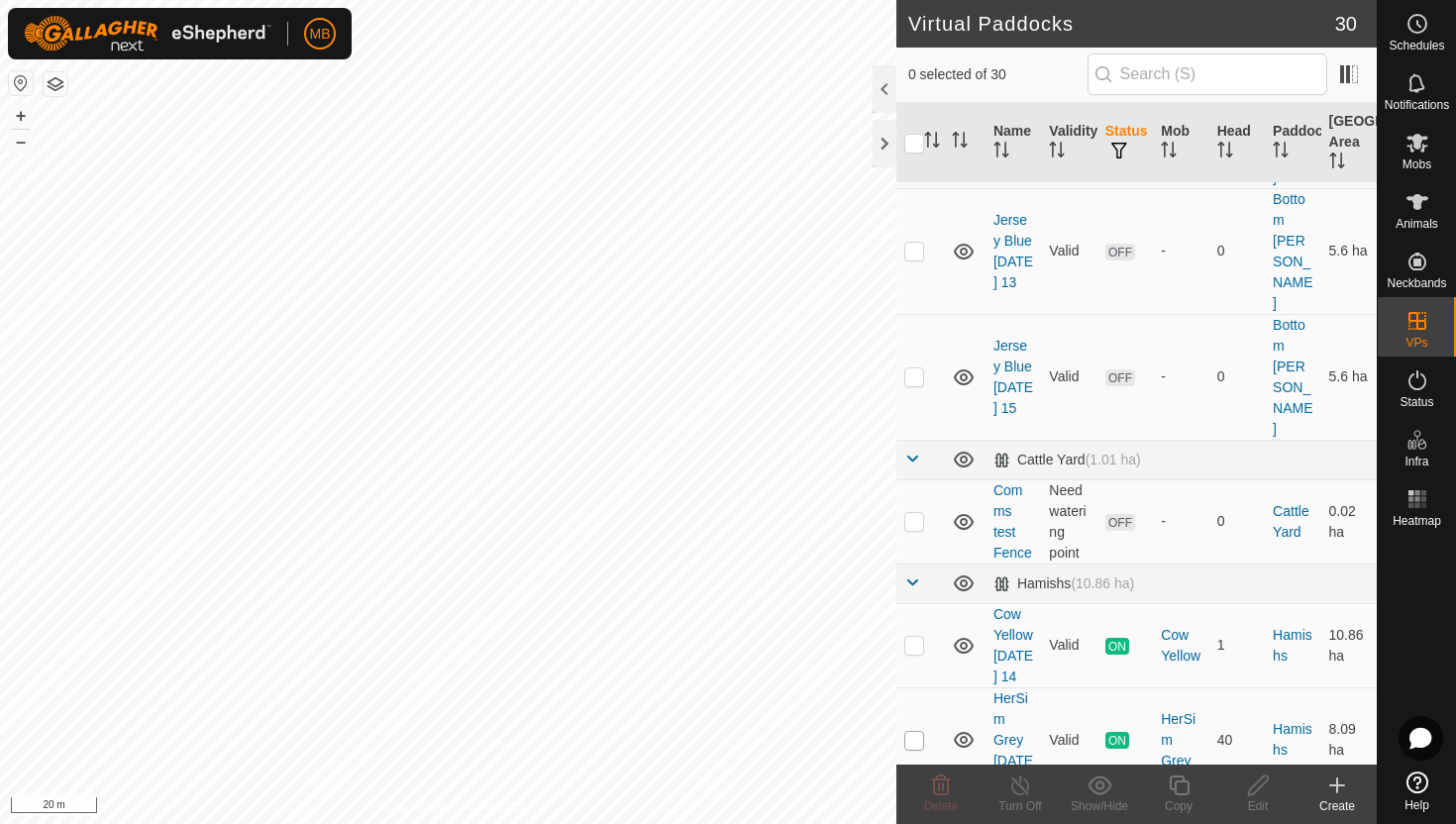 click at bounding box center [914, 741] 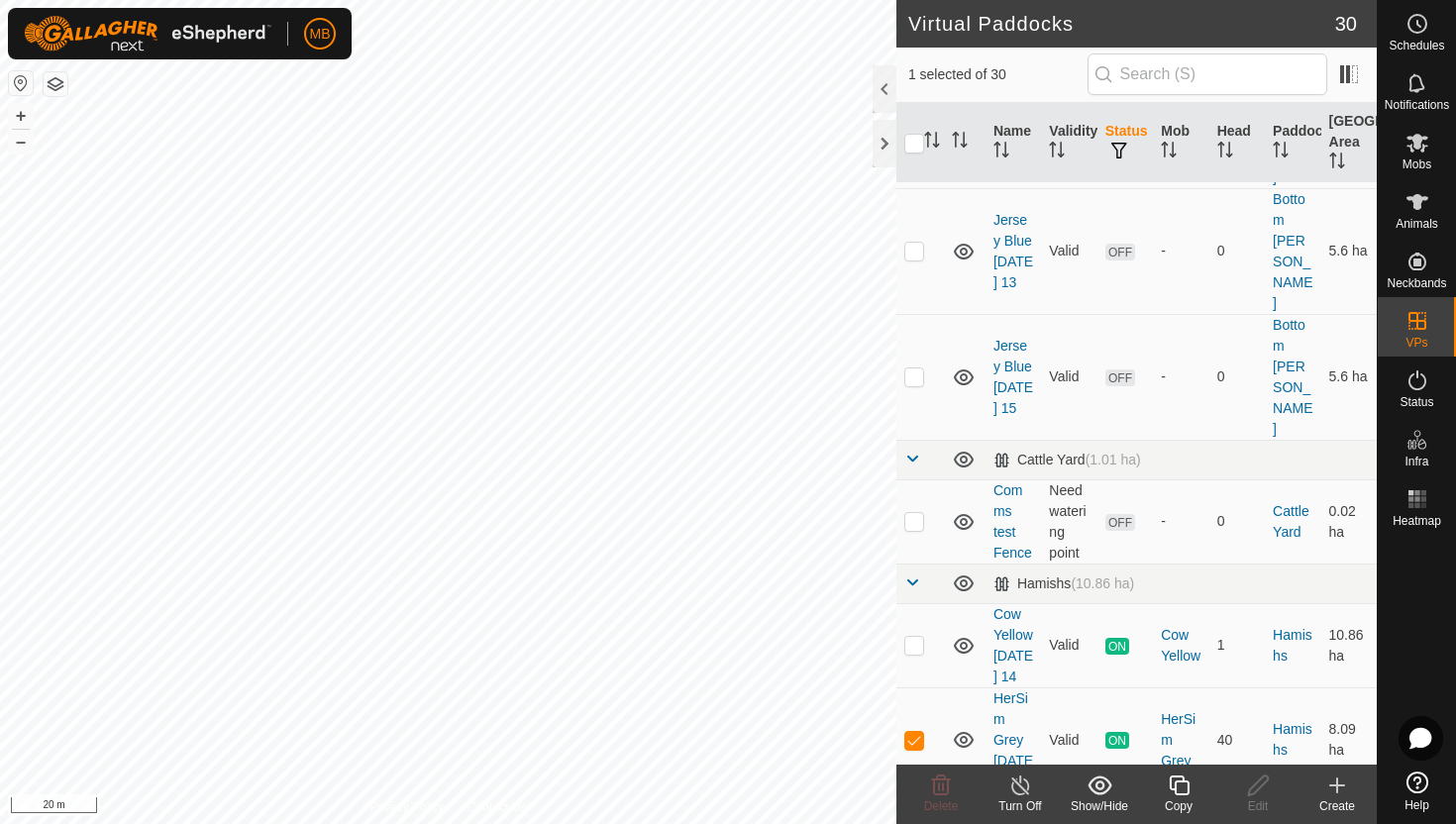 click 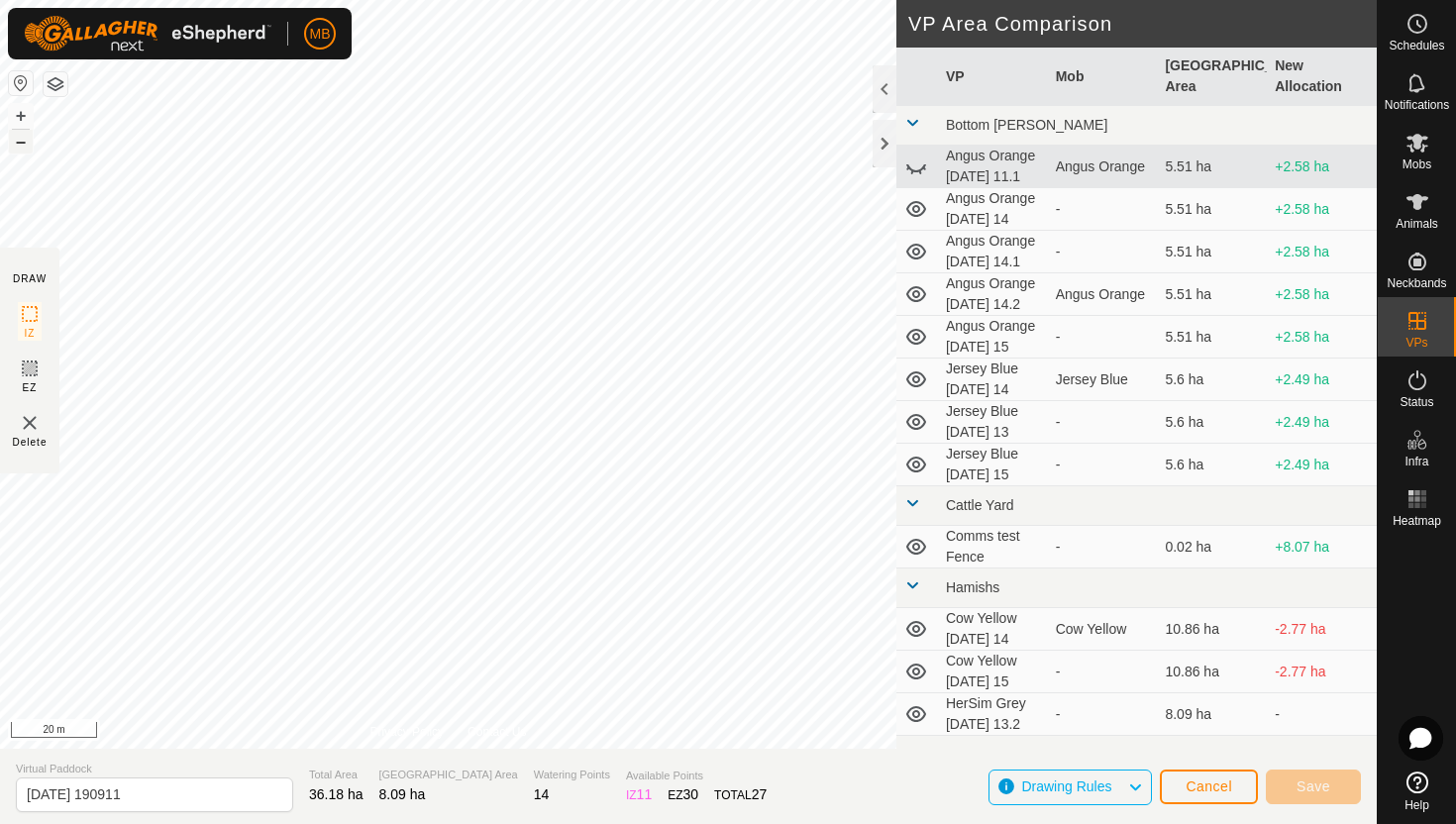 click on "–" at bounding box center (21, 142) 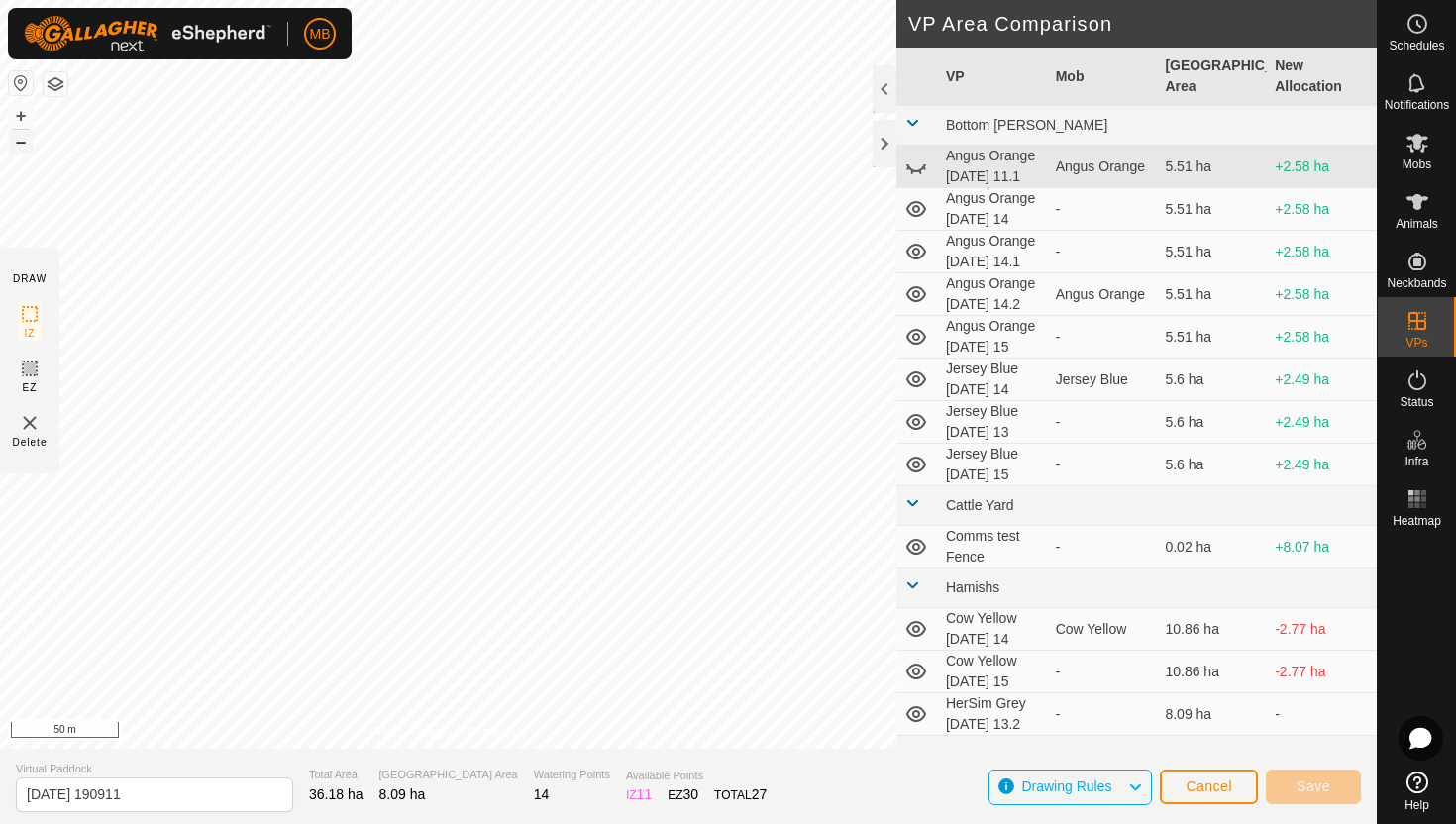 click on "–" at bounding box center (21, 142) 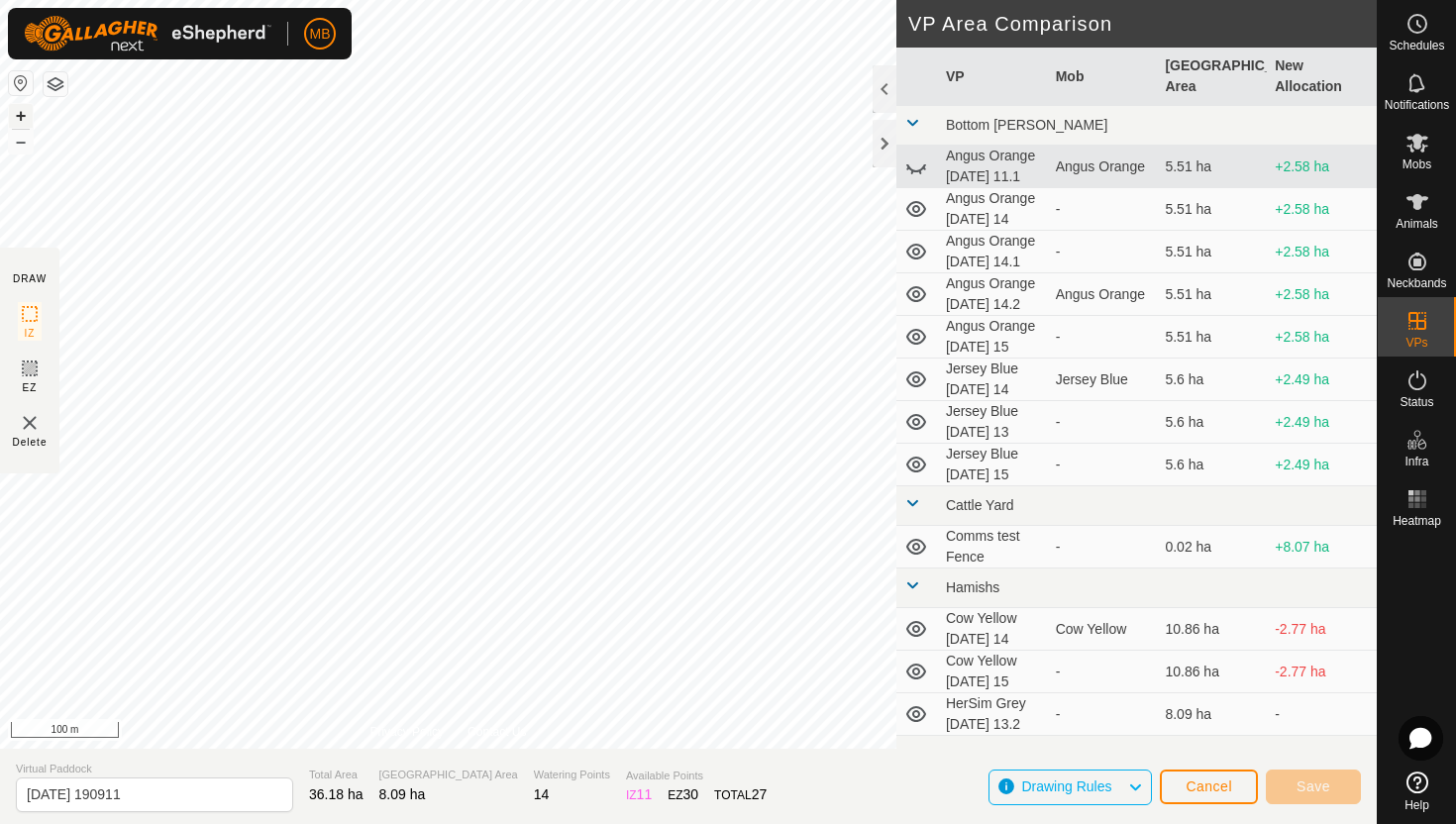 click on "+" at bounding box center (21, 116) 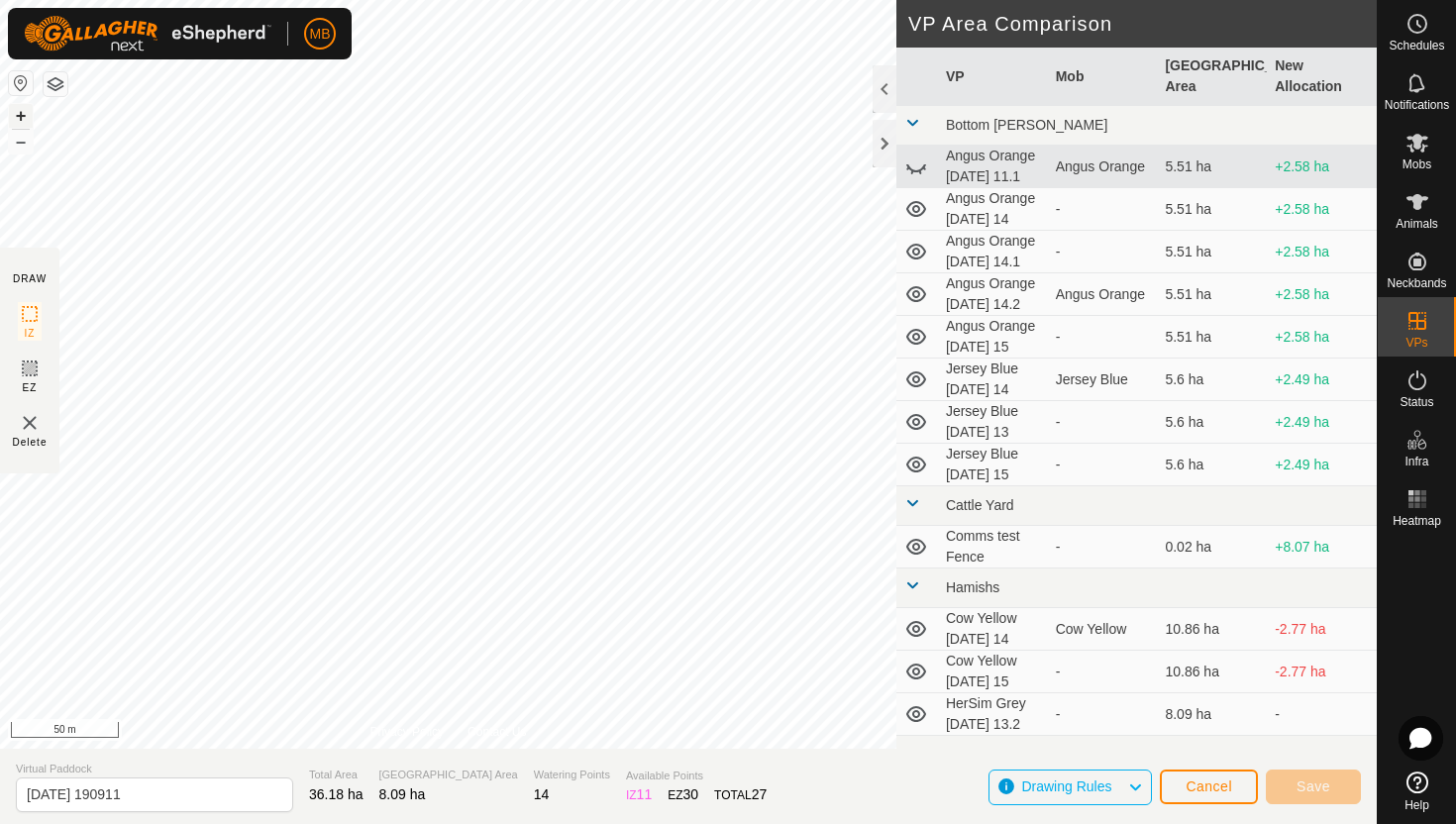 click on "+" at bounding box center (21, 116) 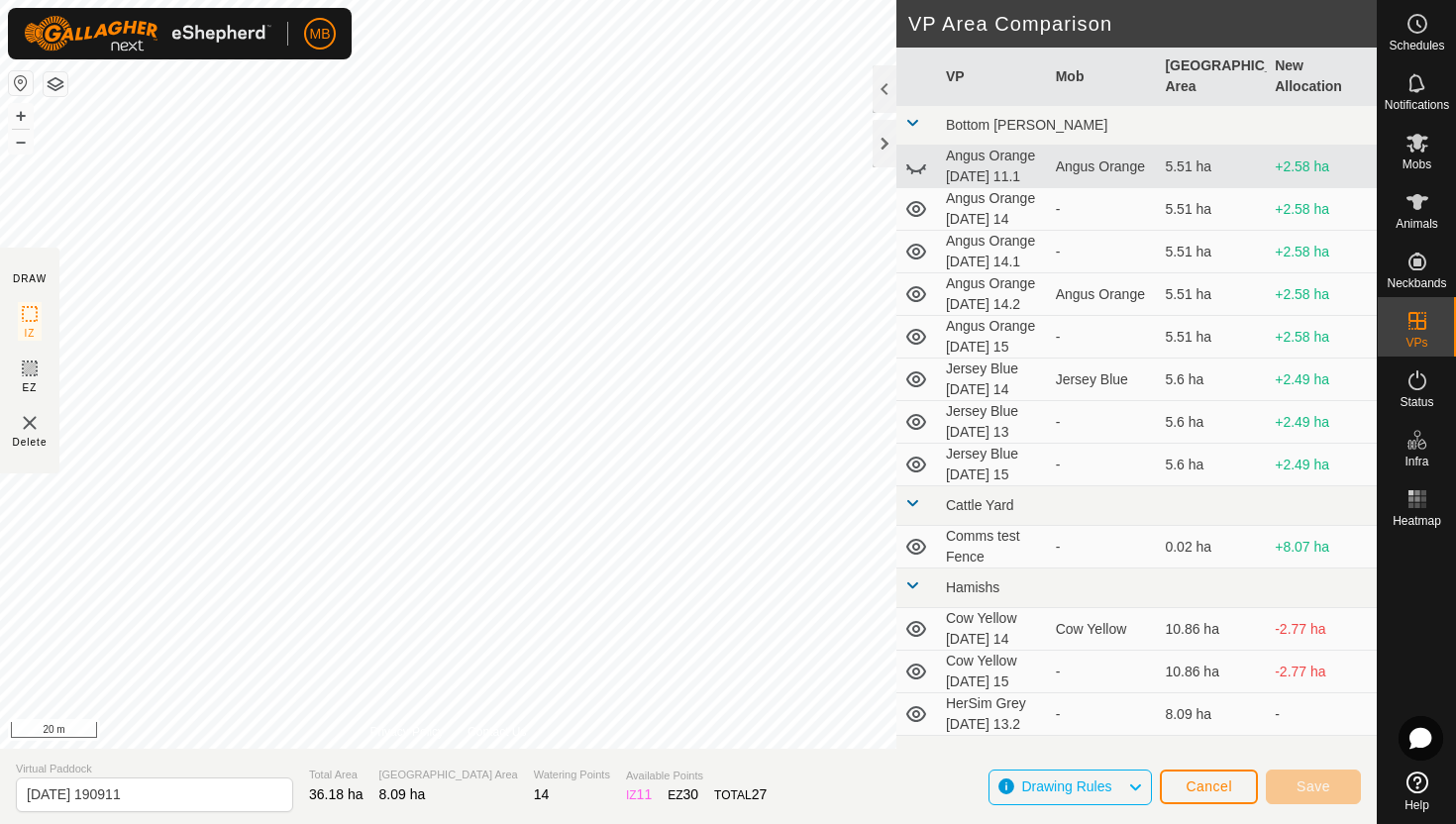 click on "DRAW IZ EZ Delete Privacy Policy Contact Us + – ⇧ i 20 m VP Area Comparison     VP   Mob   Grazing Area   New Allocation  Bottom [PERSON_NAME] Orange [DATE] 11.1   Angus Orange   5.51 ha  +2.58 ha  Angus Orange [DATE] 14  -  5.51 ha  +2.58 ha  Angus Orange [DATE] 14.1  -  5.51 ha  +2.58 ha  Angus Orange [DATE] 14.2   Angus Orange   5.51 ha  +2.58 ha  Angus Orange [DATE] 15  -  5.51 ha  +2.58 ha  Jersey Blue [DATE] 14   Jersey Blue   5.6 ha  +2.49 ha  Jersey Blue [DATE] 13  -  5.6 ha  +2.49 ha  Jersey Blue [DATE] 15  -  5.6 ha  +2.49 ha Cattle Yard  Comms test Fence  -  0.02 ha  +8.07 ha Hamishs  Cow Yellow [DATE] 14   Cow Yellow   10.86 ha  -2.77 ha  Cow Yellow [DATE] 15  -  10.86 ha  -2.77 ha  HerSim Grey [DATE] 13.2  -  8.09 ha   -  Normans  [PERSON_NAME] [DATE] 14   [PERSON_NAME]   8.8 ha  -0.71 ha  [PERSON_NAME] [DATE] 13  -  8.8 ha  -0.71 ha Ollies  Jersey Purple [DATE] 14   Jersey Purple   3.41 ha  +4.68 ha  Jersey Purple [DATE] 13  -  3.41 ha  +4.68 ha  Jersey Purple [DATE] 15  -  3.41 ha  +4.68 ha -" 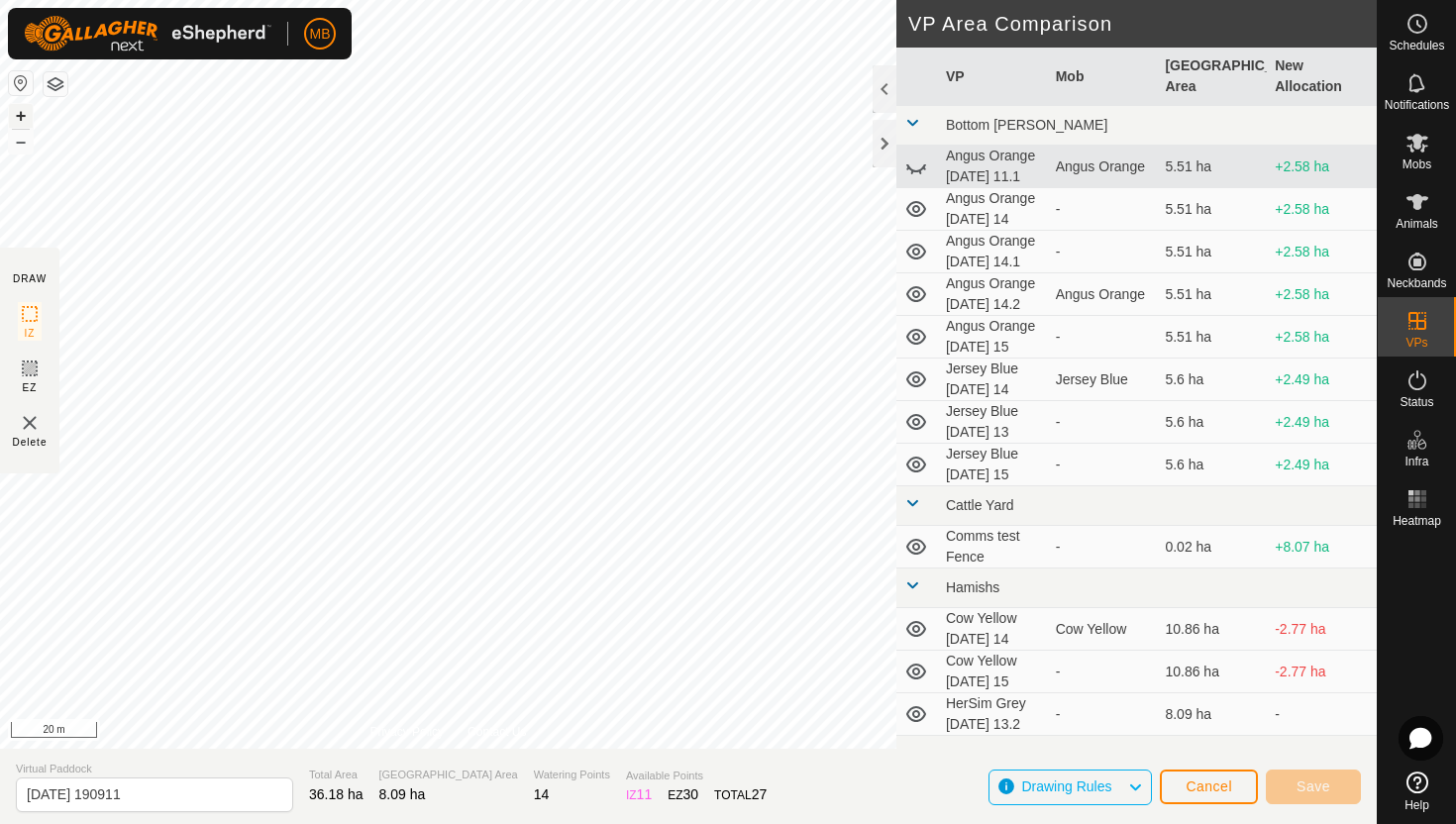 click on "+" at bounding box center (21, 116) 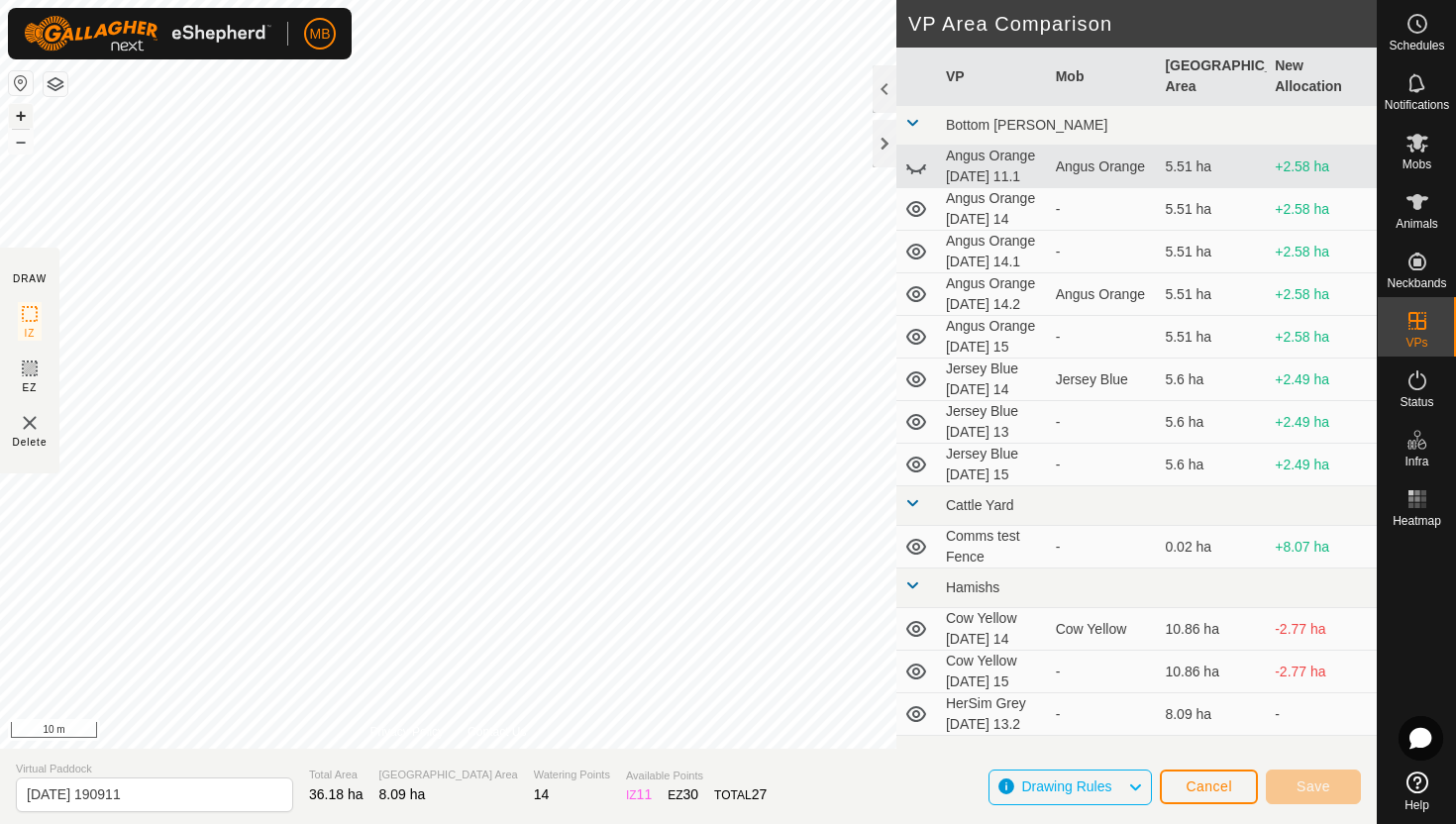 click on "+" at bounding box center [21, 116] 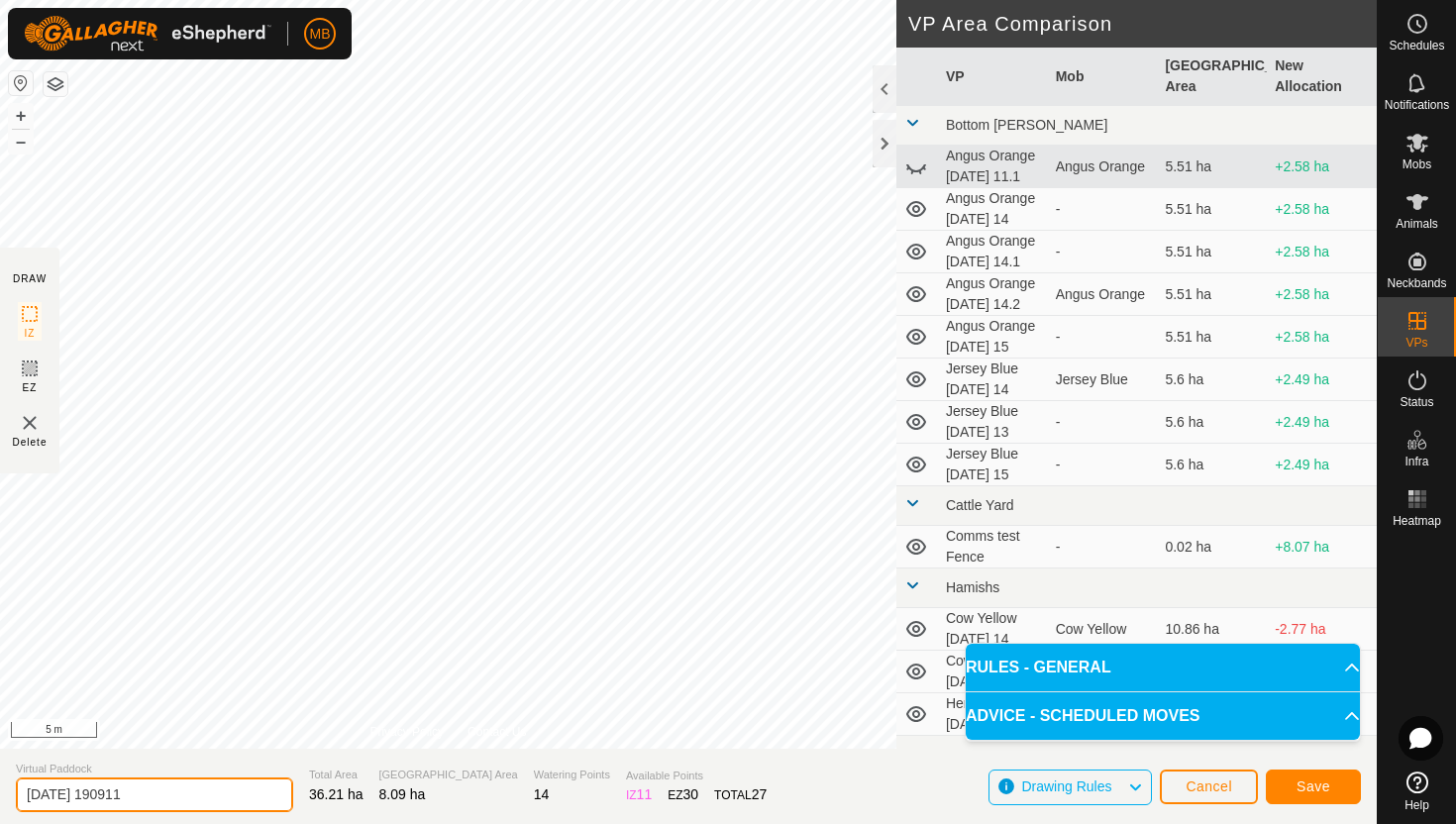click on "[DATE] 190911" 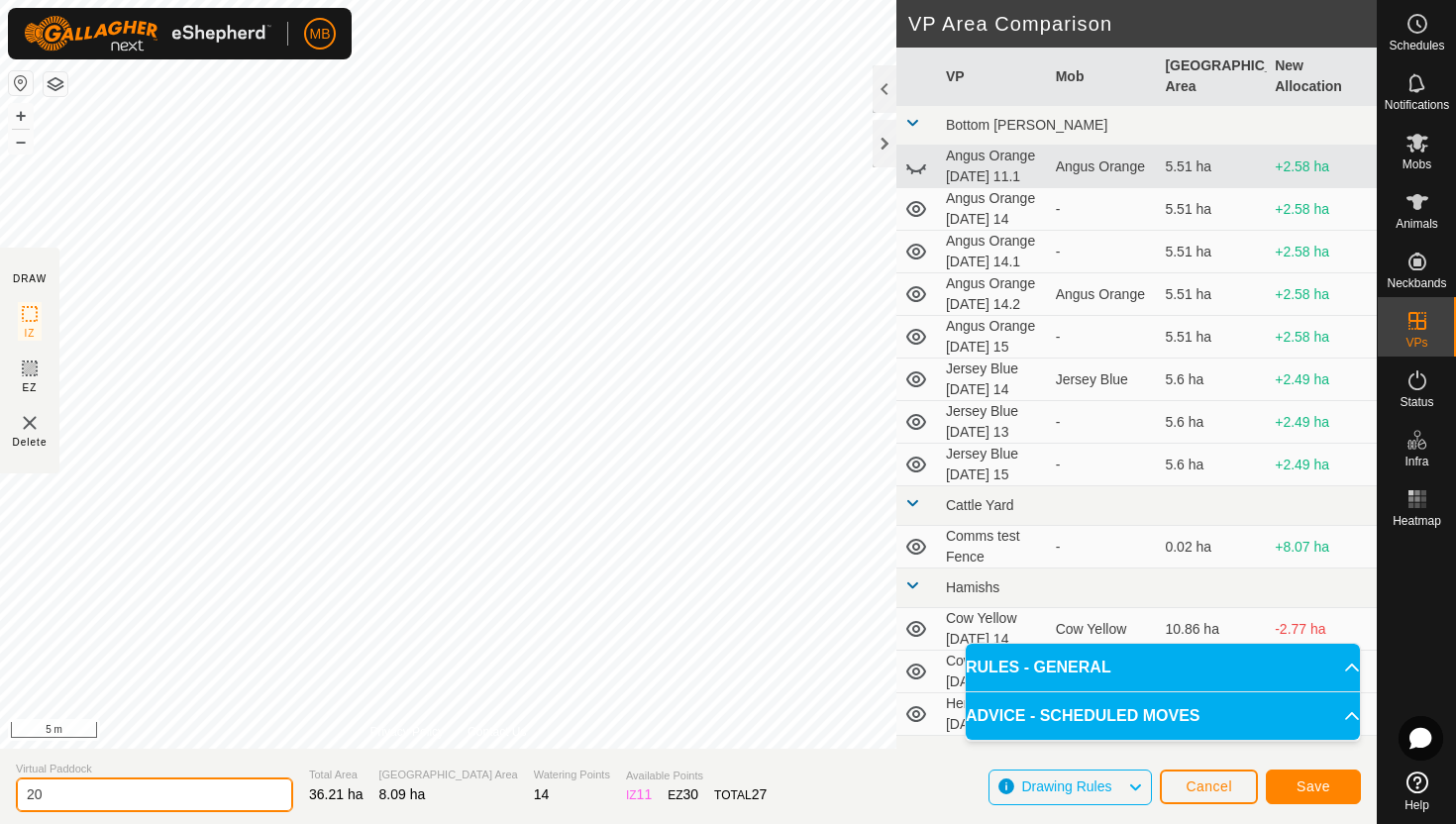 type on "2" 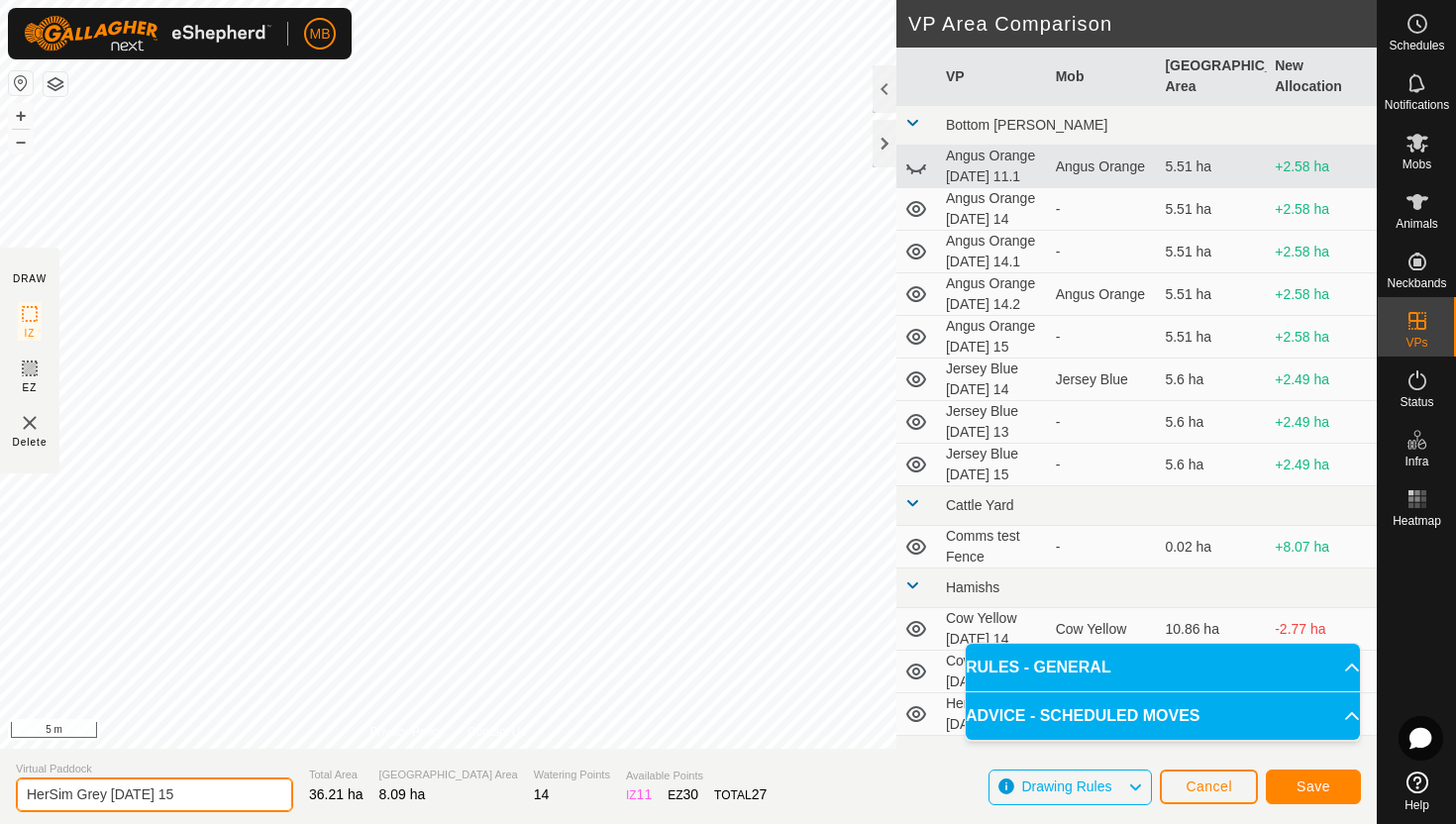 type on "HerSim Grey [DATE] 15" 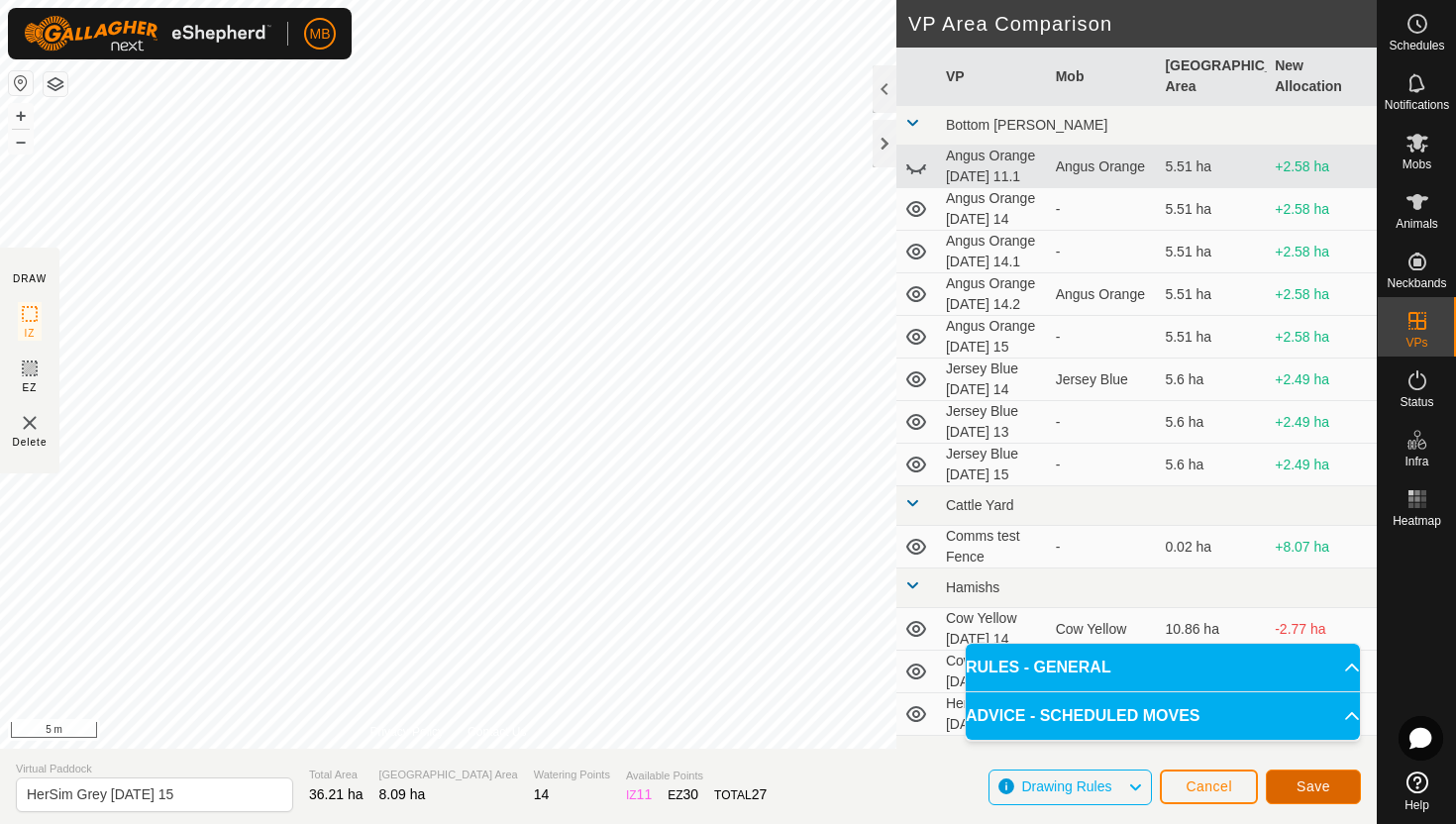 click on "Save" 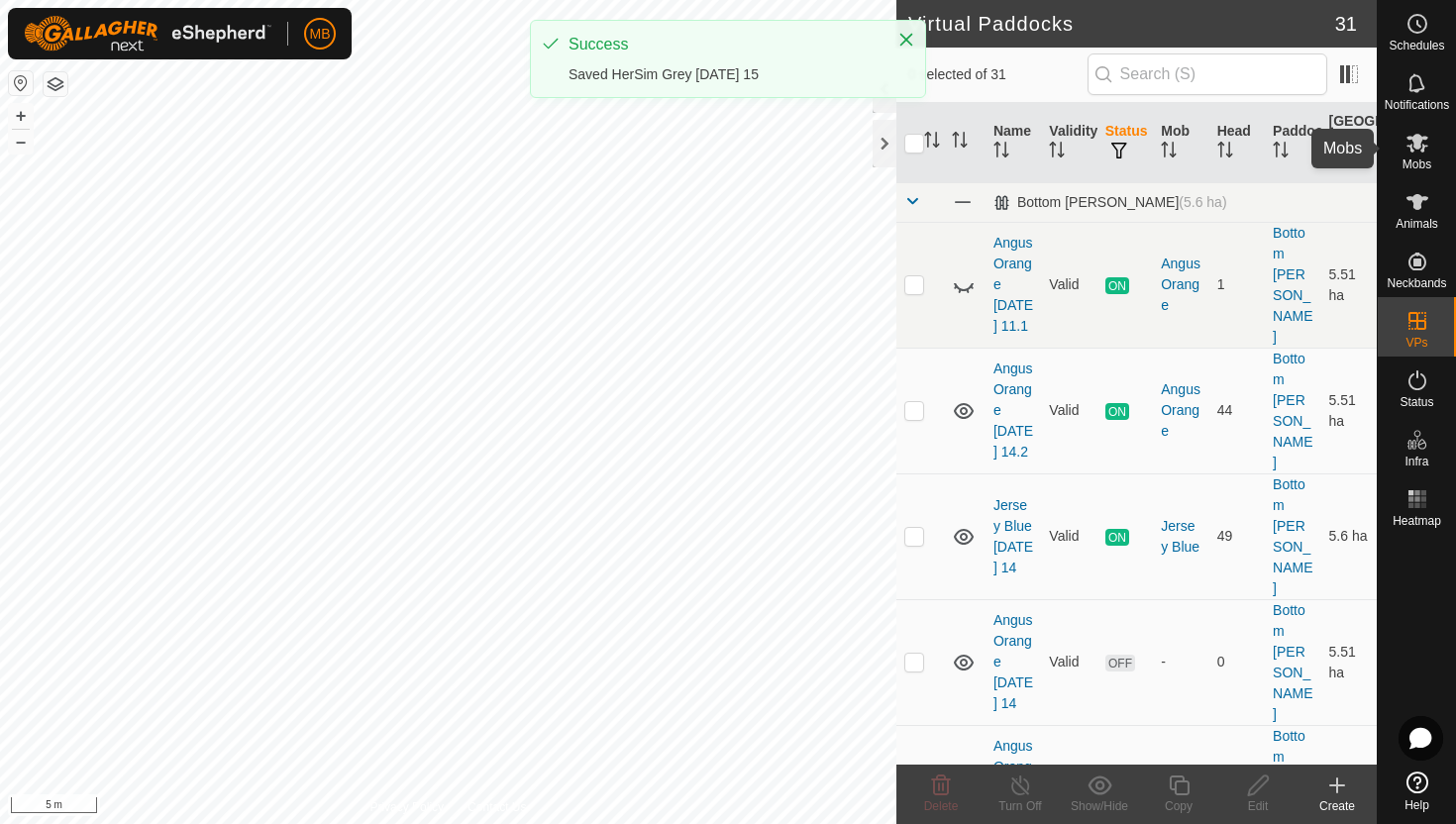 click 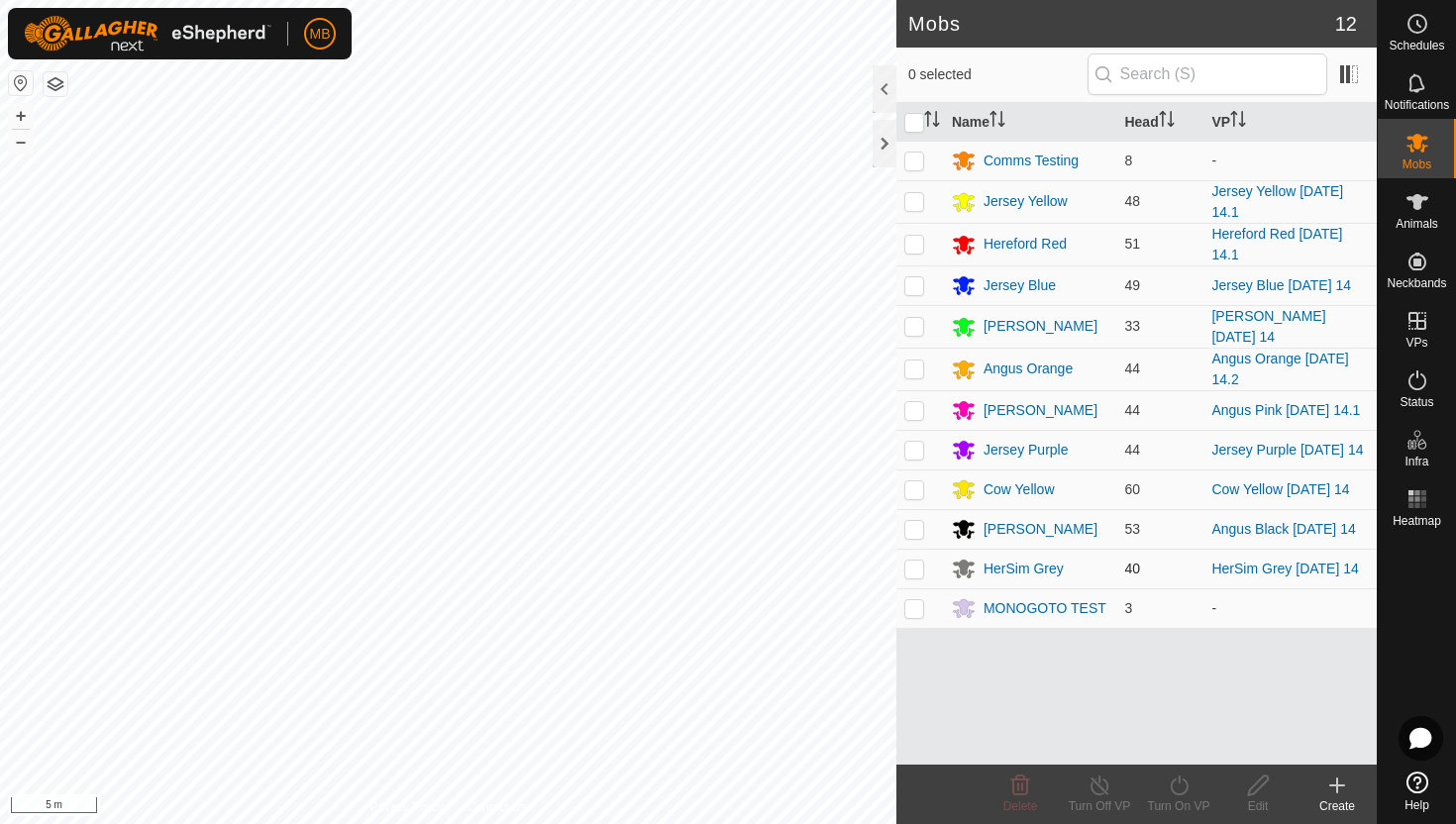 click at bounding box center [914, 568] 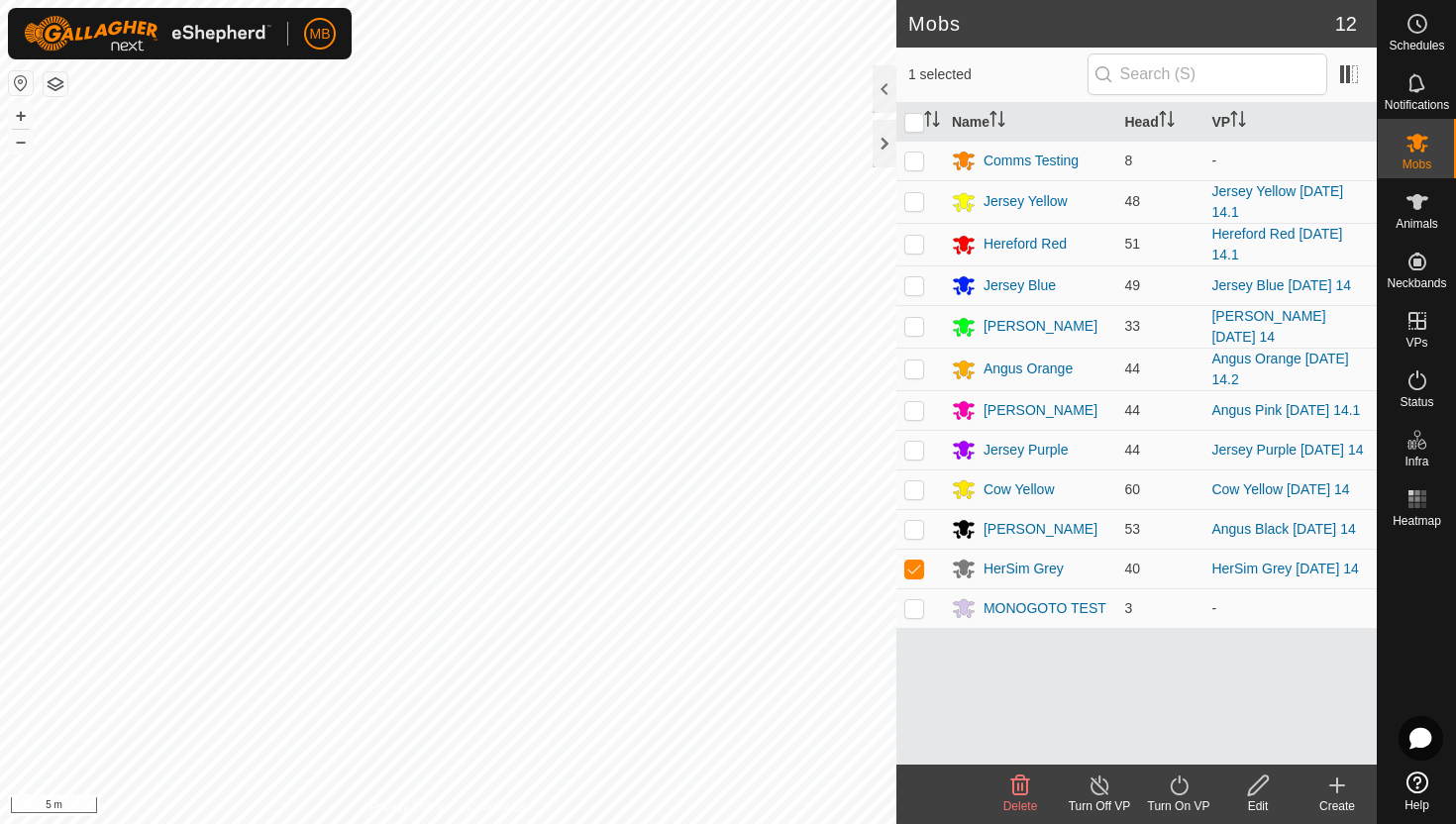 click 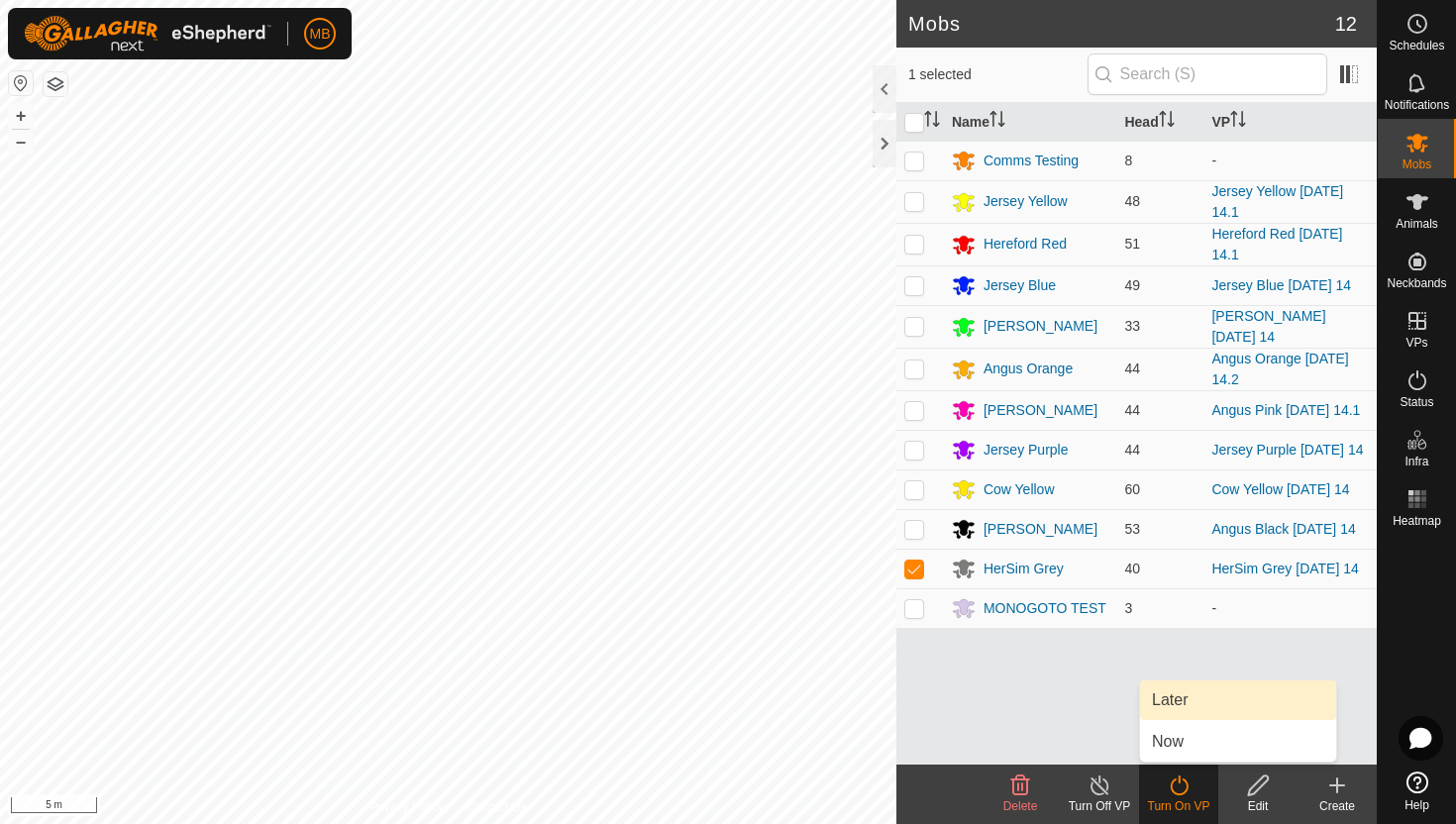 click on "Later" at bounding box center (1238, 700) 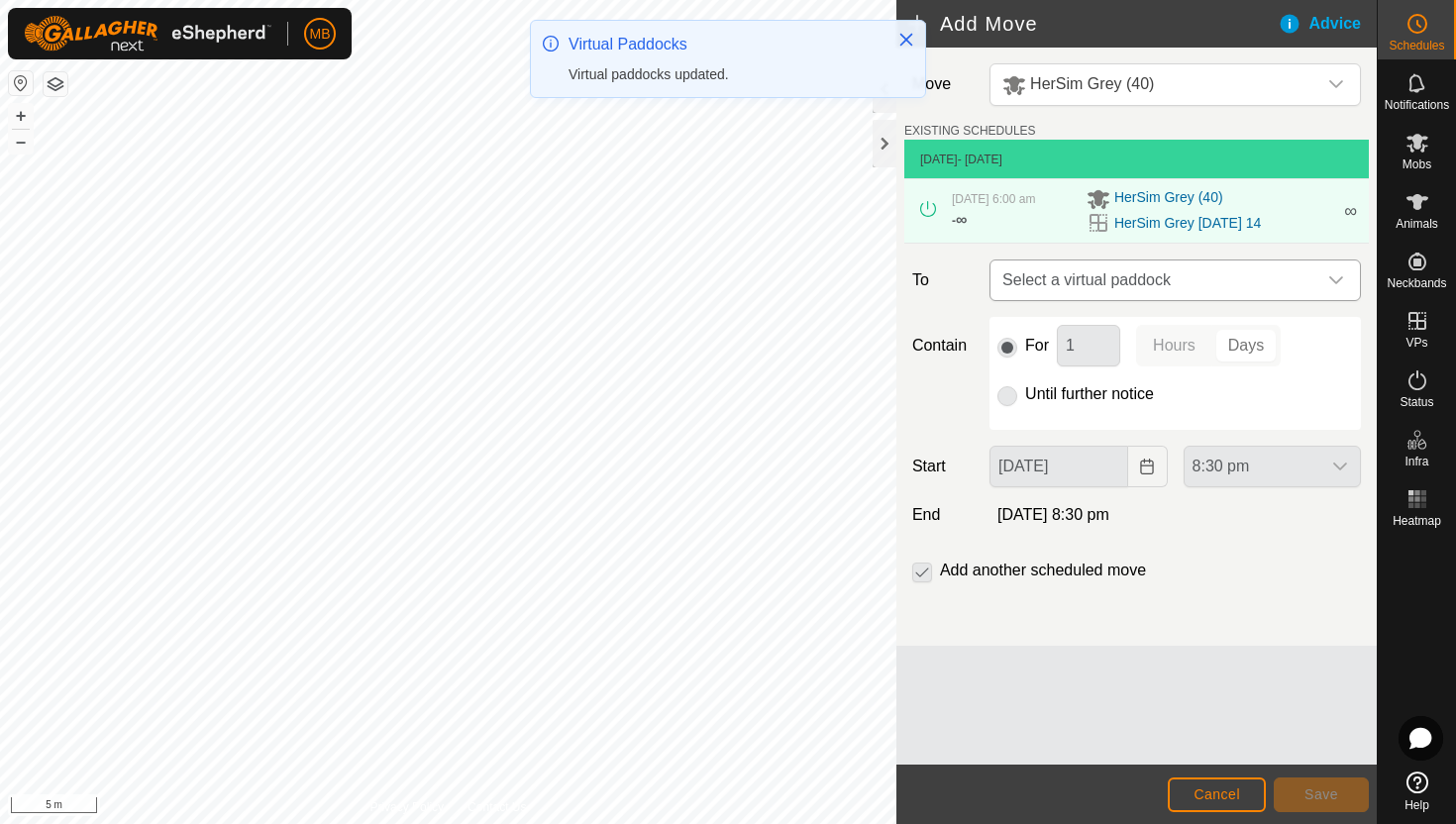 click 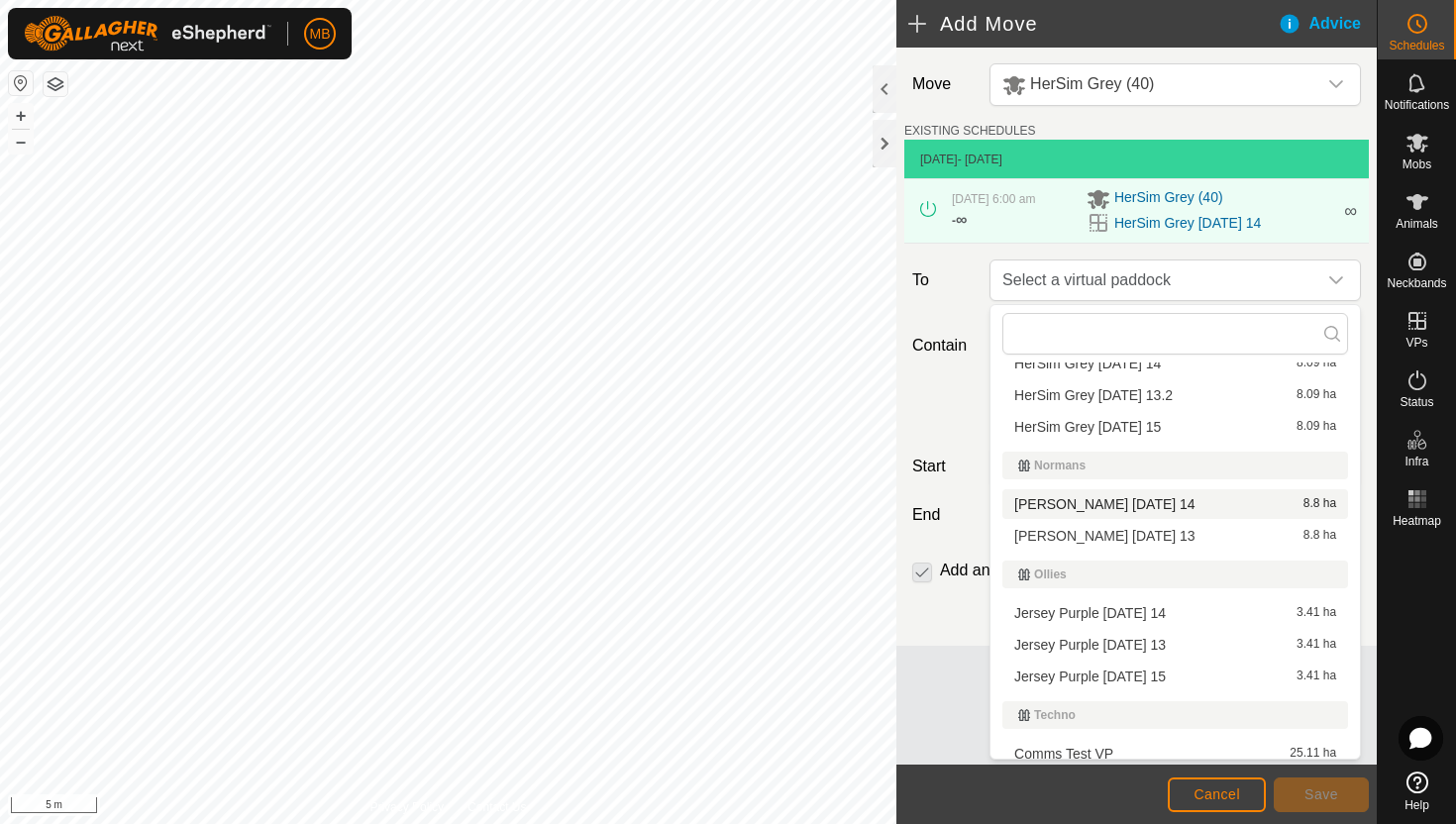 scroll, scrollTop: 498, scrollLeft: 0, axis: vertical 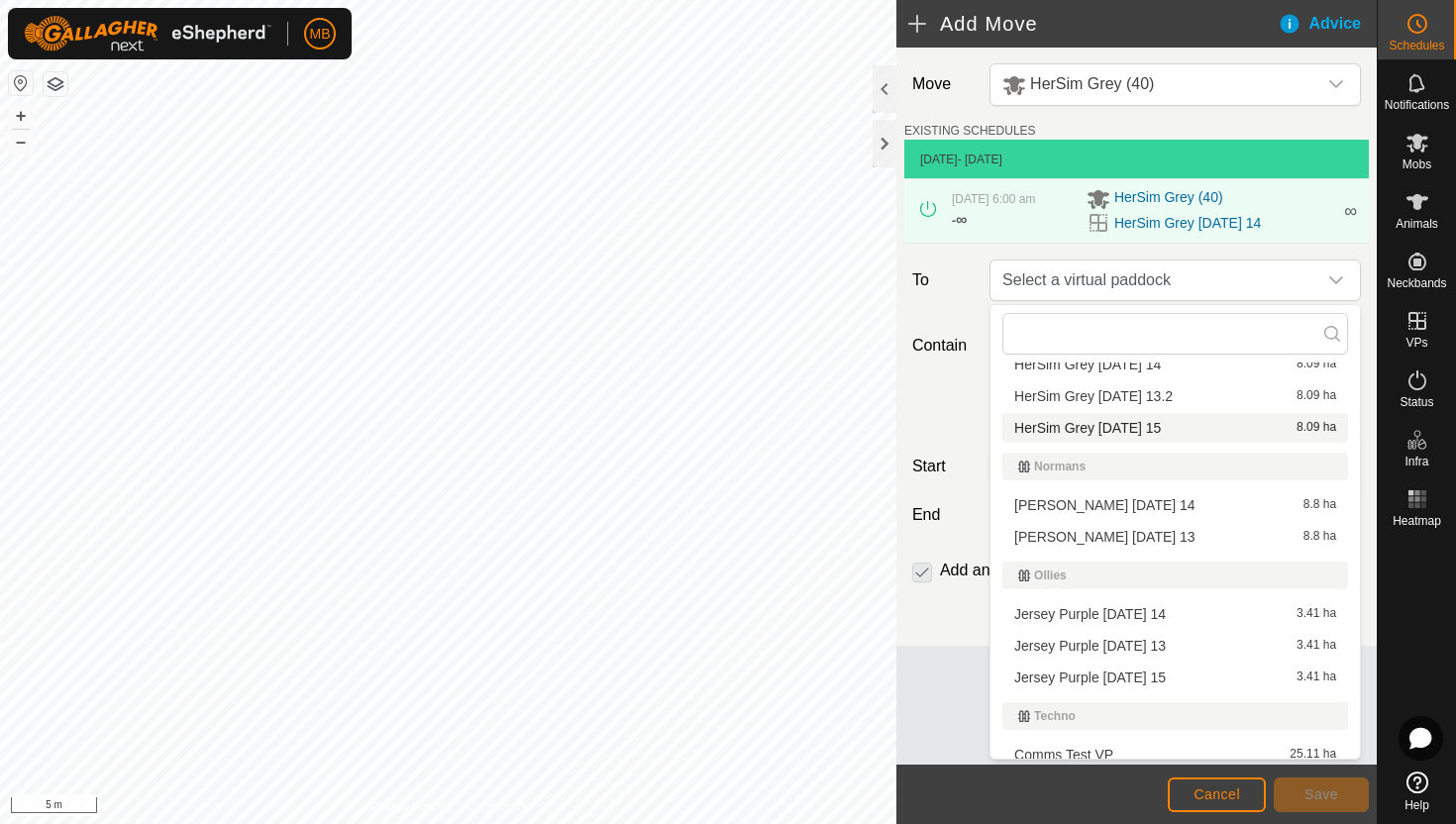 click on "HerSim Grey [DATE] 15  8.09 ha" at bounding box center [1175, 428] 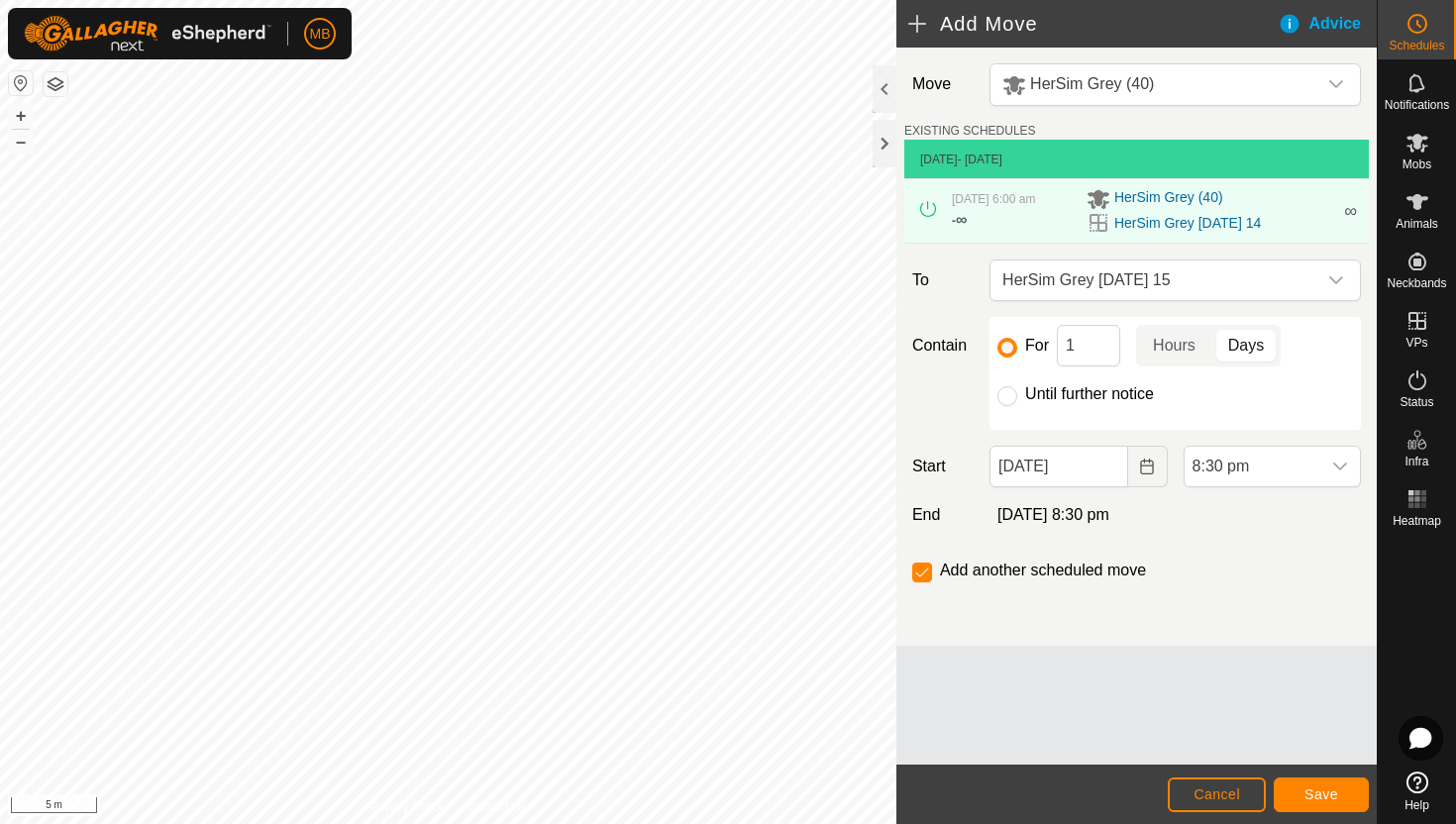 click on "Until further notice" 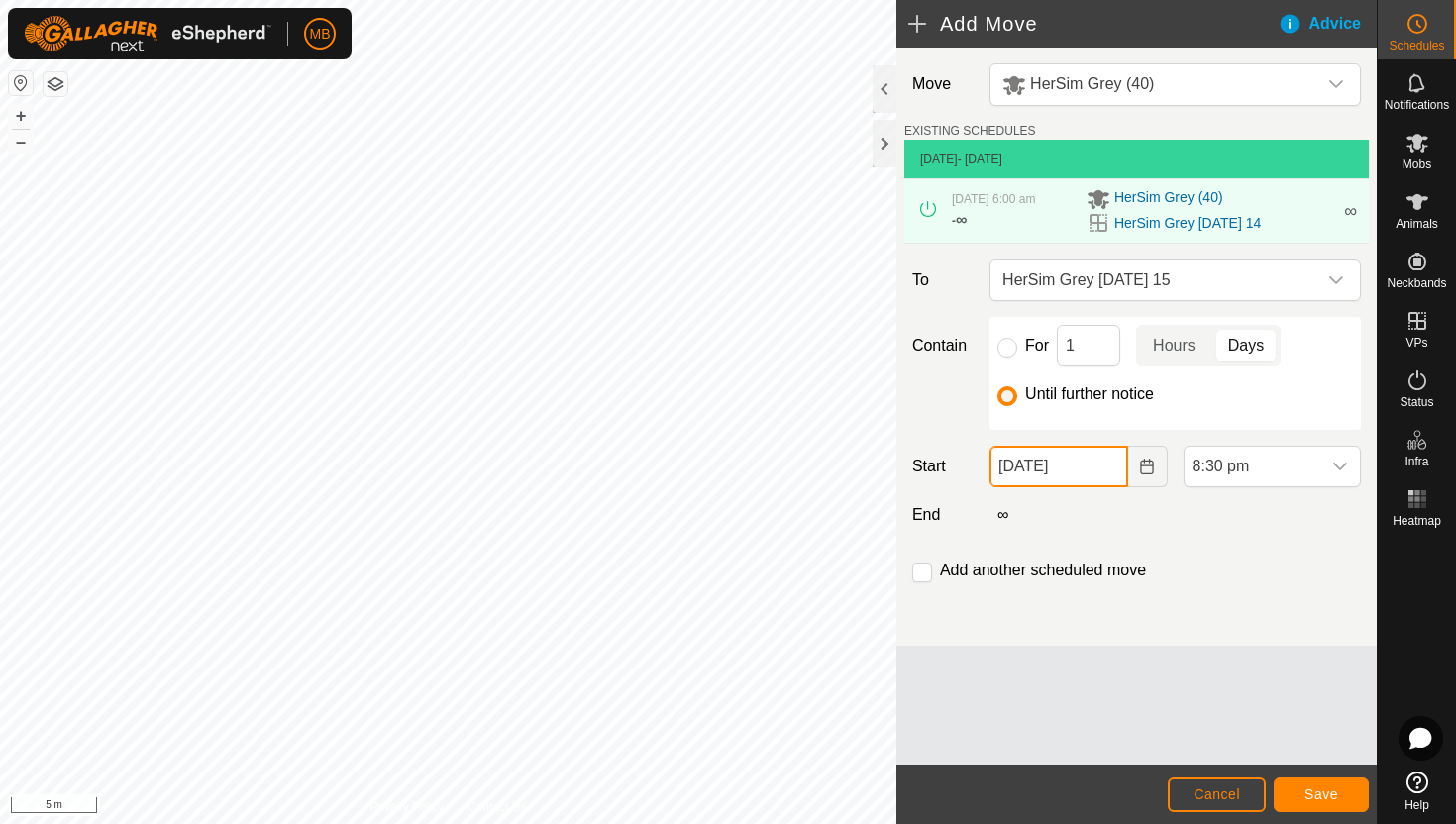 click on "[DATE]" 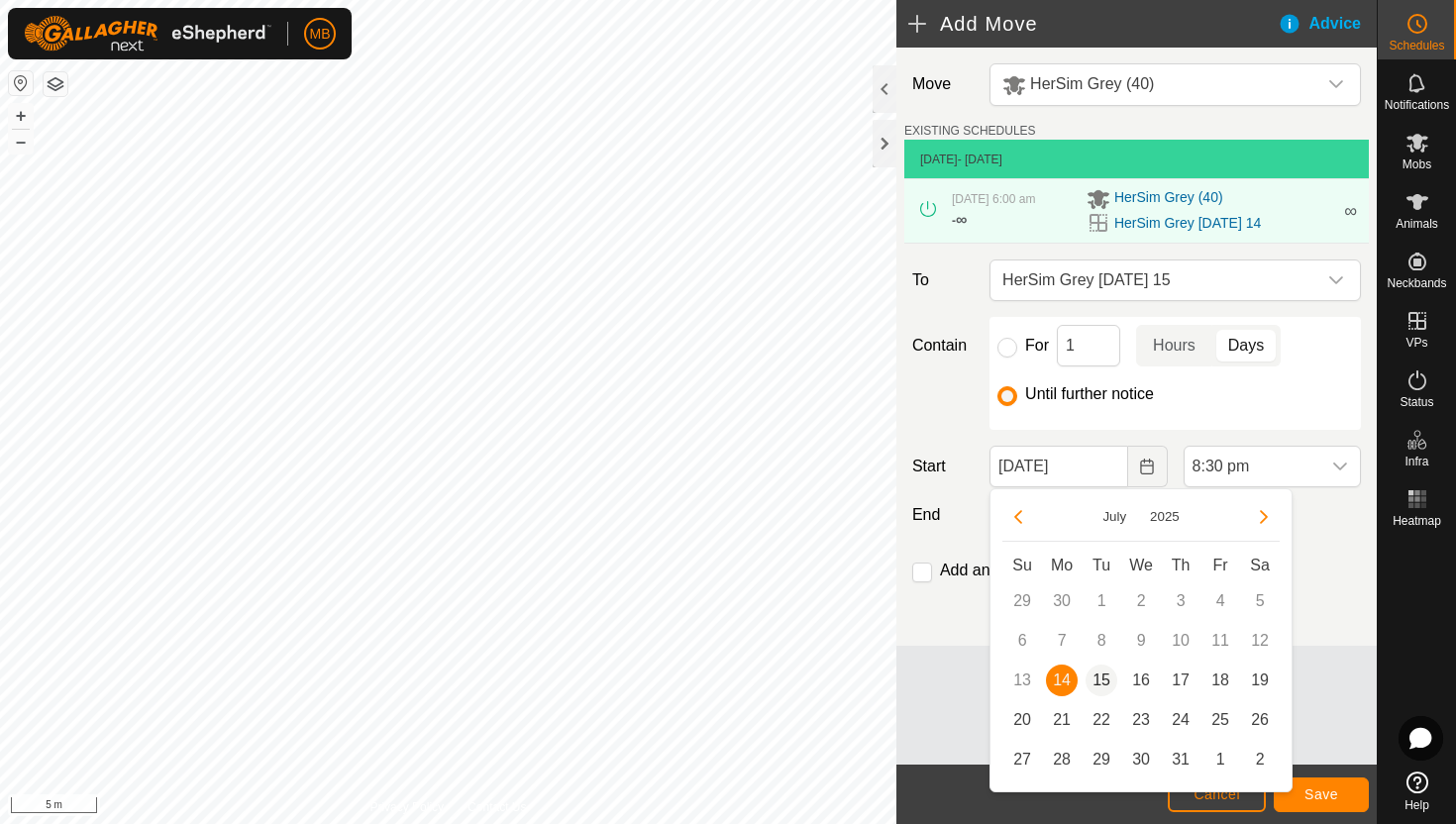 click on "15" at bounding box center [1101, 680] 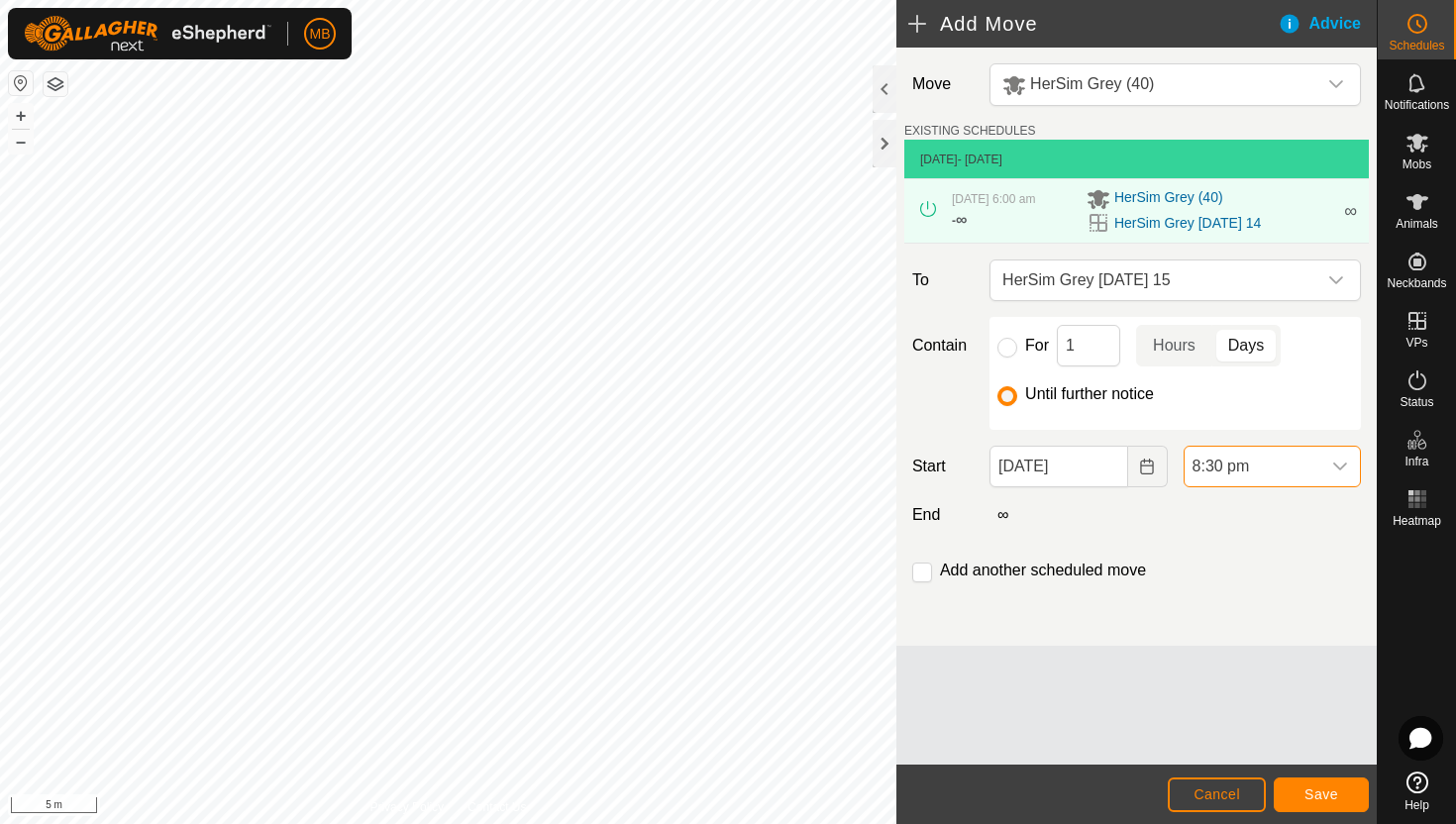 click on "8:30 pm" at bounding box center (1252, 466) 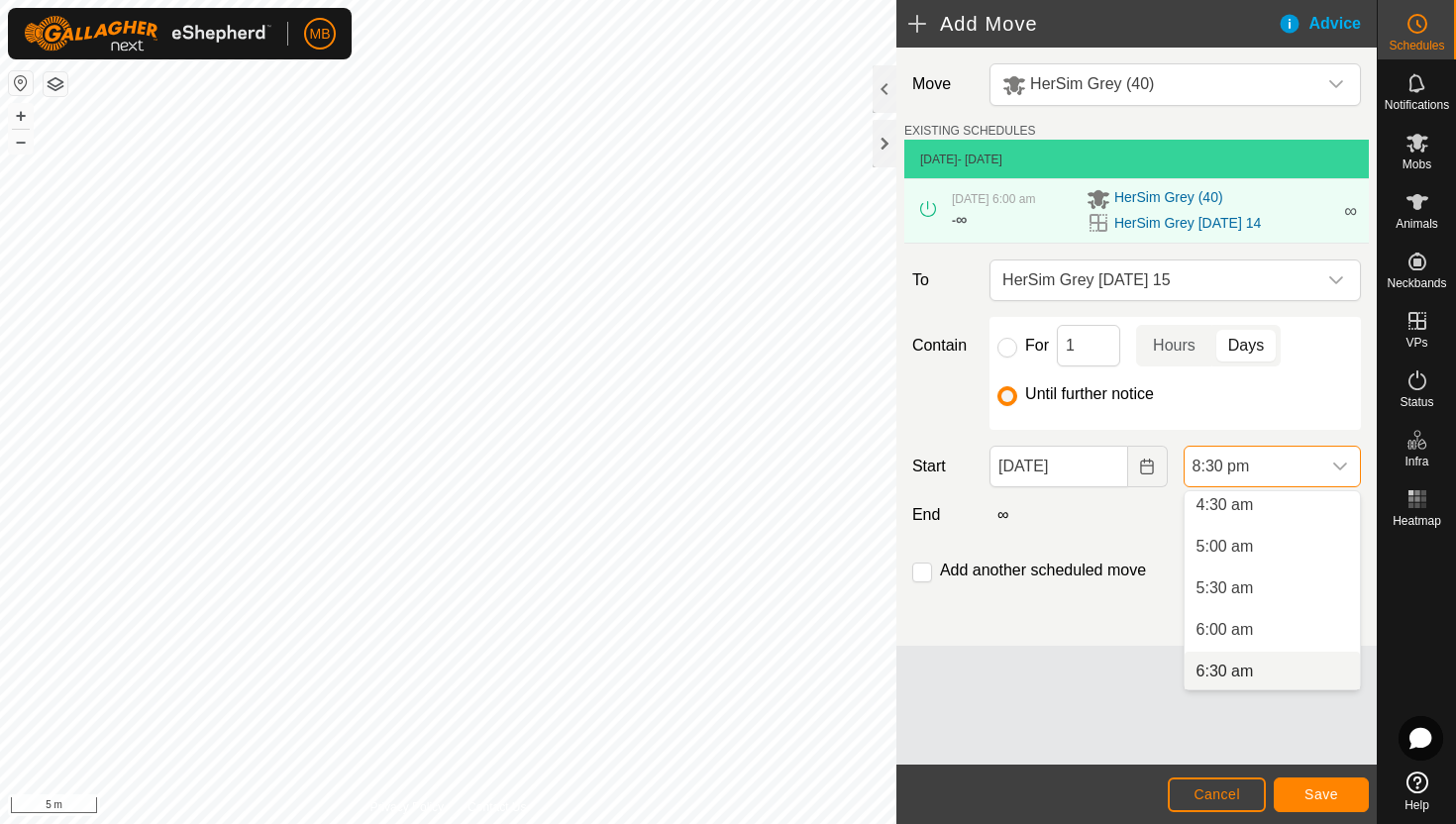 scroll, scrollTop: 382, scrollLeft: 0, axis: vertical 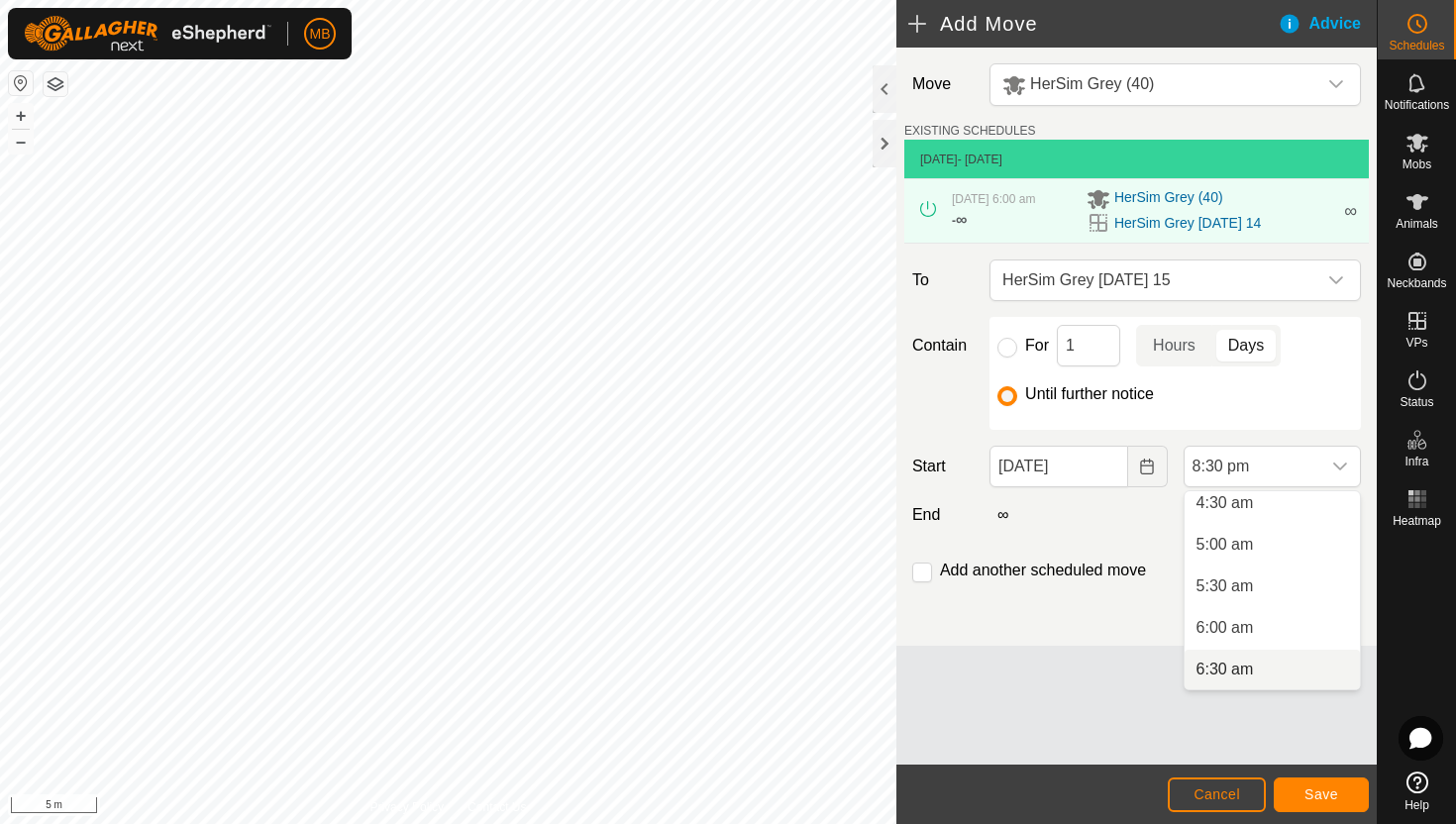 click on "6:30 am" at bounding box center (1272, 670) 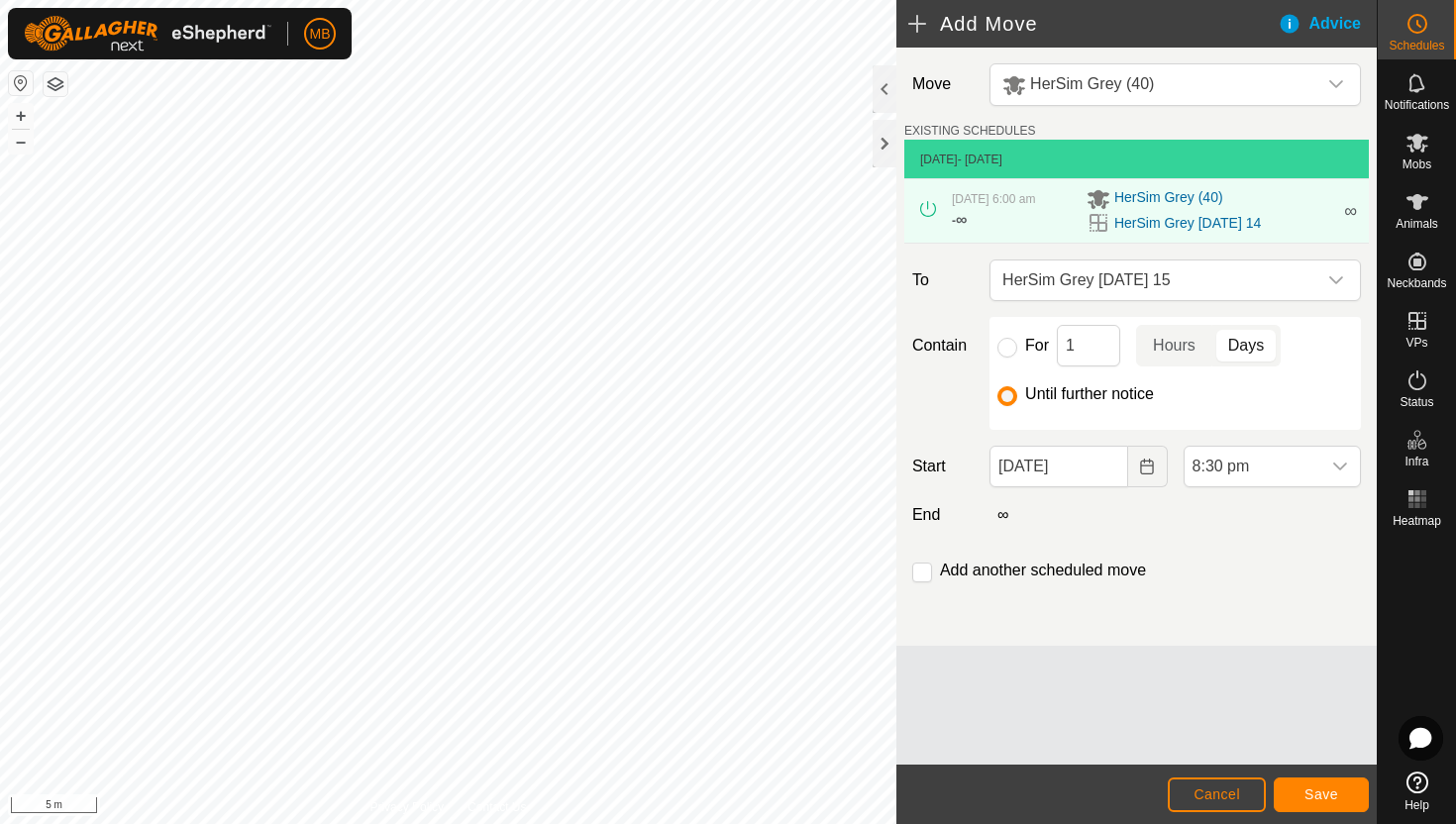 scroll, scrollTop: 1547, scrollLeft: 0, axis: vertical 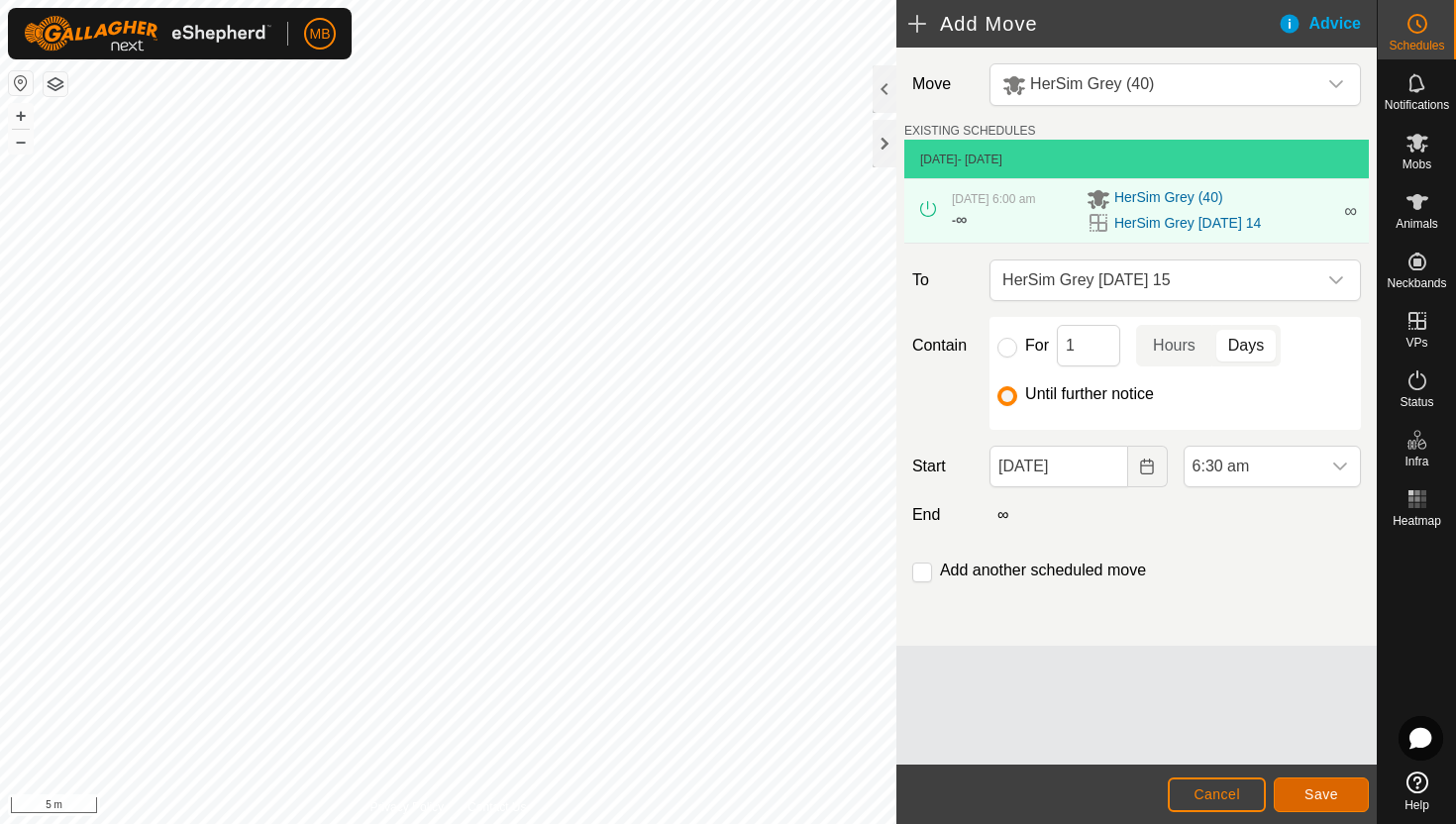 click on "Save" 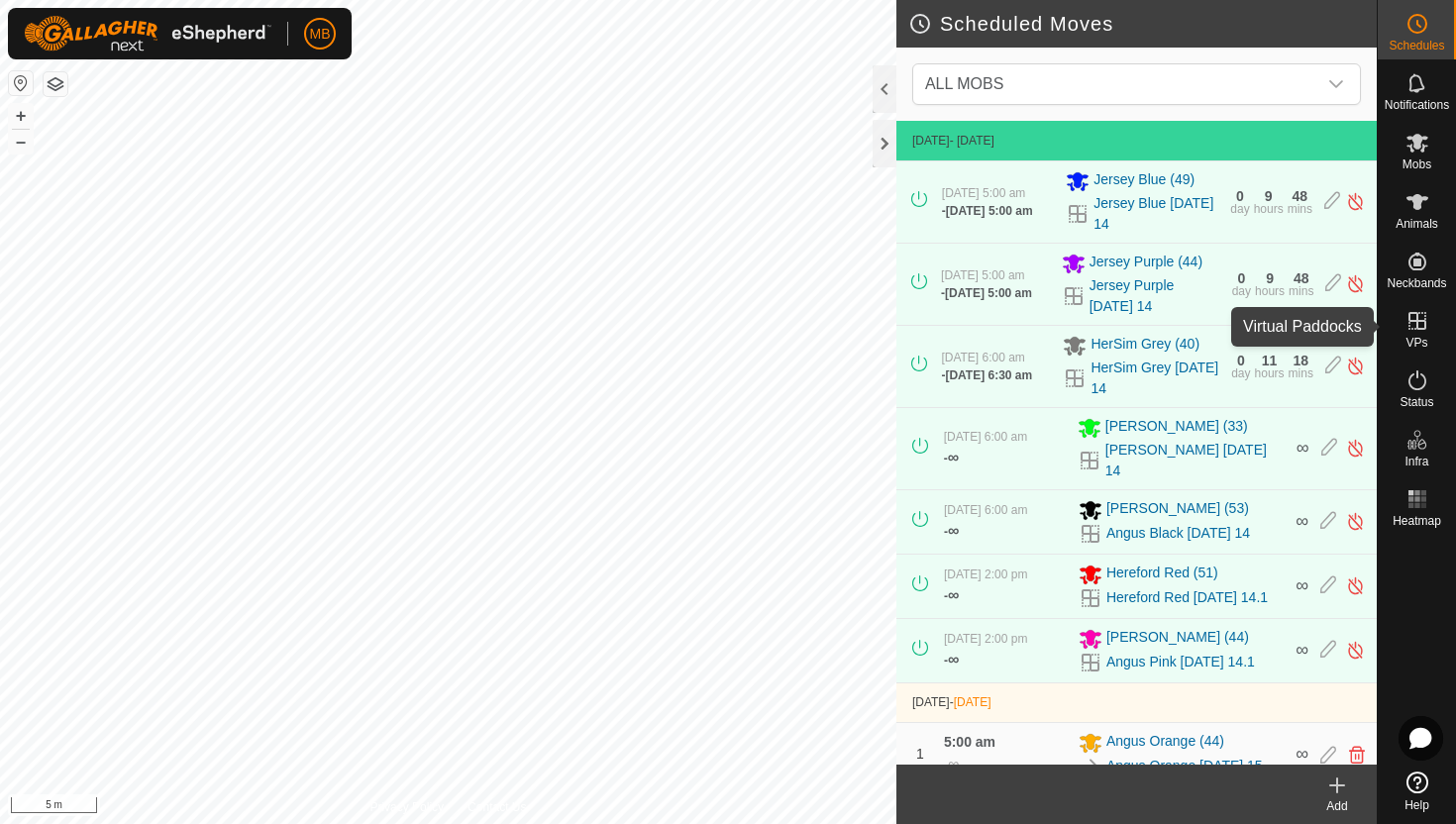 click 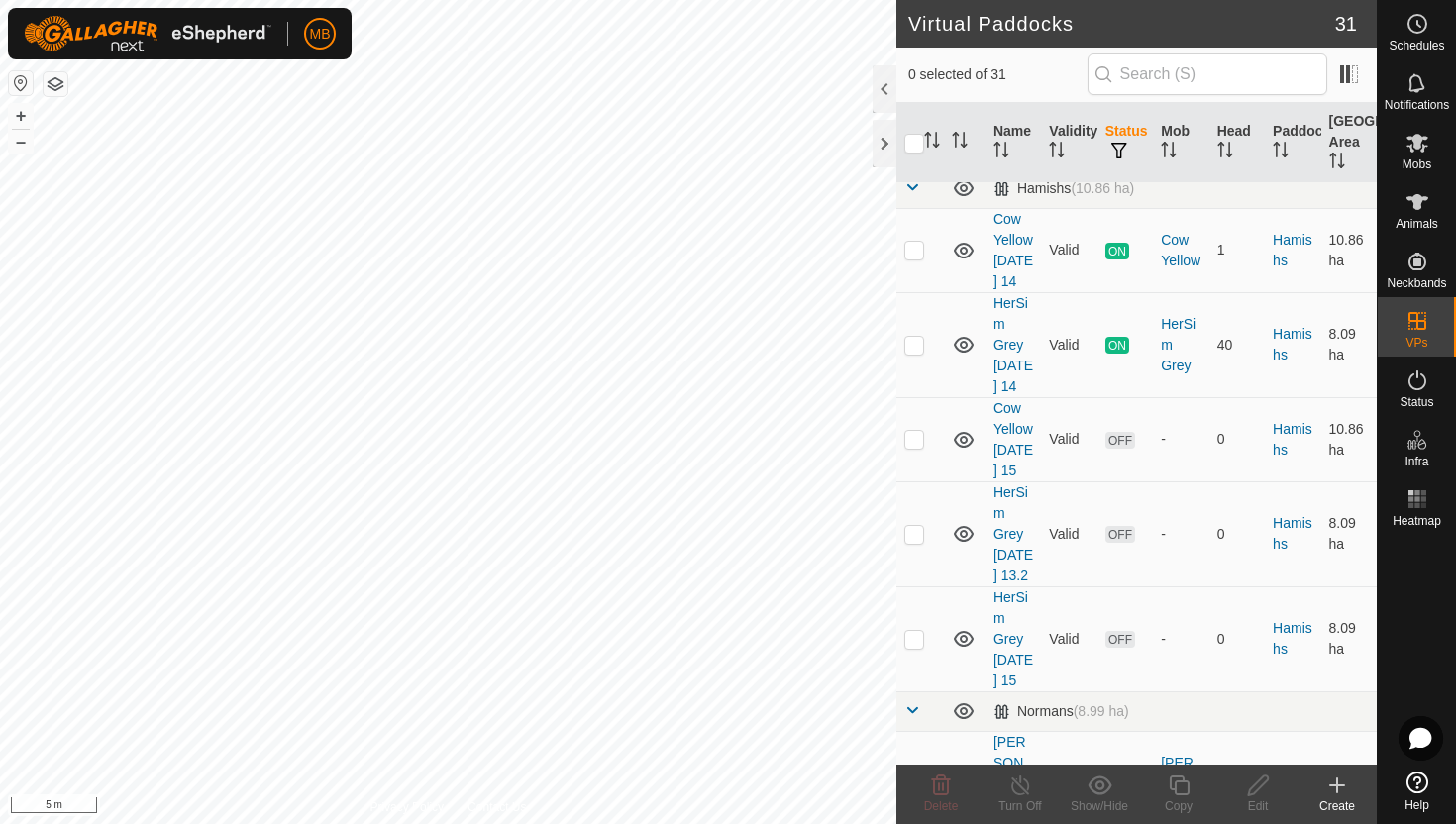 scroll, scrollTop: 1186, scrollLeft: 0, axis: vertical 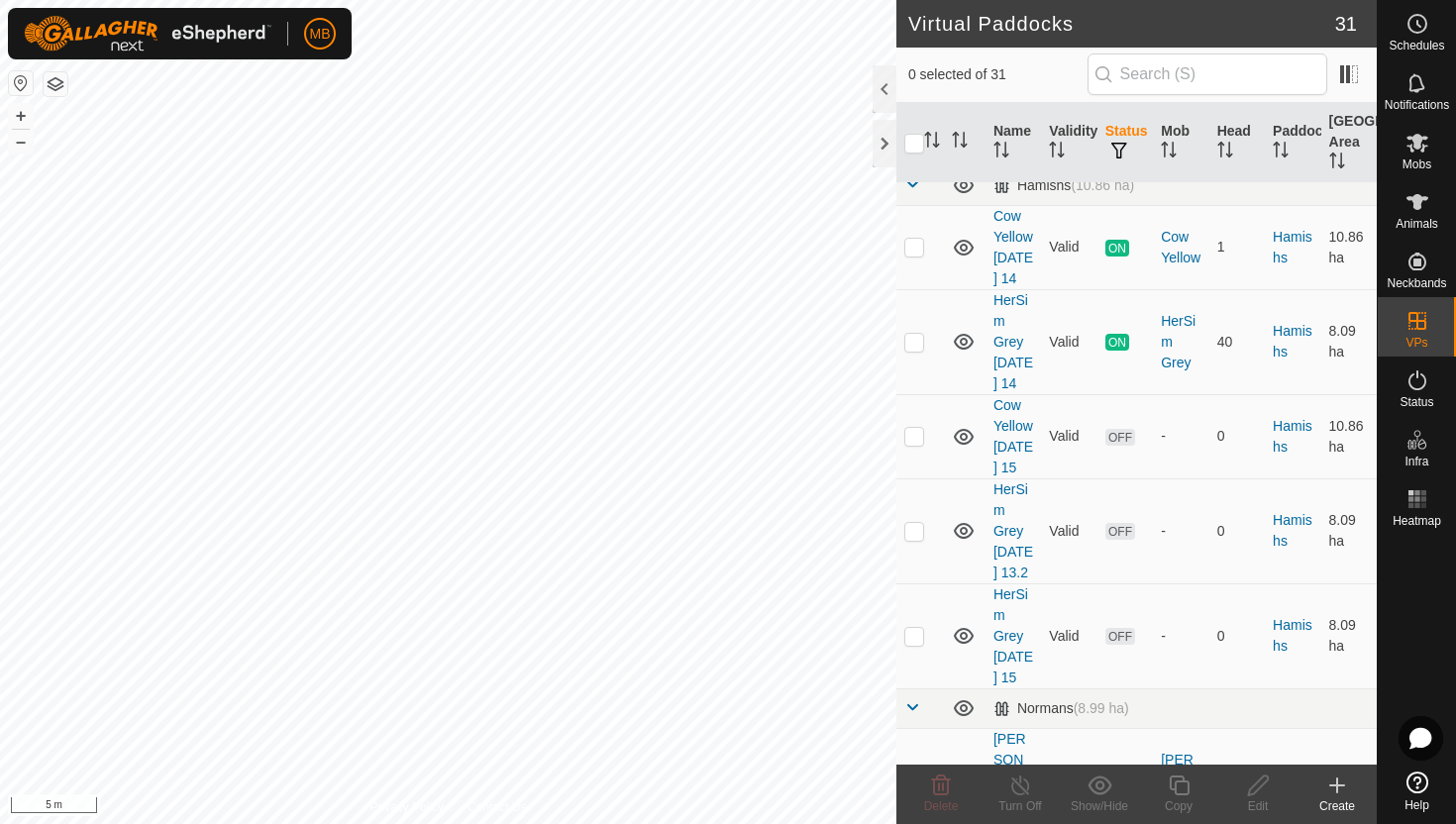 click at bounding box center [914, 791] 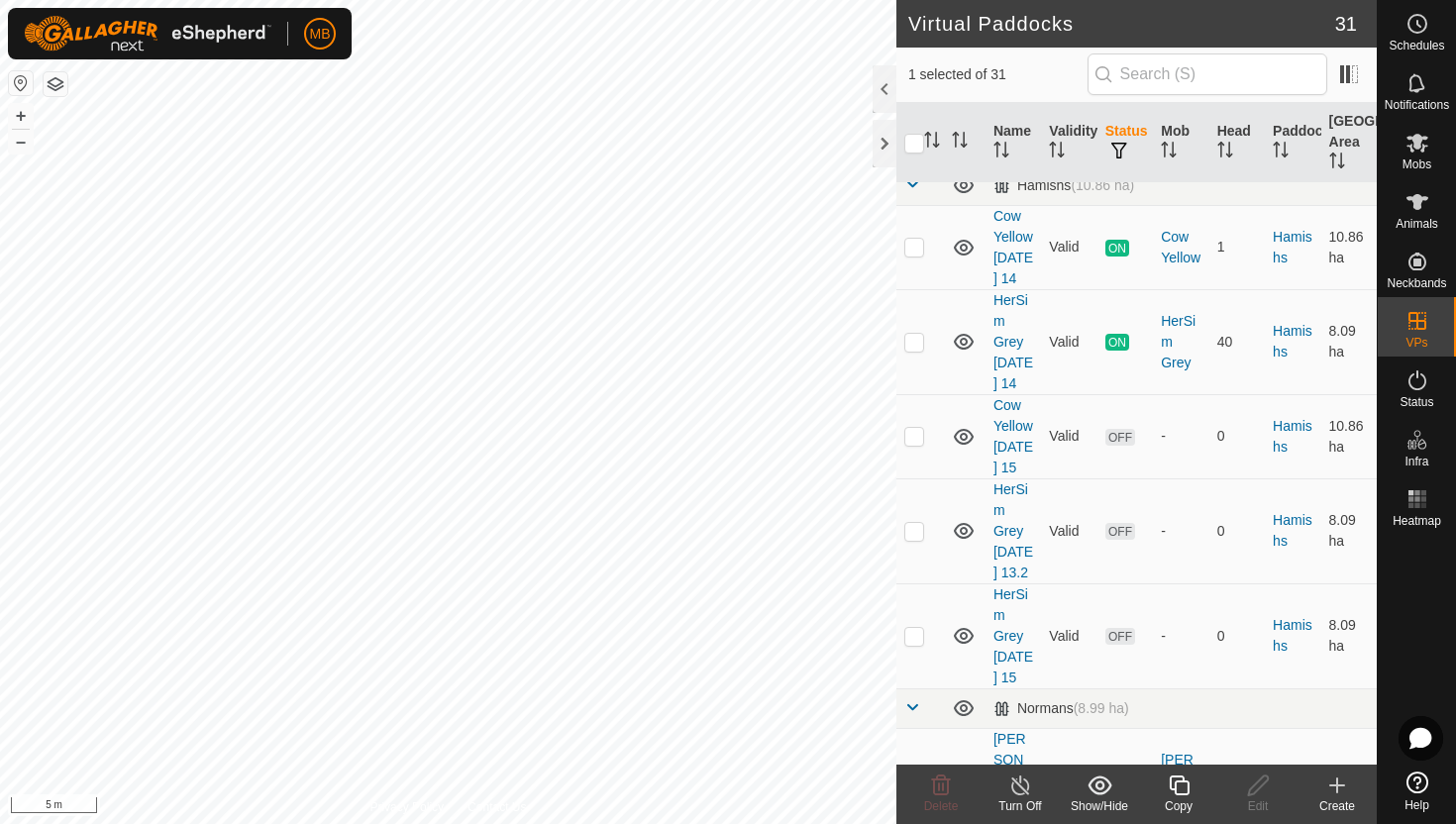 click 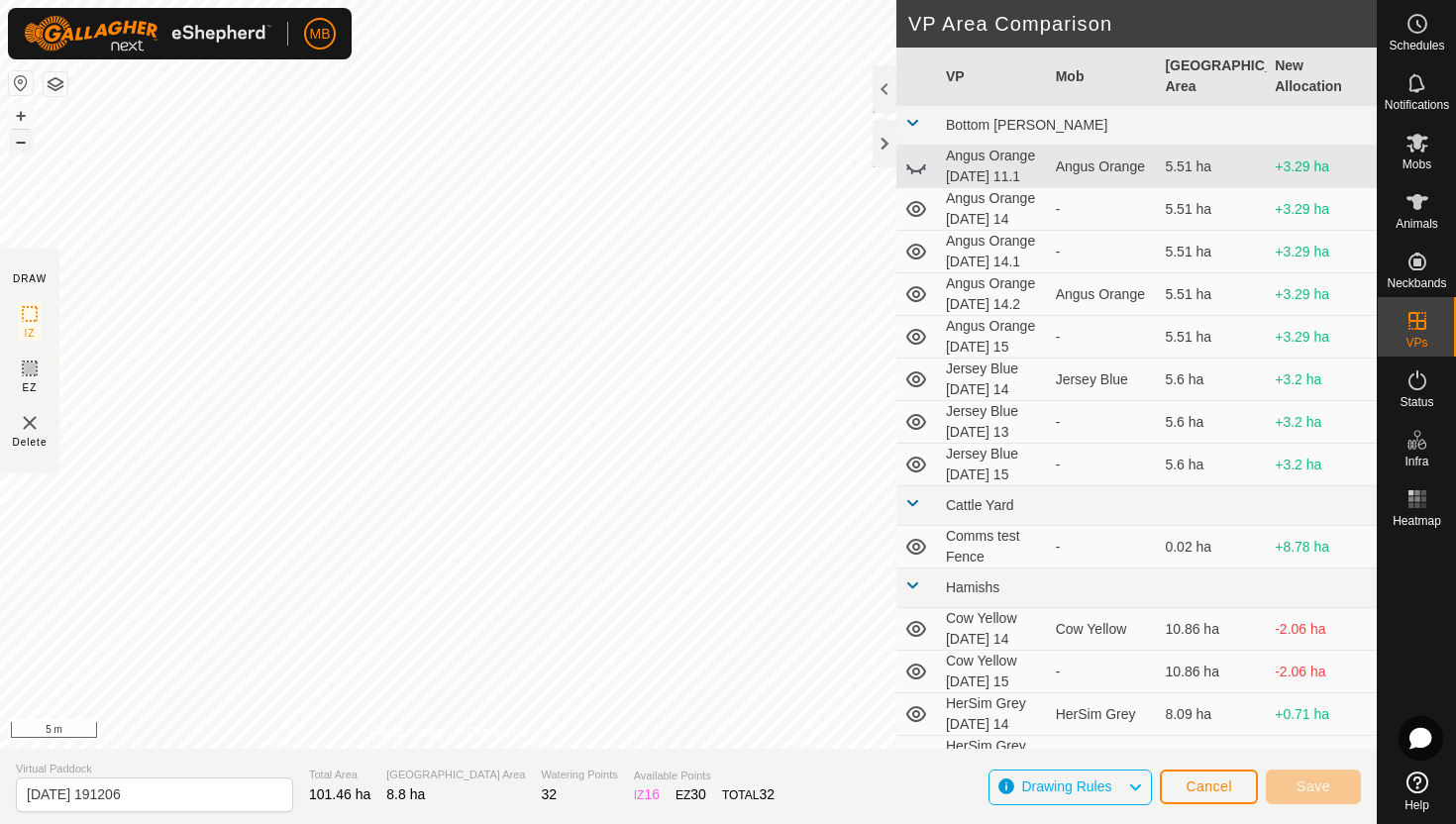 click on "–" at bounding box center (21, 142) 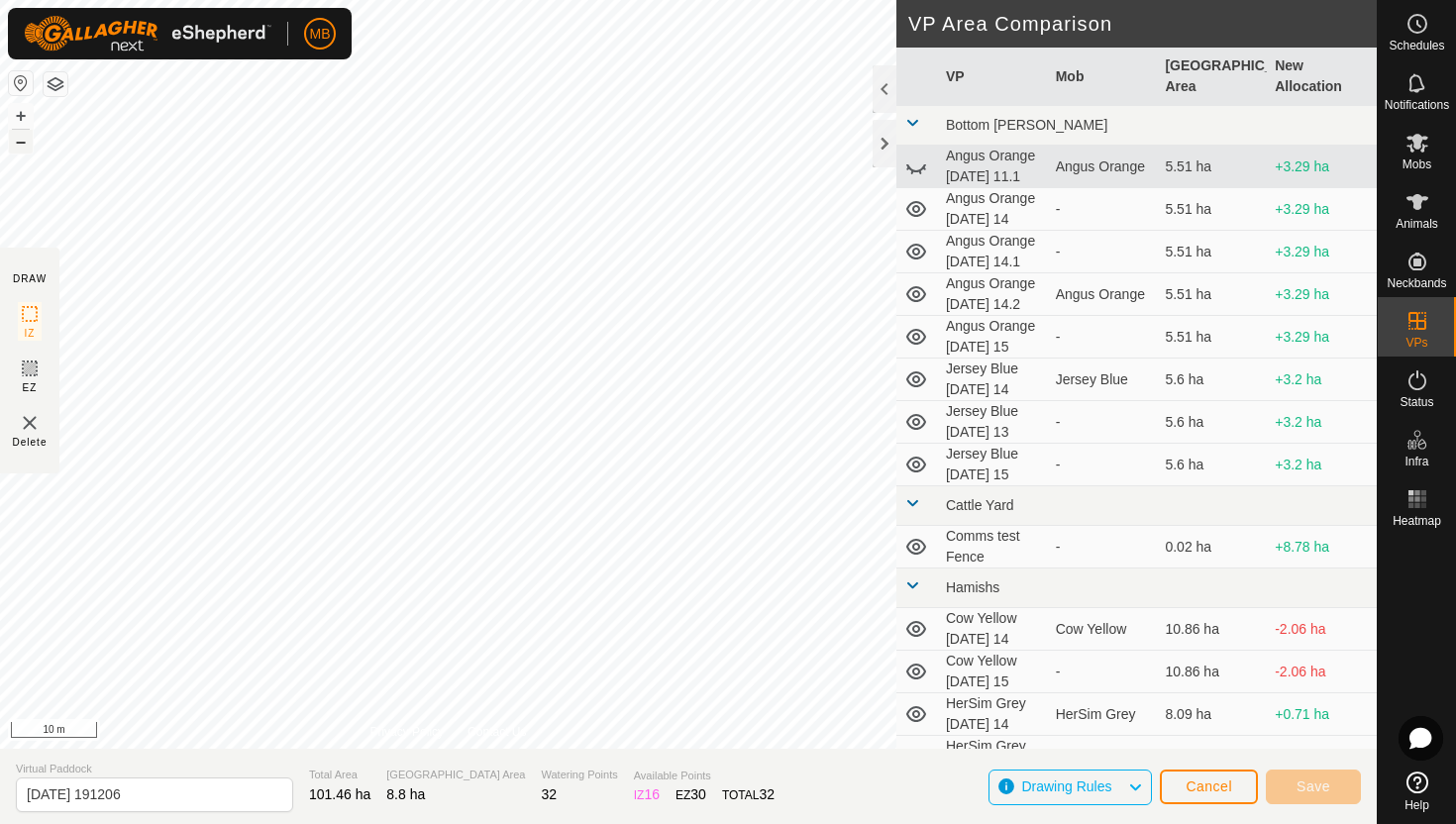 click on "–" at bounding box center (21, 142) 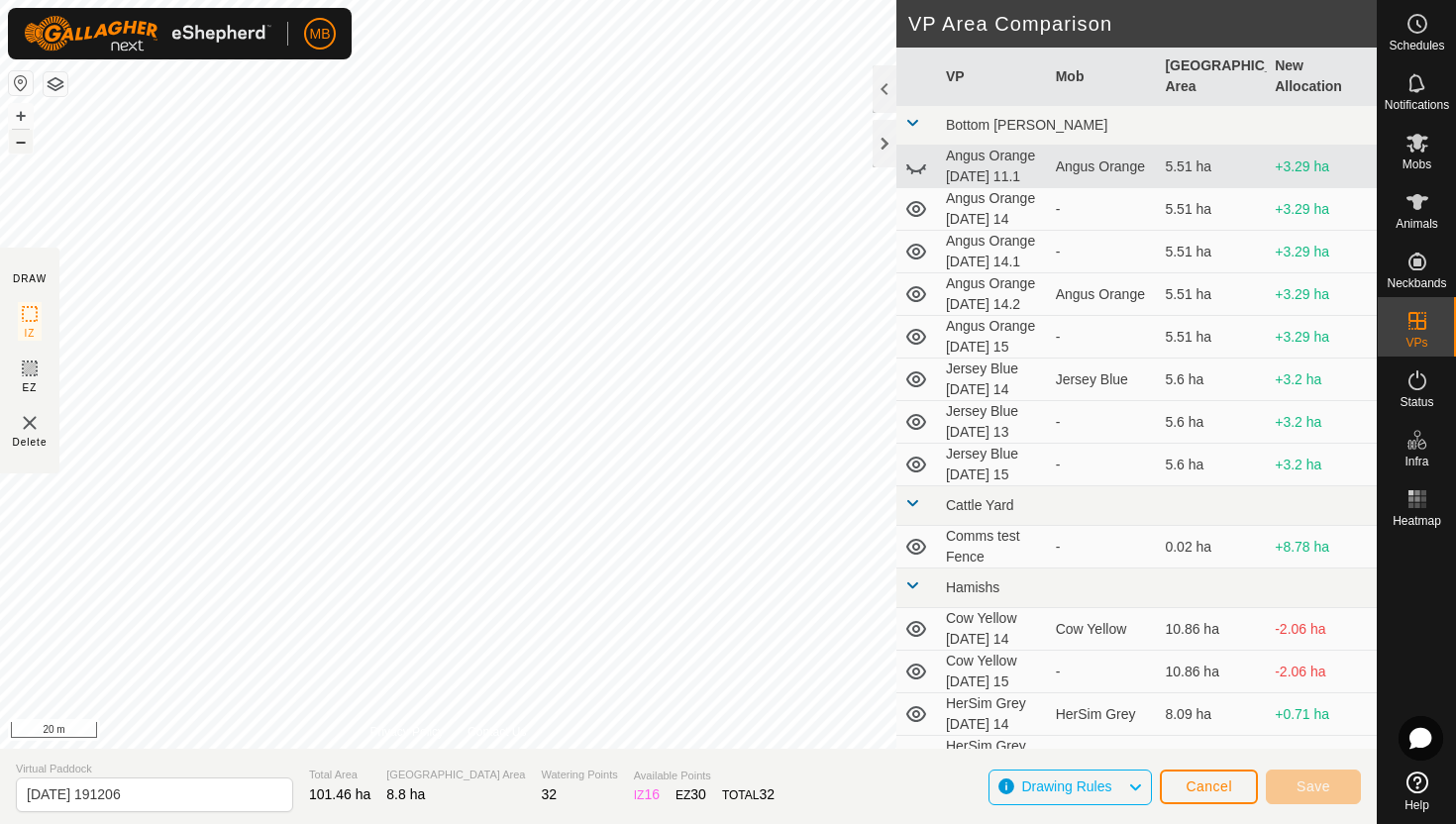 click on "–" at bounding box center [21, 142] 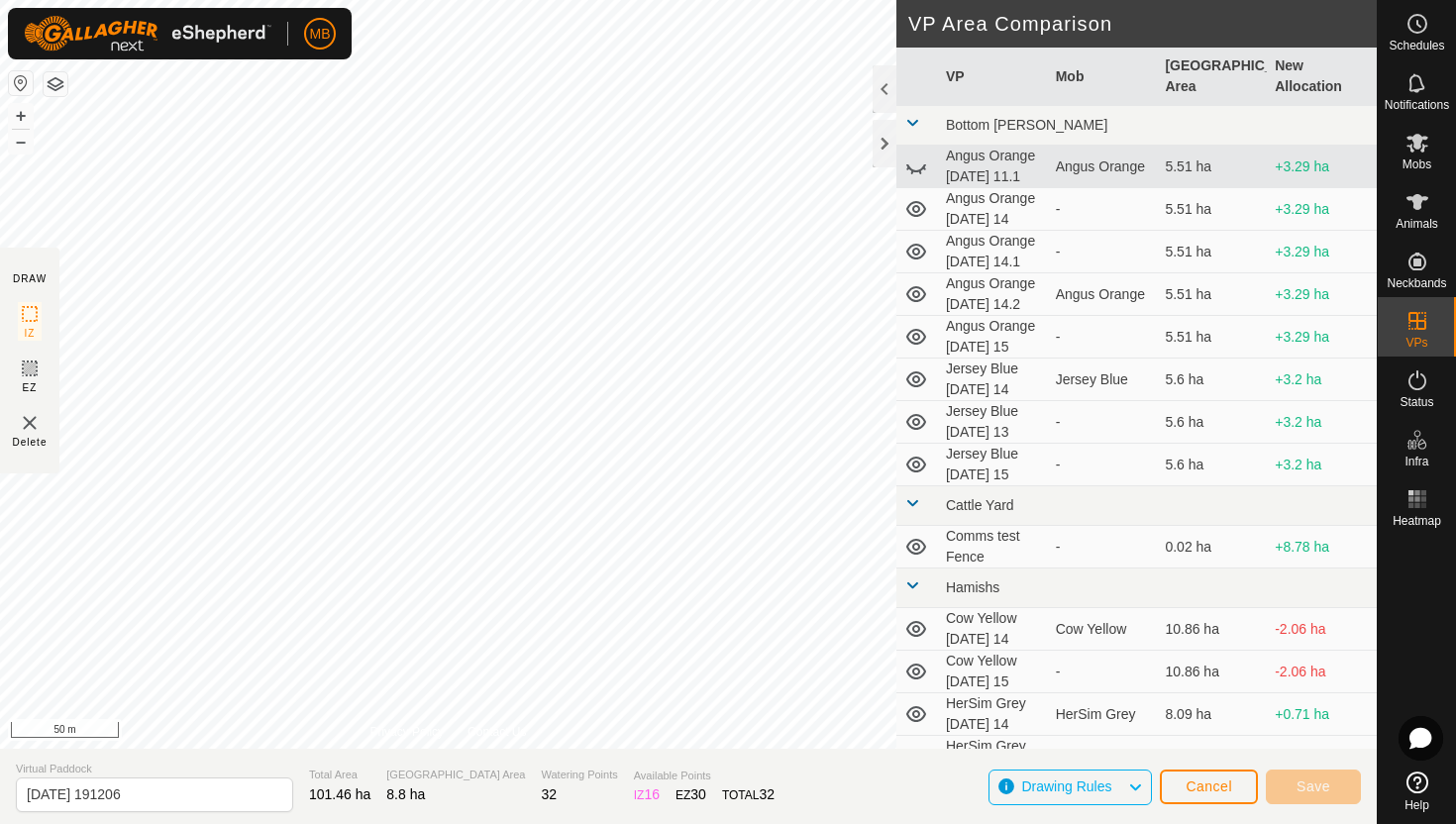 click on "MB Schedules Notifications Mobs Animals Neckbands VPs Status Infra Heatmap Help DRAW IZ EZ Delete Privacy Policy Contact Us + – ⇧ i 50 m VP Area Comparison     VP   Mob   Grazing Area   New Allocation  Bottom [PERSON_NAME] Orange [DATE] 11.1   Angus Orange   5.51 ha  +3.29 ha  Angus Orange [DATE] 14  -  5.51 ha  +3.29 ha  Angus Orange [DATE] 14.1  -  5.51 ha  +3.29 ha  Angus Orange [DATE] 14.2   Angus Orange   5.51 ha  +3.29 ha  Angus Orange [DATE] 15  -  5.51 ha  +3.29 ha  Jersey Blue [DATE] 14   Jersey Blue   5.6 ha  +3.2 ha  Jersey Blue [DATE] 13  -  5.6 ha  +3.2 ha  Jersey Blue [DATE] 15  -  5.6 ha  +3.2 ha Cattle Yard  Comms test Fence  -  0.02 ha  +8.78 ha Hamishs  Cow Yellow [DATE] 14   Cow Yellow   10.86 ha  -2.06 ha  Cow Yellow [DATE] 15  -  10.86 ha  -2.06 ha  HerSim Grey [DATE] 14   HerSim Grey   8.09 ha  +0.71 ha  HerSim Grey [DATE] 13.2  -  8.09 ha  +0.71 ha  HerSim Grey [DATE] 15  -  8.09 ha  +0.71 ha Normans  [PERSON_NAME] [DATE] 13  -  8.8 ha   -  Ollies  Jersey Purple  - - - -" at bounding box center [728, 412] 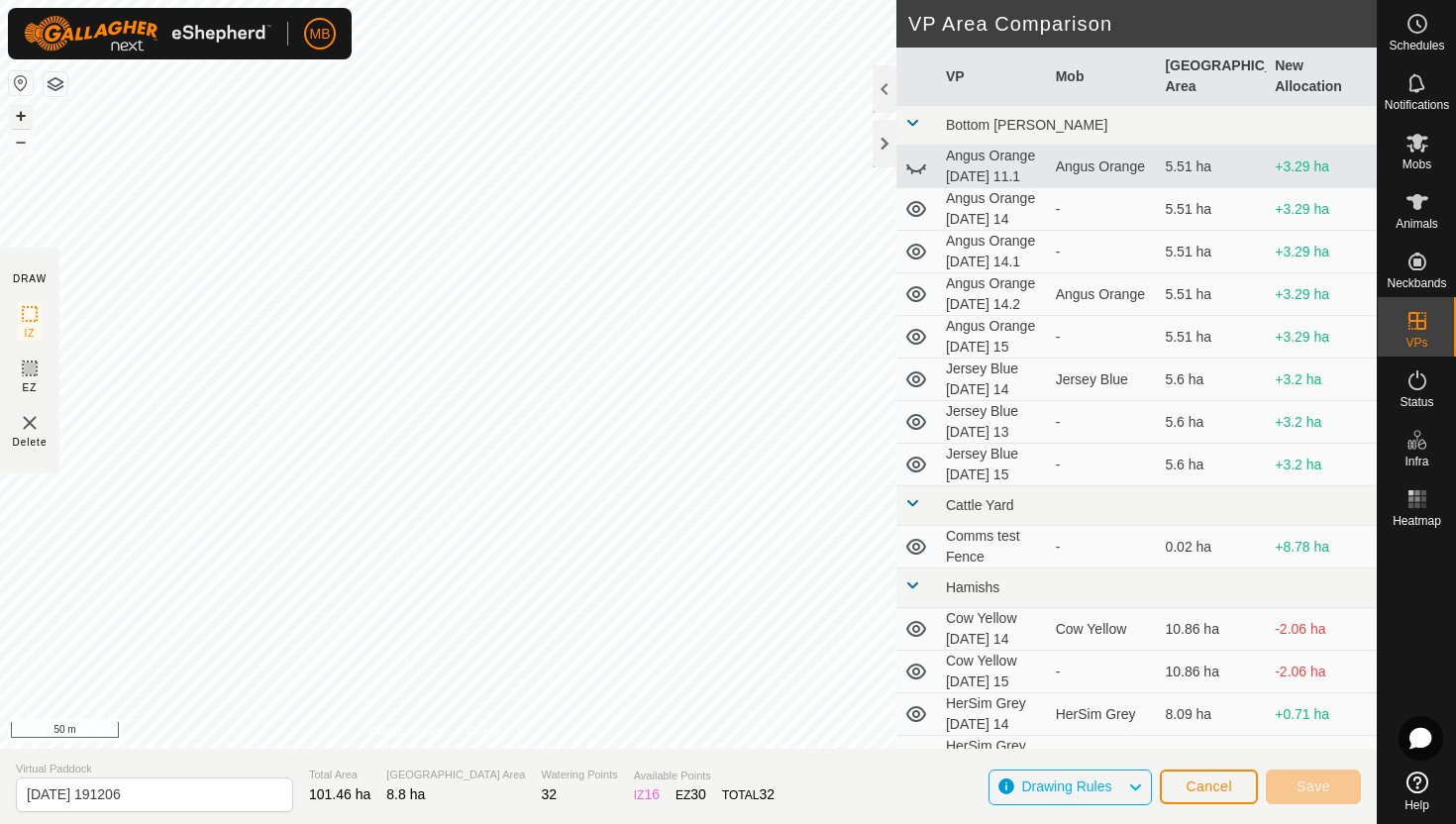click on "+" at bounding box center (21, 116) 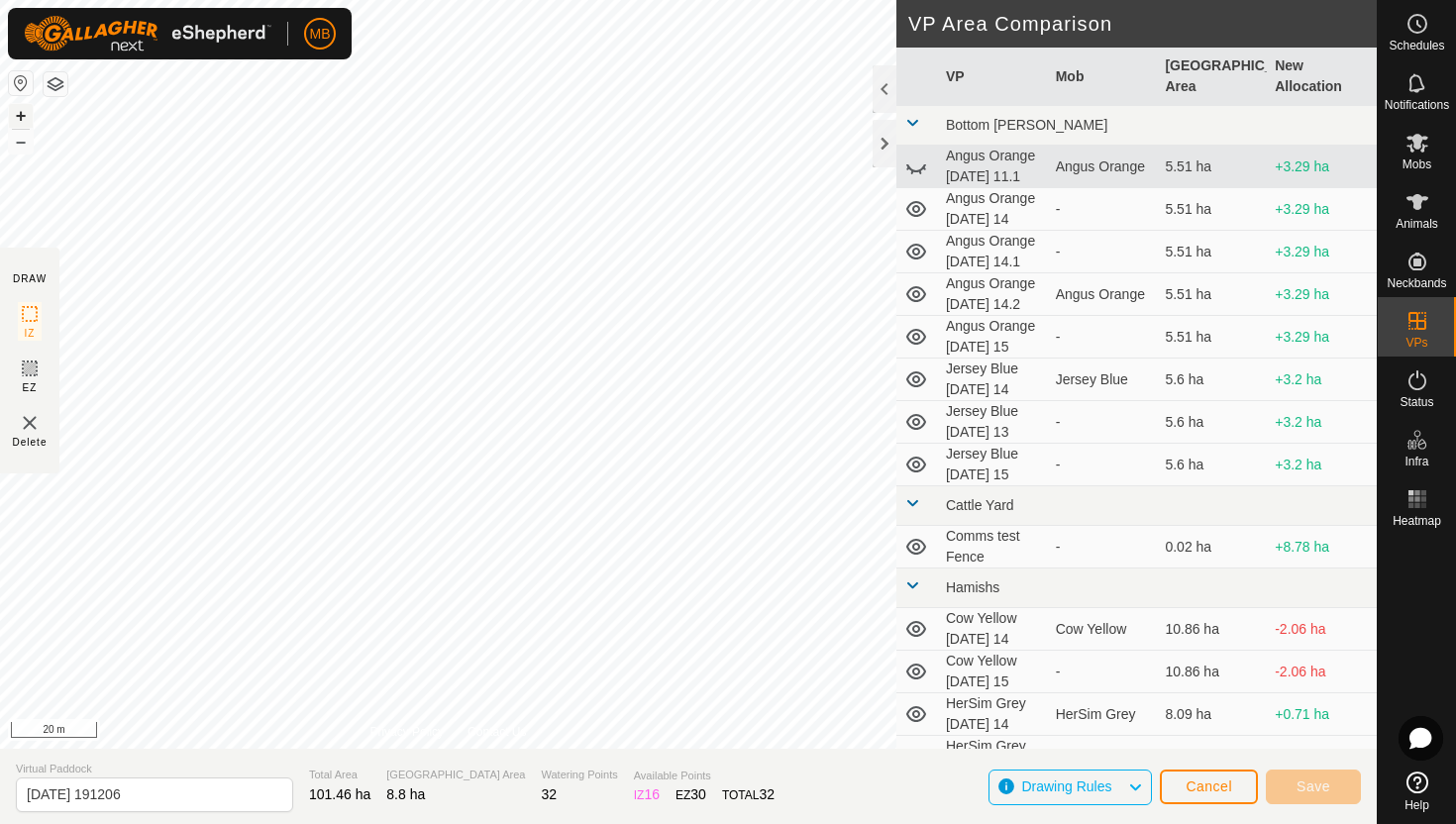 click on "+" at bounding box center (21, 116) 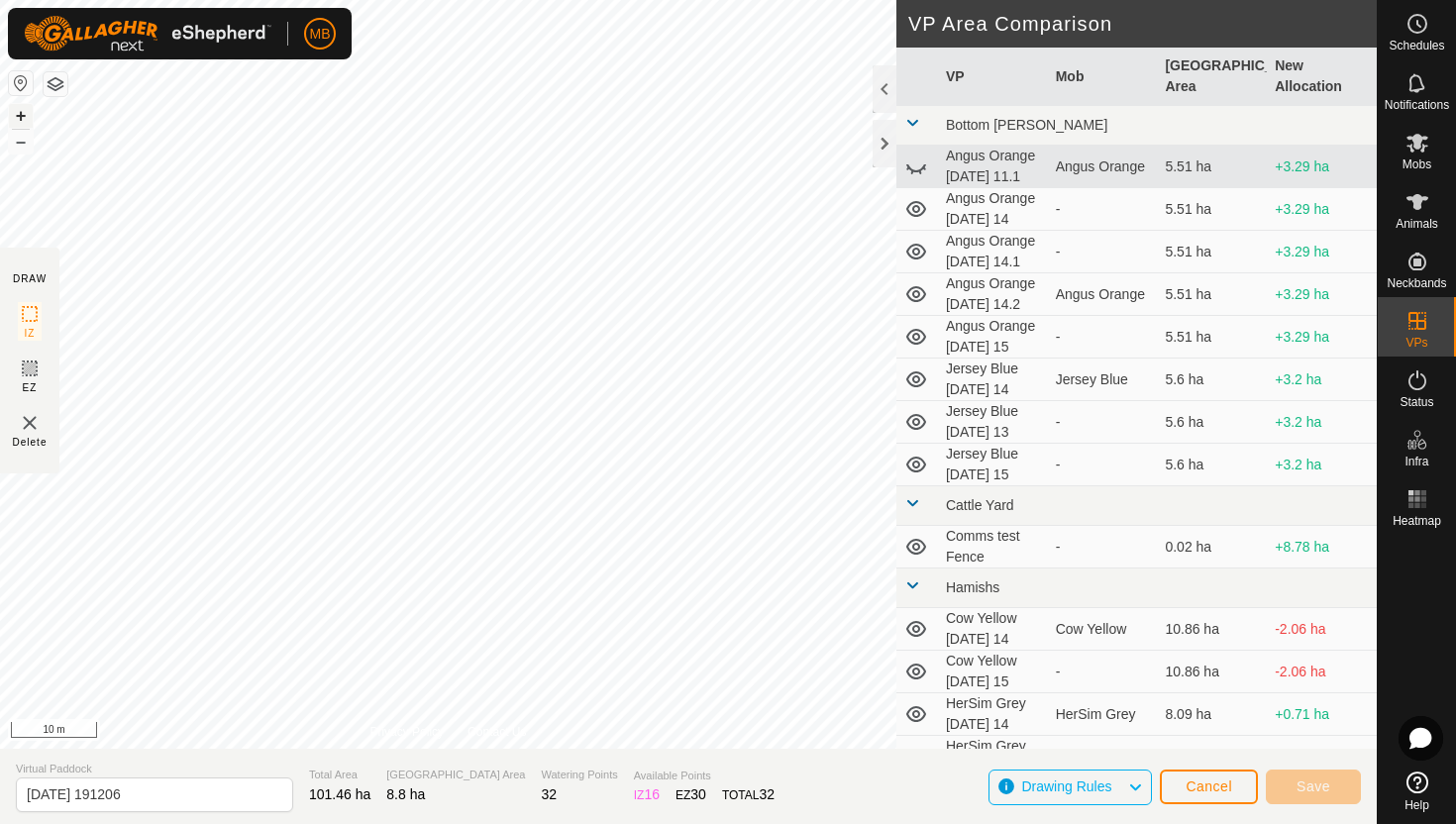 click on "+" at bounding box center [21, 116] 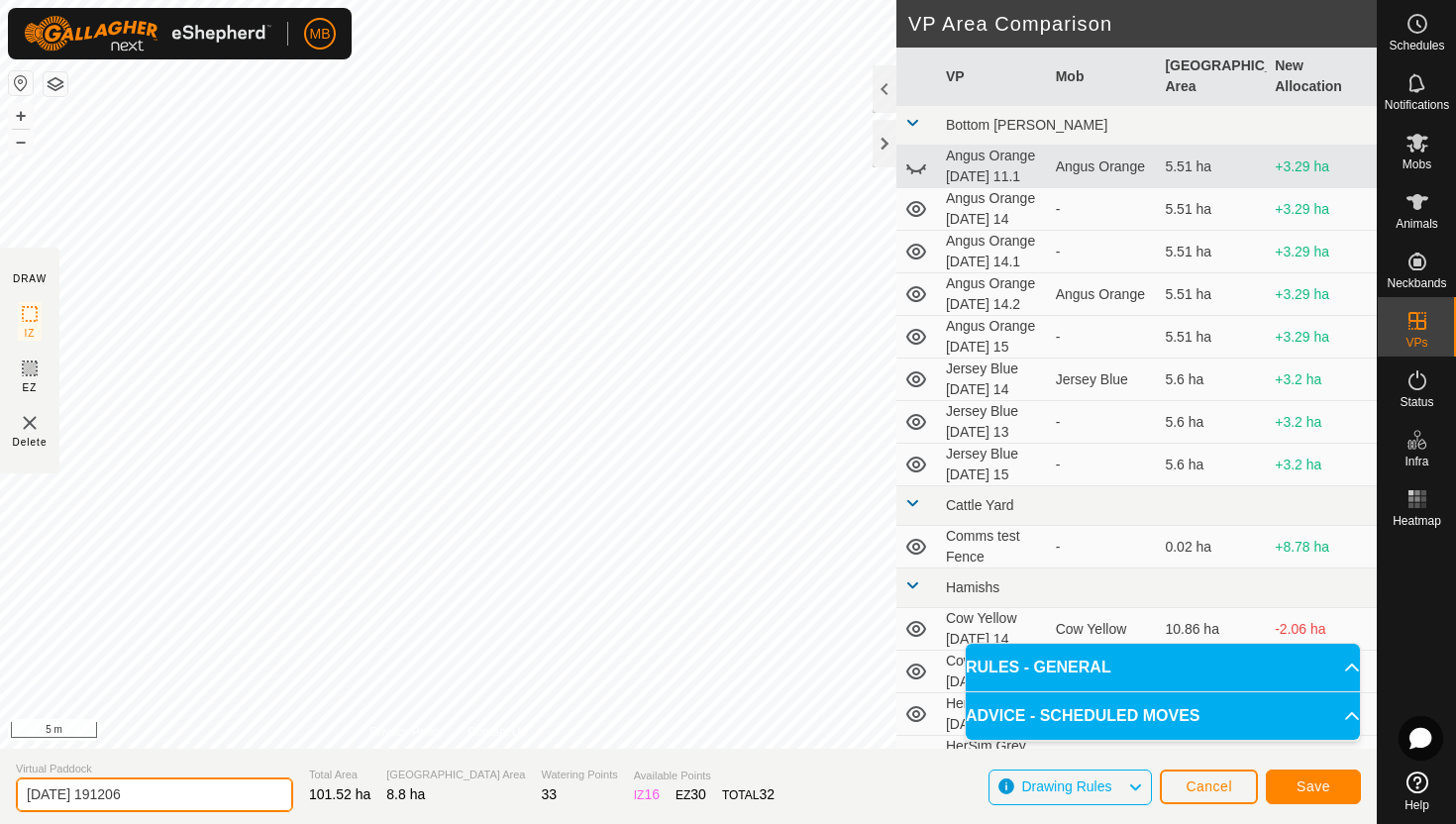 click on "[DATE] 191206" 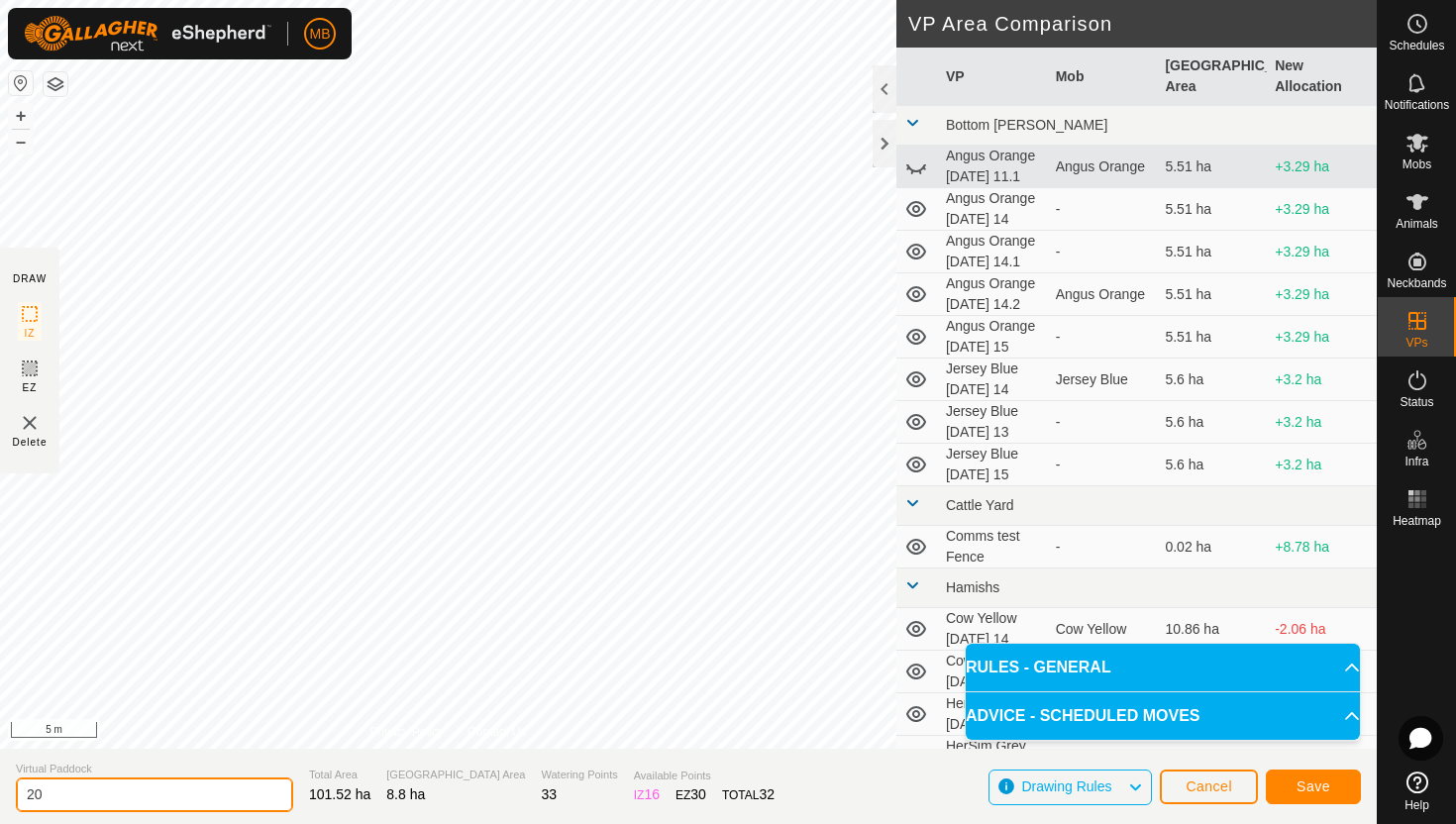 type on "2" 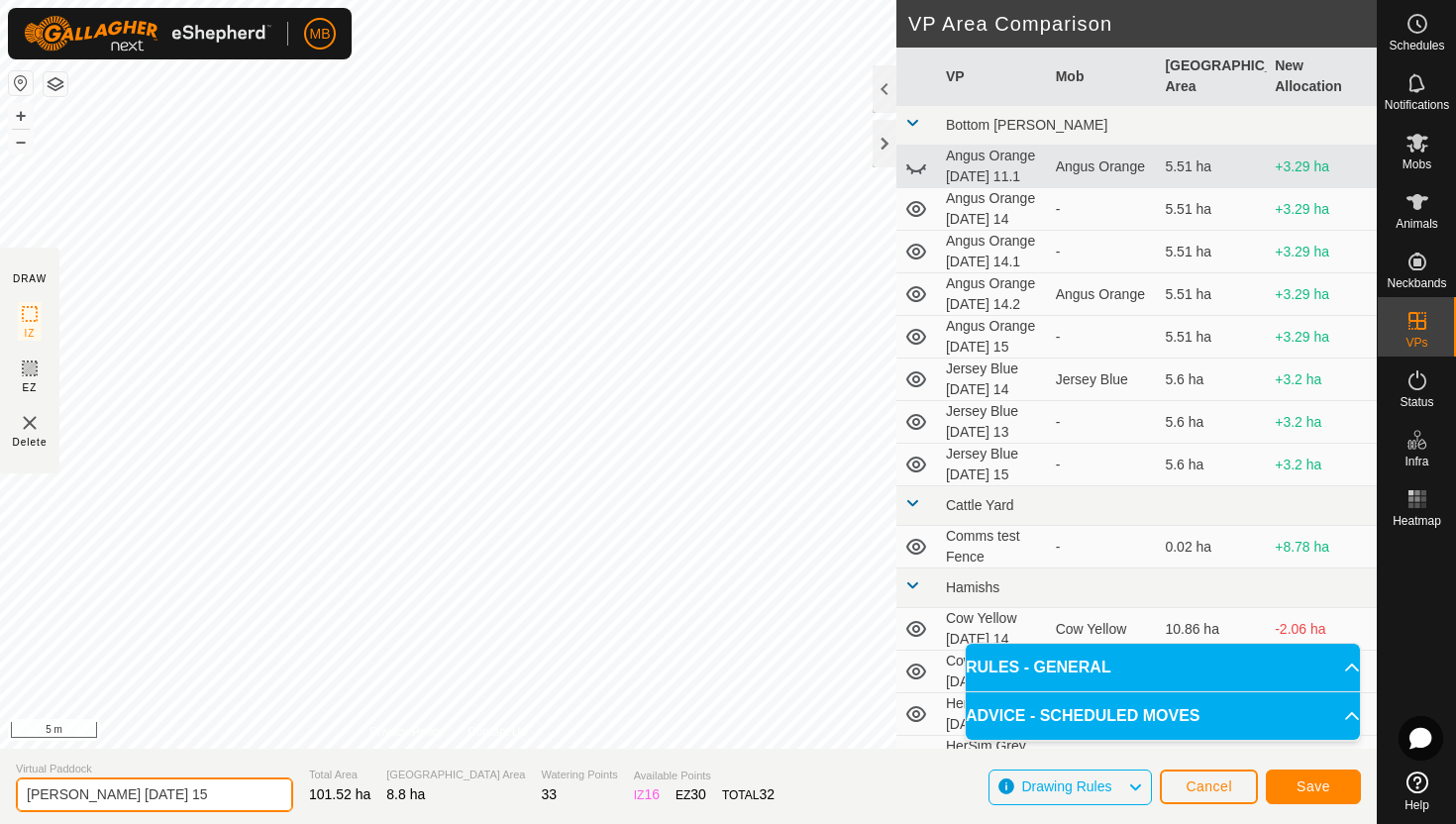 type on "[PERSON_NAME] [DATE] 15" 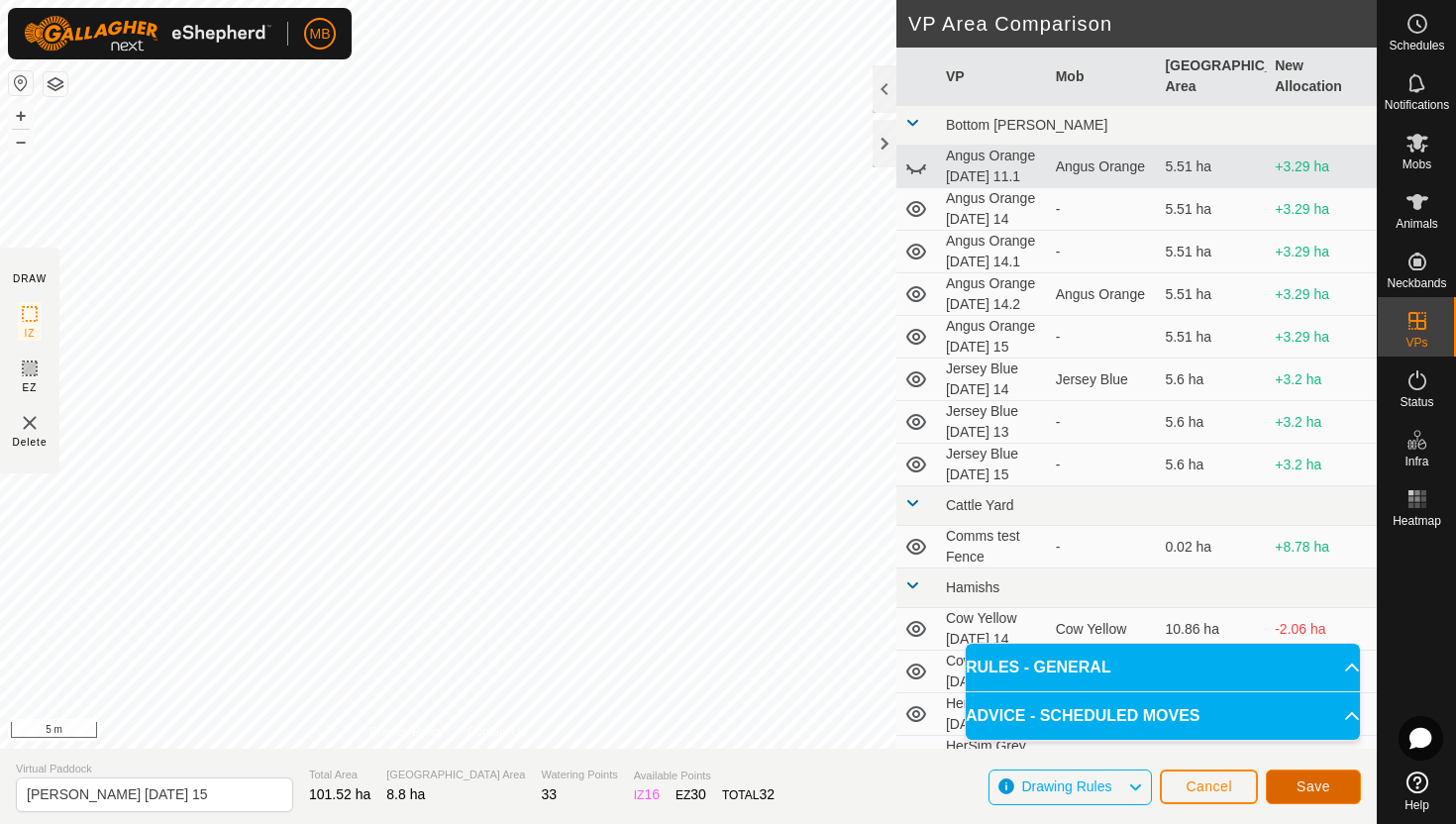 click on "Save" 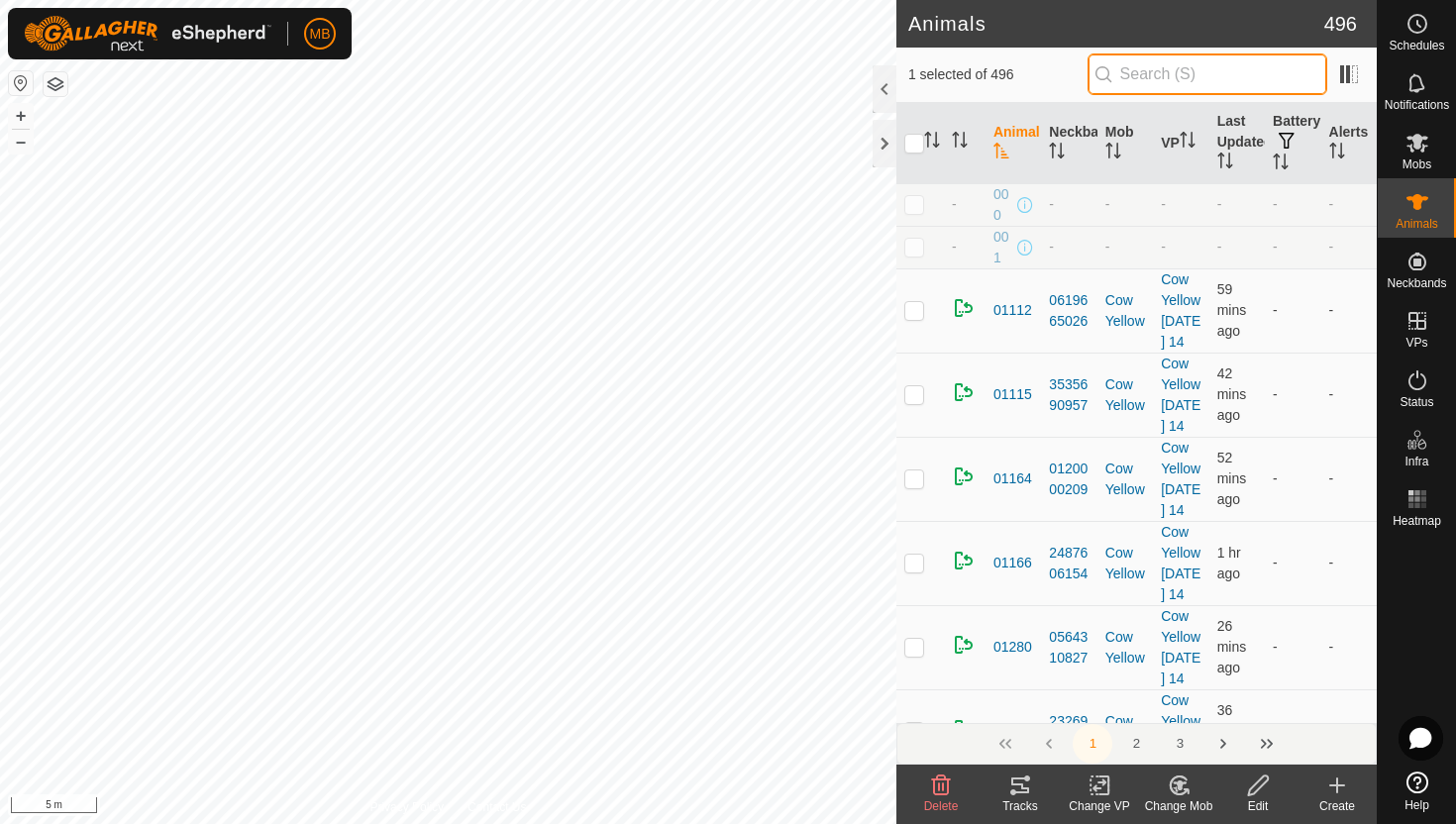 click at bounding box center [1207, 74] 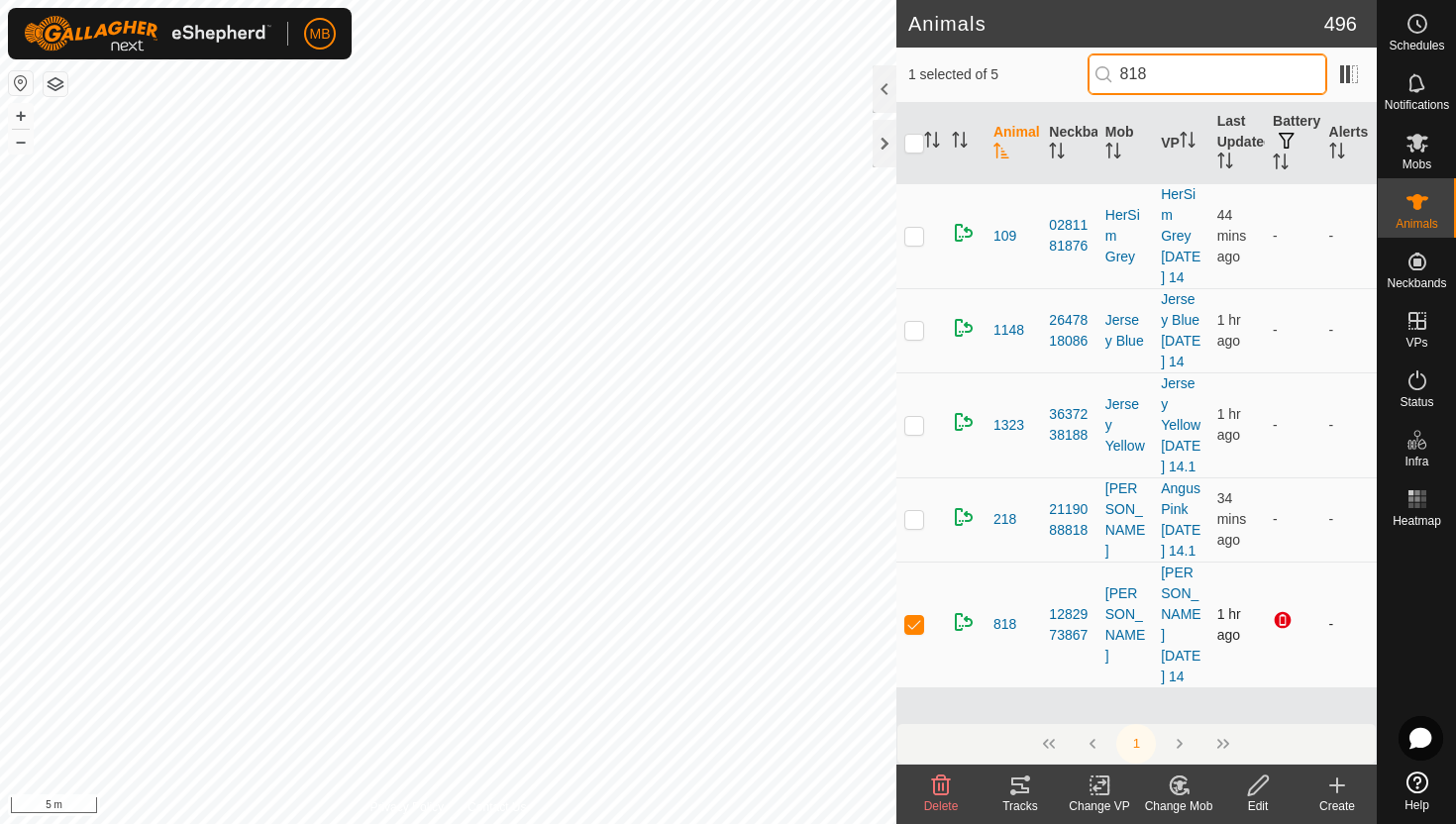 type on "818" 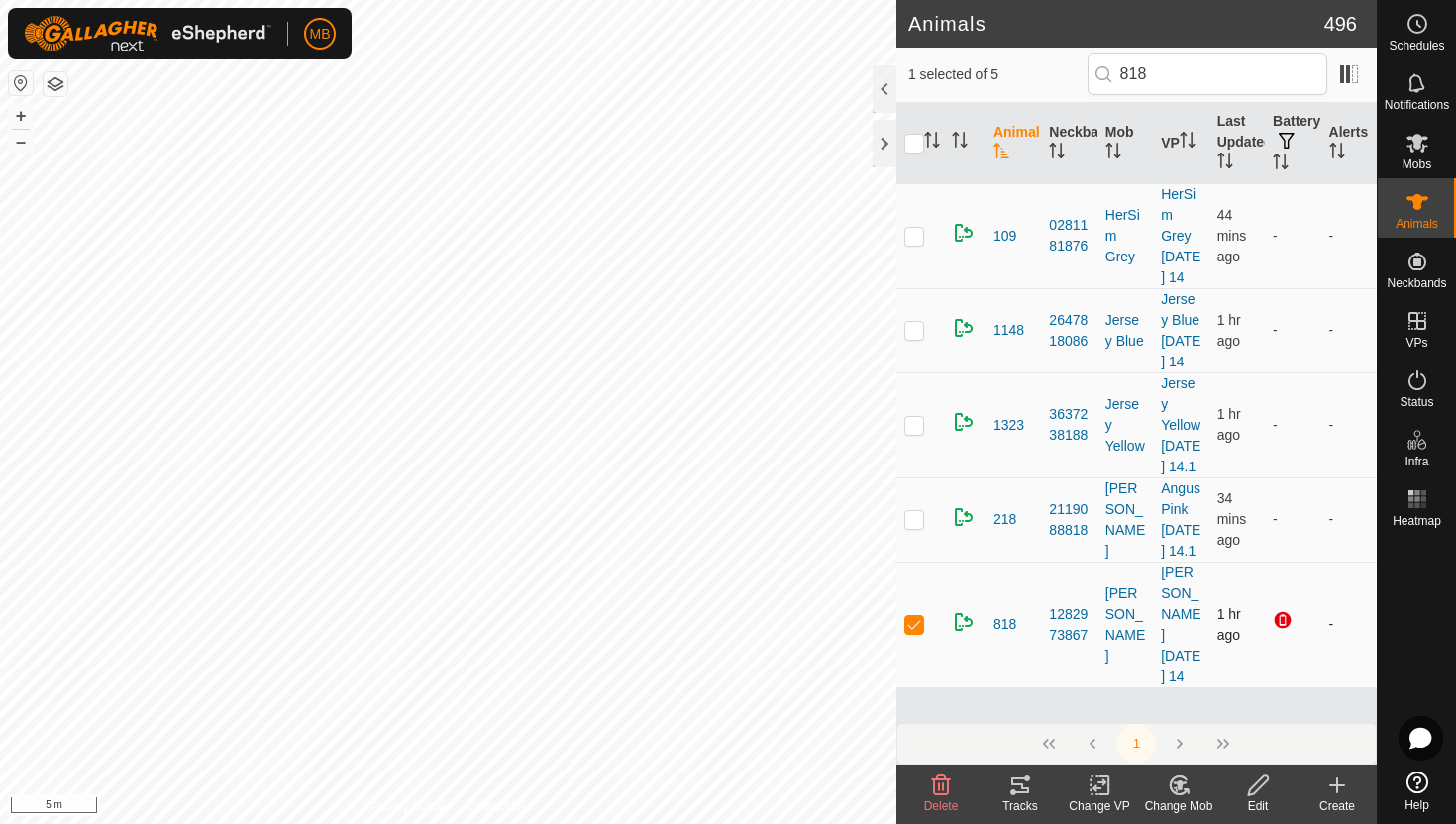 click at bounding box center (914, 624) 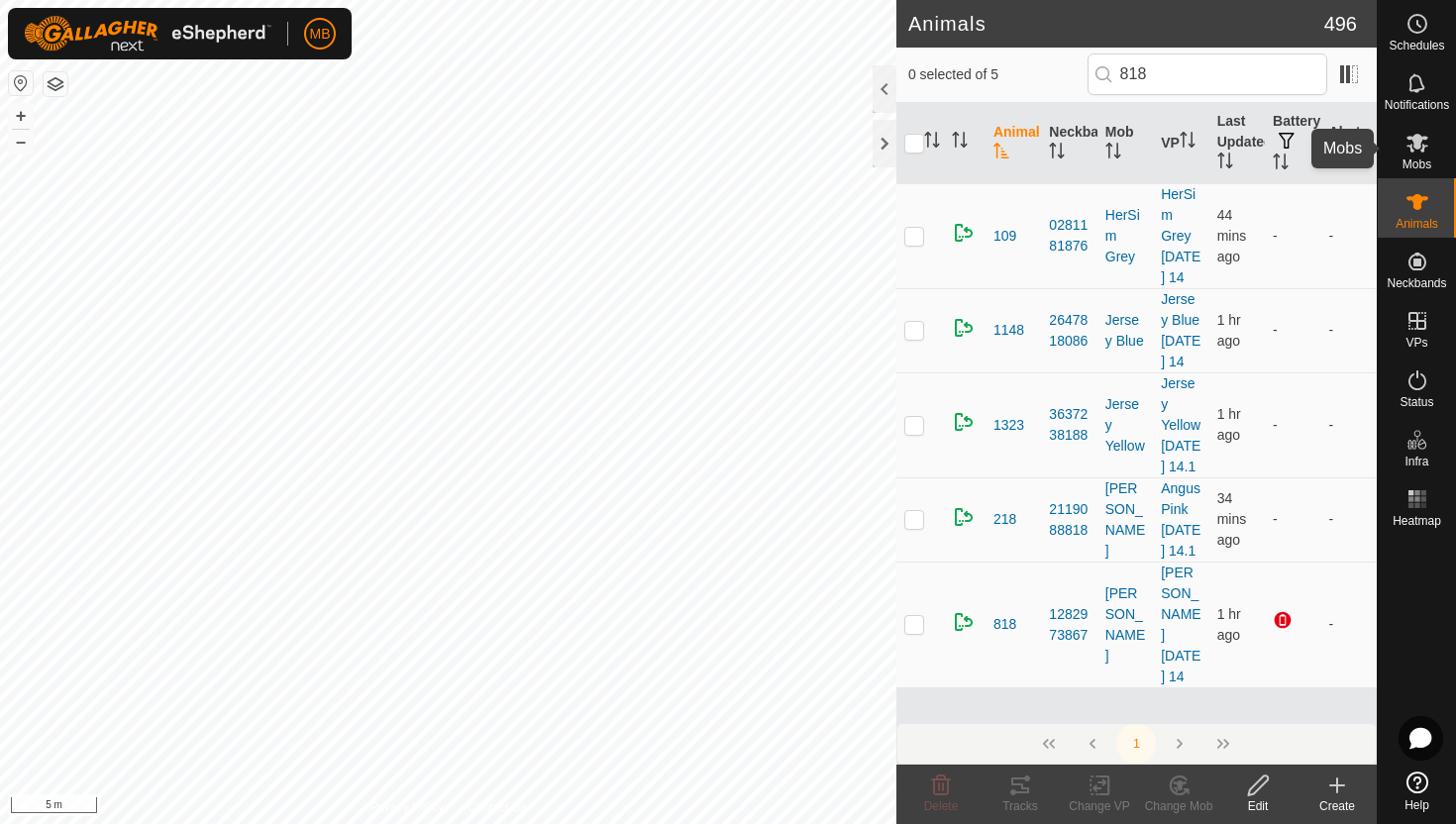 click 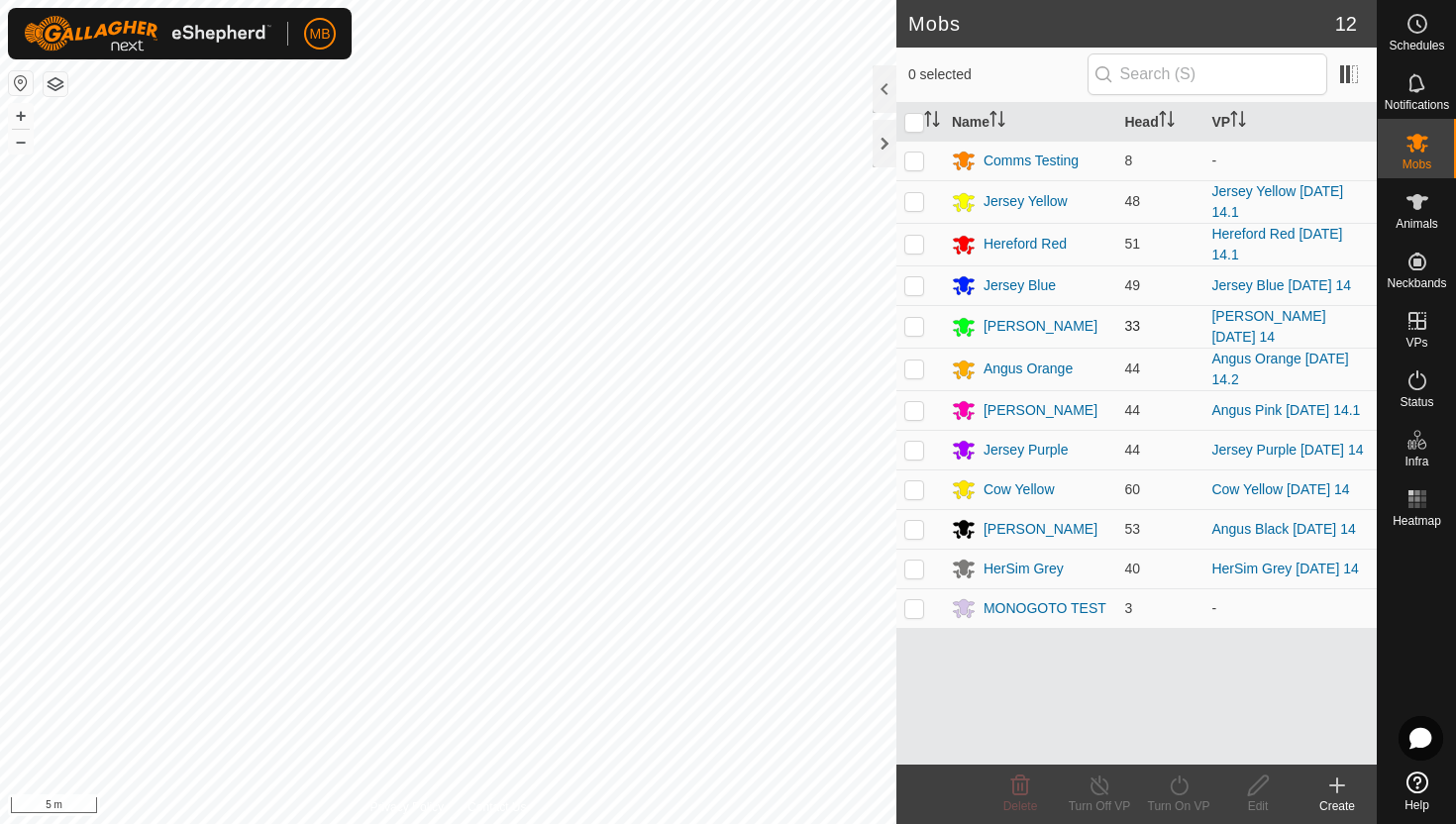 click at bounding box center [914, 326] 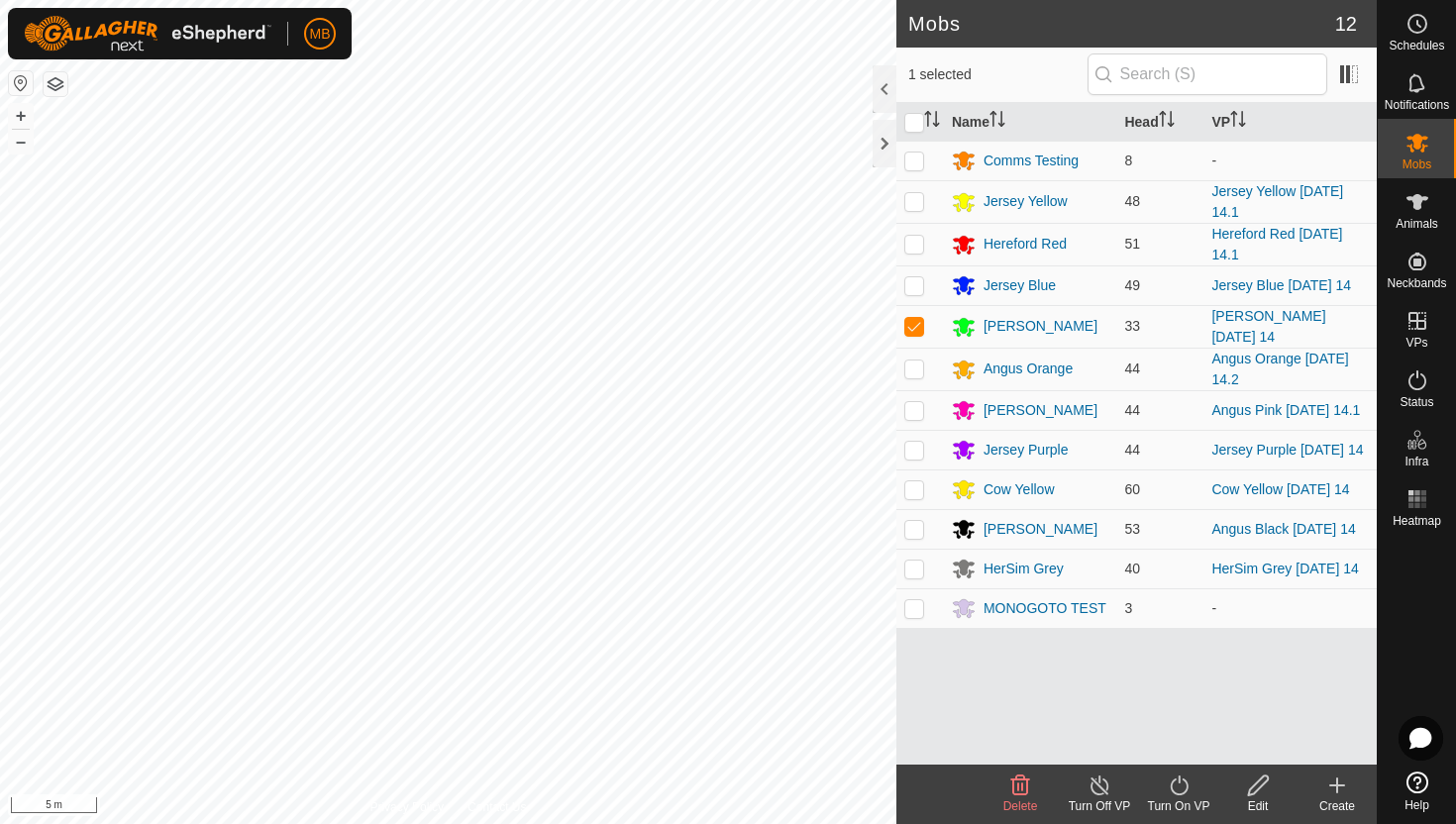 click 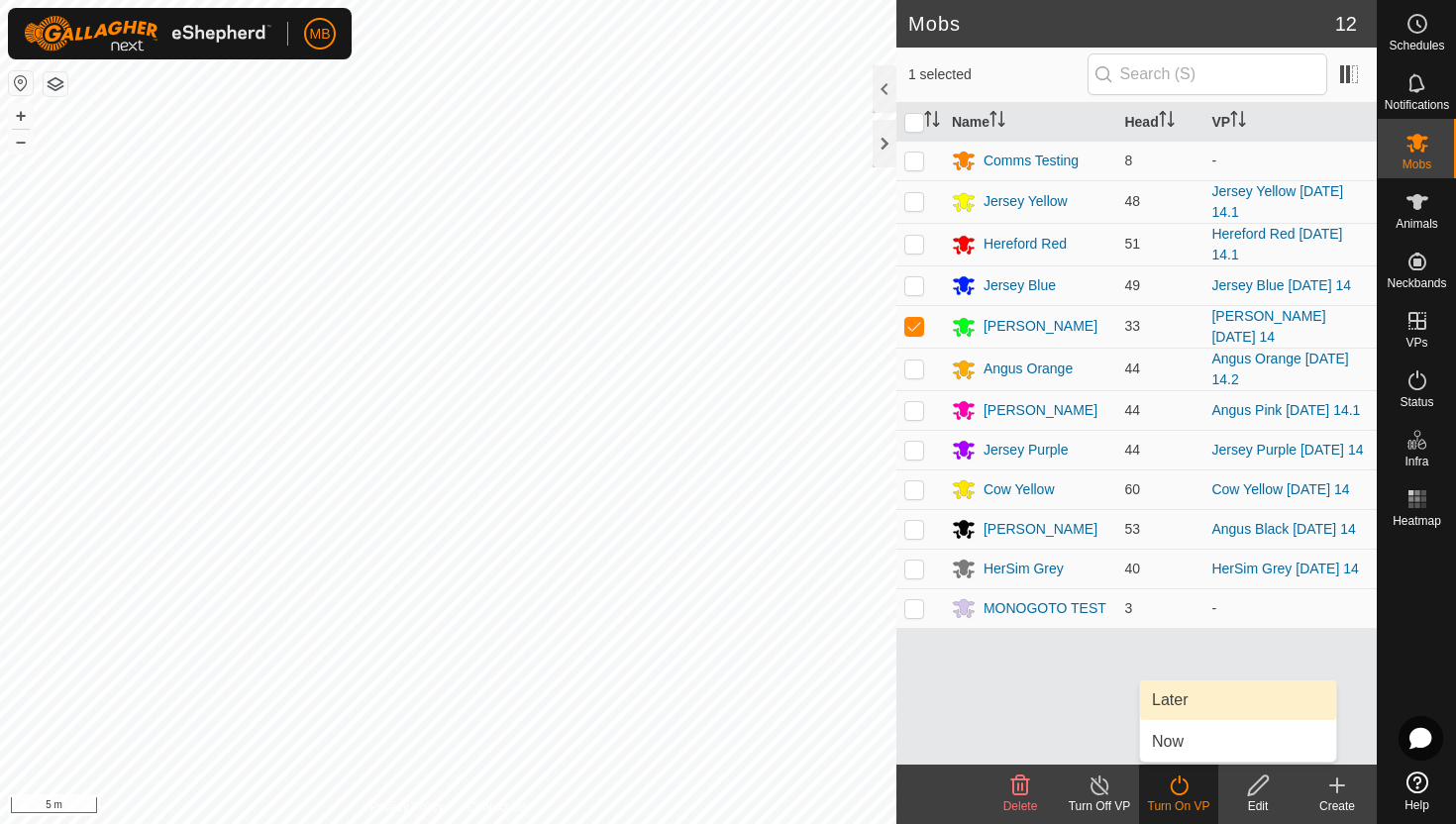 click on "Later" at bounding box center (1238, 700) 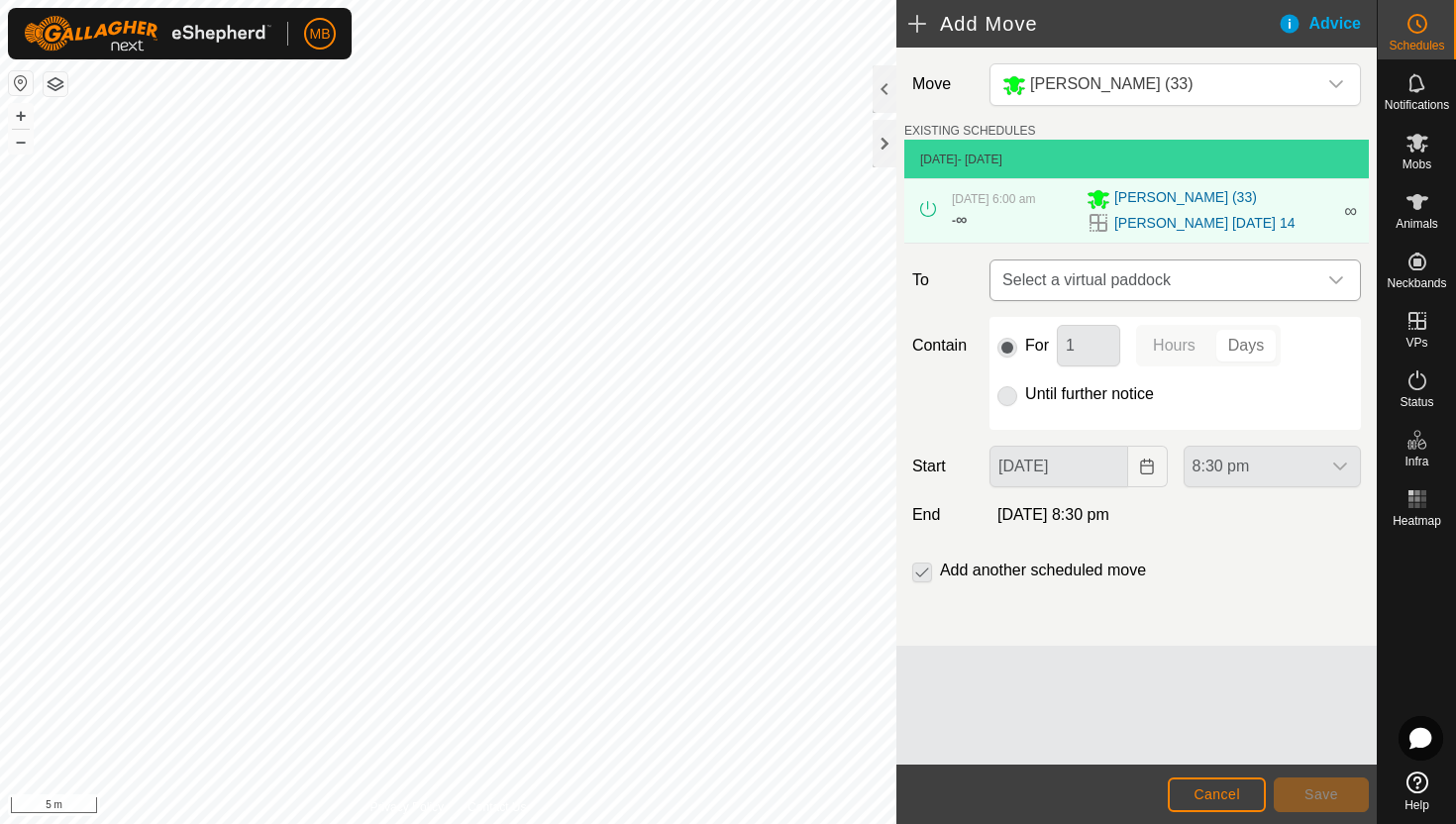 click at bounding box center [1336, 280] 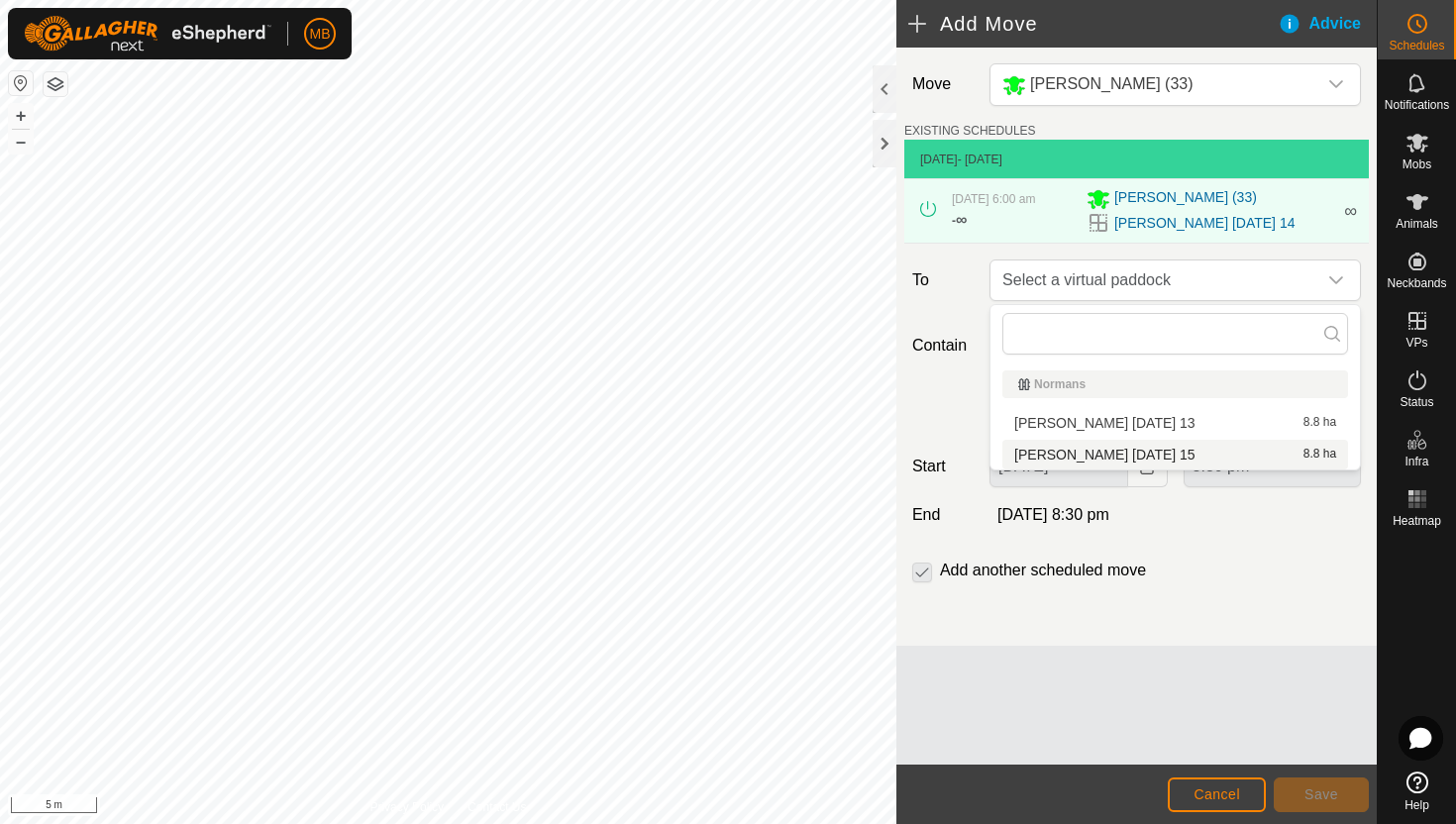 click on "[PERSON_NAME] [DATE] 15  8.8 ha" at bounding box center (1175, 455) 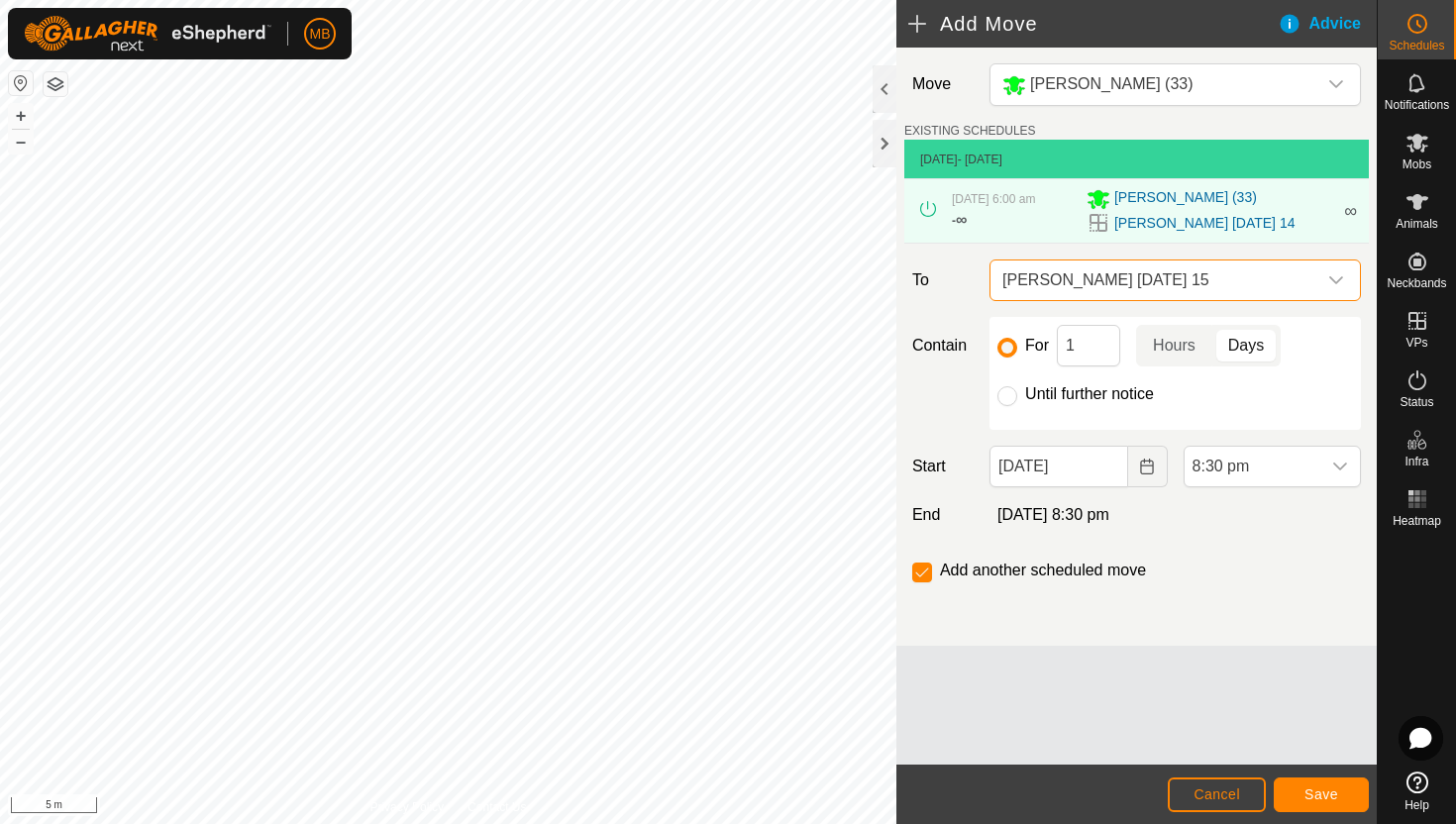 click on "Until further notice" 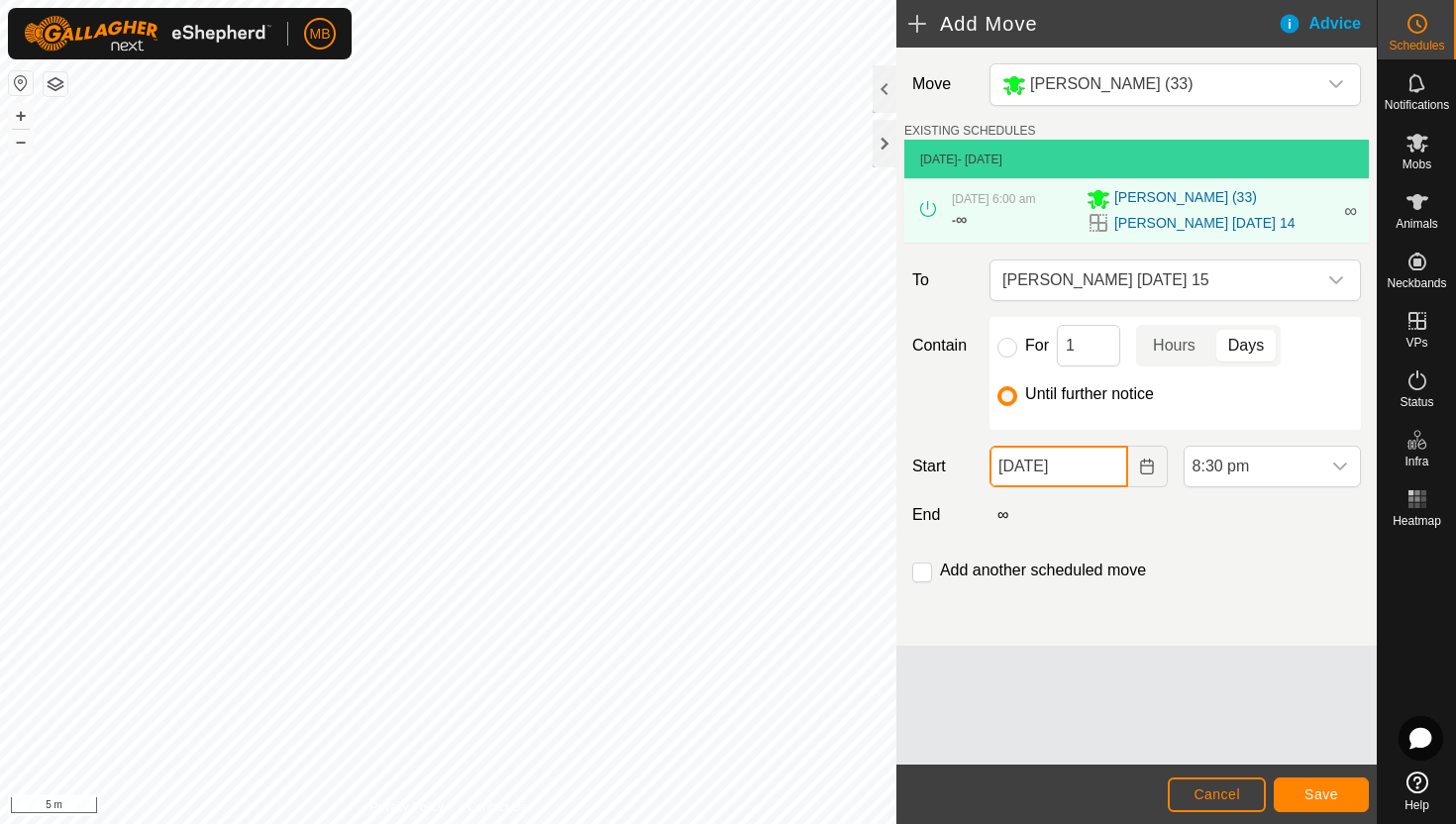 click on "[DATE]" 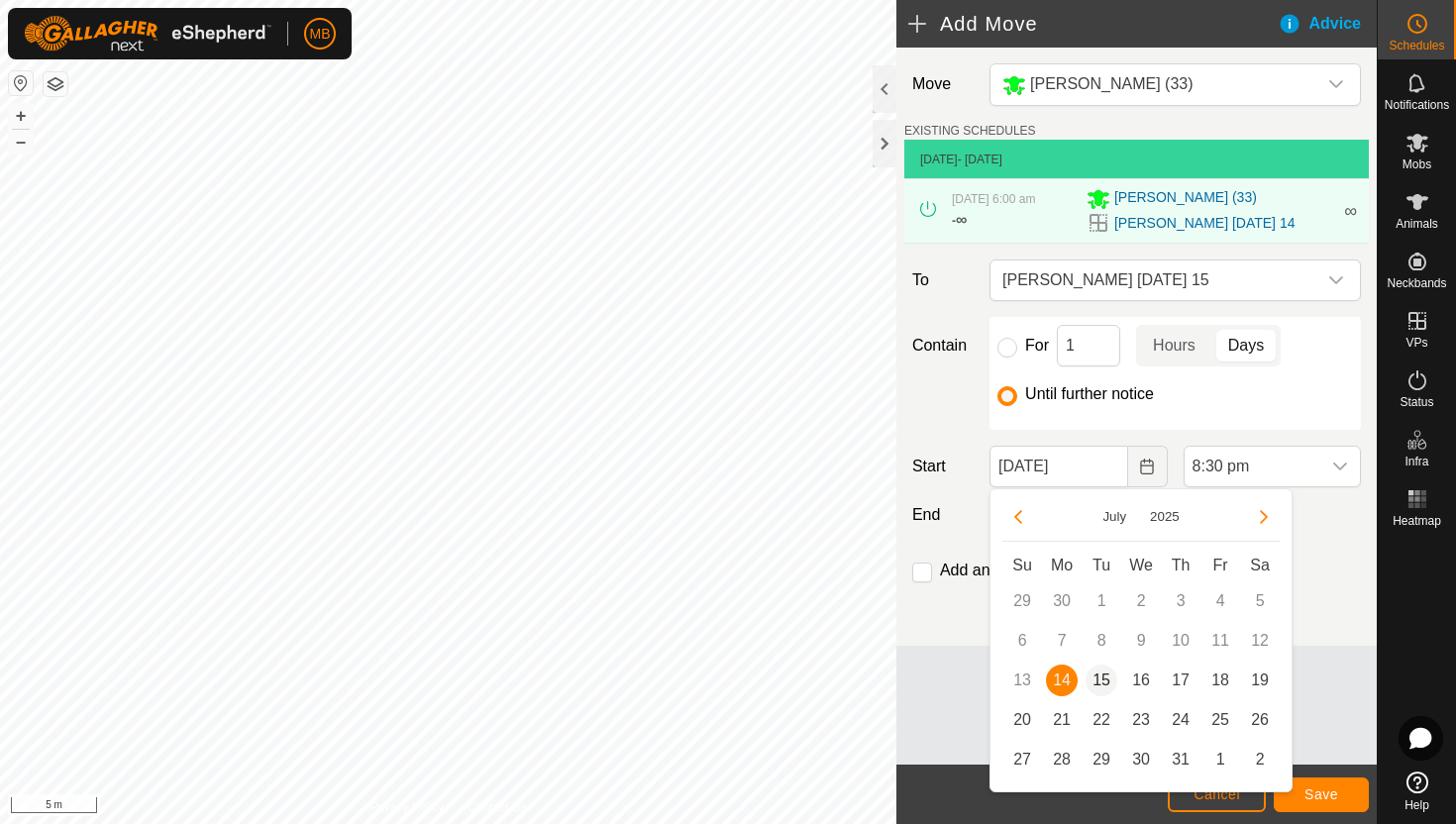 click on "15" at bounding box center [1101, 680] 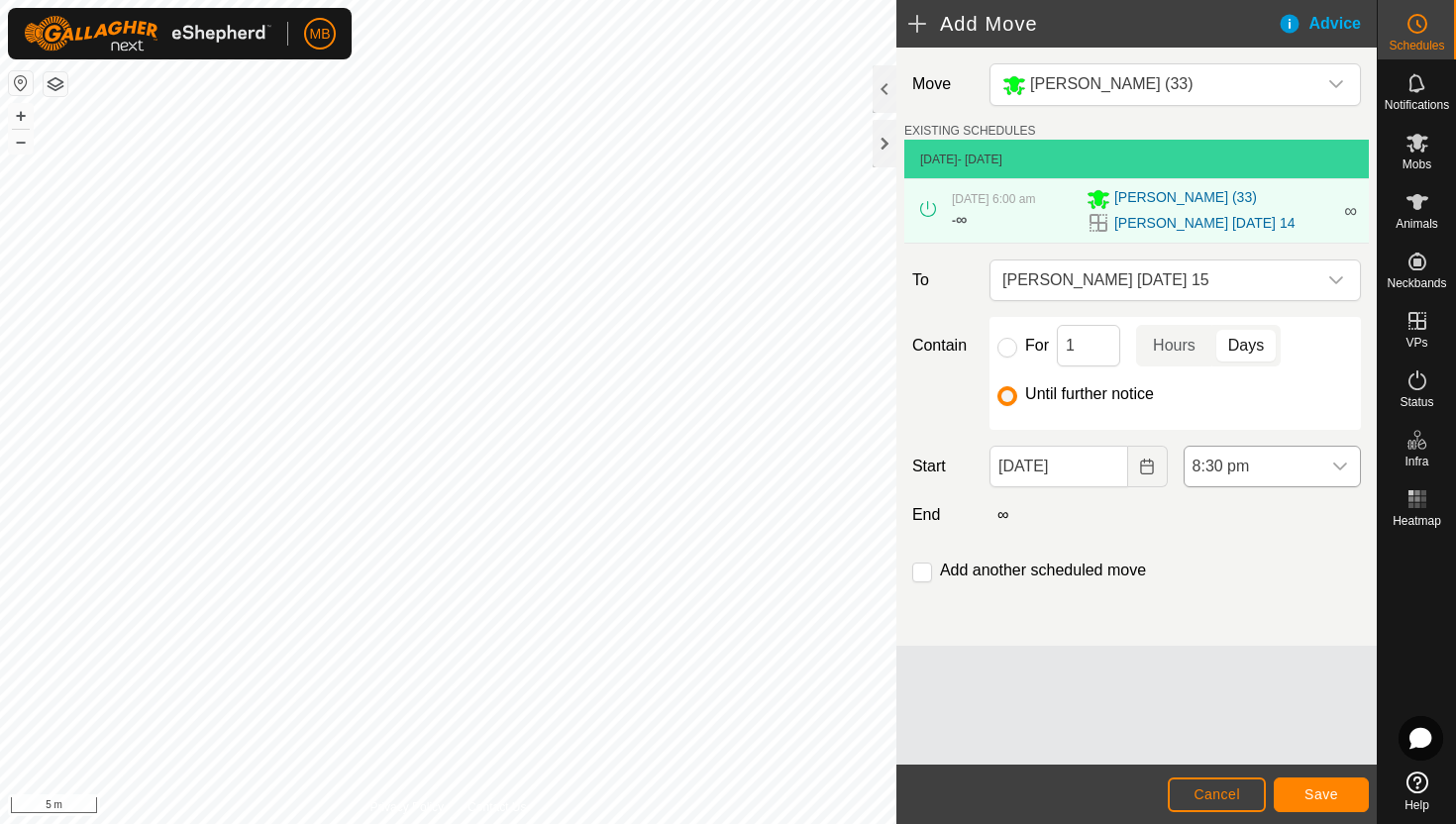 click on "8:30 pm" at bounding box center (1252, 466) 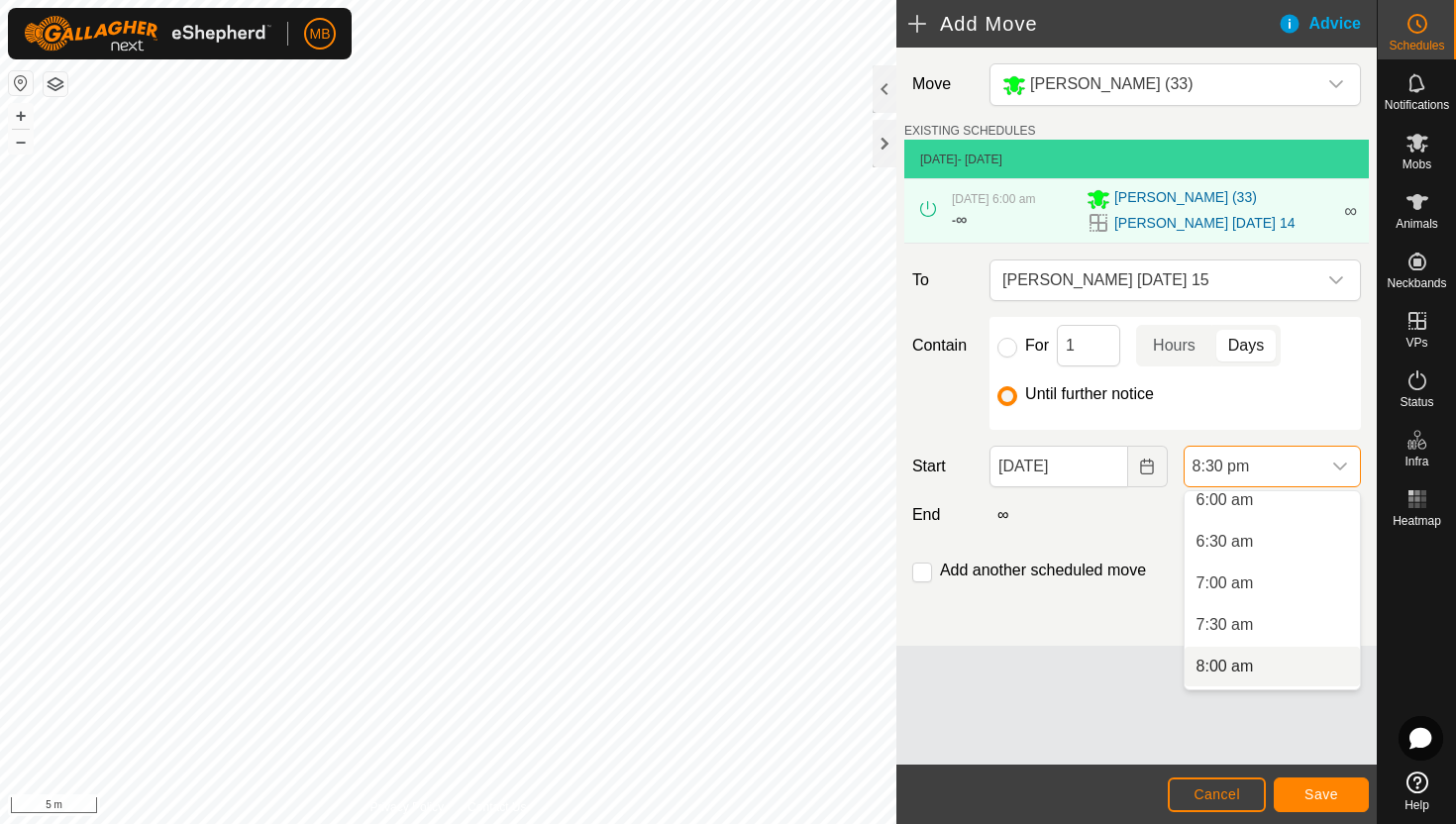 scroll, scrollTop: 501, scrollLeft: 0, axis: vertical 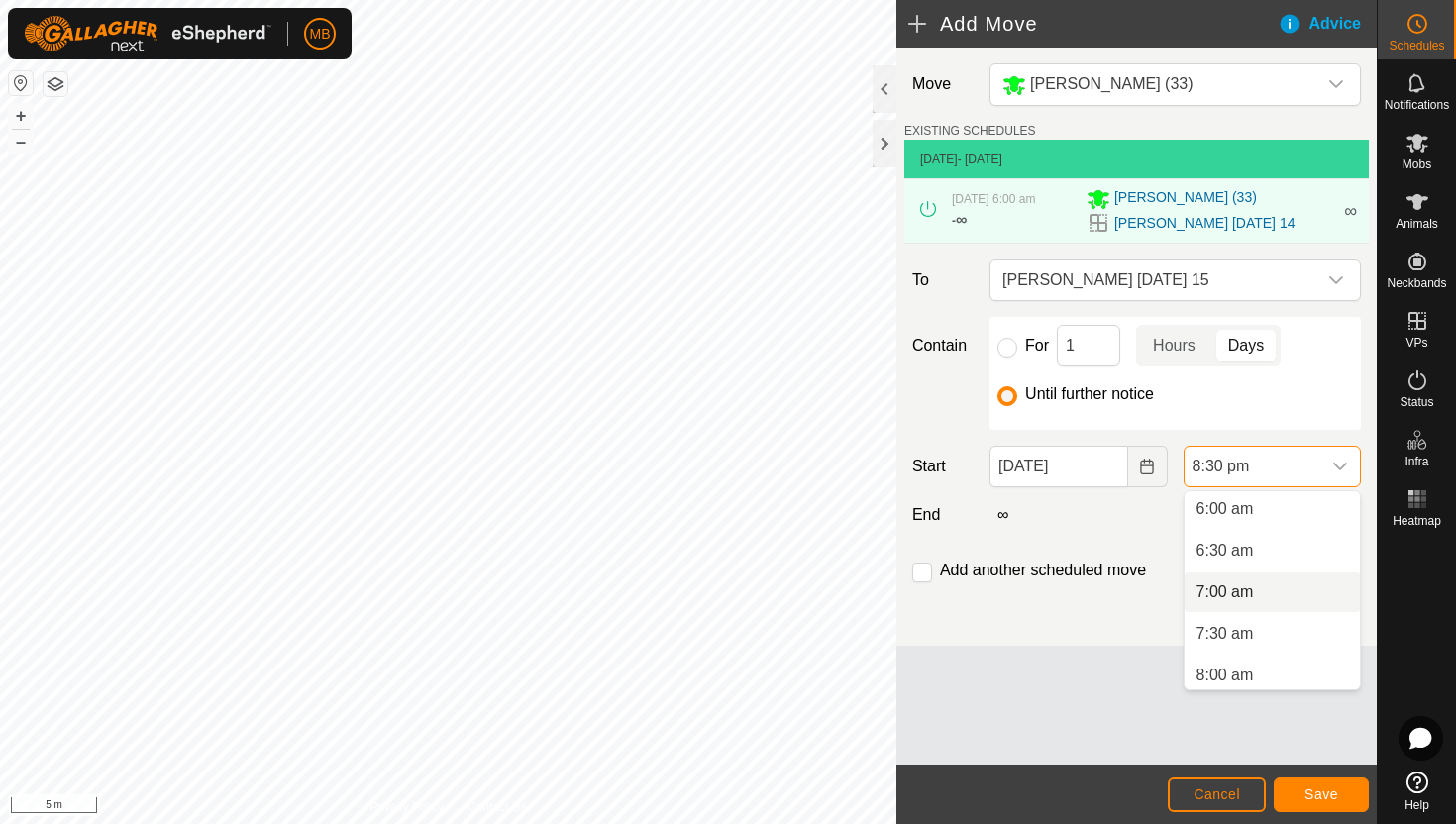 click on "7:00 am" at bounding box center [1272, 592] 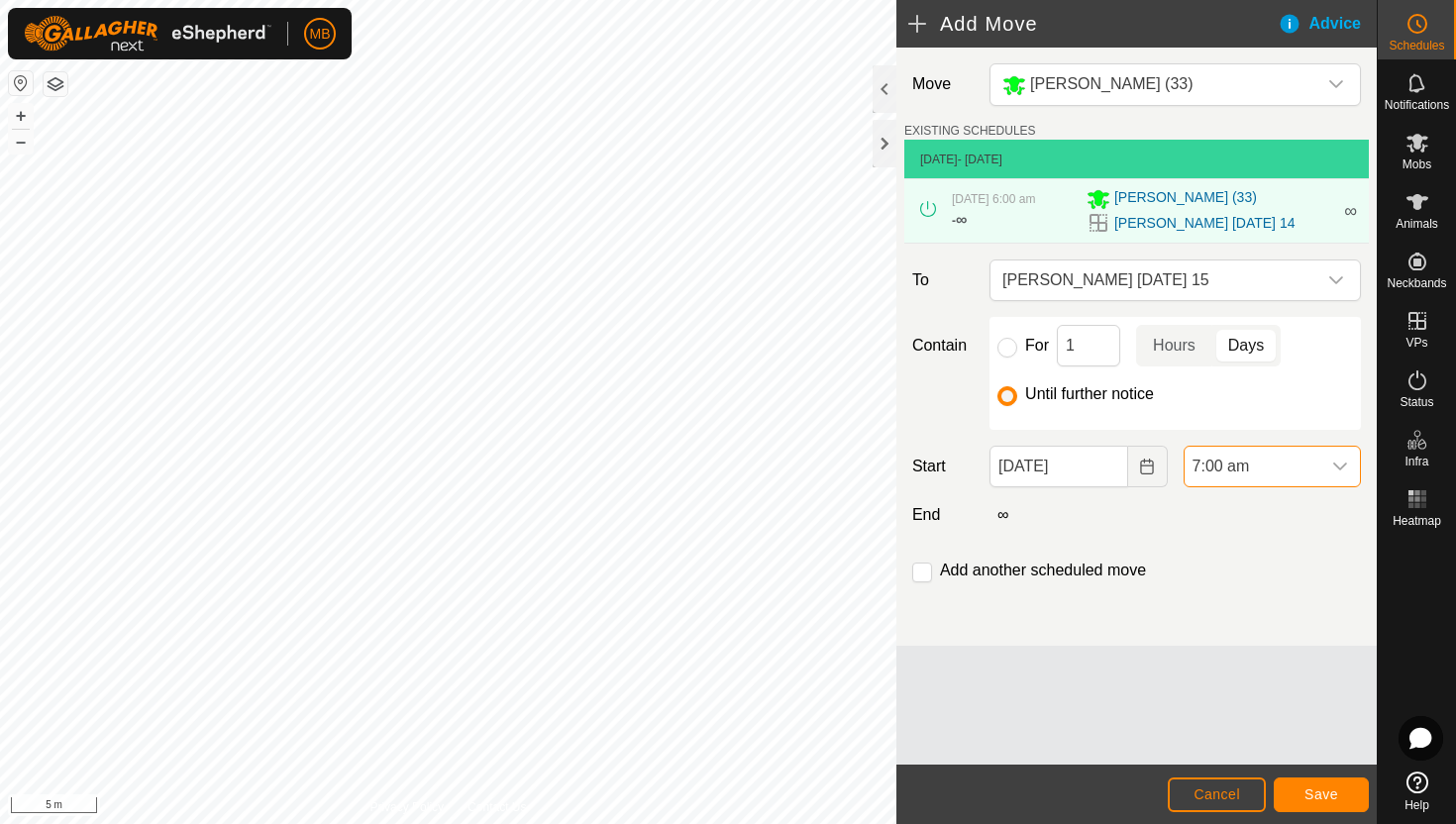 scroll, scrollTop: 1547, scrollLeft: 0, axis: vertical 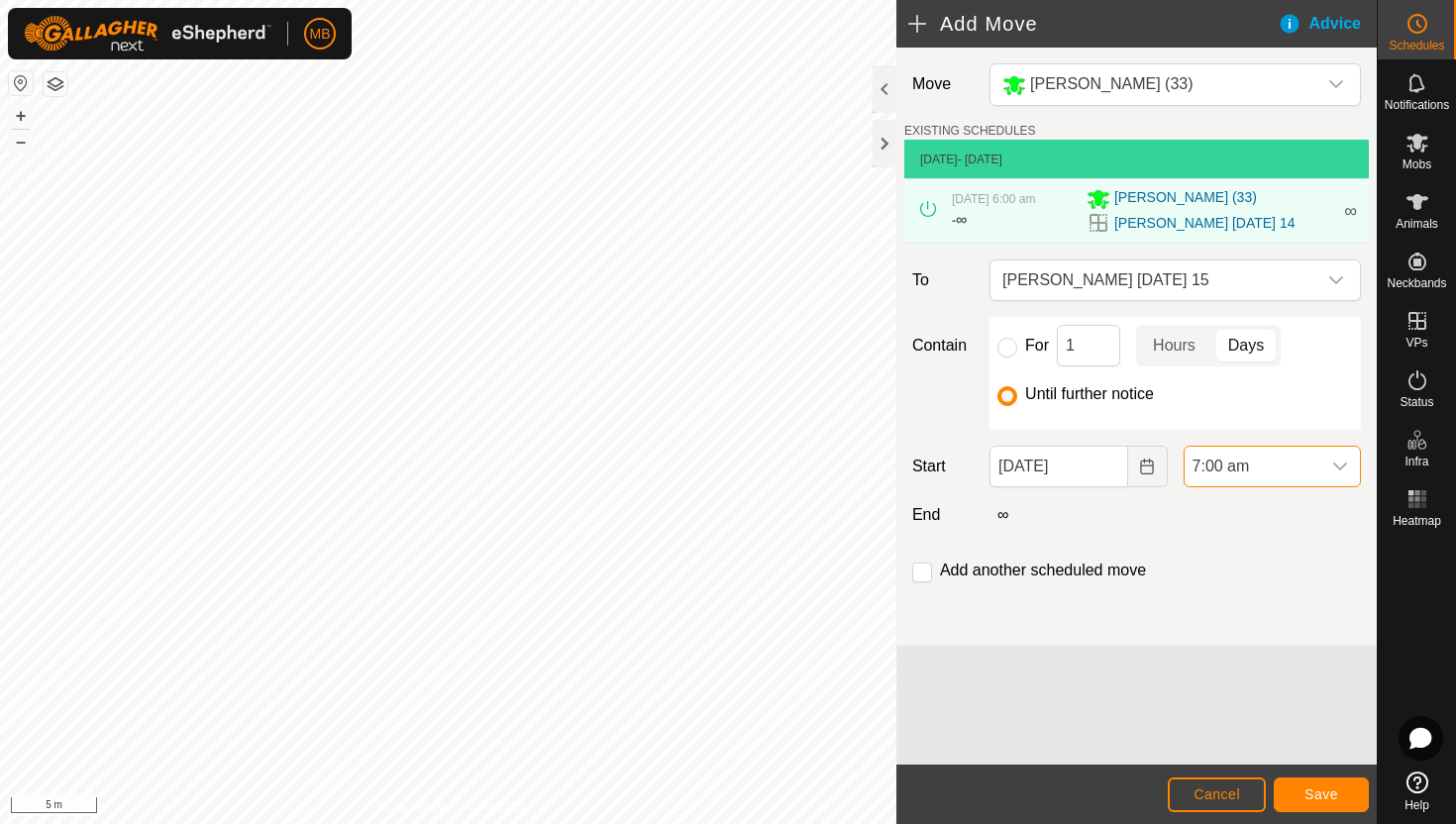 click on "7:00 am" at bounding box center [1252, 466] 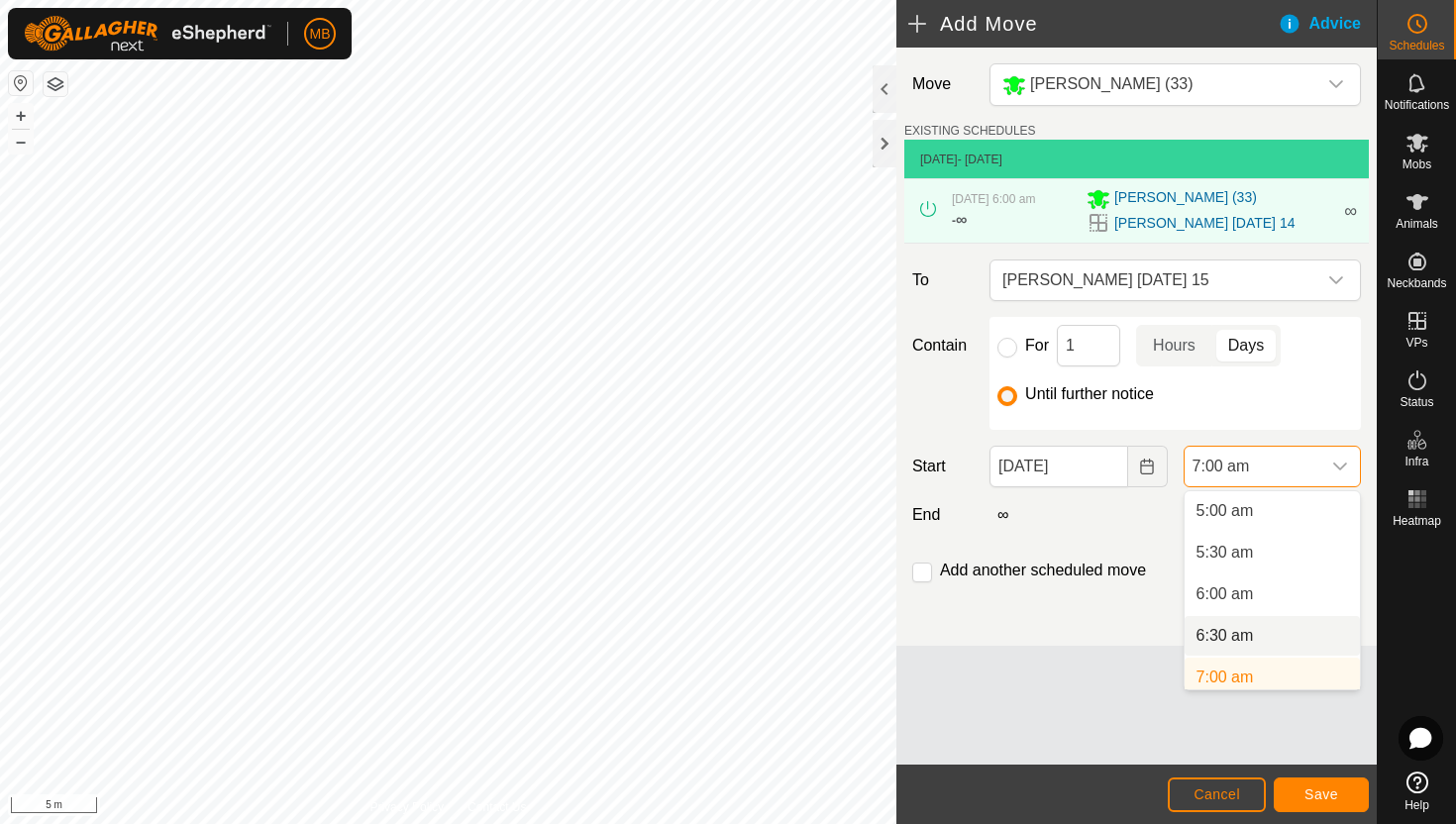 click on "6:30 am" at bounding box center [1272, 636] 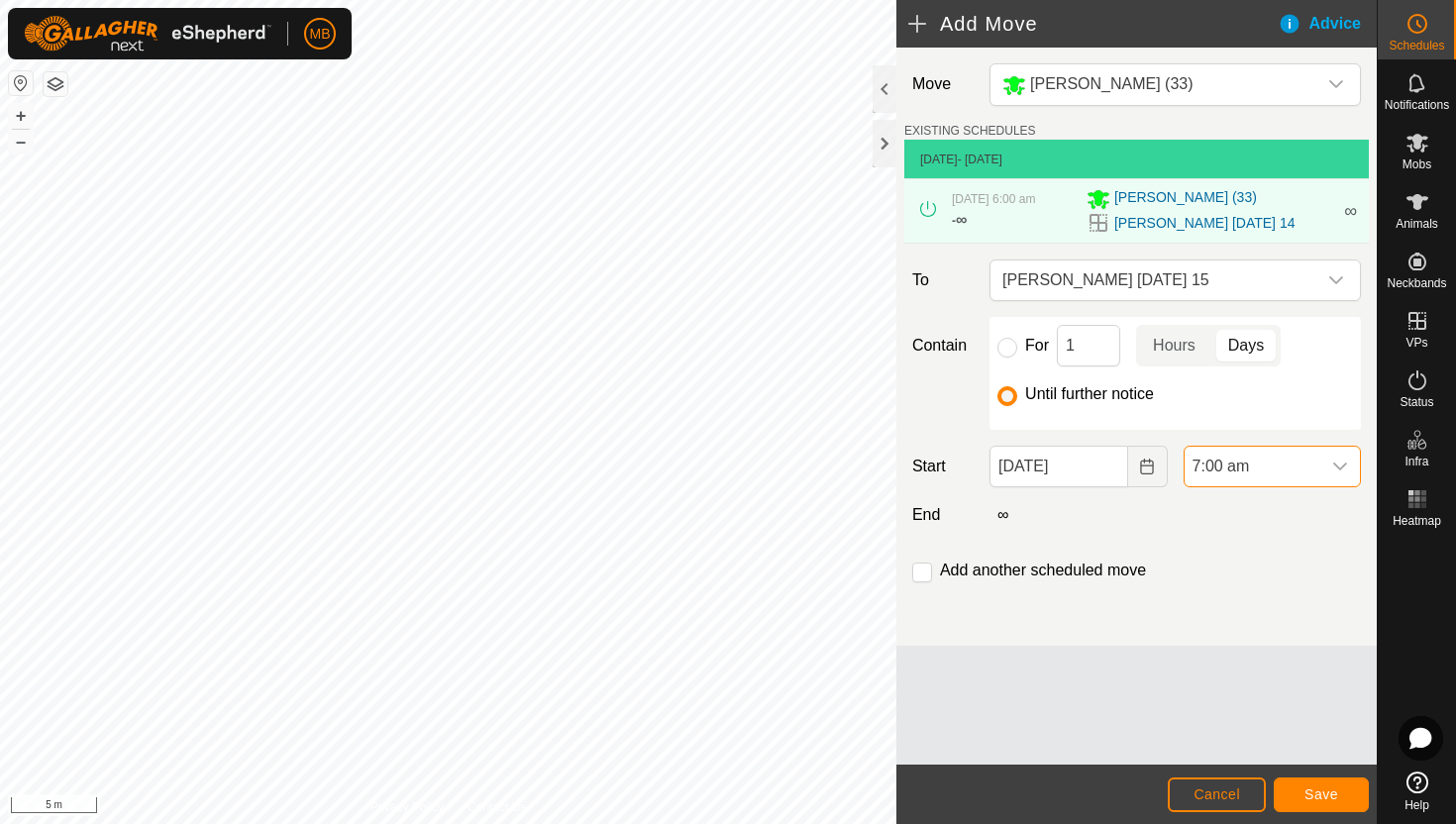 scroll, scrollTop: 424, scrollLeft: 0, axis: vertical 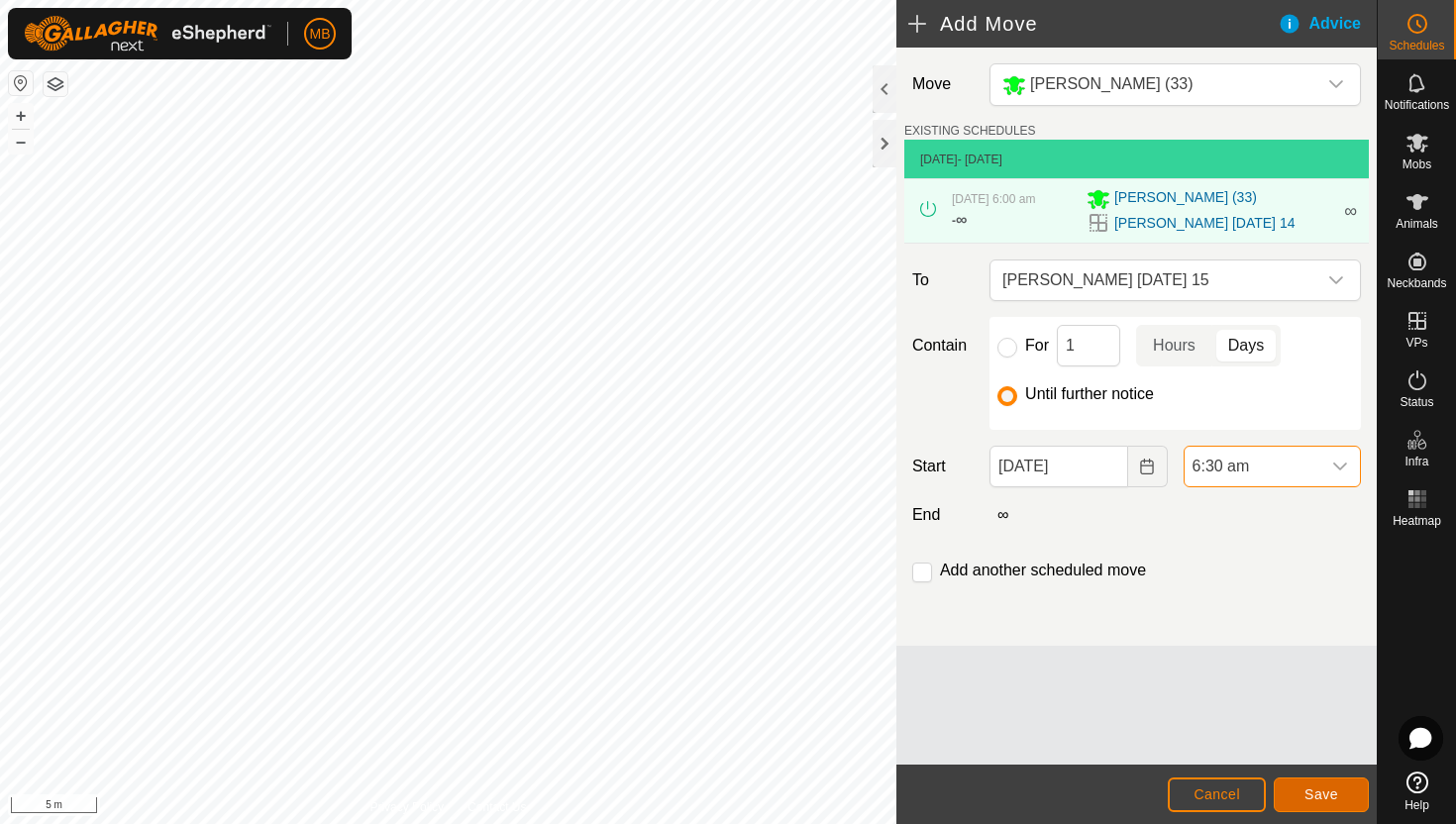 click on "Save" 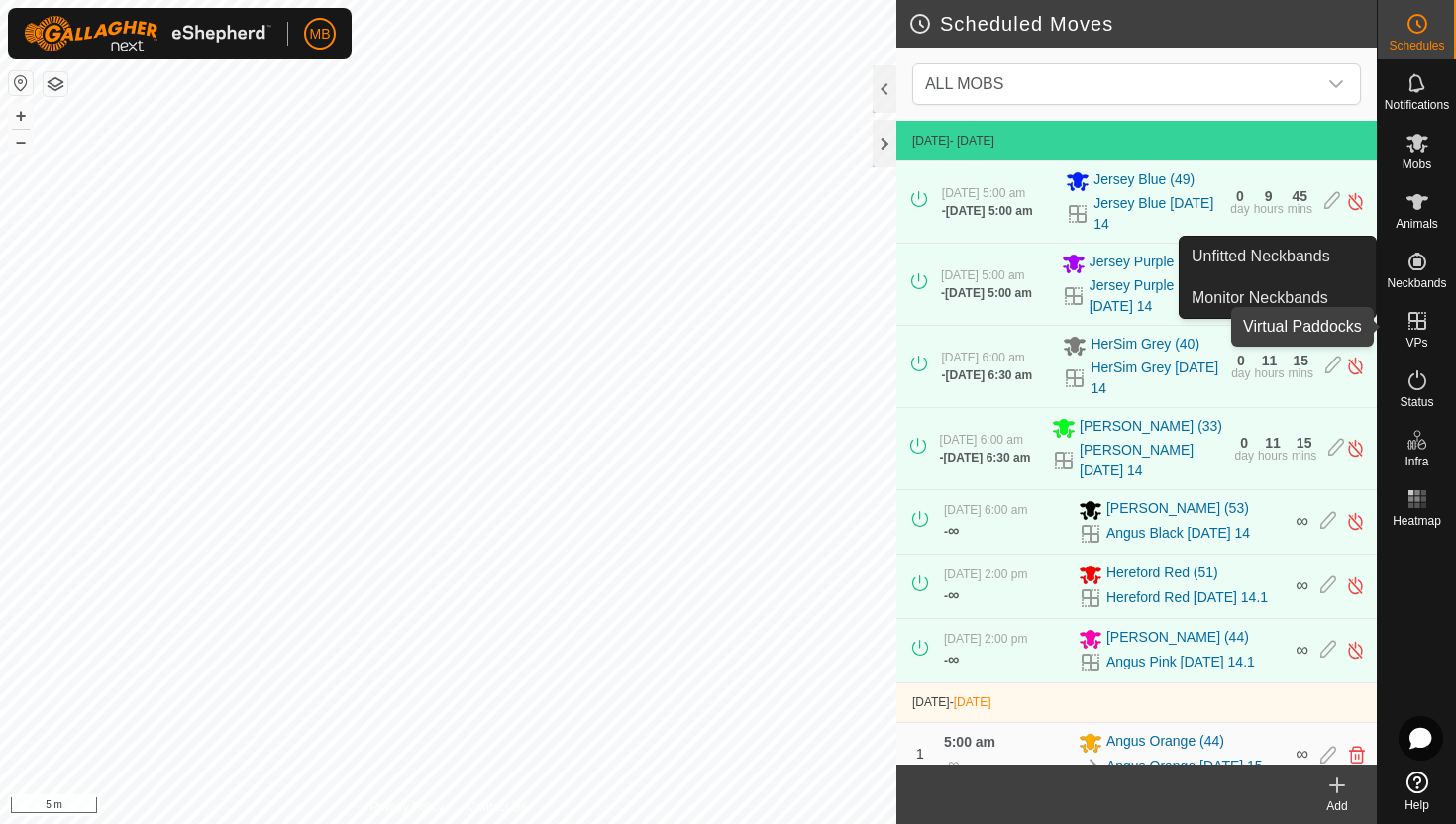 click 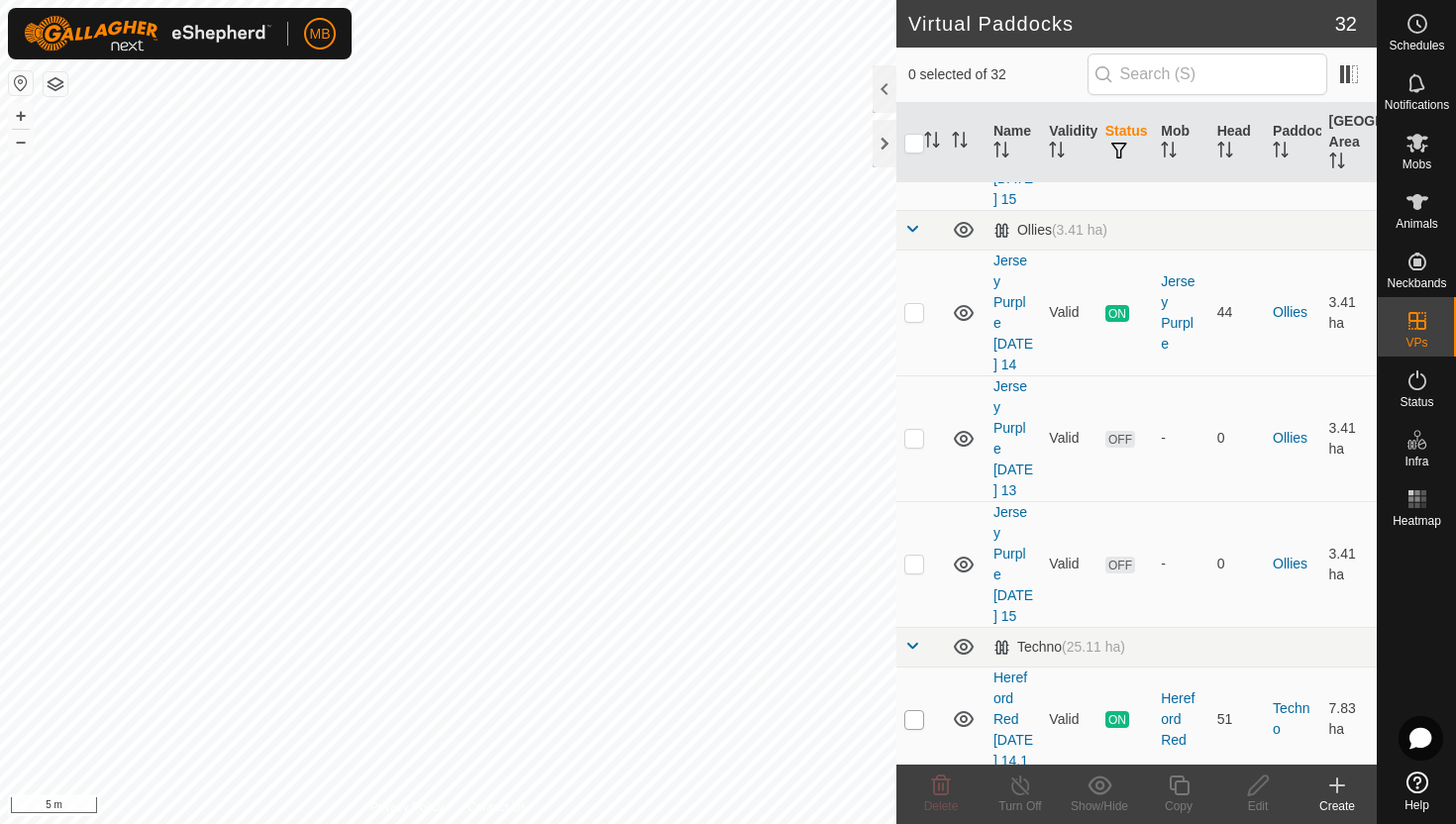 scroll, scrollTop: 2085, scrollLeft: 0, axis: vertical 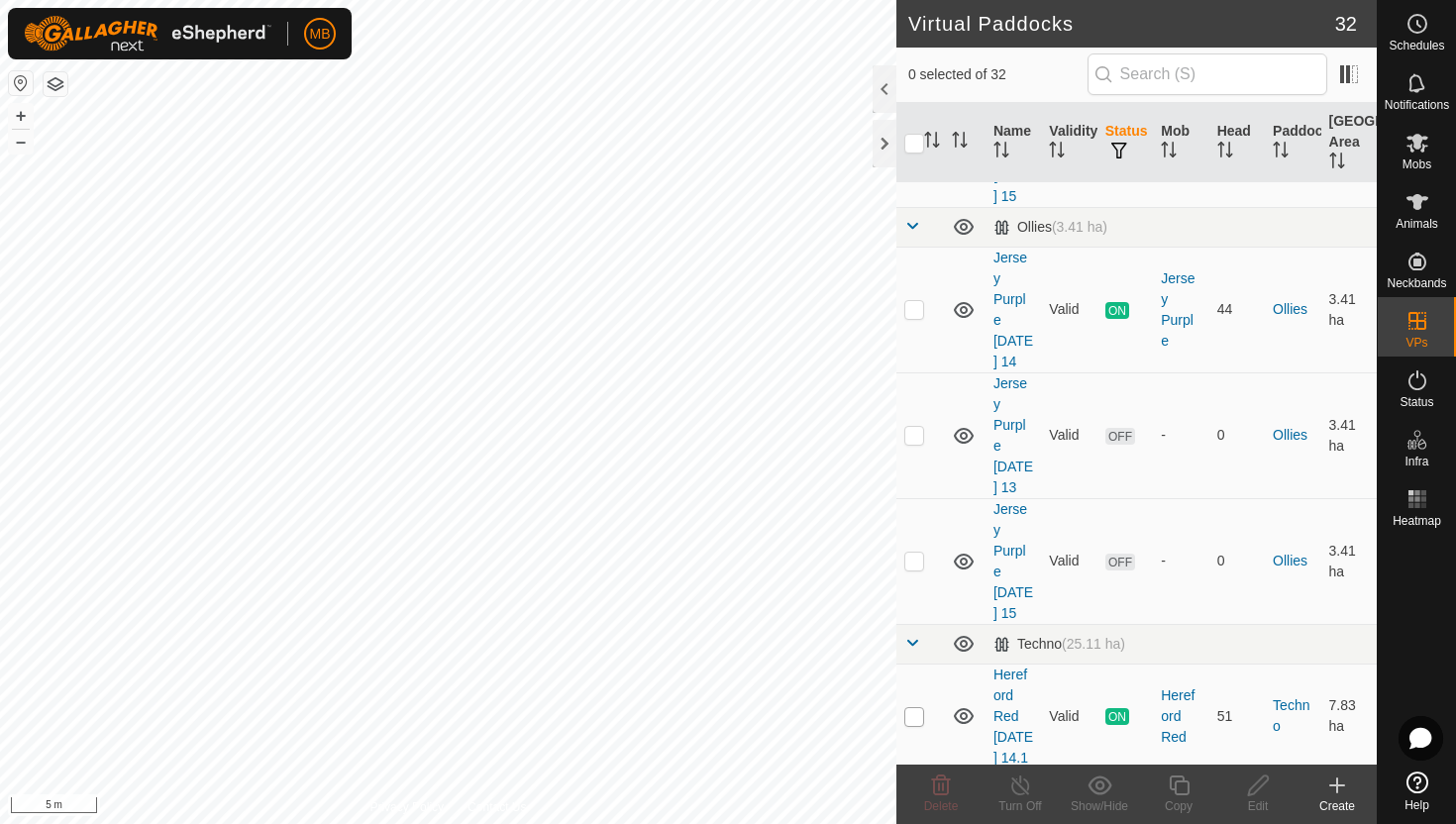 click at bounding box center [914, 717] 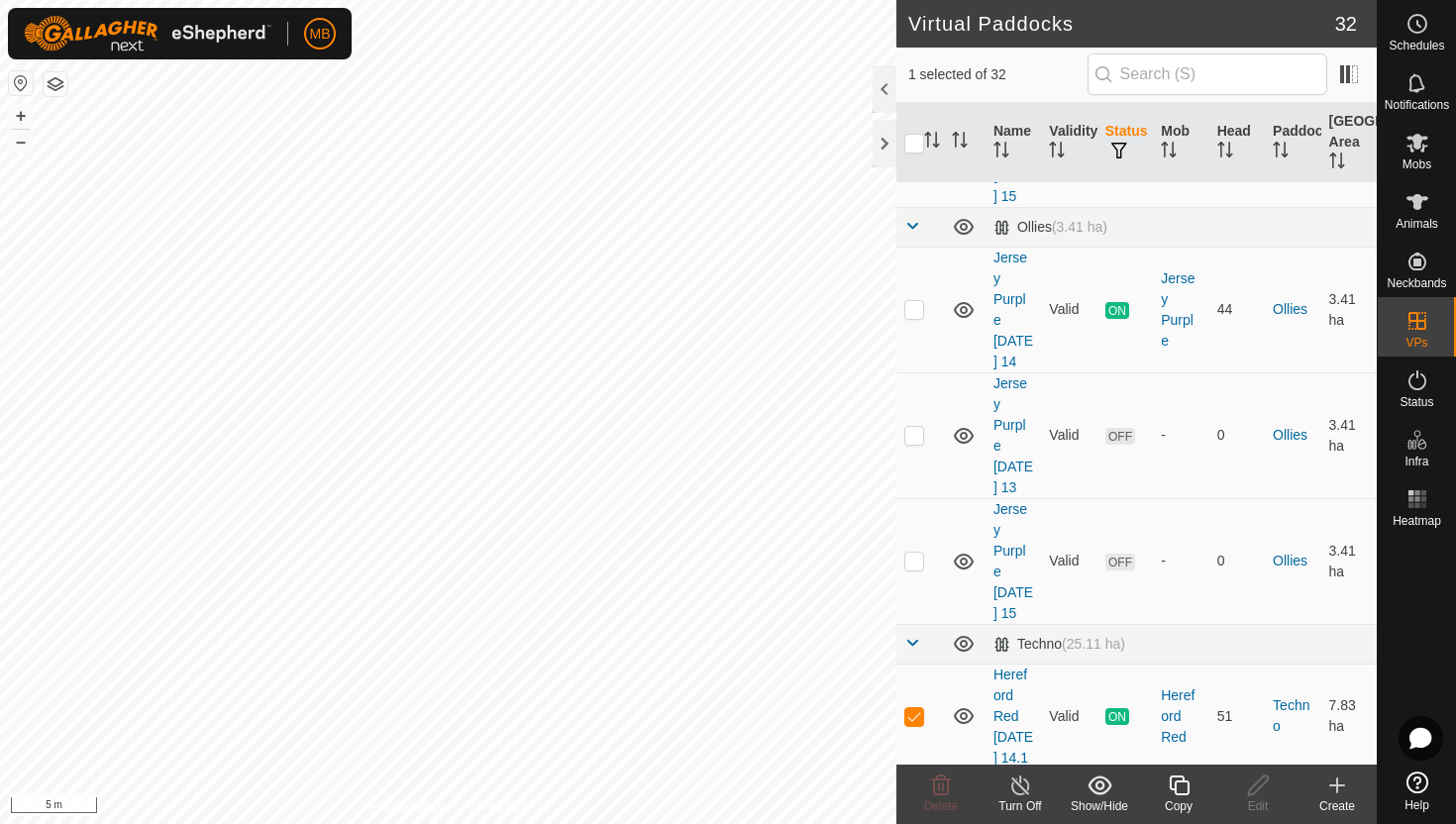 click 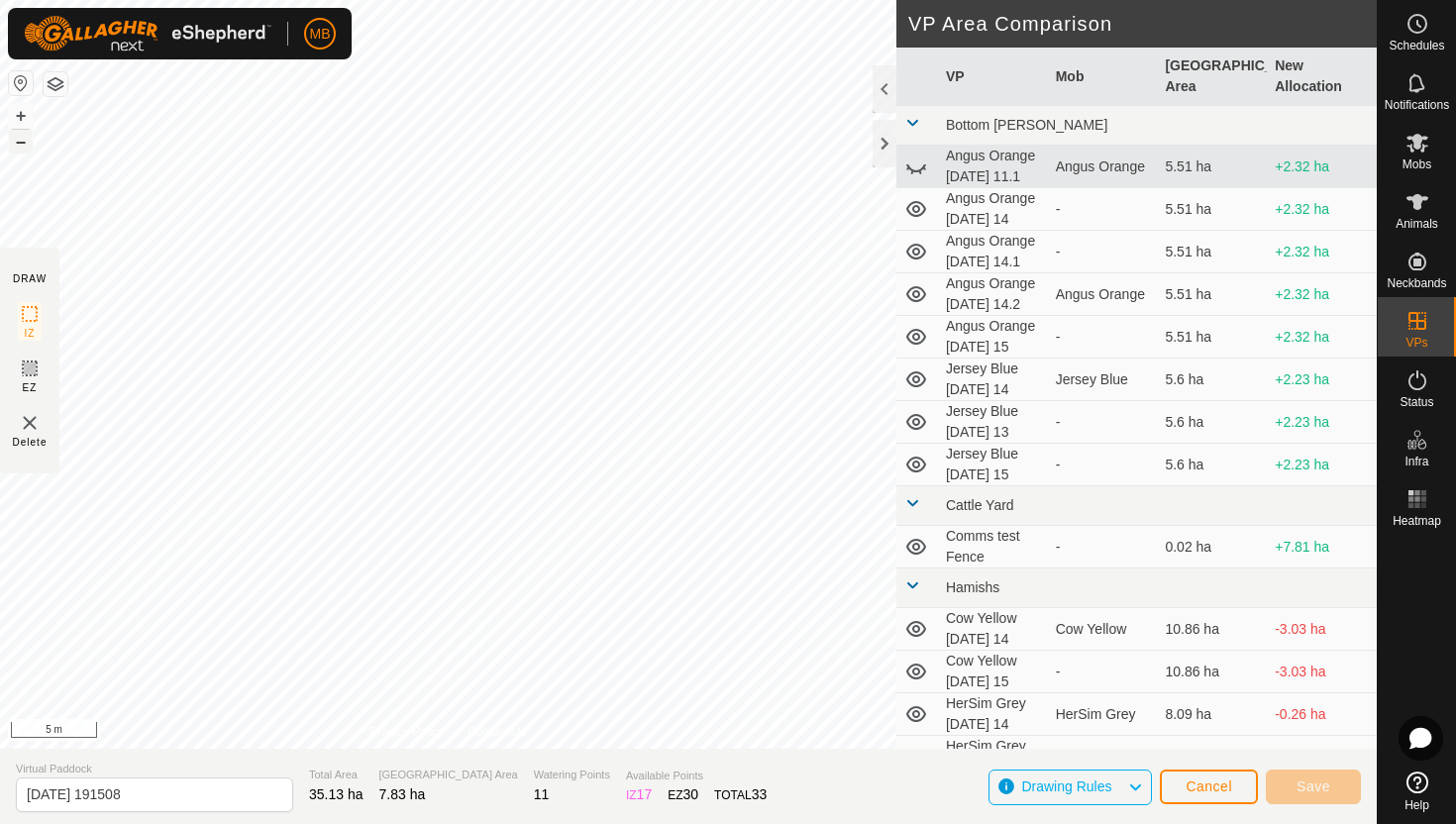click on "–" at bounding box center (21, 142) 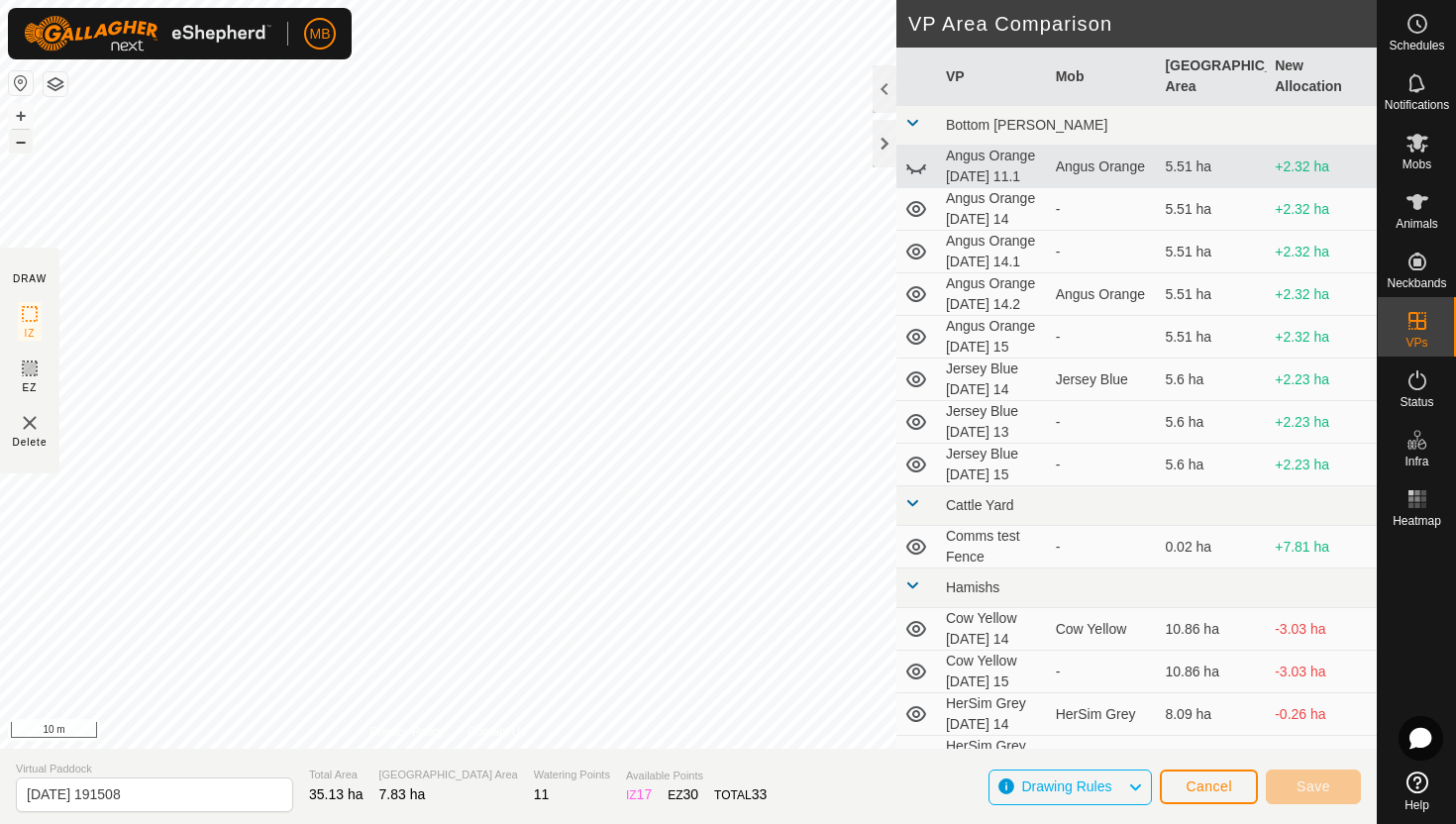 click on "–" at bounding box center [21, 142] 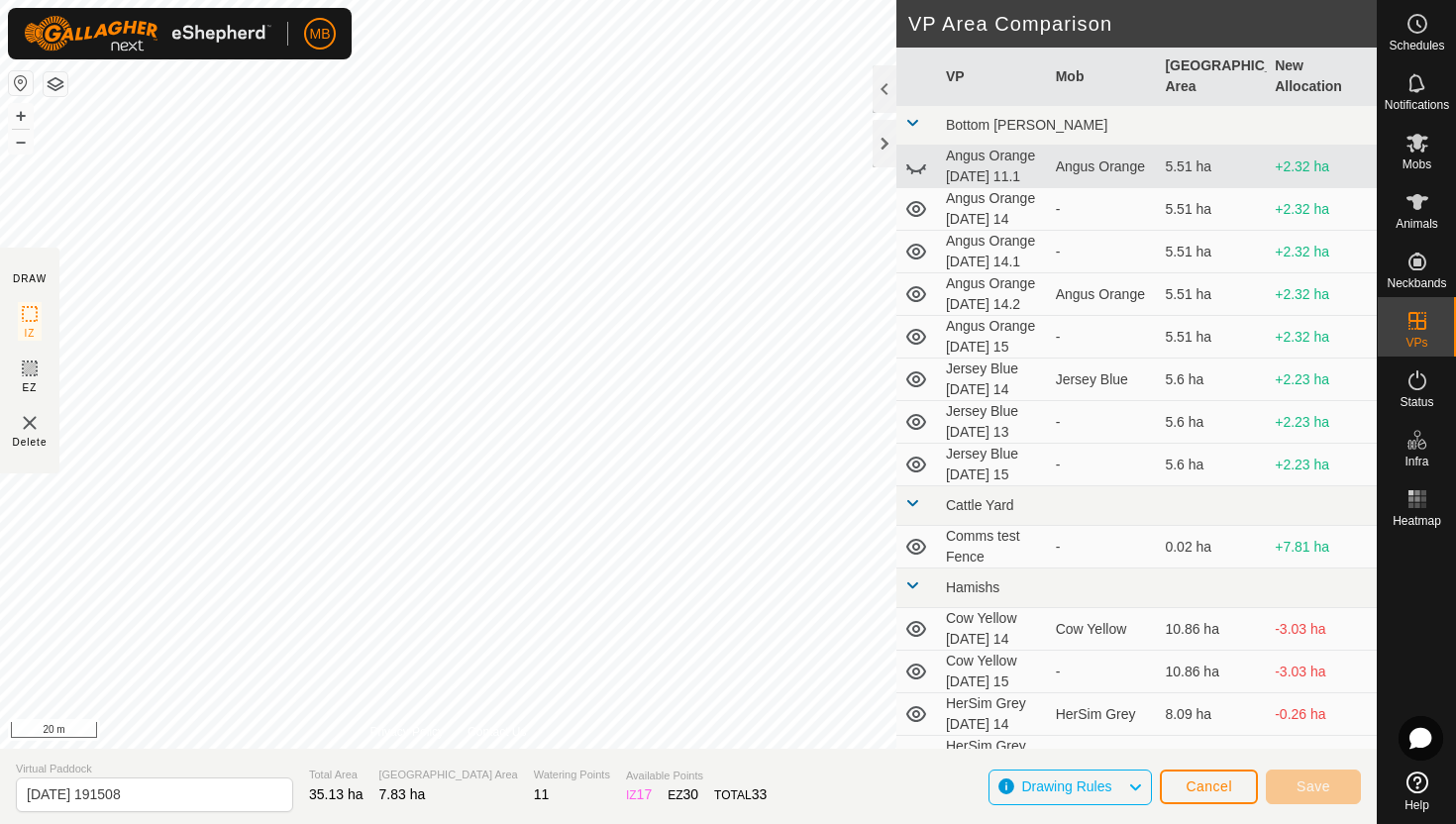 click on "Privacy Policy Contact Us + – ⇧ i 20 m" at bounding box center [448, 374] 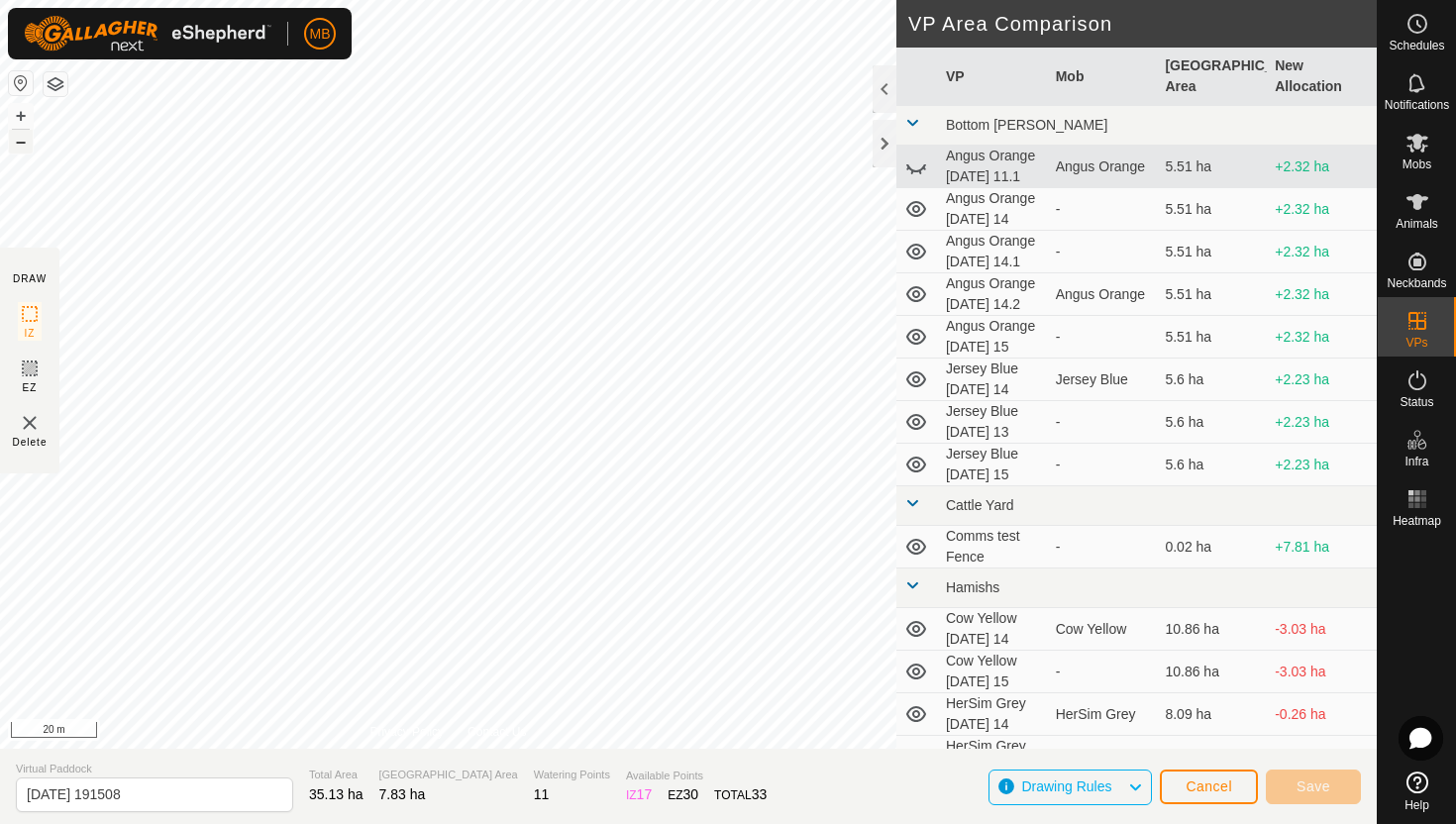 click on "–" at bounding box center (21, 142) 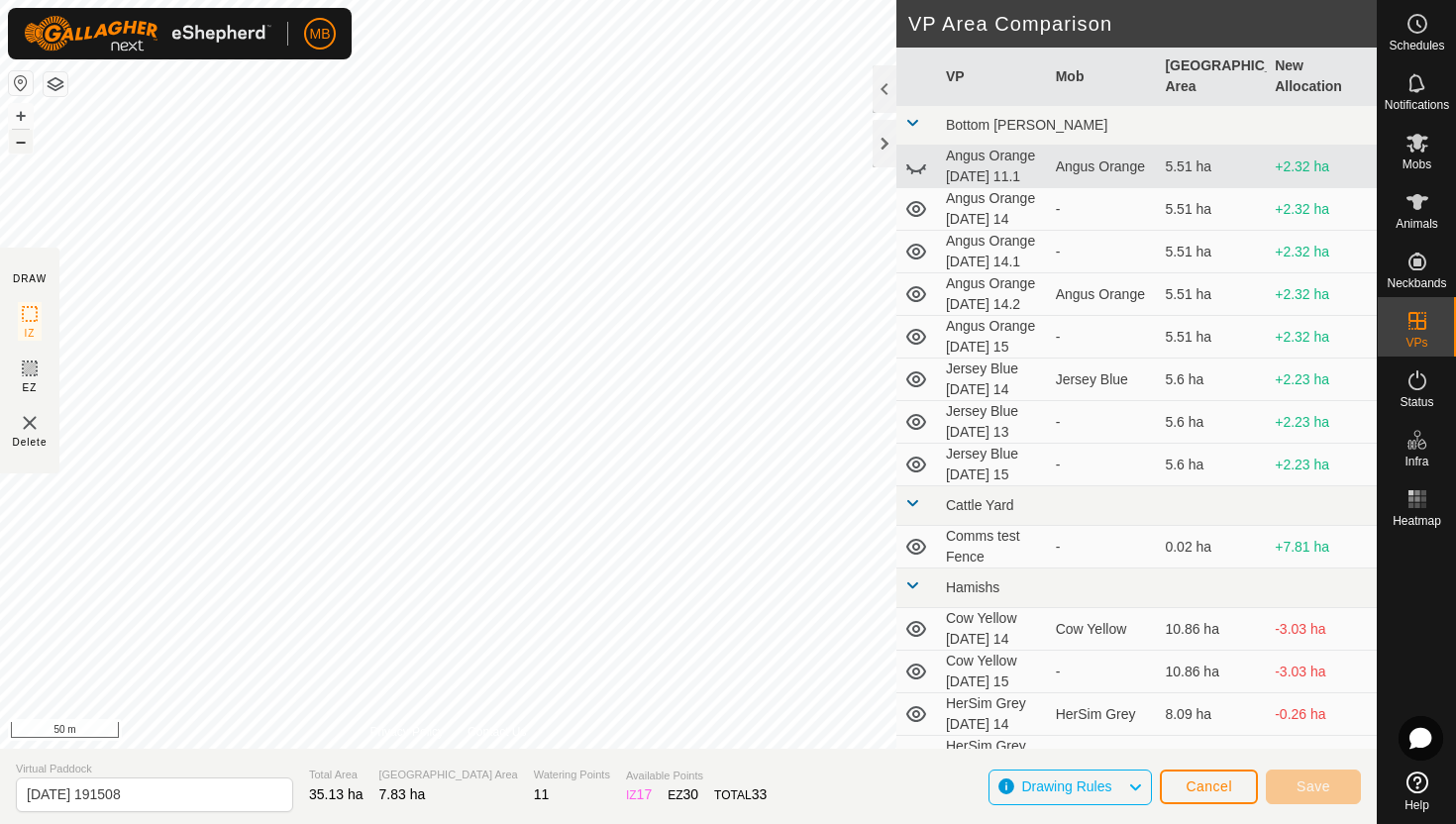 click on "–" at bounding box center (21, 142) 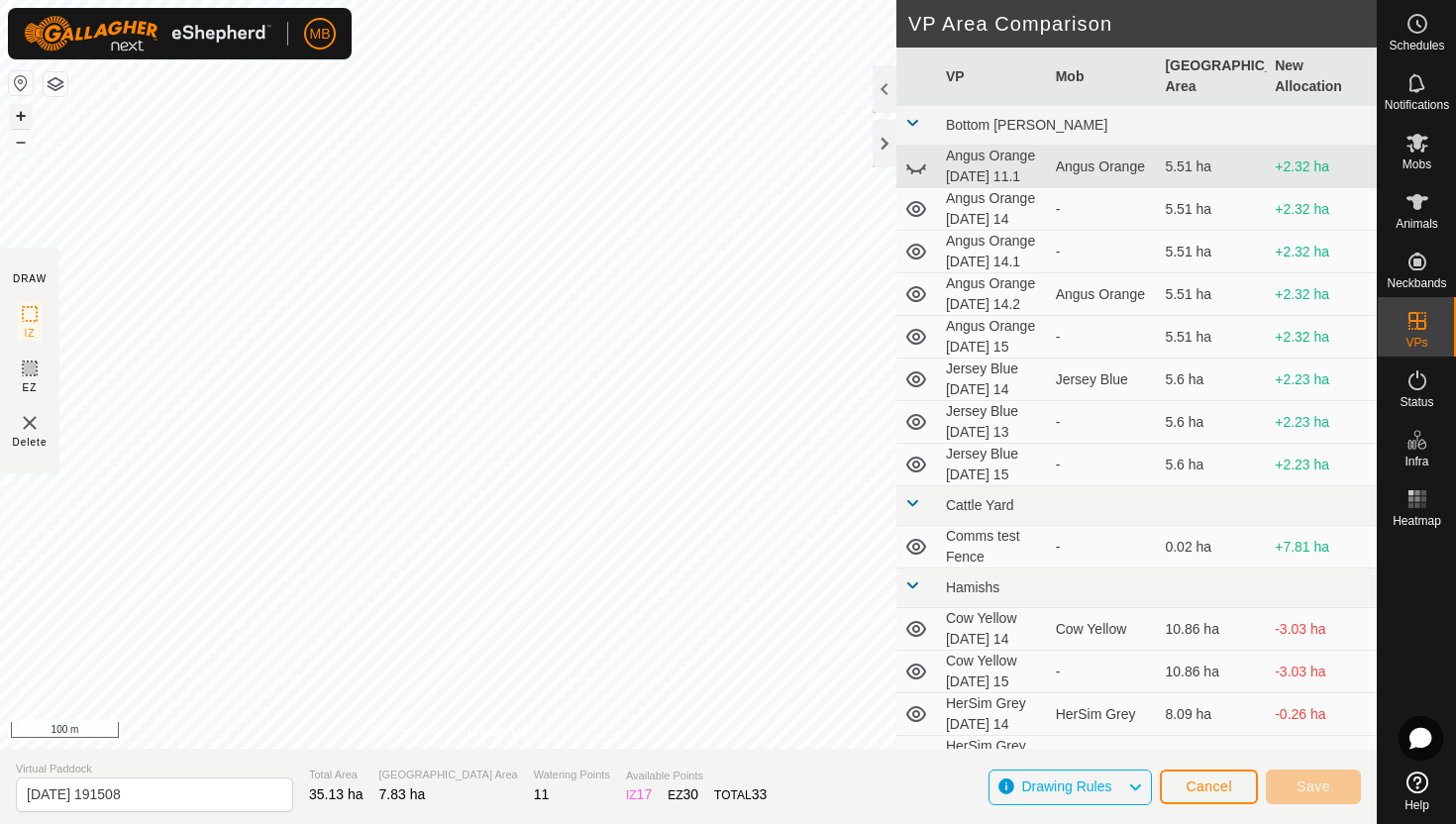 click on "+" at bounding box center [21, 116] 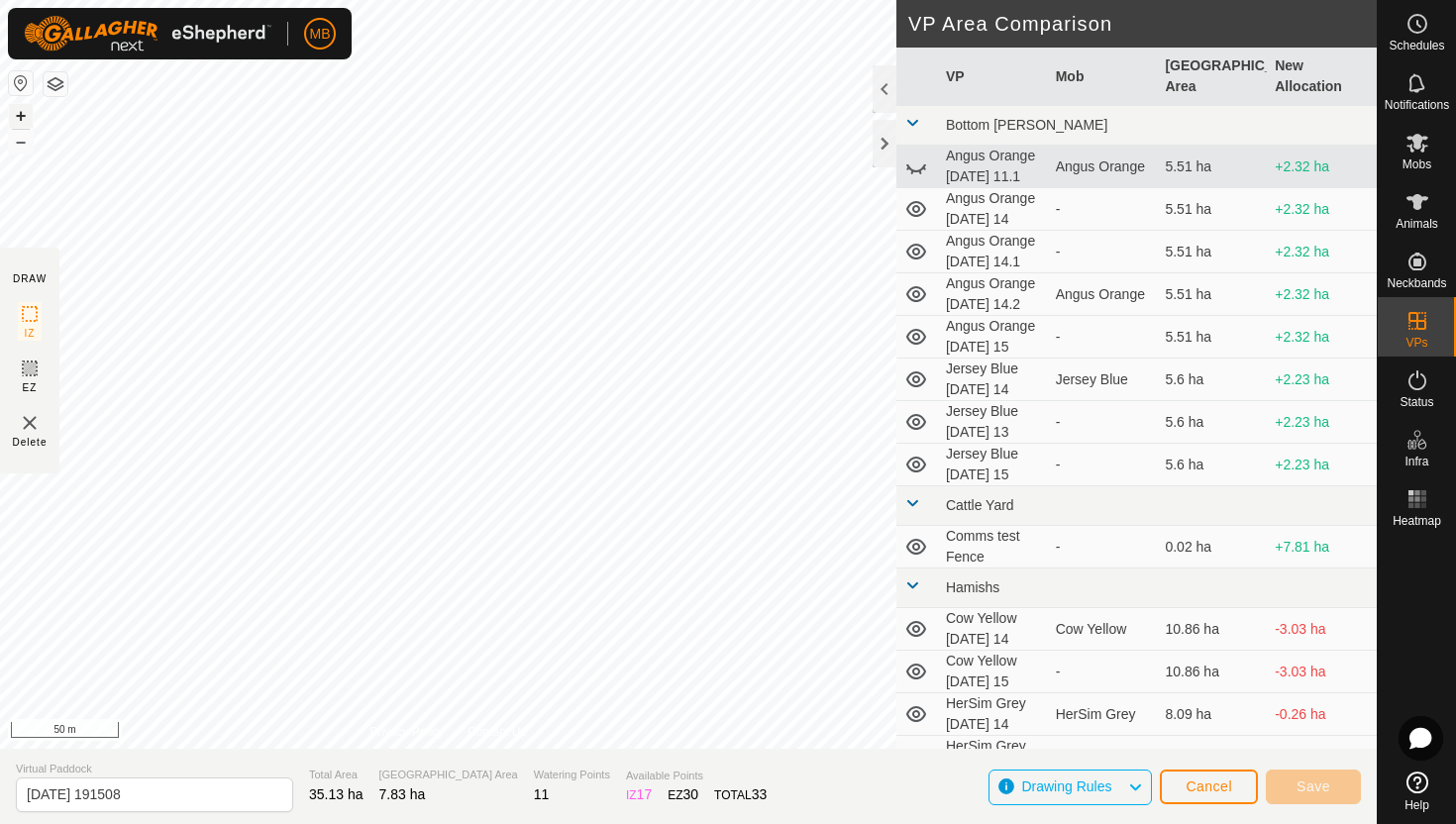 click on "+" at bounding box center [21, 116] 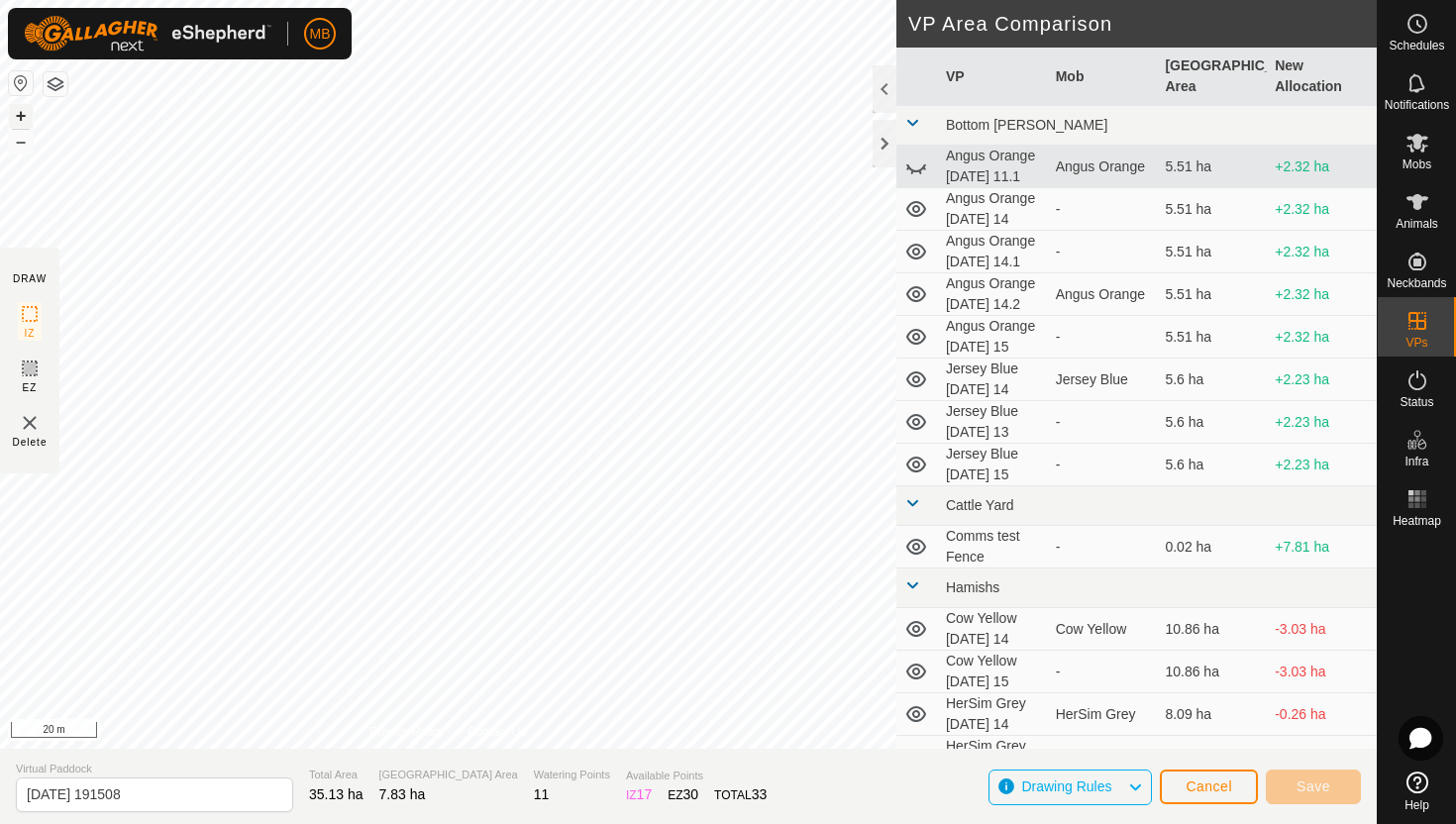 click on "+" at bounding box center [21, 116] 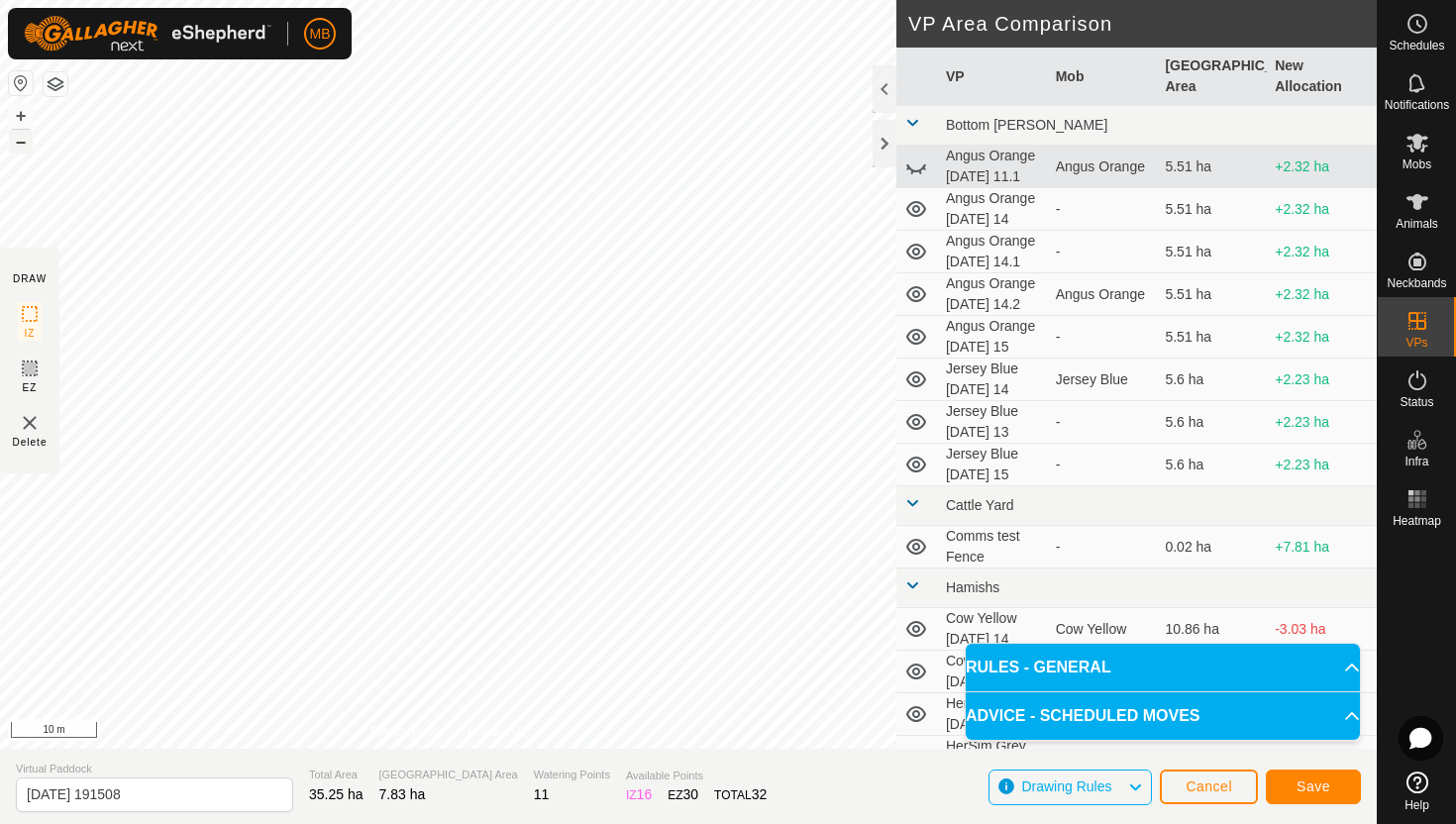 click on "–" at bounding box center [21, 142] 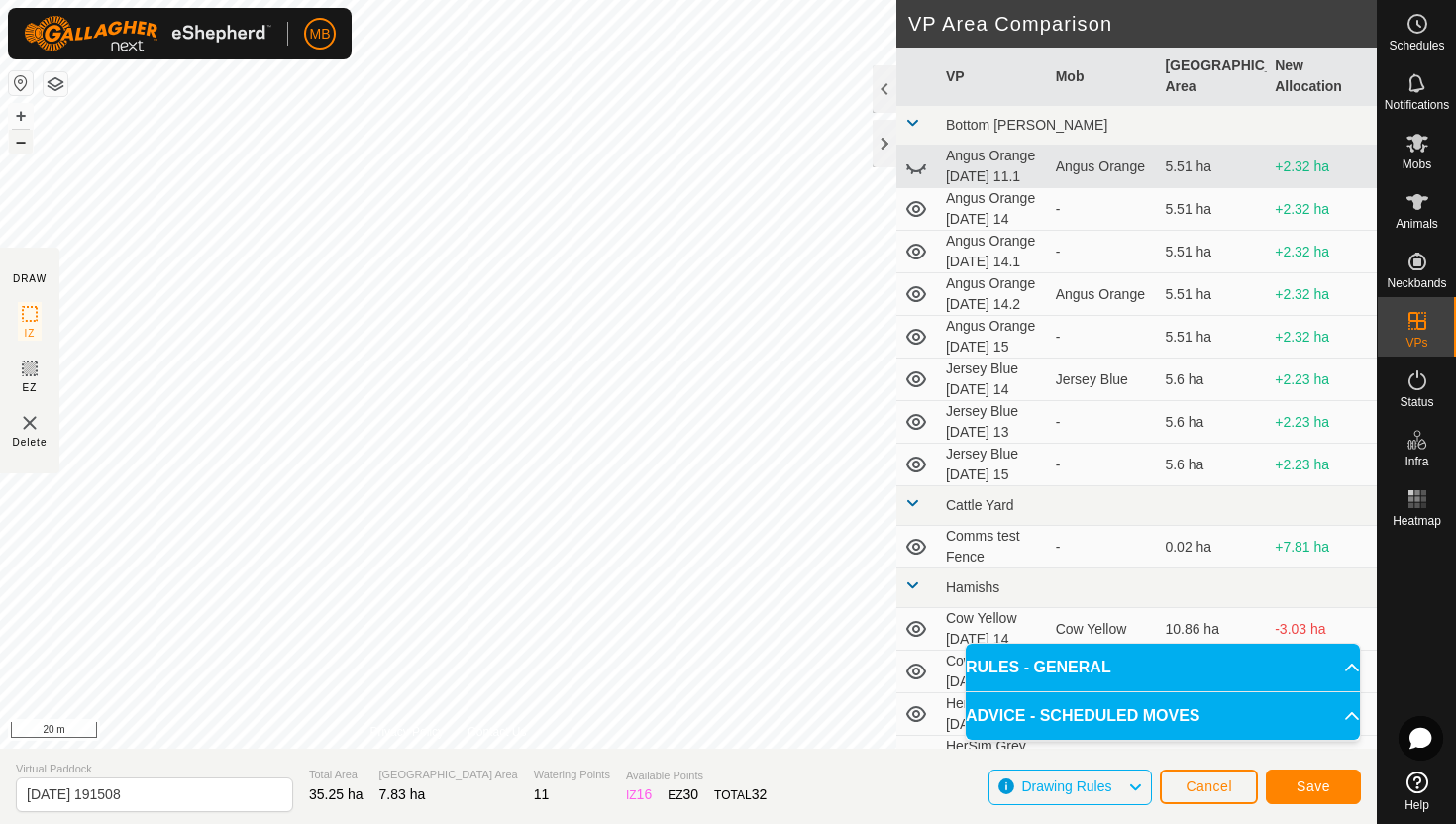click on "–" at bounding box center (21, 142) 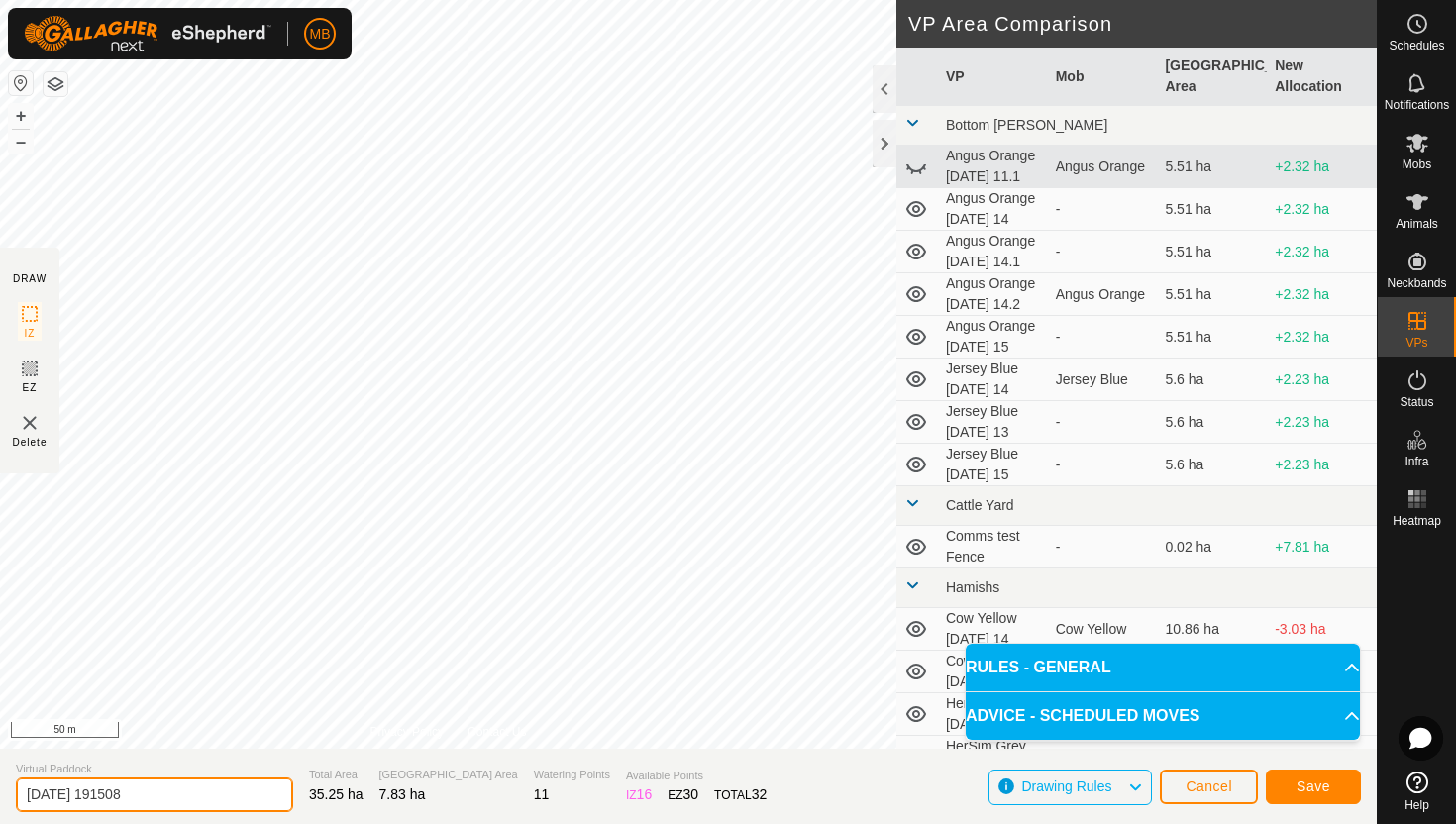 click on "[DATE] 191508" 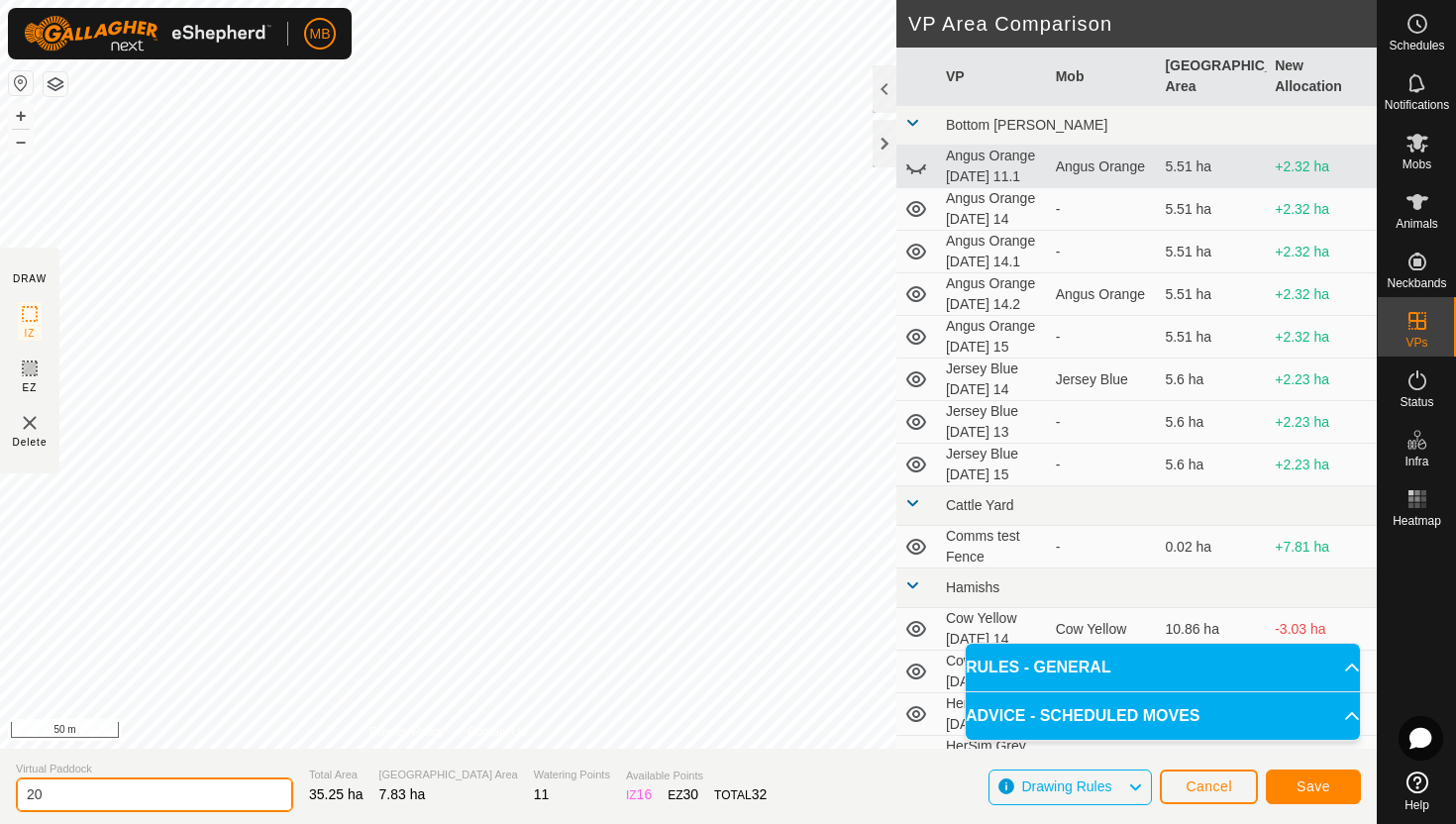 type on "2" 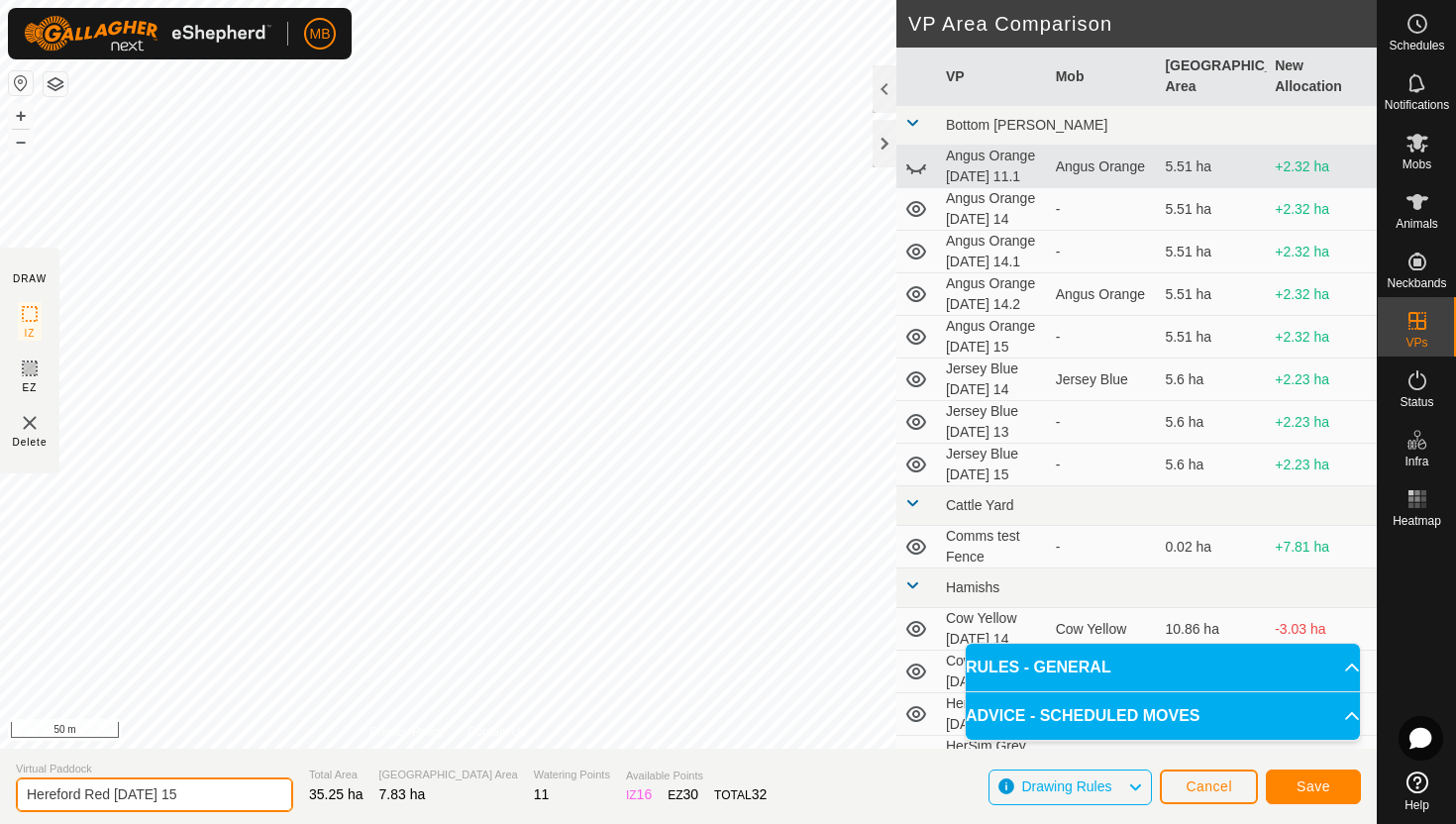 type on "Hereford Red [DATE] 15" 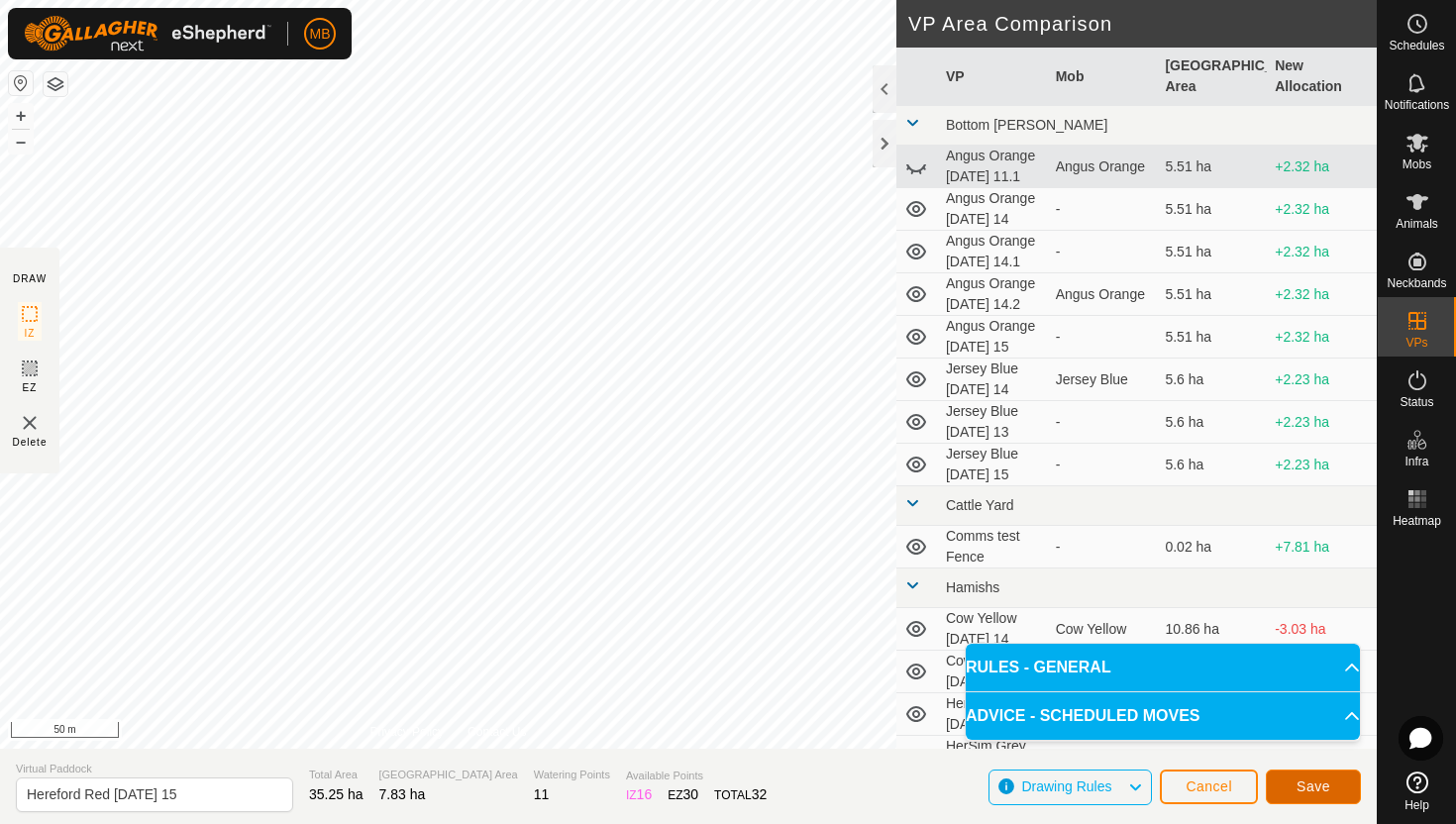 click on "Save" 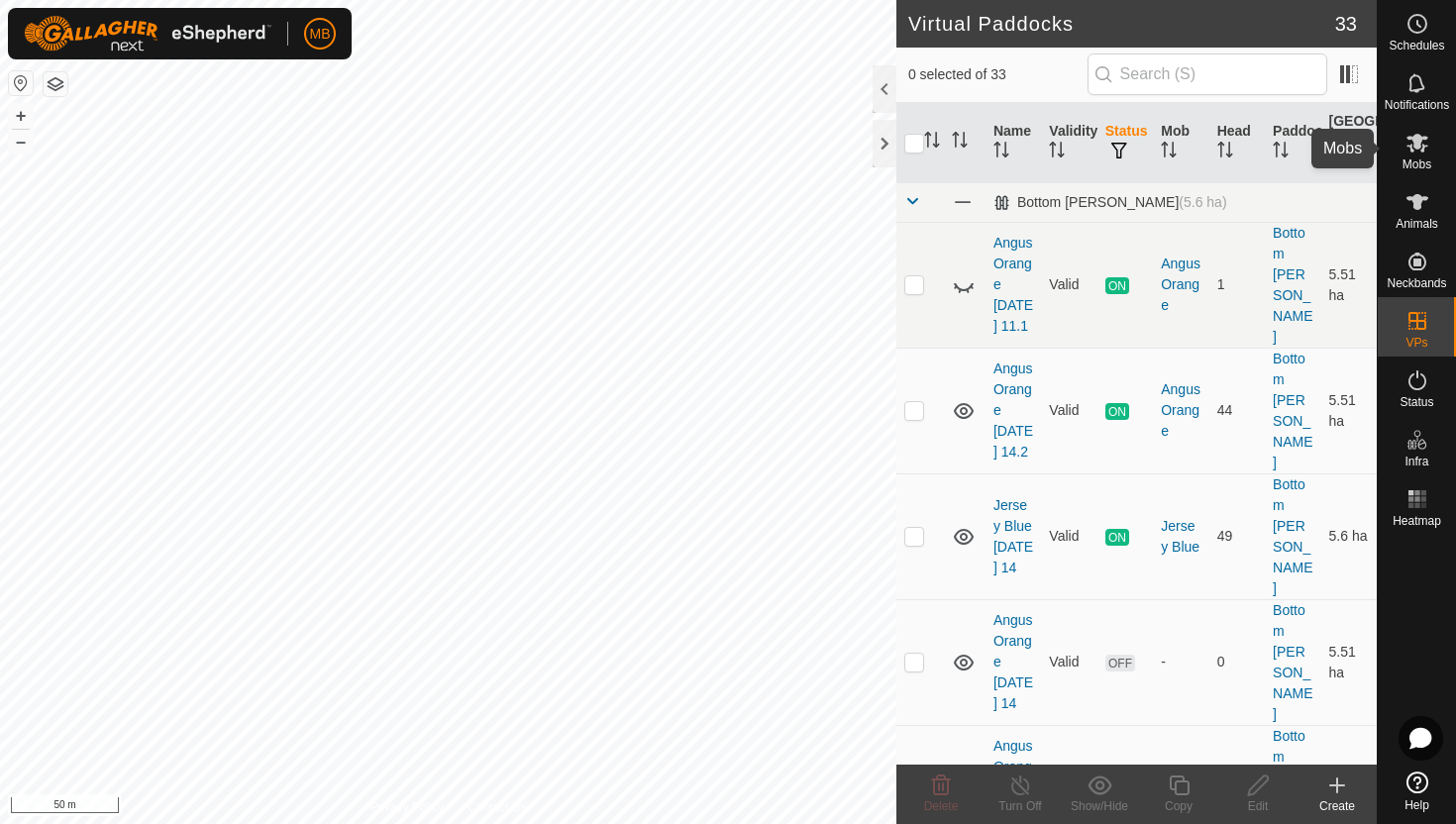 click 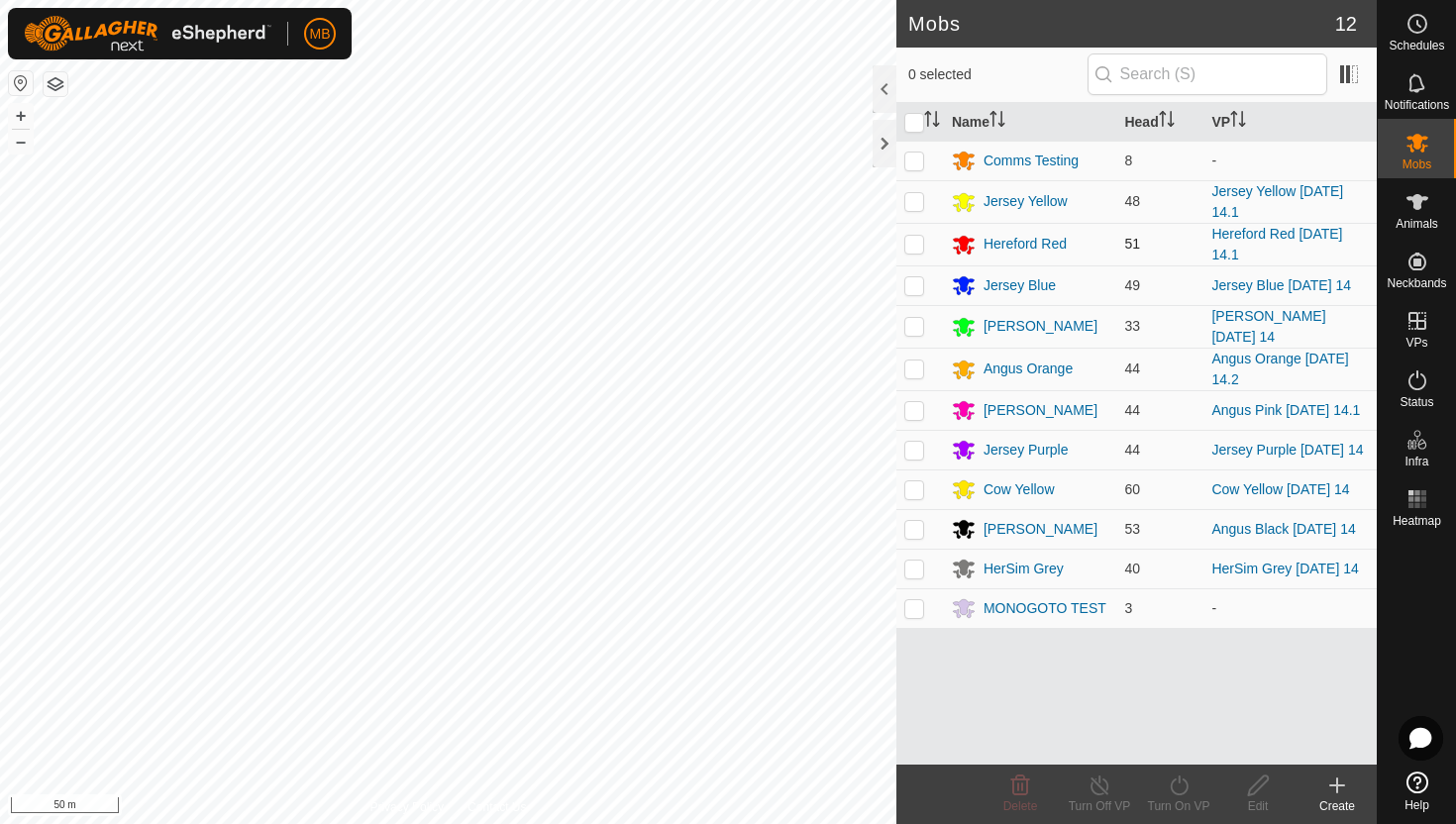 click at bounding box center [914, 244] 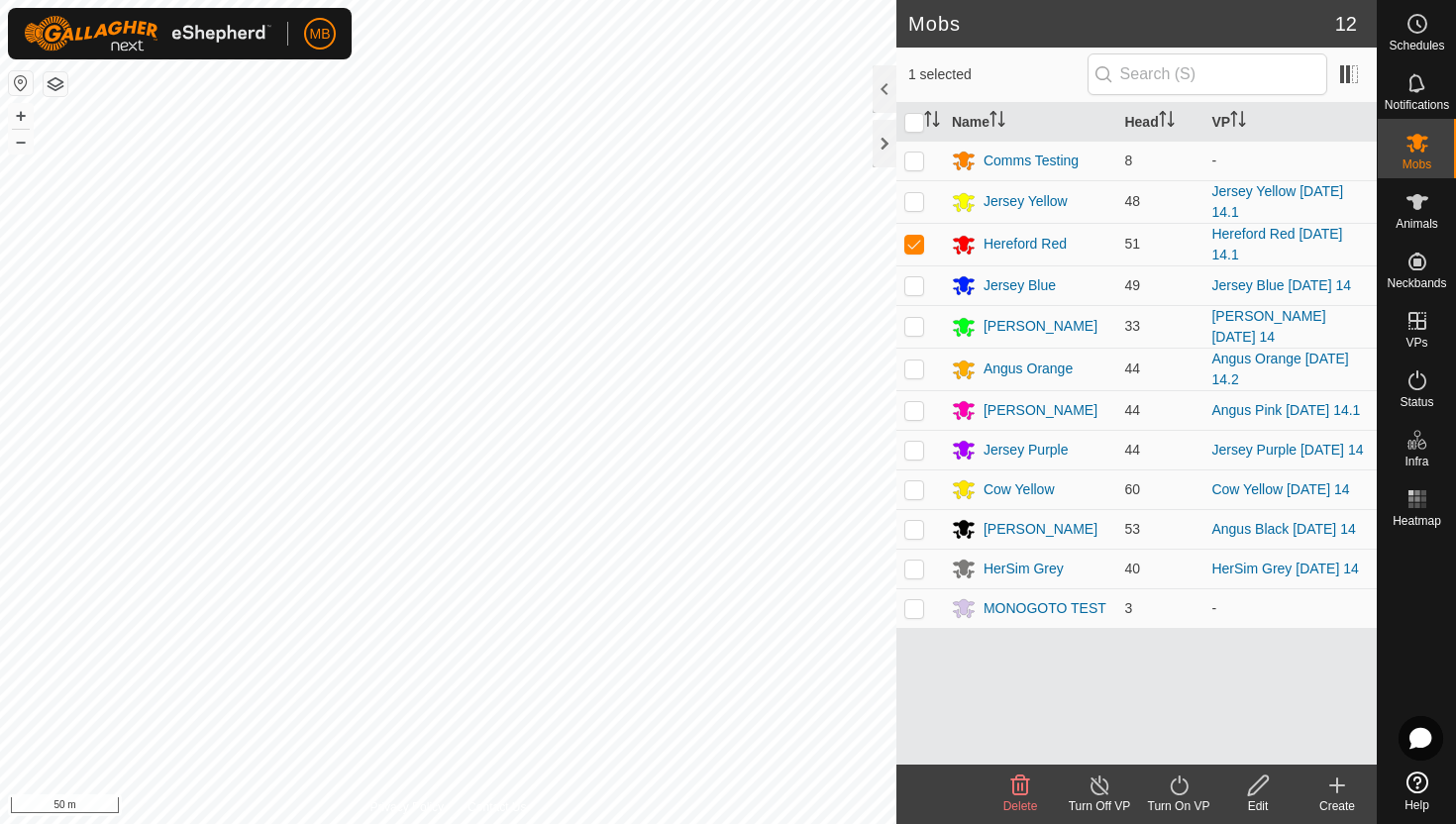 click 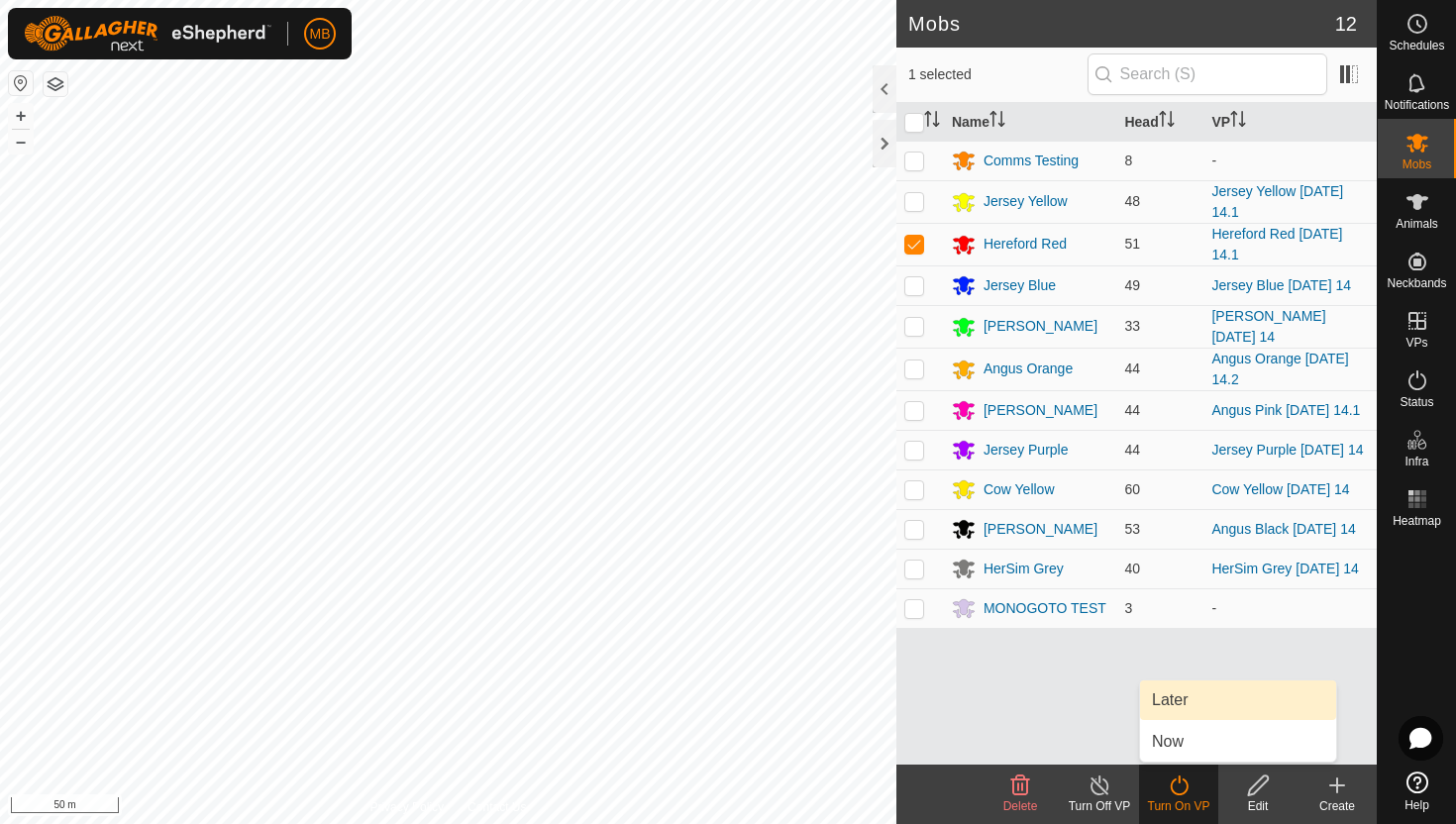 click on "Later" at bounding box center (1238, 700) 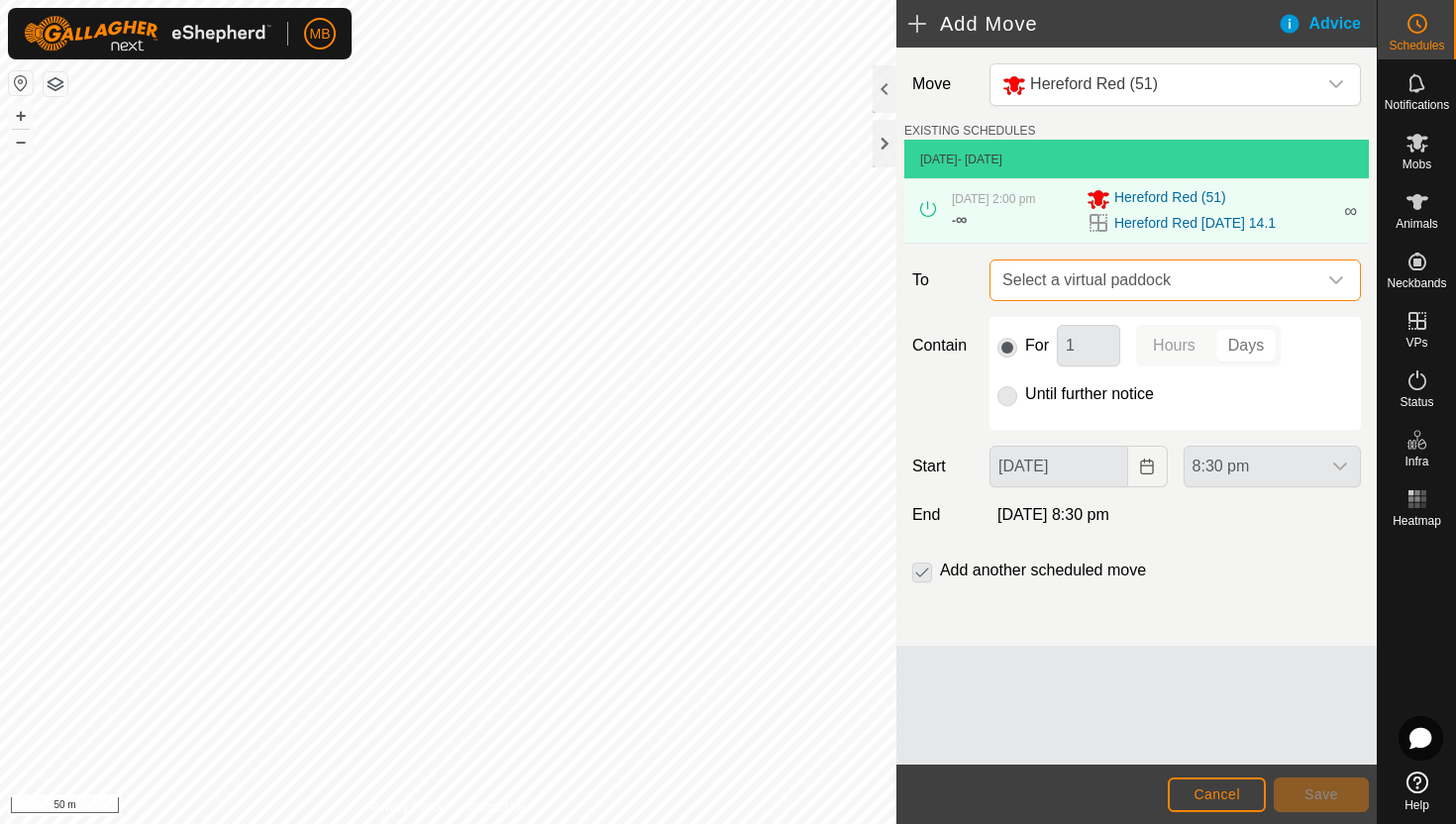 click on "Select a virtual paddock" at bounding box center (1155, 280) 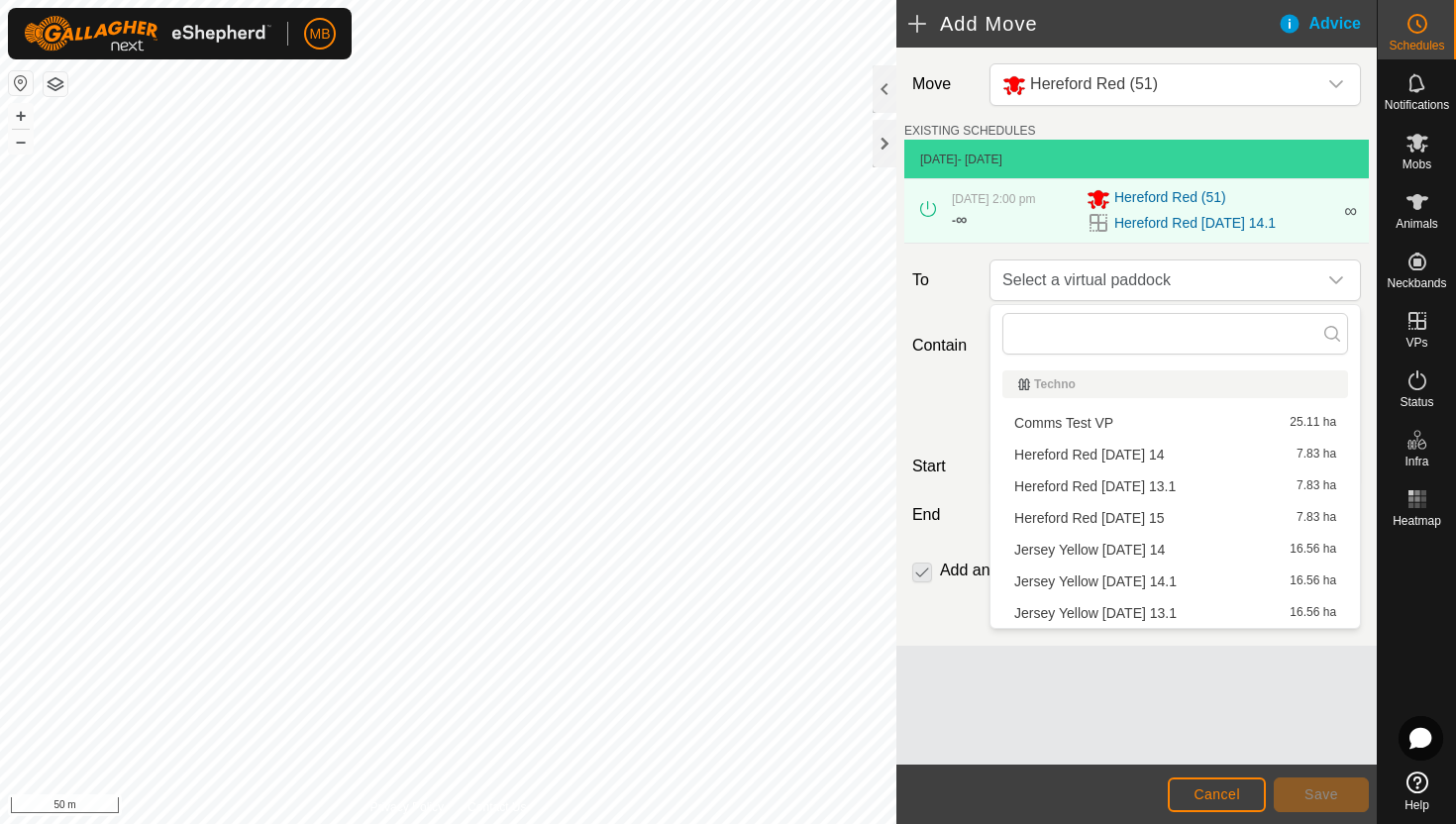 click on "Hereford Red [DATE] 15  7.83 ha" at bounding box center [1175, 518] 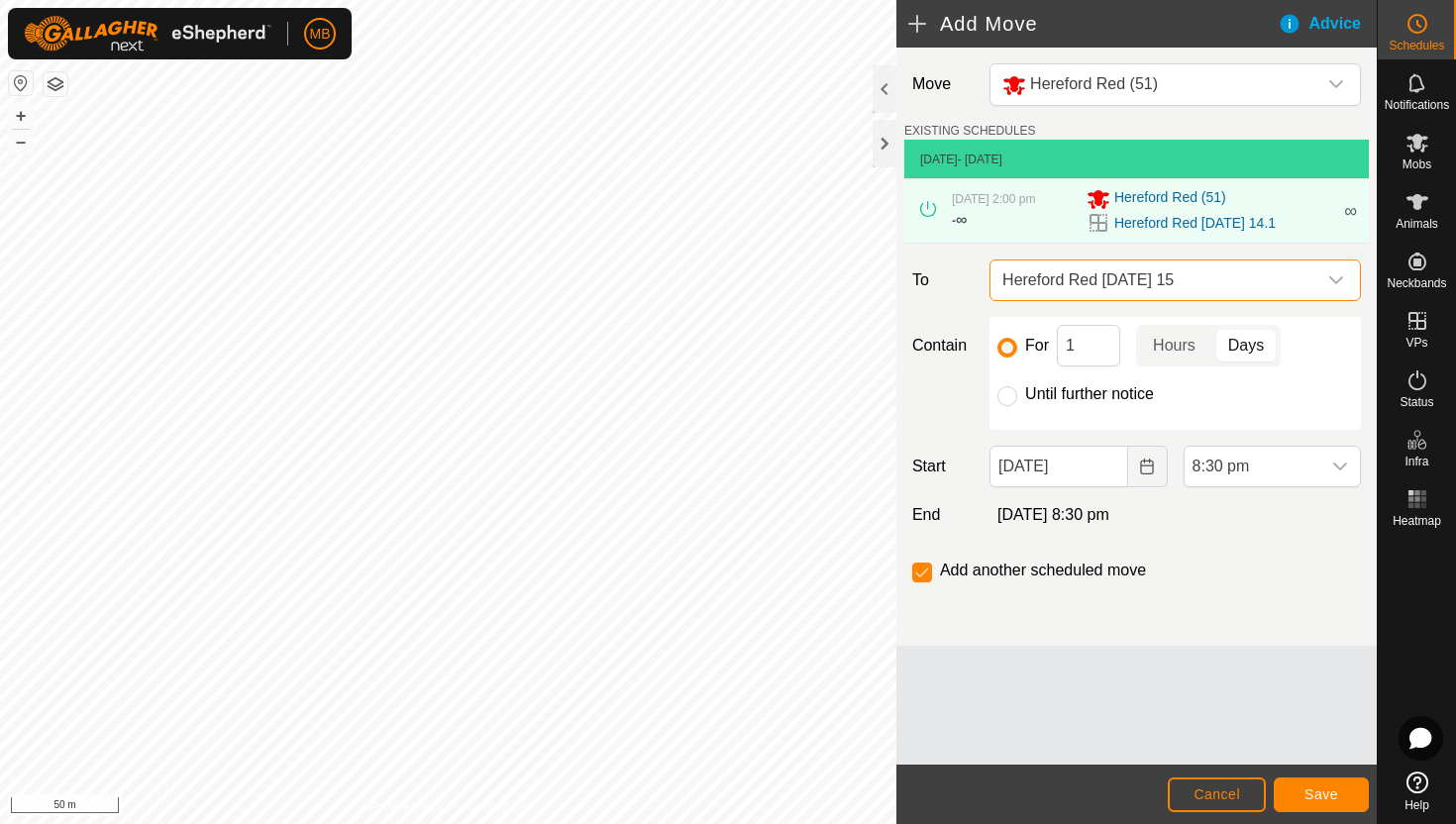 click on "Until further notice" 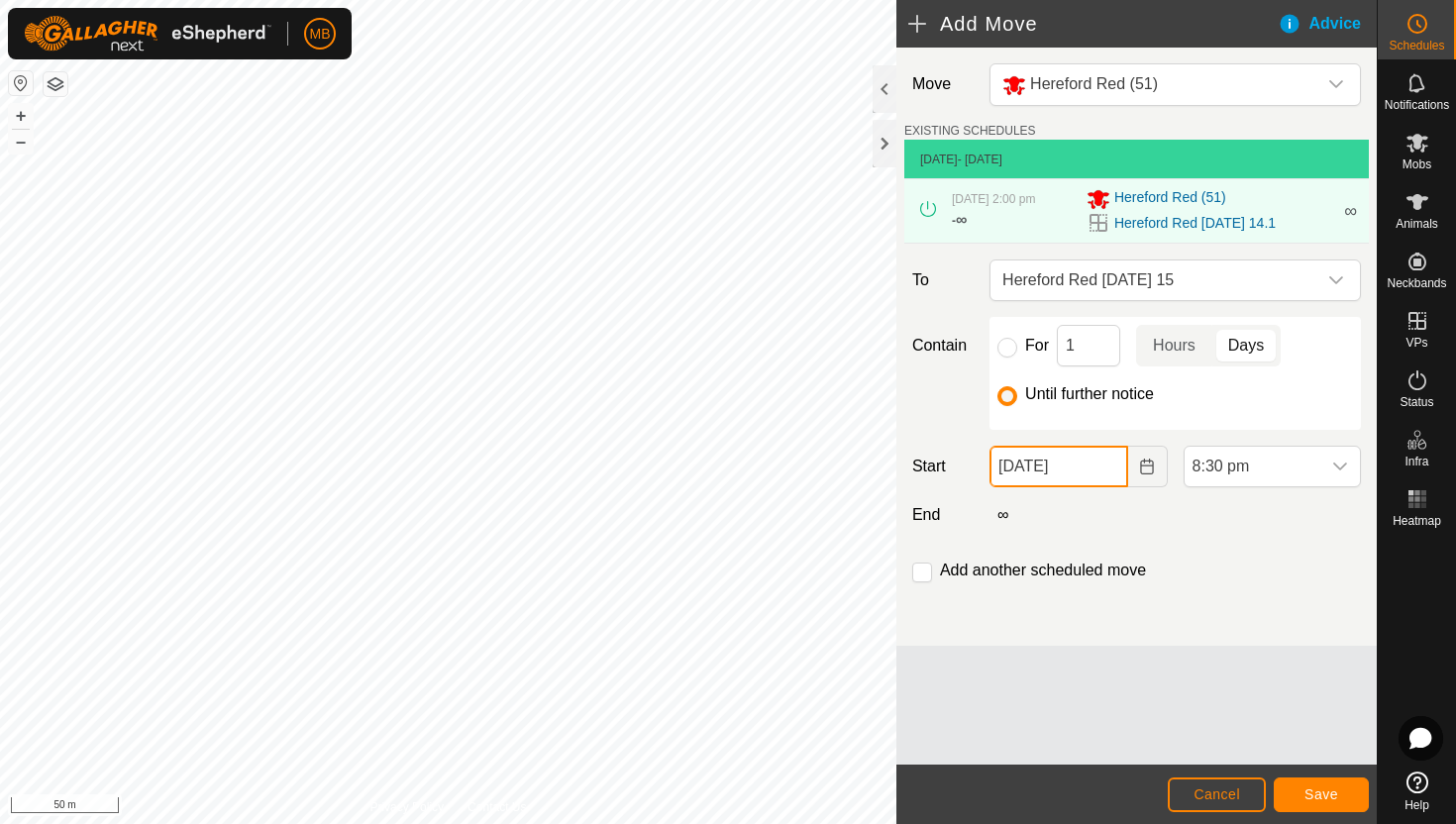 click on "[DATE]" 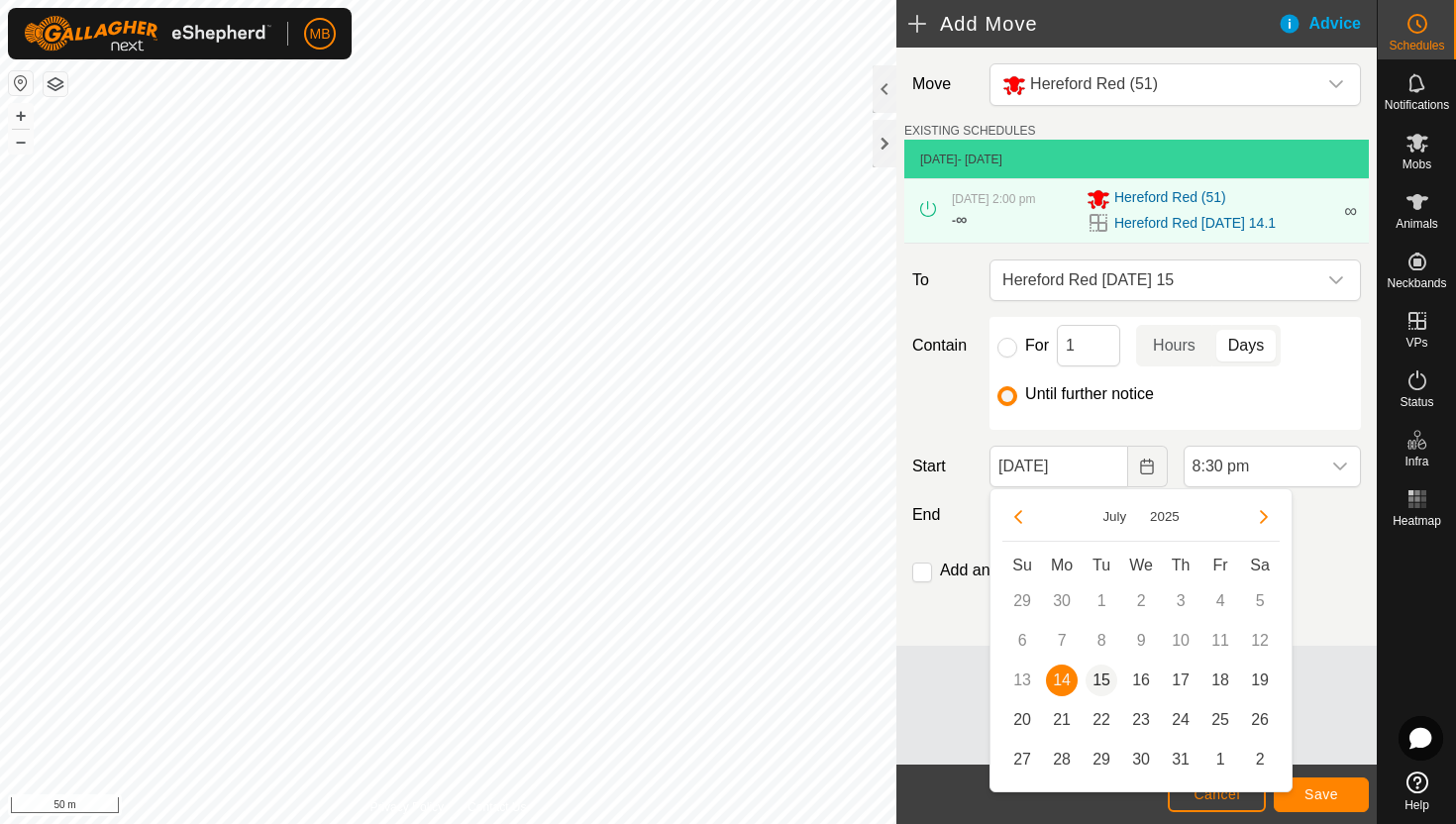 click on "15" at bounding box center [1101, 680] 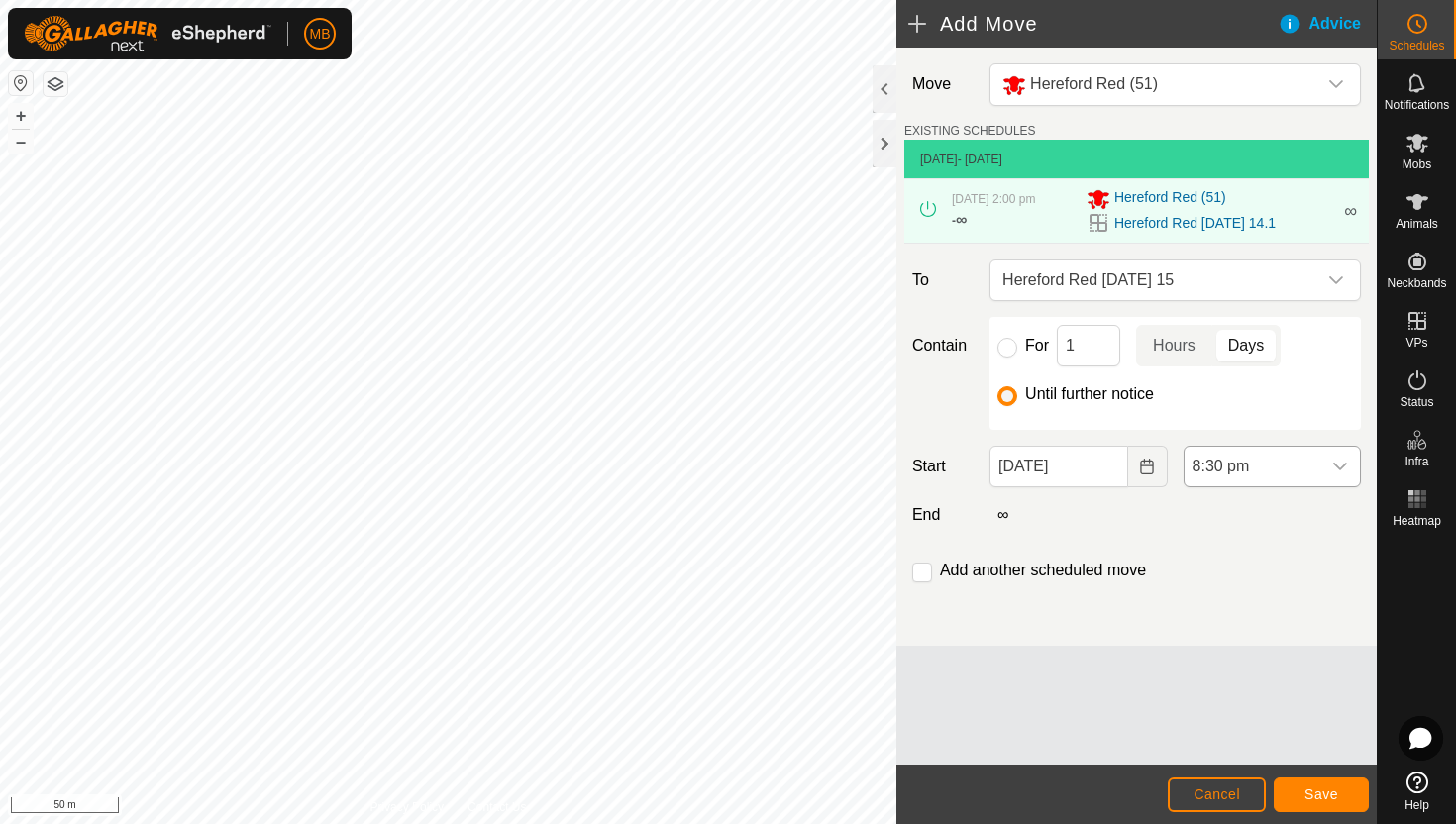 click on "8:30 pm" at bounding box center [1252, 466] 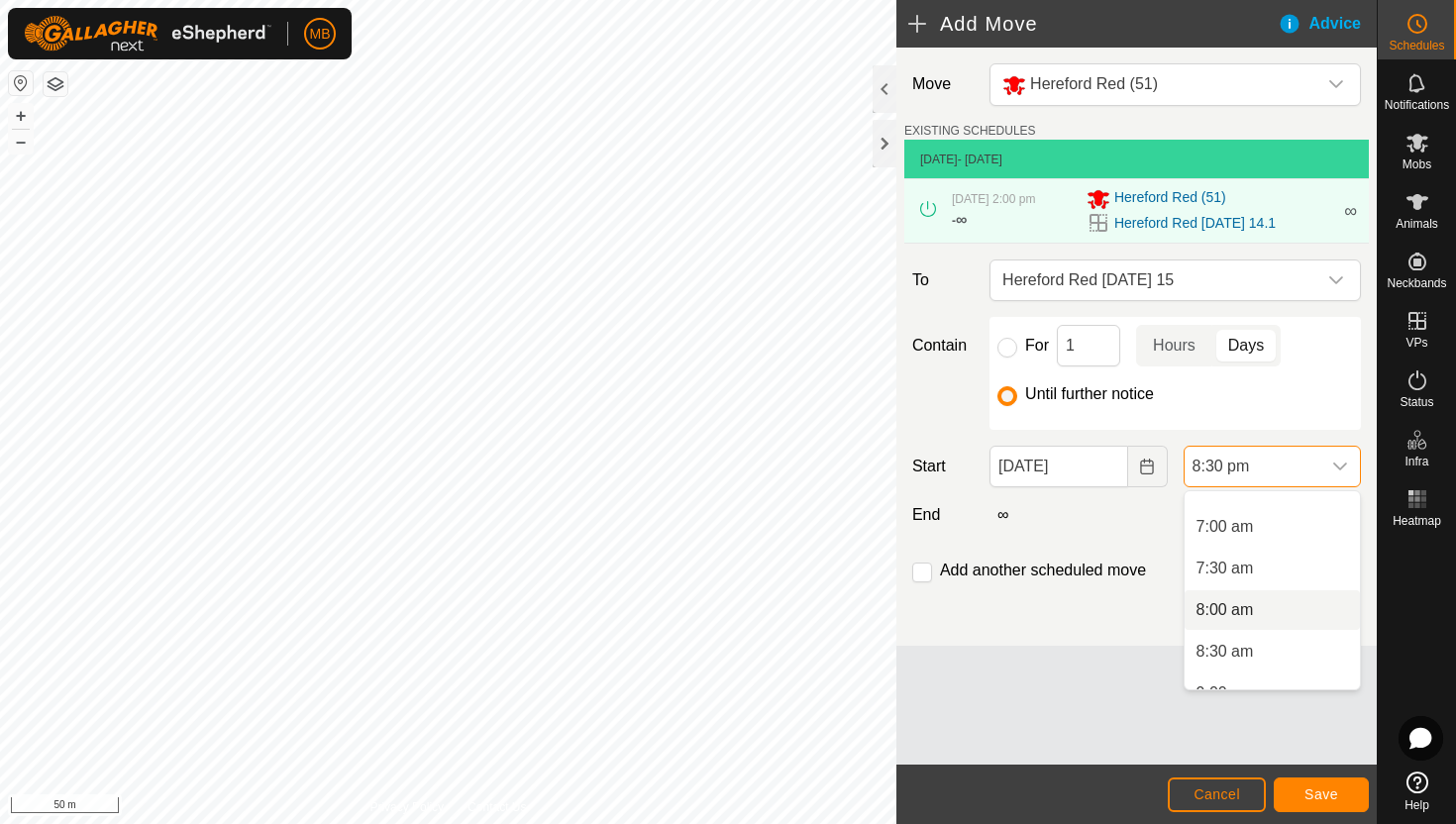 scroll, scrollTop: 563, scrollLeft: 0, axis: vertical 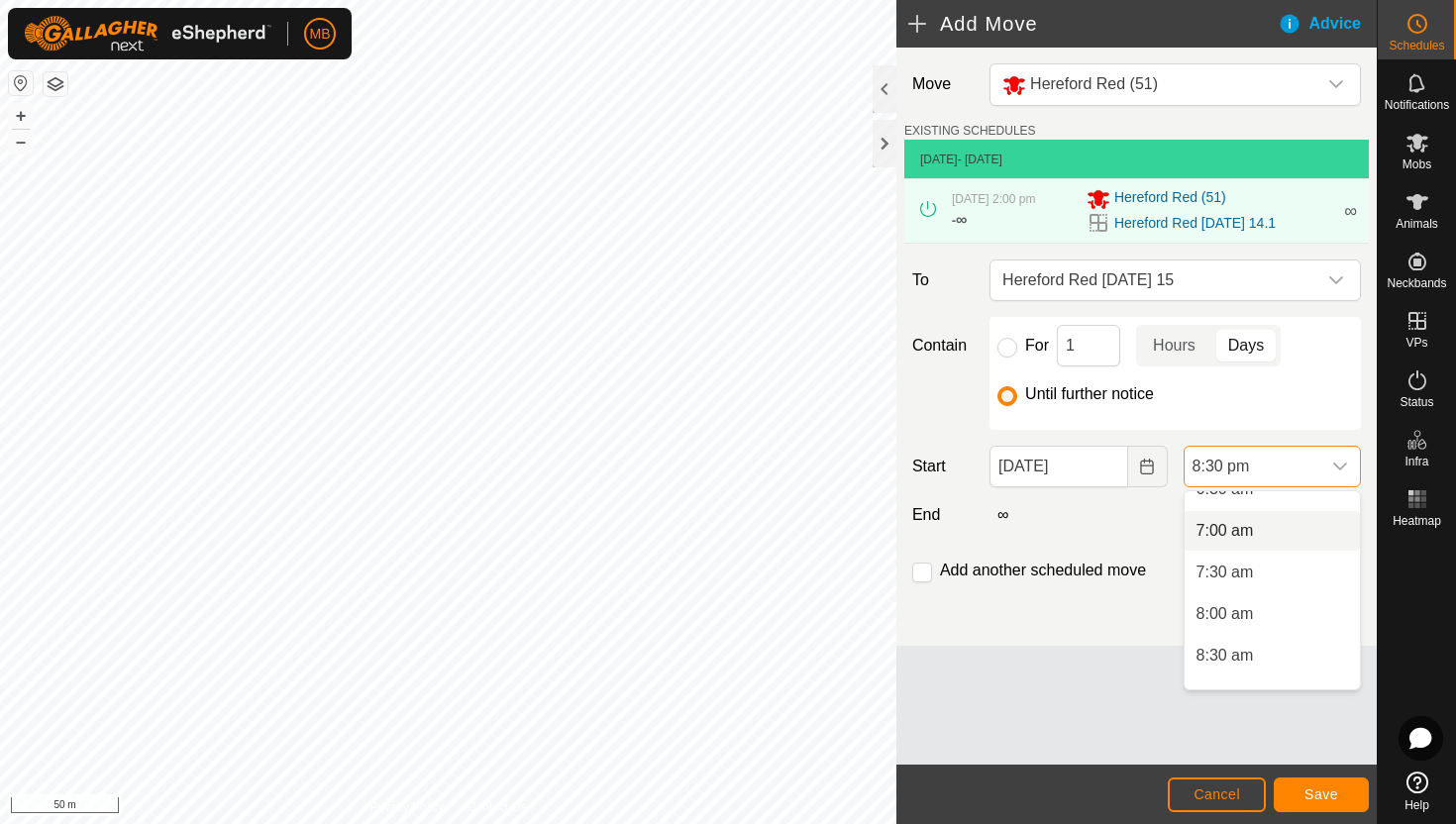click on "7:00 am" at bounding box center (1272, 531) 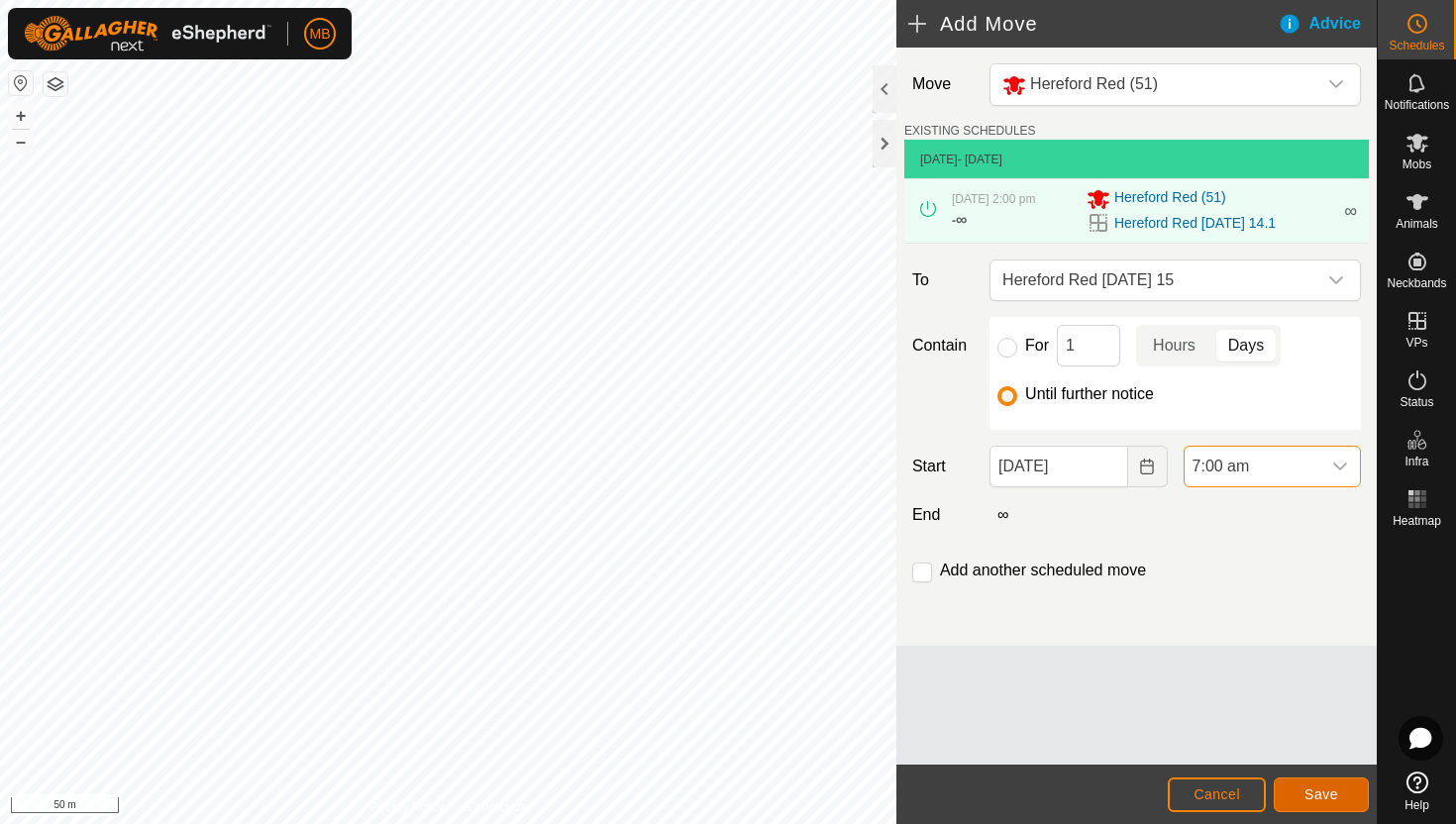 click on "Save" 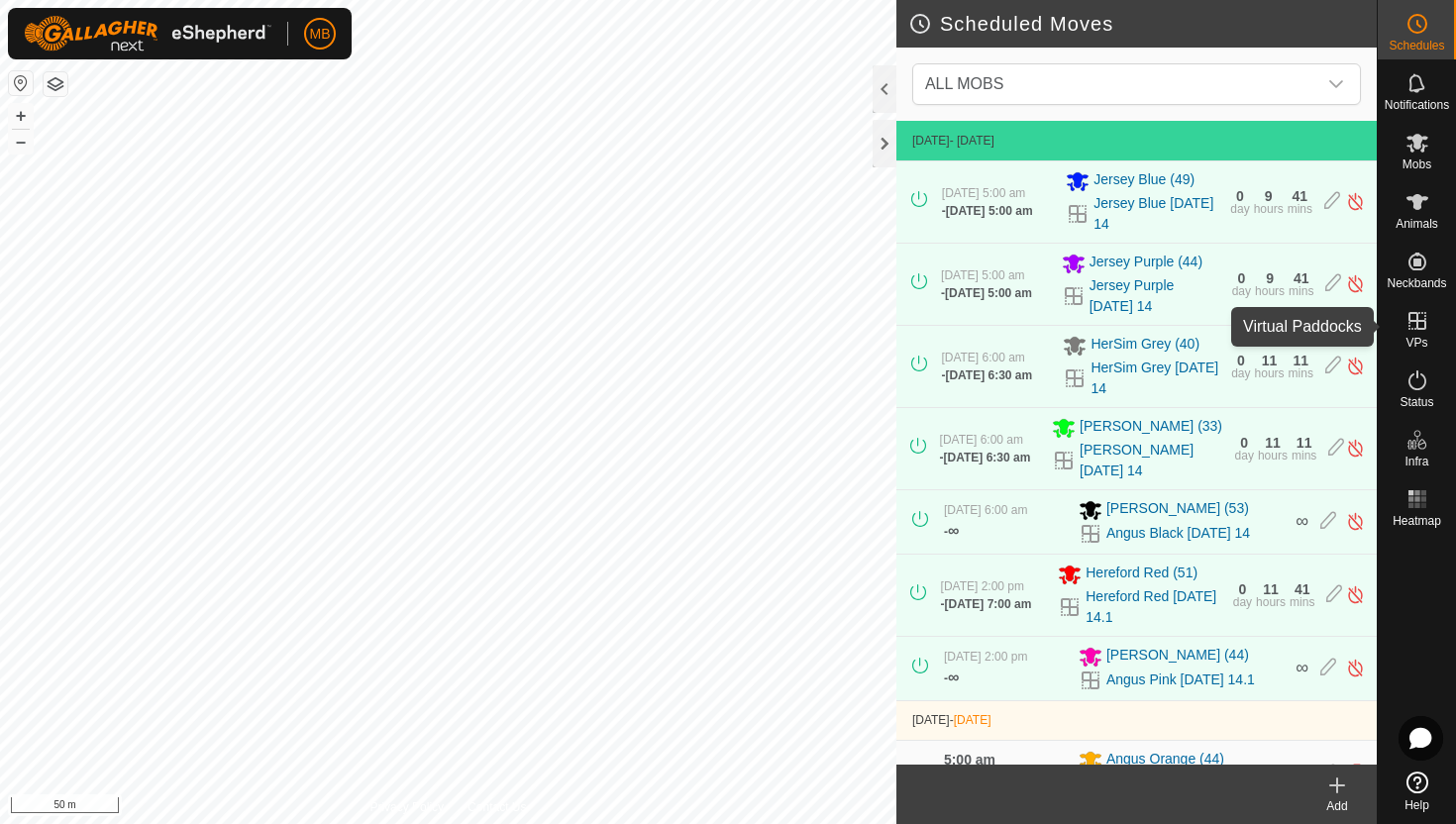 click 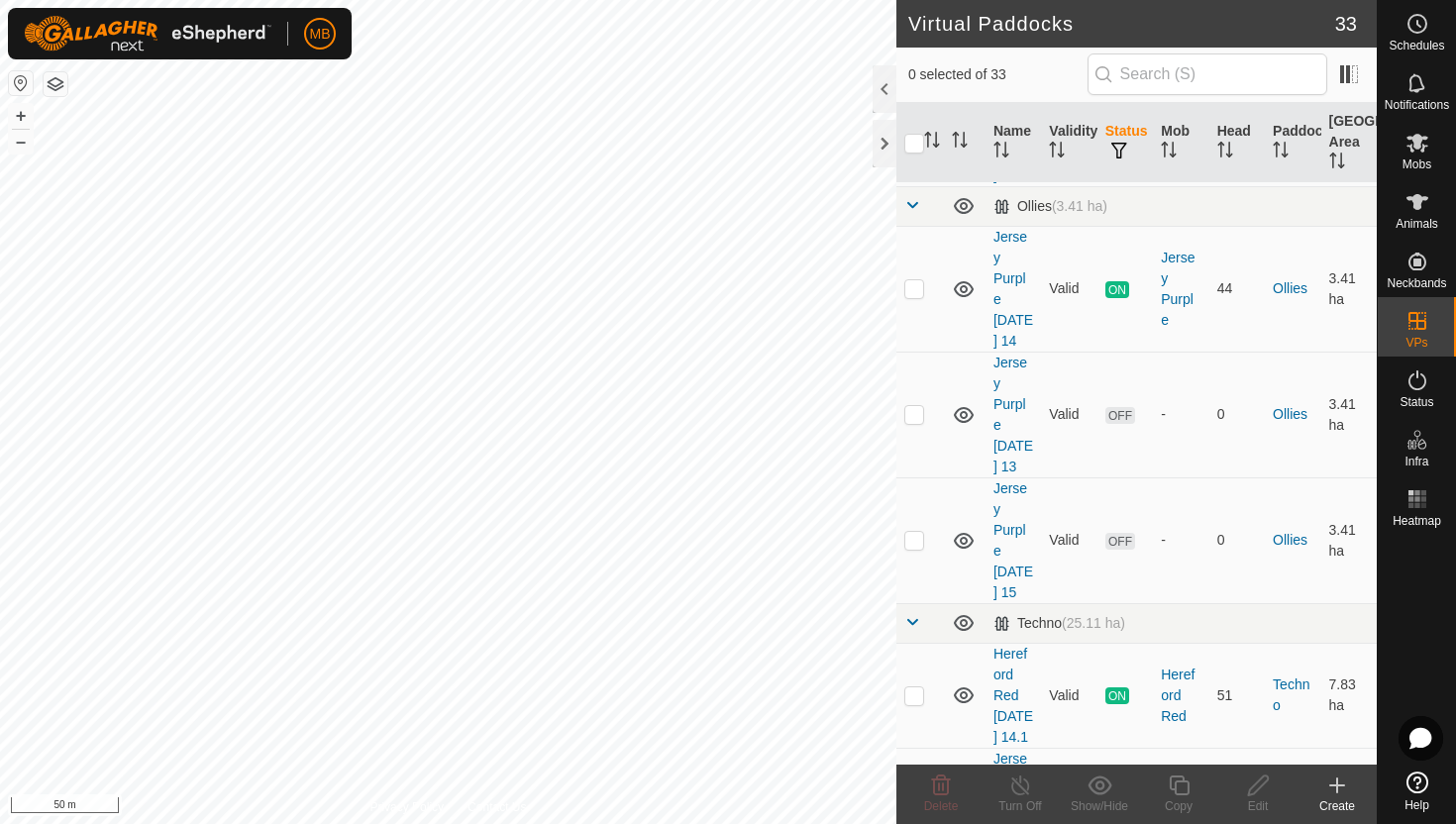 scroll, scrollTop: 2109, scrollLeft: 0, axis: vertical 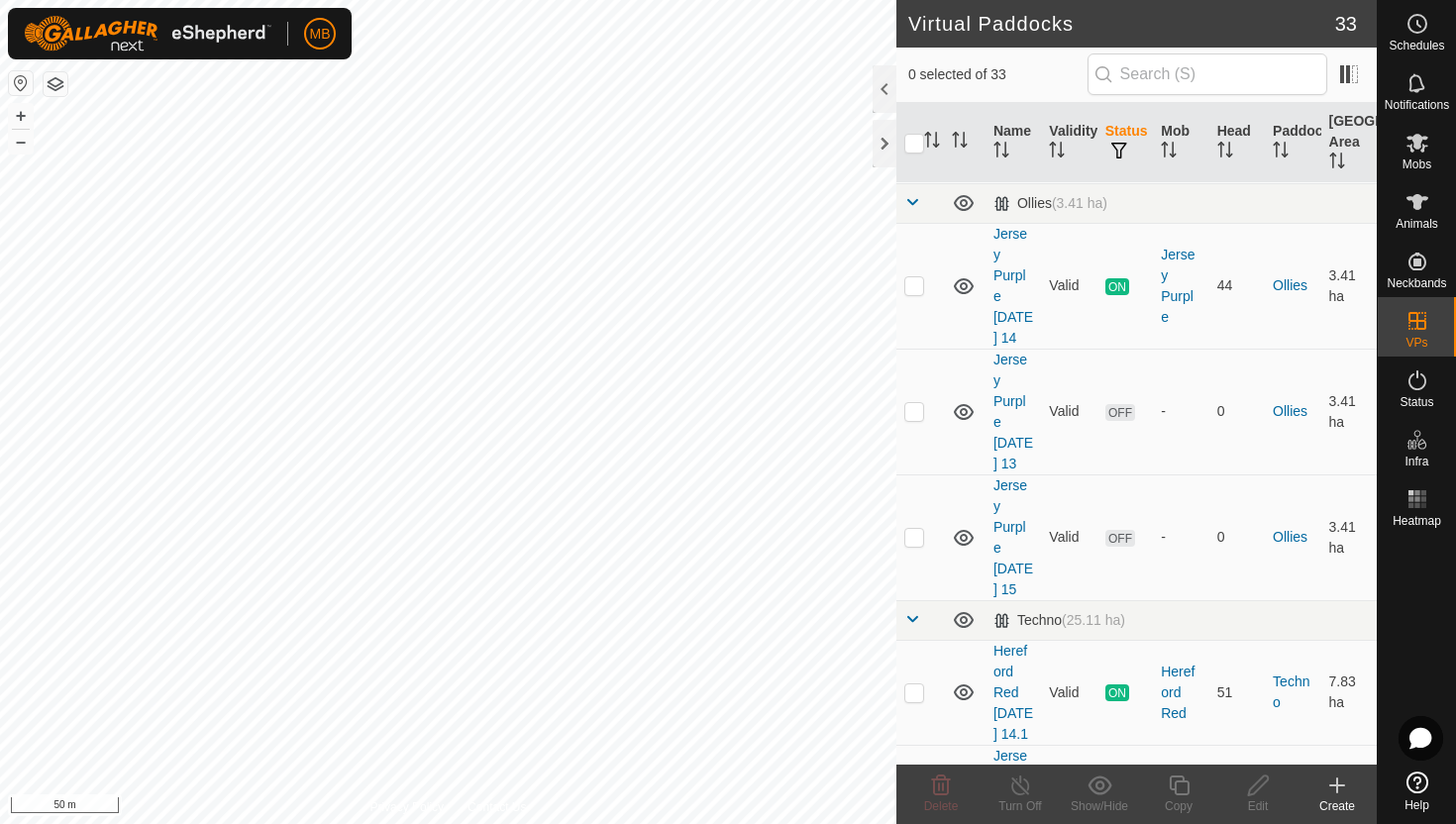 click at bounding box center (914, 798) 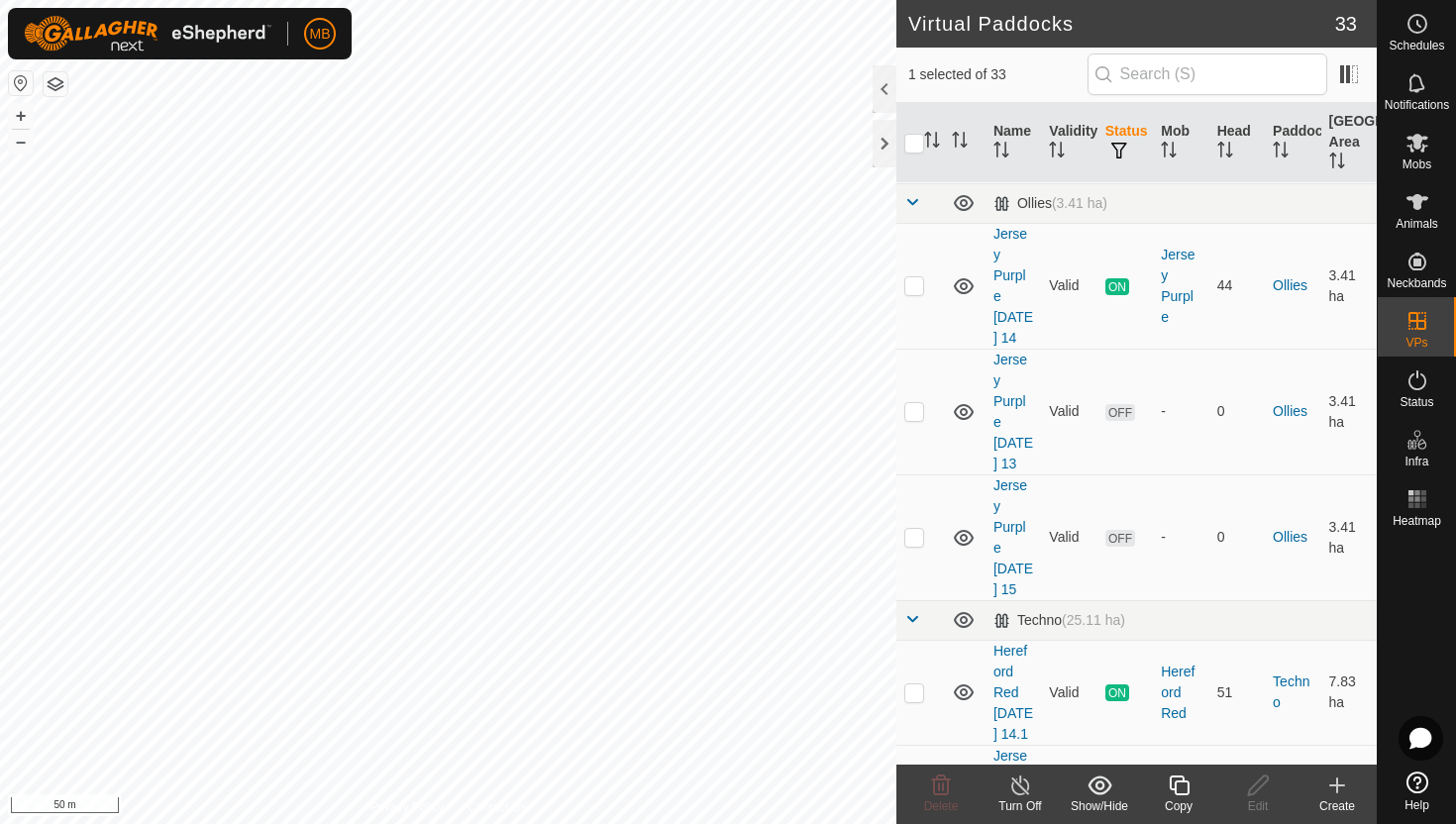 click 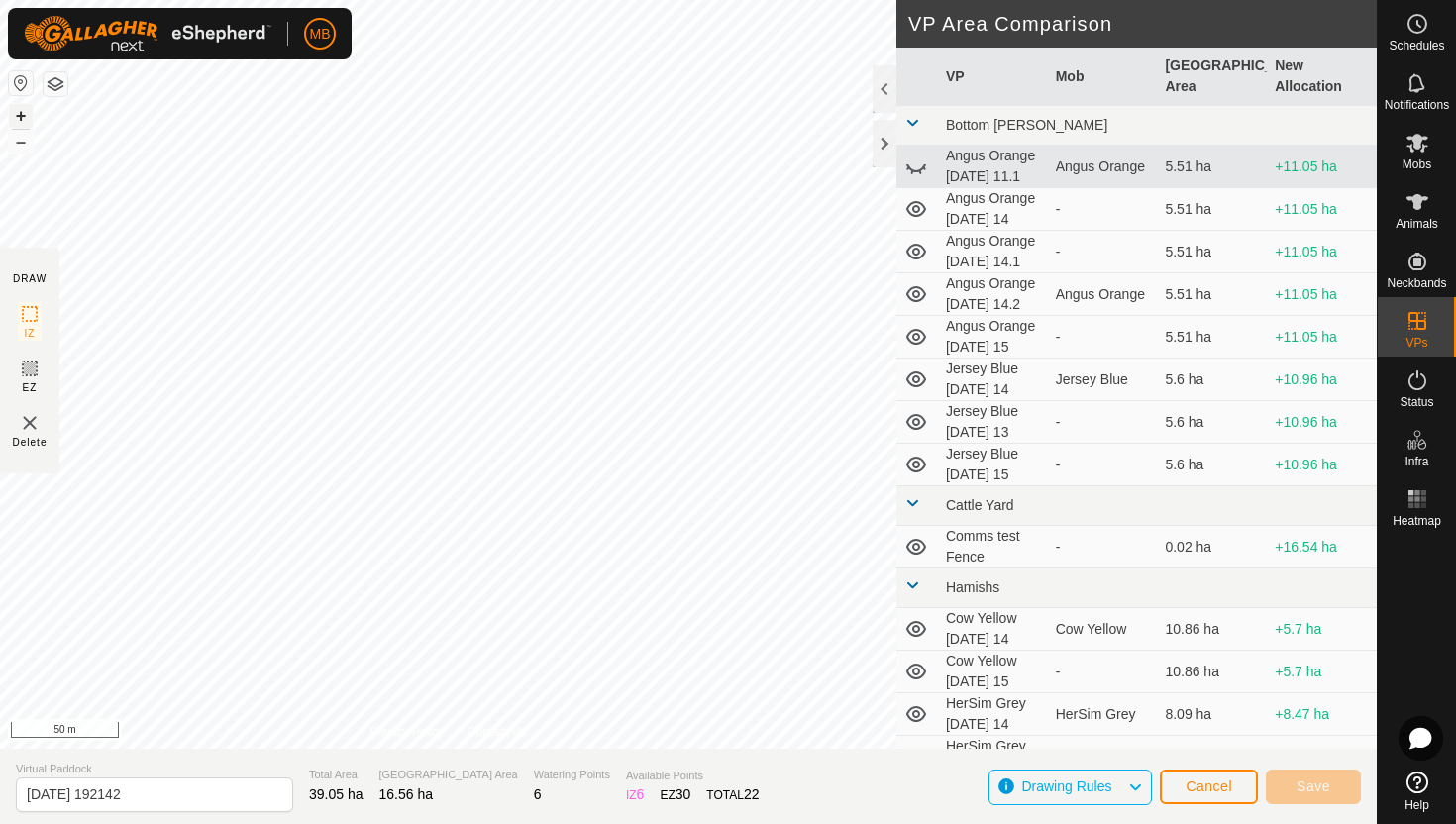 click on "+" at bounding box center [21, 116] 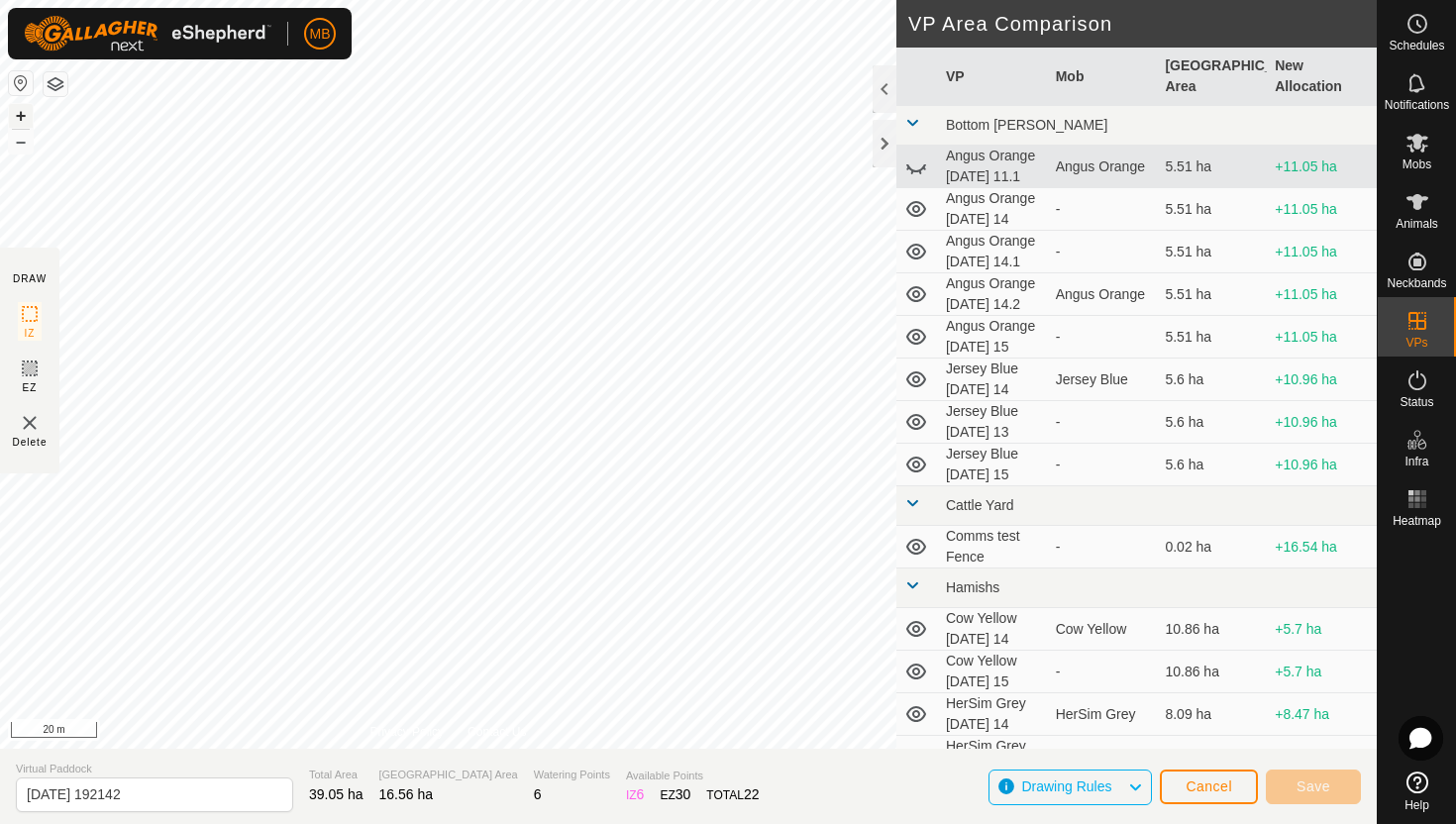 click on "+" at bounding box center [21, 116] 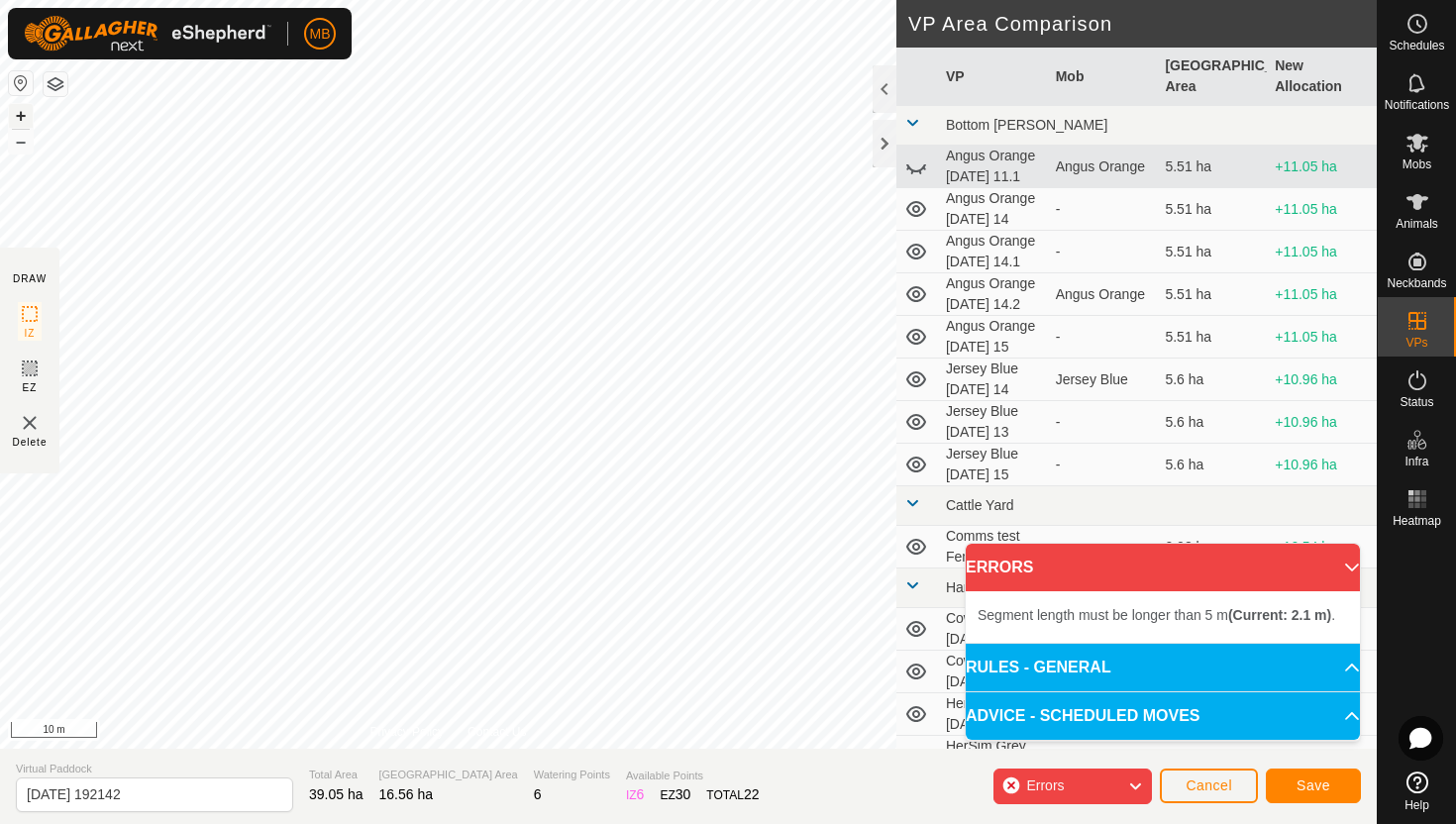 click on "+" at bounding box center (21, 116) 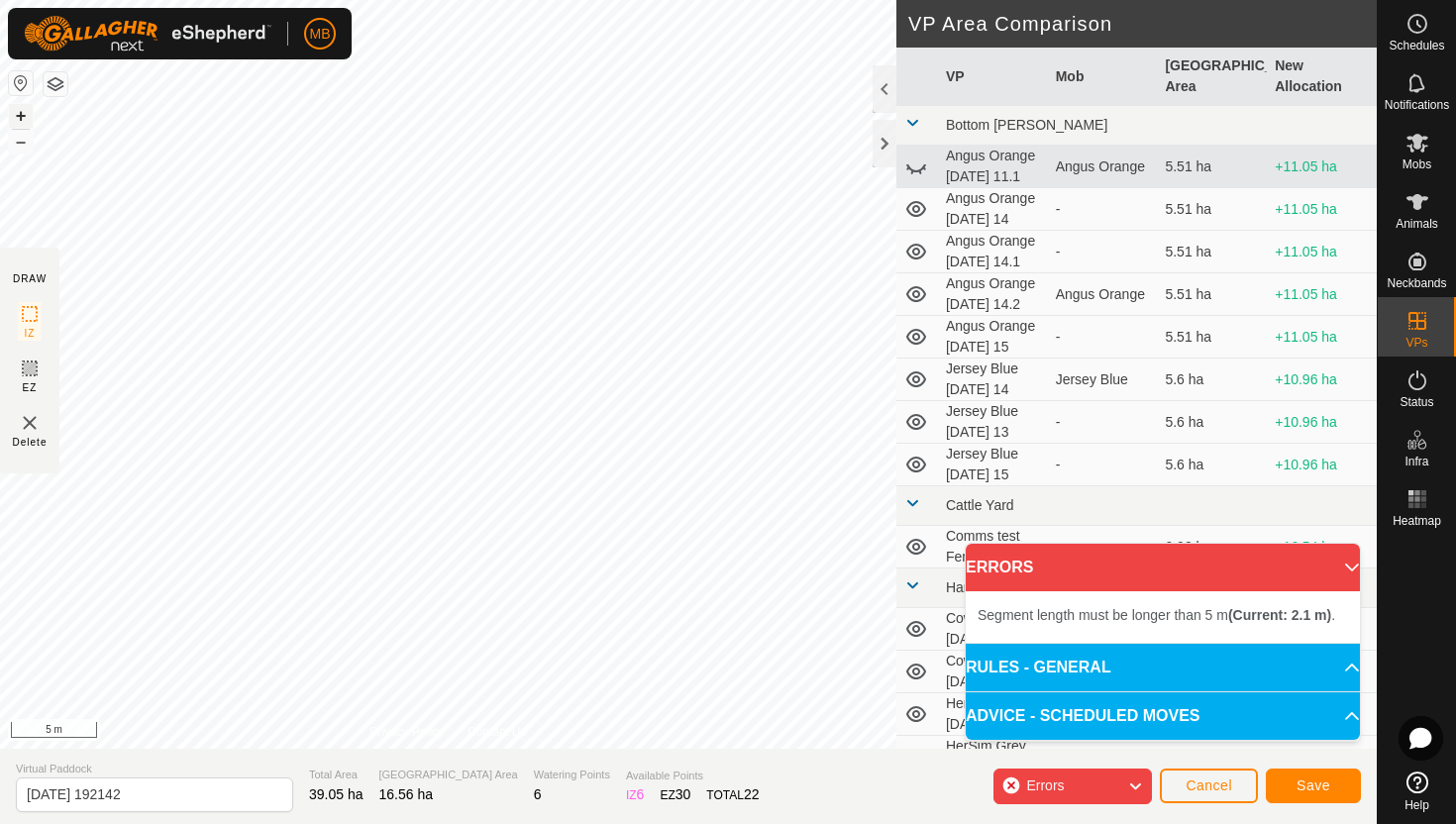 click on "+" at bounding box center [21, 116] 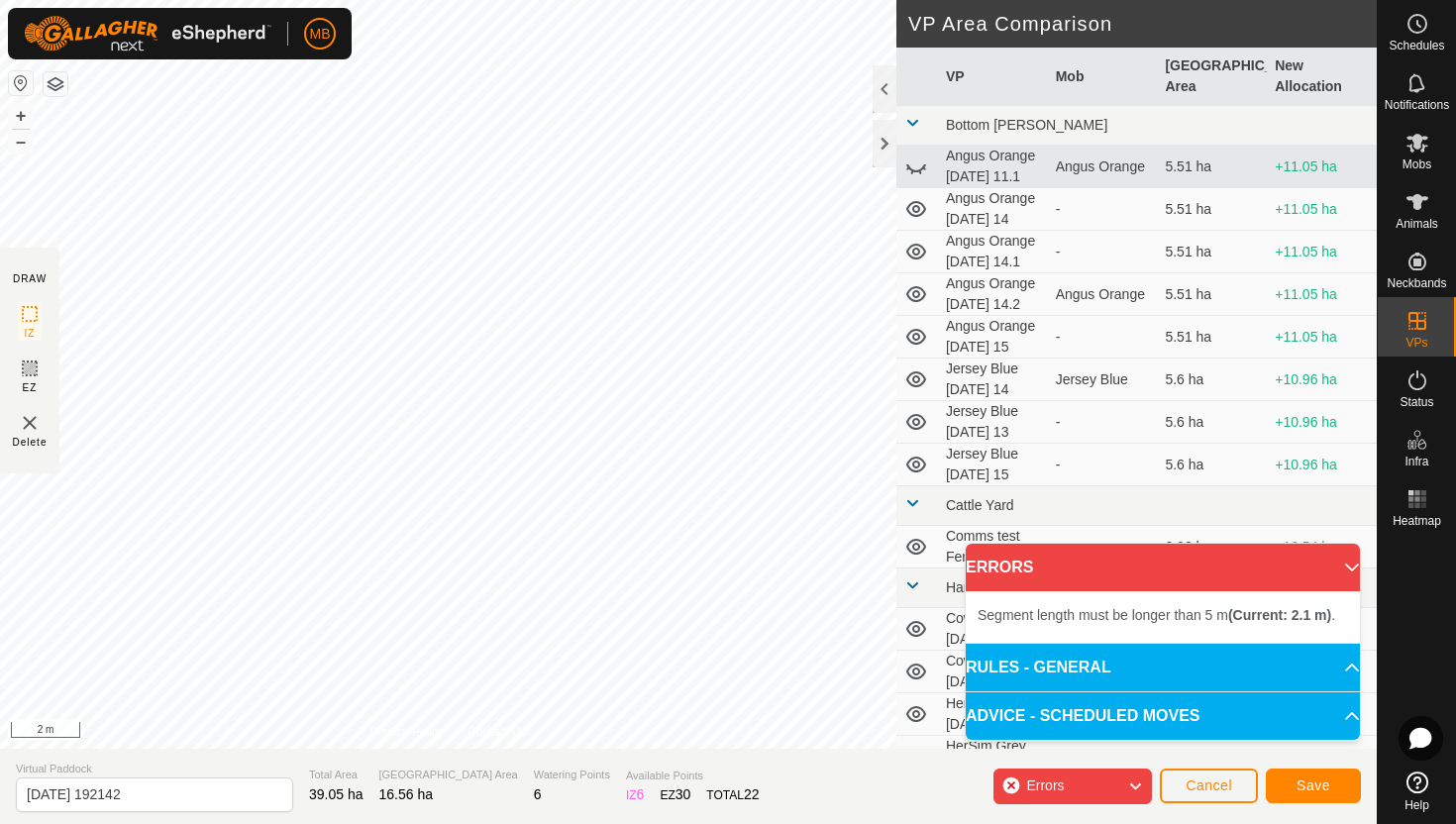 click on "MB Schedules Notifications Mobs Animals Neckbands VPs Status Infra Heatmap Help DRAW IZ EZ Delete Privacy Policy Contact Us + – ⇧ i 2 m VP Area Comparison     VP   Mob   Grazing Area   New Allocation  Bottom [PERSON_NAME] Orange [DATE] 11.1   Angus Orange   5.51 ha  +11.05 ha  Angus Orange [DATE] 14  -  5.51 ha  +11.05 ha  Angus Orange [DATE] 14.1  -  5.51 ha  +11.05 ha  Angus Orange [DATE] 14.2   Angus Orange   5.51 ha  +11.05 ha  Angus Orange [DATE] 15  -  5.51 ha  +11.05 ha  Jersey Blue [DATE] 14   Jersey Blue   5.6 ha  +10.96 ha  Jersey Blue [DATE] 13  -  5.6 ha  +10.96 ha  Jersey Blue [DATE] 15  -  5.6 ha  +10.96 ha Cattle Yard  Comms test Fence  -  0.02 ha  +16.54 ha Hamishs  Cow Yellow [DATE] 14   Cow Yellow   10.86 ha  +5.7 ha  Cow Yellow [DATE] 15  -  10.86 ha  +5.7 ha  HerSim Grey [DATE] 14   HerSim Grey   8.09 ha  +8.47 ha  HerSim Grey [DATE] 13.2  -  8.09 ha  +8.47 ha  HerSim Grey [DATE] 15  -  8.09 ha  +8.47 ha Normans  [PERSON_NAME] [DATE] 14   [PERSON_NAME]   8.8 ha  +7.76 ha -  8.8 ha  - -" 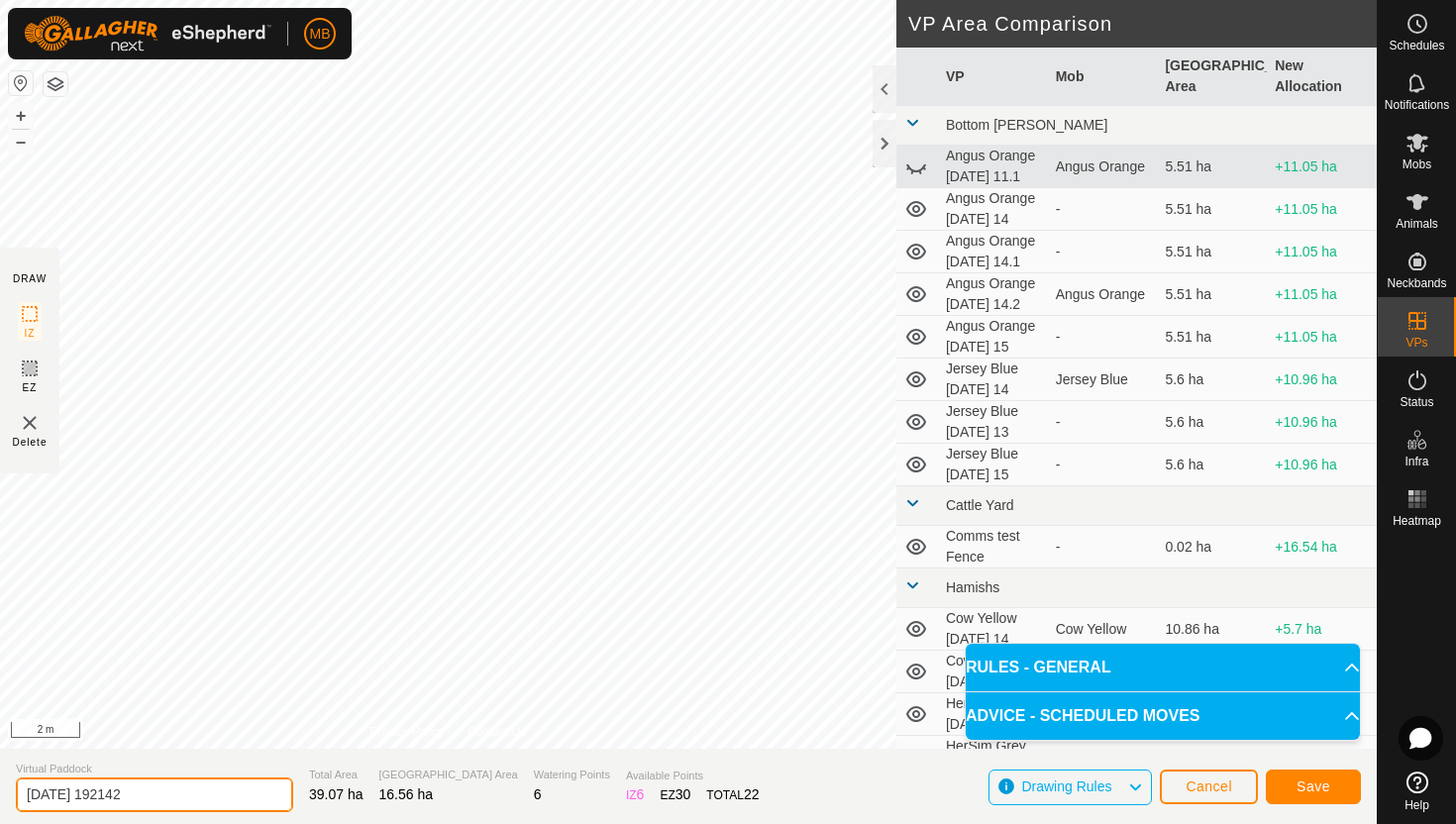 click on "[DATE] 192142" 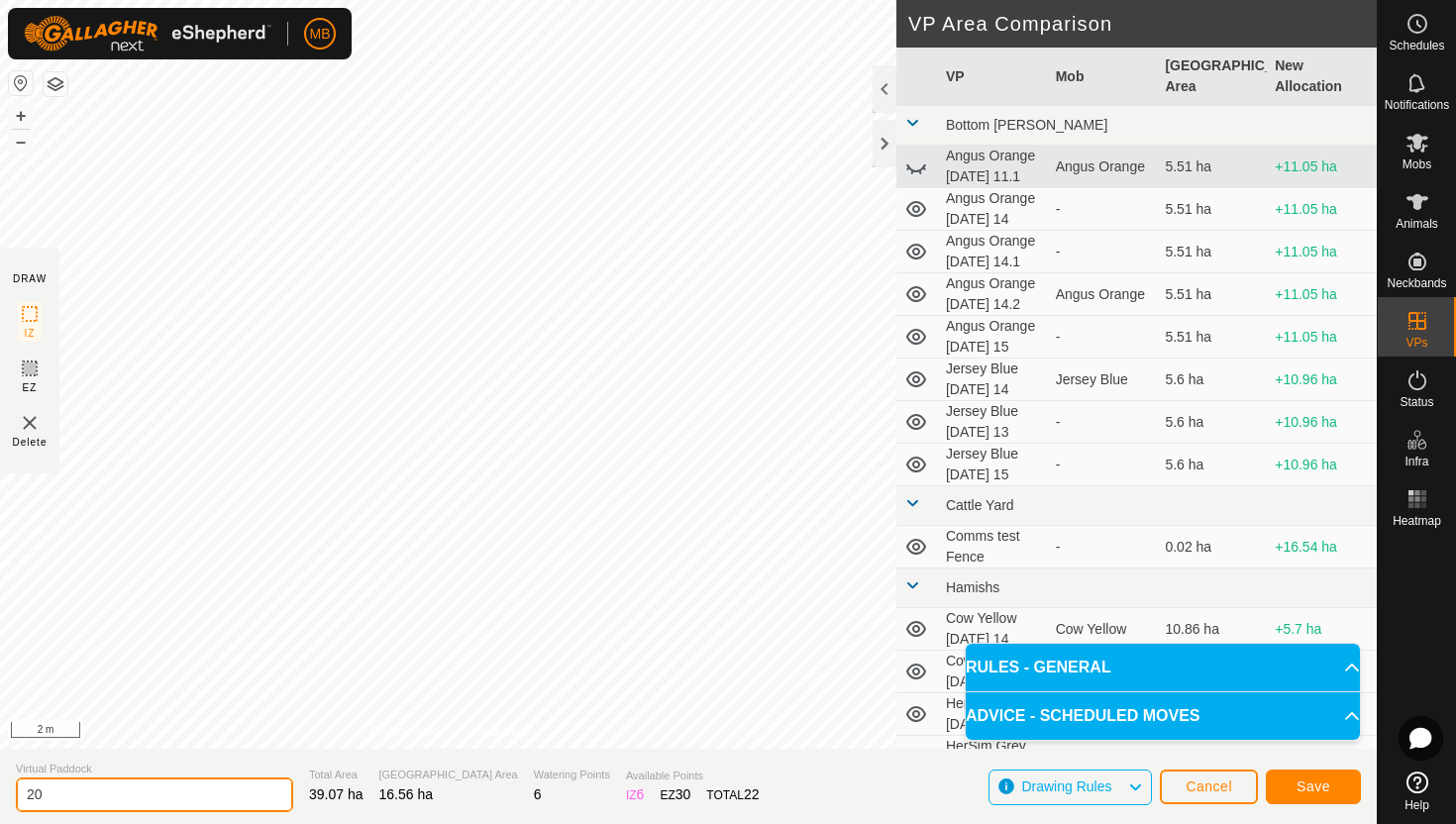 type on "2" 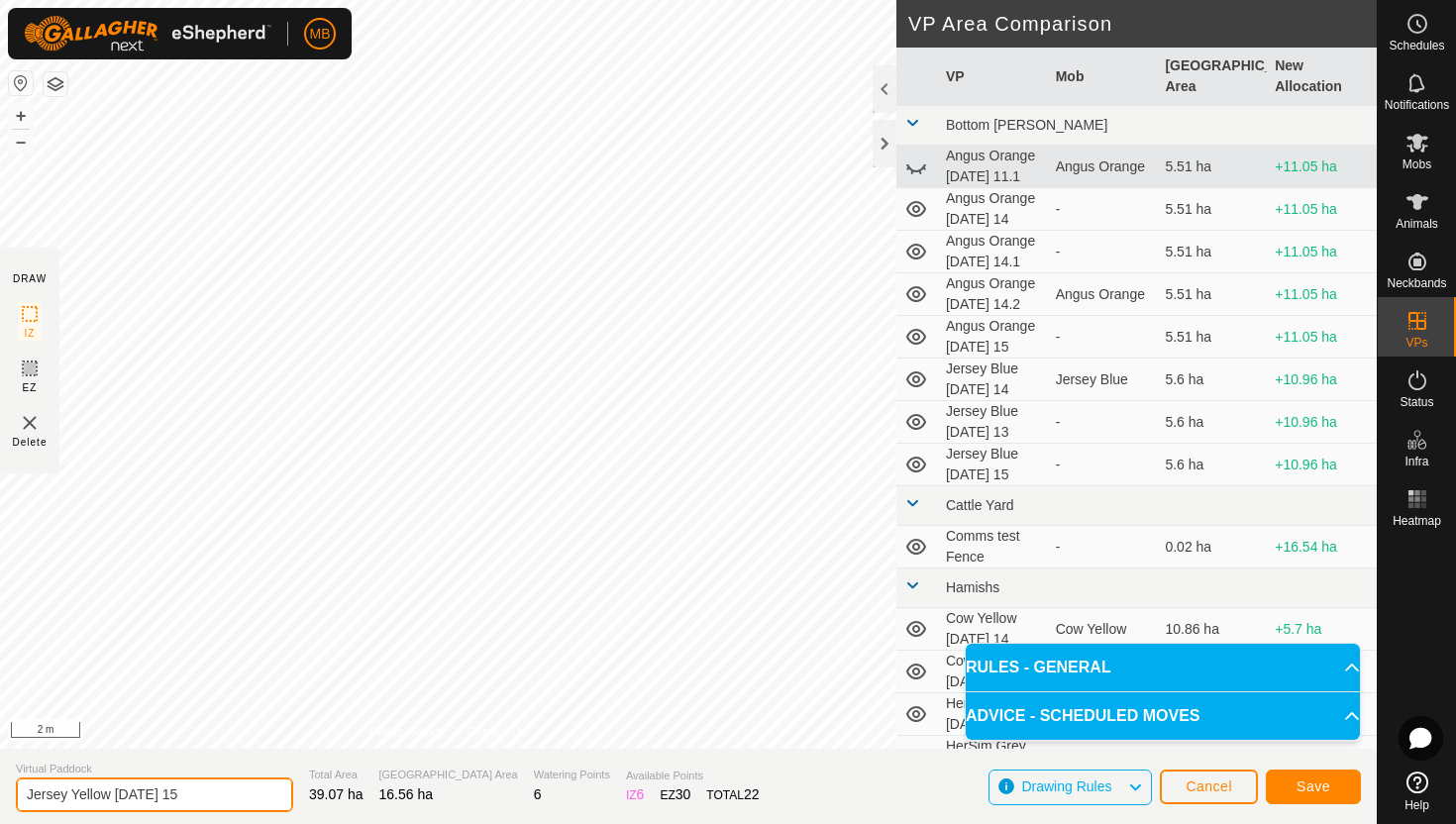 type on "Jersey Yellow [DATE] 15" 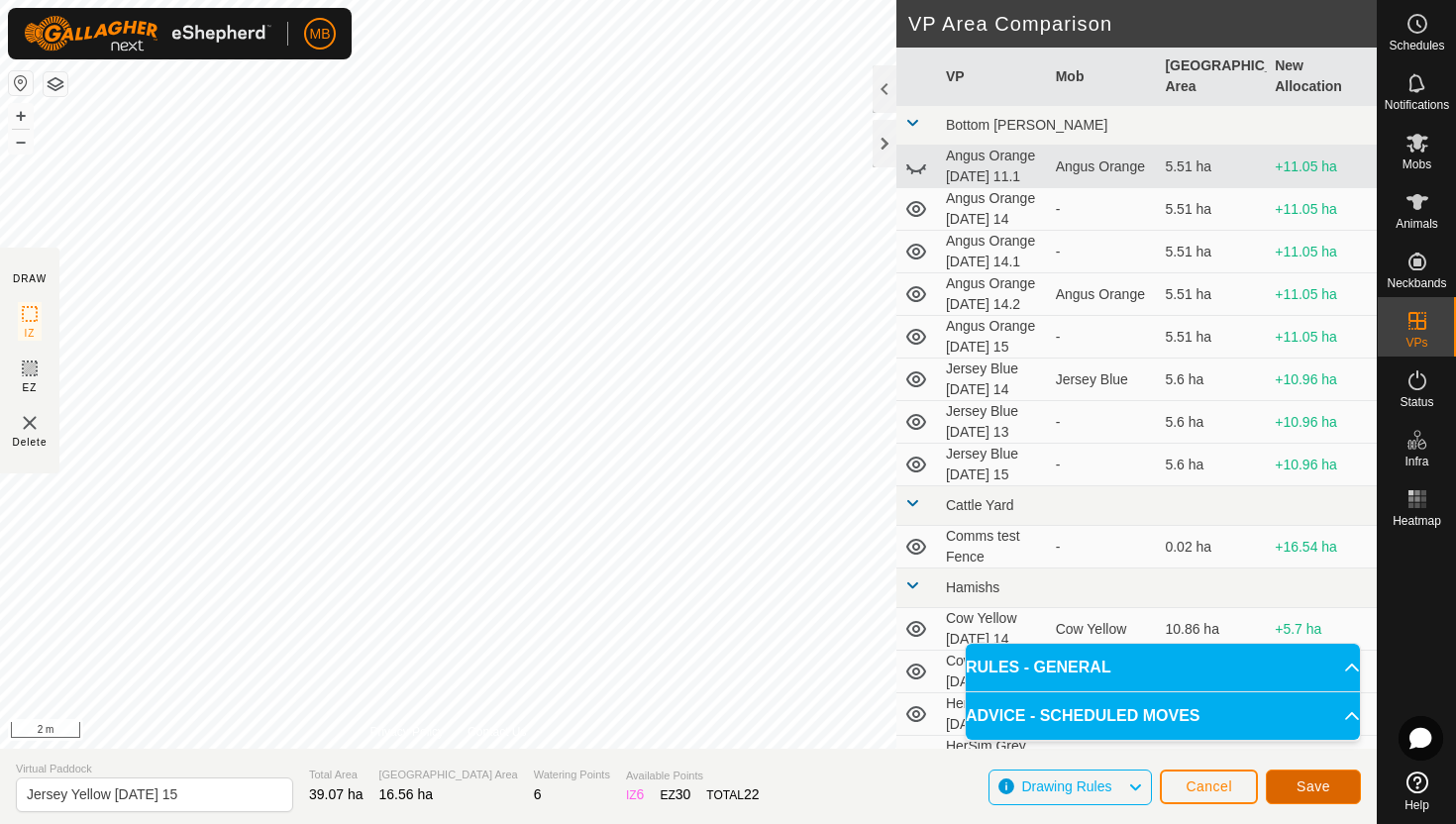 click on "Save" 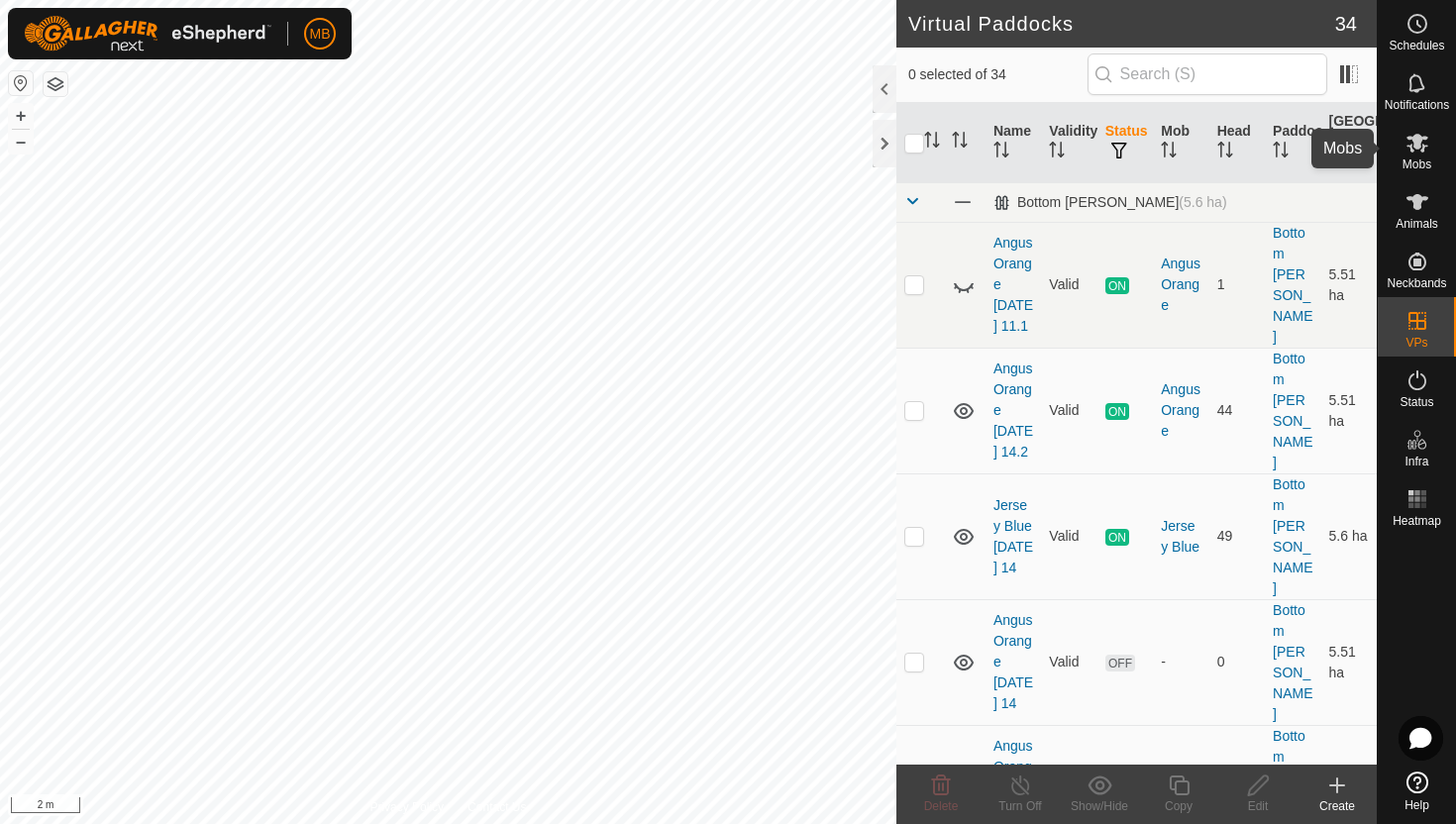 click 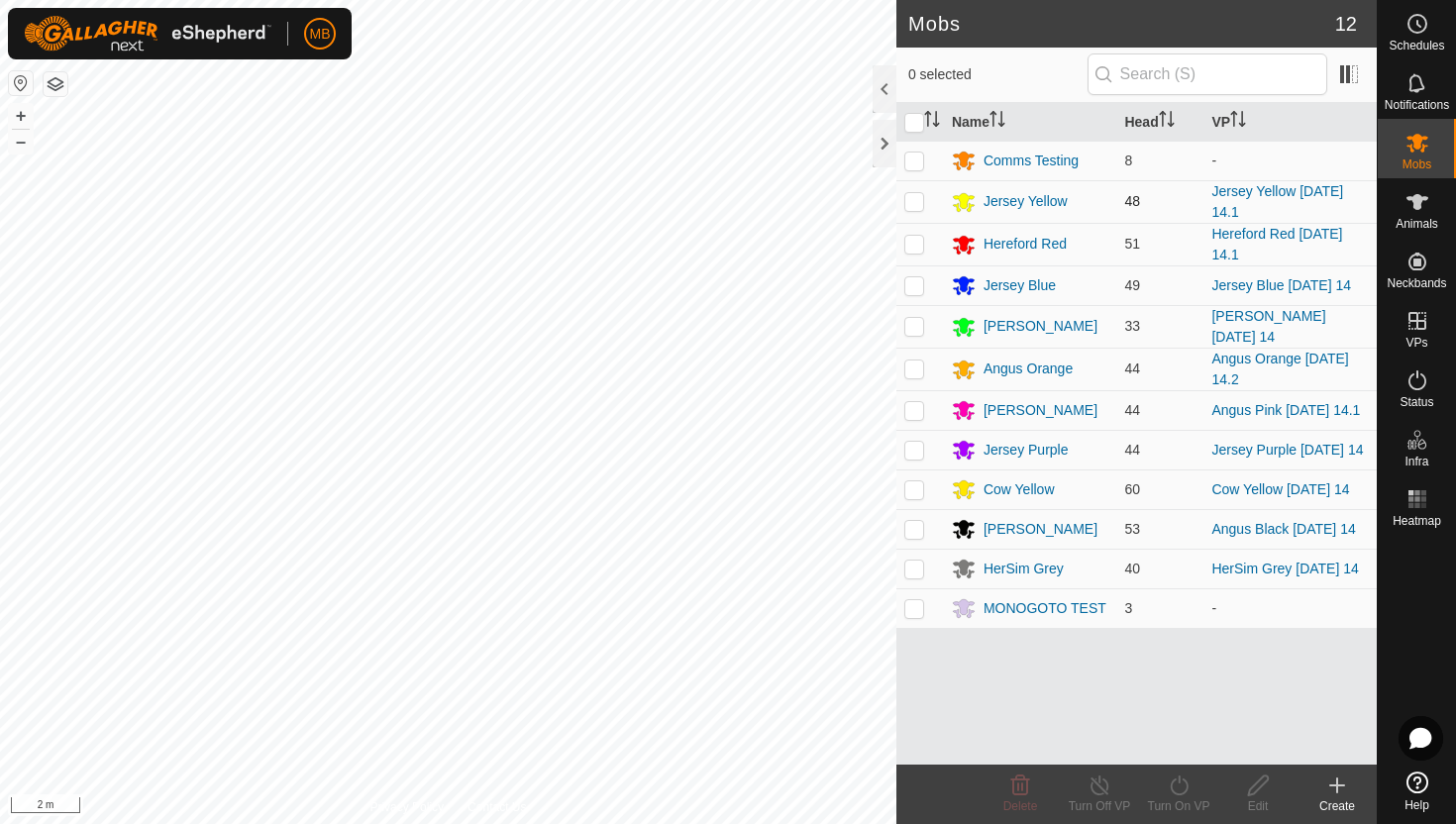 click at bounding box center [914, 201] 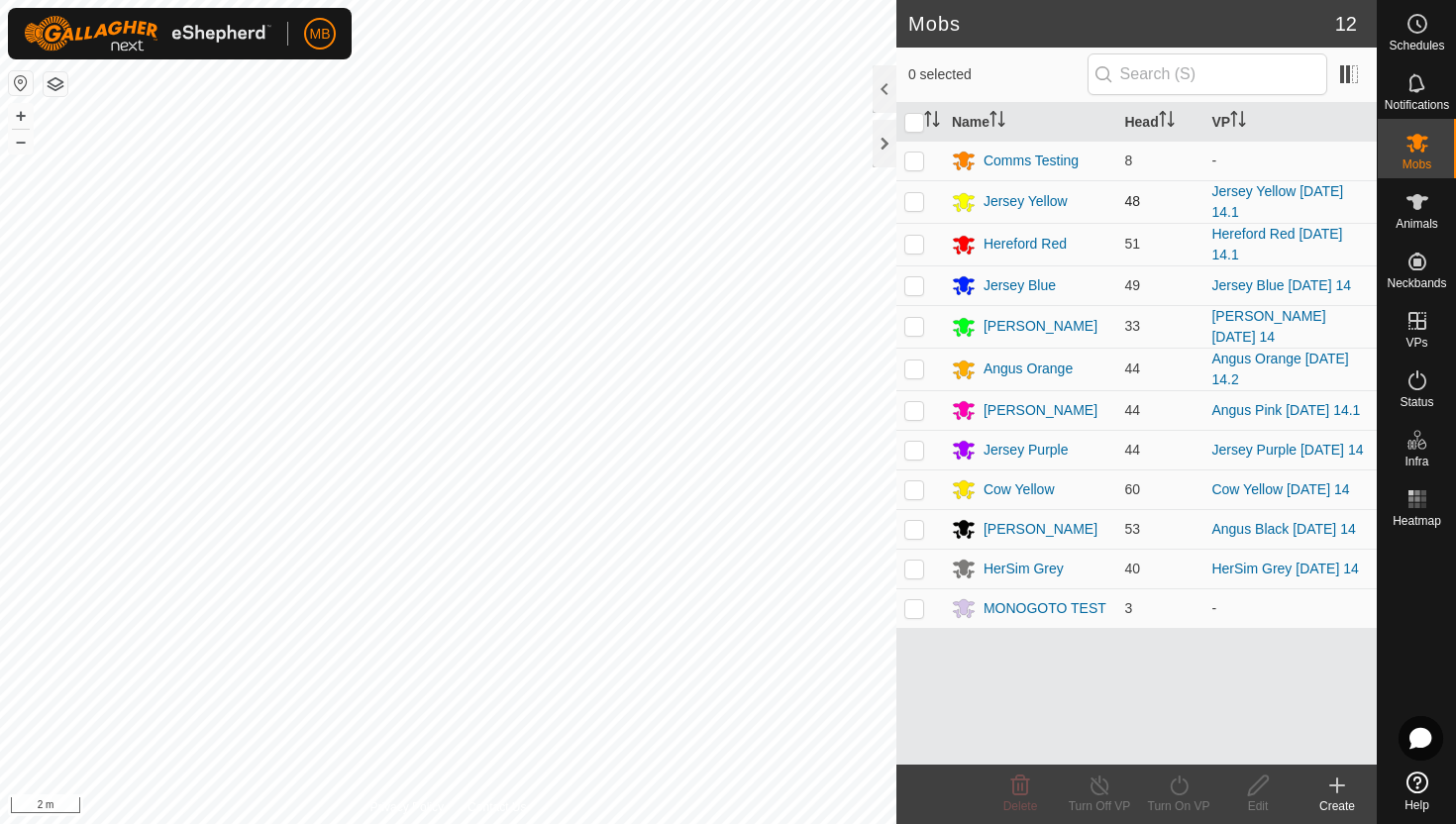 checkbox on "true" 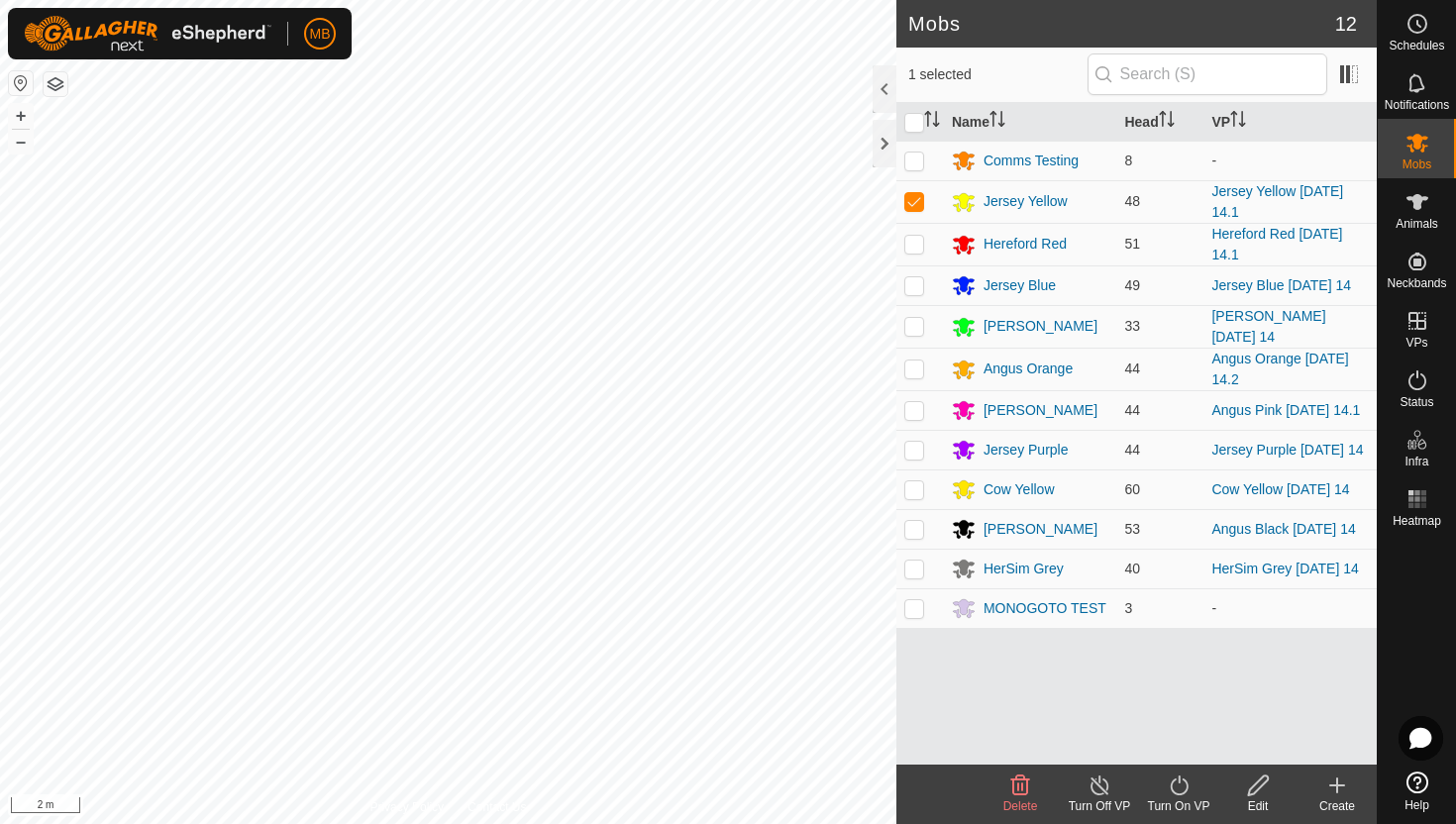 click 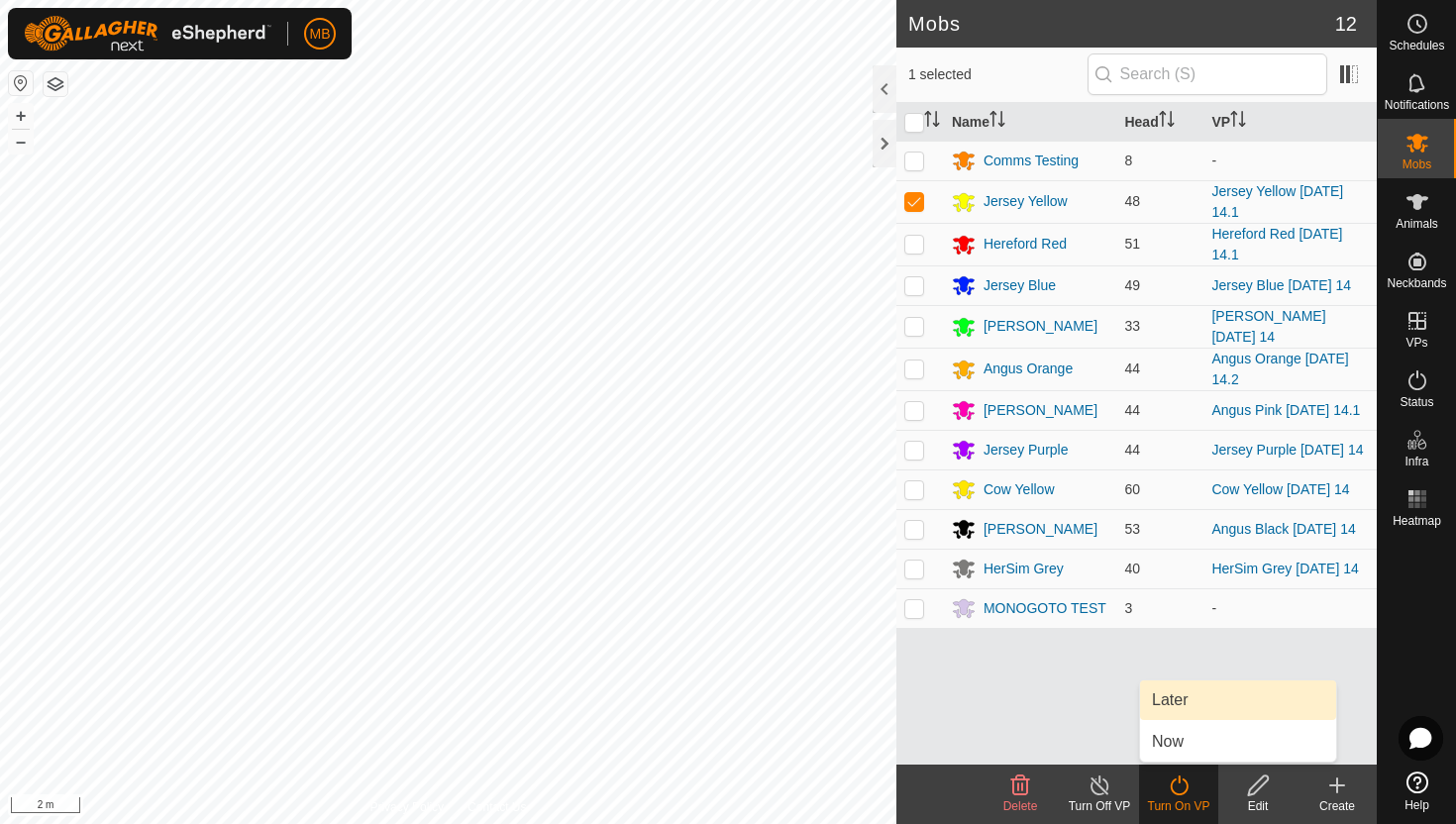 click on "Later" at bounding box center (1238, 700) 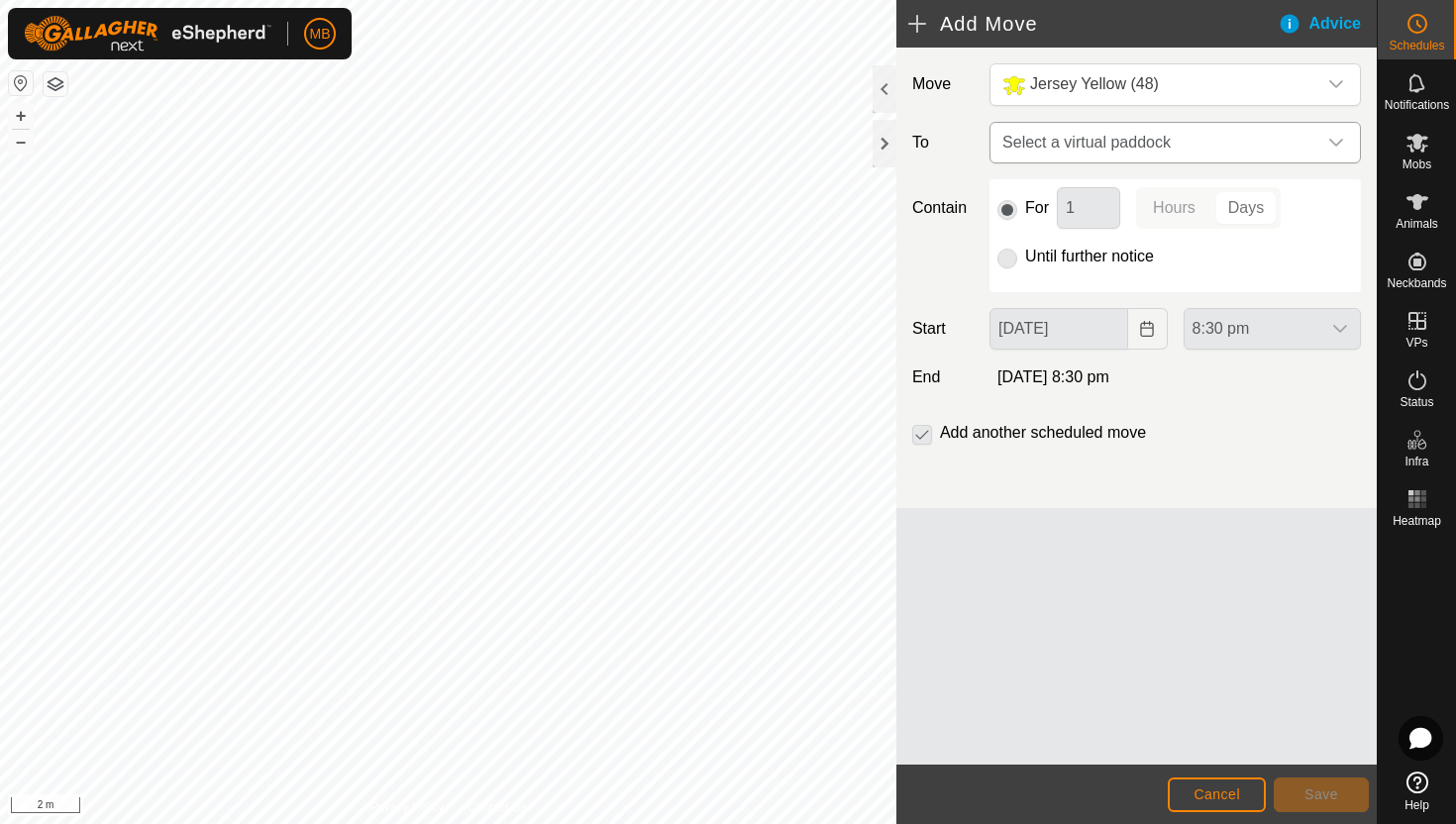 click on "Select a virtual paddock" at bounding box center [1155, 143] 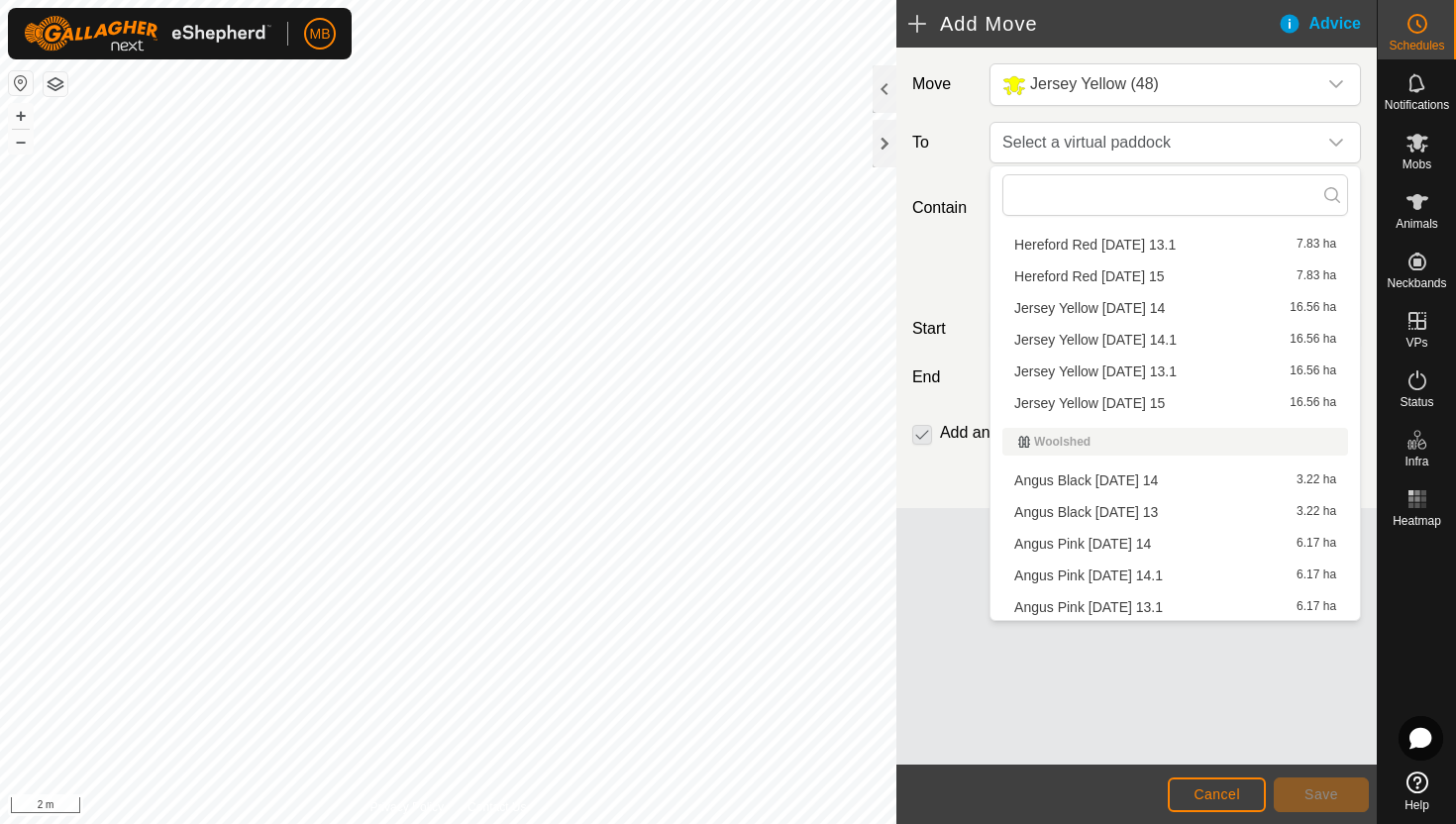 scroll, scrollTop: 998, scrollLeft: 0, axis: vertical 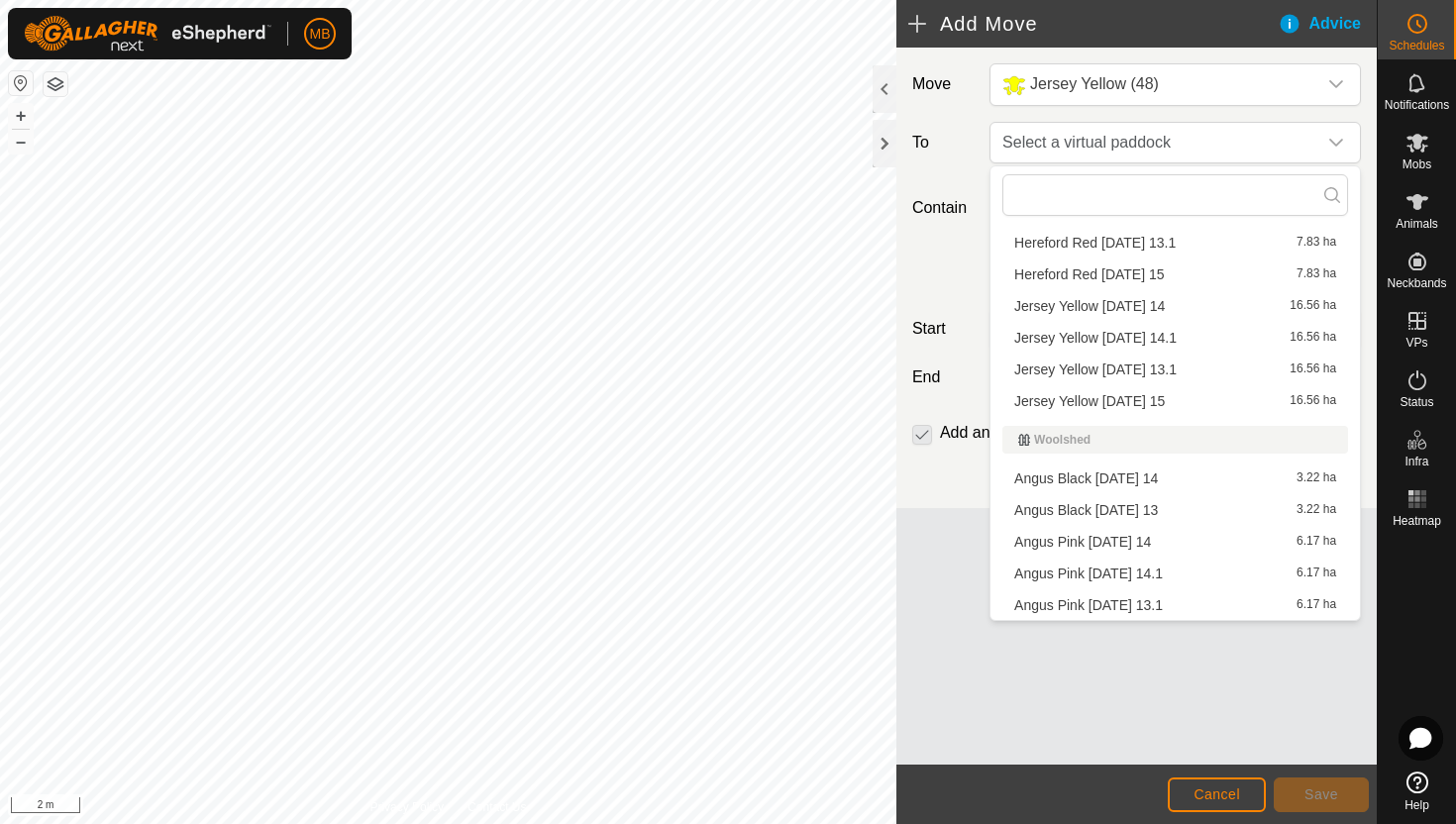 click on "Jersey Yellow [DATE] 15  16.56 ha" at bounding box center [1175, 401] 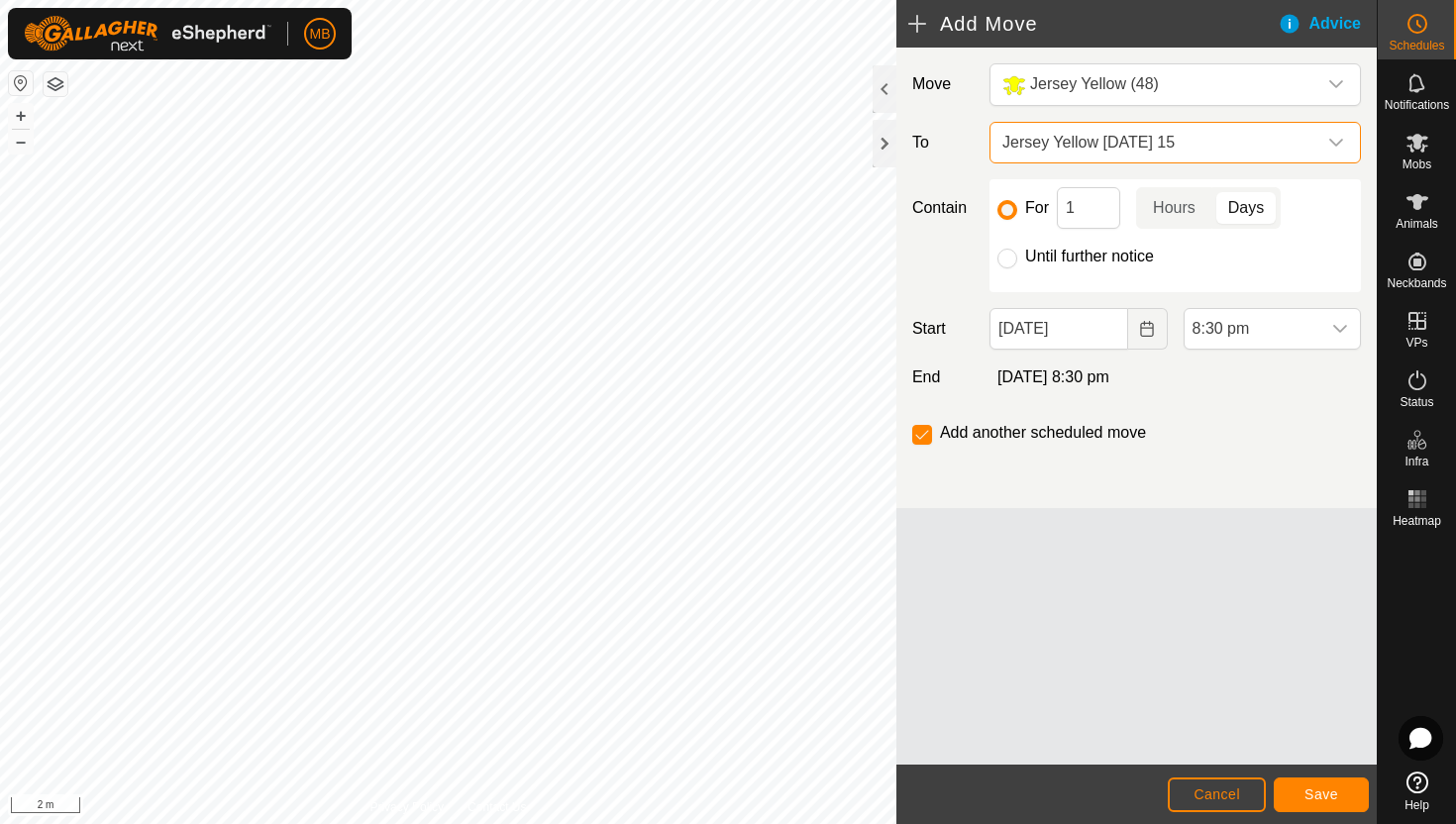 click on "Until further notice" 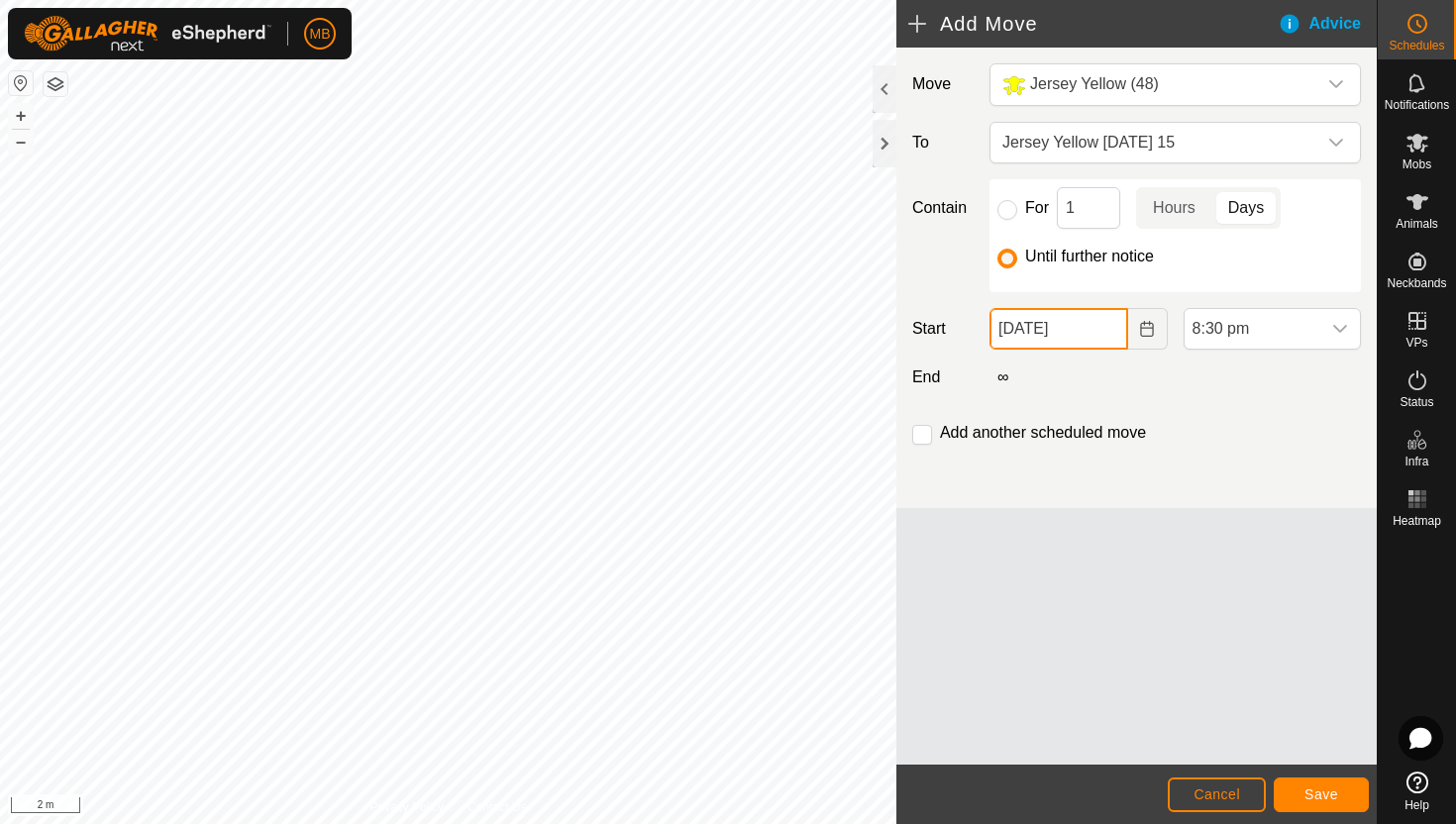 click on "[DATE]" 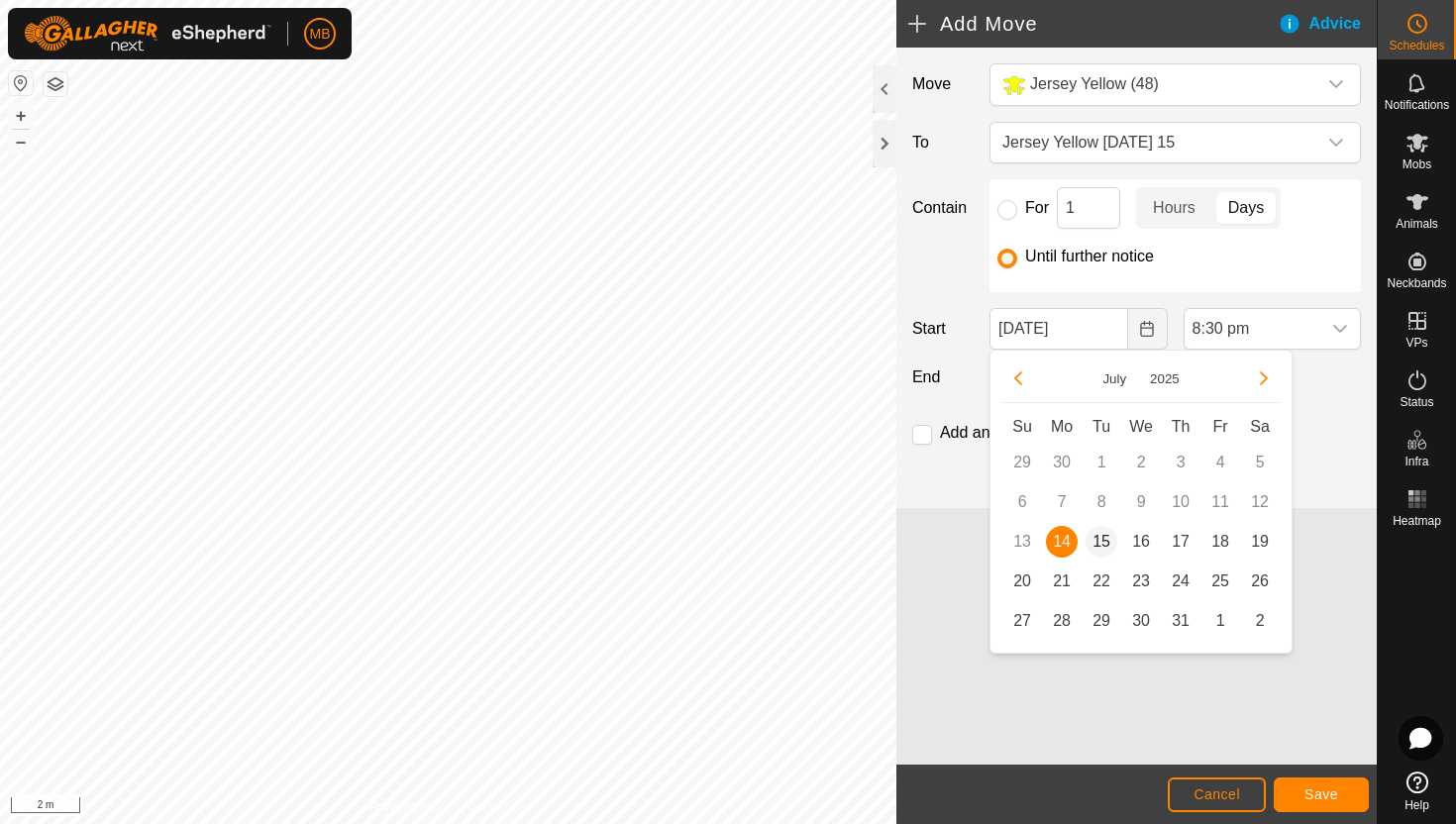 click on "15" at bounding box center [1101, 542] 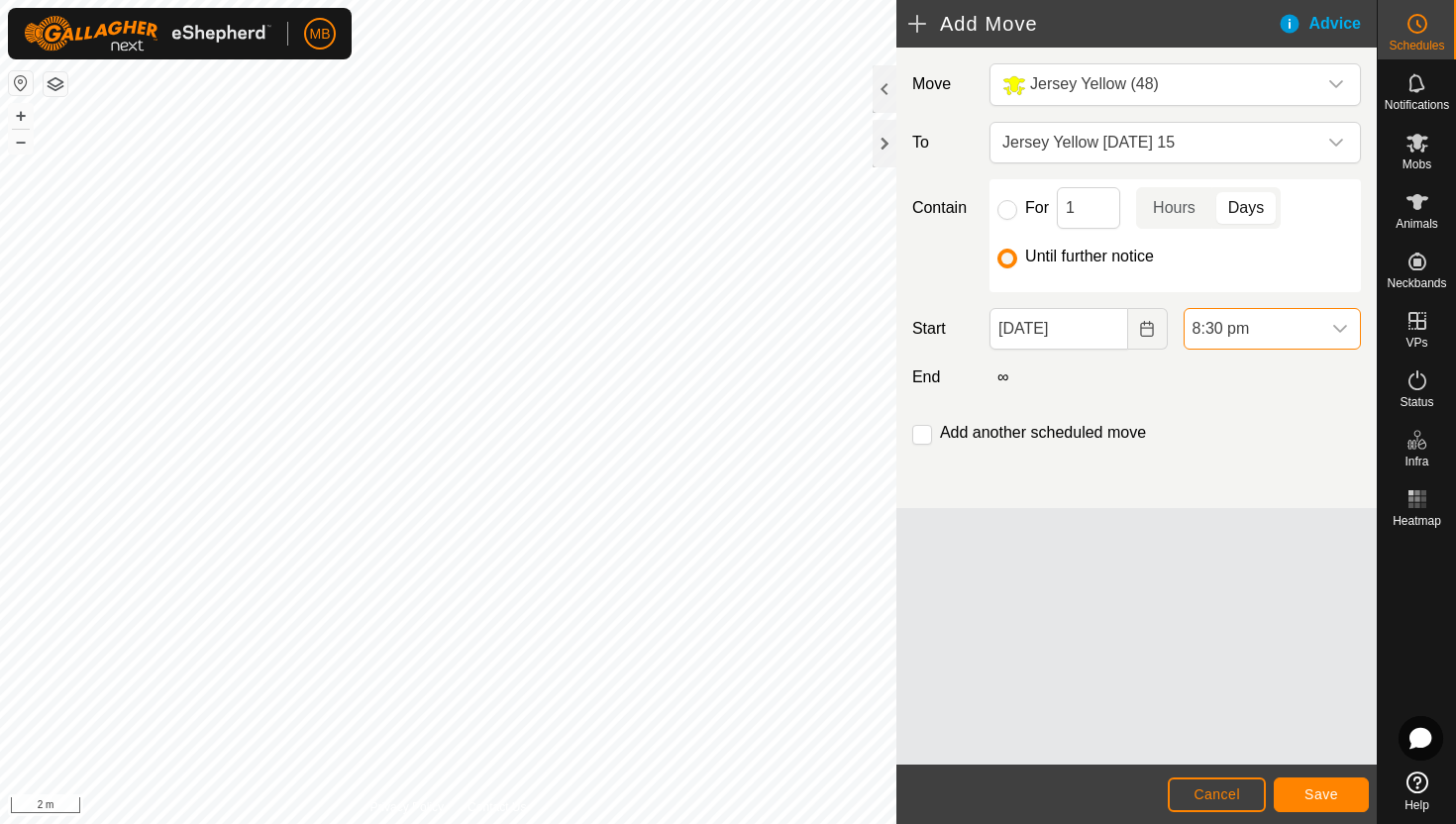 click on "8:30 pm" at bounding box center (1252, 329) 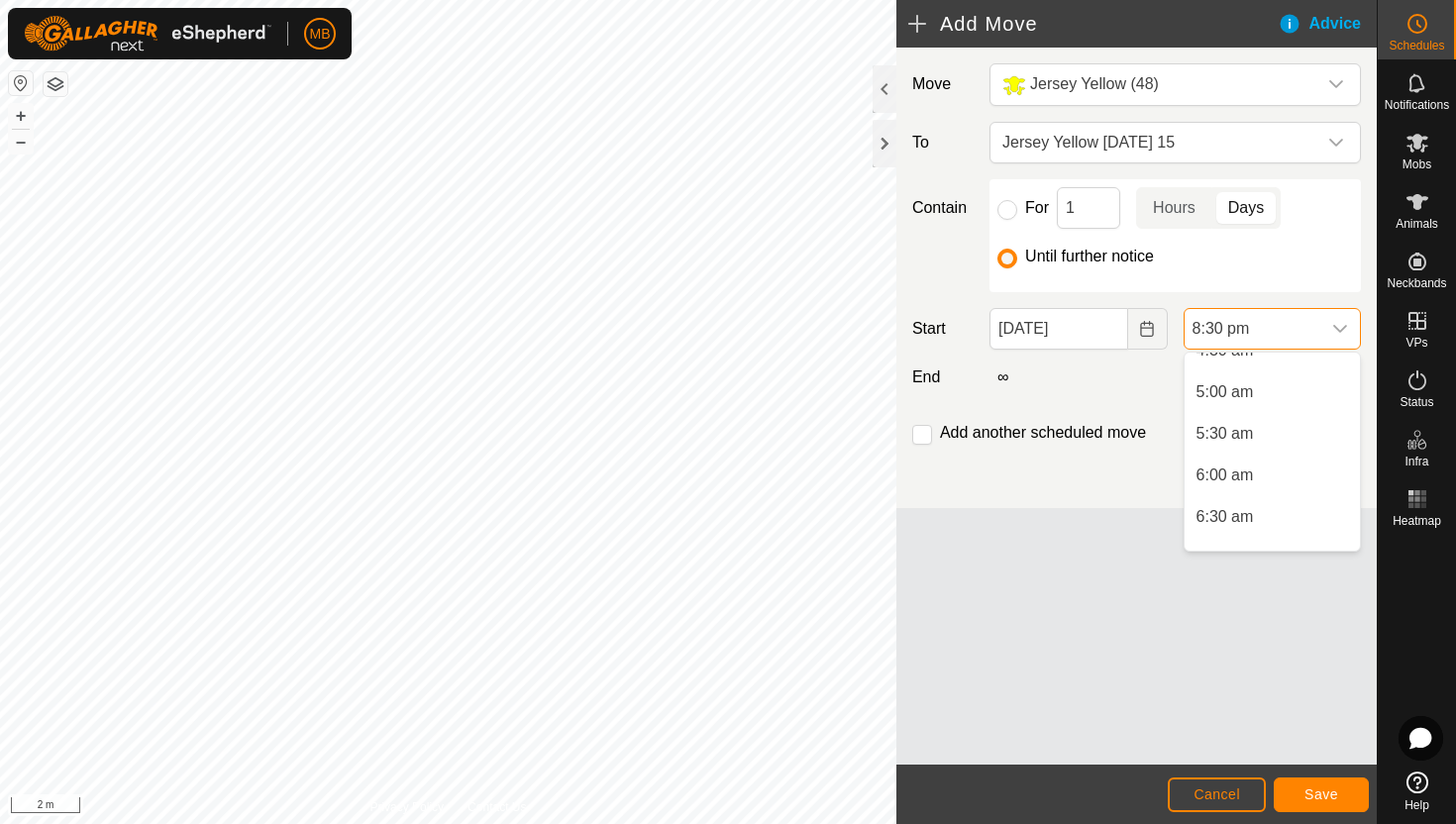 scroll, scrollTop: 394, scrollLeft: 0, axis: vertical 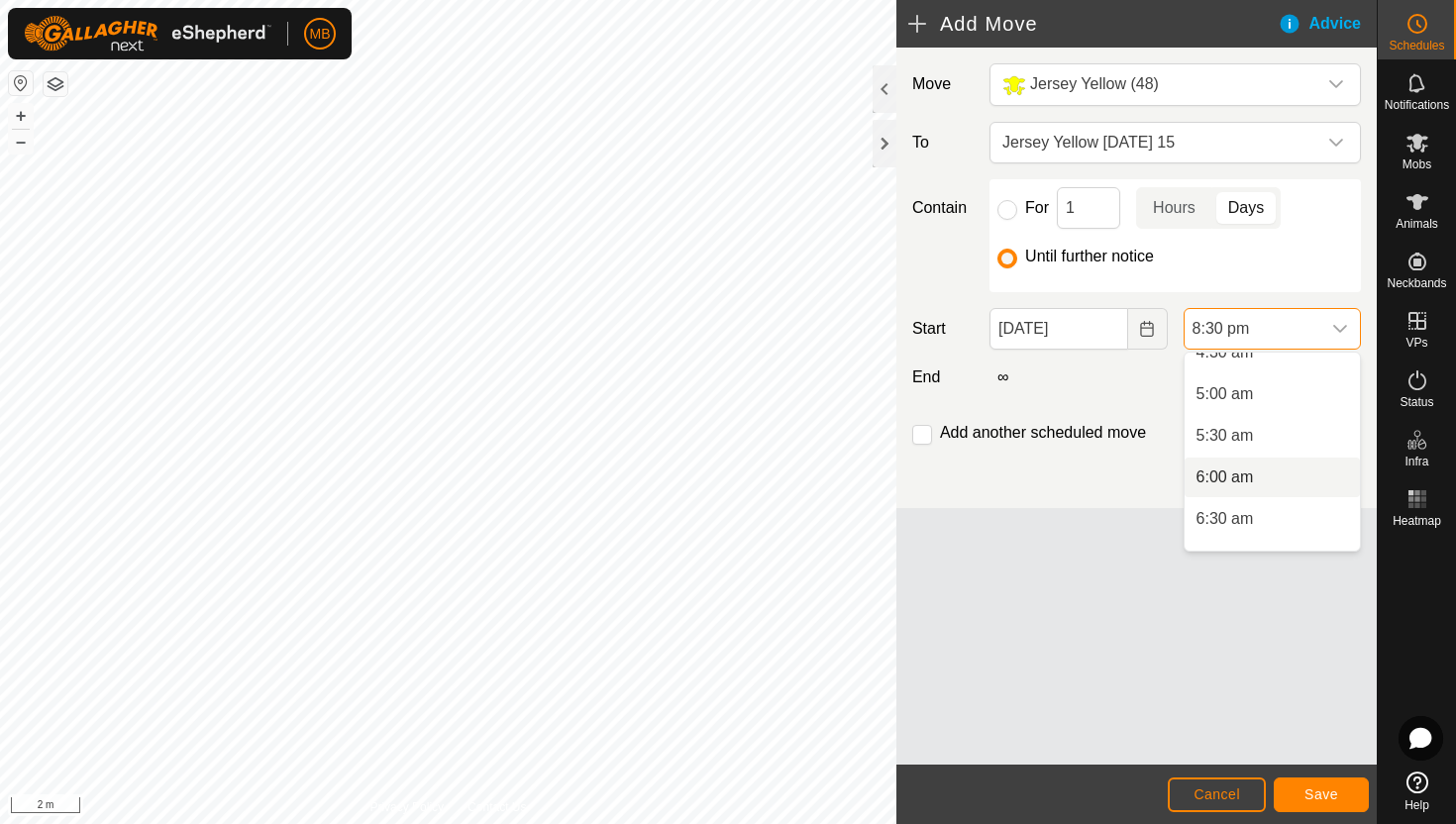 click on "6:00 am" at bounding box center [1272, 477] 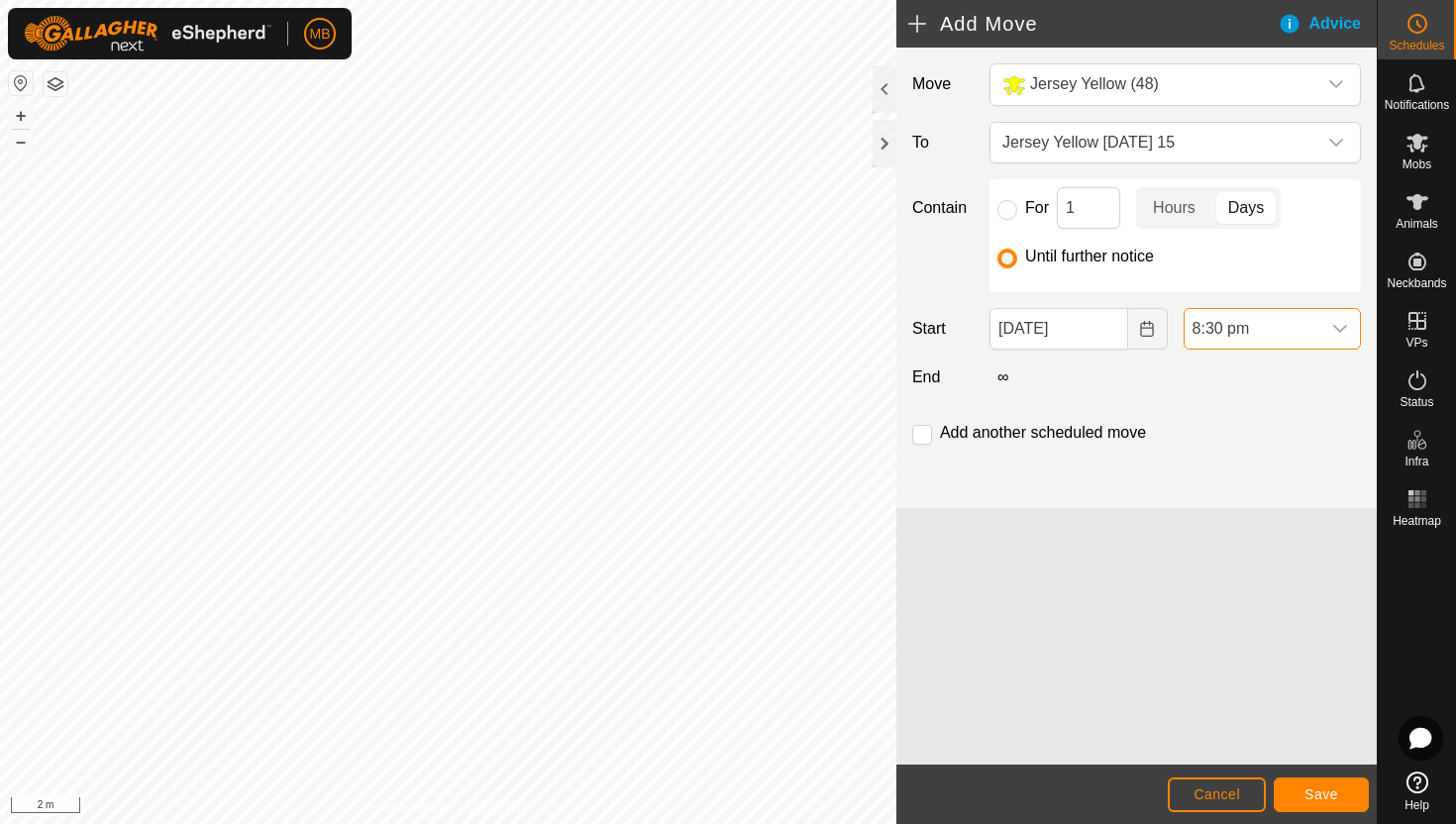 scroll, scrollTop: 1547, scrollLeft: 0, axis: vertical 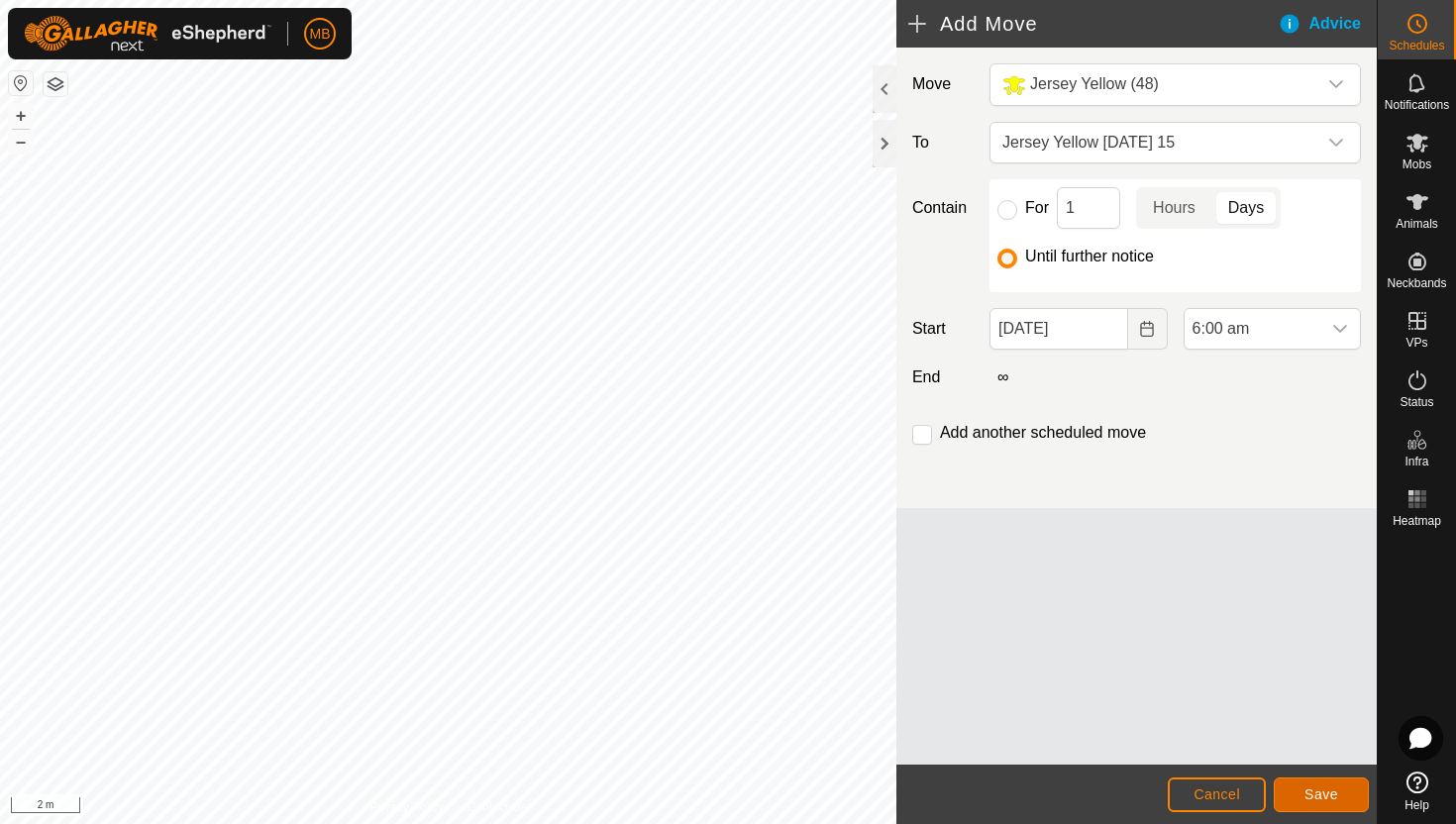 click on "Save" 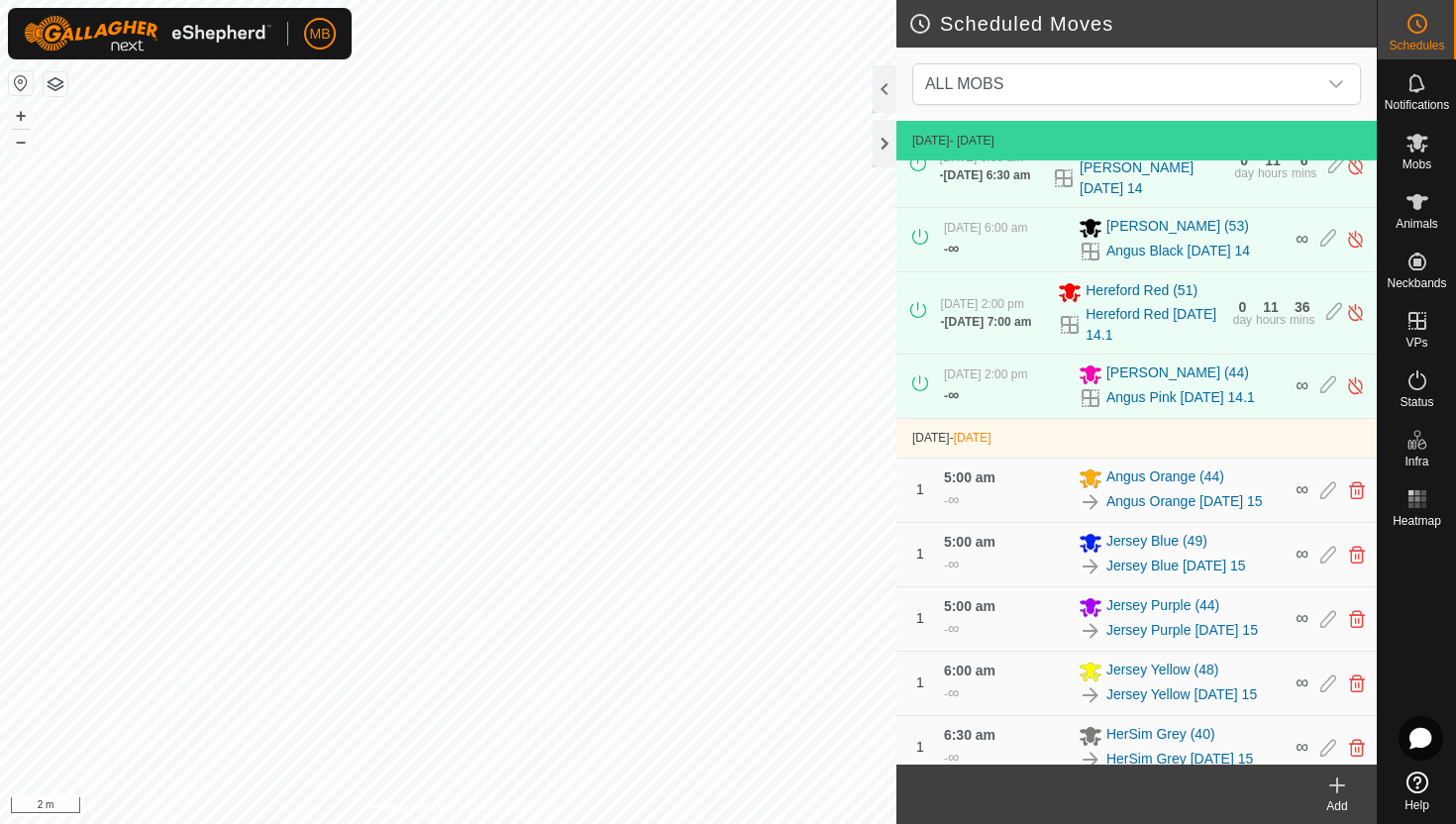 scroll, scrollTop: 520, scrollLeft: 0, axis: vertical 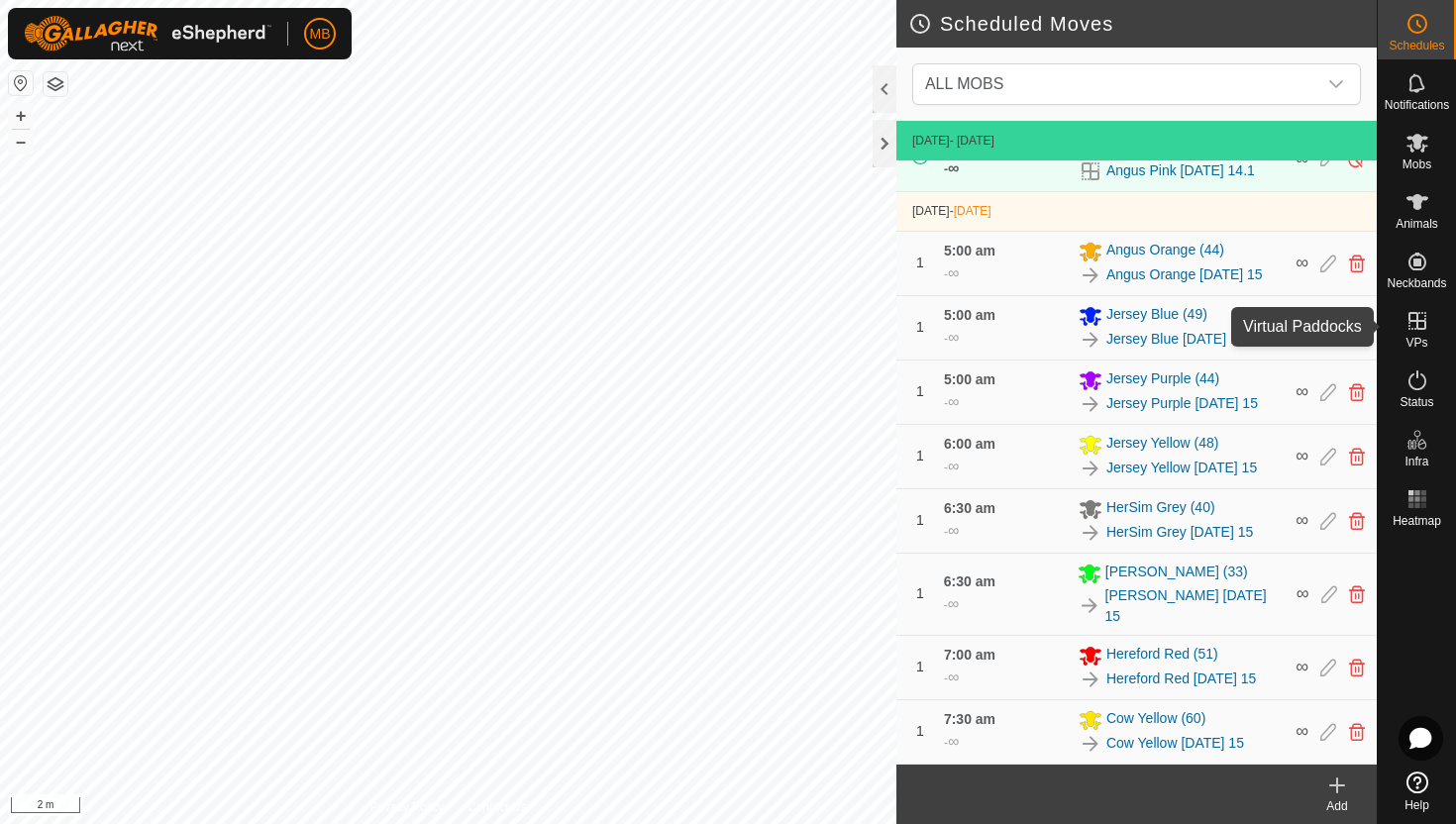 click 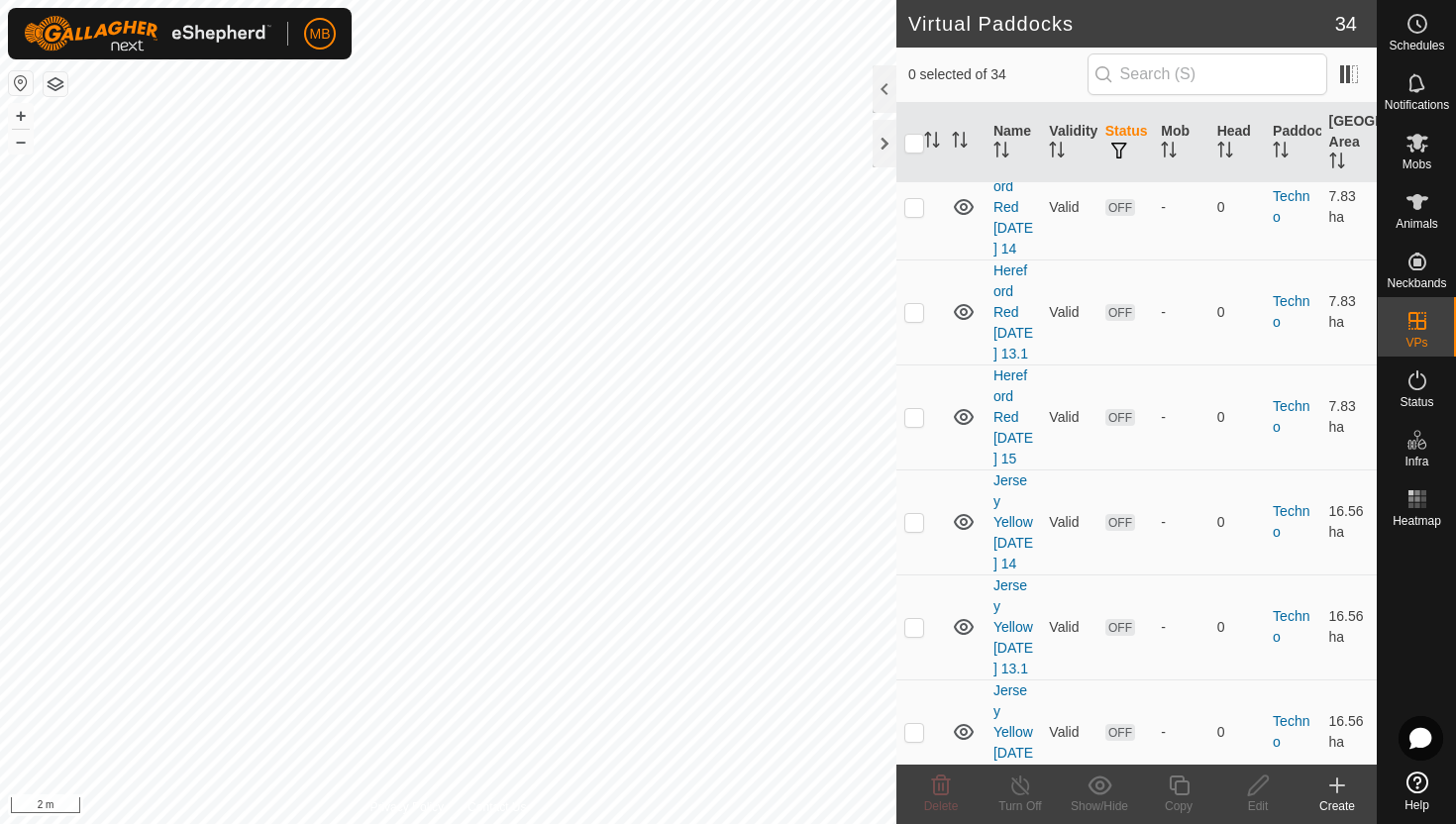 scroll, scrollTop: 3202, scrollLeft: 0, axis: vertical 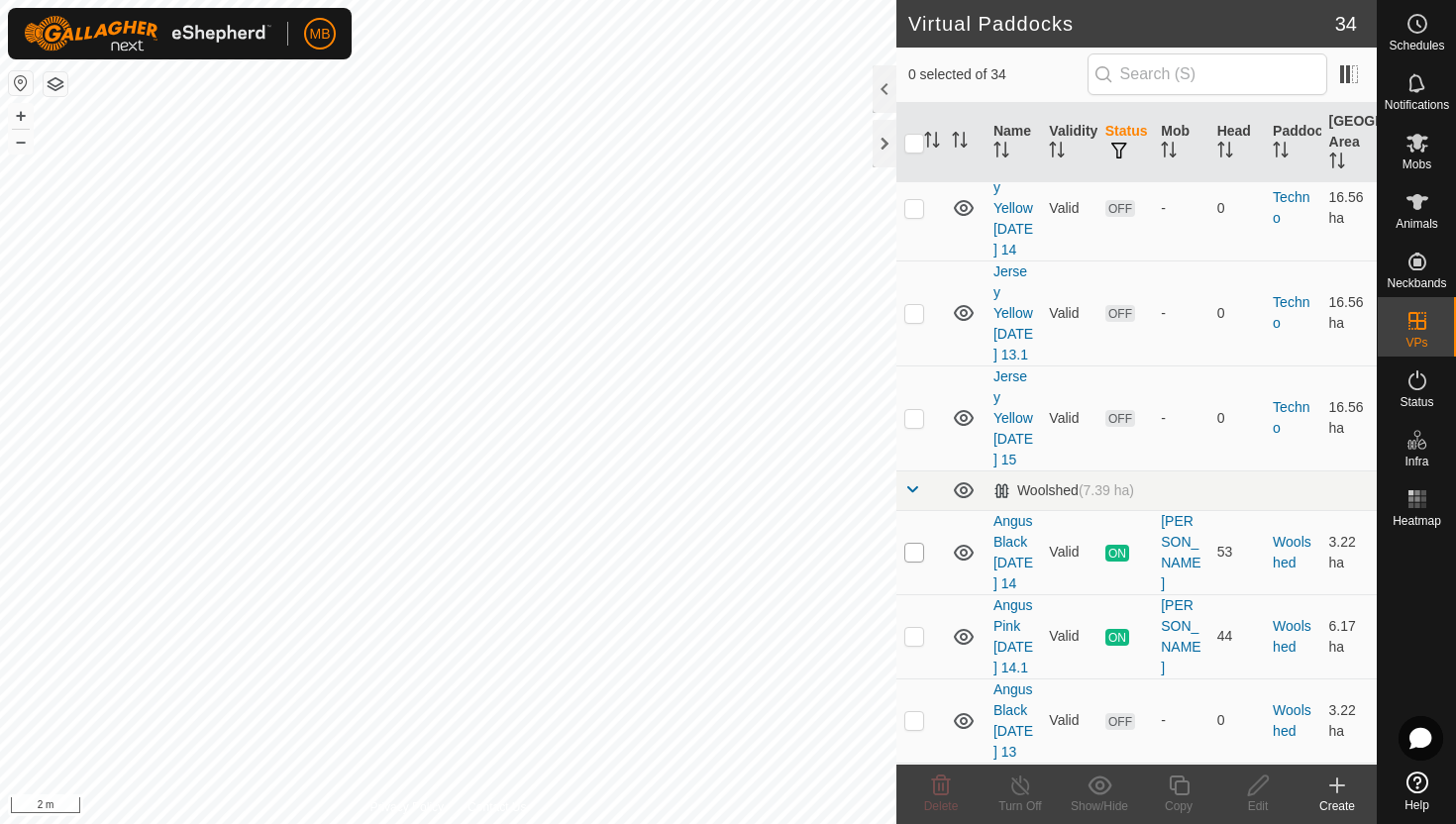 click at bounding box center [914, 553] 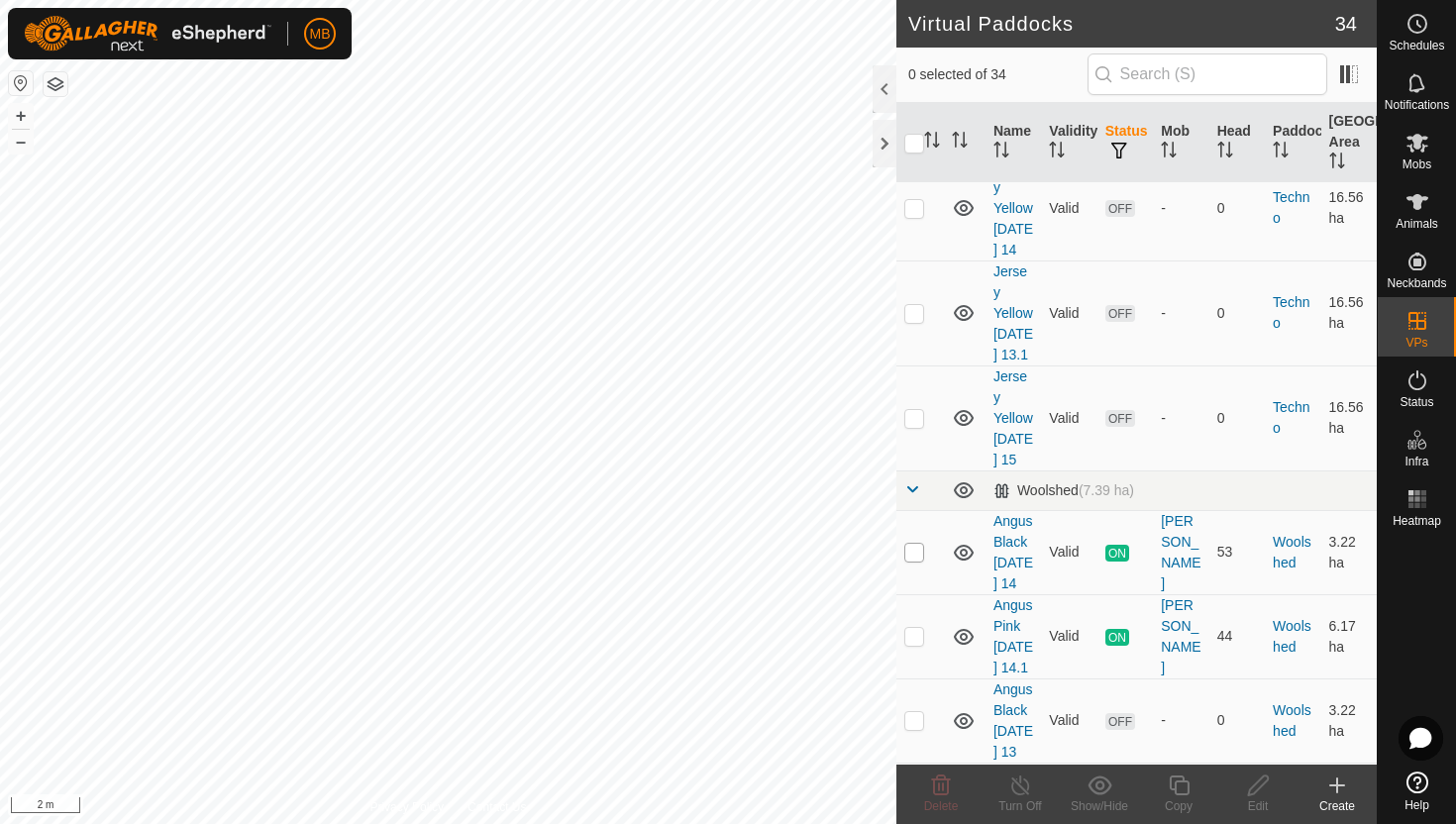 checkbox on "true" 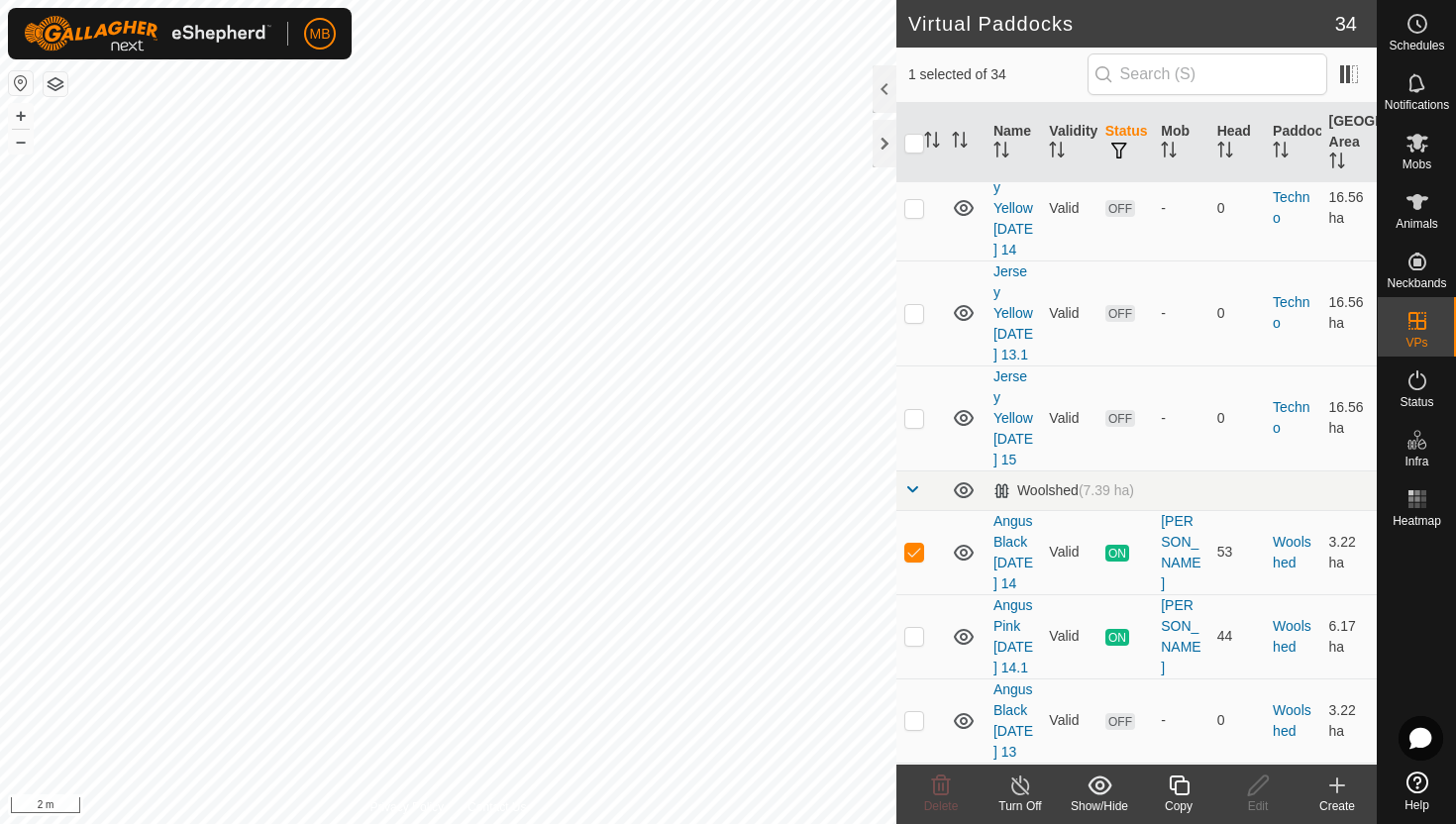 click 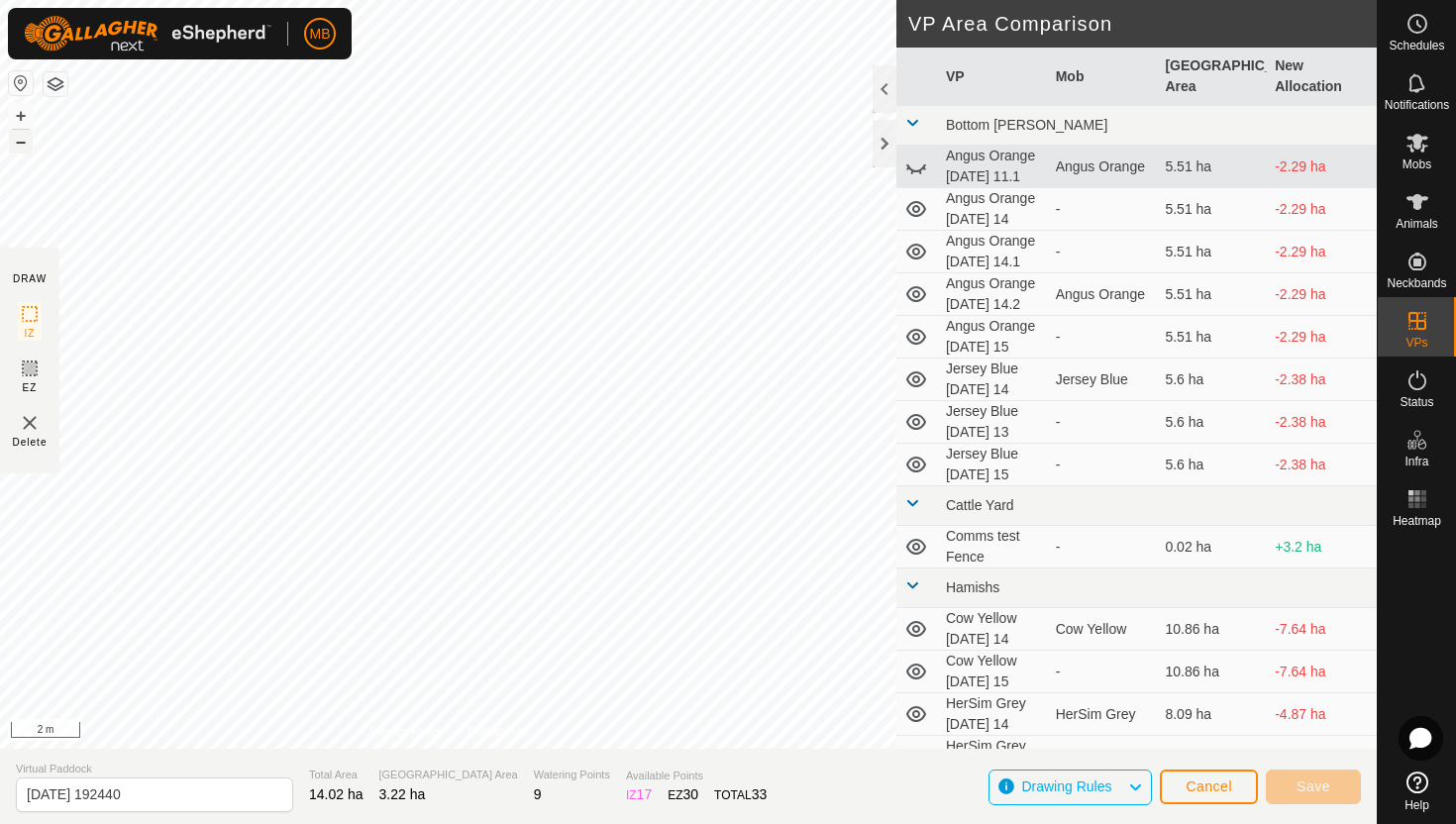 click on "–" at bounding box center [21, 142] 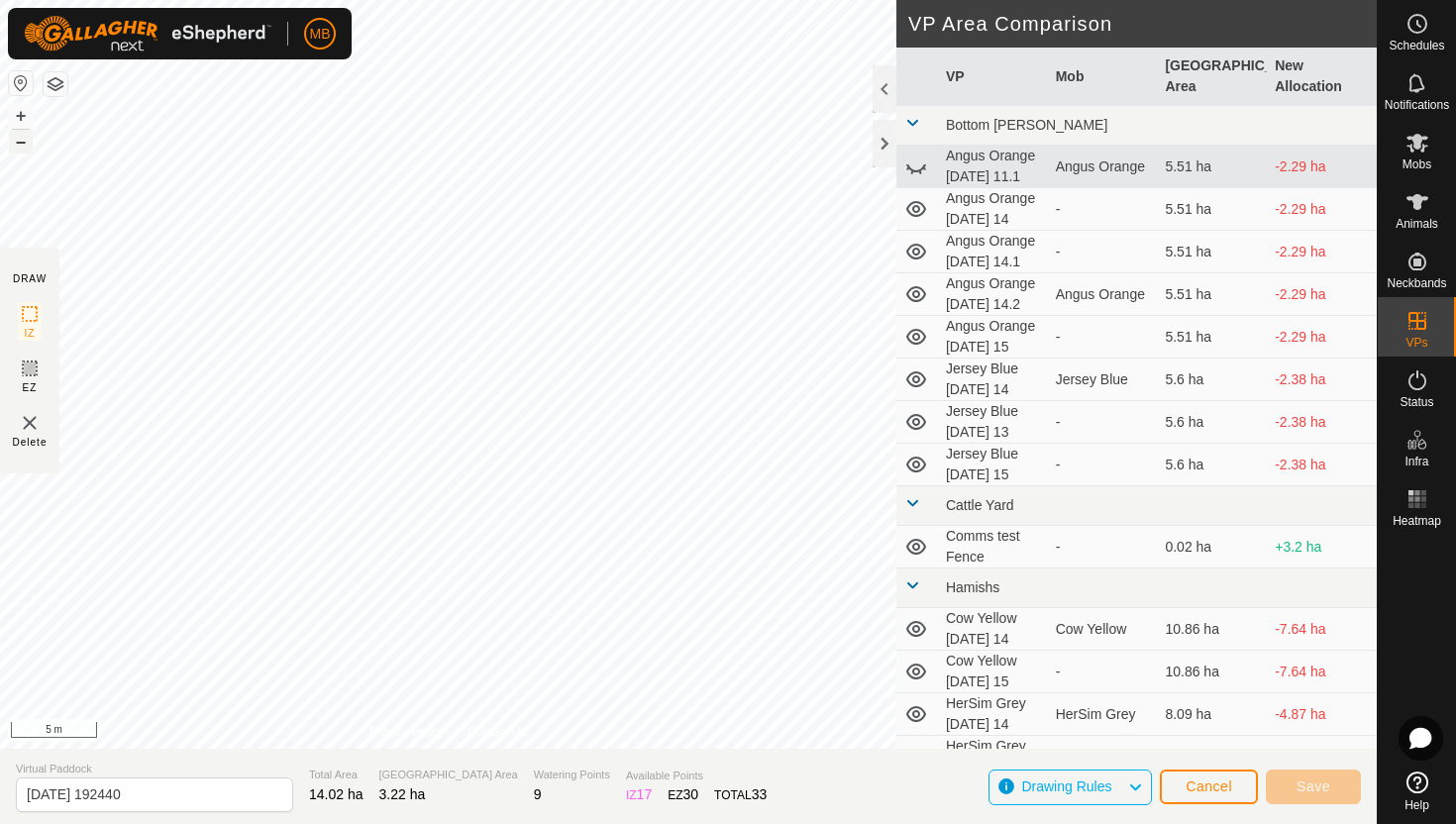 click on "–" at bounding box center (21, 142) 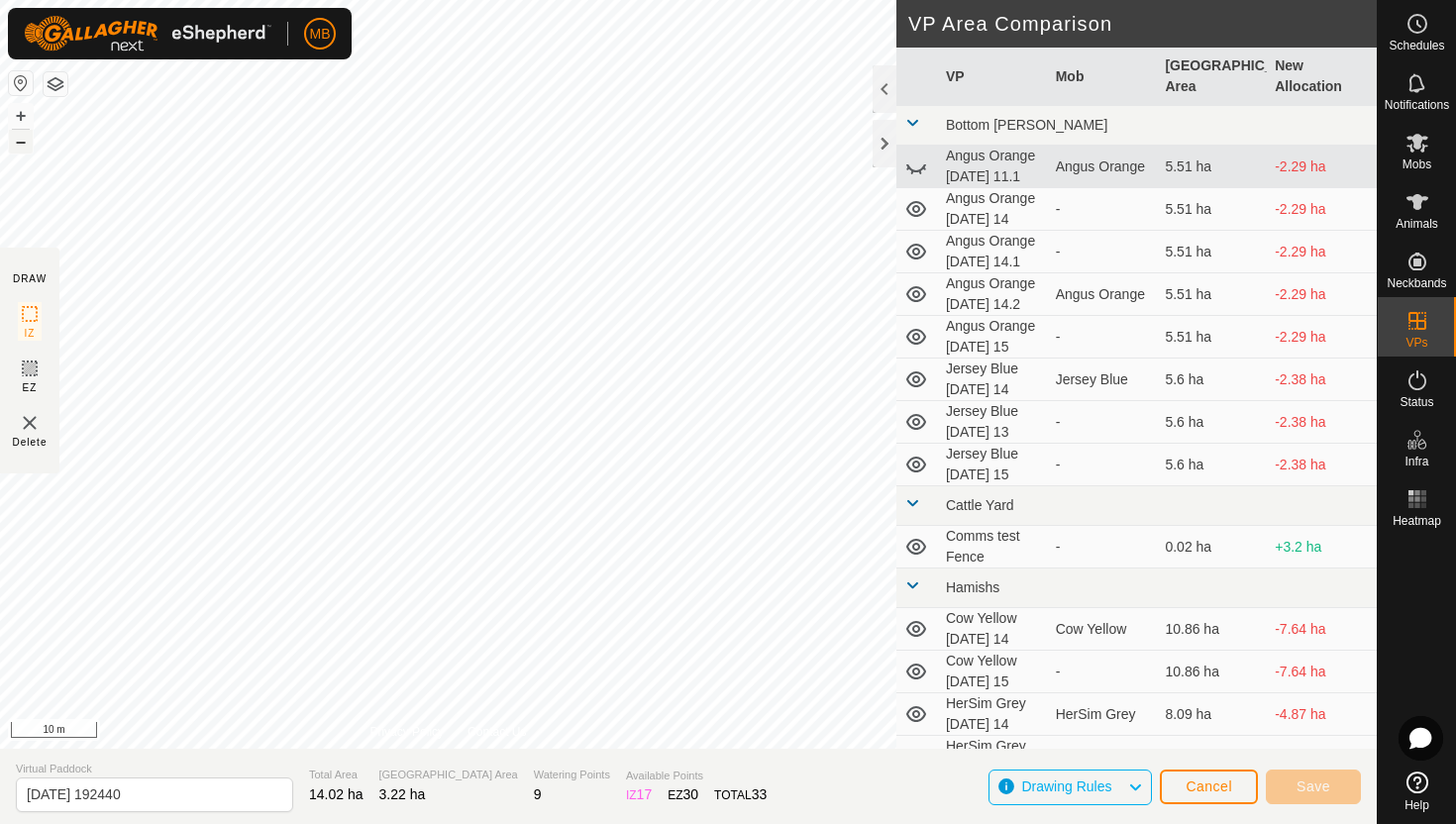 click on "–" at bounding box center [21, 142] 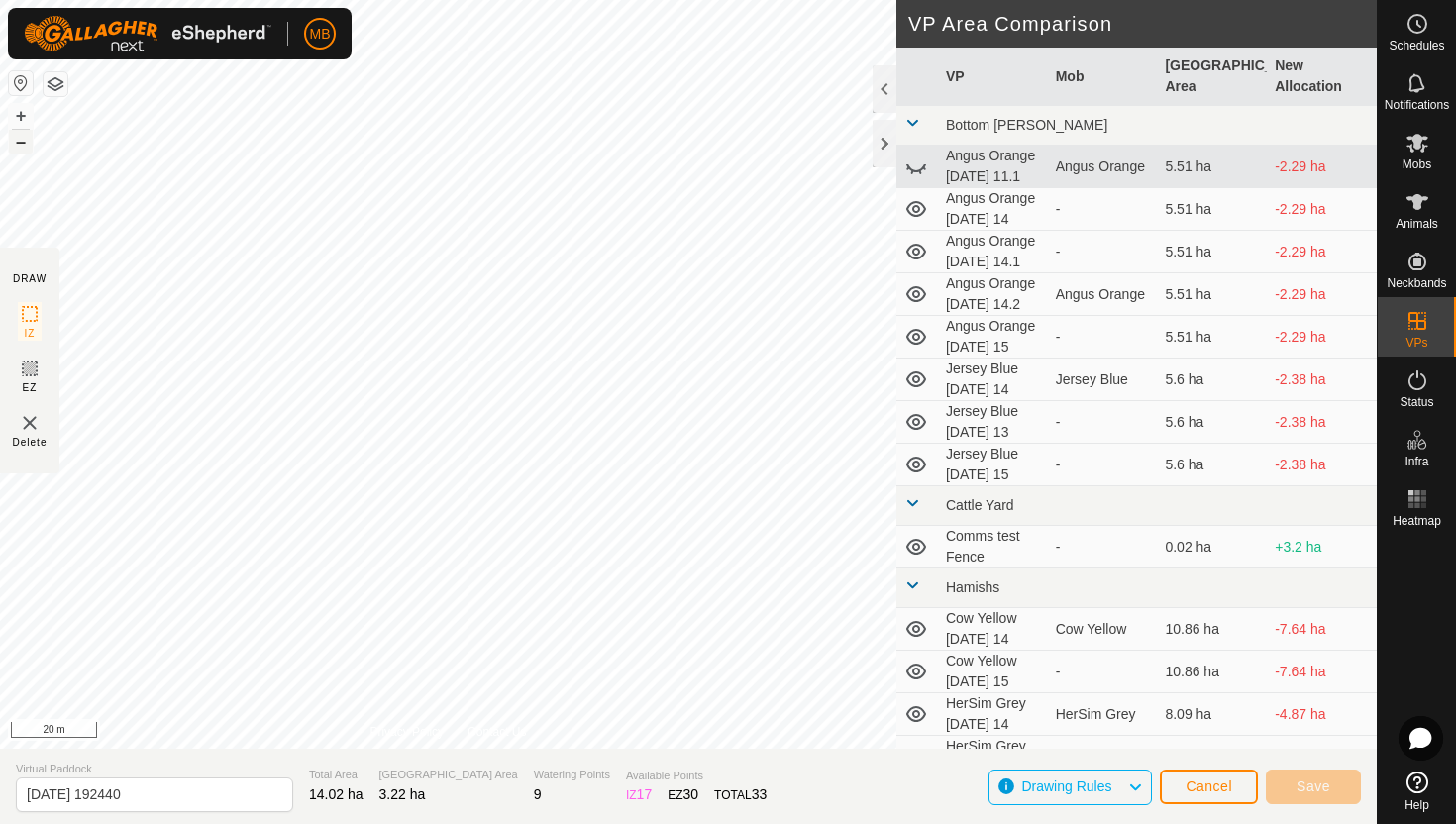 click on "–" at bounding box center [21, 142] 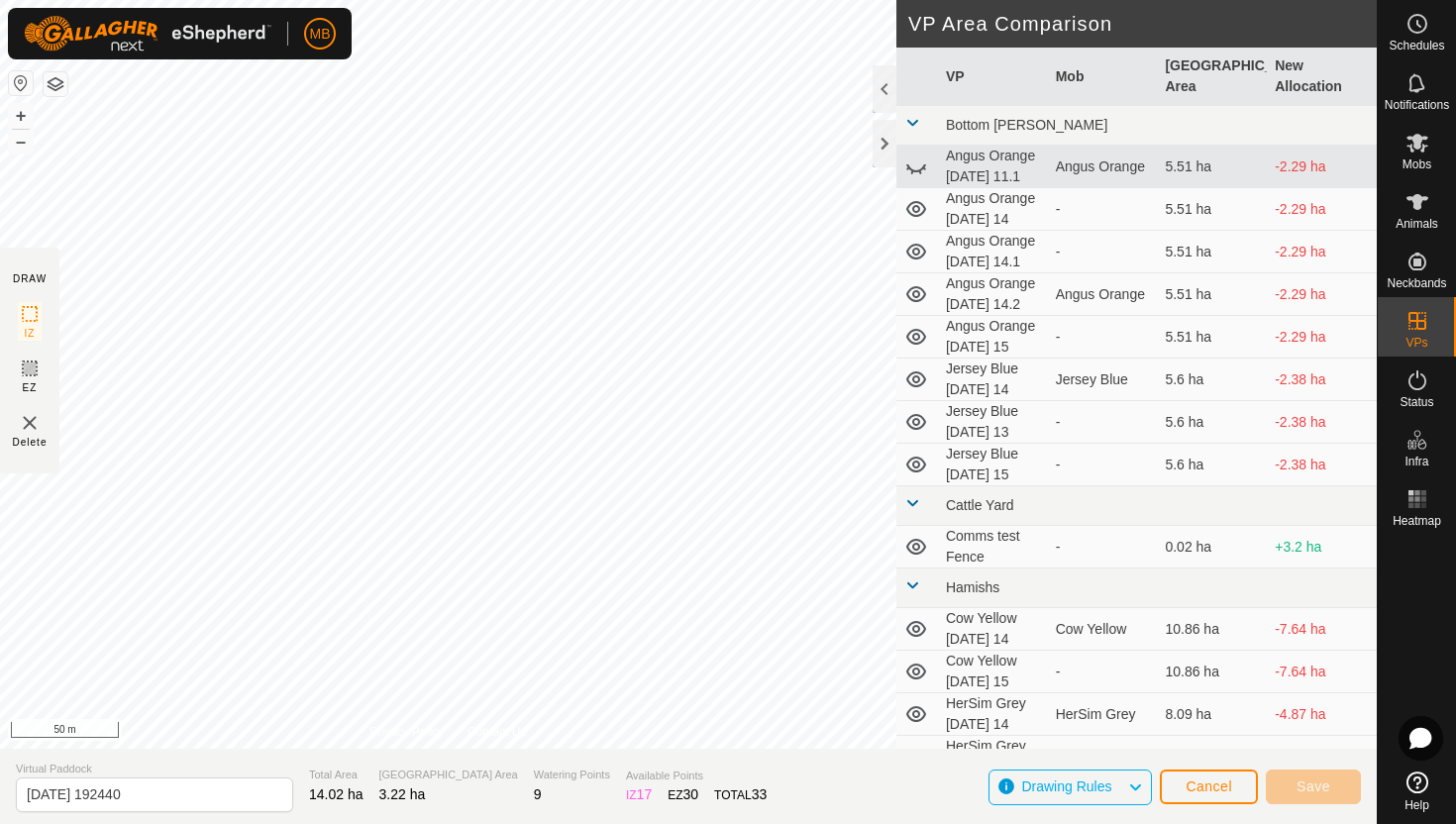 click on "MB Schedules Notifications Mobs Animals Neckbands VPs Status Infra Heatmap Help DRAW IZ EZ Delete Privacy Policy Contact Us + – ⇧ i 50 m VP Area Comparison     VP   Mob   Grazing Area   New Allocation  Bottom [PERSON_NAME] Orange [DATE] 11.1   Angus Orange   5.51 ha  -2.29 ha  Angus Orange [DATE] 14  -  5.51 ha  -2.29 ha  Angus Orange [DATE] 14.1  -  5.51 ha  -2.29 ha  Angus Orange [DATE] 14.2   Angus Orange   5.51 ha  -2.29 ha  Angus Orange [DATE] 15  -  5.51 ha  -2.29 ha  Jersey Blue [DATE] 14   Jersey Blue   5.6 ha  -2.38 ha  Jersey Blue [DATE] 13  -  5.6 ha  -2.38 ha  Jersey Blue [DATE] 15  -  5.6 ha  -2.38 ha Cattle Yard  Comms test Fence  -  0.02 ha  +3.2 ha Hamishs  Cow Yellow [DATE] 14   Cow Yellow   10.86 ha  -7.64 ha  Cow Yellow [DATE] 15  -  10.86 ha  -7.64 ha  HerSim Grey [DATE] 14   HerSim Grey   8.09 ha  -4.87 ha  HerSim Grey [DATE] 13.2  -  8.09 ha  -4.87 ha  HerSim Grey [DATE] 15  -  8.09 ha  -4.87 ha Normans  [PERSON_NAME] [DATE] 14   [PERSON_NAME]   8.8 ha  -5.58 ha -  8.8 ha" at bounding box center [728, 412] 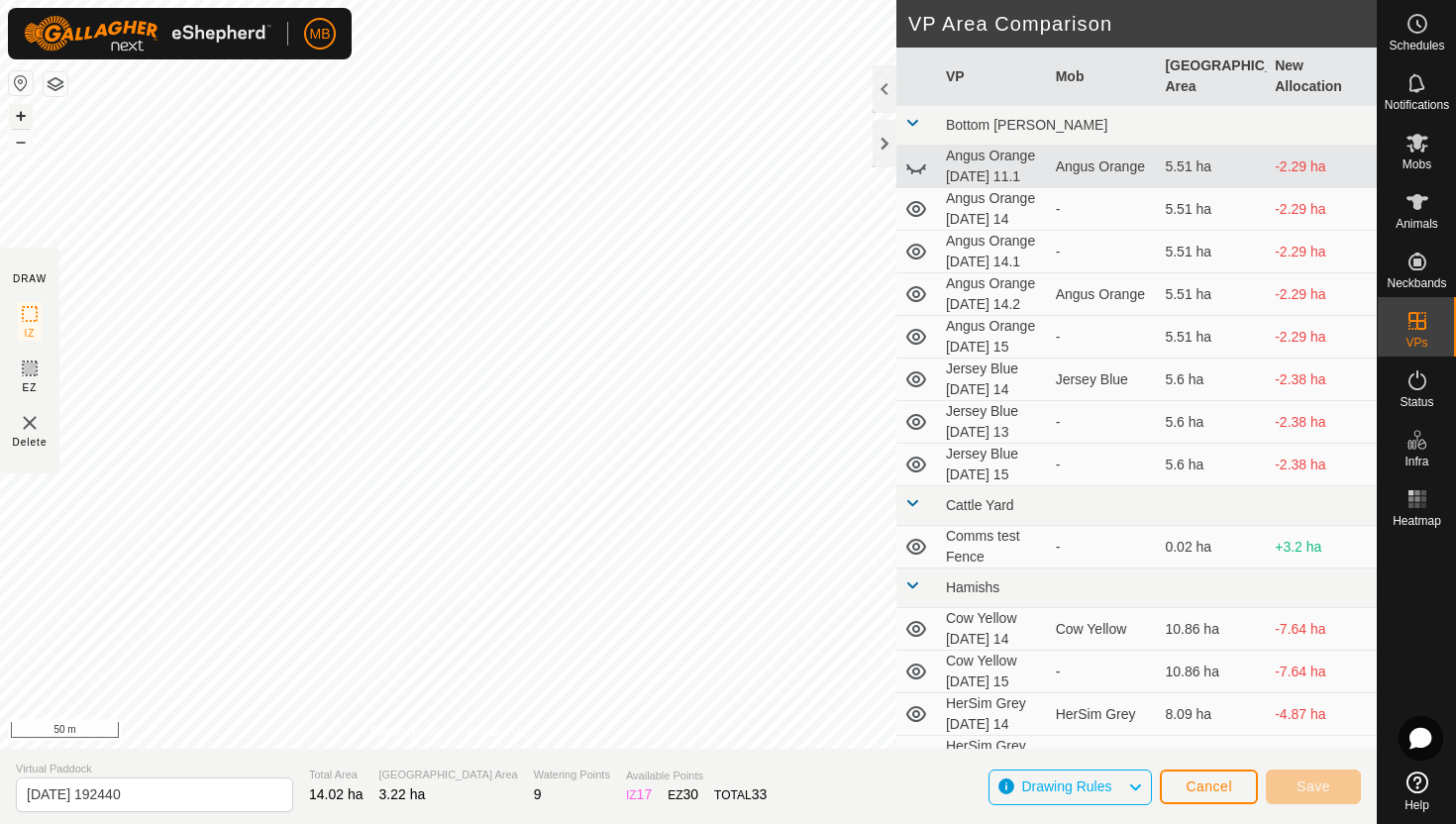 click on "+" at bounding box center (21, 116) 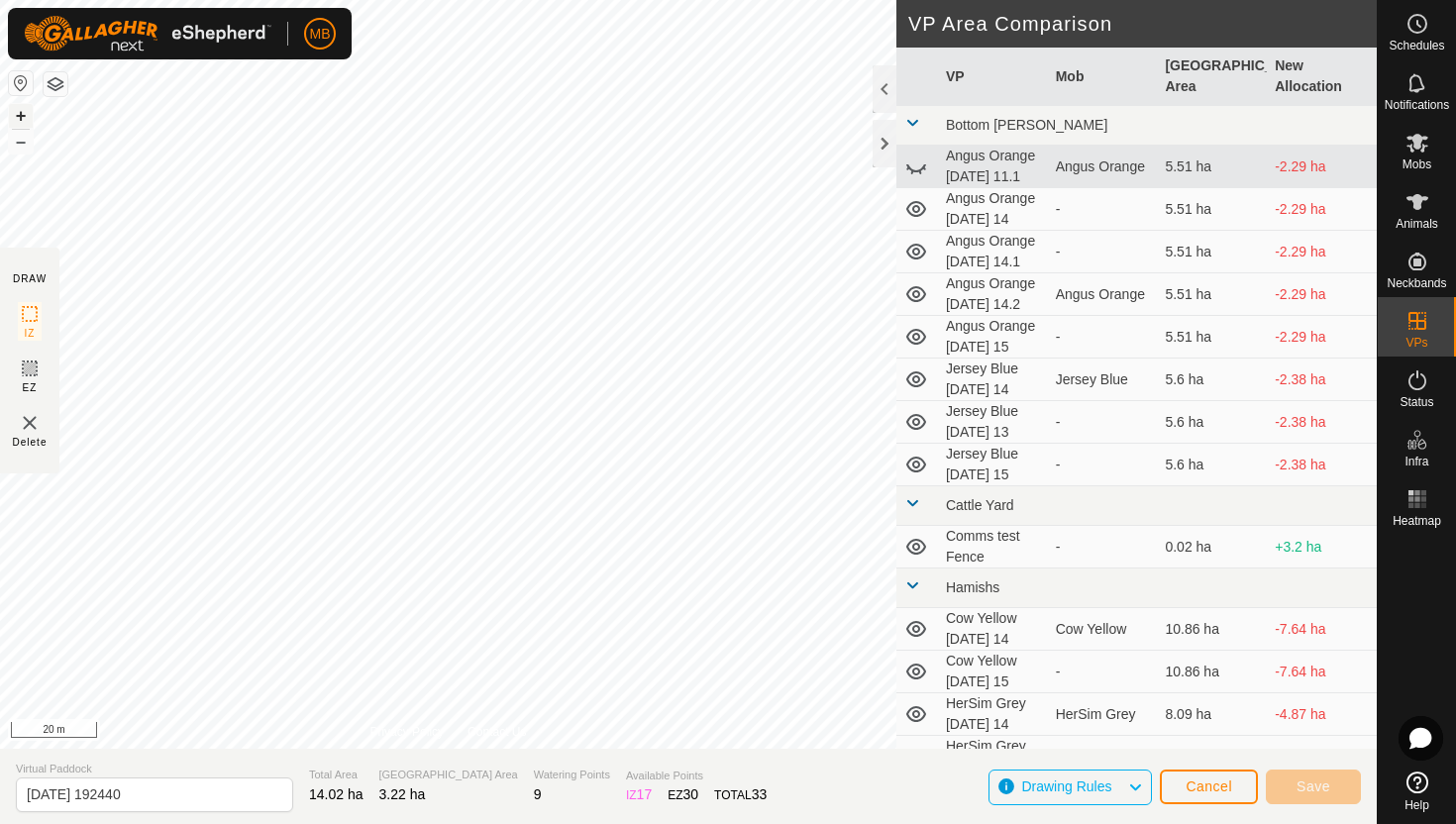 click on "+" at bounding box center [21, 116] 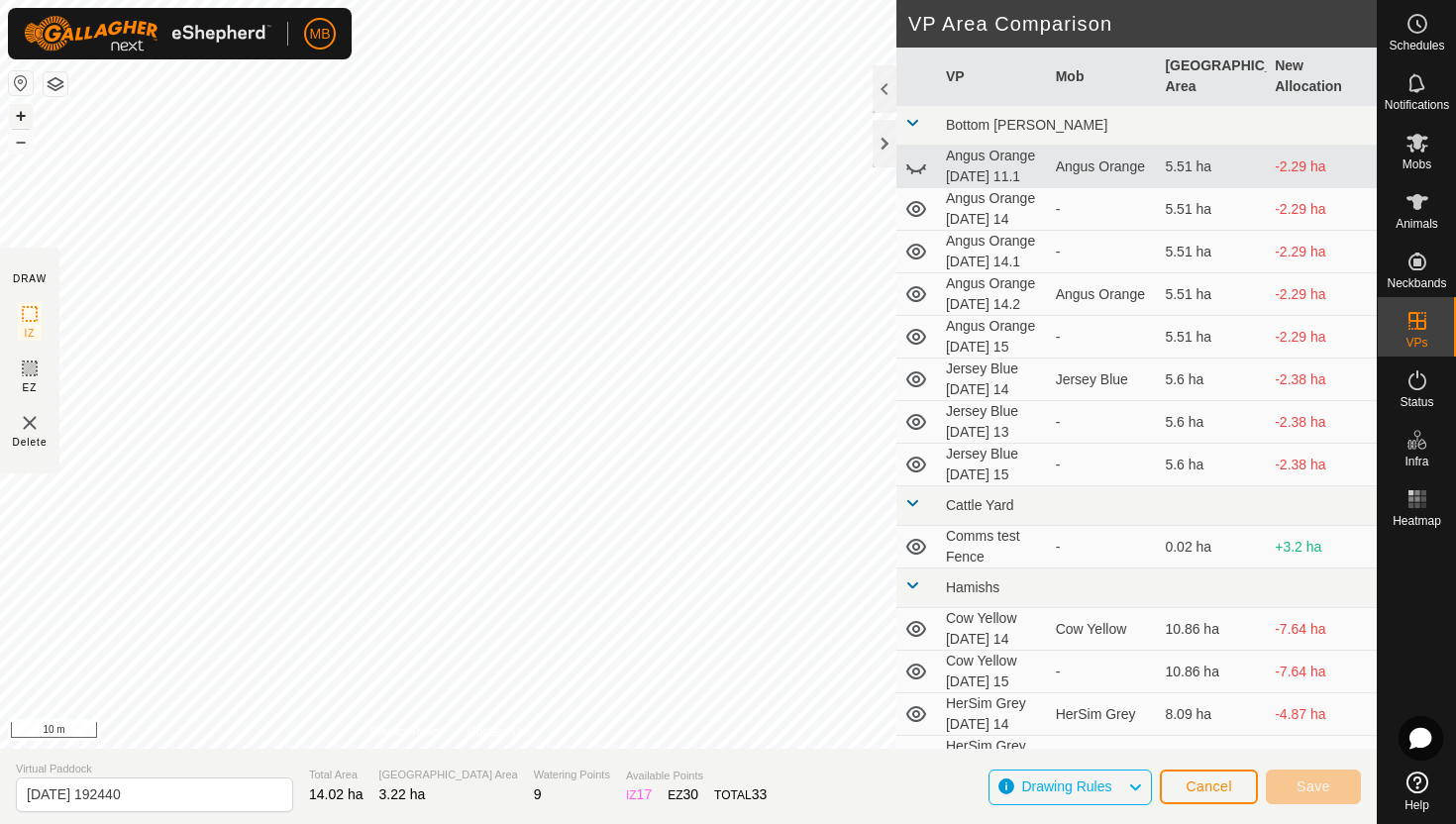 click on "+" at bounding box center [21, 116] 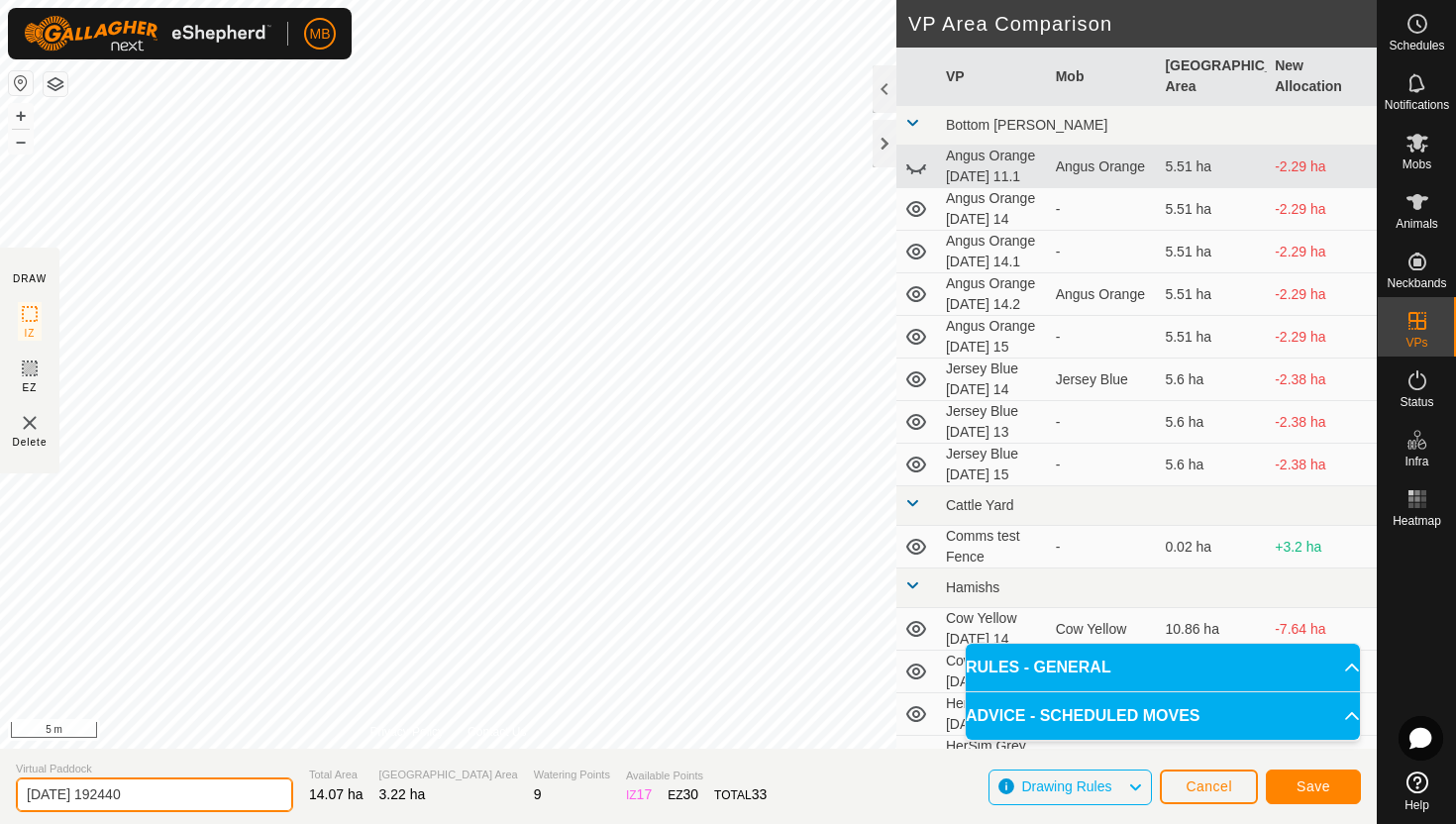 click on "[DATE] 192440" 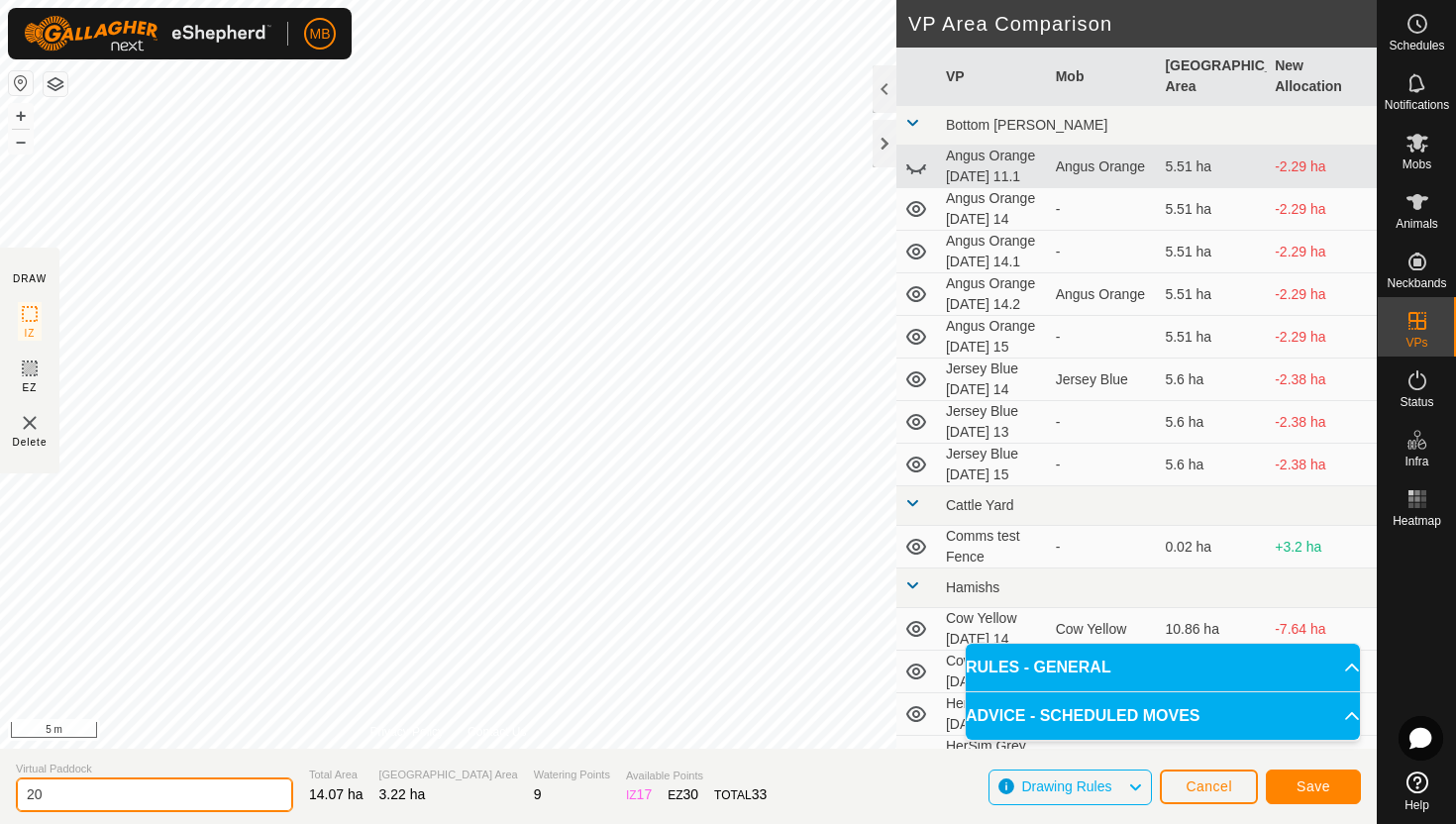 type on "2" 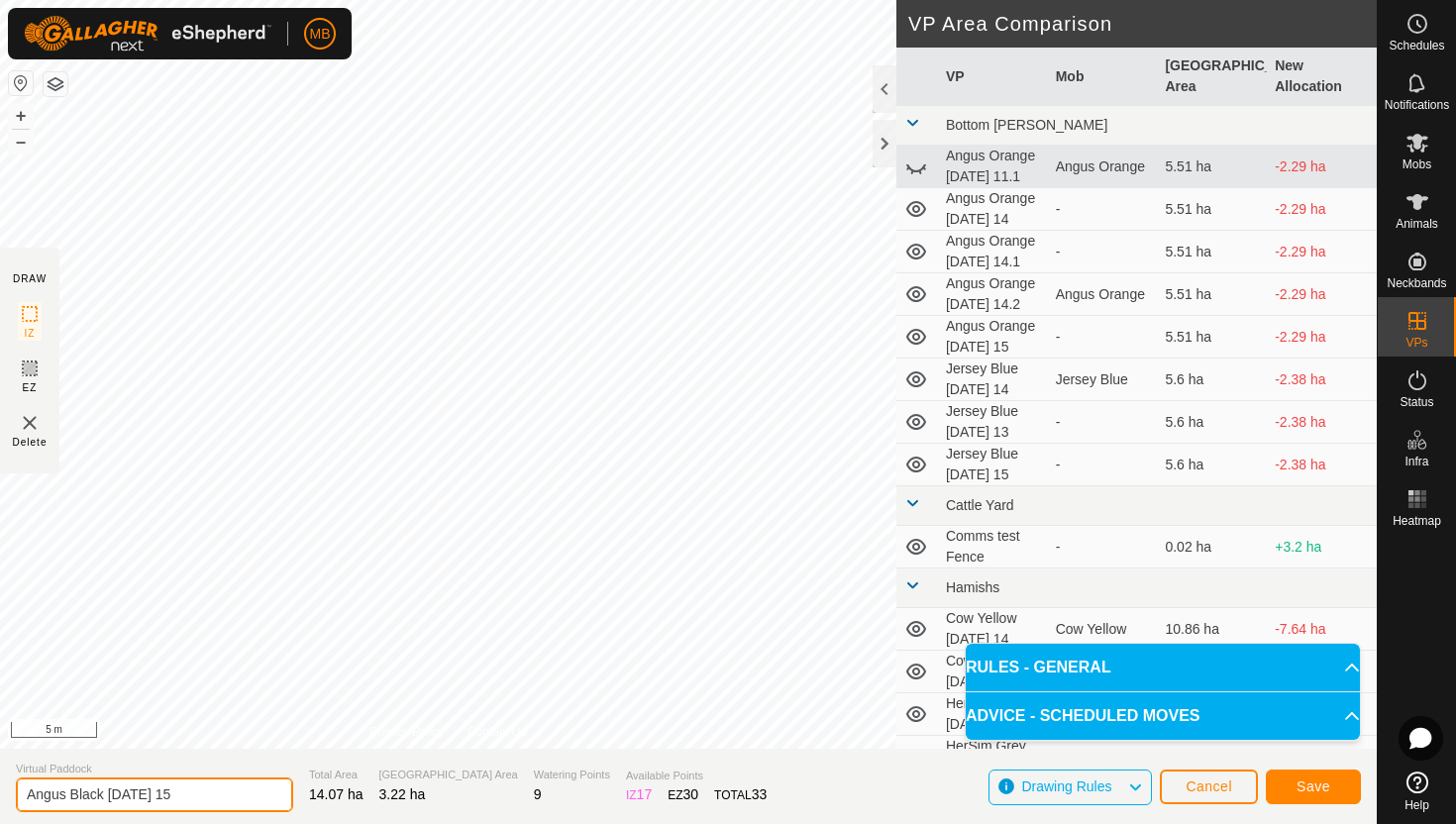 type on "Angus Black [DATE] 15" 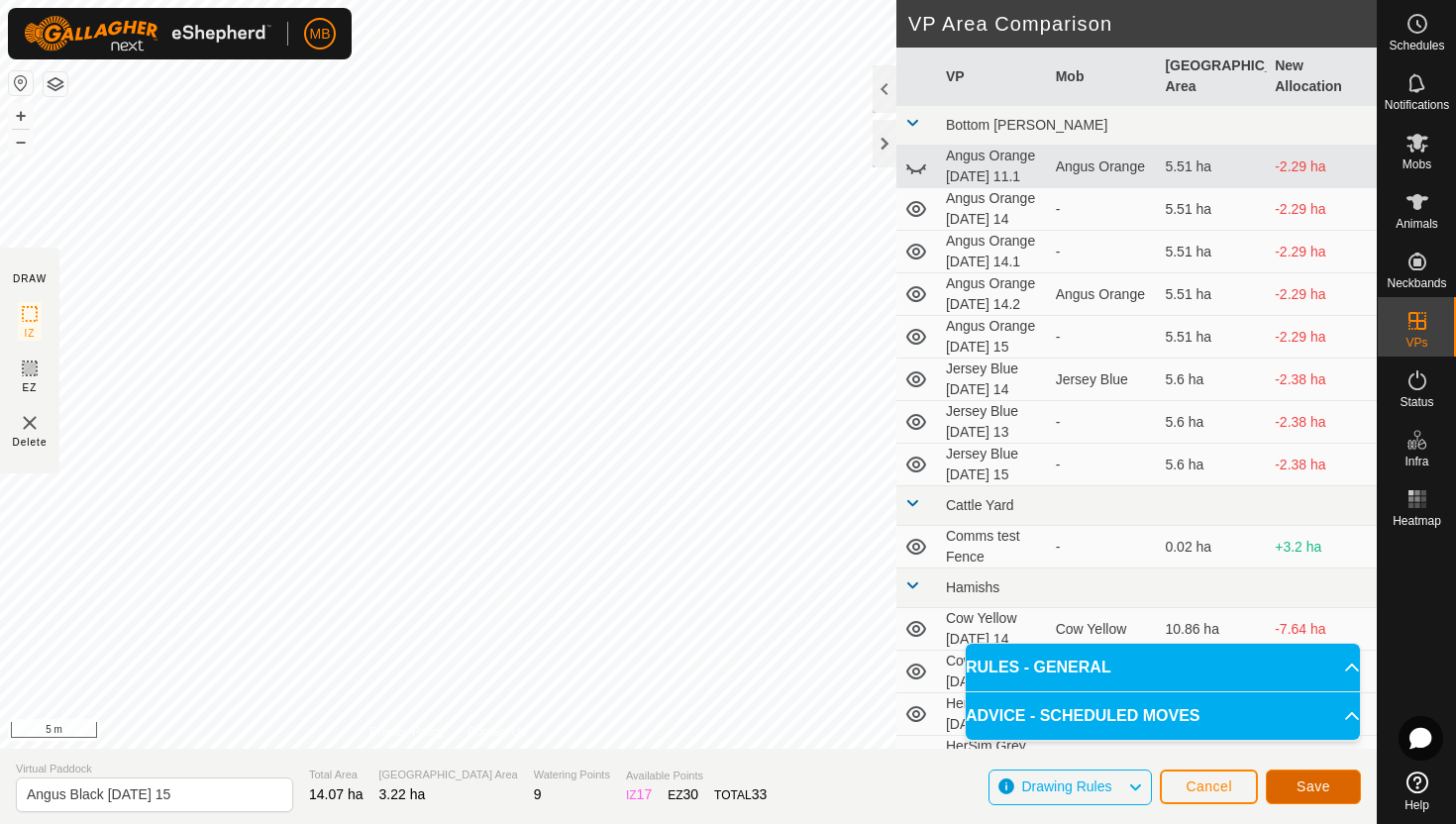 click on "Save" 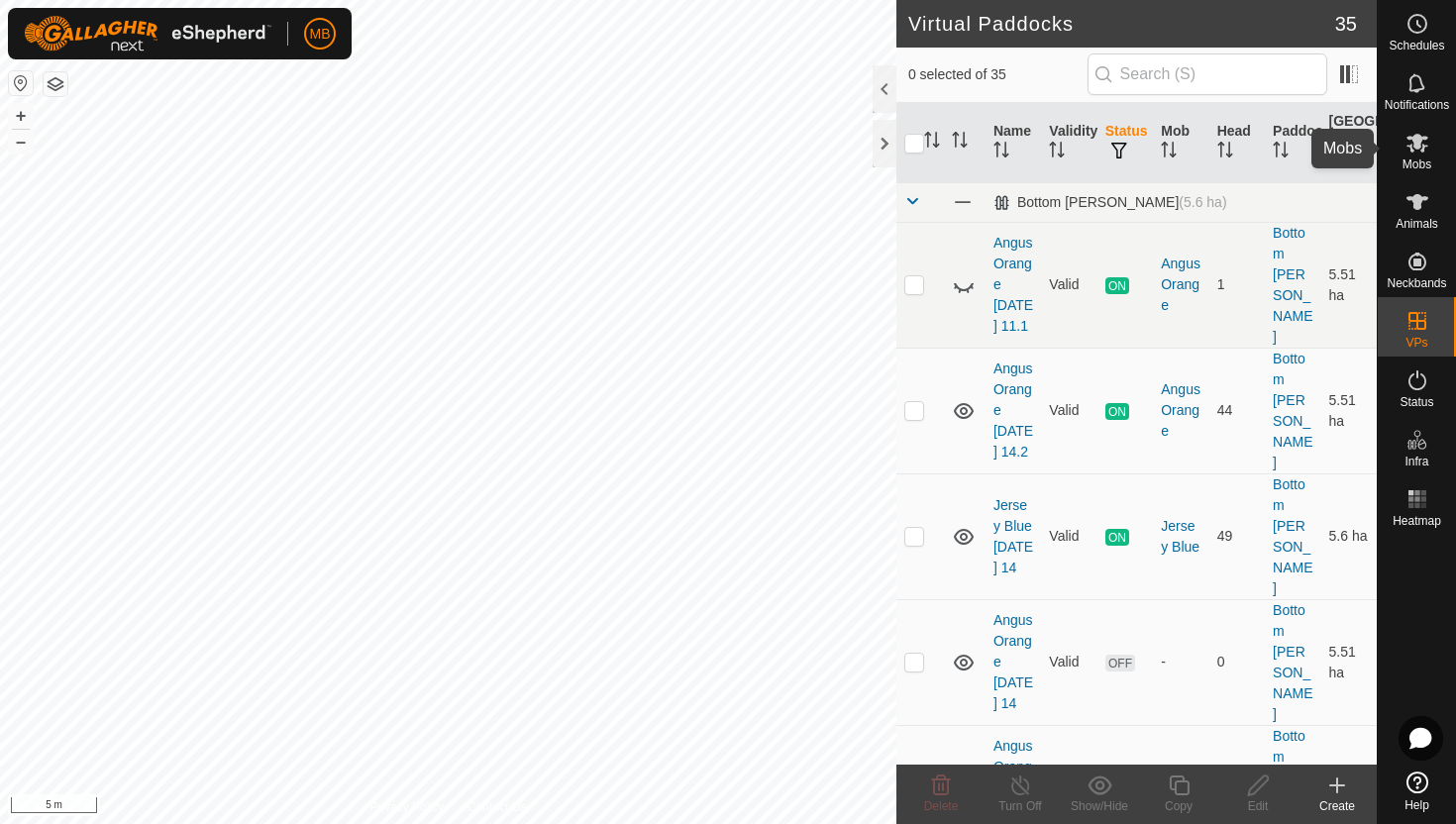 click 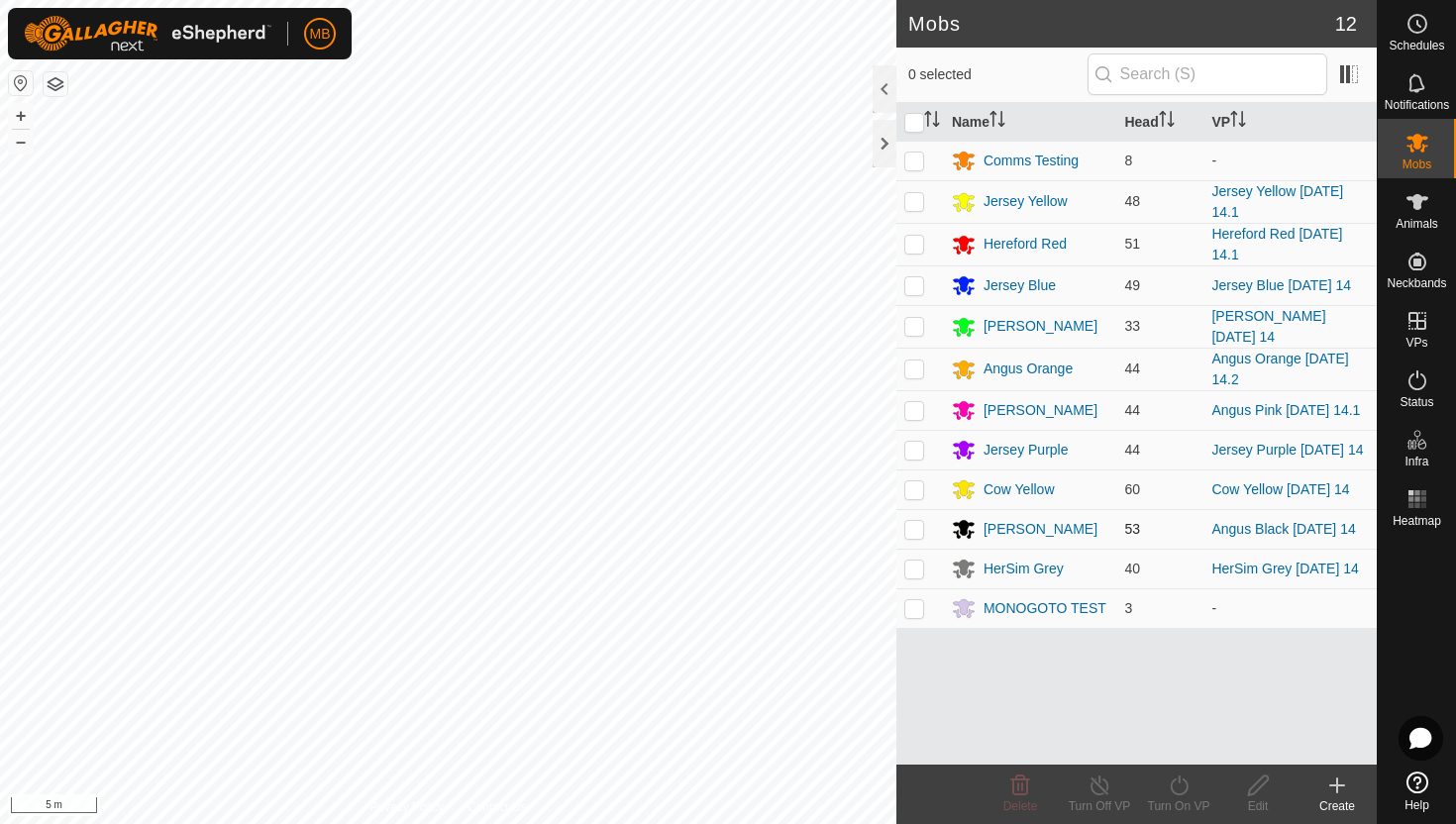 click at bounding box center (914, 529) 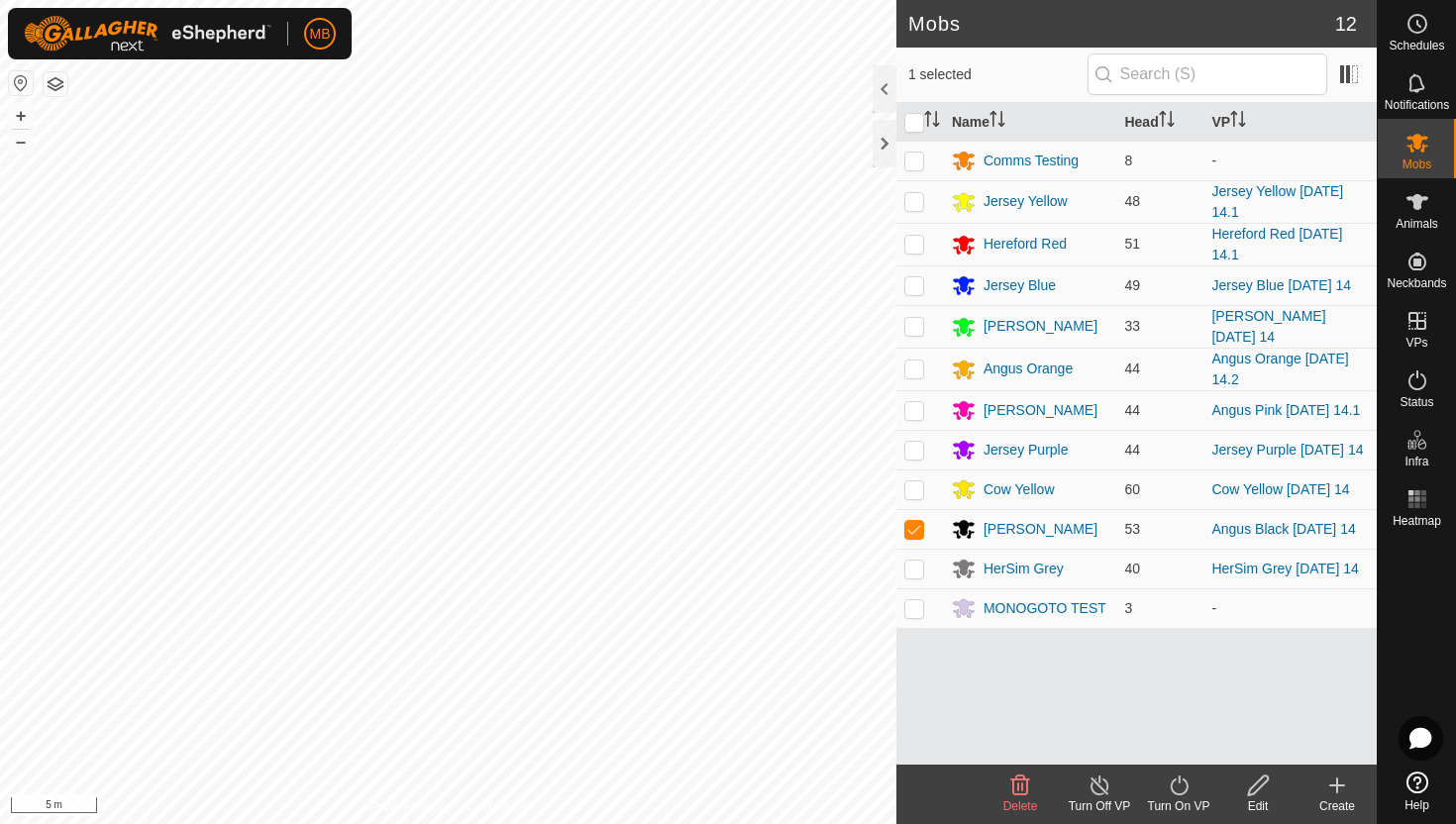 click 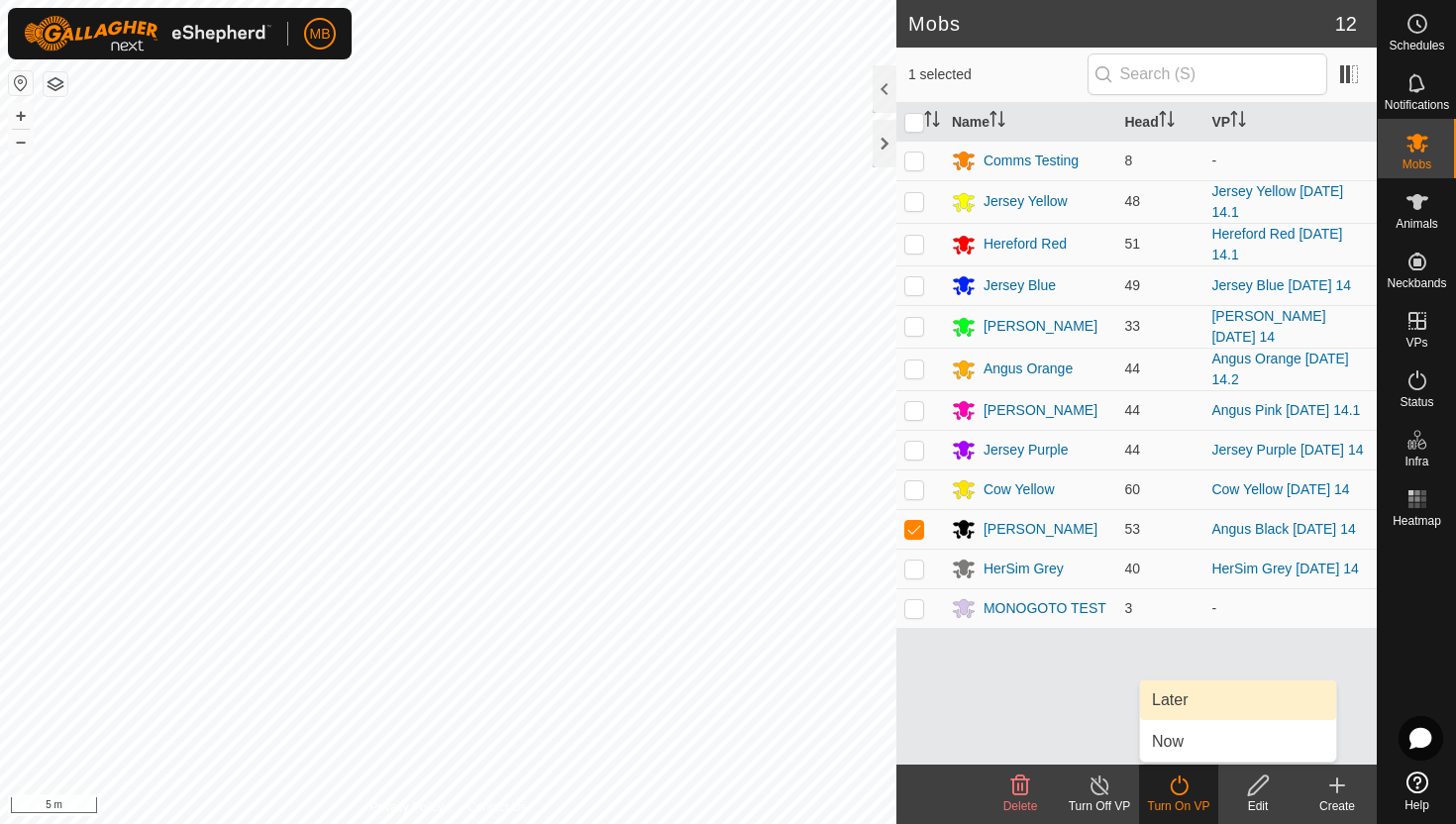 click on "Later" at bounding box center [1238, 700] 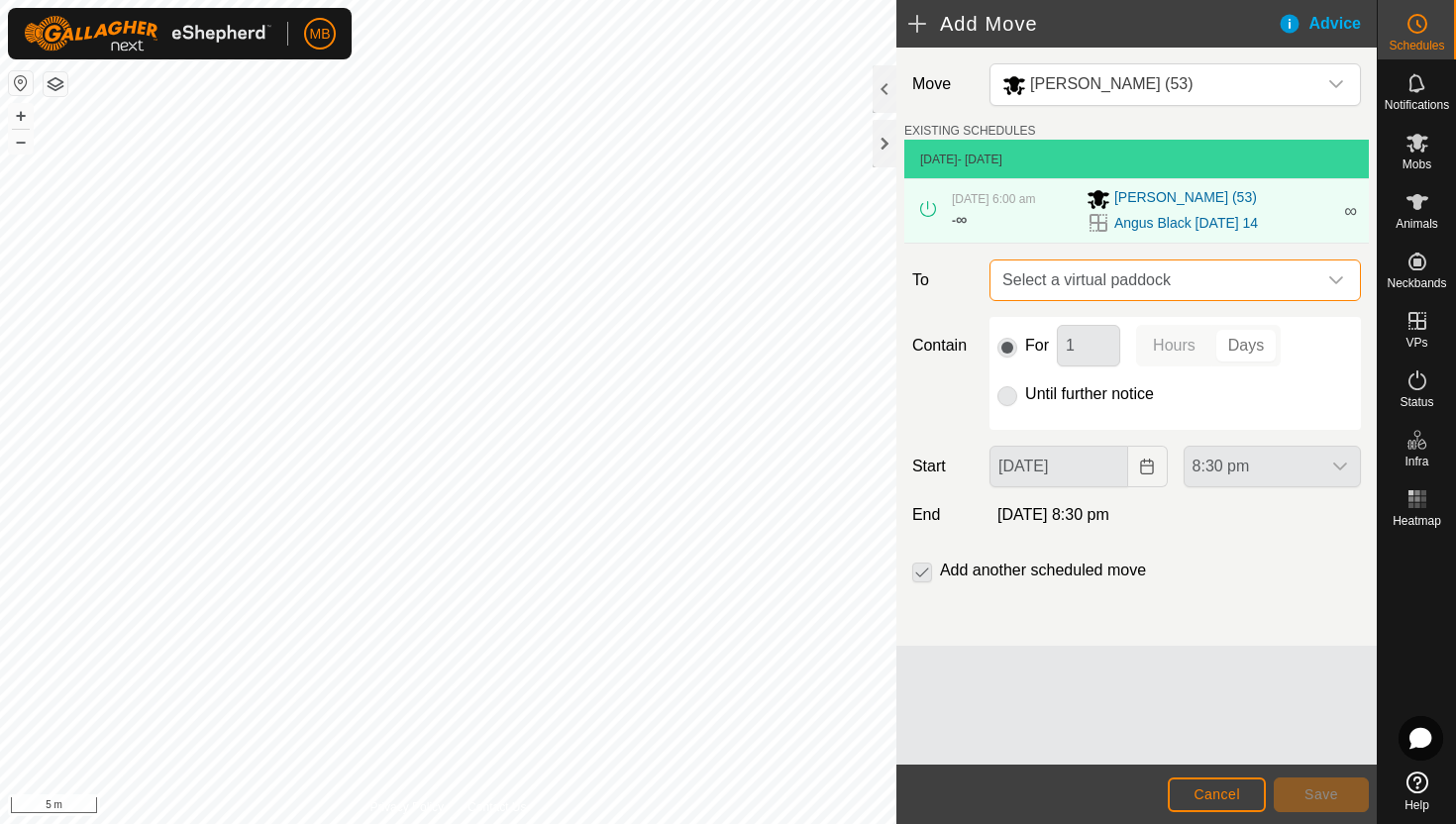 click on "Select a virtual paddock" at bounding box center [1155, 280] 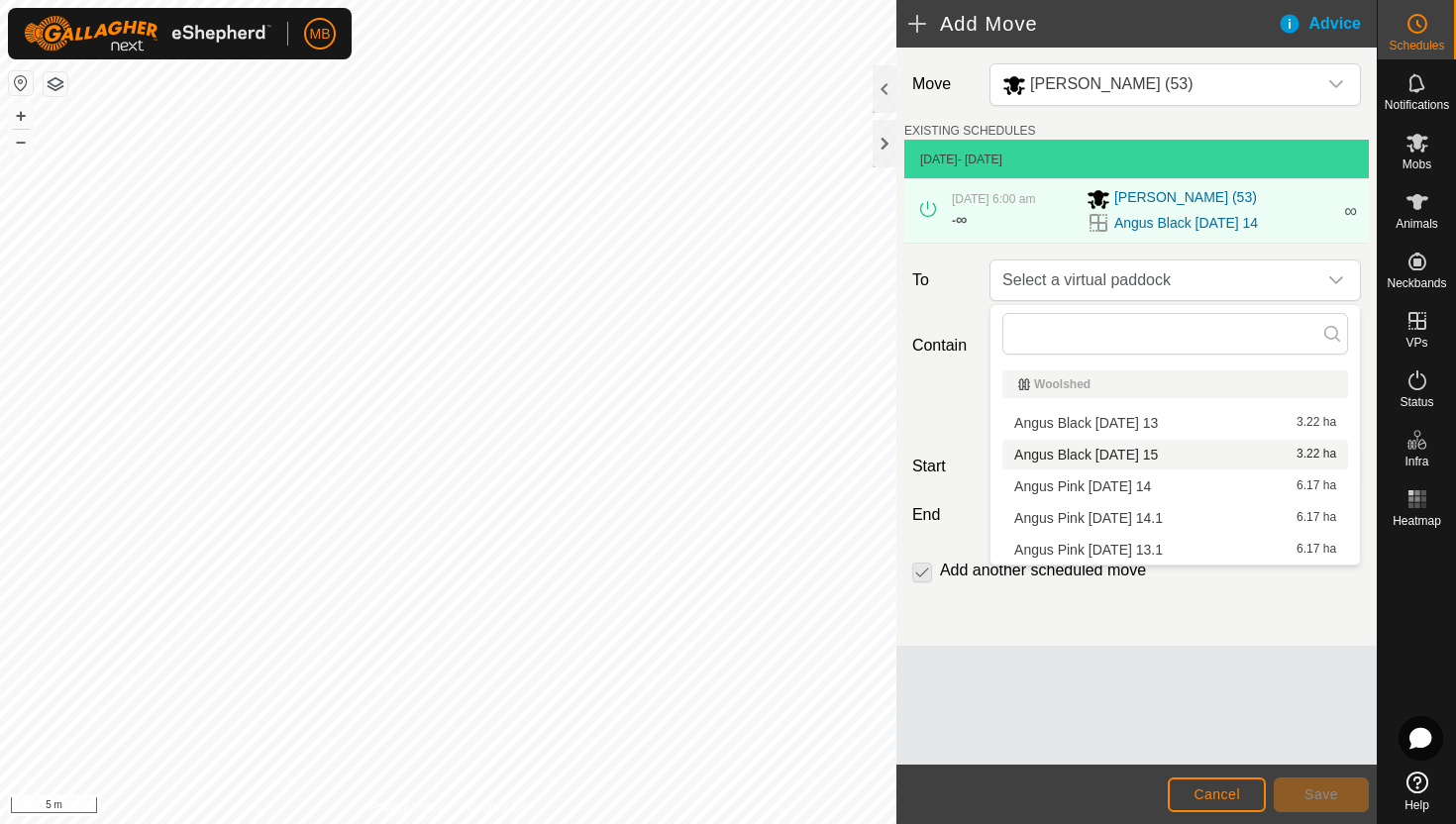 click on "Angus Black [DATE] 15  3.22 ha" at bounding box center (1175, 455) 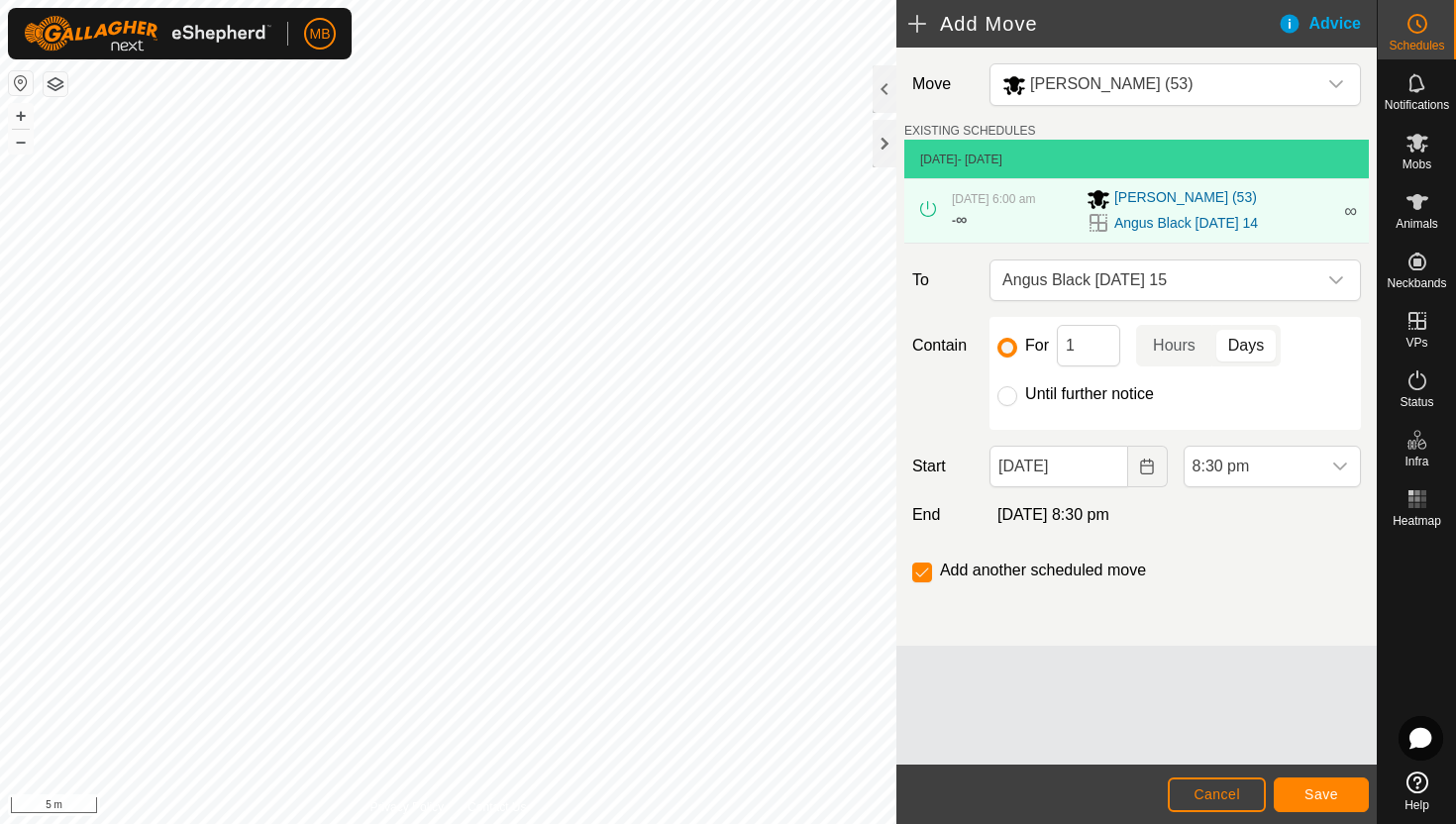 click on "Until further notice" 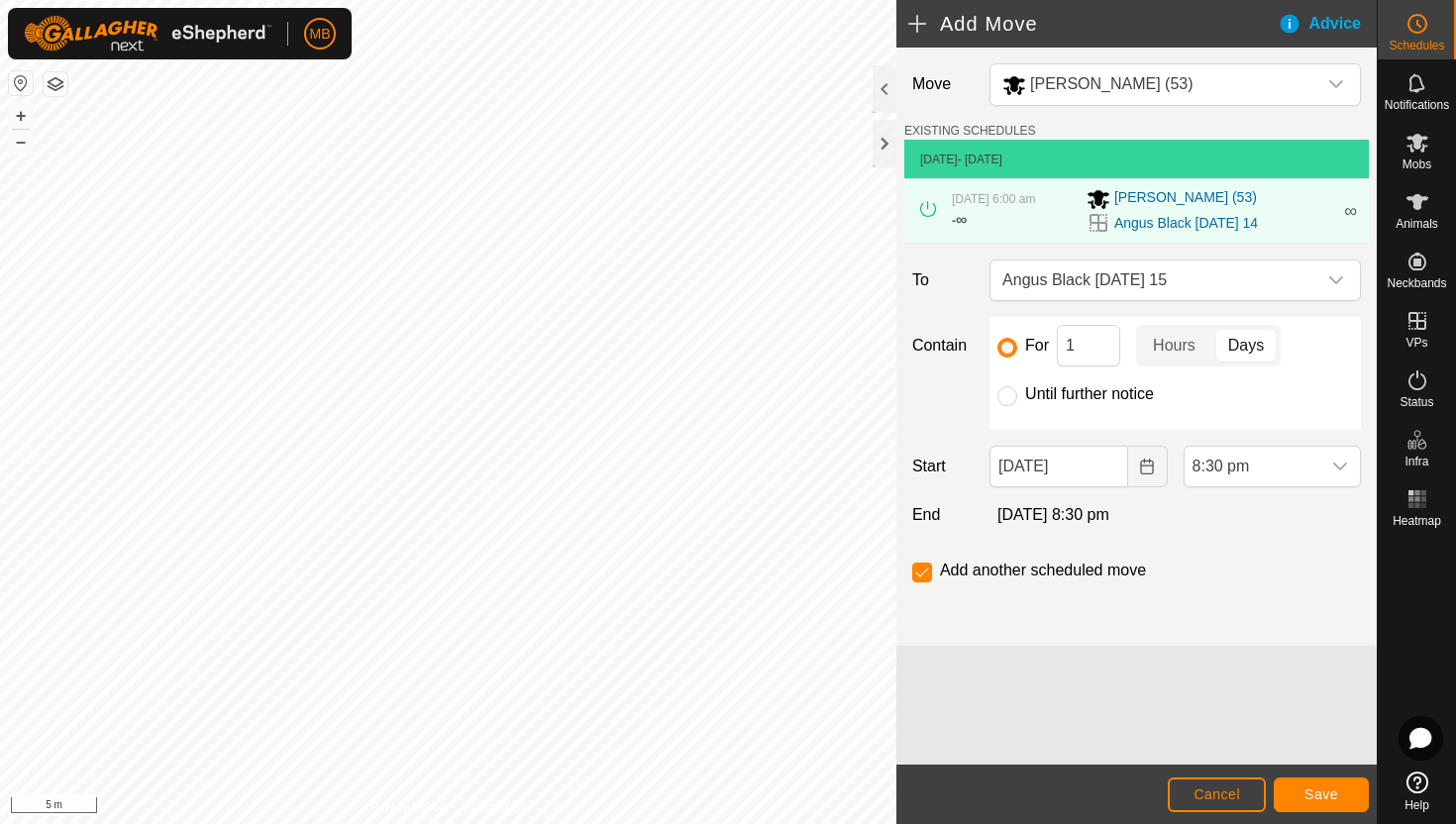 click on "Until further notice" at bounding box center (1007, 396) 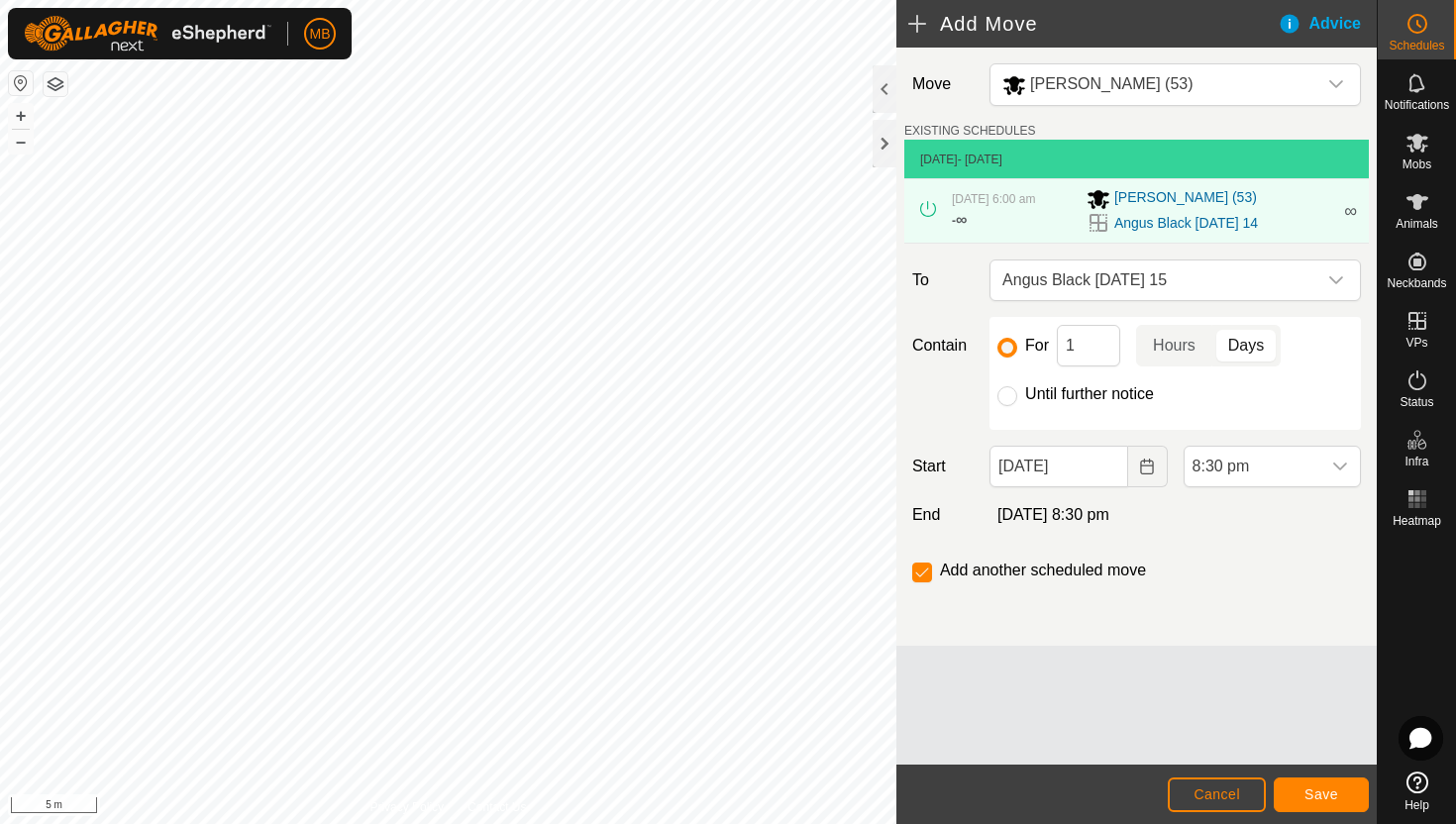 radio on "true" 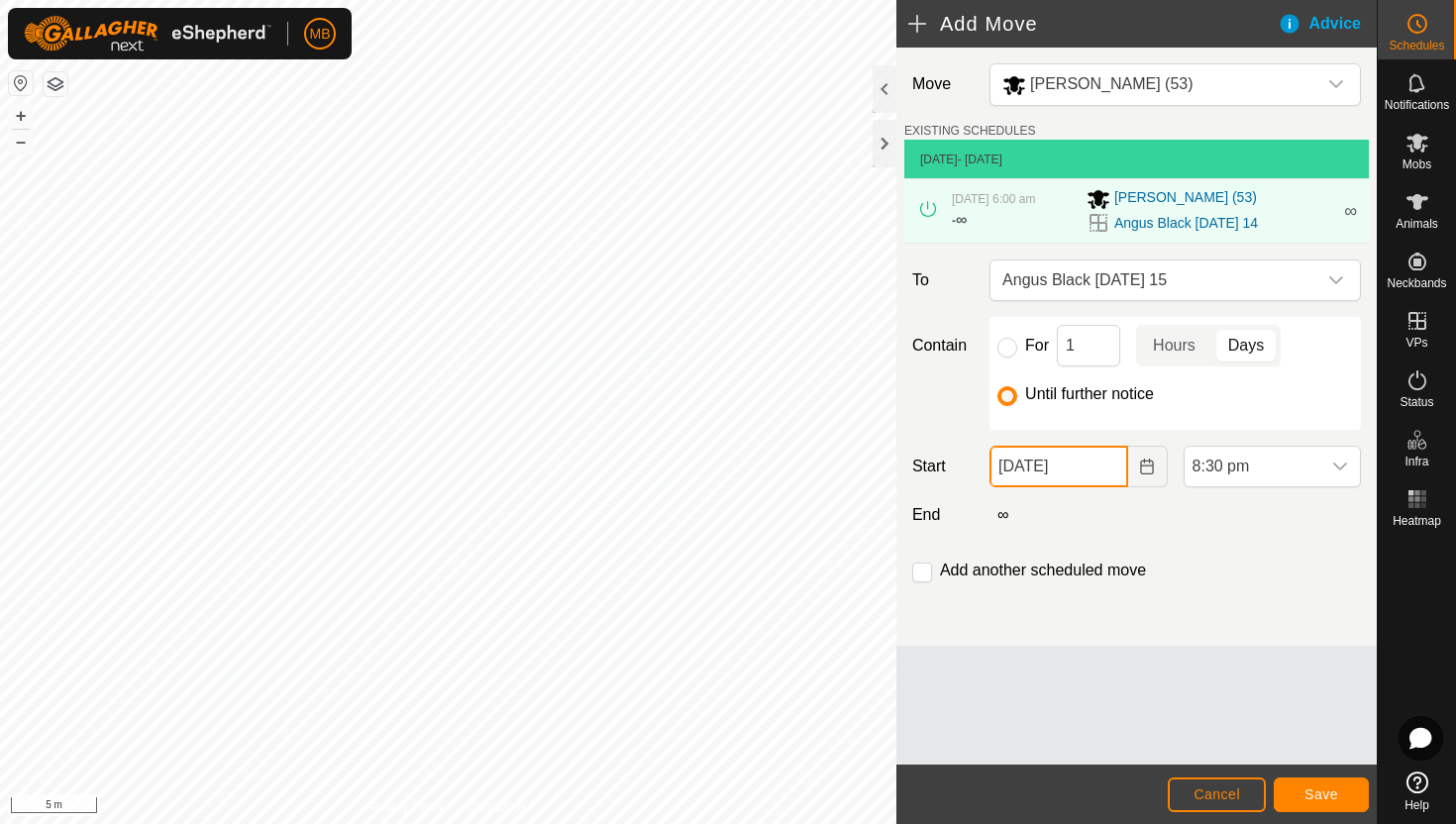 click on "[DATE]" 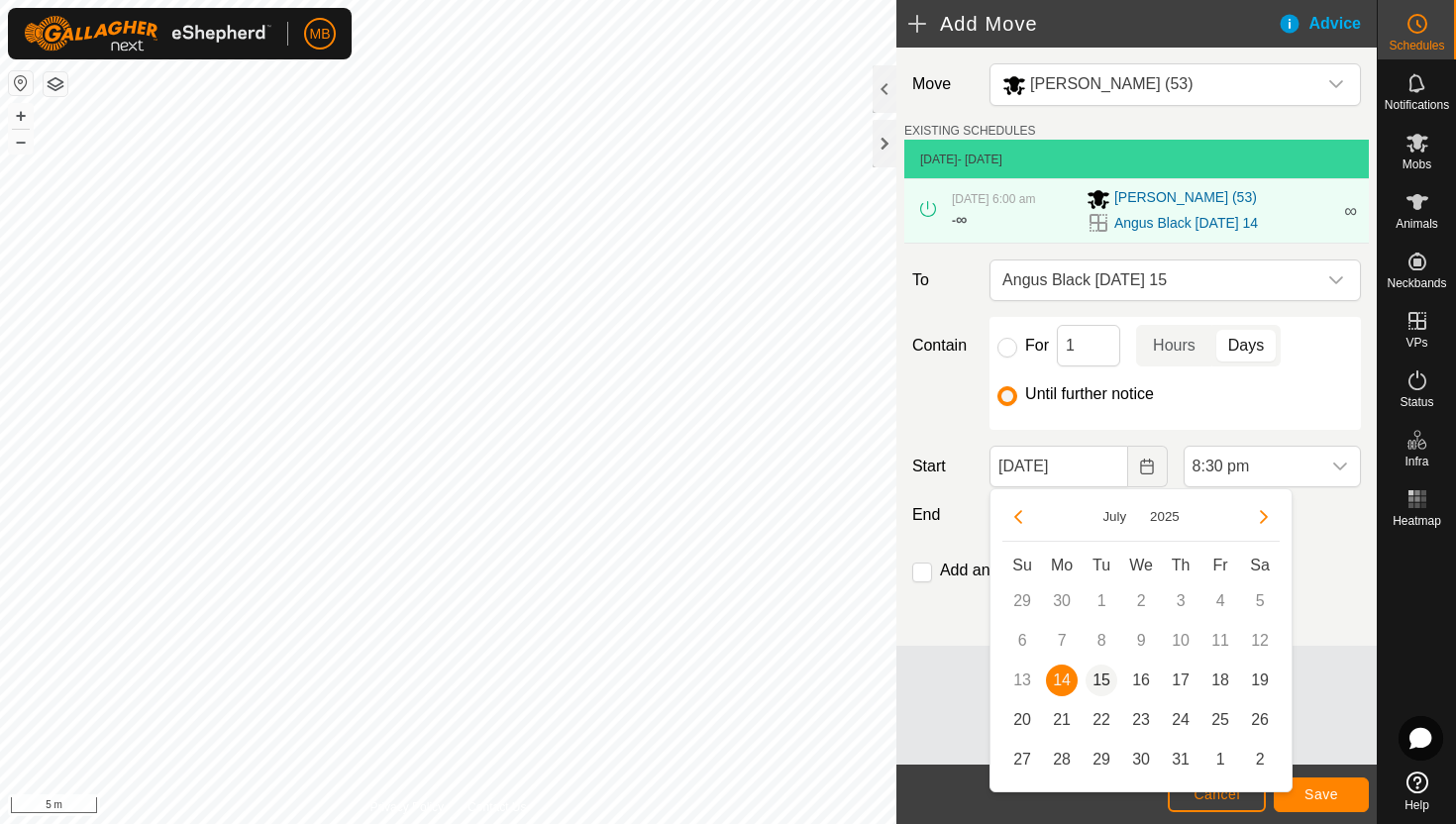 click on "15" at bounding box center (1101, 680) 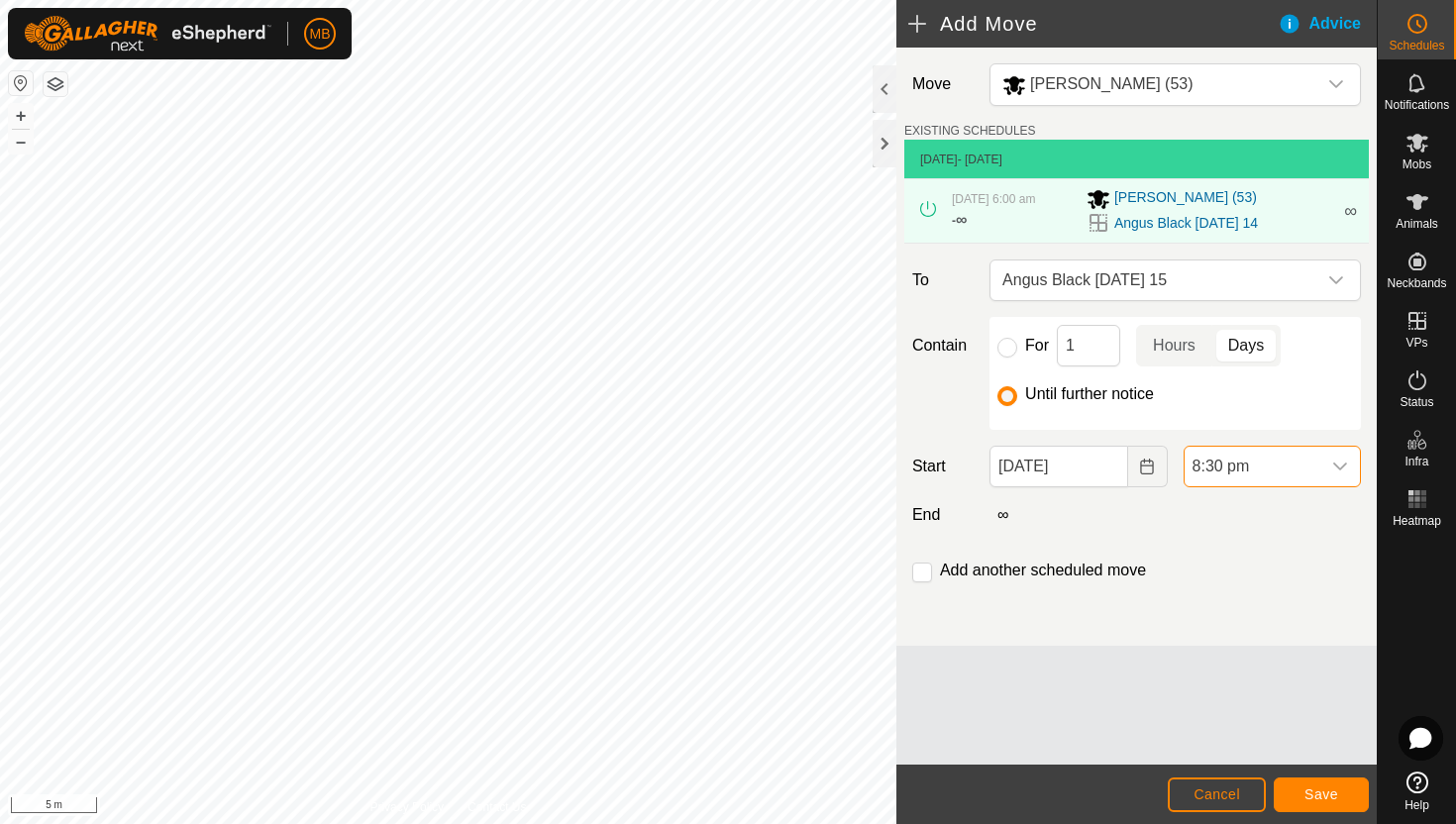click on "8:30 pm" at bounding box center (1252, 466) 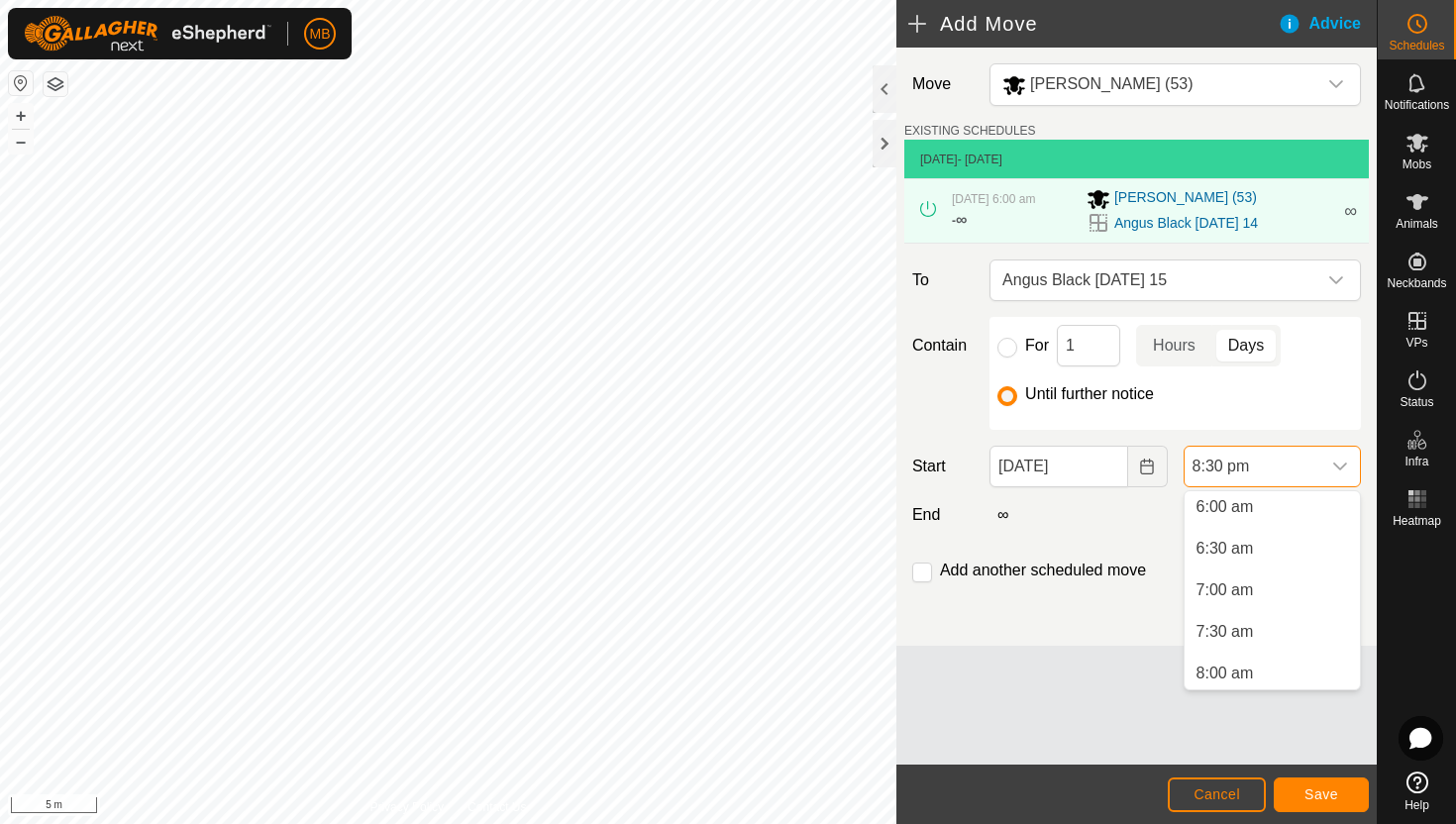 scroll, scrollTop: 487, scrollLeft: 0, axis: vertical 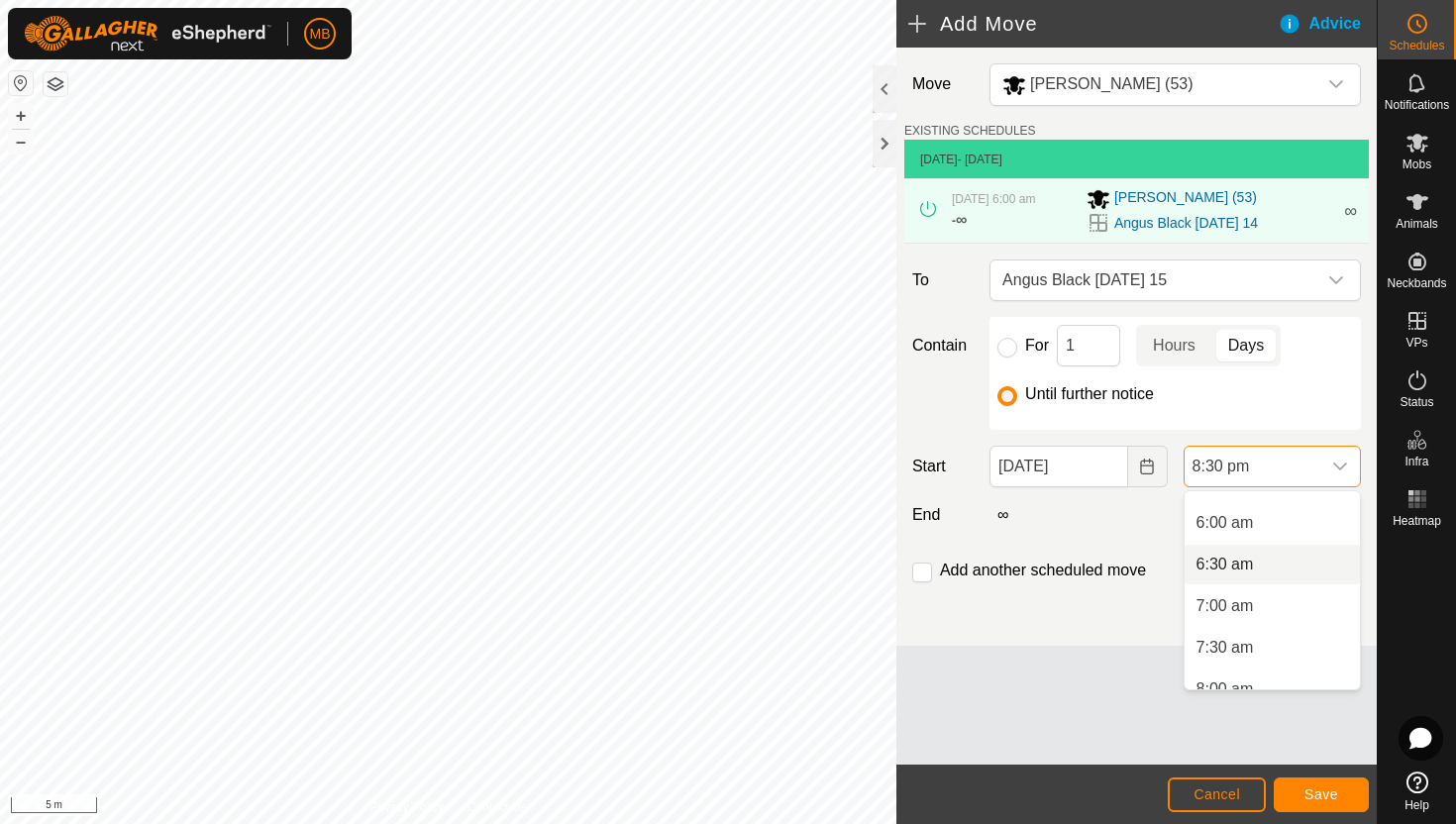 click on "6:30 am" at bounding box center (1272, 565) 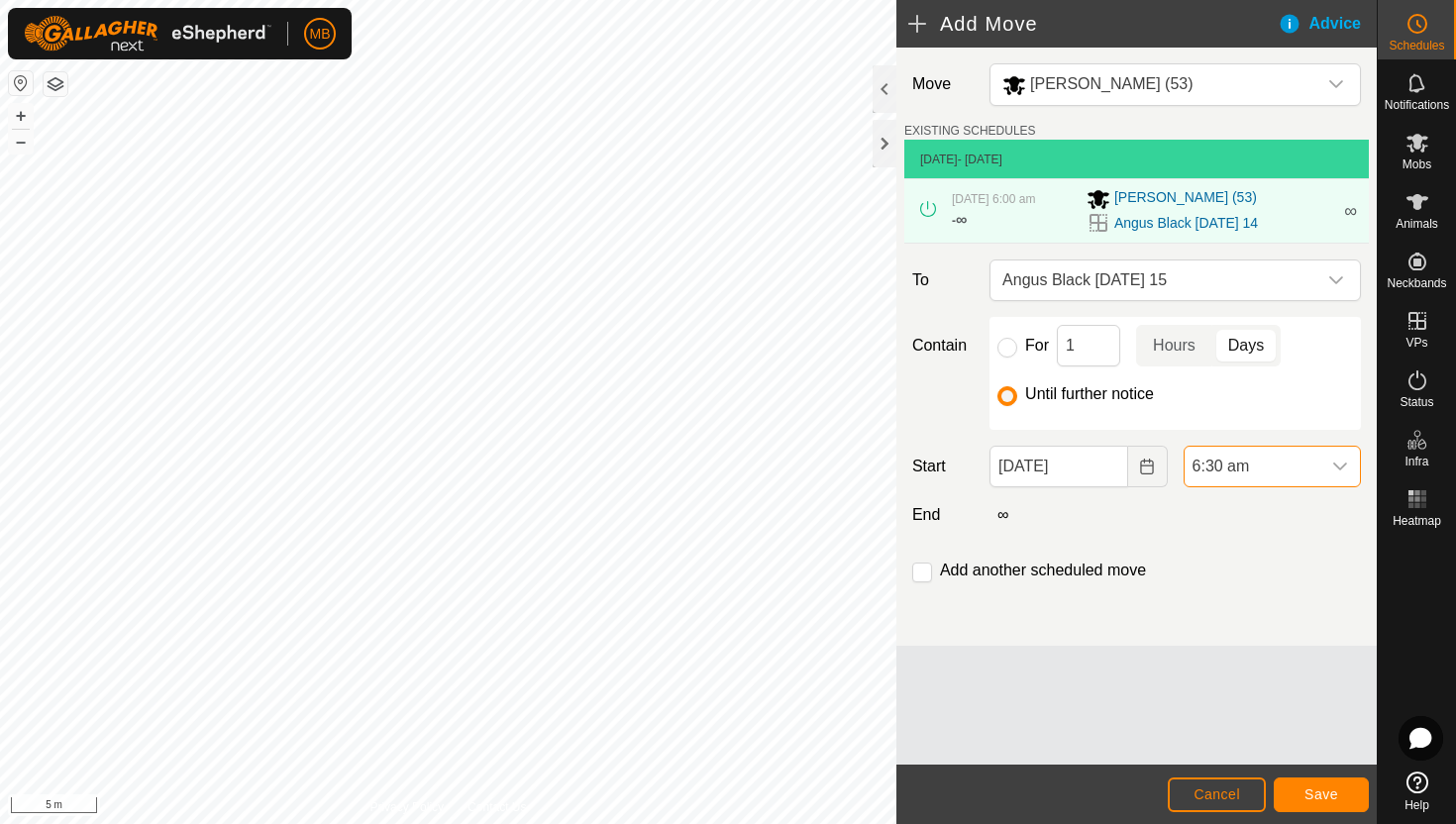 scroll, scrollTop: 1547, scrollLeft: 0, axis: vertical 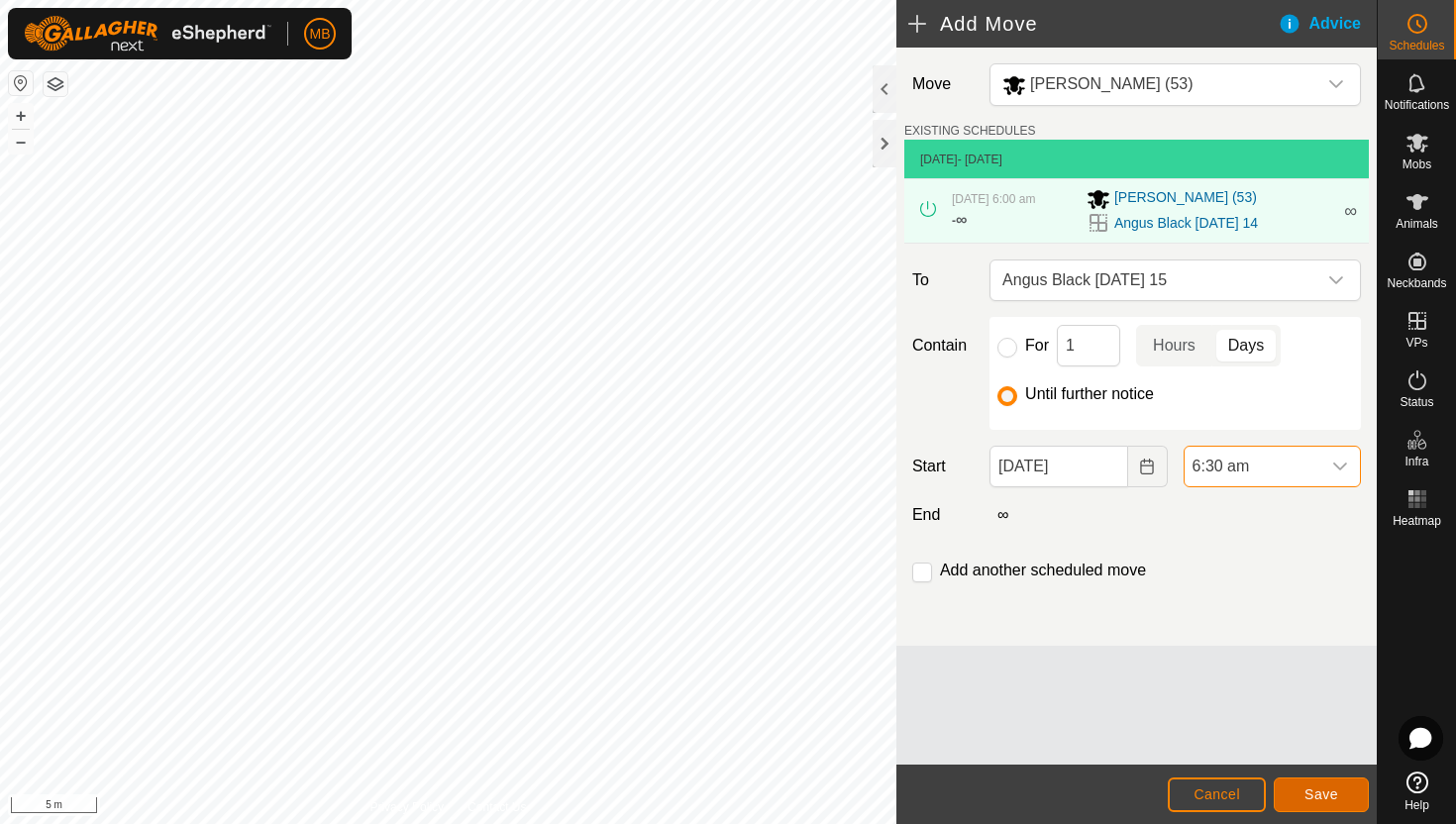 click on "Save" 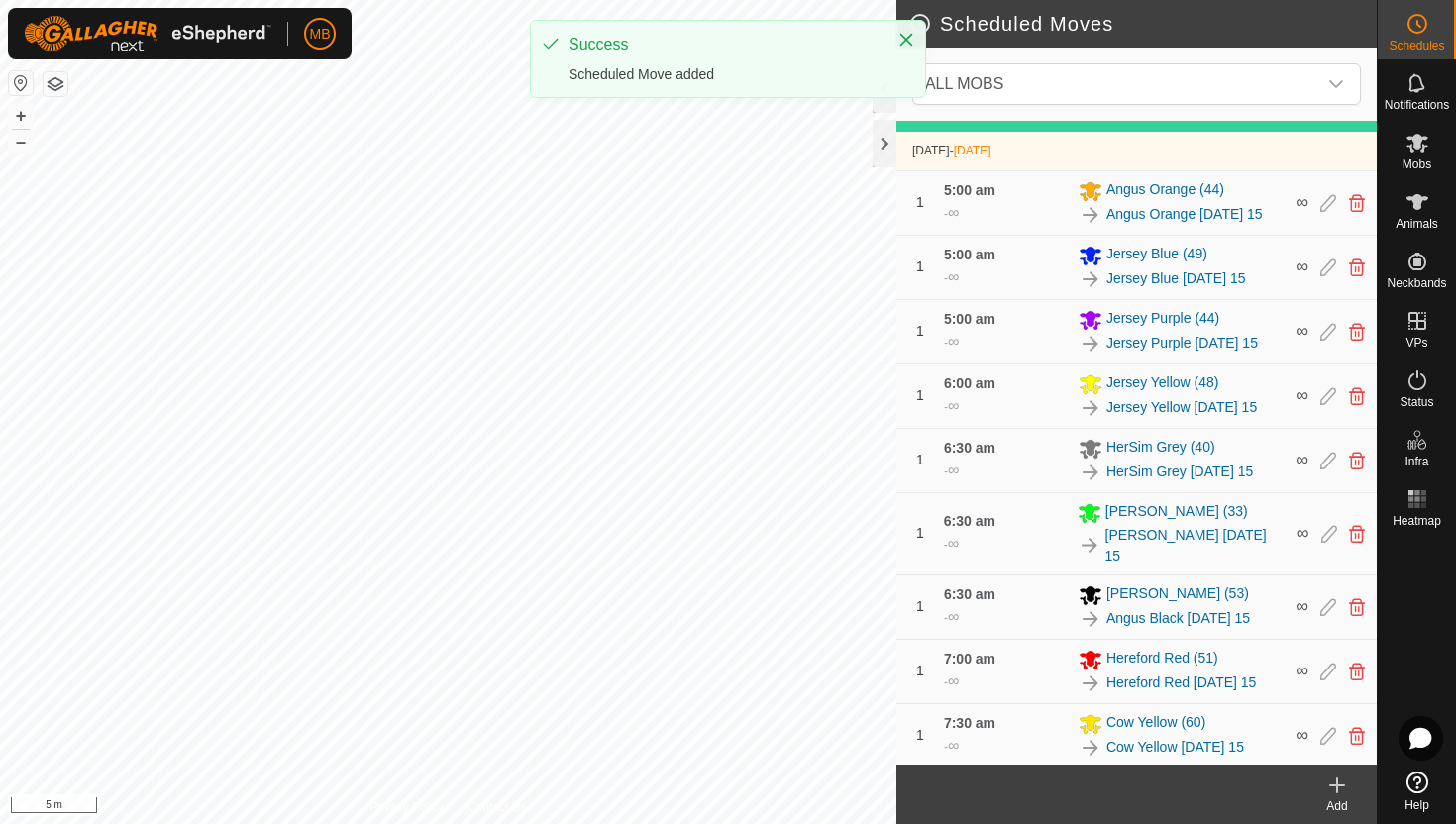 scroll, scrollTop: 608, scrollLeft: 0, axis: vertical 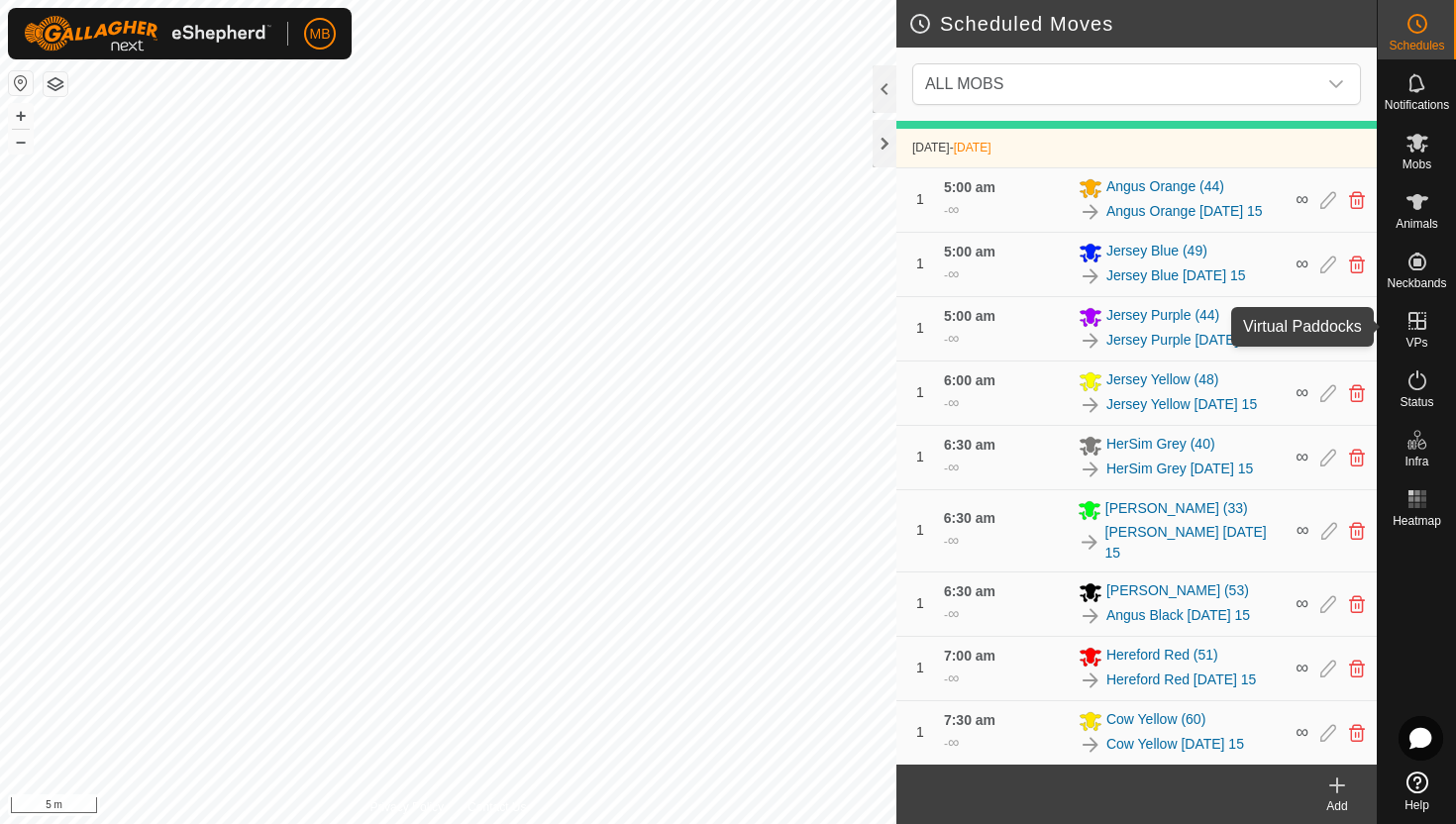 click 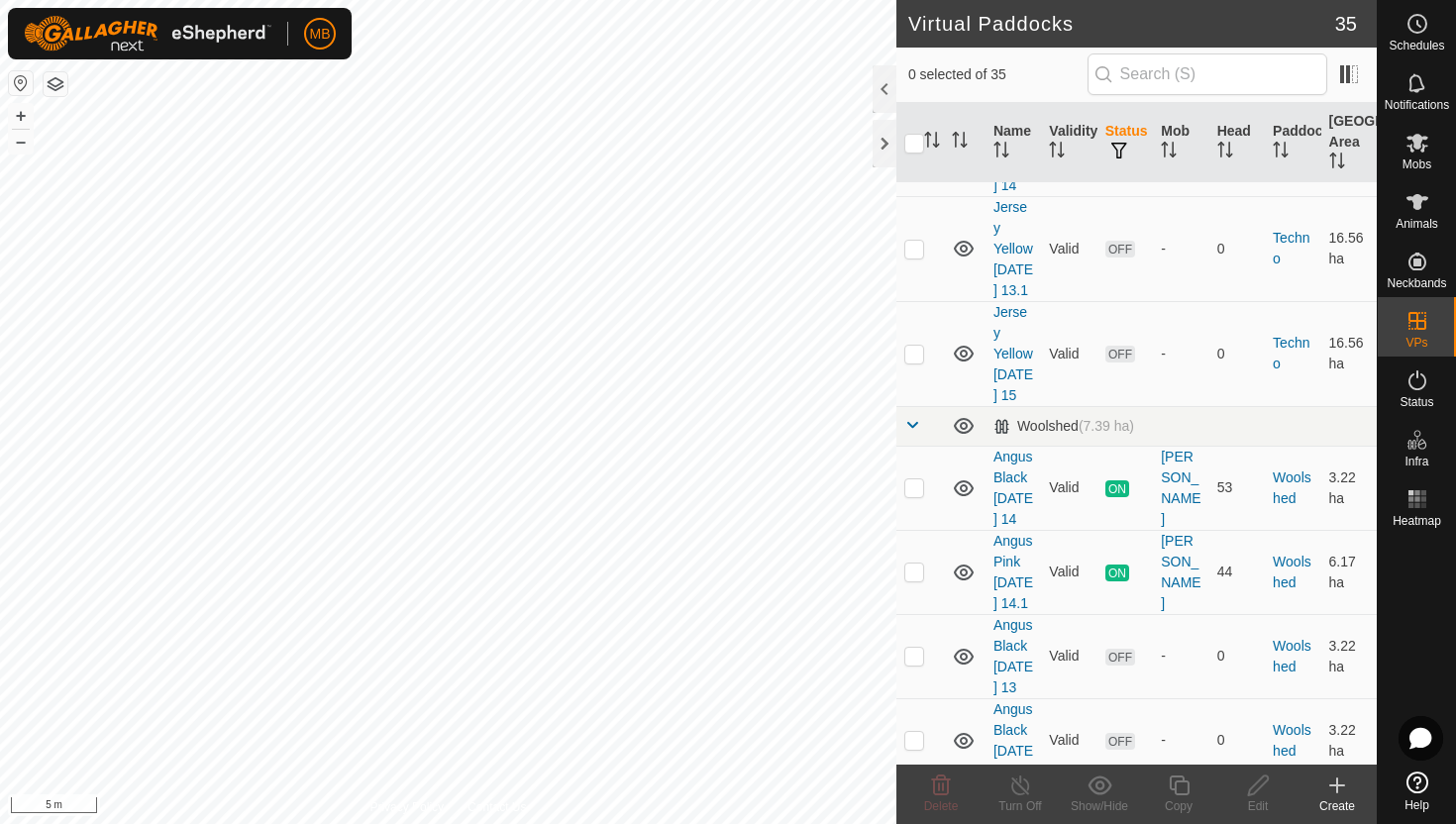 scroll, scrollTop: 3274, scrollLeft: 0, axis: vertical 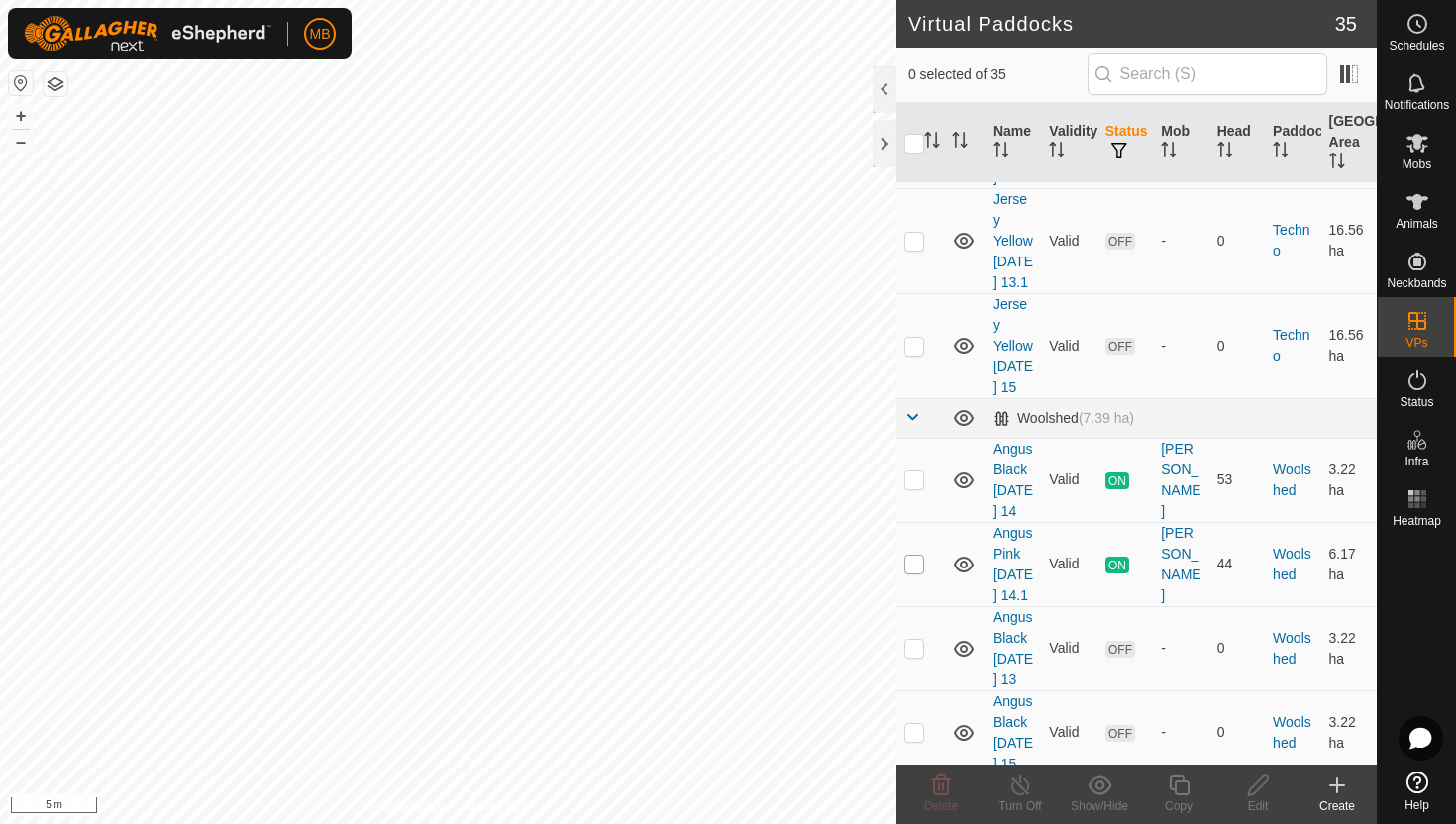 click at bounding box center (914, 565) 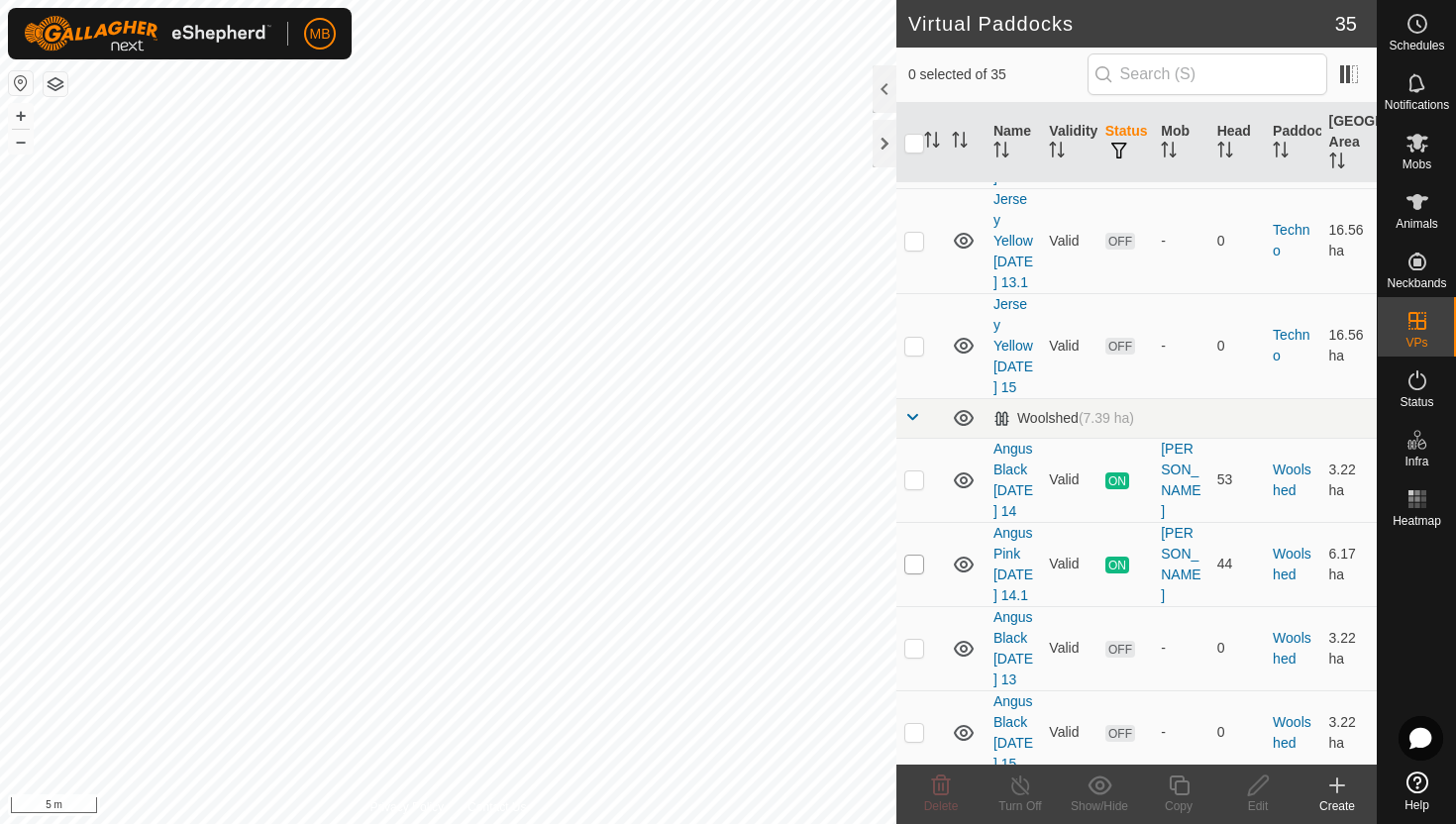 checkbox on "true" 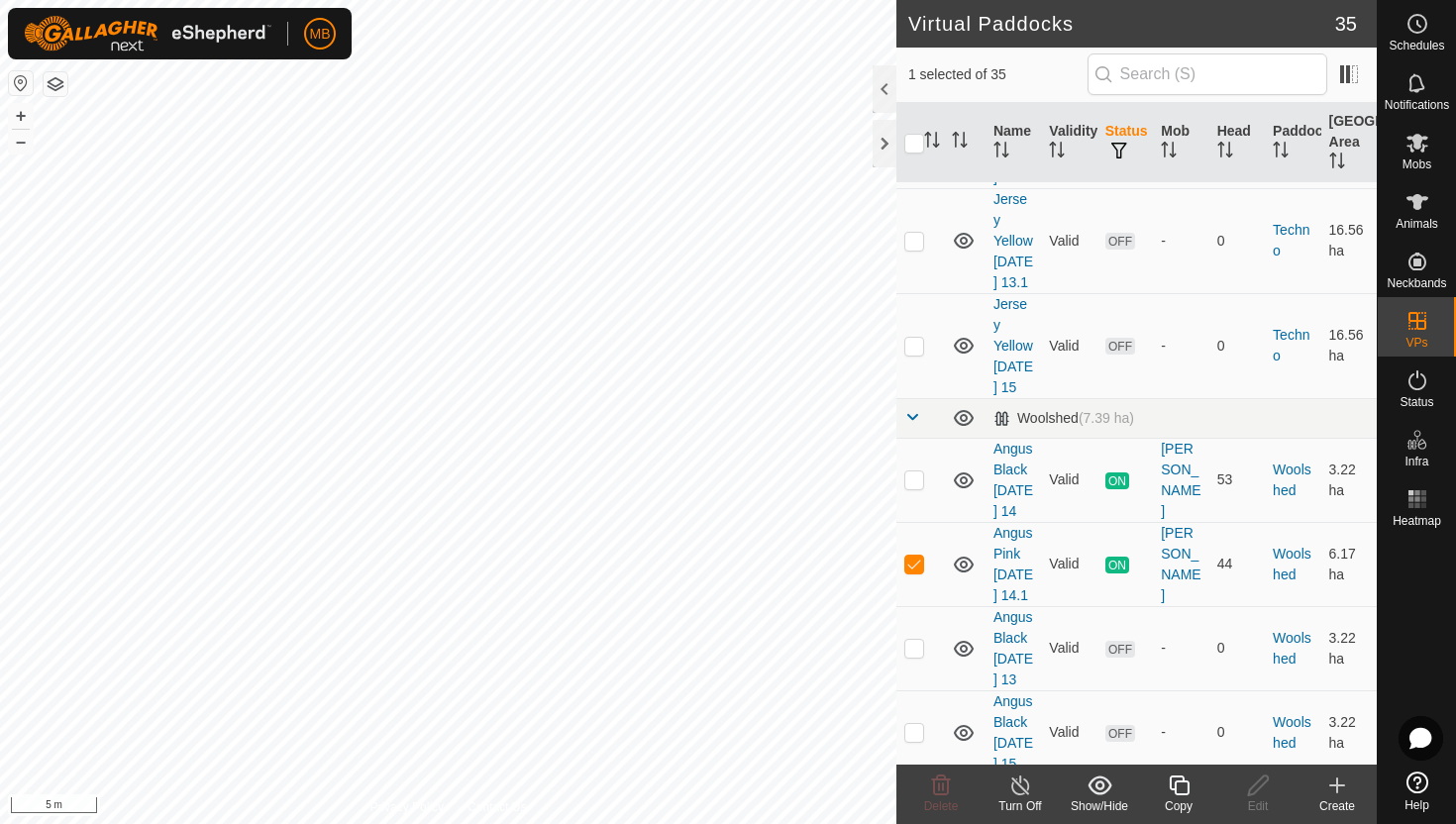 click 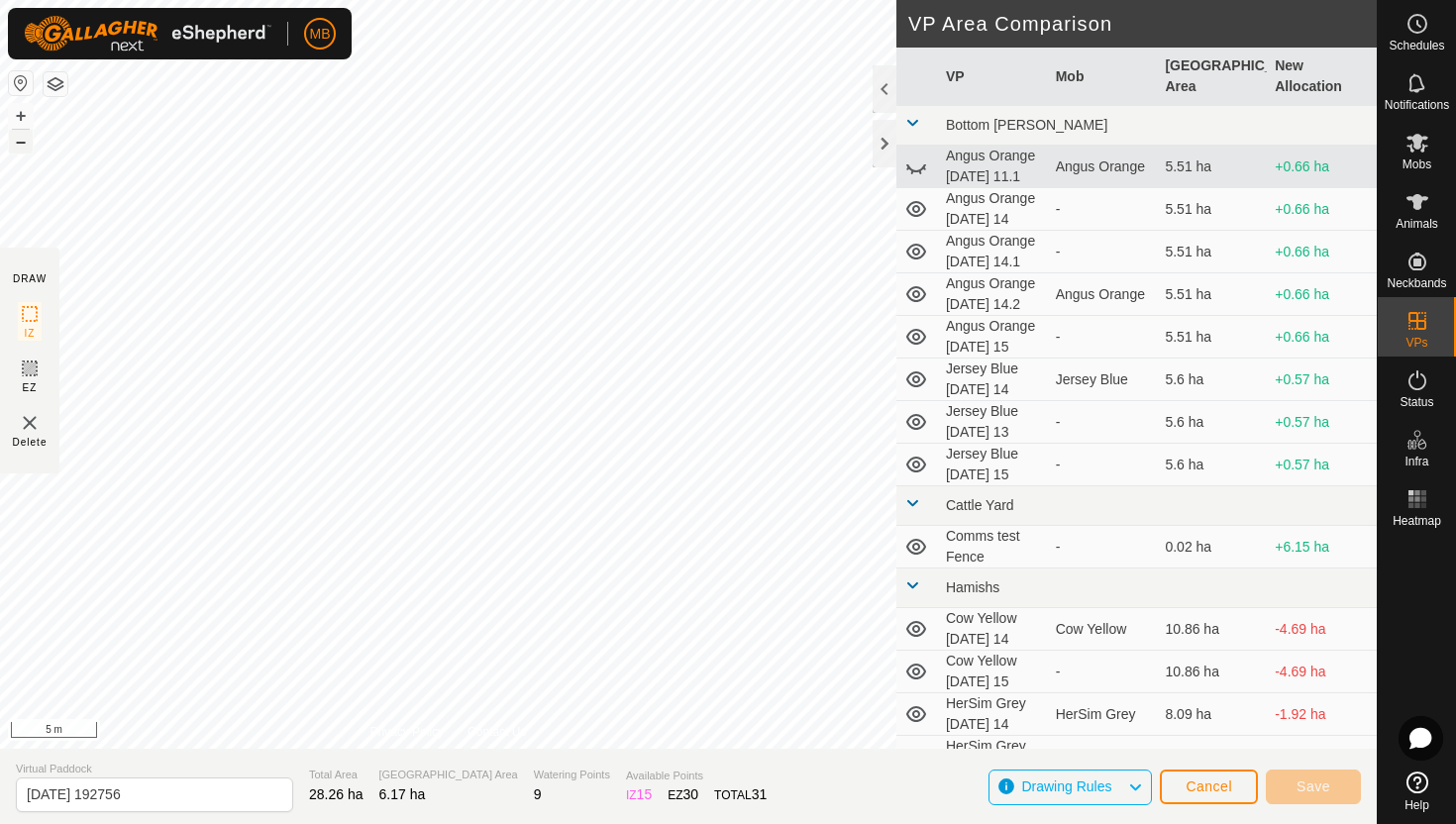click on "–" at bounding box center (21, 142) 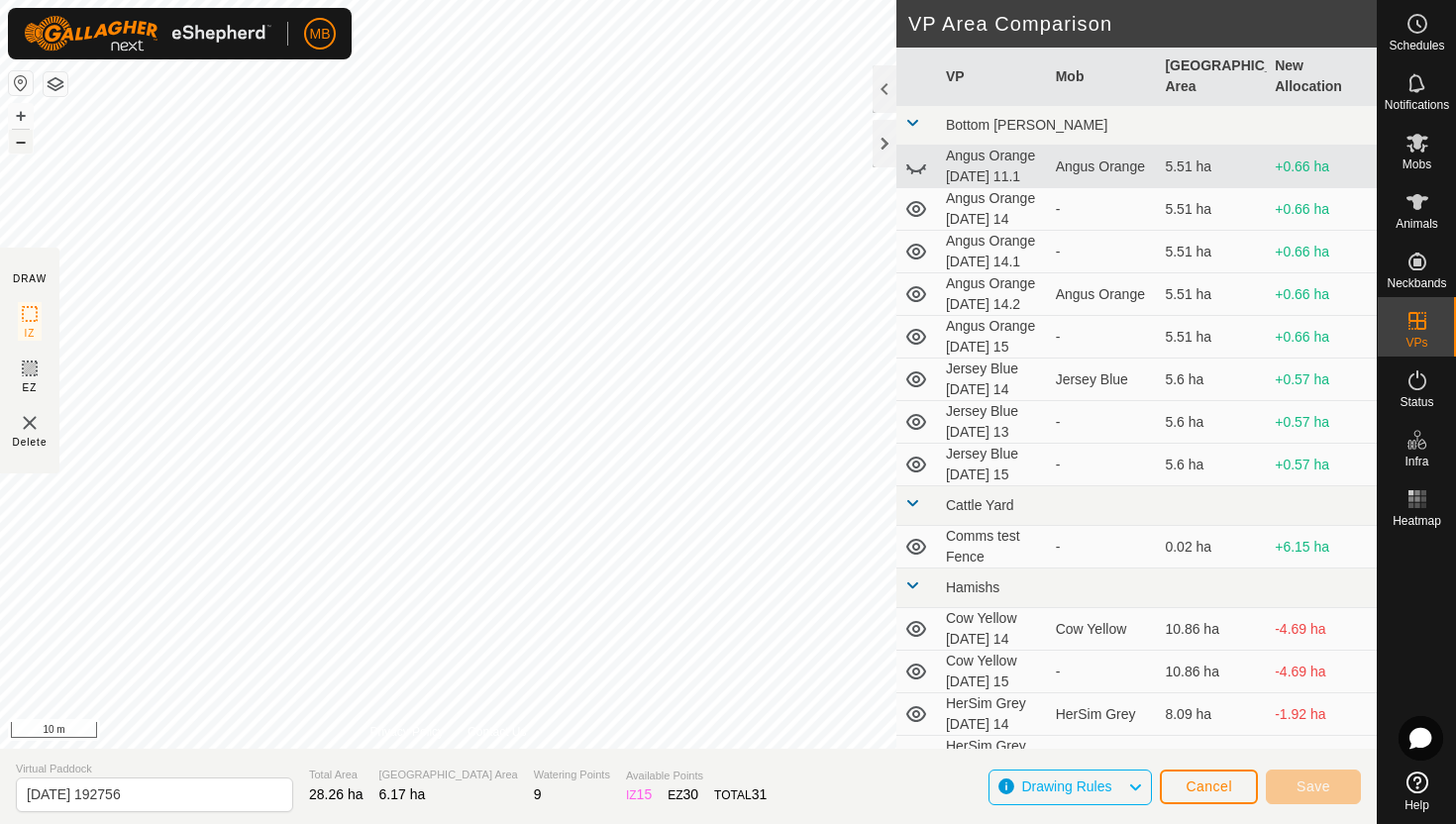 click on "–" at bounding box center (21, 142) 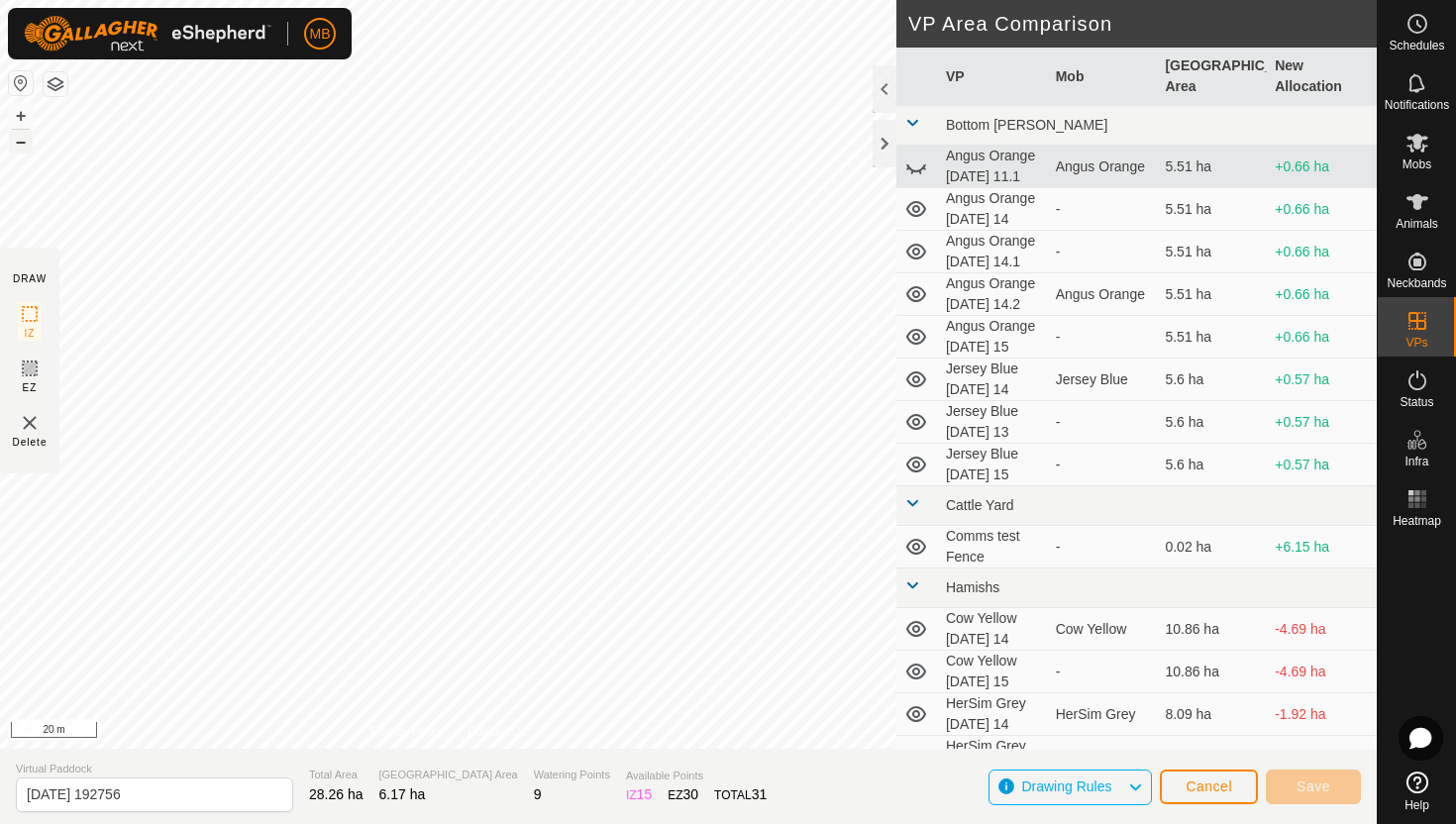 click on "–" at bounding box center [21, 142] 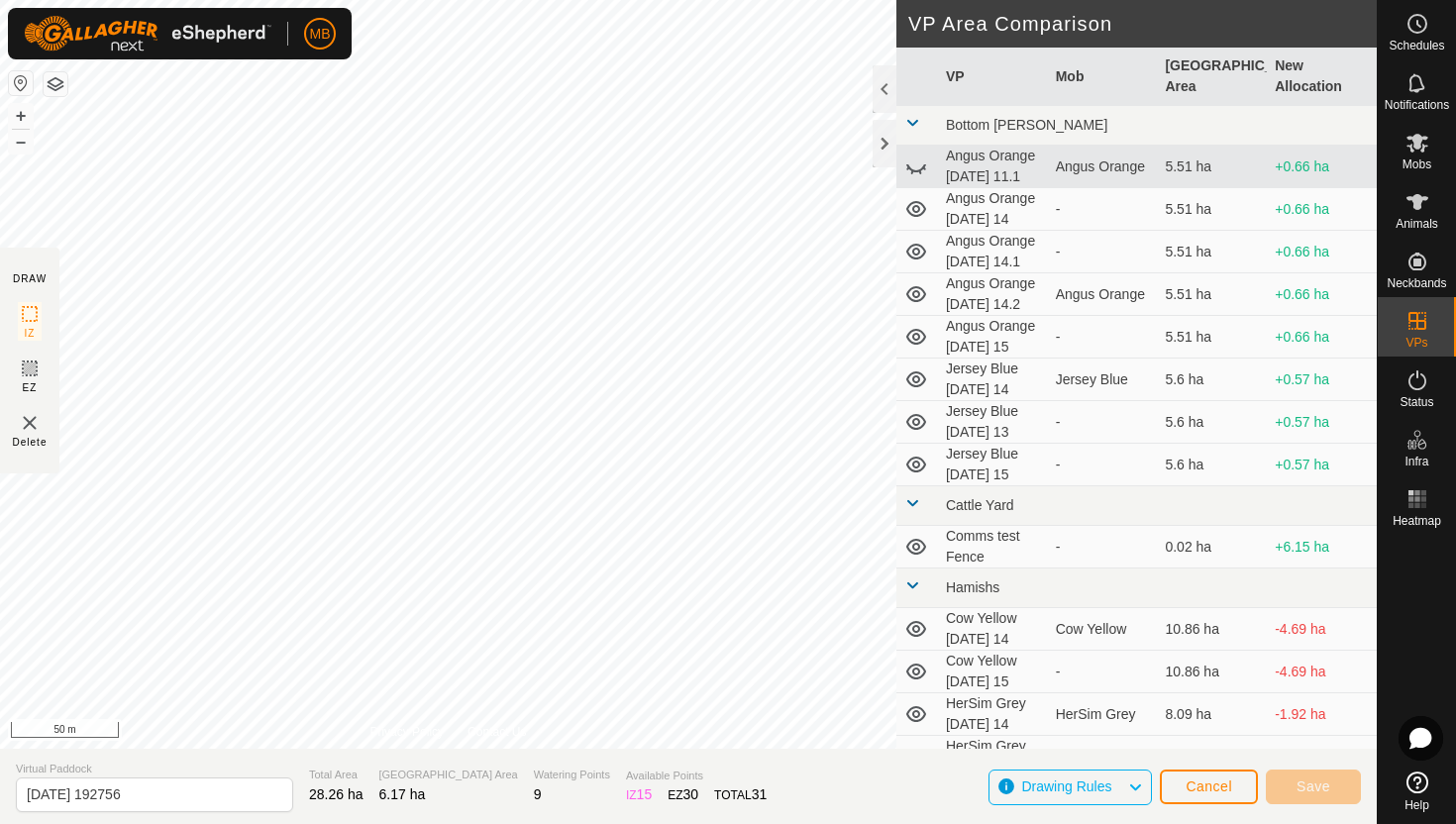 scroll, scrollTop: 0, scrollLeft: 0, axis: both 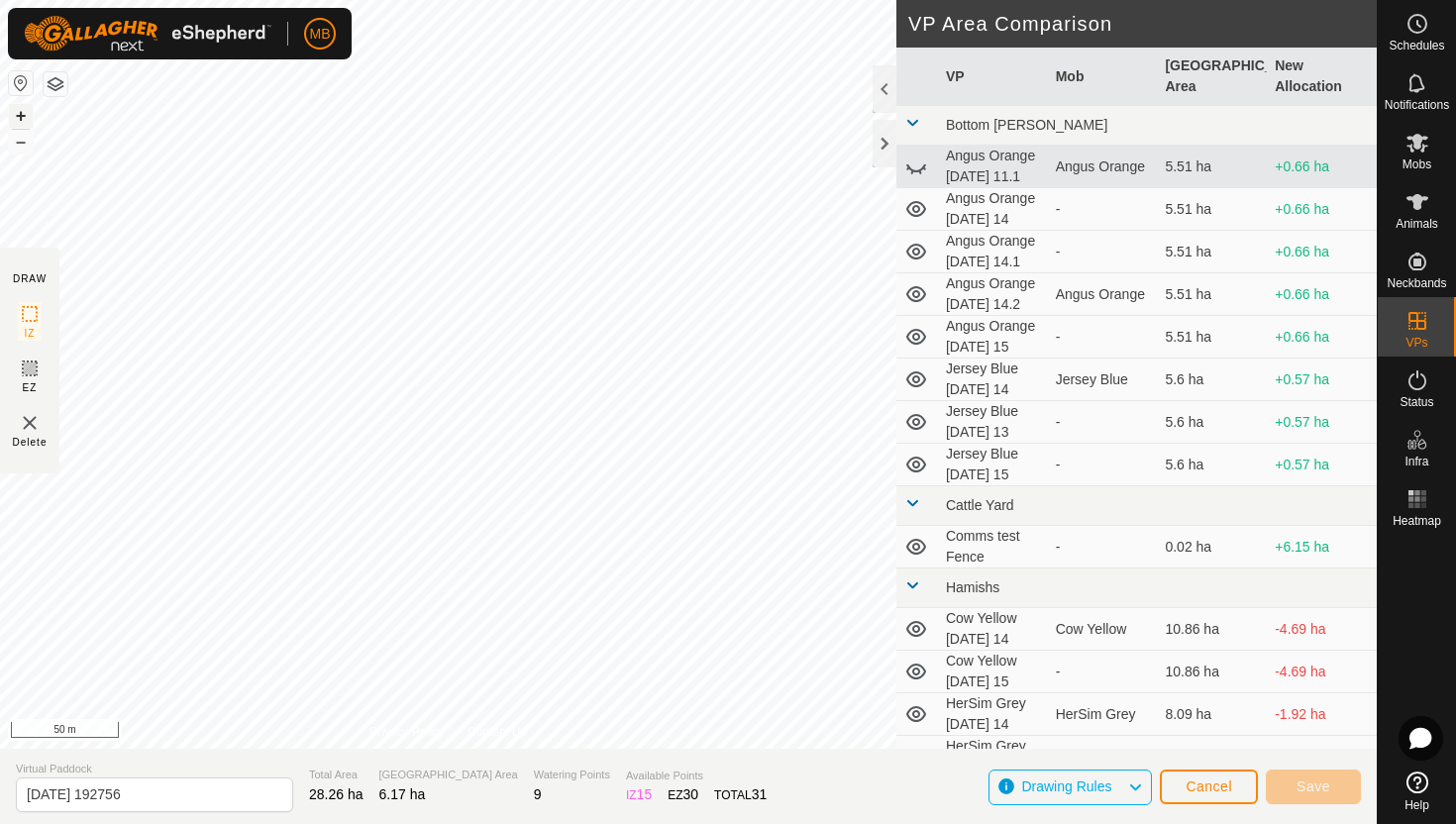 click on "+" at bounding box center (21, 116) 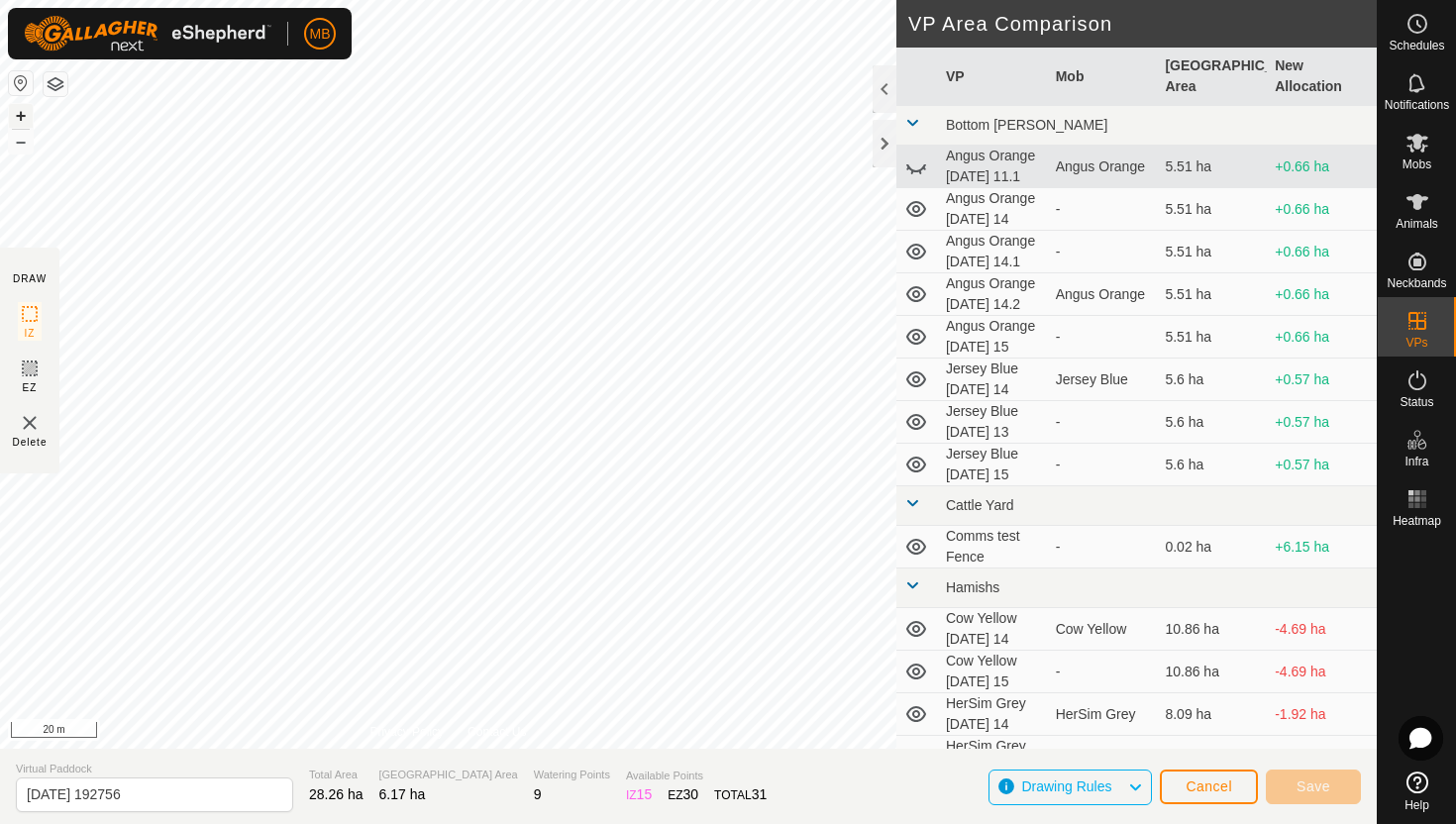 click on "+" at bounding box center (21, 116) 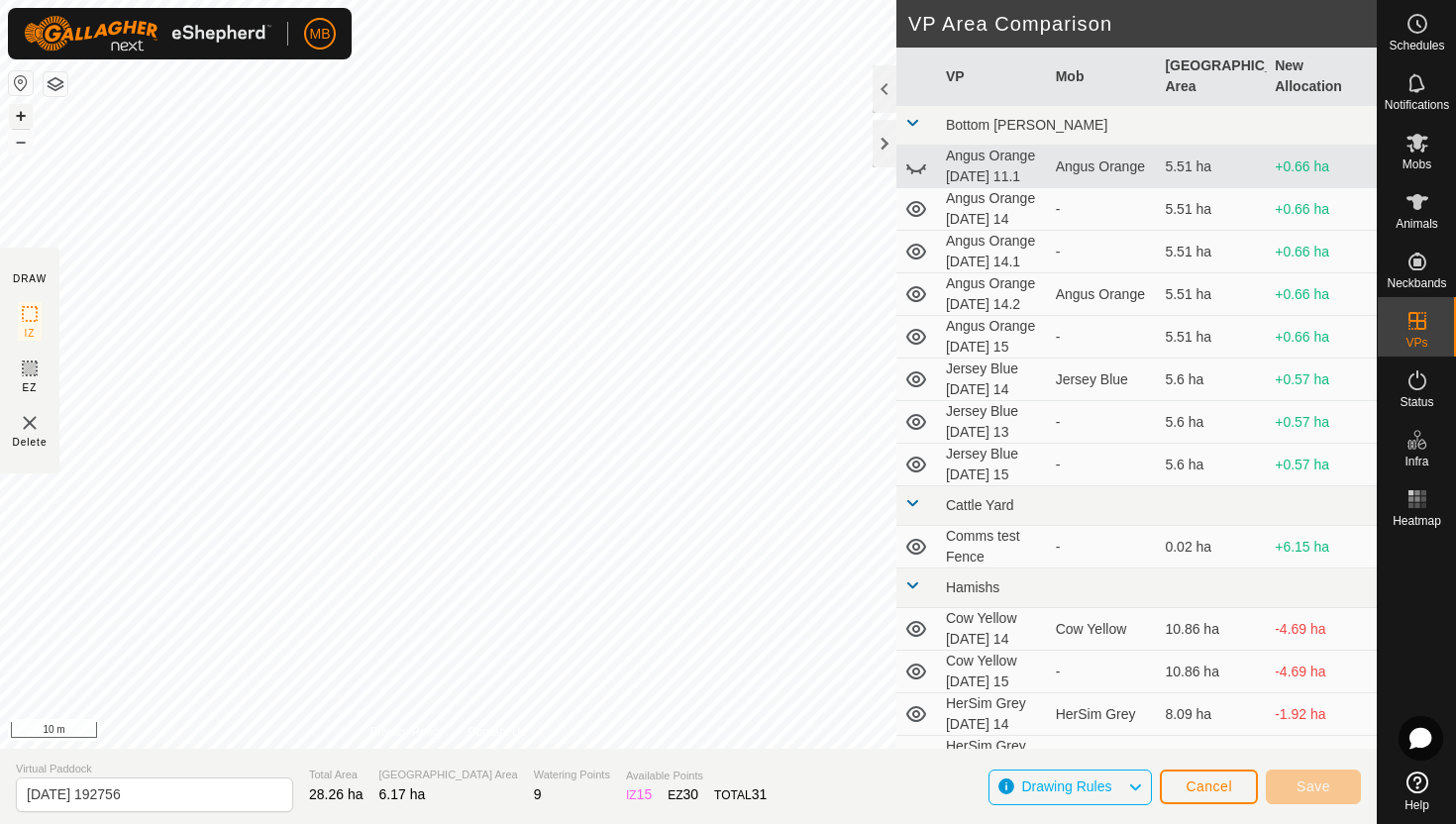 click on "+" at bounding box center (21, 116) 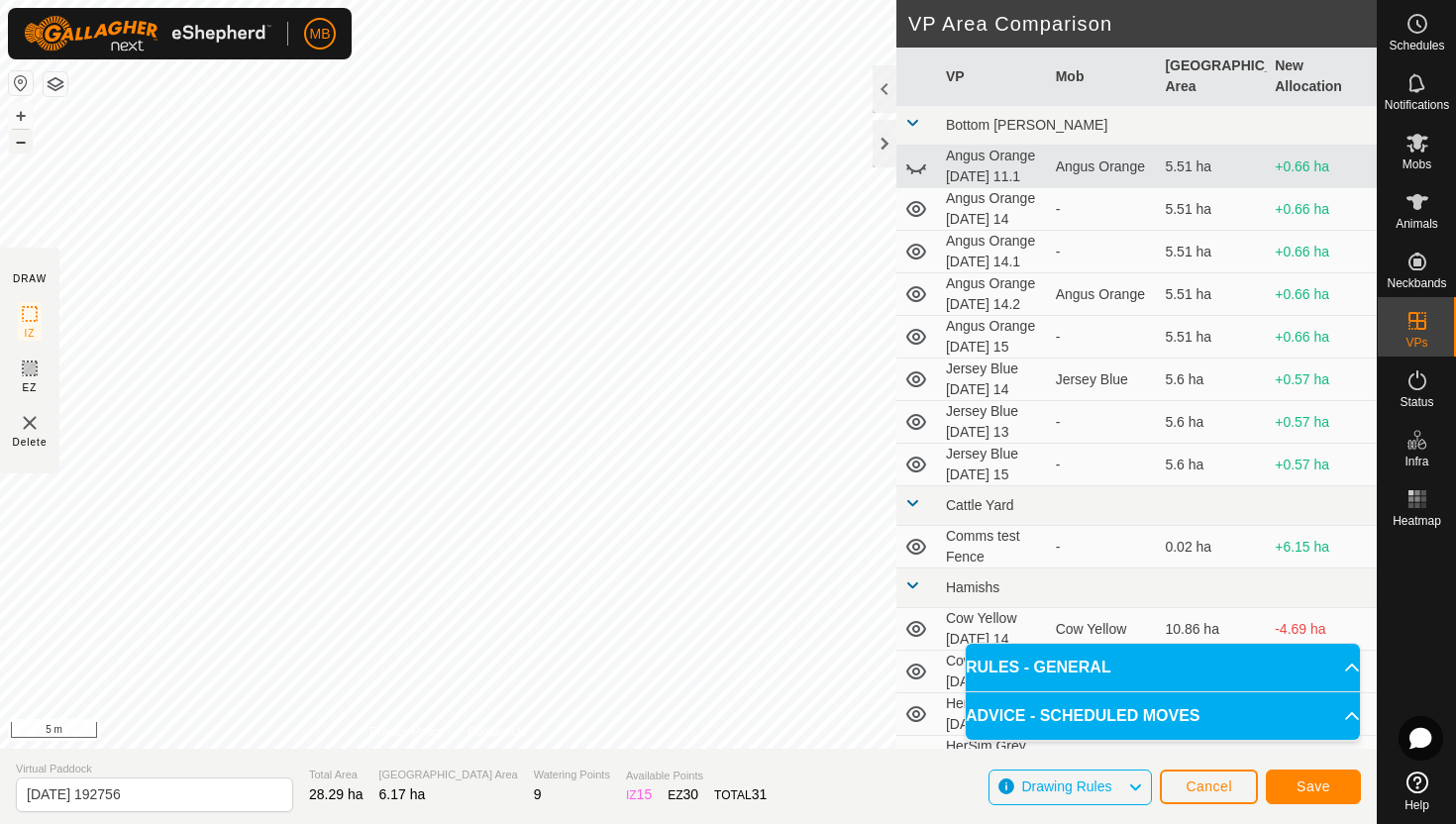 click on "–" at bounding box center [21, 142] 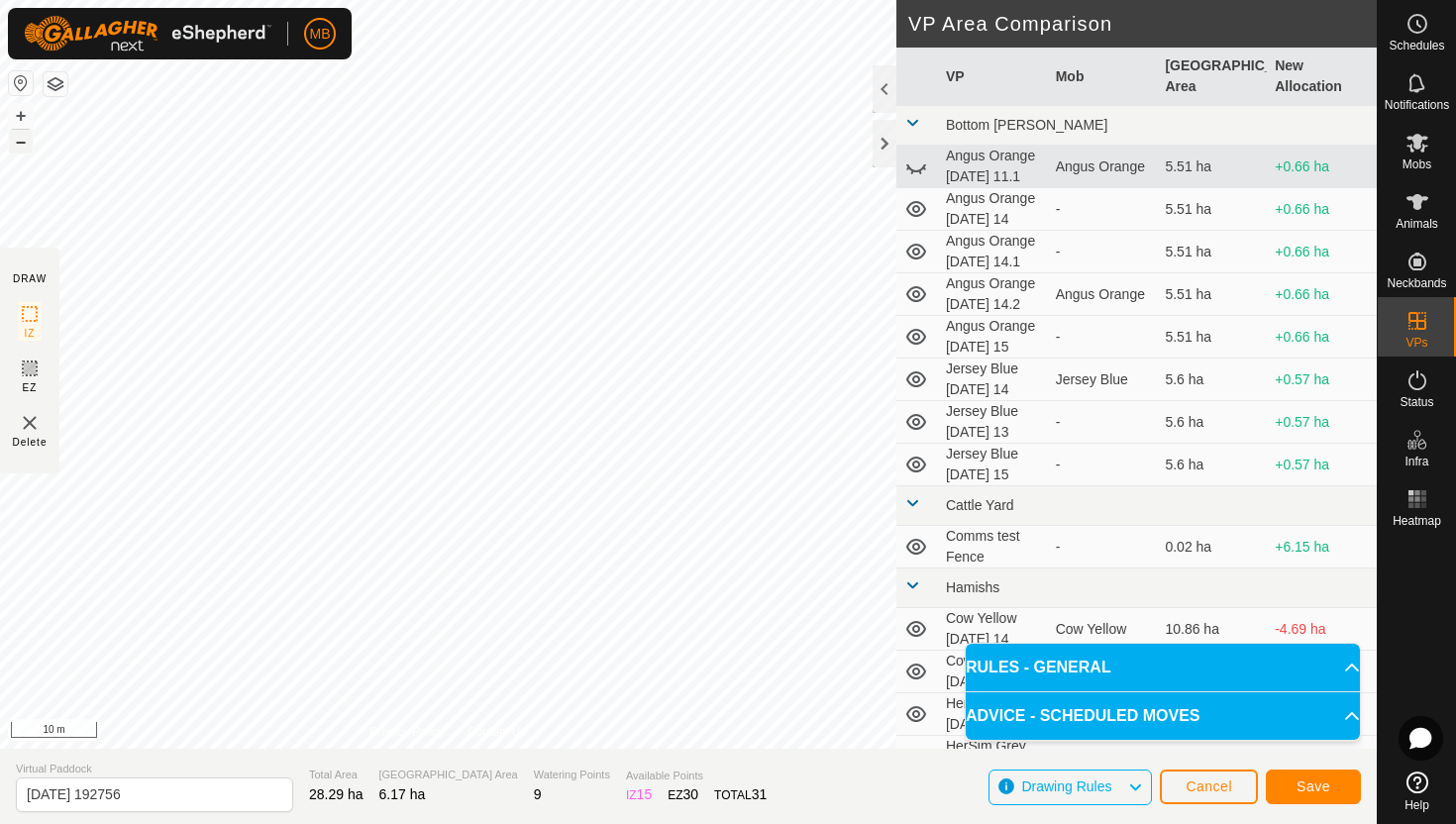 click on "–" at bounding box center (21, 142) 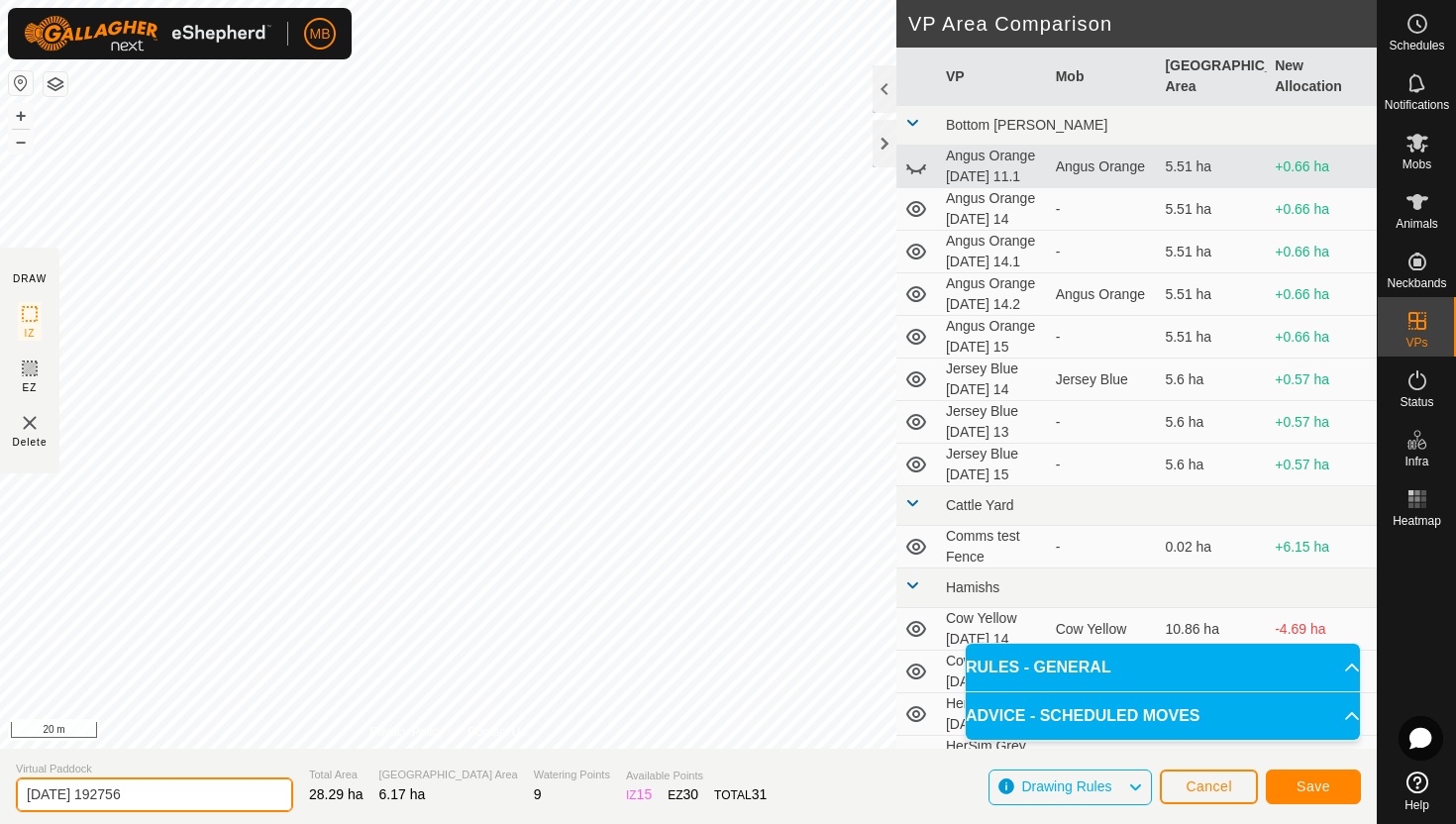 click on "[DATE] 192756" 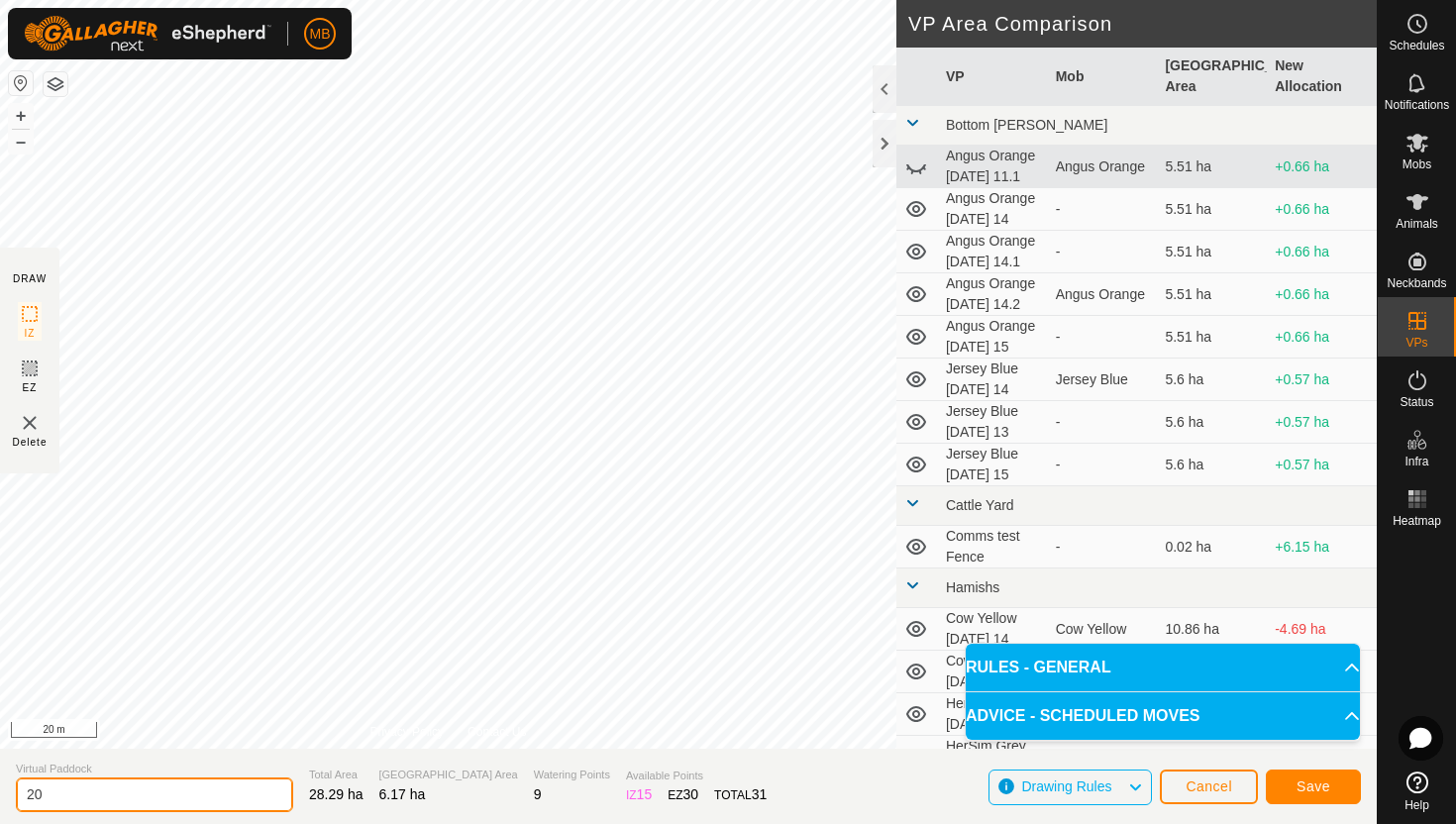 type on "2" 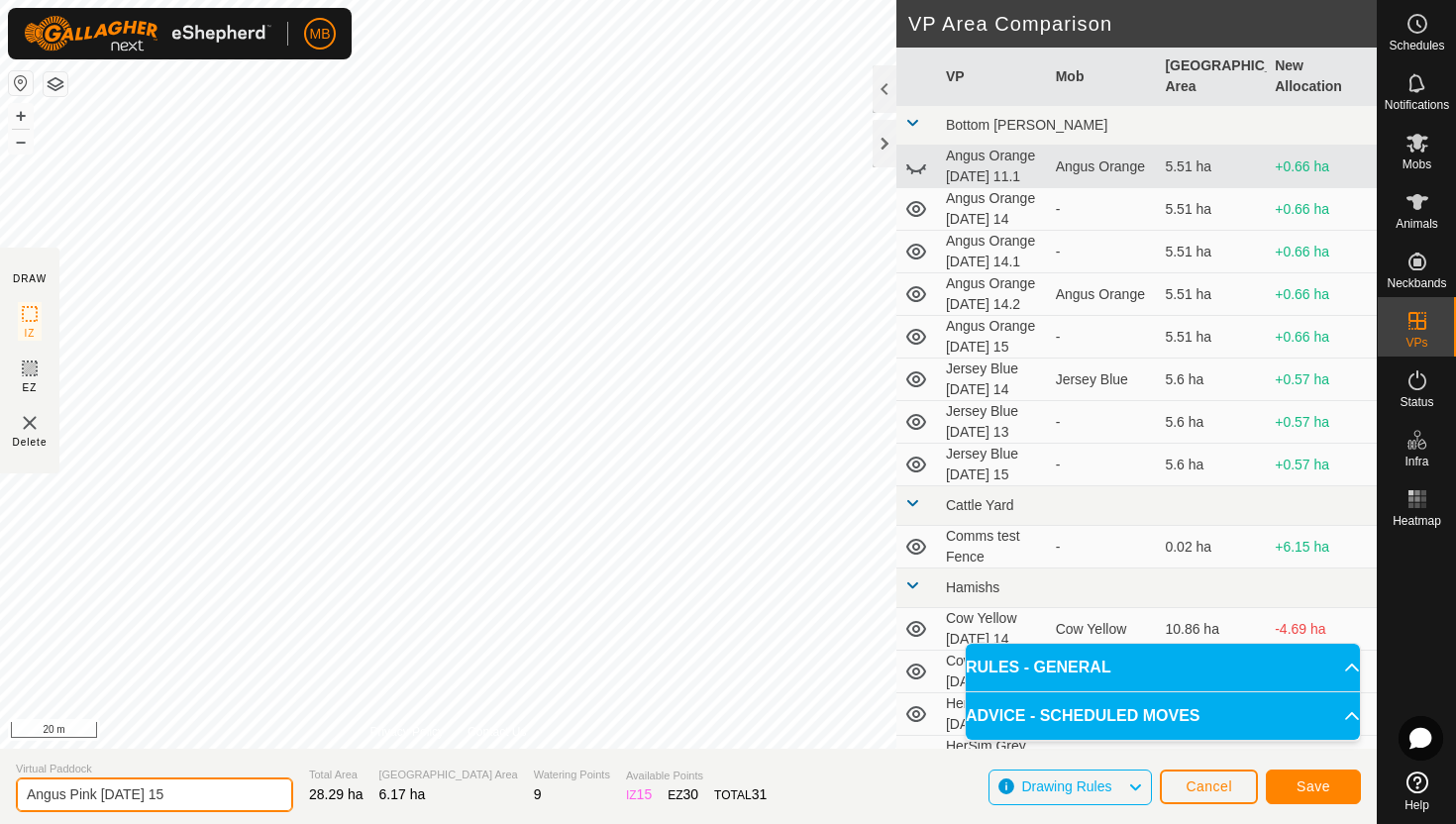 type on "Angus Pink Tuesday 15" 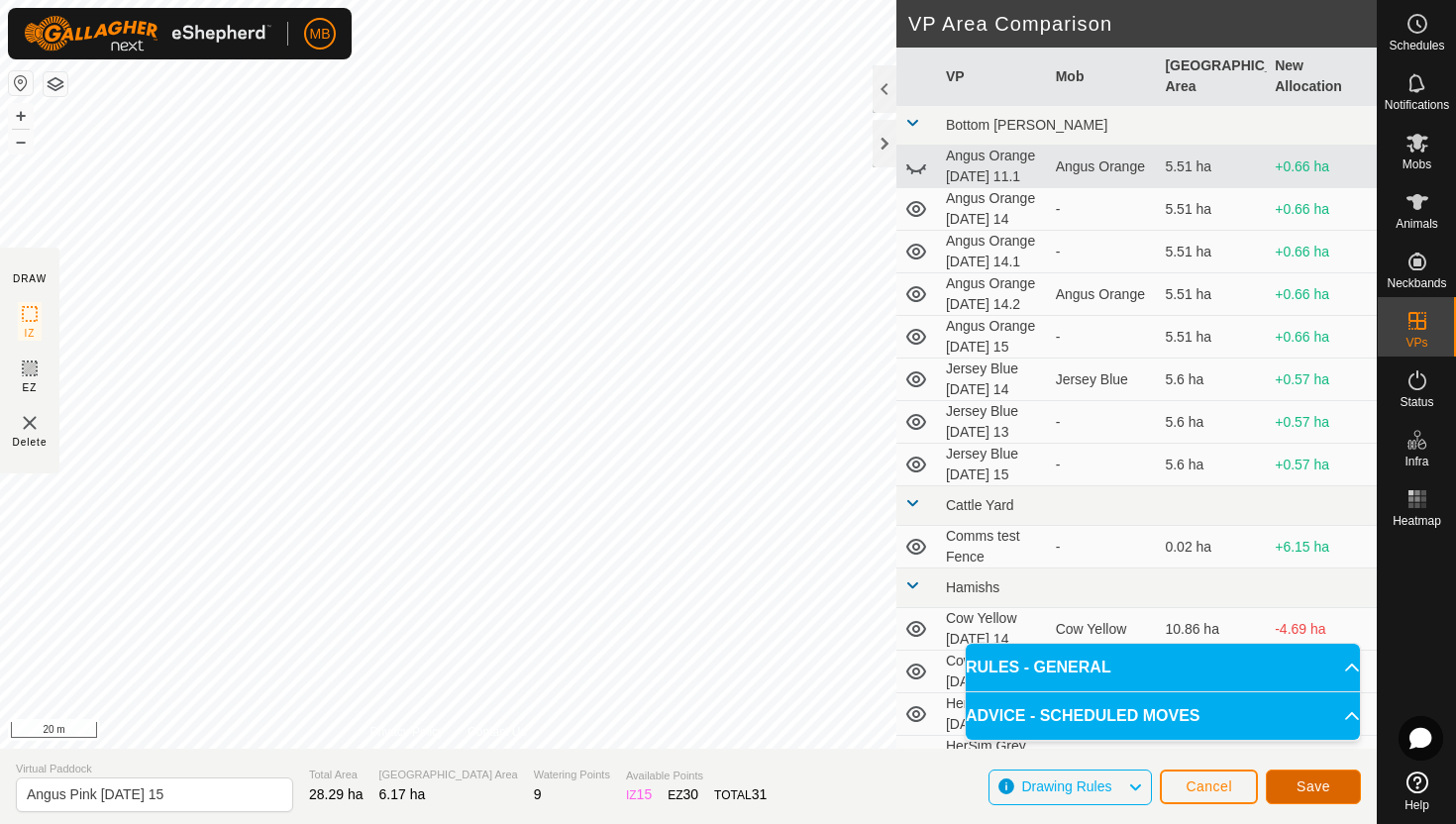 click on "Save" 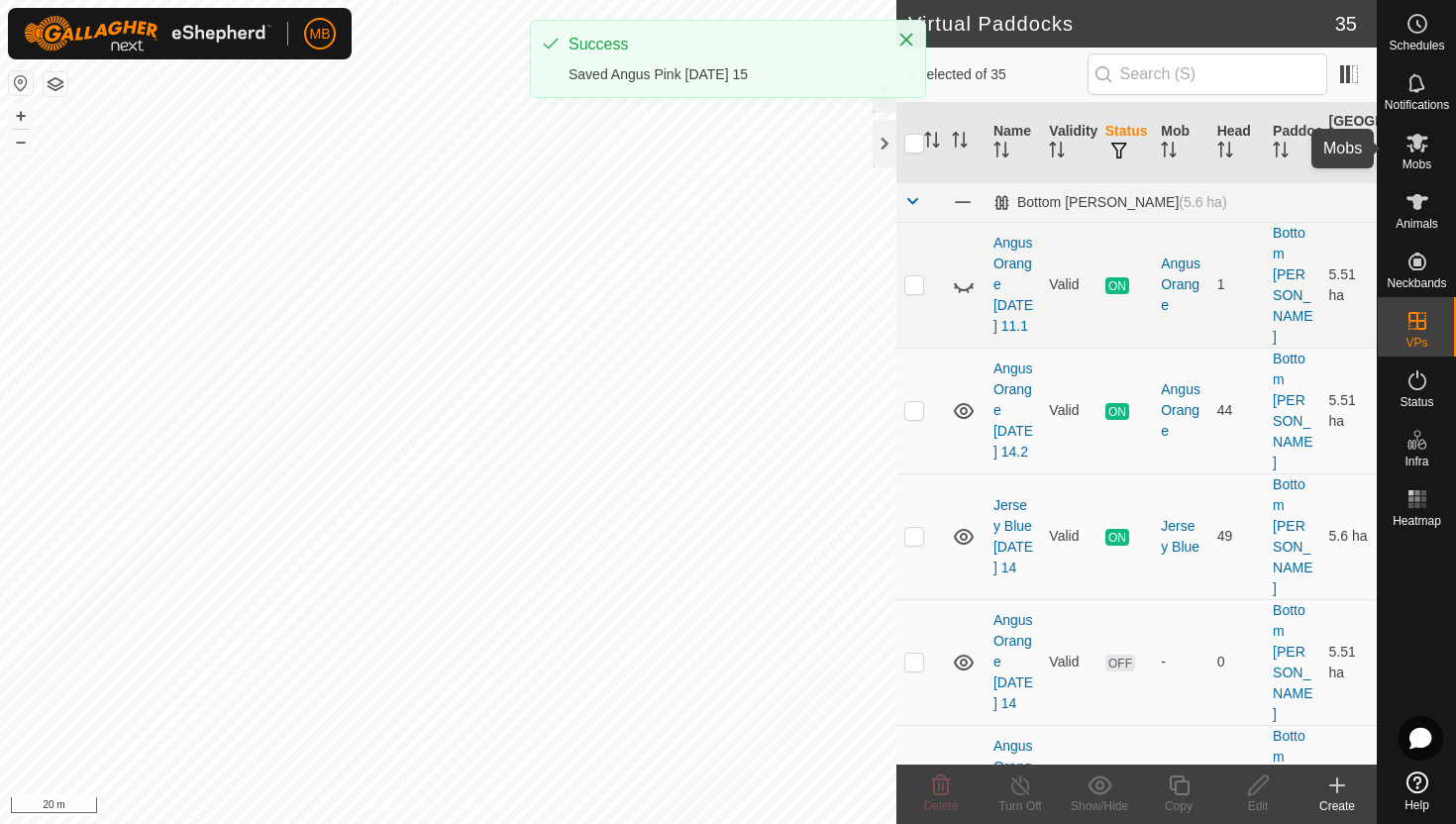 click 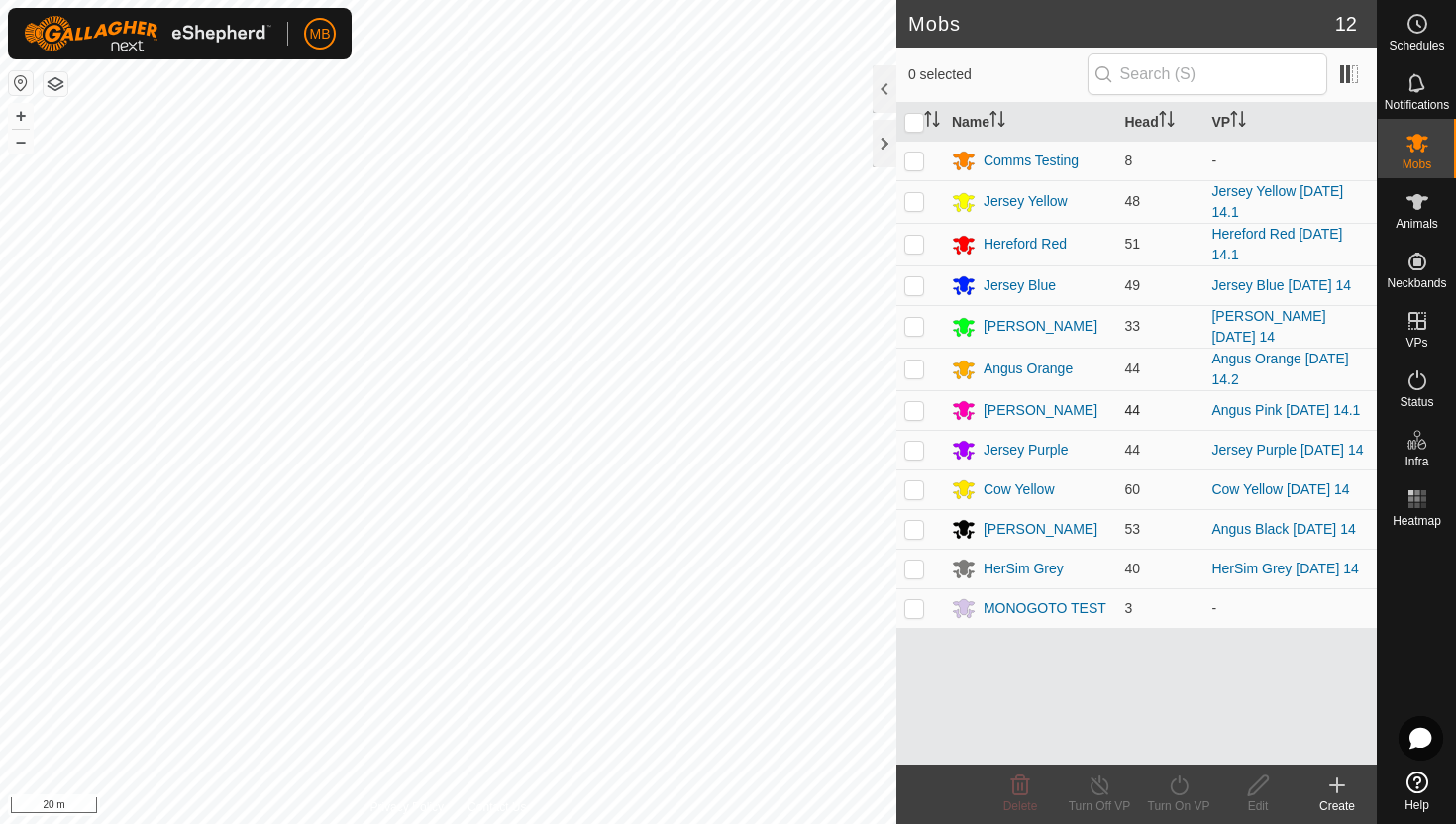 click at bounding box center [914, 410] 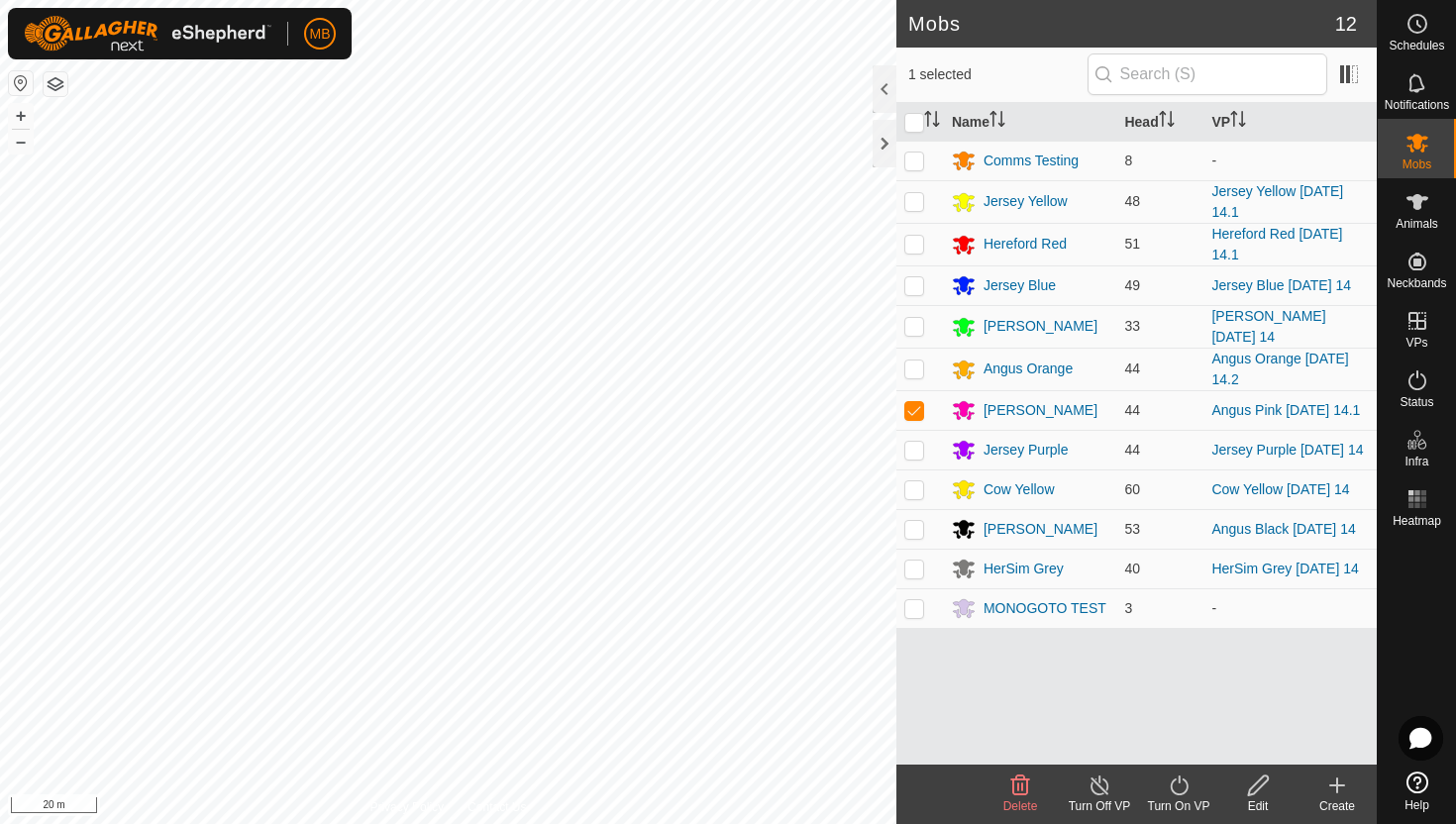 click 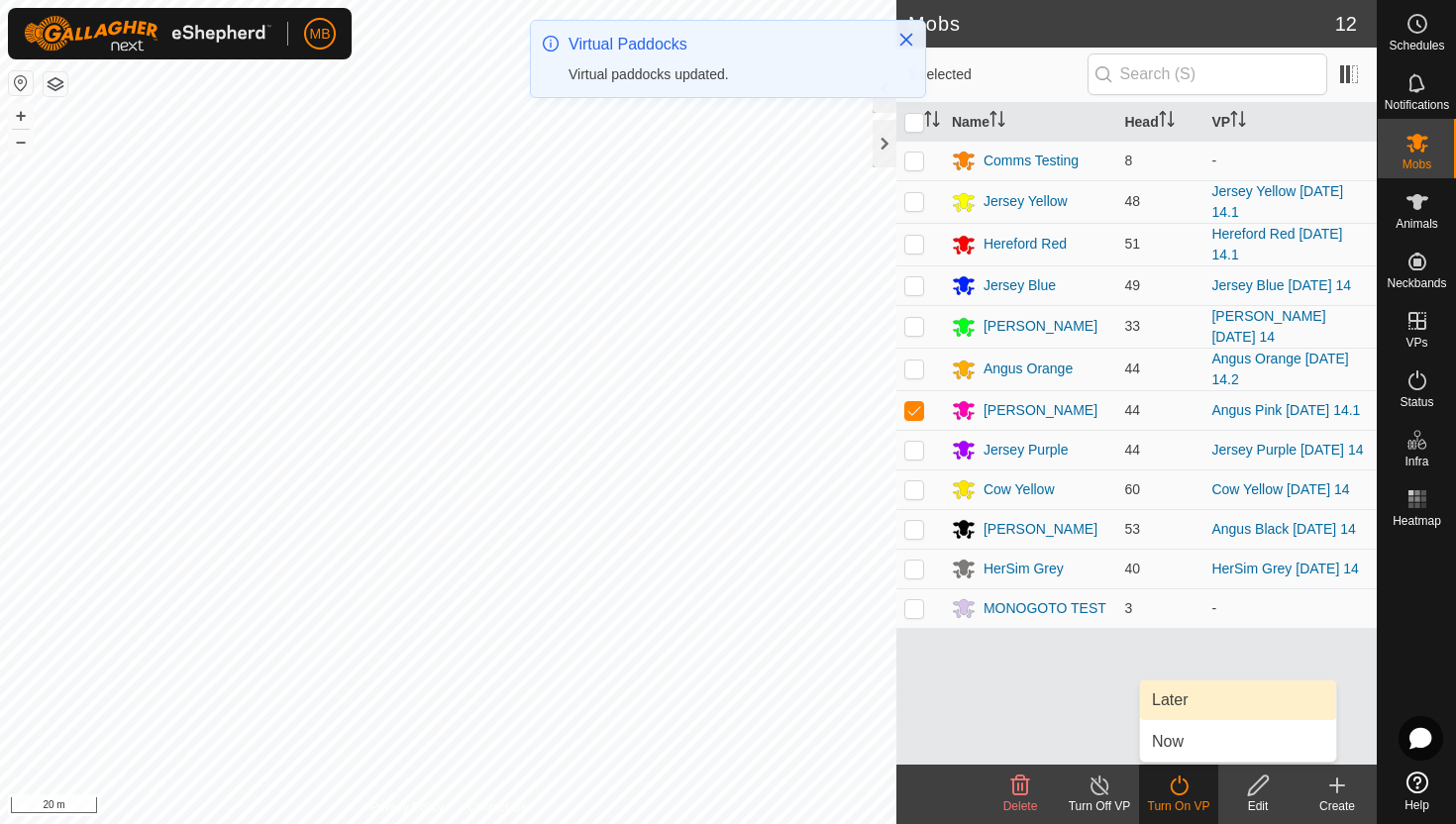 click on "Later" at bounding box center (1238, 700) 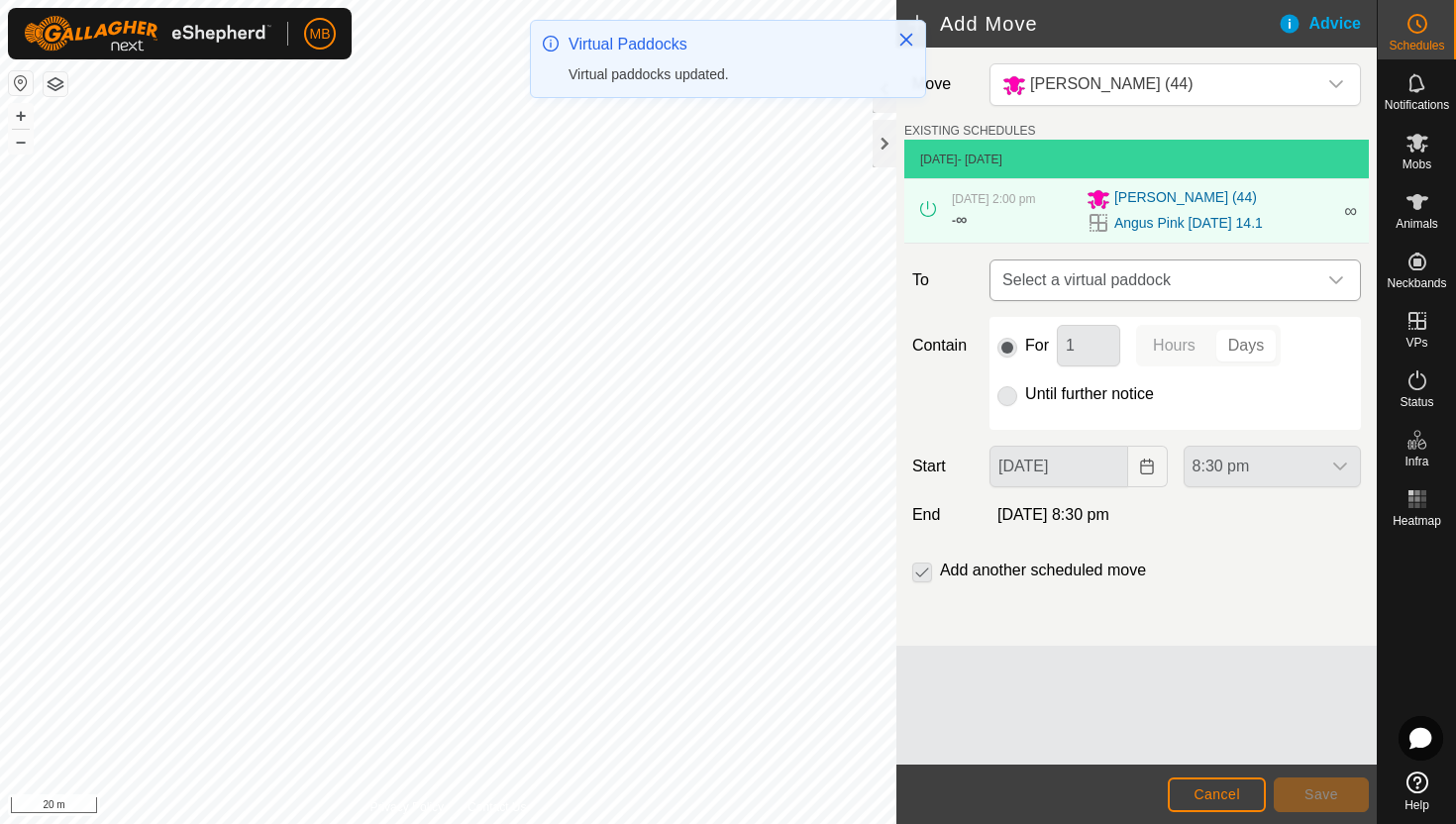 click 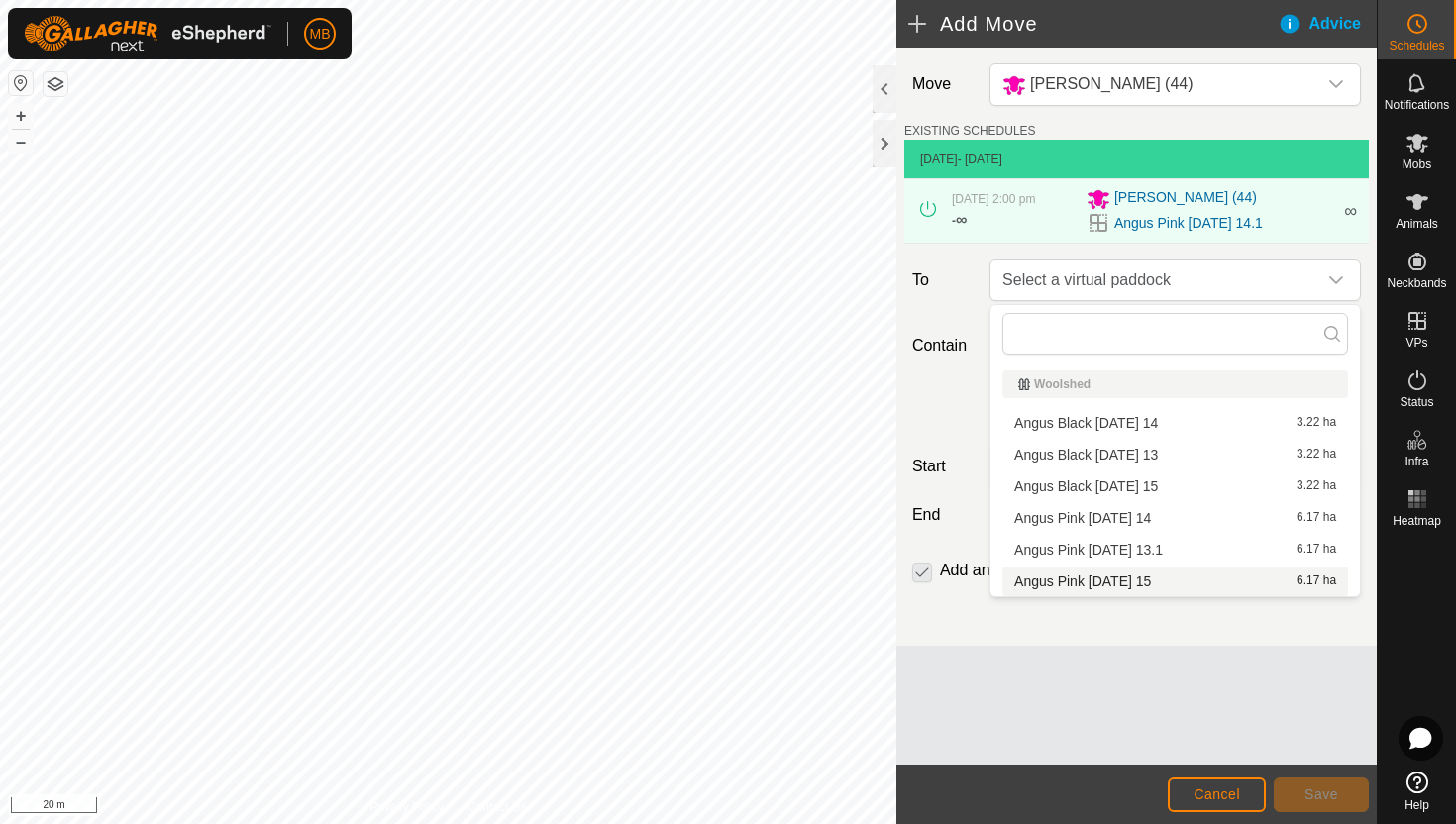 click on "Angus Pink Tuesday 15  6.17 ha" at bounding box center (1175, 581) 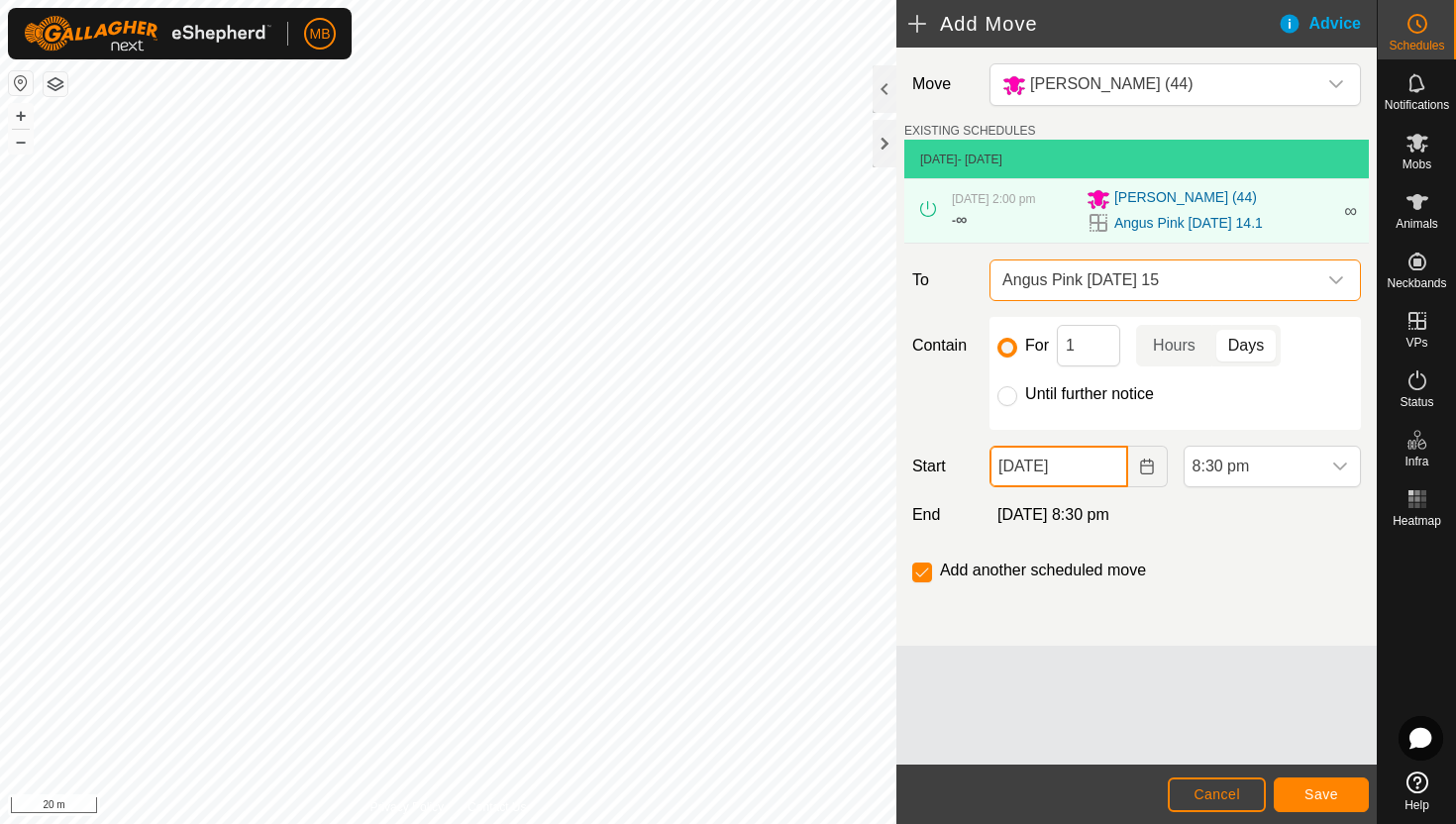click on "[DATE]" 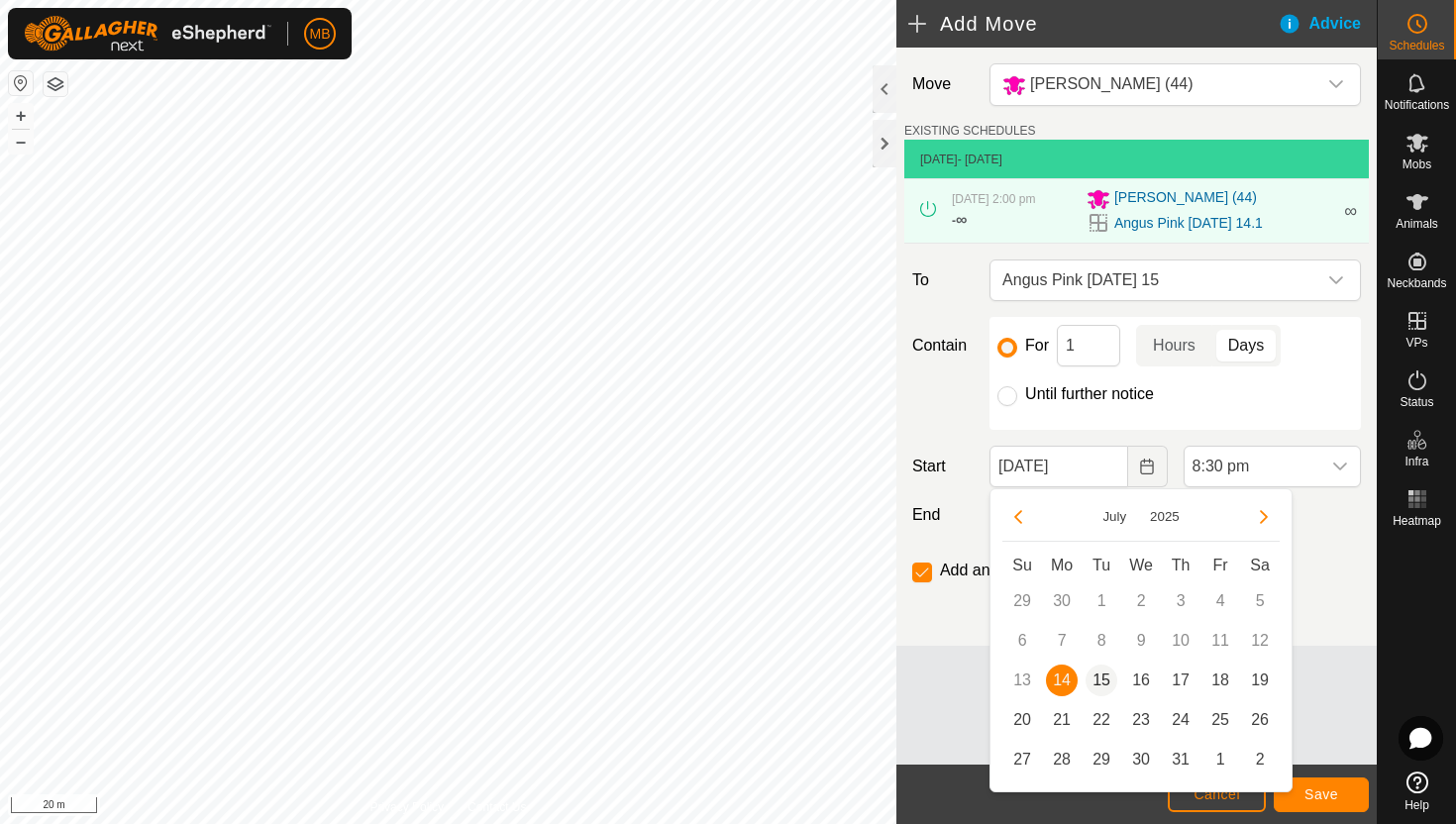 click on "15" at bounding box center [1101, 680] 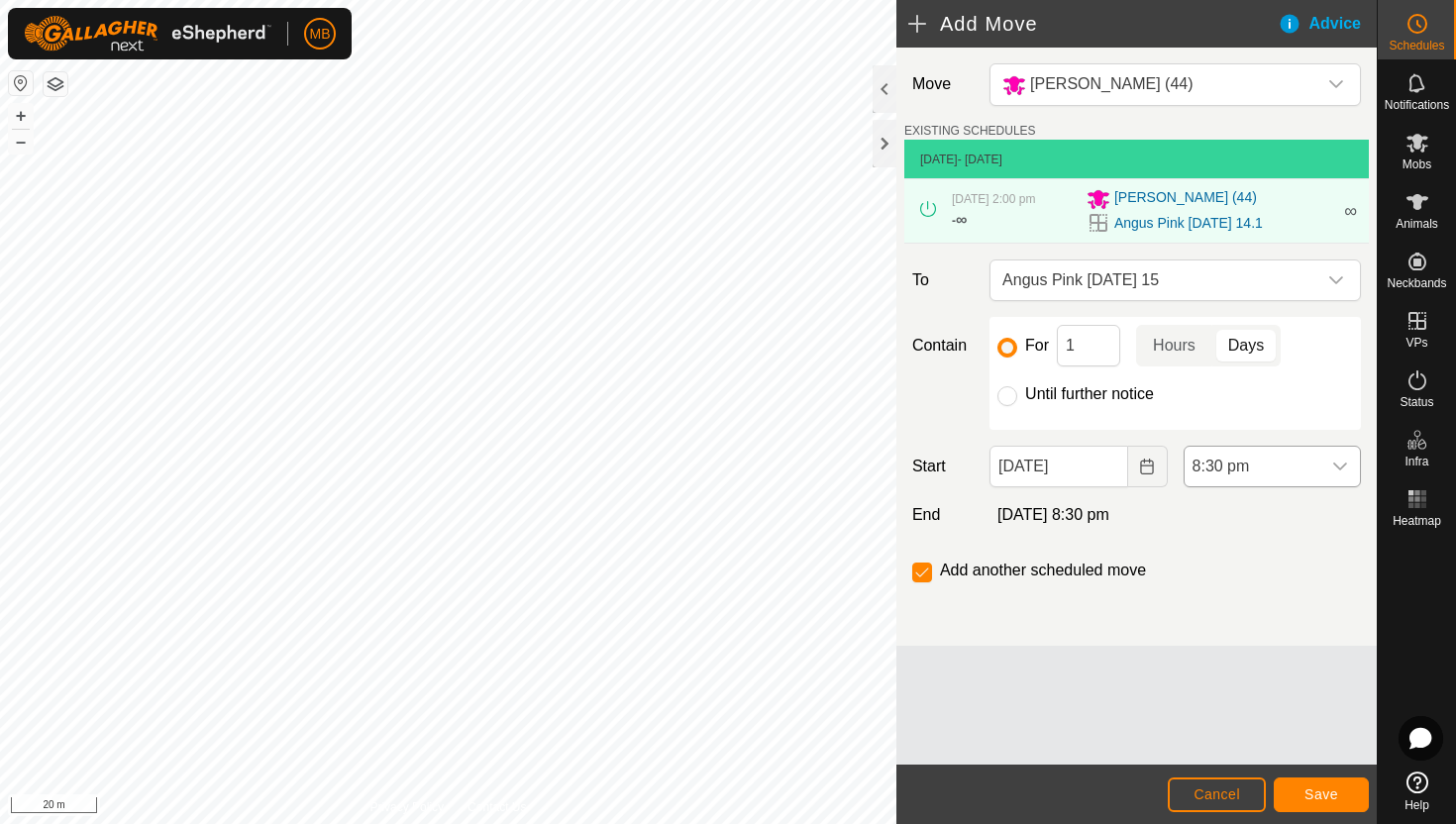 click on "8:30 pm" at bounding box center [1252, 466] 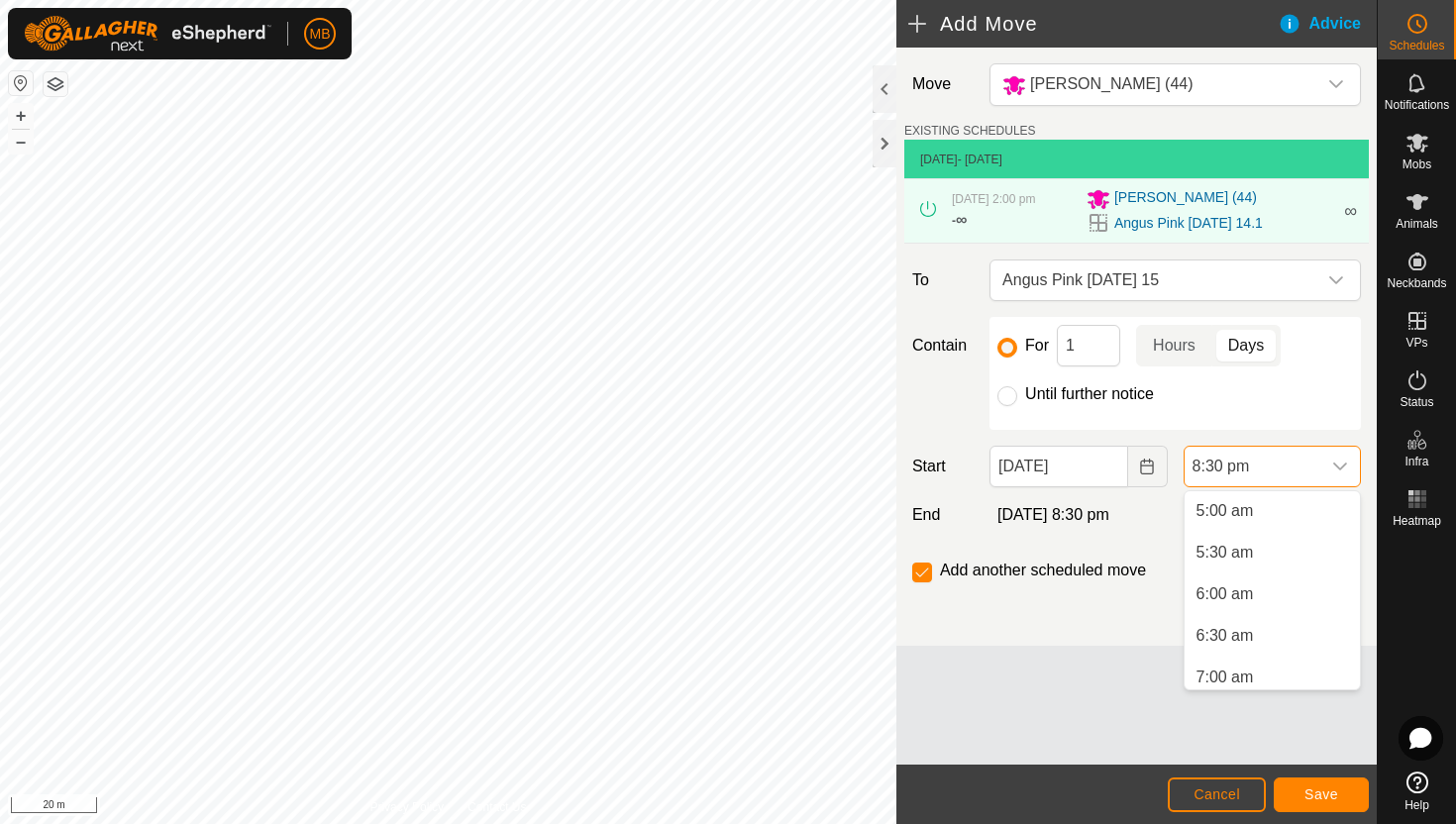 scroll, scrollTop: 430, scrollLeft: 0, axis: vertical 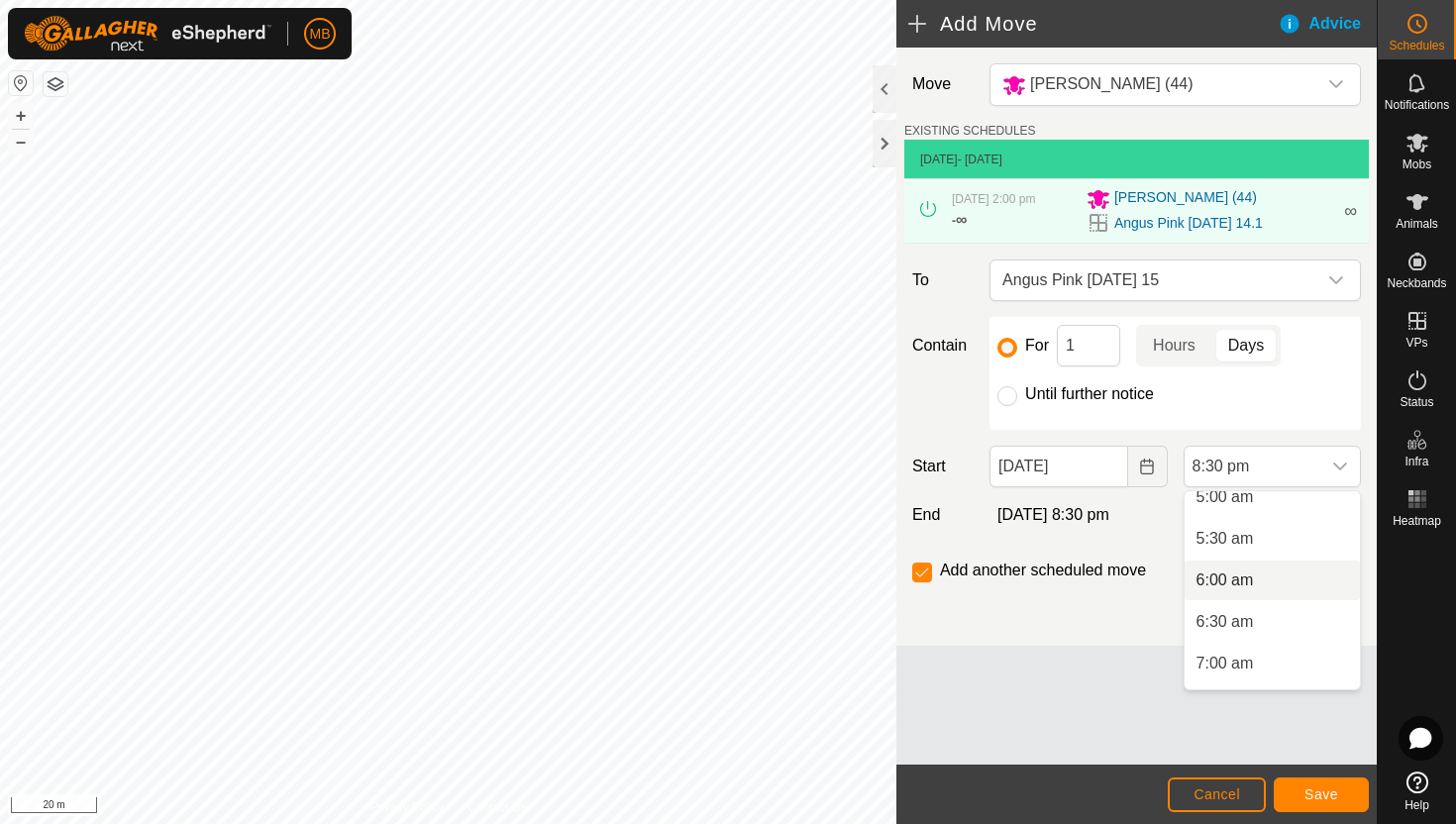 click on "6:00 am" at bounding box center (1272, 580) 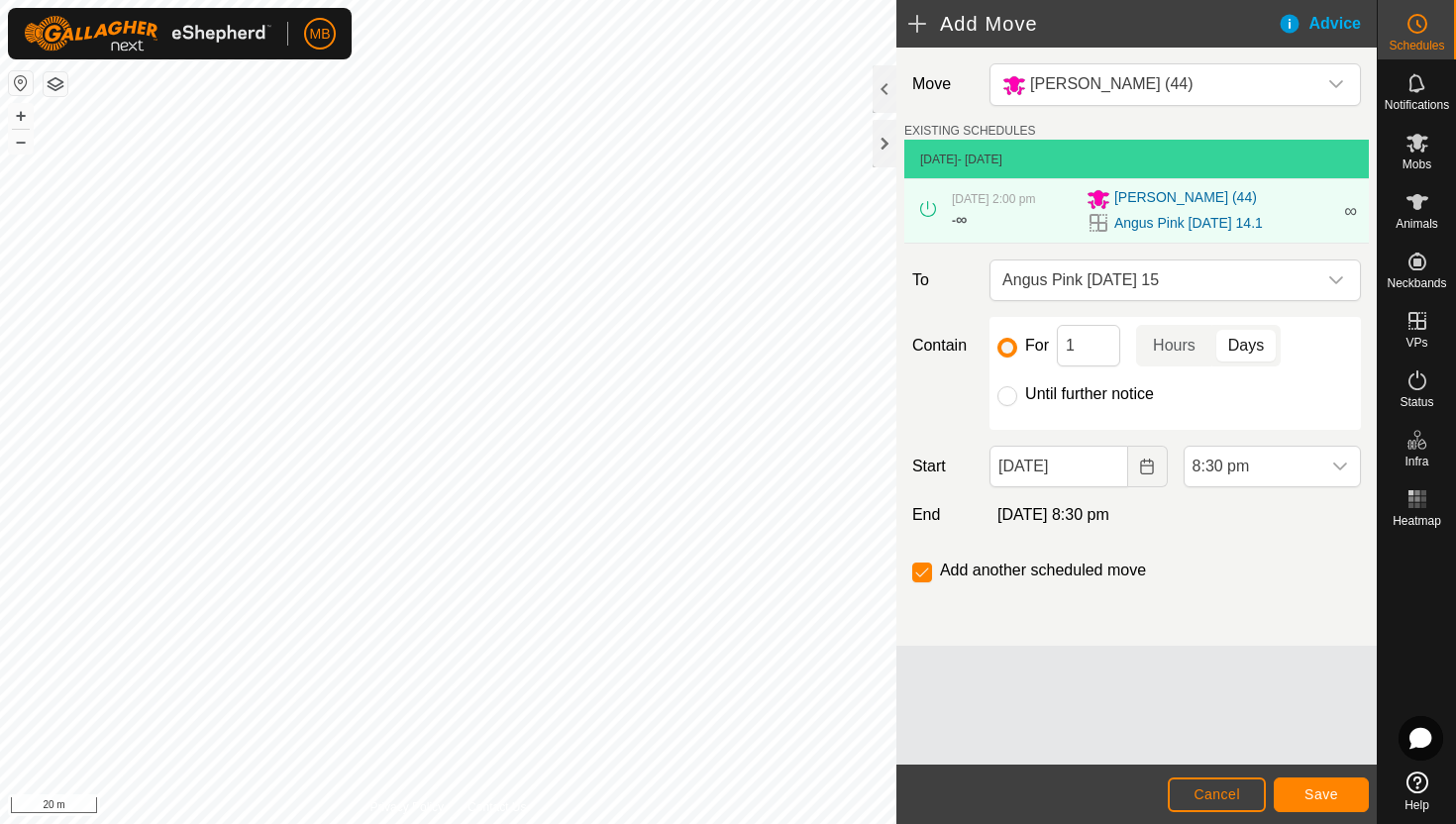 scroll, scrollTop: 1547, scrollLeft: 0, axis: vertical 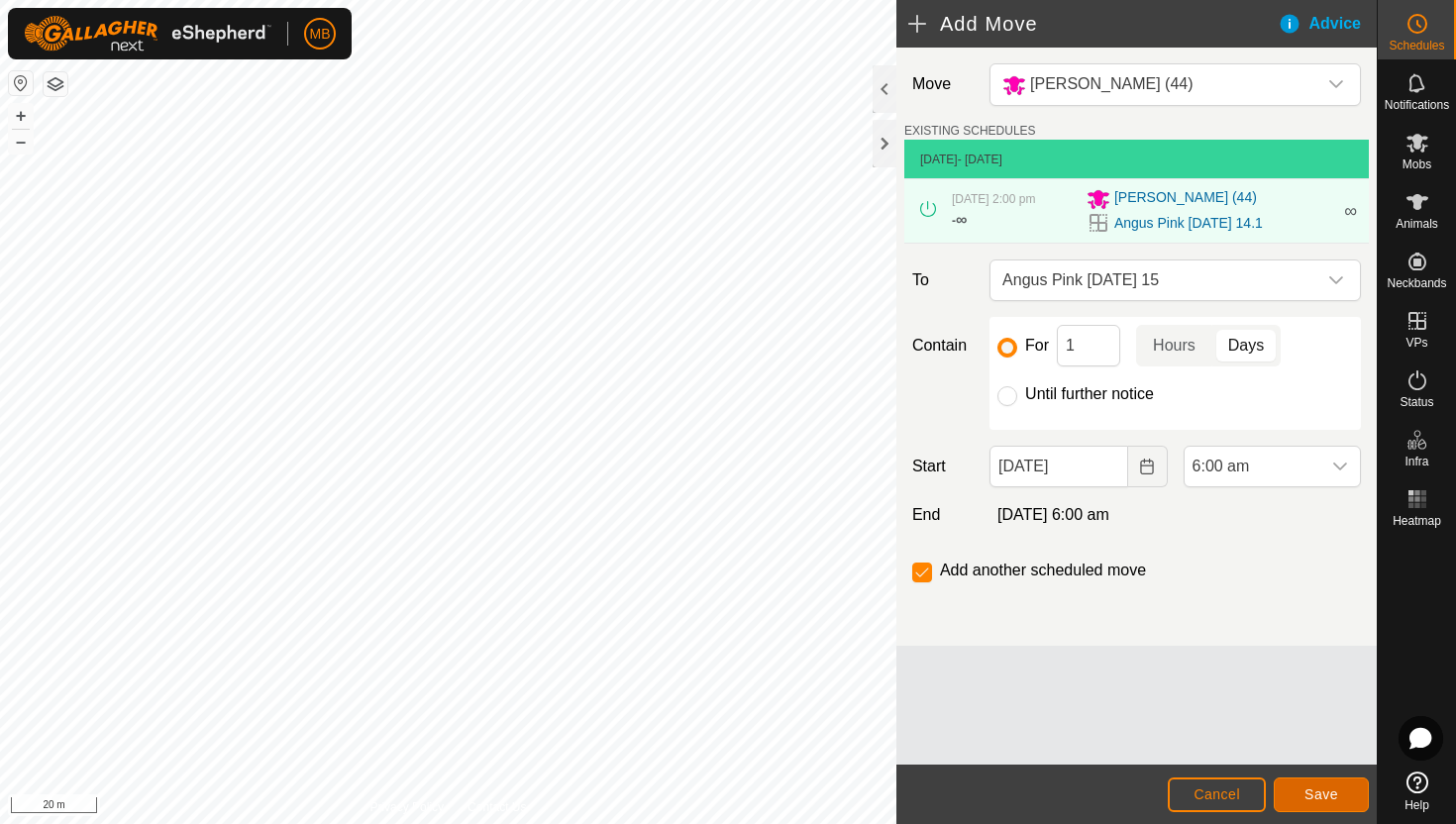 click on "Save" 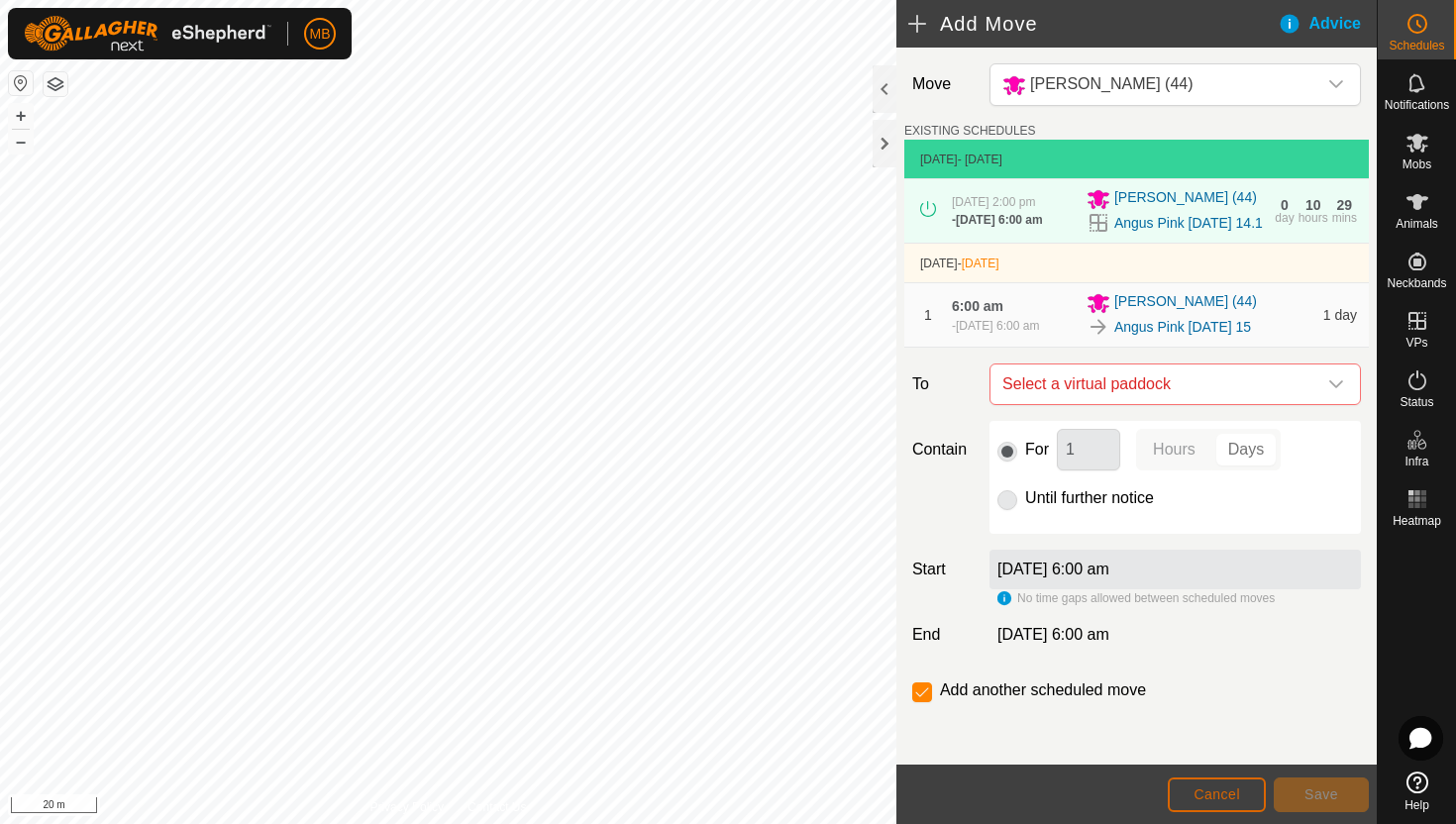 click on "Cancel" 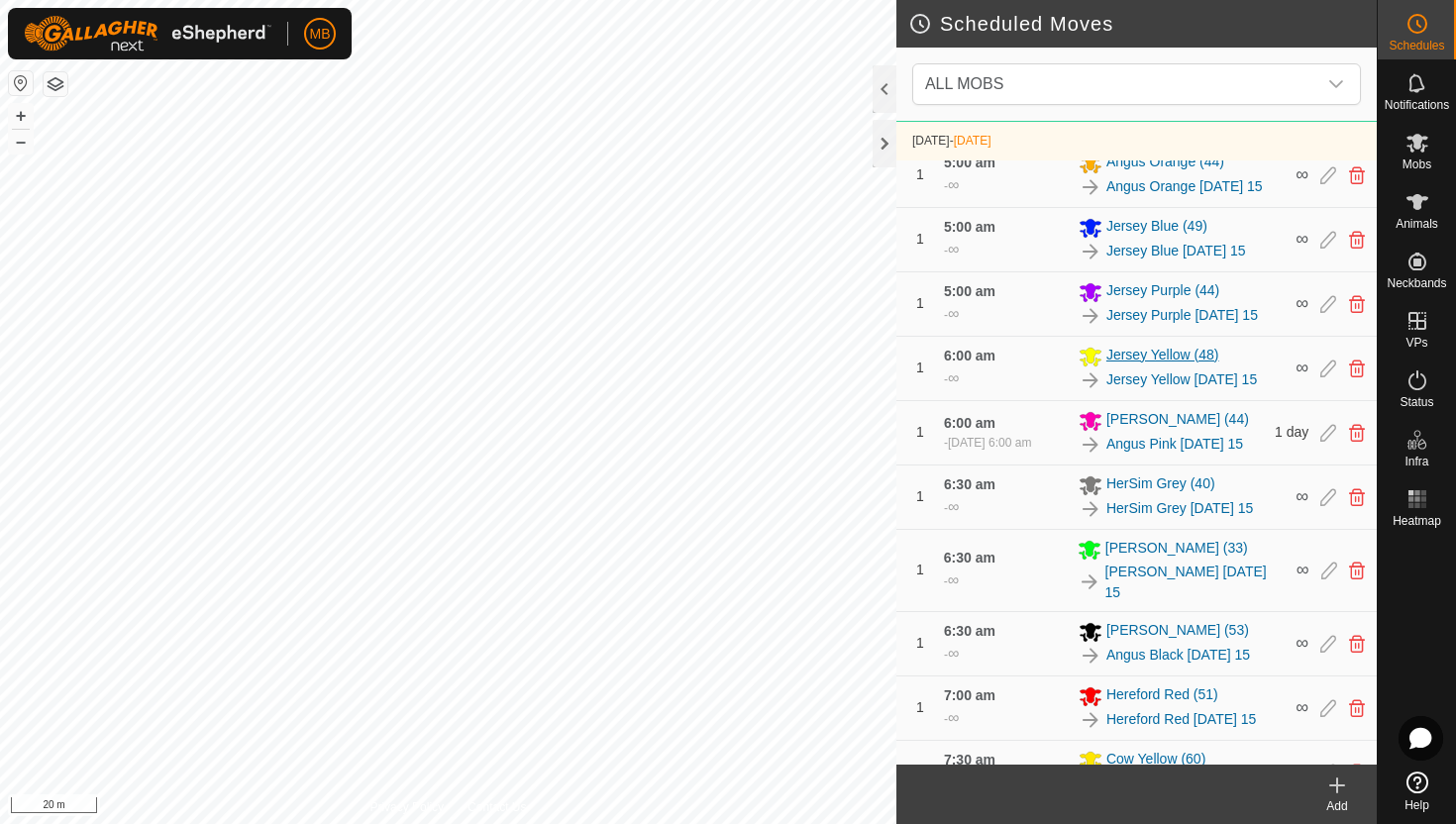 scroll, scrollTop: 705, scrollLeft: 0, axis: vertical 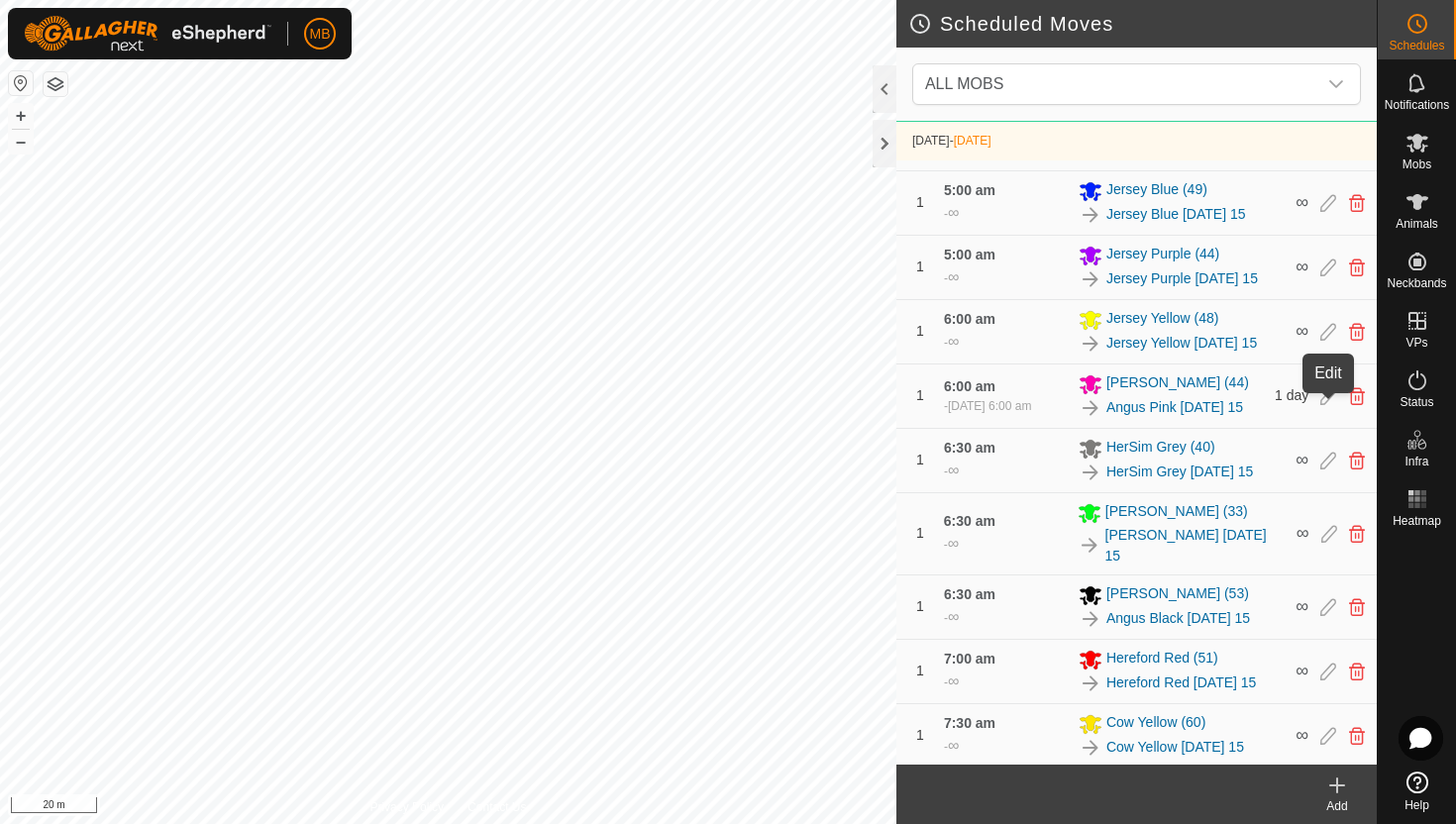 click at bounding box center [1328, 396] 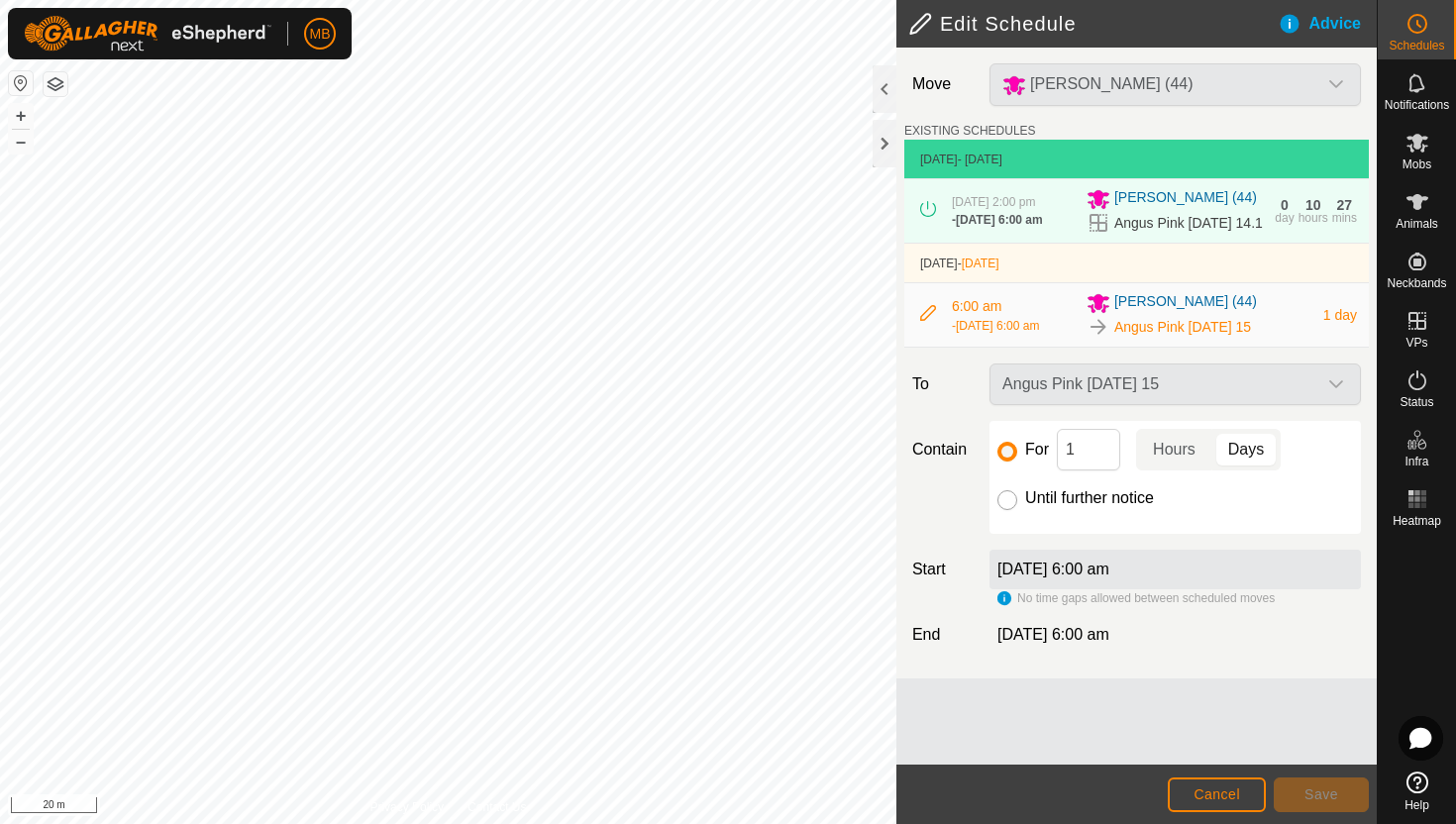 click on "Until further notice" at bounding box center [1007, 500] 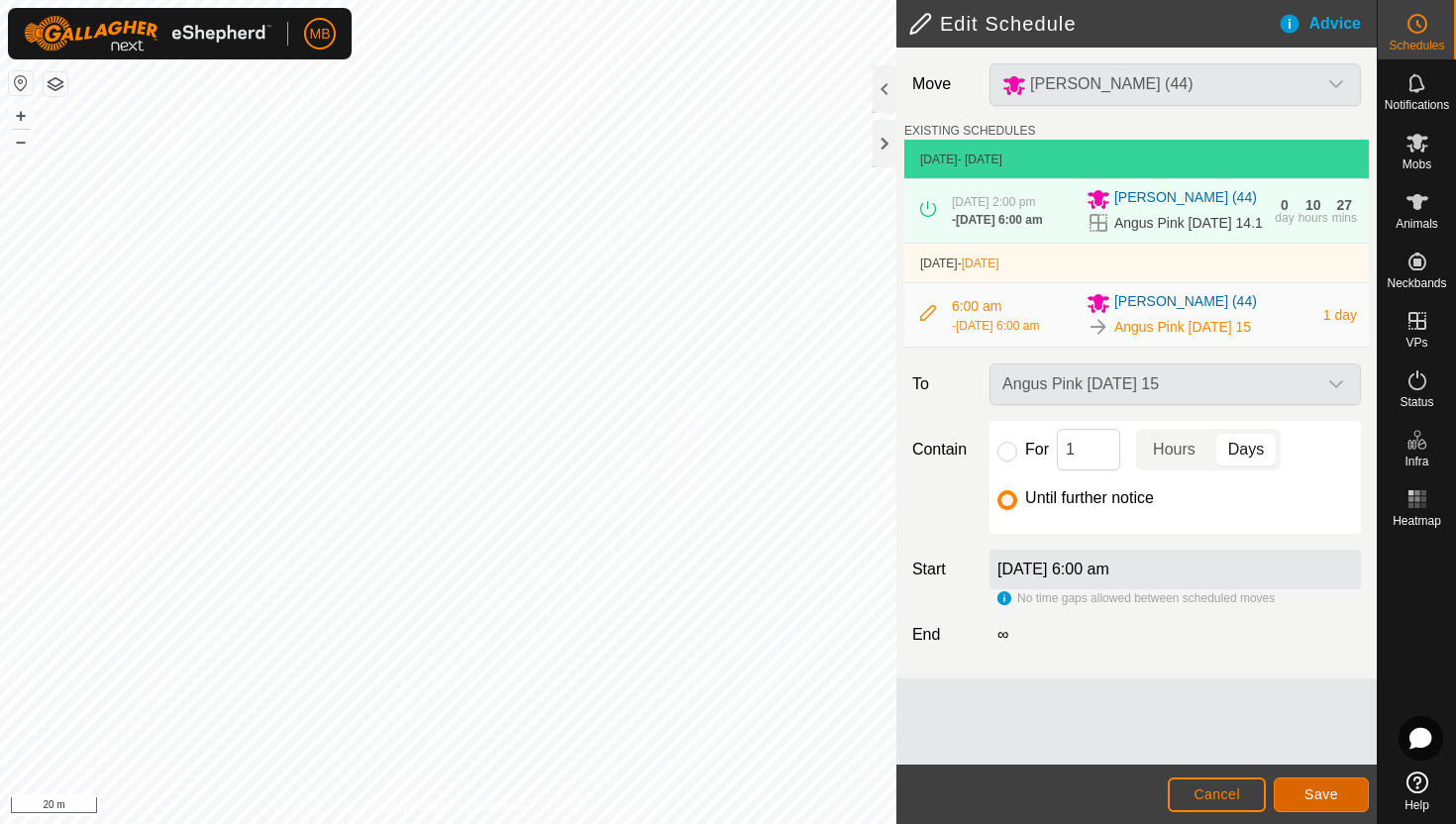 click on "Save" 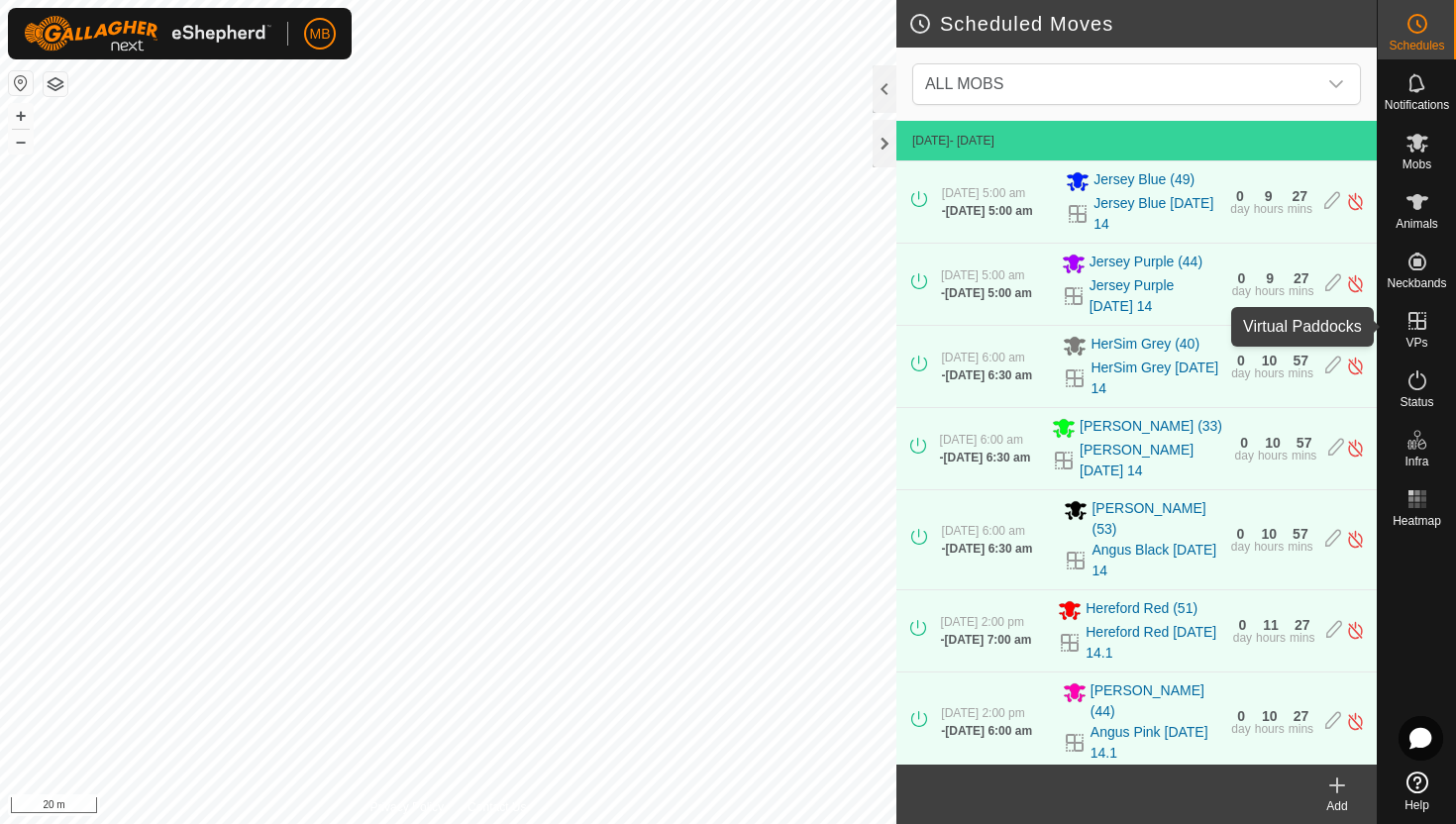 click 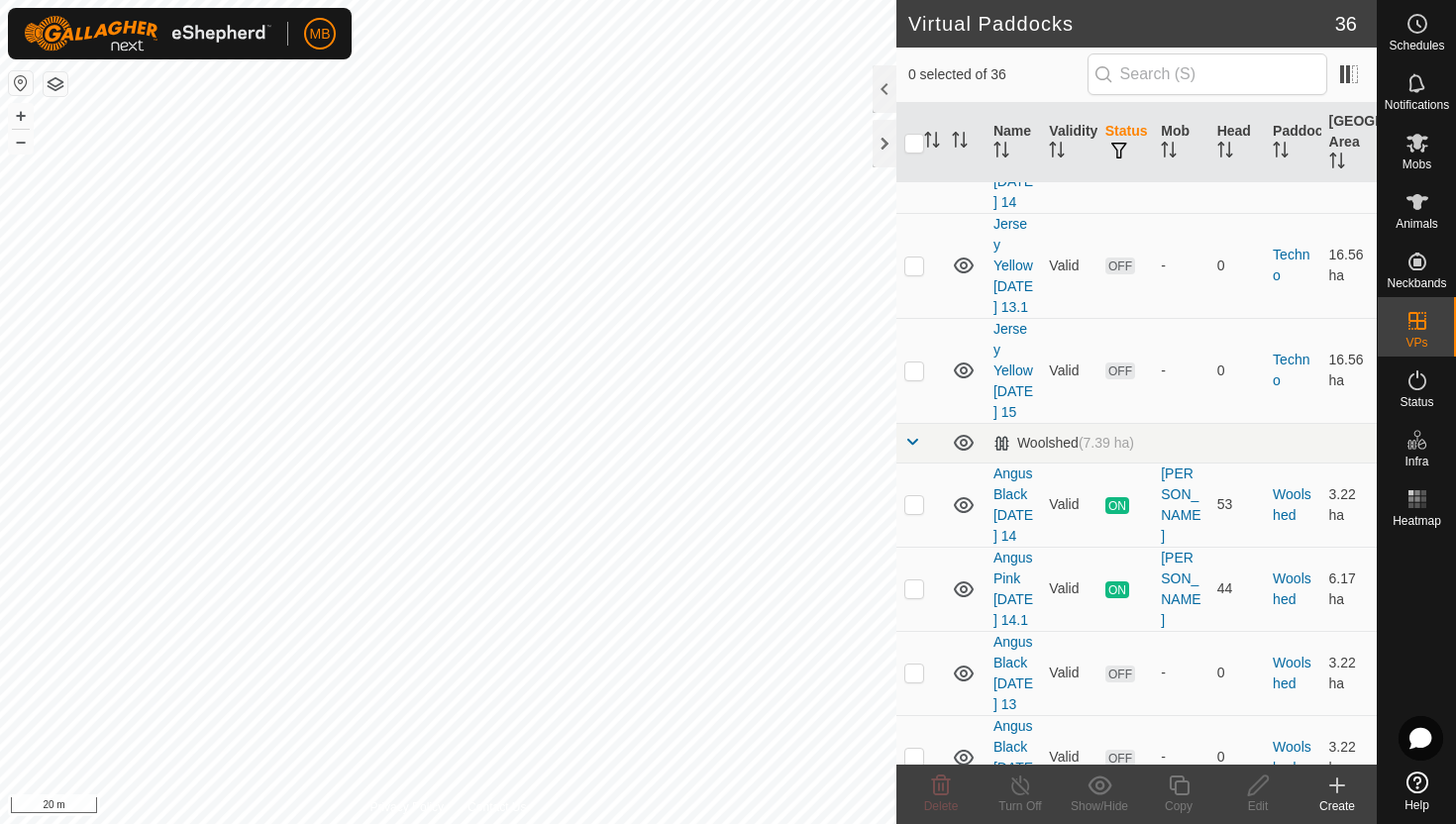 scroll, scrollTop: 3370, scrollLeft: 0, axis: vertical 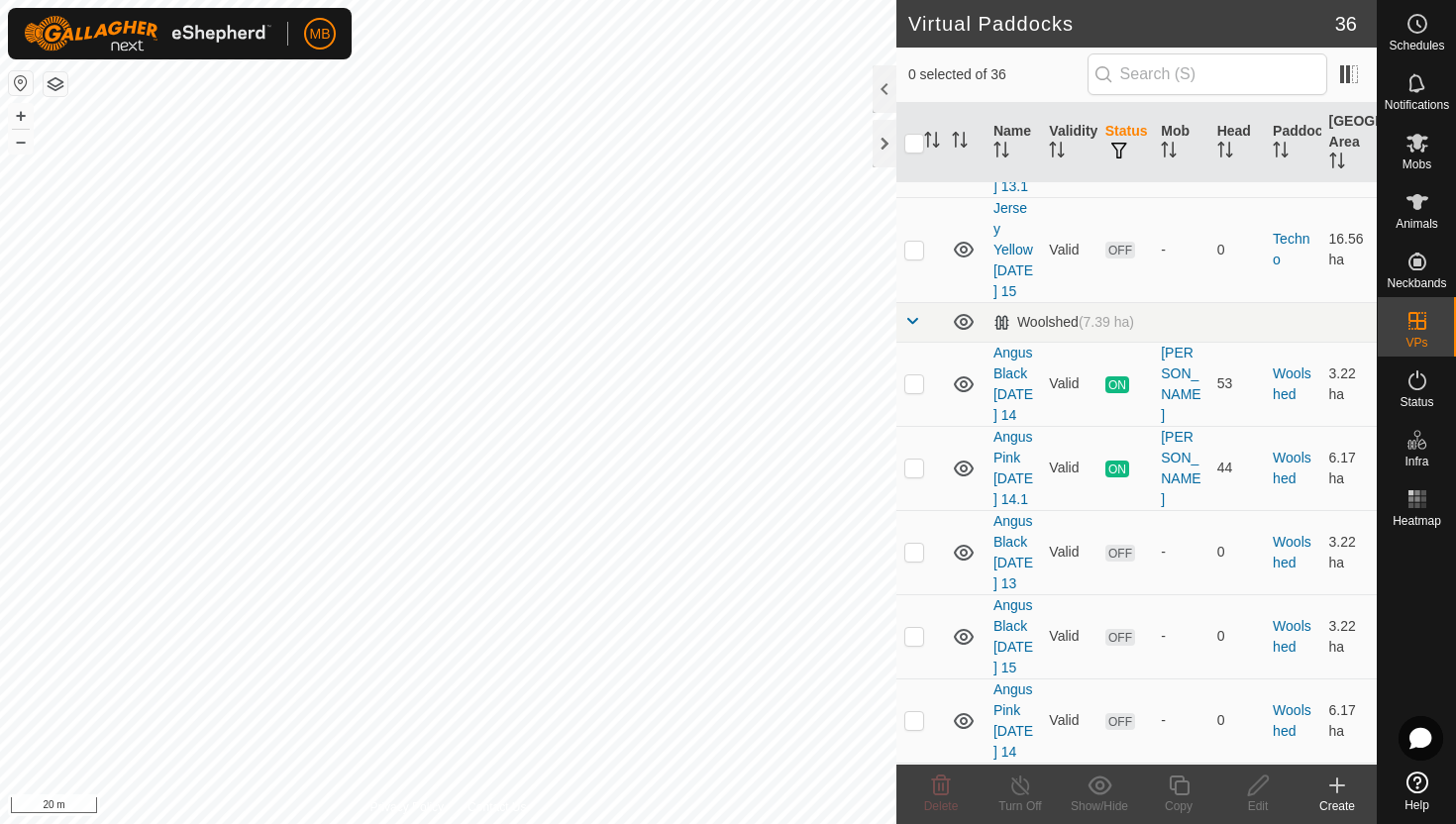 click at bounding box center [914, 889] 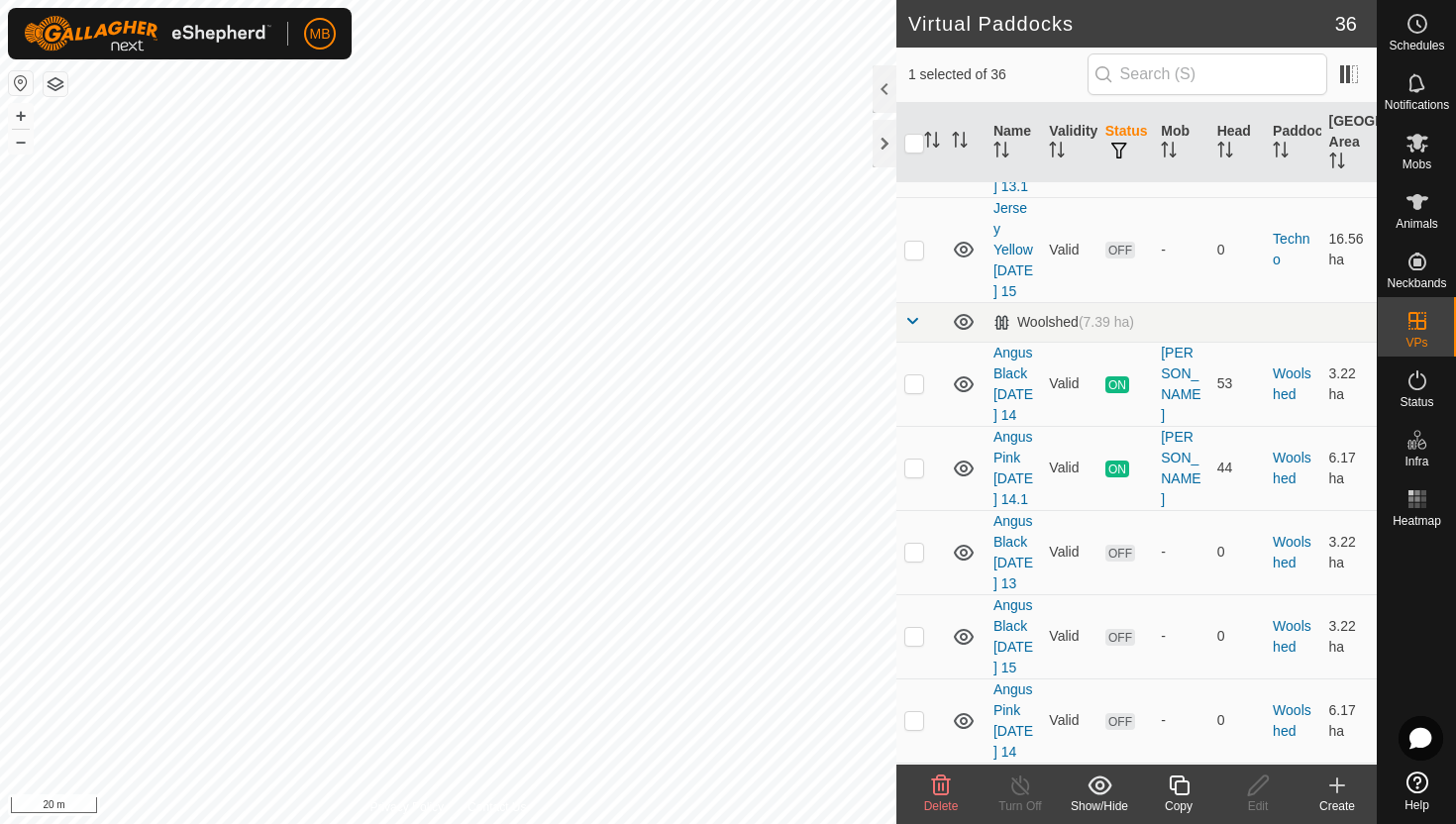 click 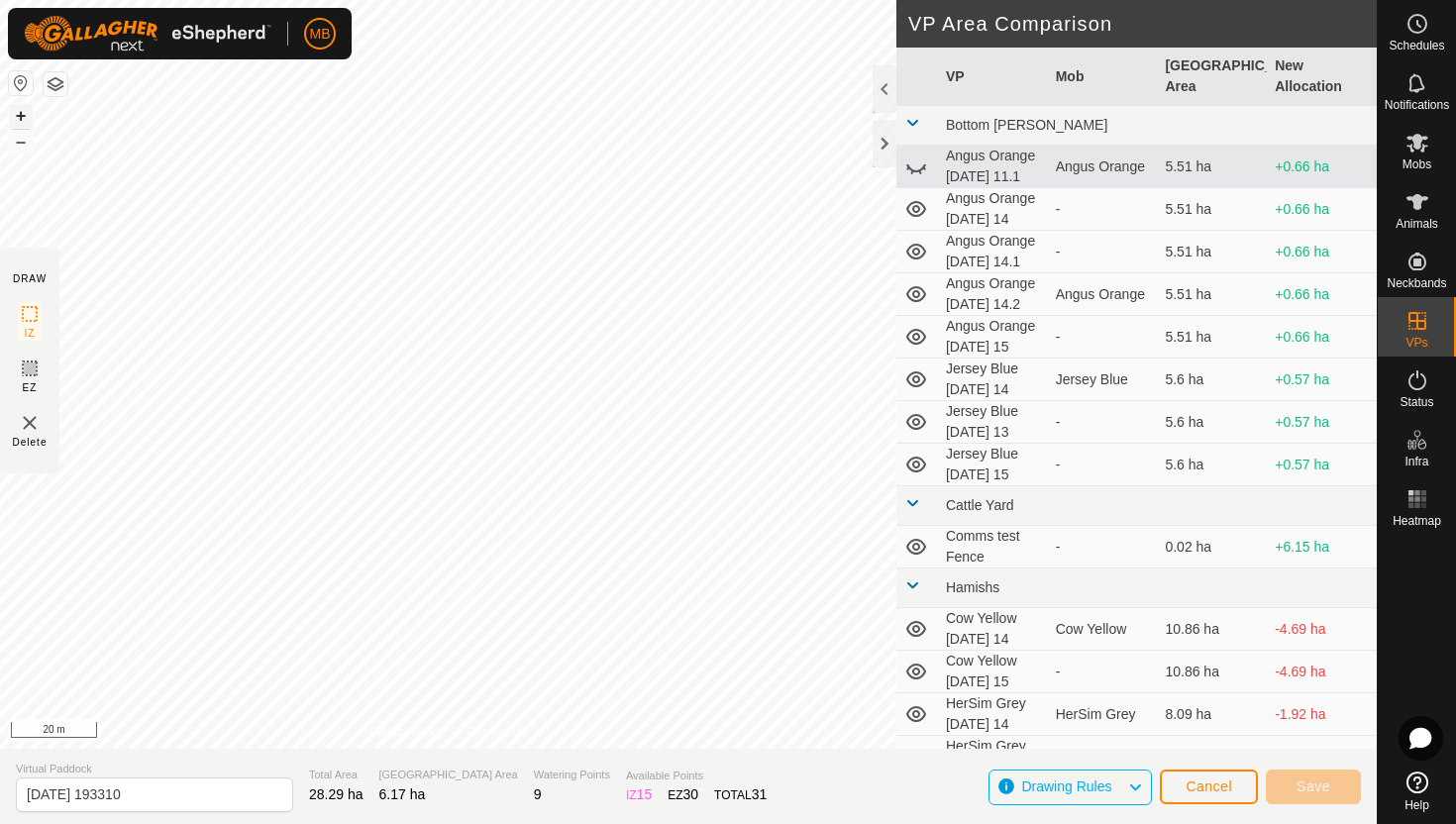 click on "+" at bounding box center (21, 116) 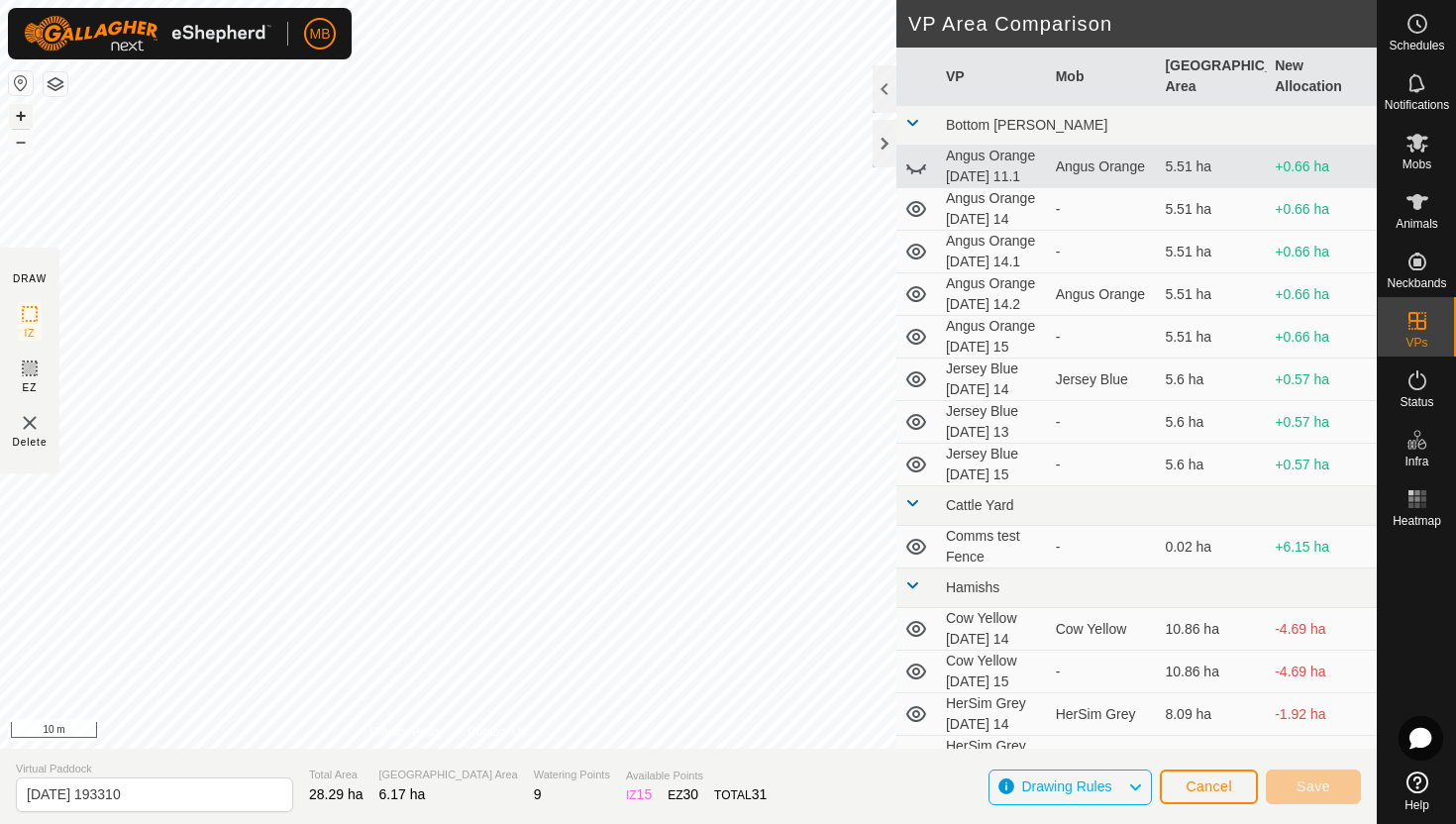 click on "+" at bounding box center [21, 116] 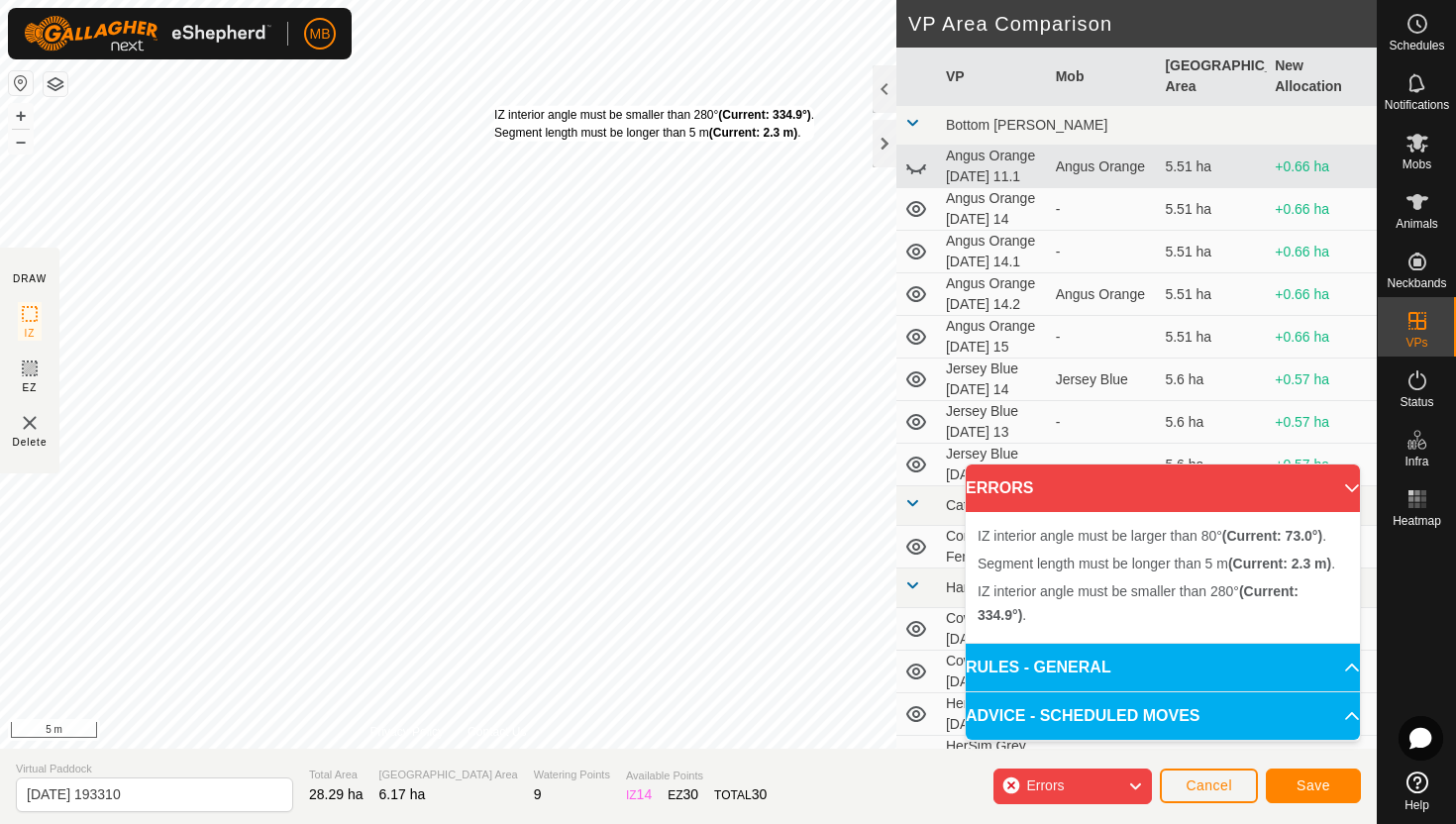 click on "IZ interior angle must be smaller than 280°  (Current: 334.9°) . Segment length must be longer than 5 m  (Current: 2.3 m) ." at bounding box center (654, 124) 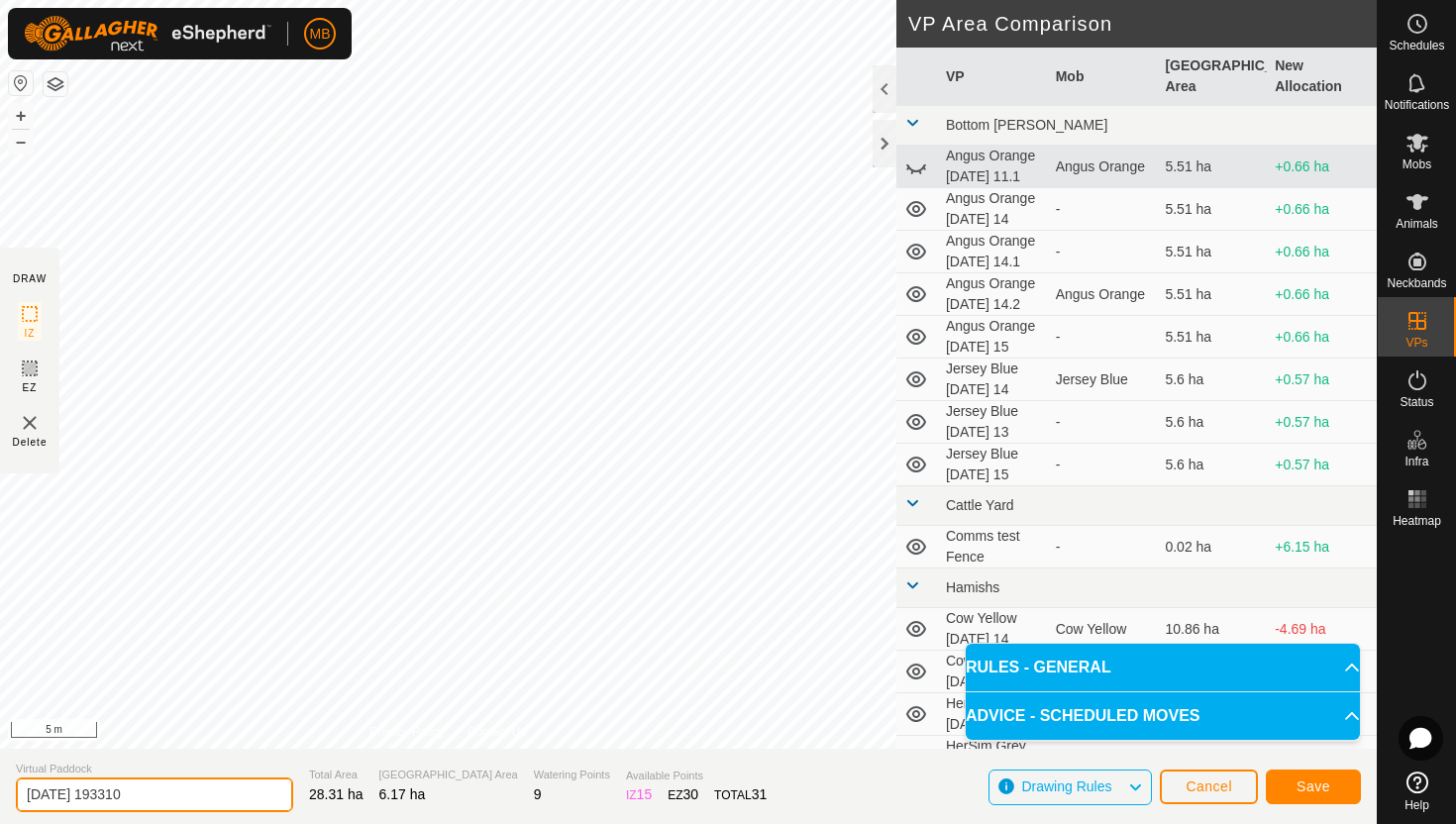 click on "2025-07-14 193310" 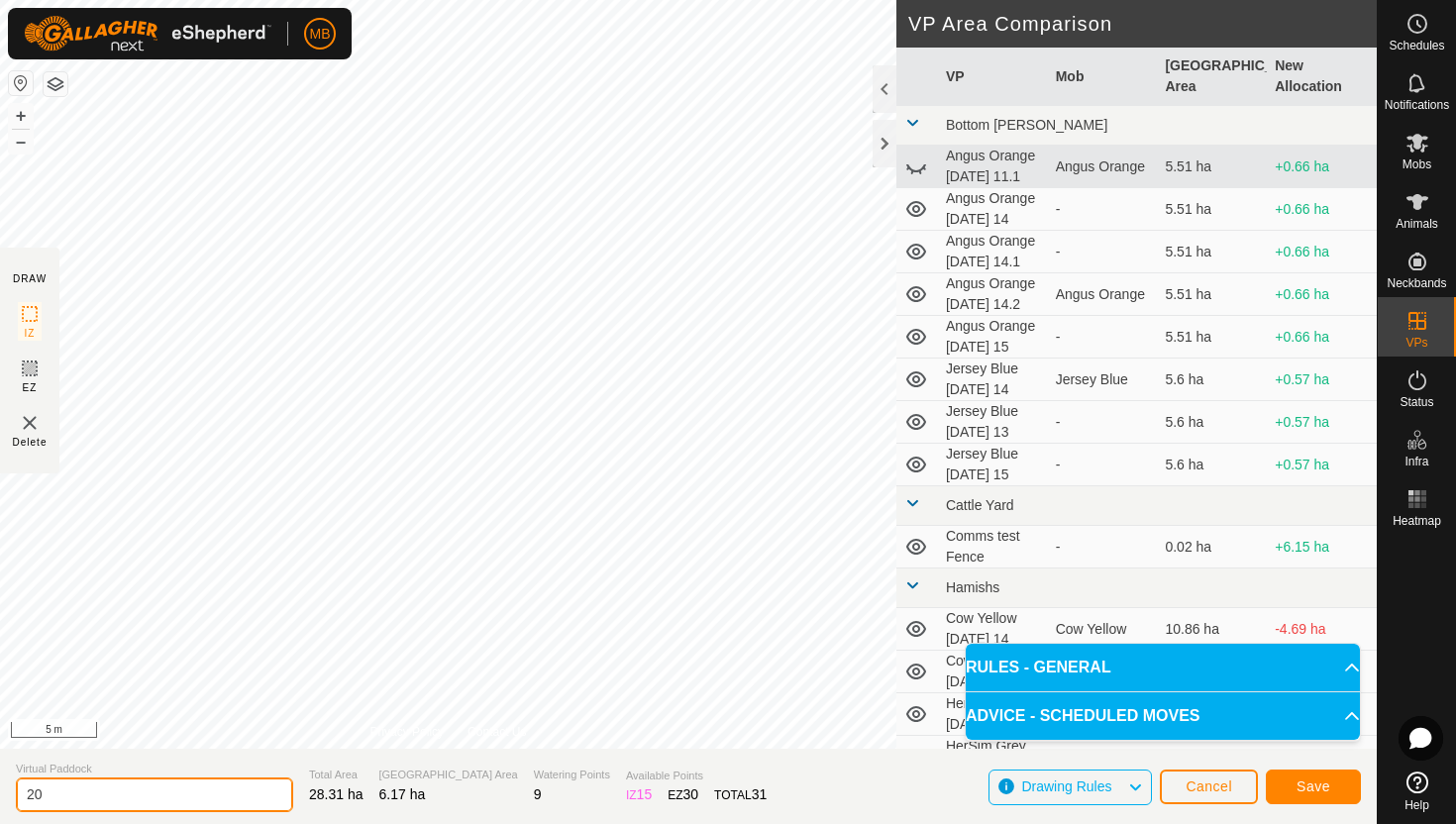 type on "2" 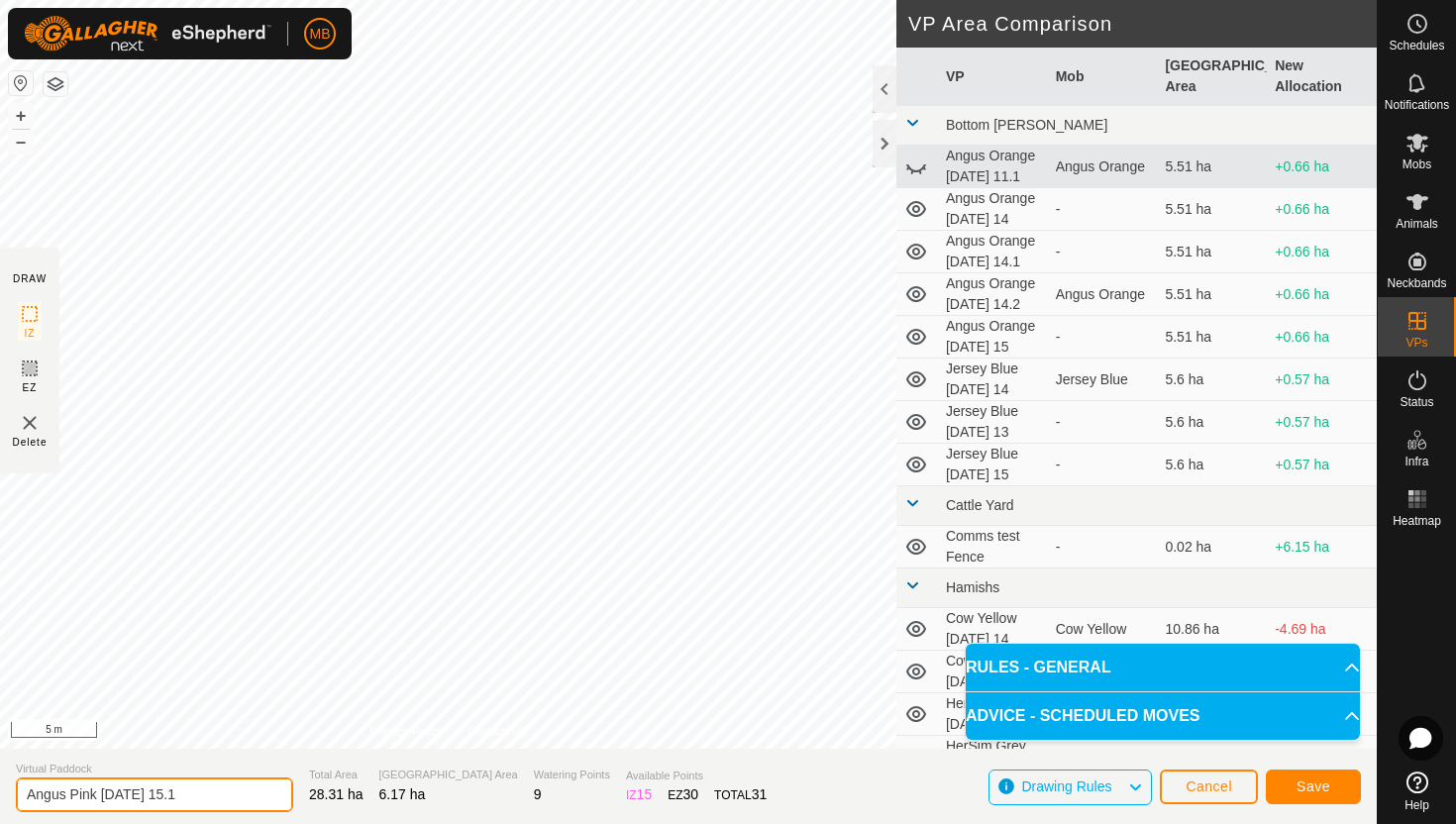 type on "Angus Pink Tuesday 15.1" 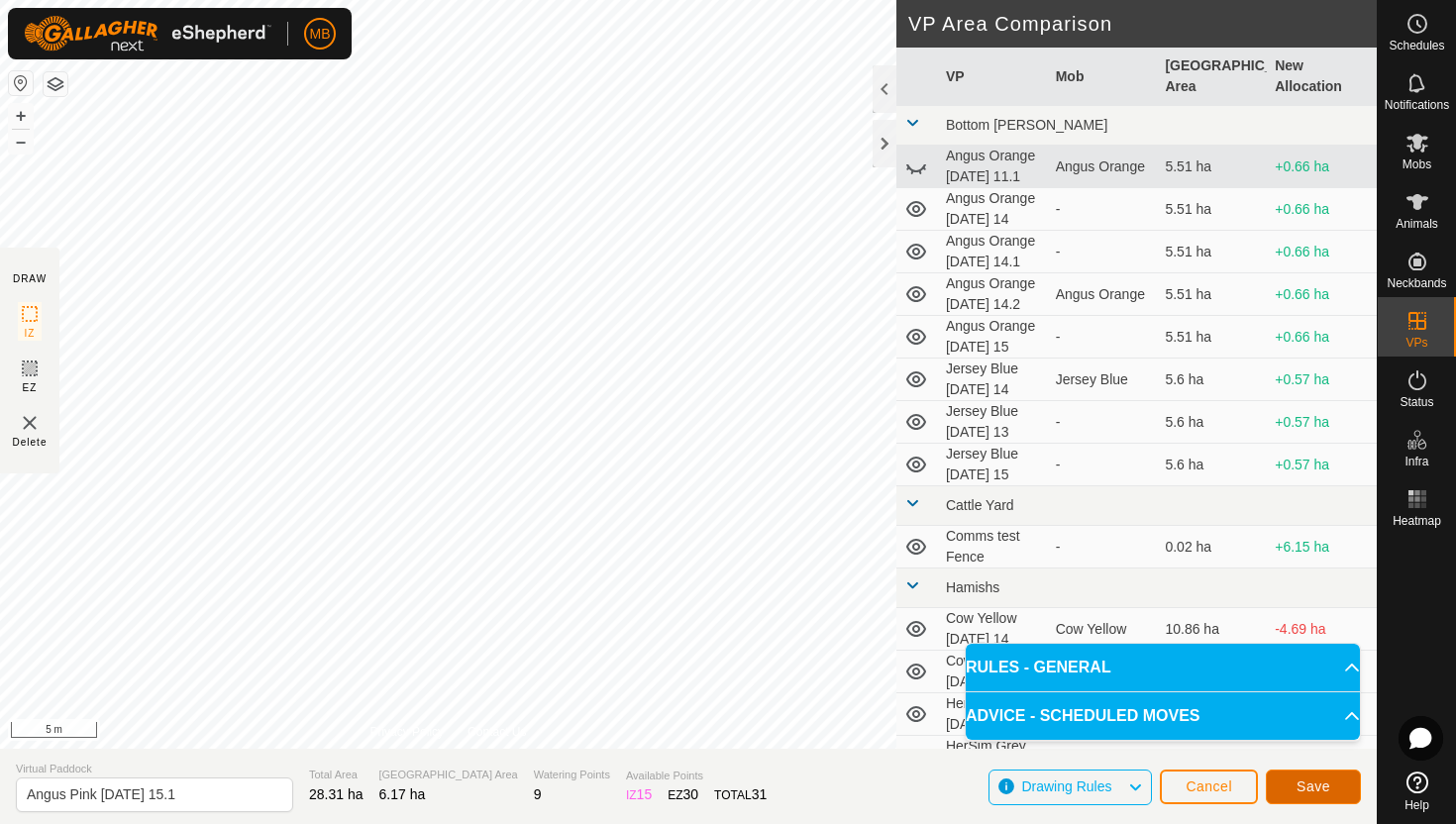 click on "Save" 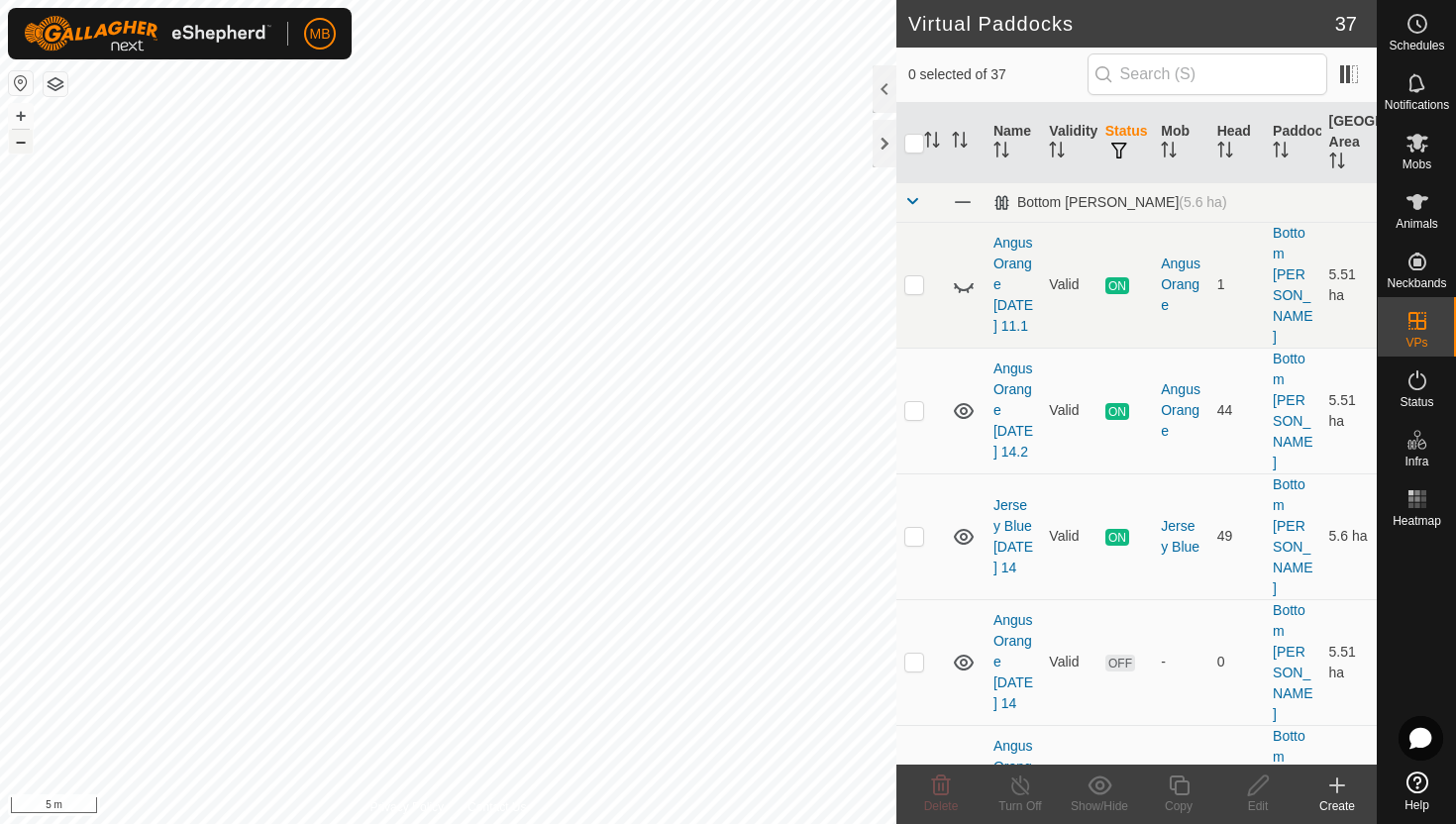 click on "–" at bounding box center (21, 142) 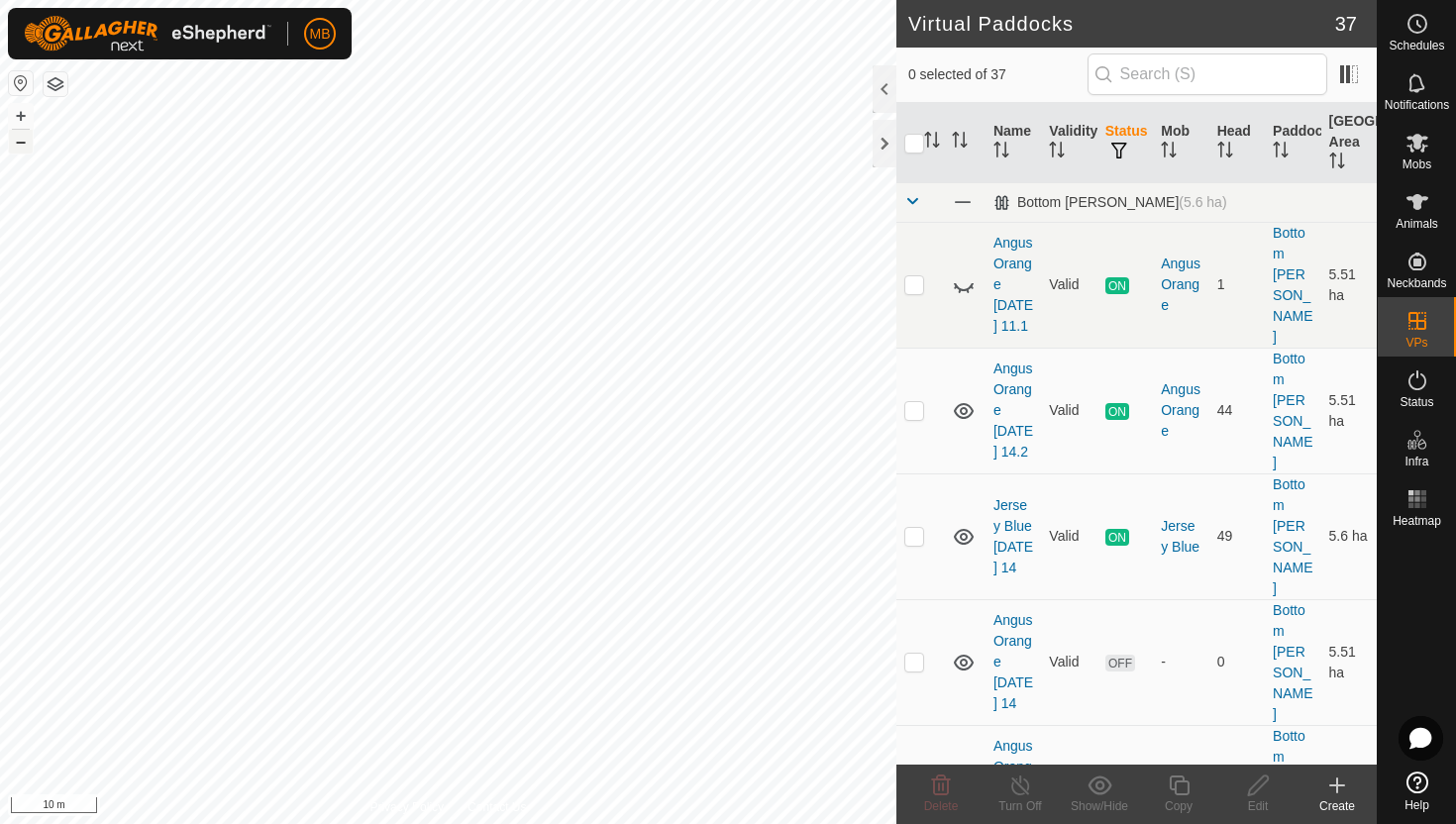 click on "–" at bounding box center (21, 142) 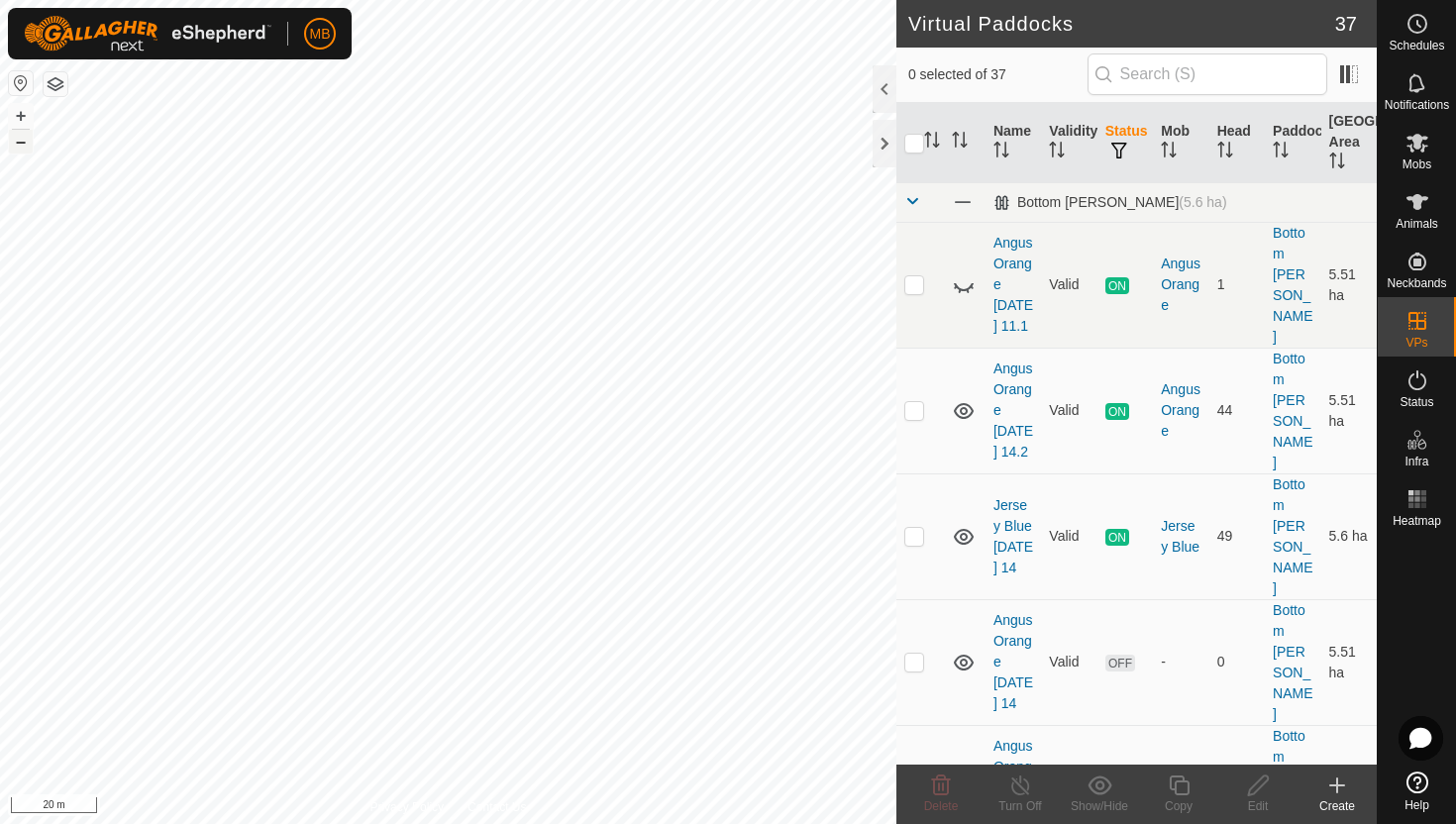 click on "–" at bounding box center [21, 142] 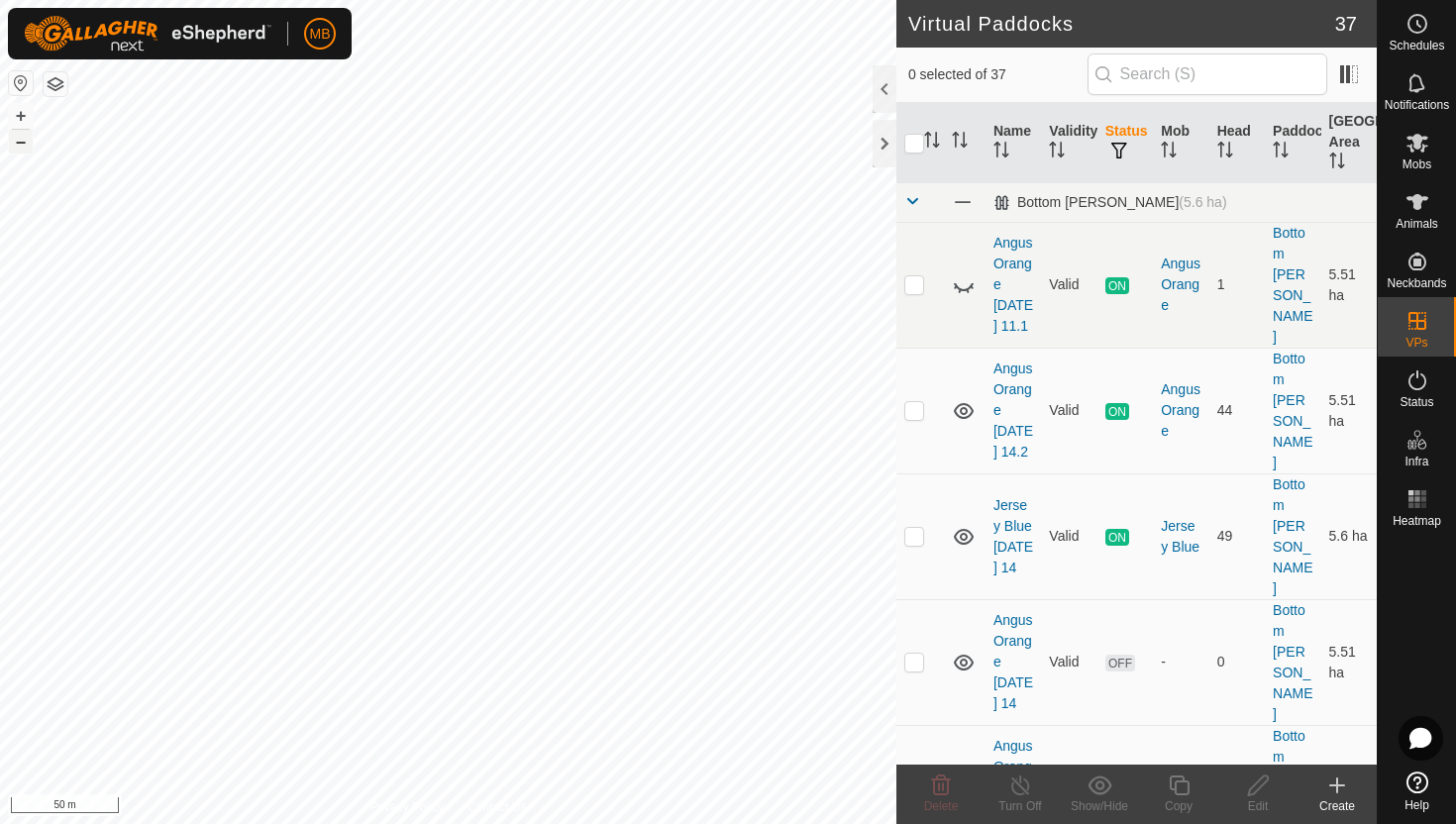 click on "–" at bounding box center [21, 142] 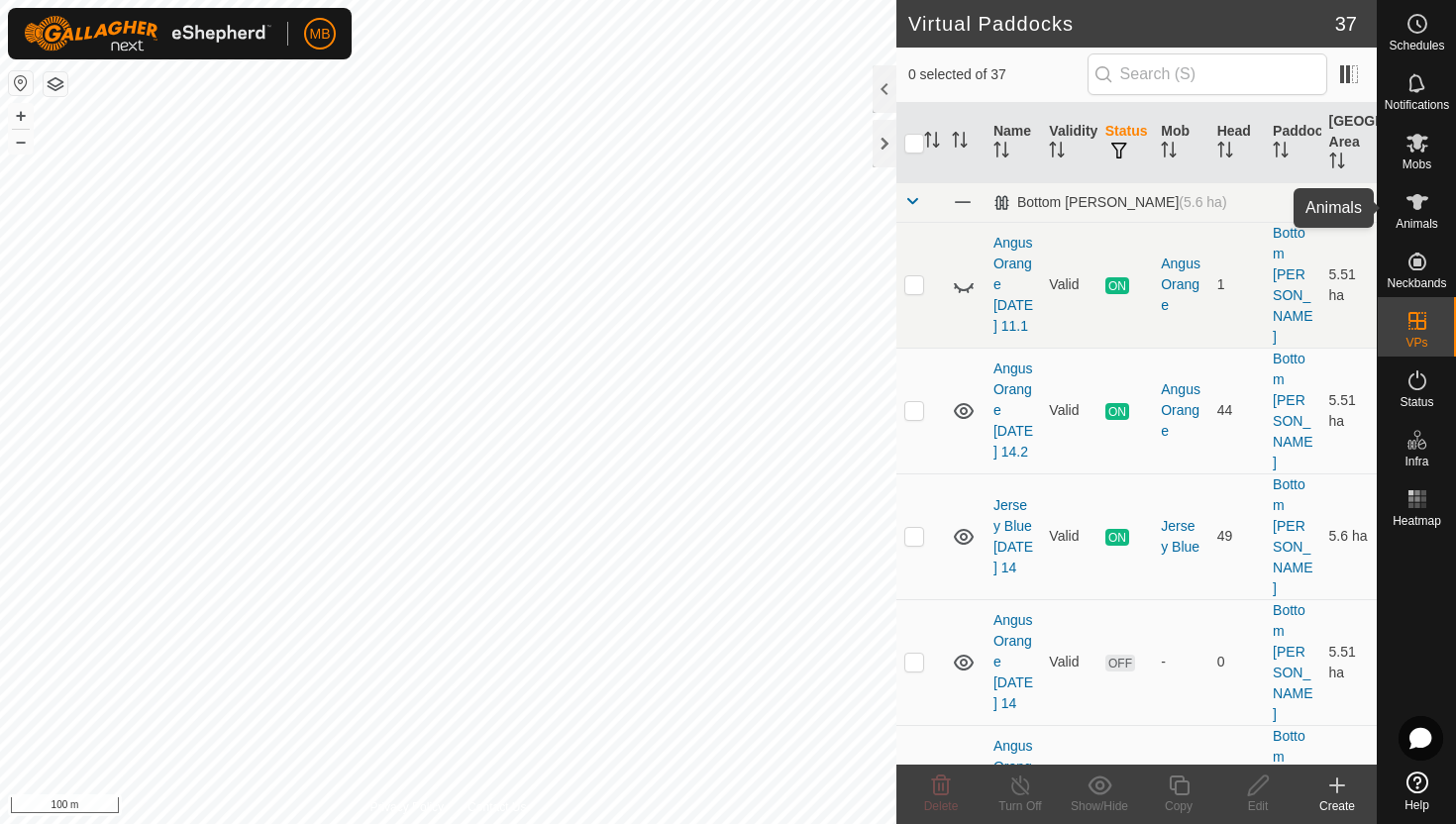 click 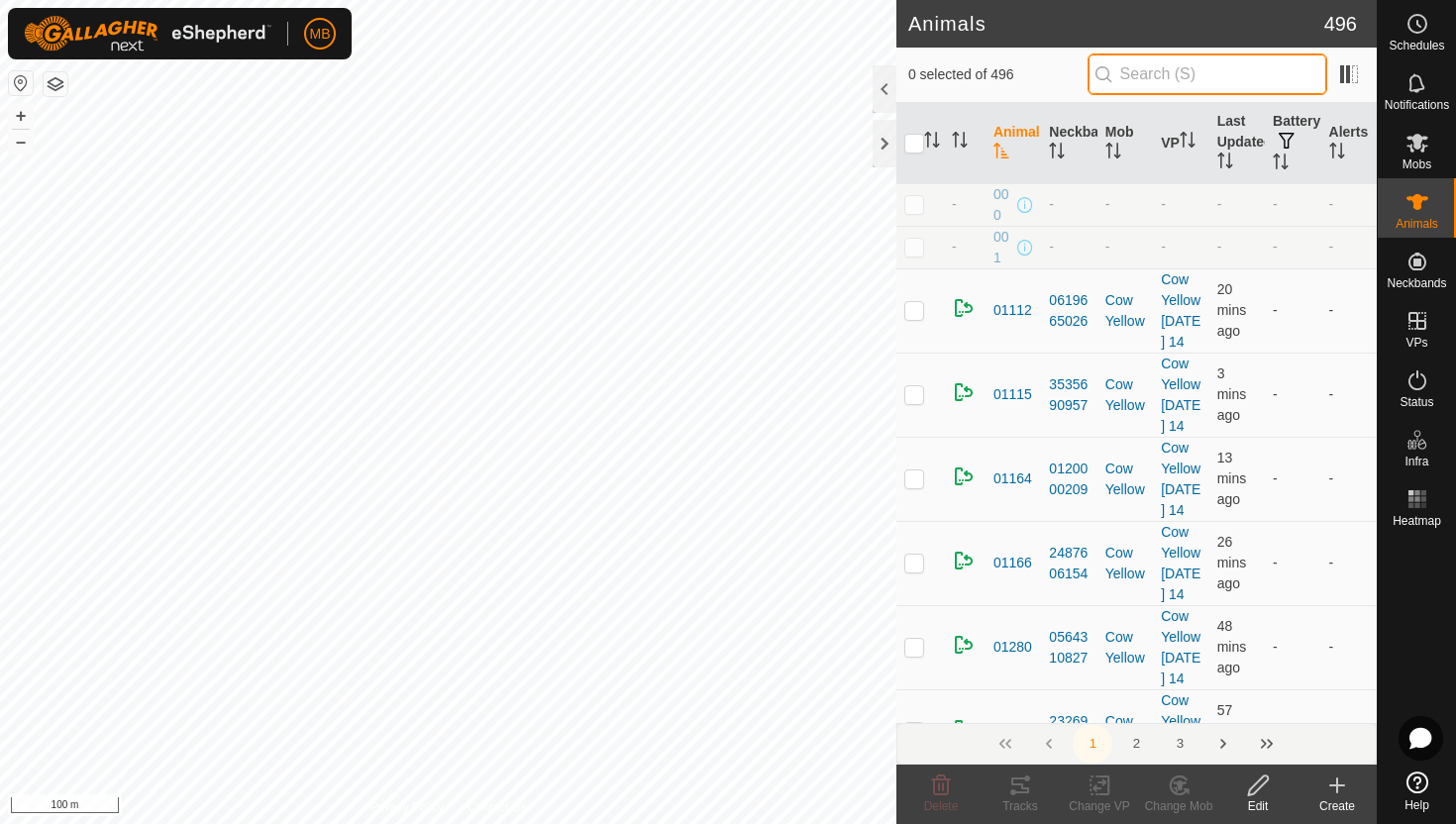 click at bounding box center (1207, 74) 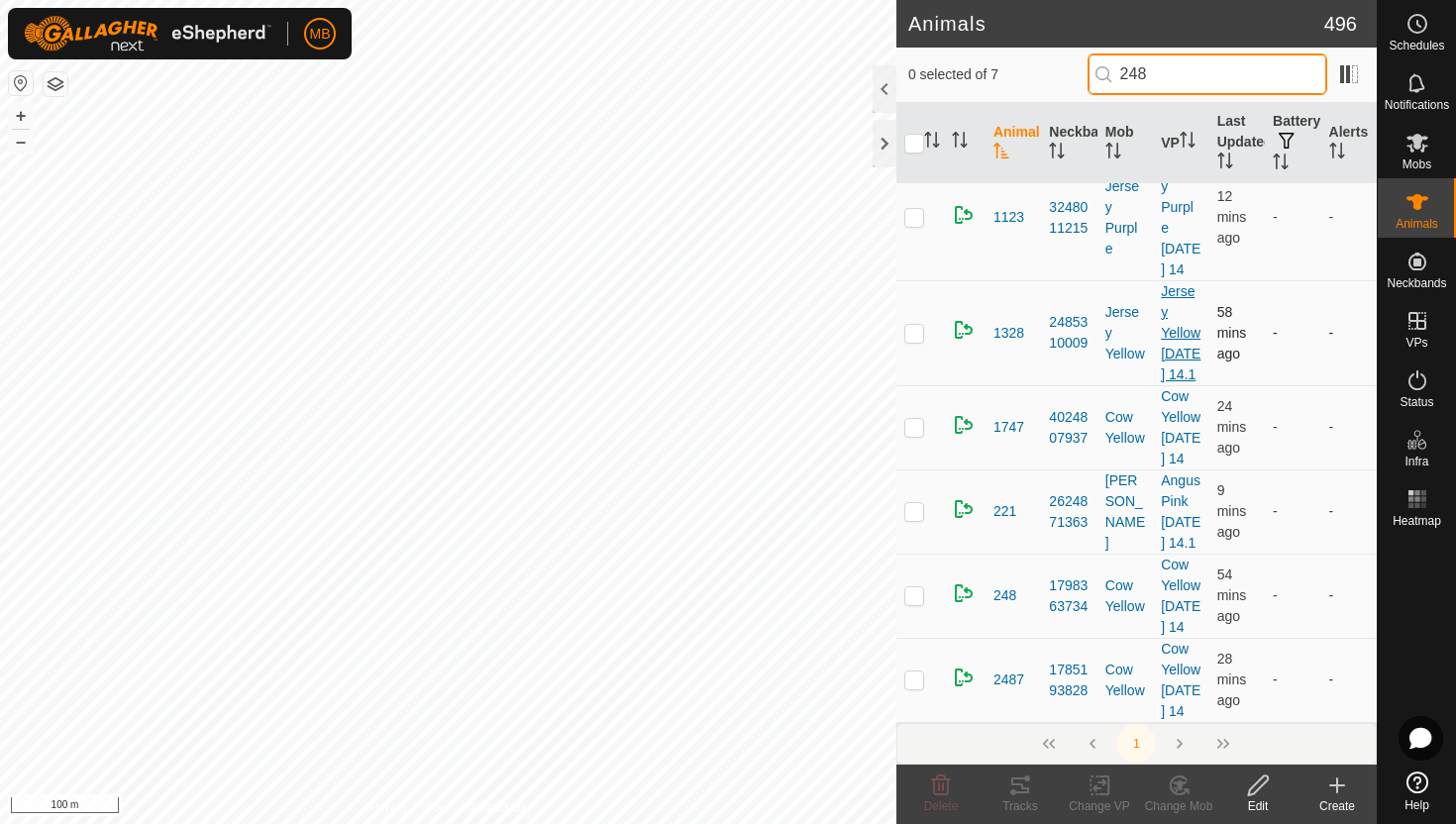 scroll, scrollTop: 154, scrollLeft: 0, axis: vertical 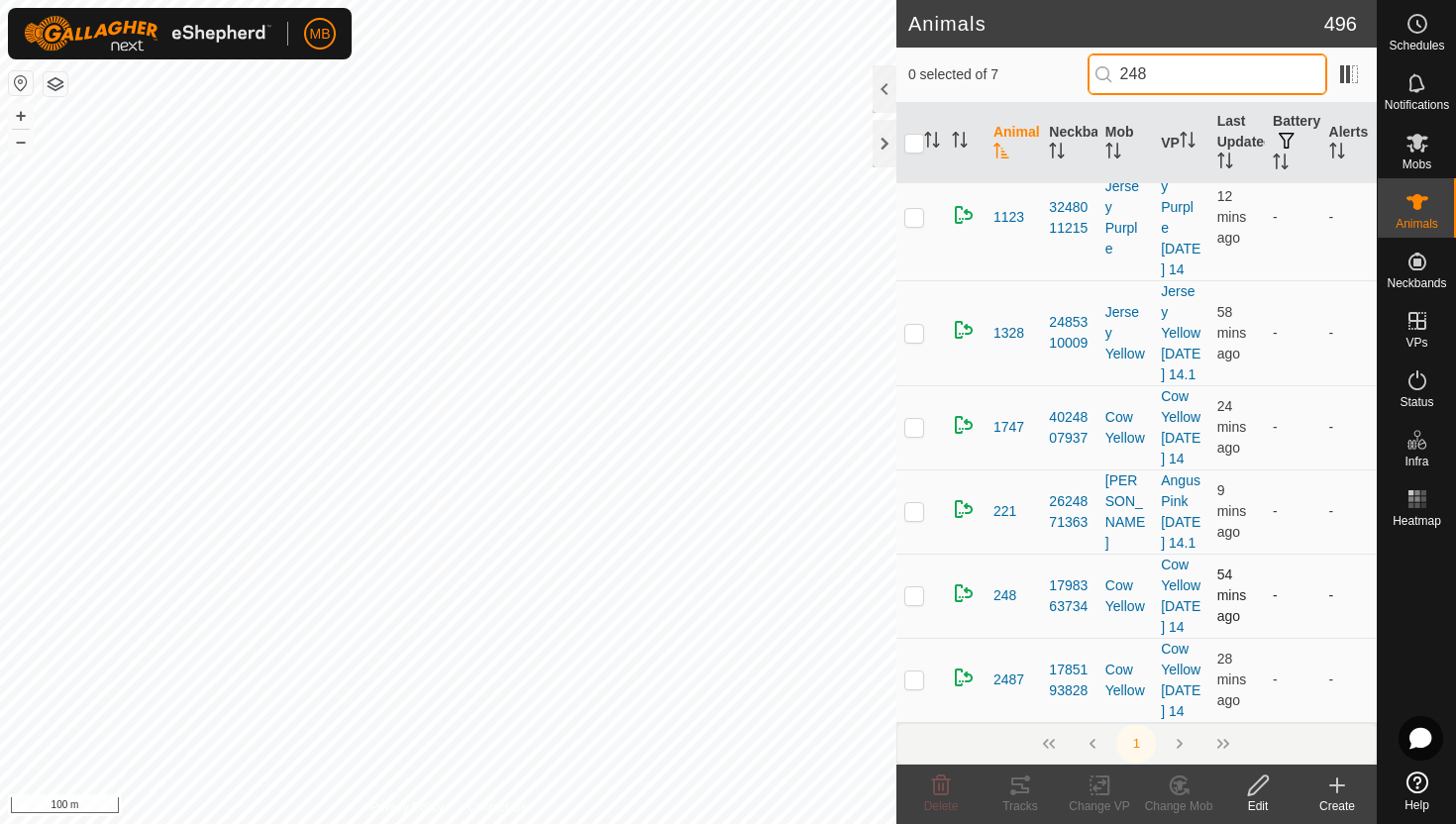type on "248" 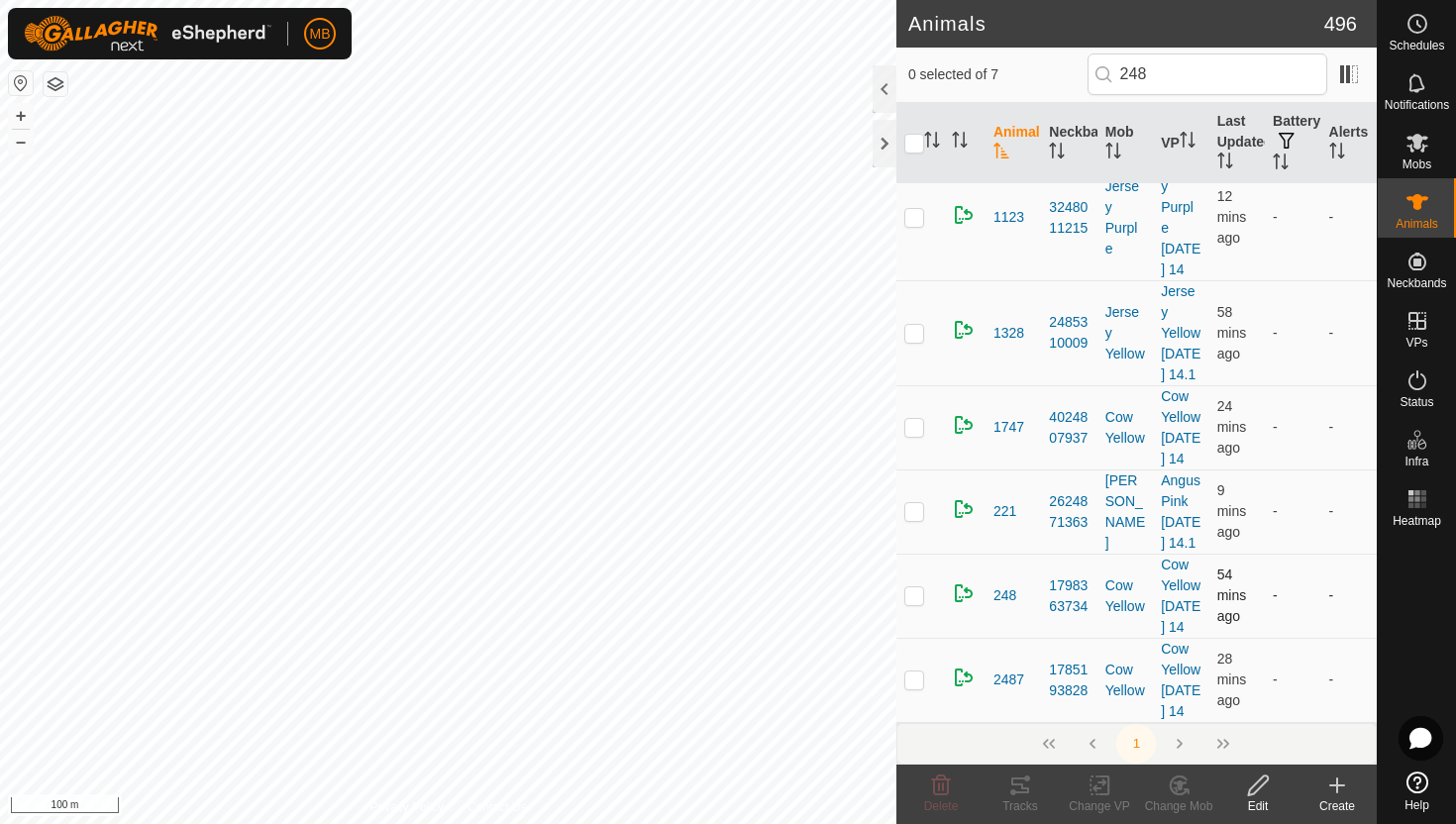 click at bounding box center (914, 595) 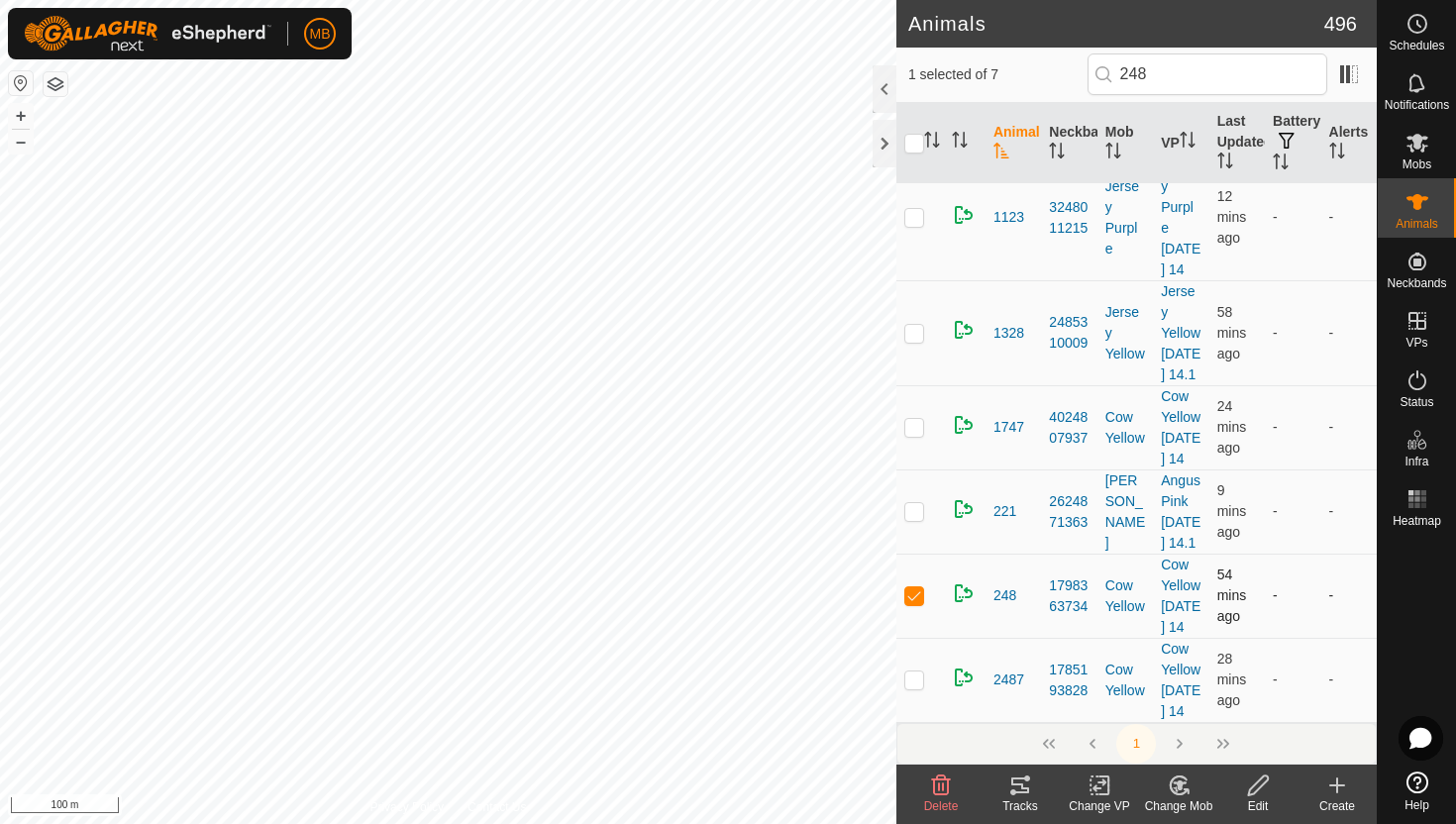 click at bounding box center [914, 595] 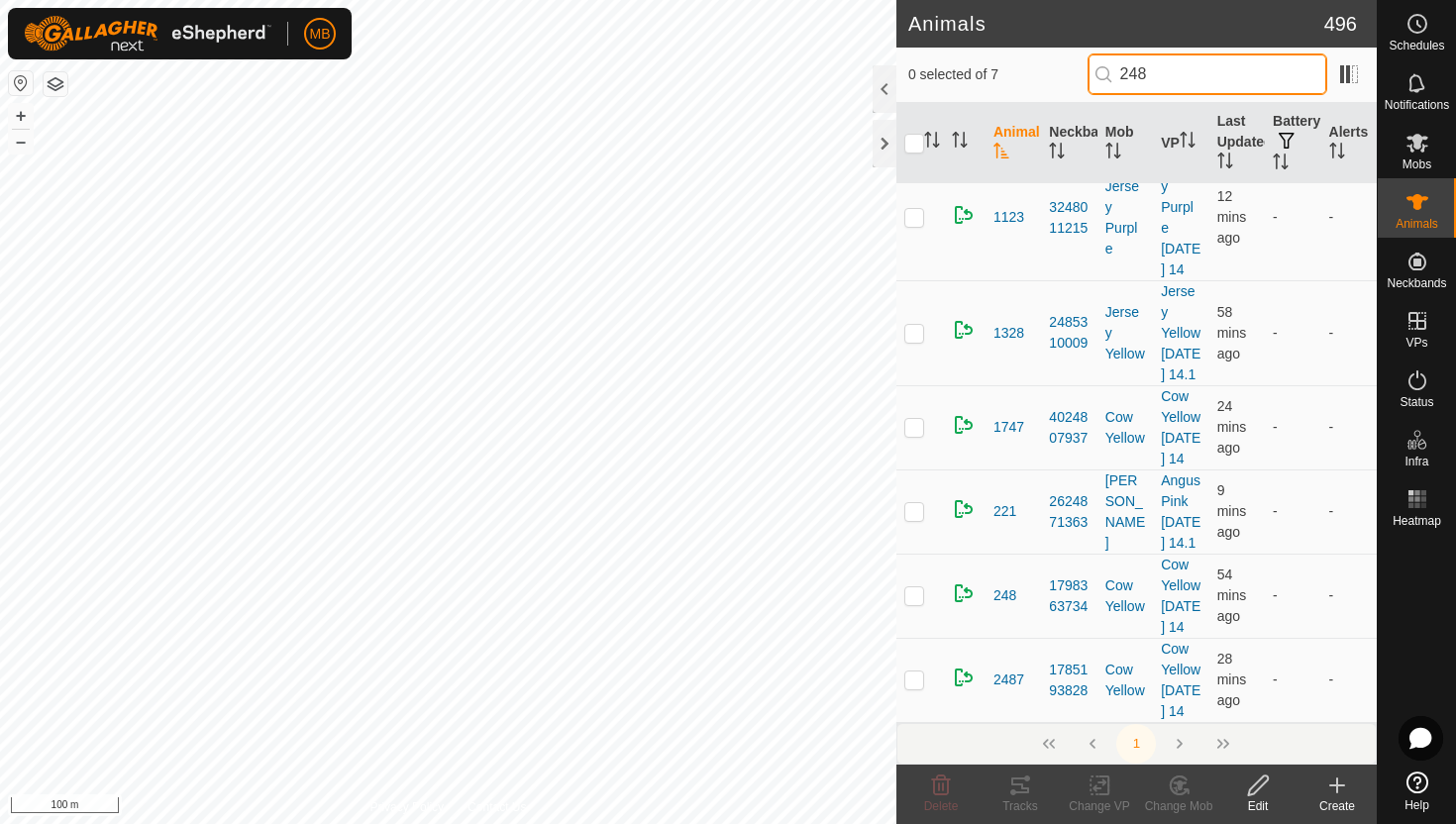 click on "248" at bounding box center (1207, 74) 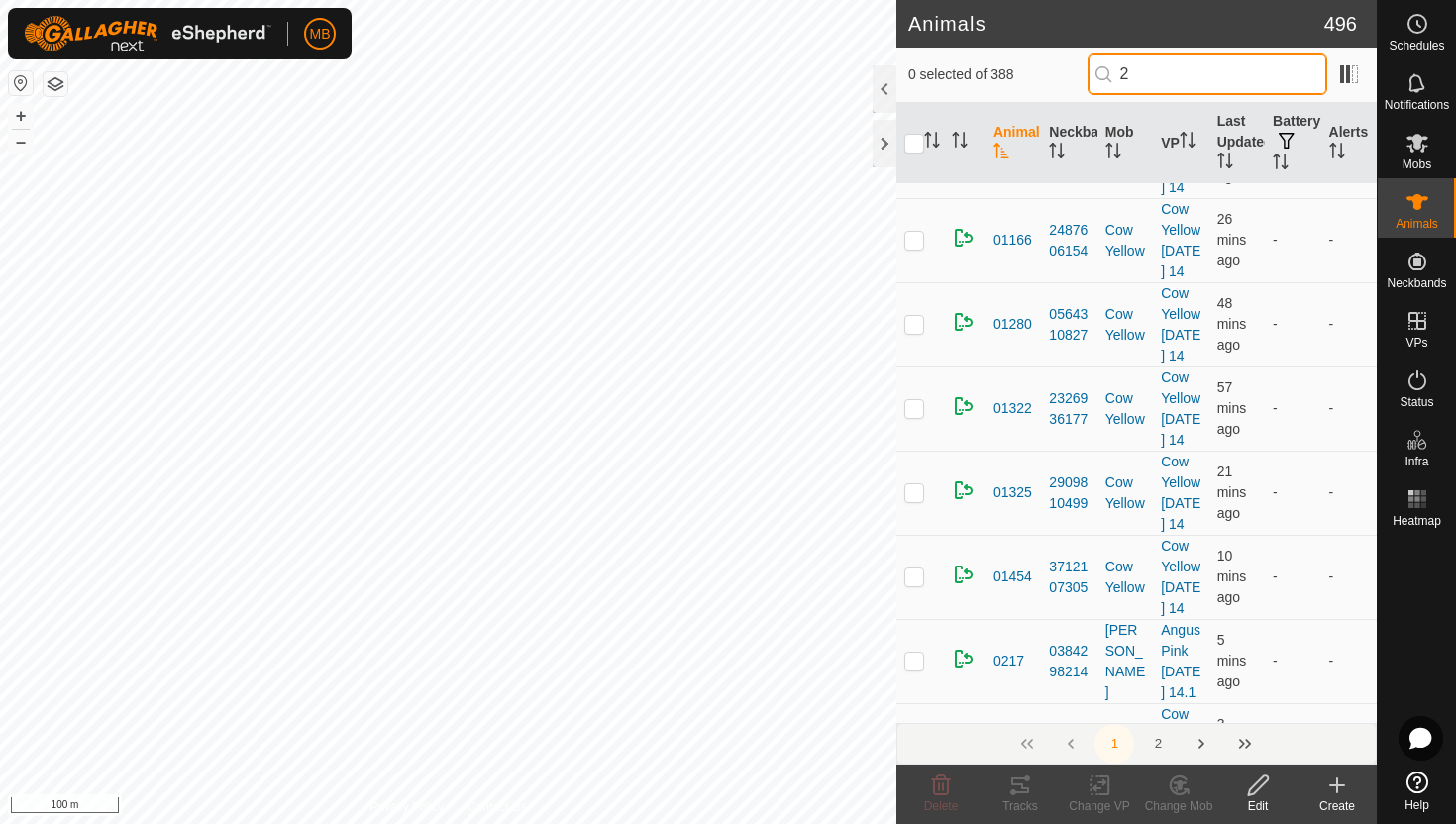 scroll, scrollTop: 0, scrollLeft: 0, axis: both 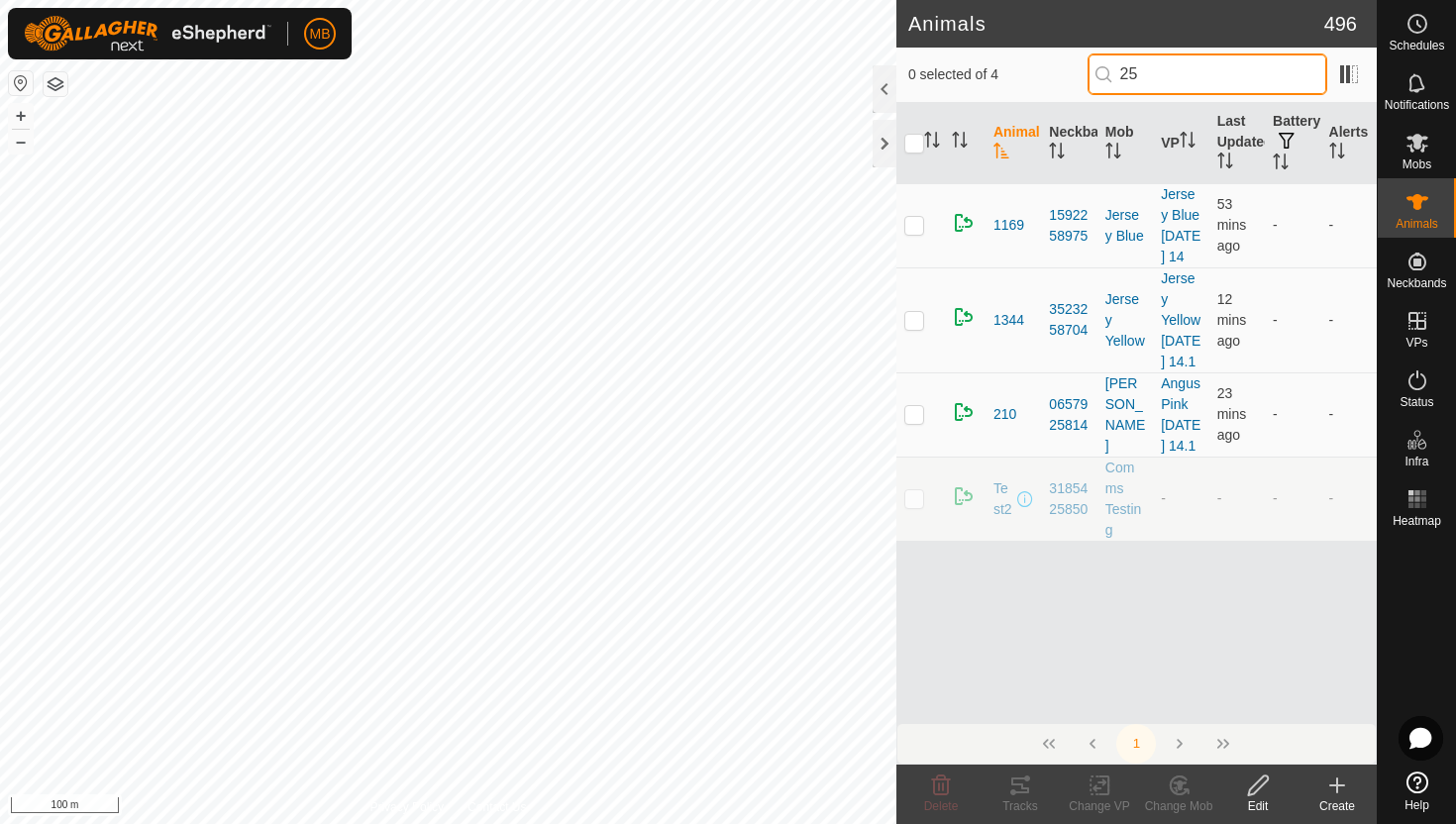 type on "2" 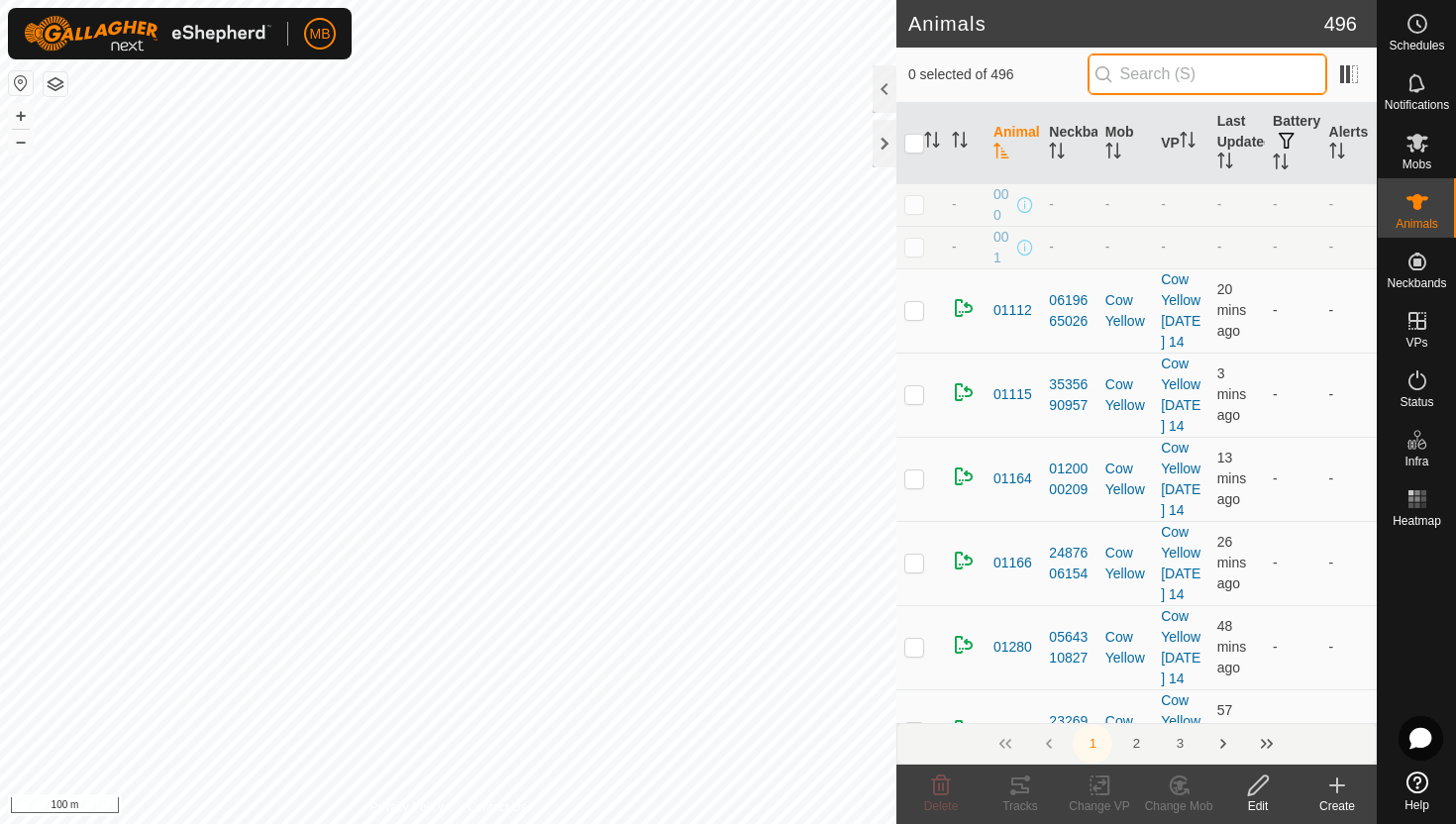 type 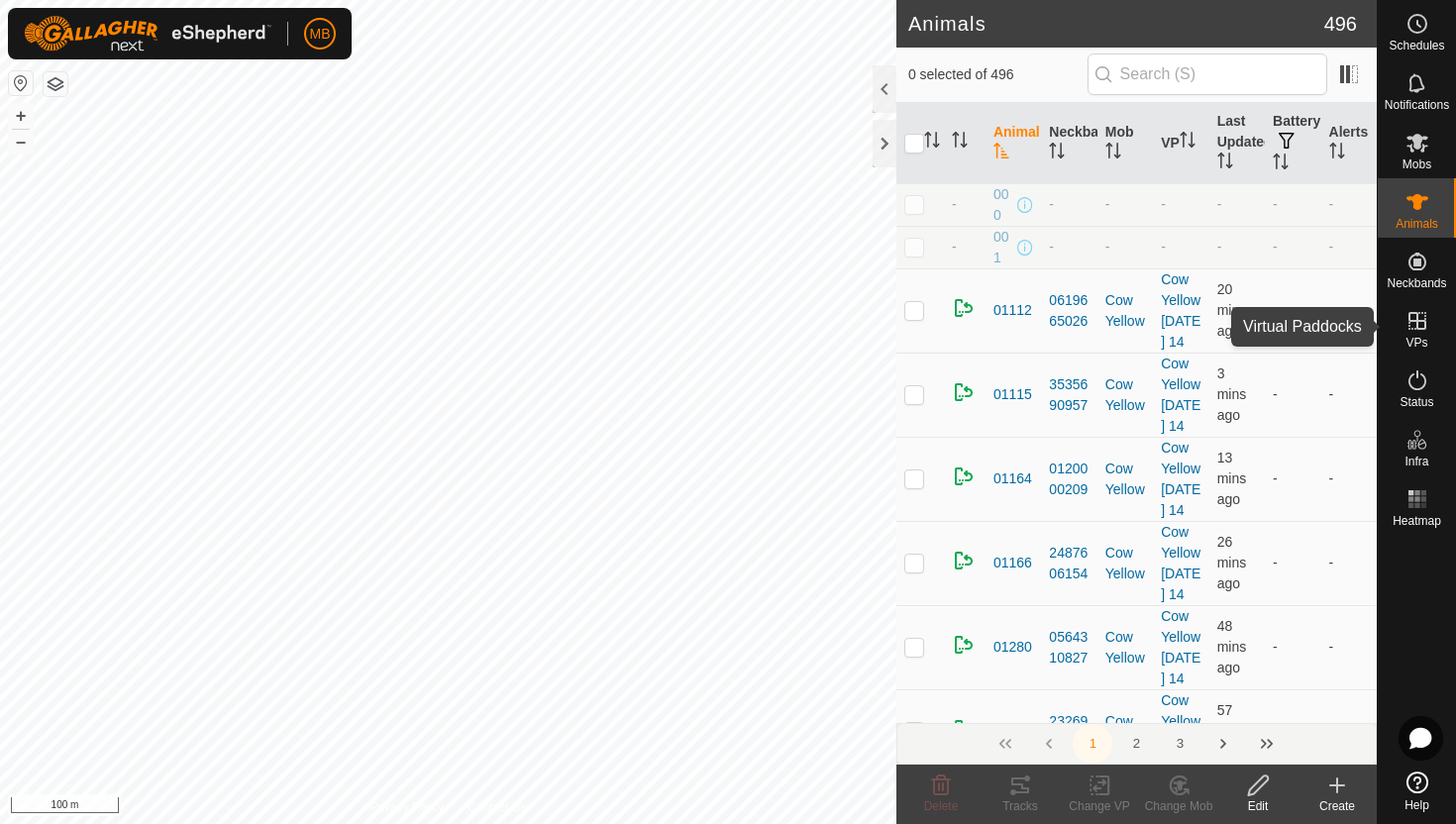 click 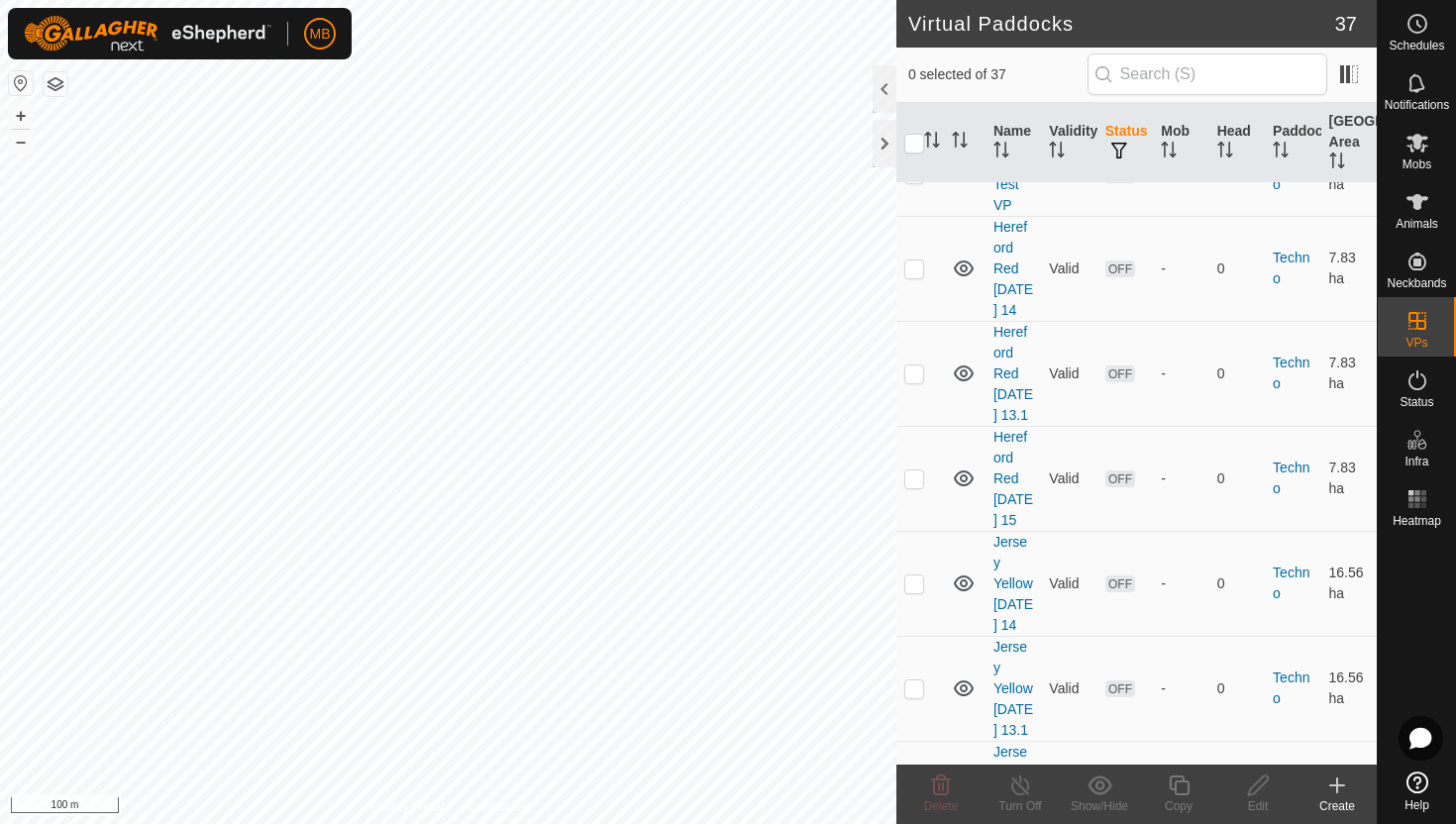 scroll, scrollTop: 2839, scrollLeft: 0, axis: vertical 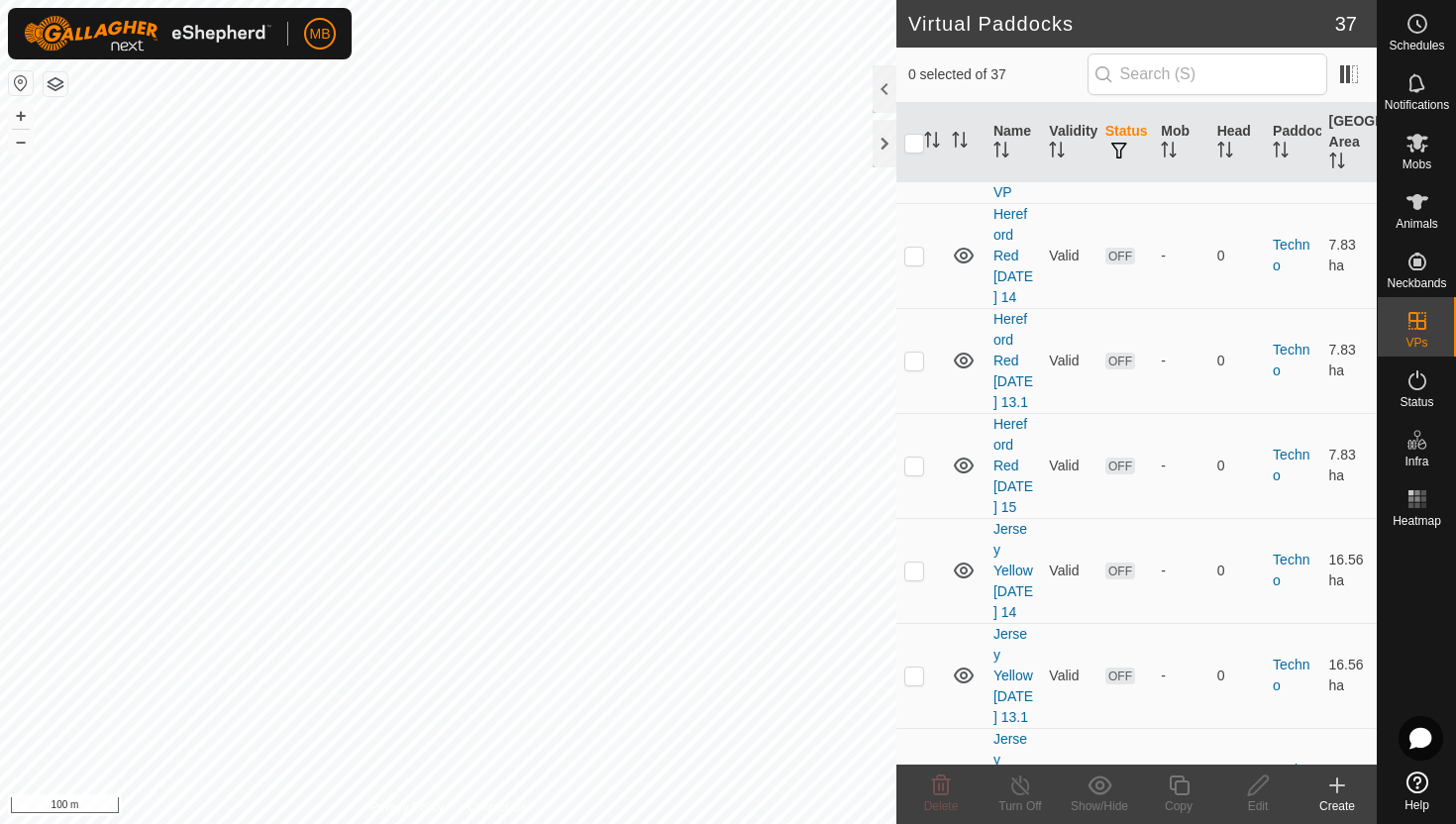 click at bounding box center (914, 781) 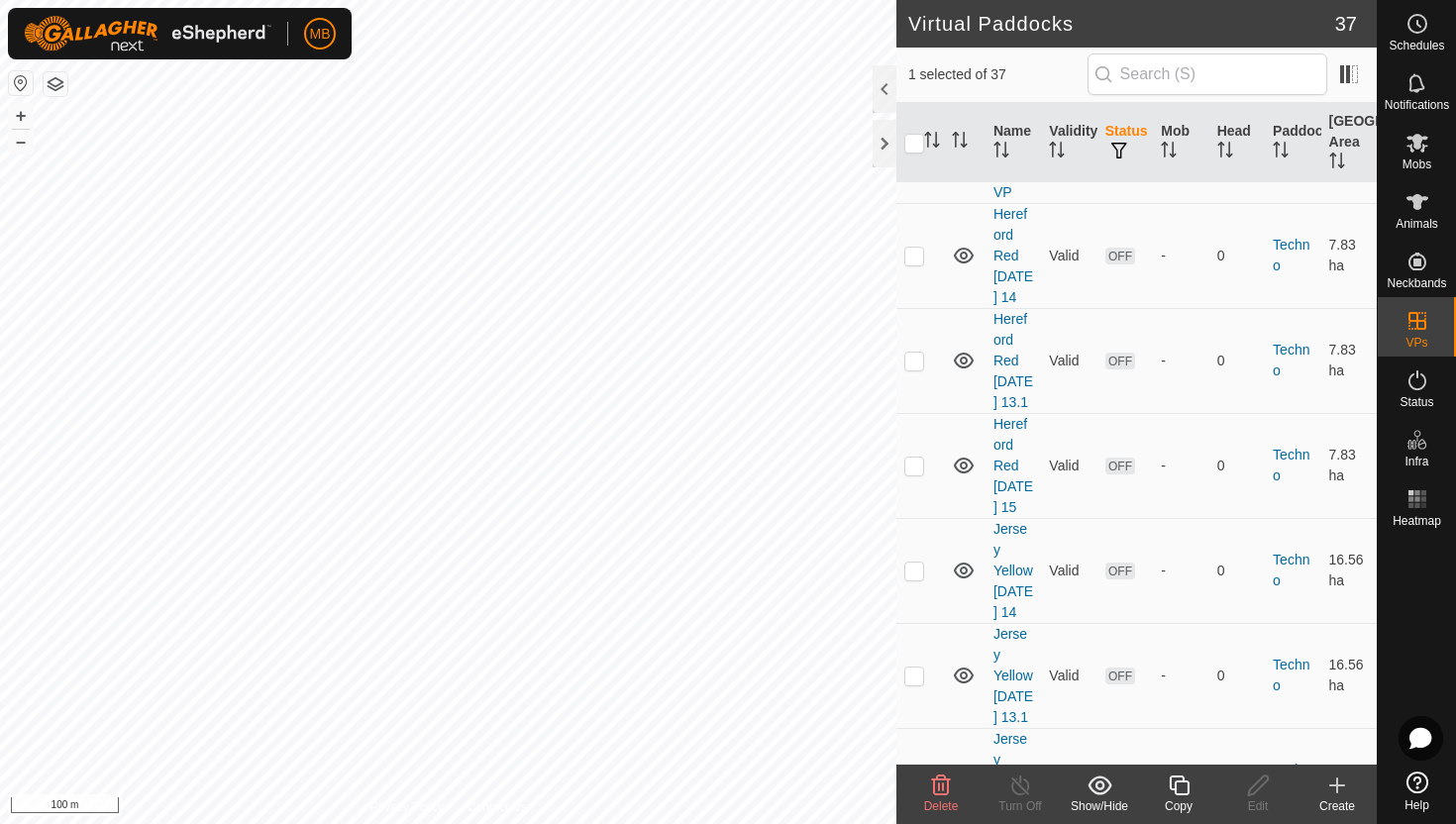 click 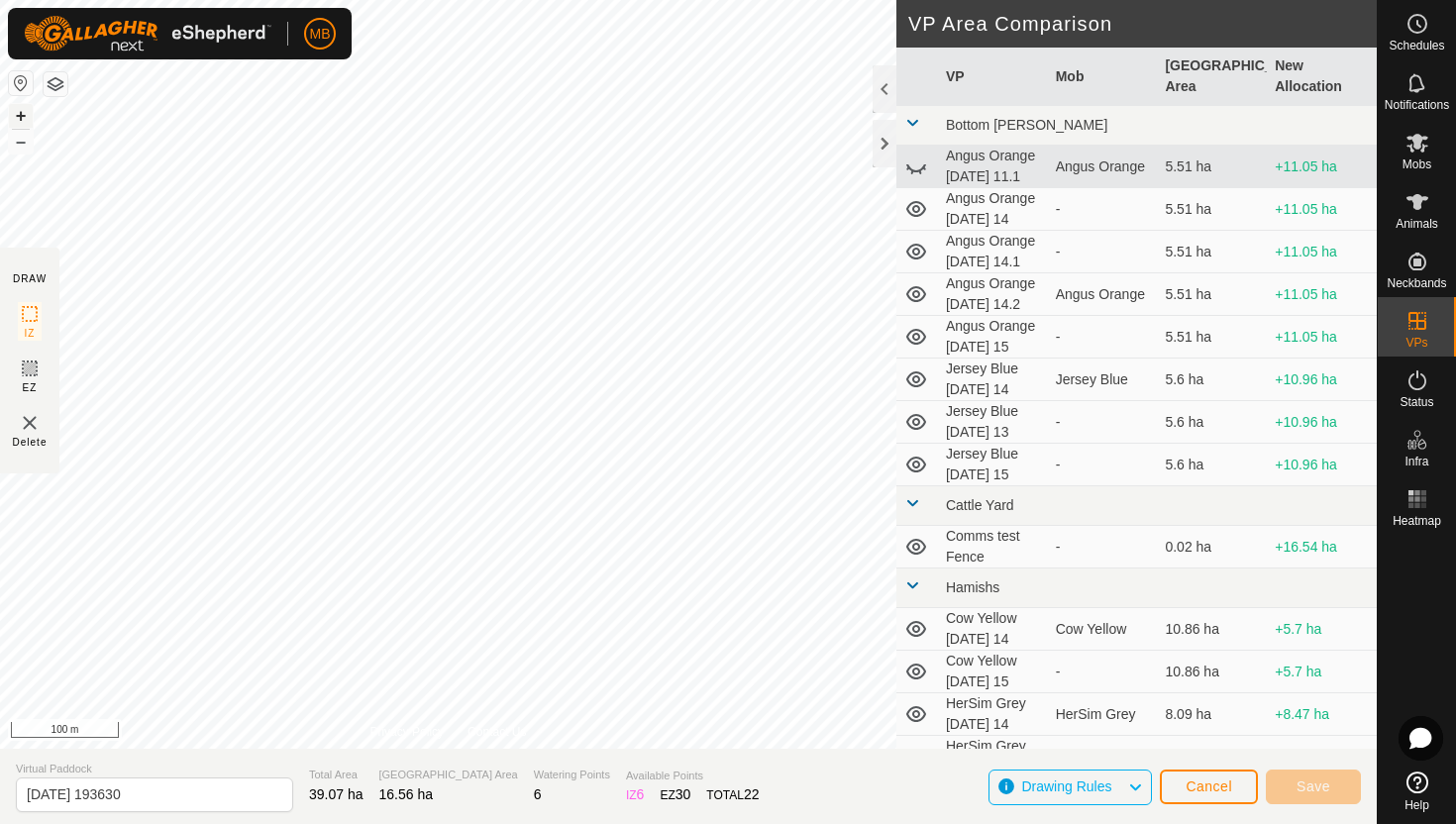 click on "+" at bounding box center [21, 116] 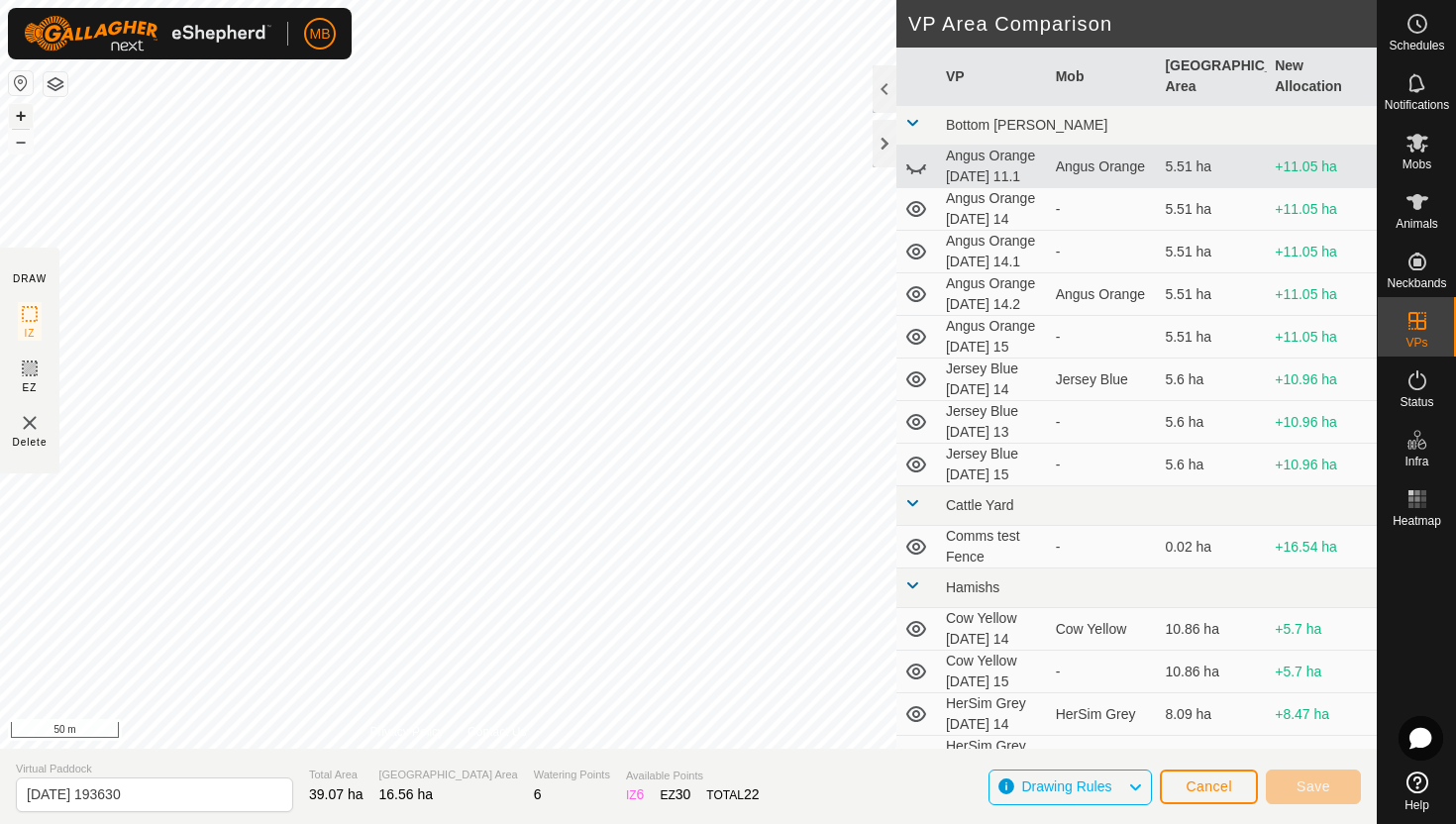 click on "+" at bounding box center [21, 116] 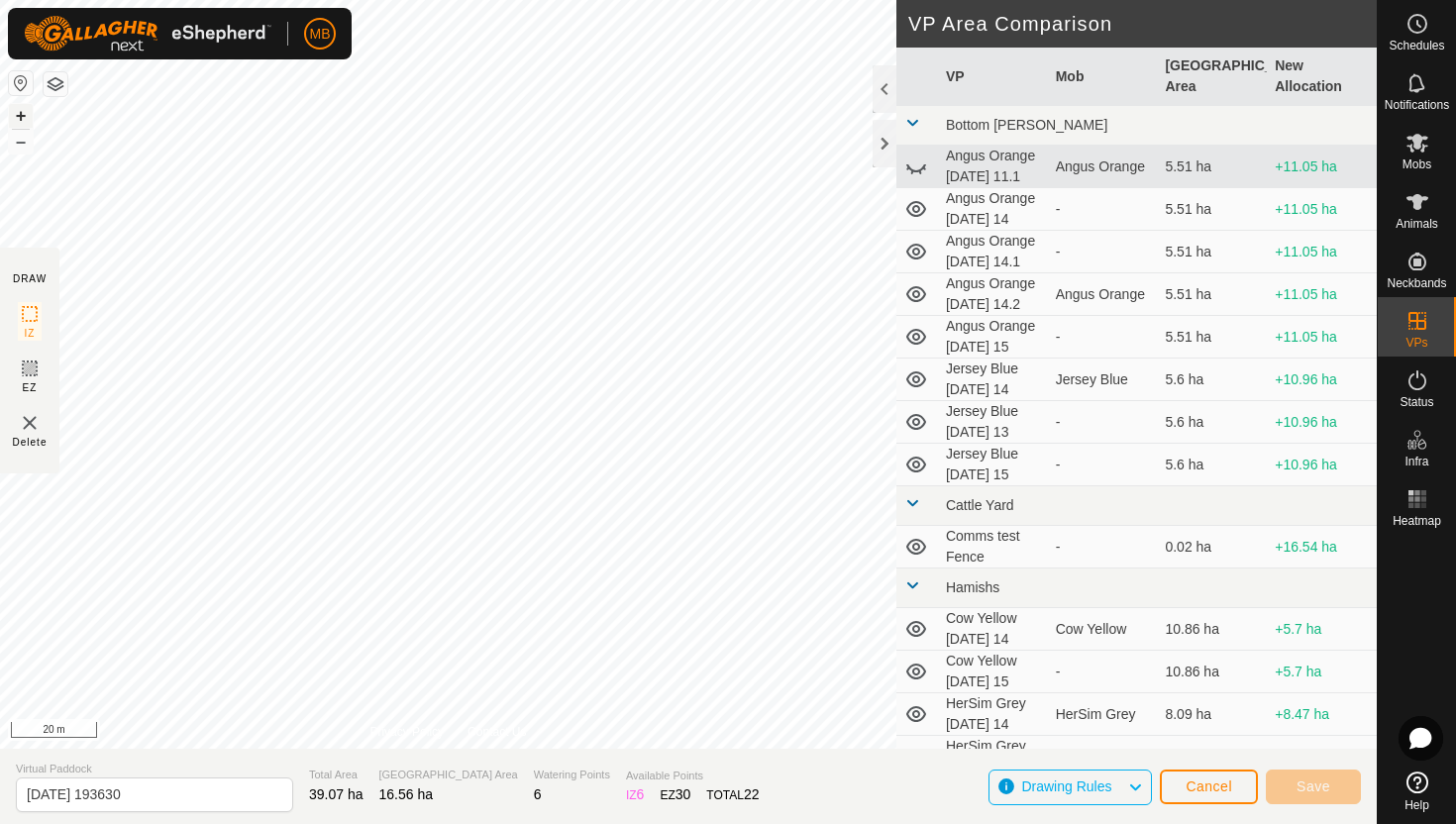 click on "+" at bounding box center [21, 116] 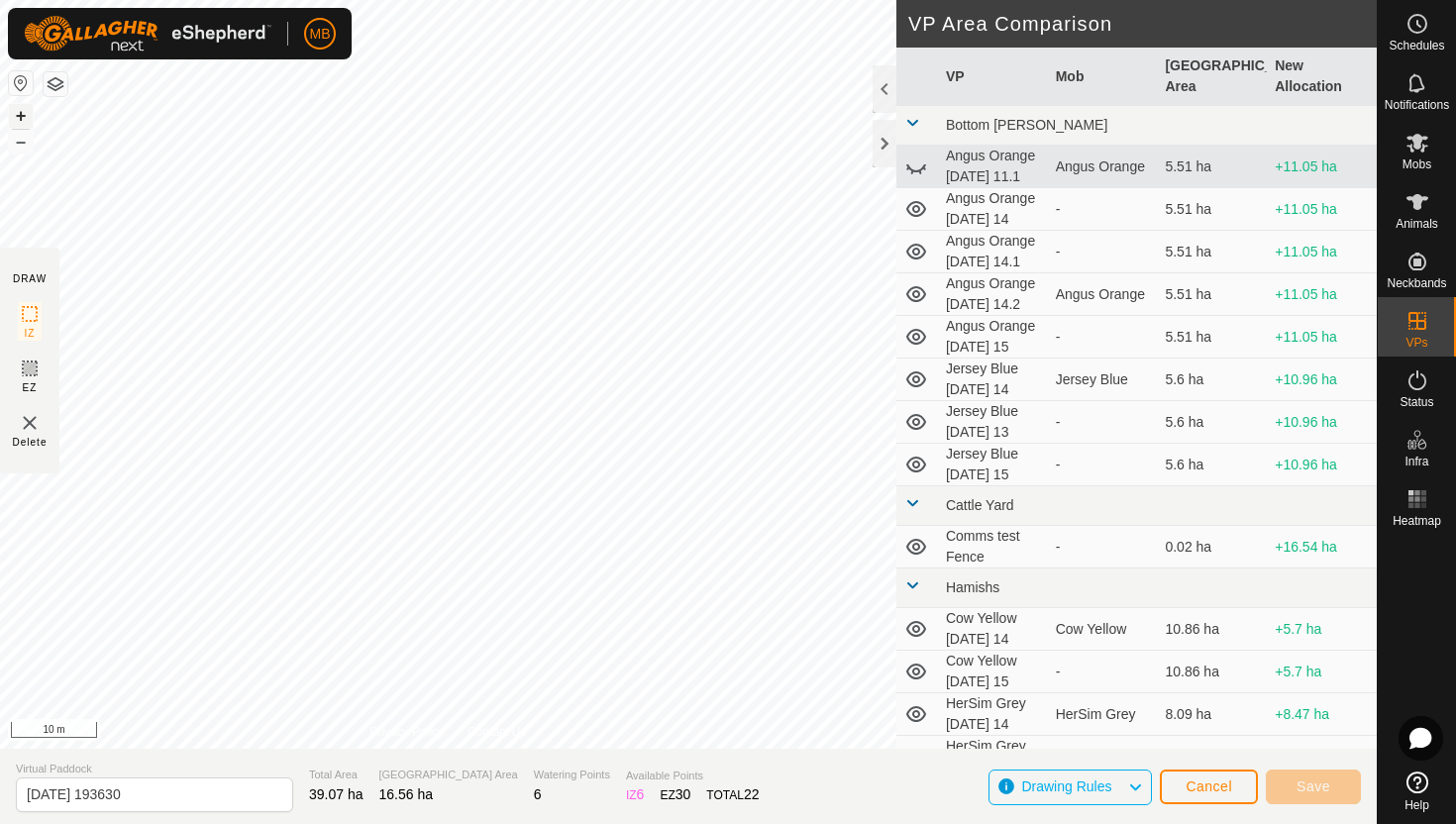click on "+" at bounding box center (21, 116) 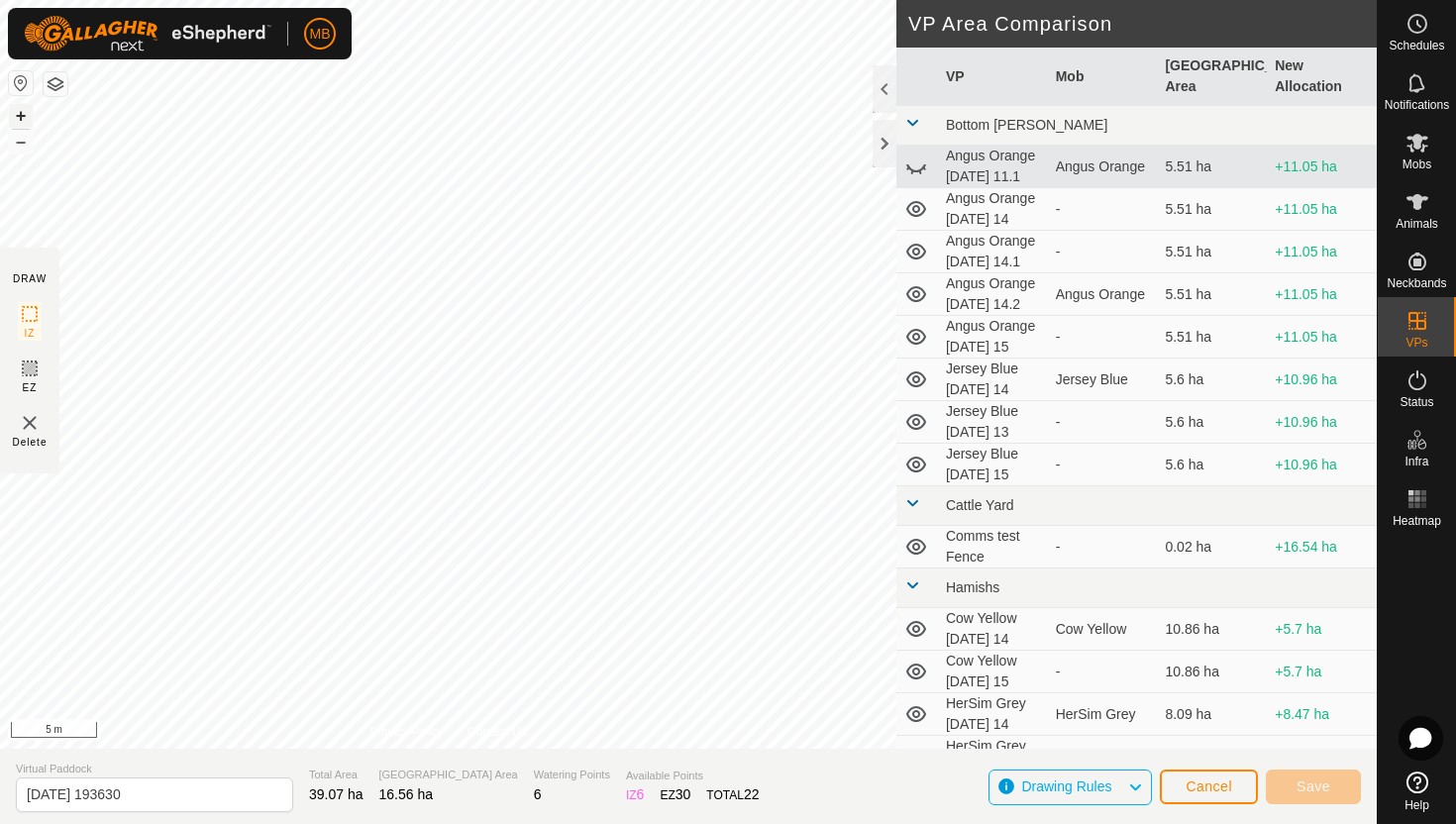 click on "+" at bounding box center (21, 116) 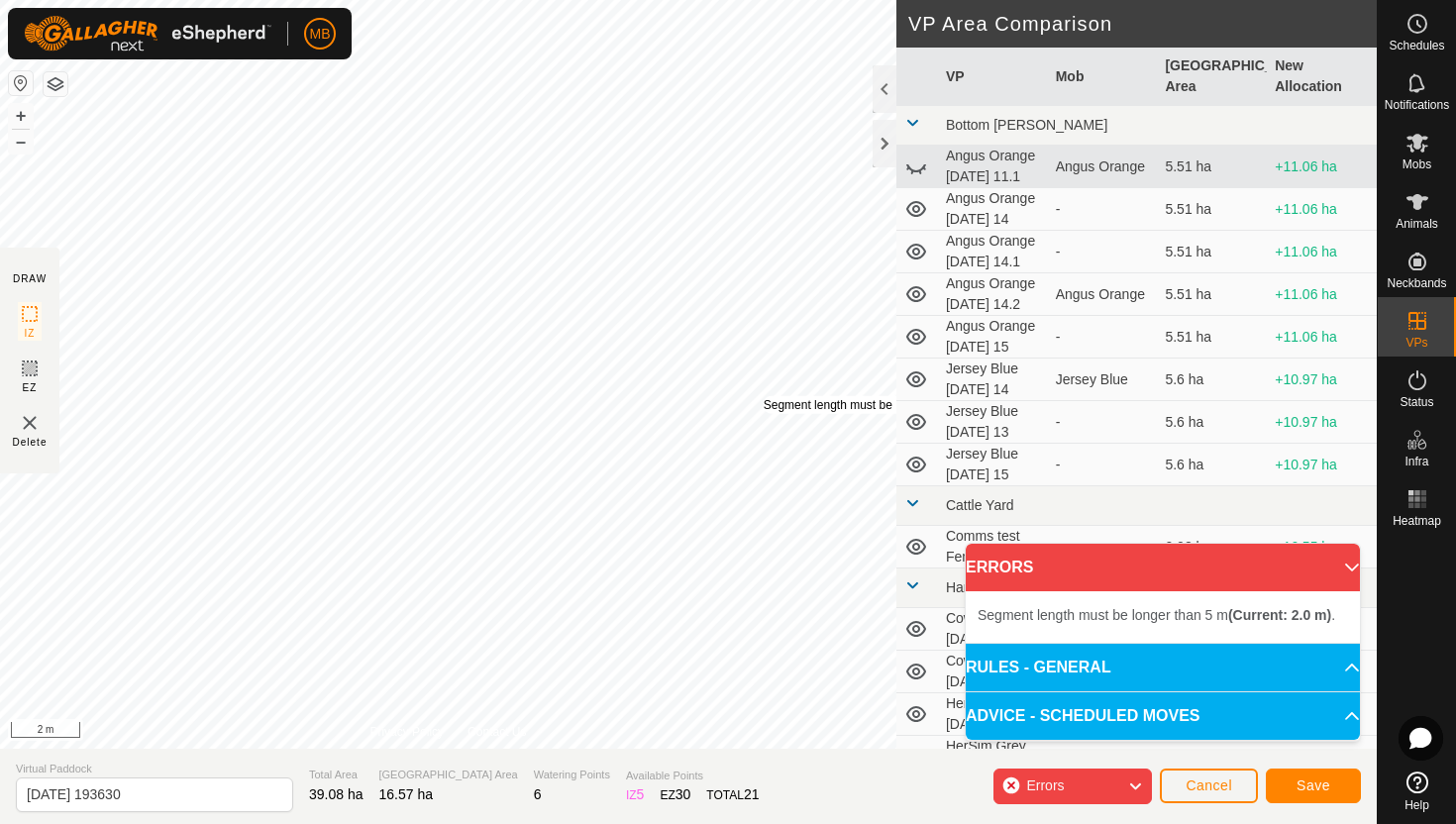 click on "Segment length must be longer than 5 m  (Current: 2.0 m) ." at bounding box center (916, 405) 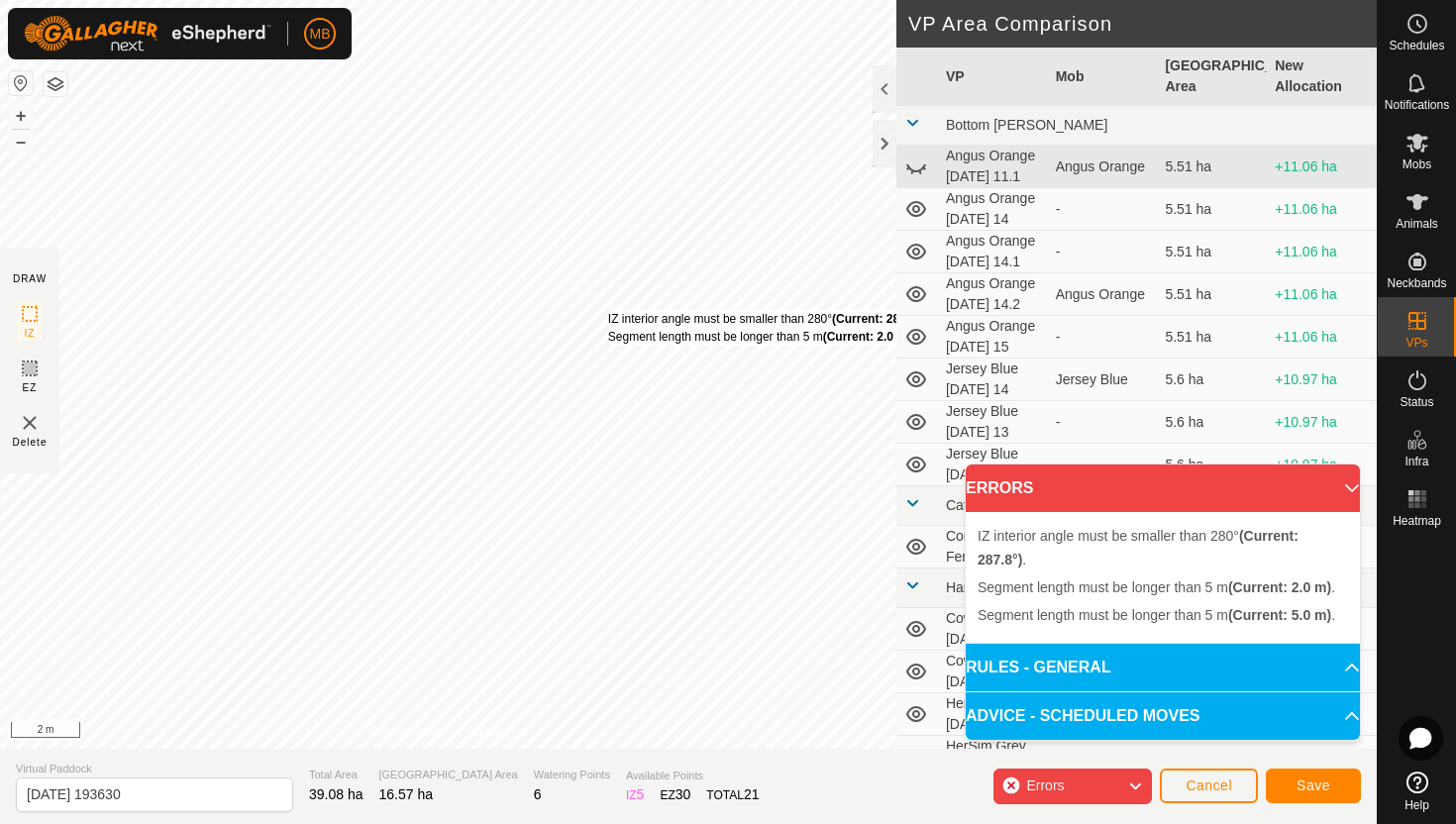 click on "IZ interior angle must be smaller than 280°  (Current: 287.8°) . Segment length must be longer than 5 m  (Current: 2.0 m) ." at bounding box center (768, 328) 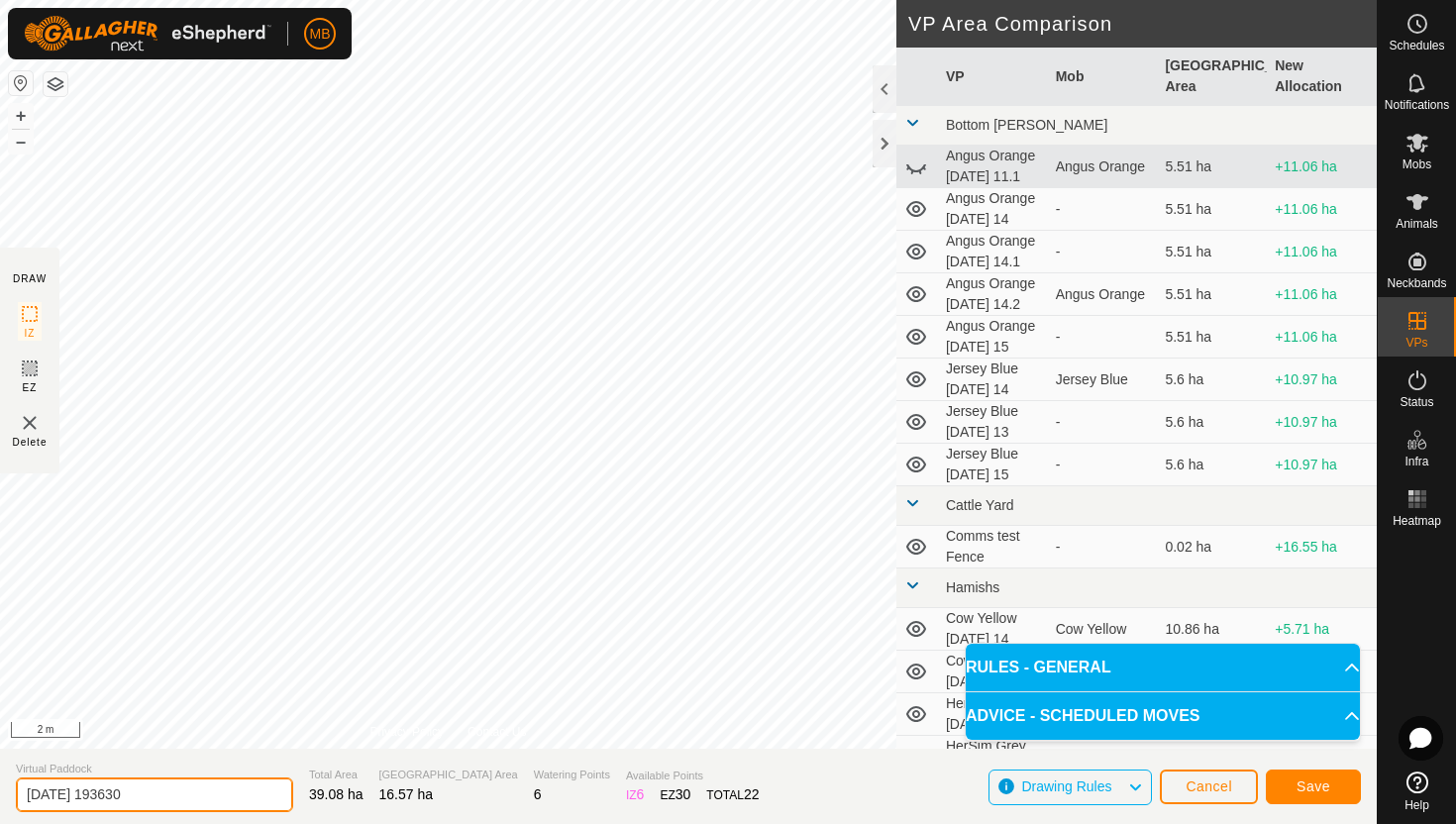 click on "2025-07-14 193630" 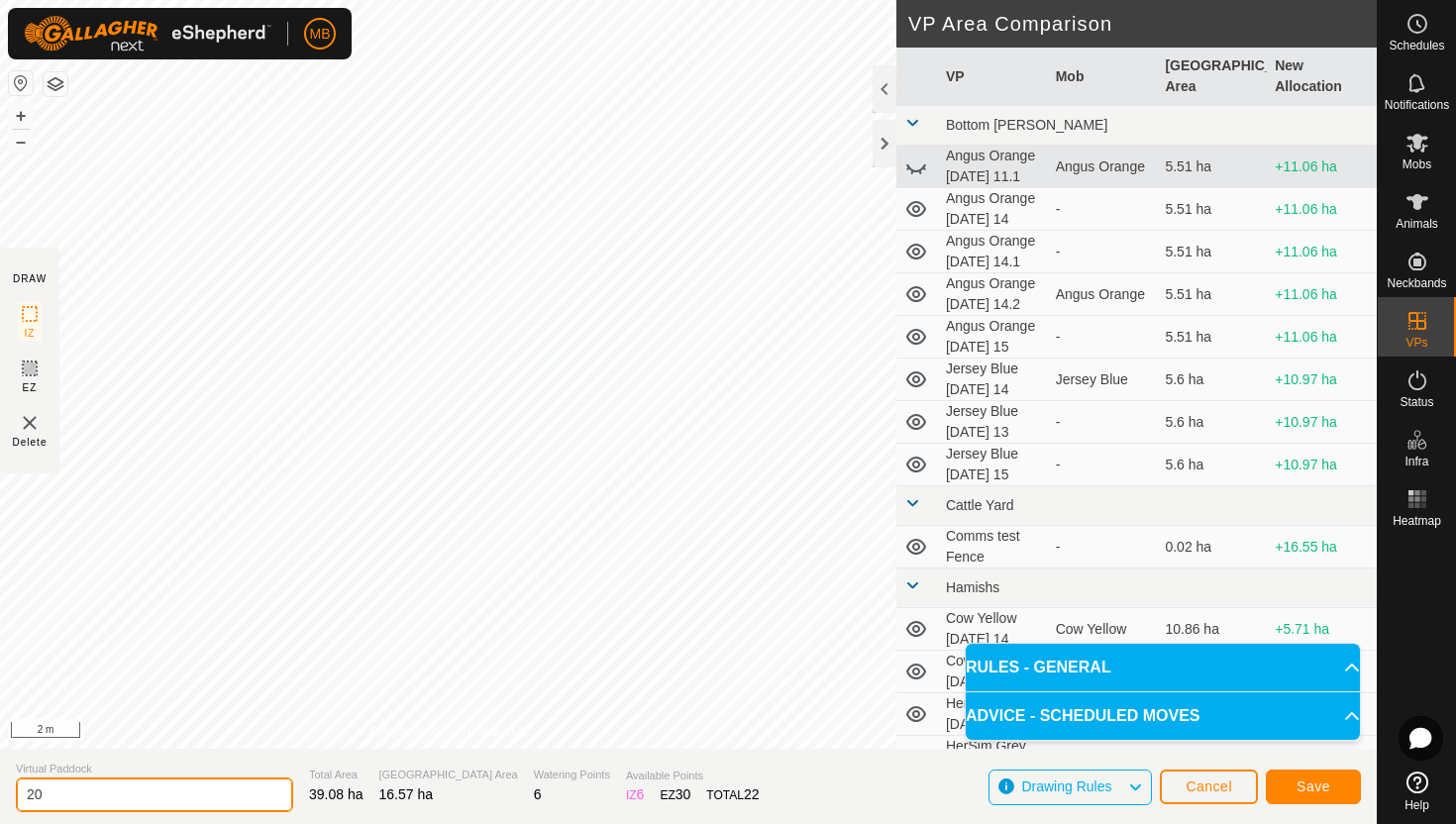 type on "2" 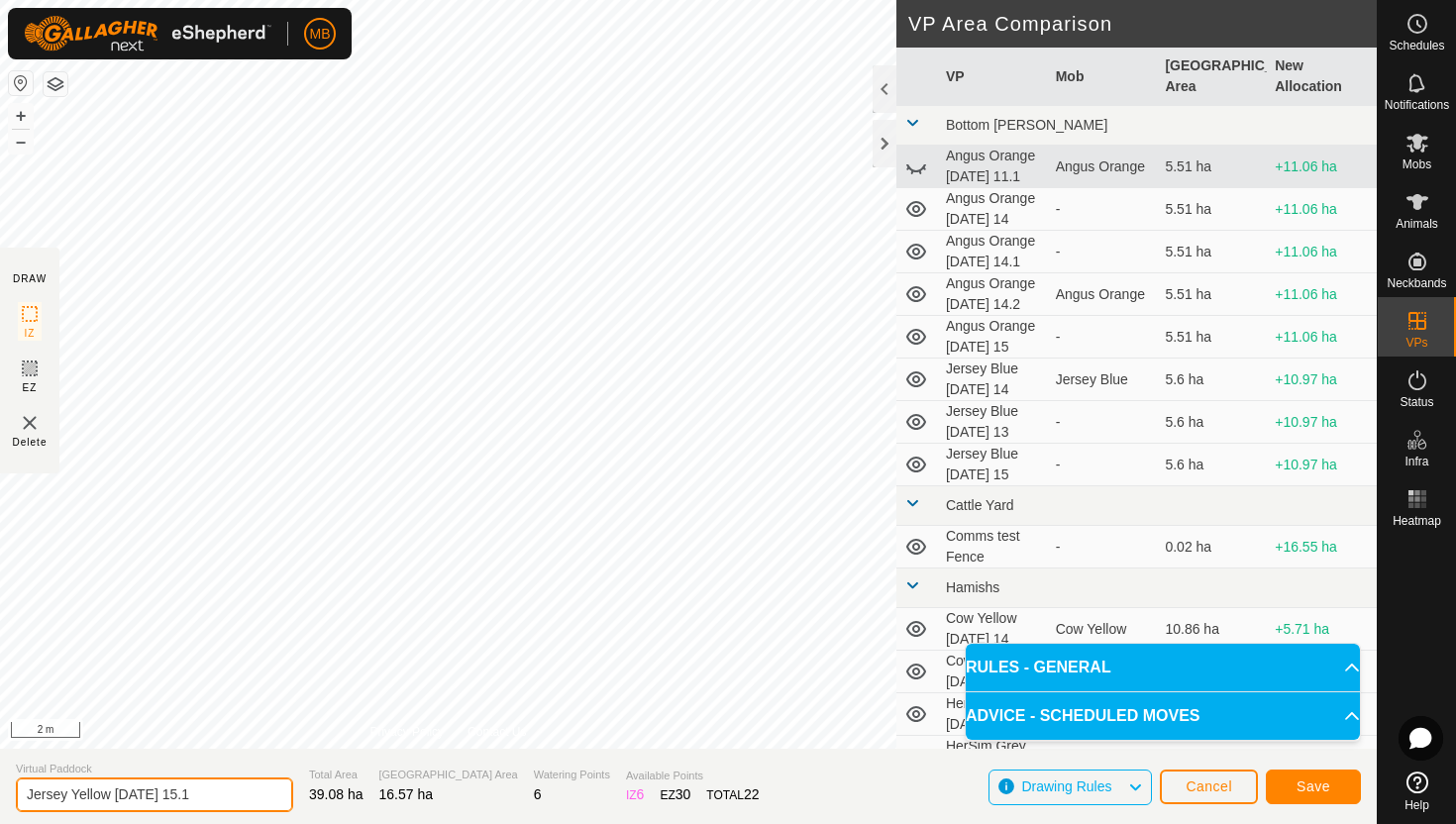 type on "Jersey Yellow Tuesday 15.1" 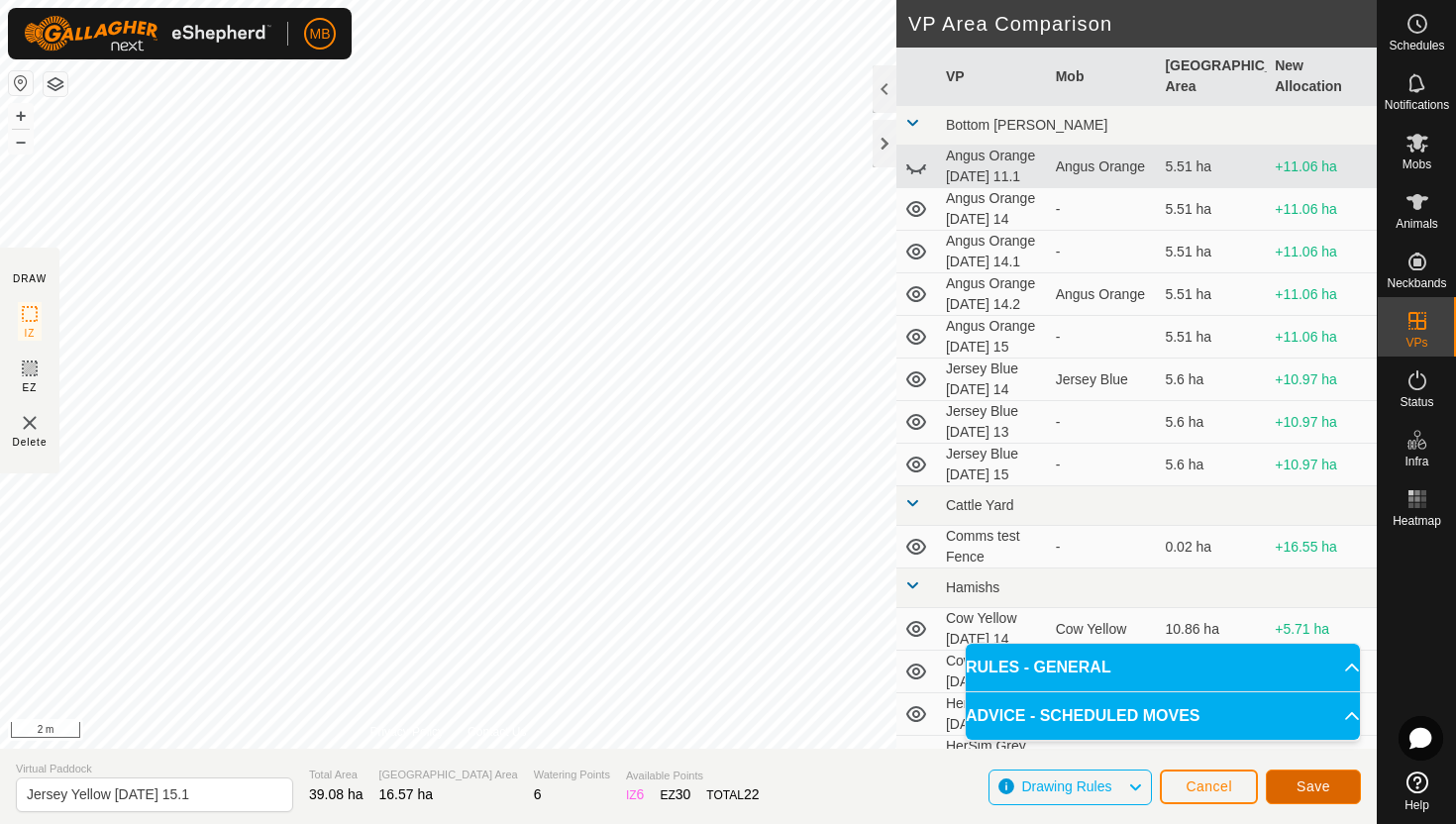 click on "Save" 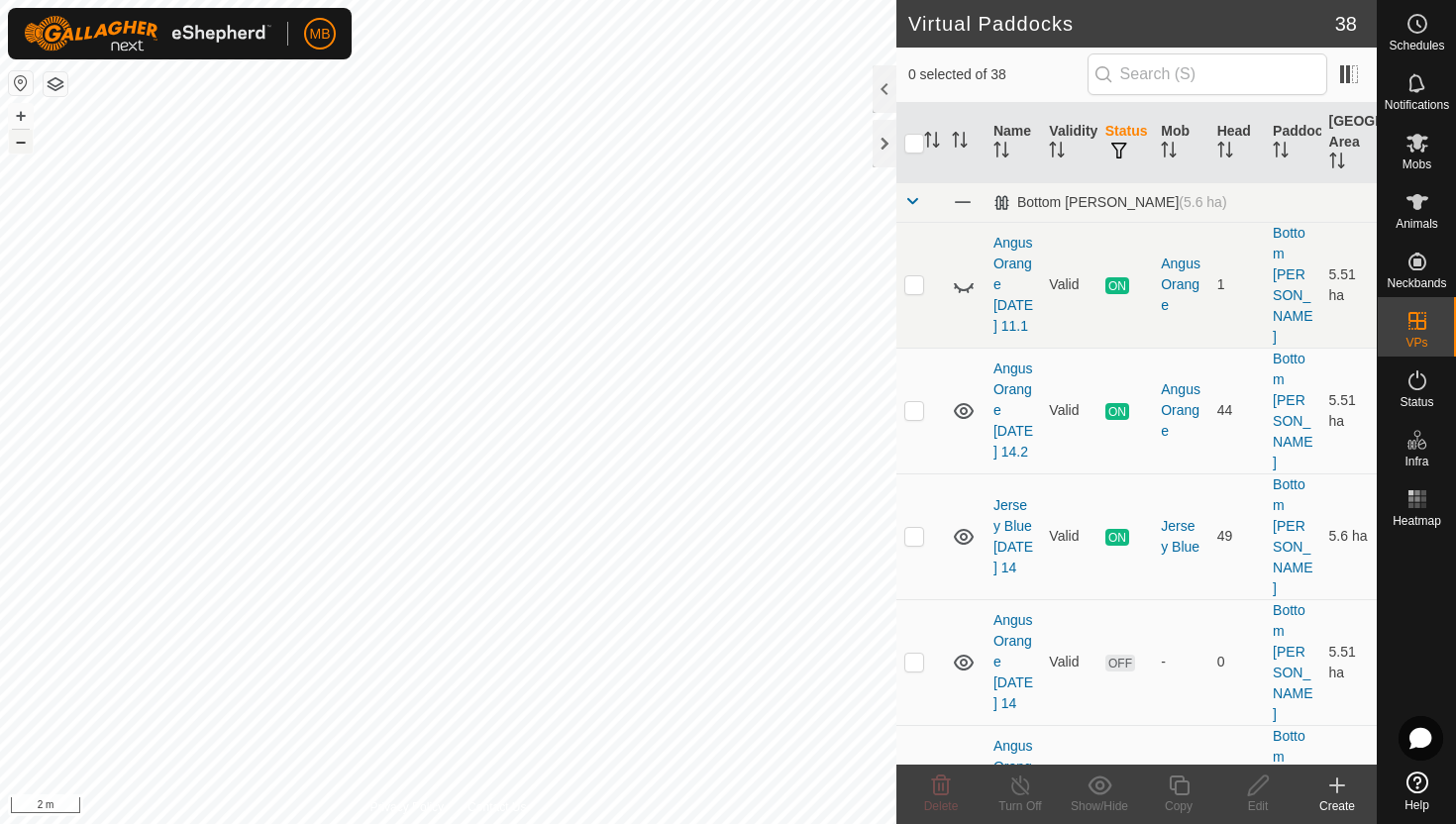 click on "–" at bounding box center (21, 142) 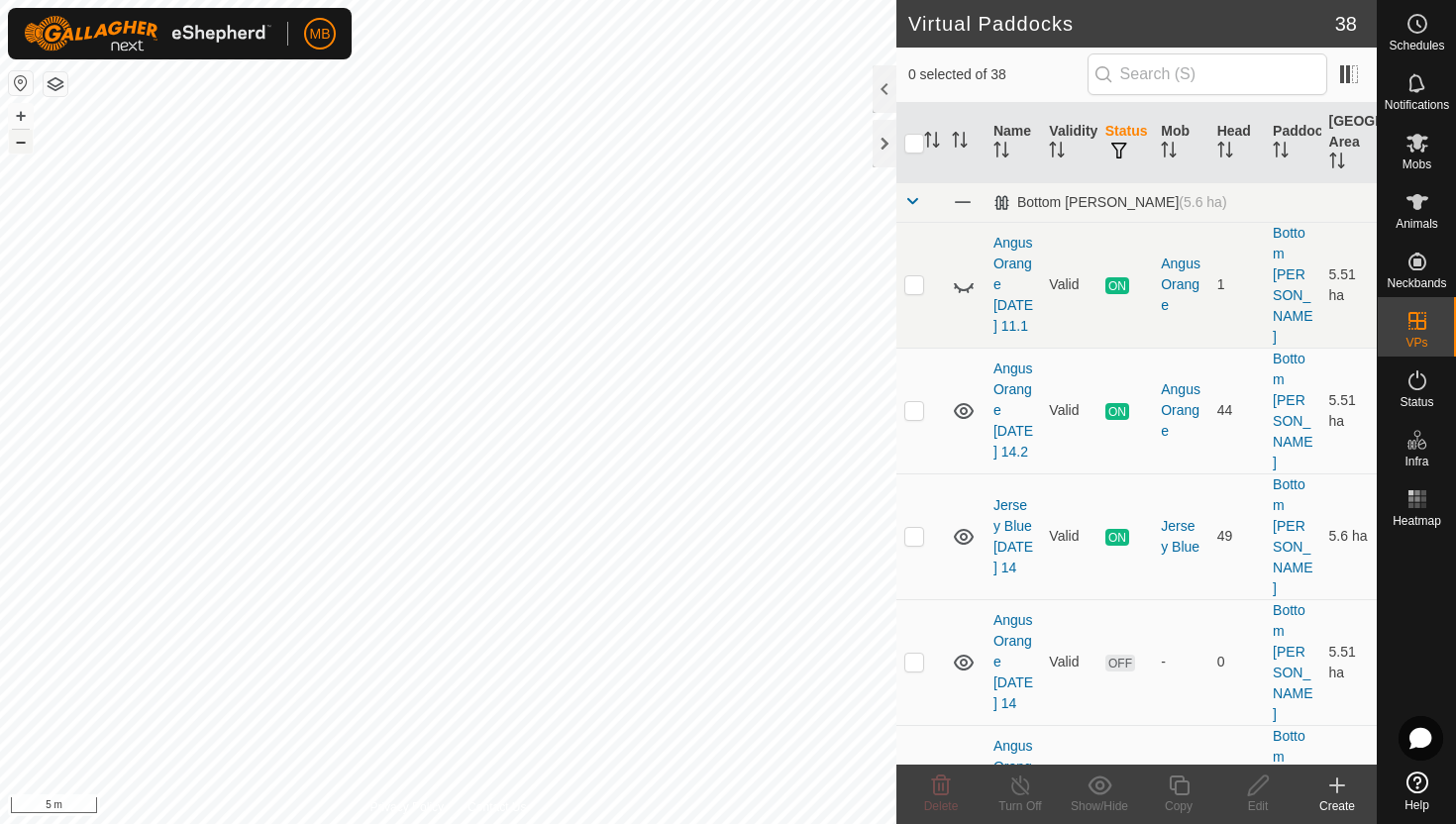 click on "–" at bounding box center (21, 142) 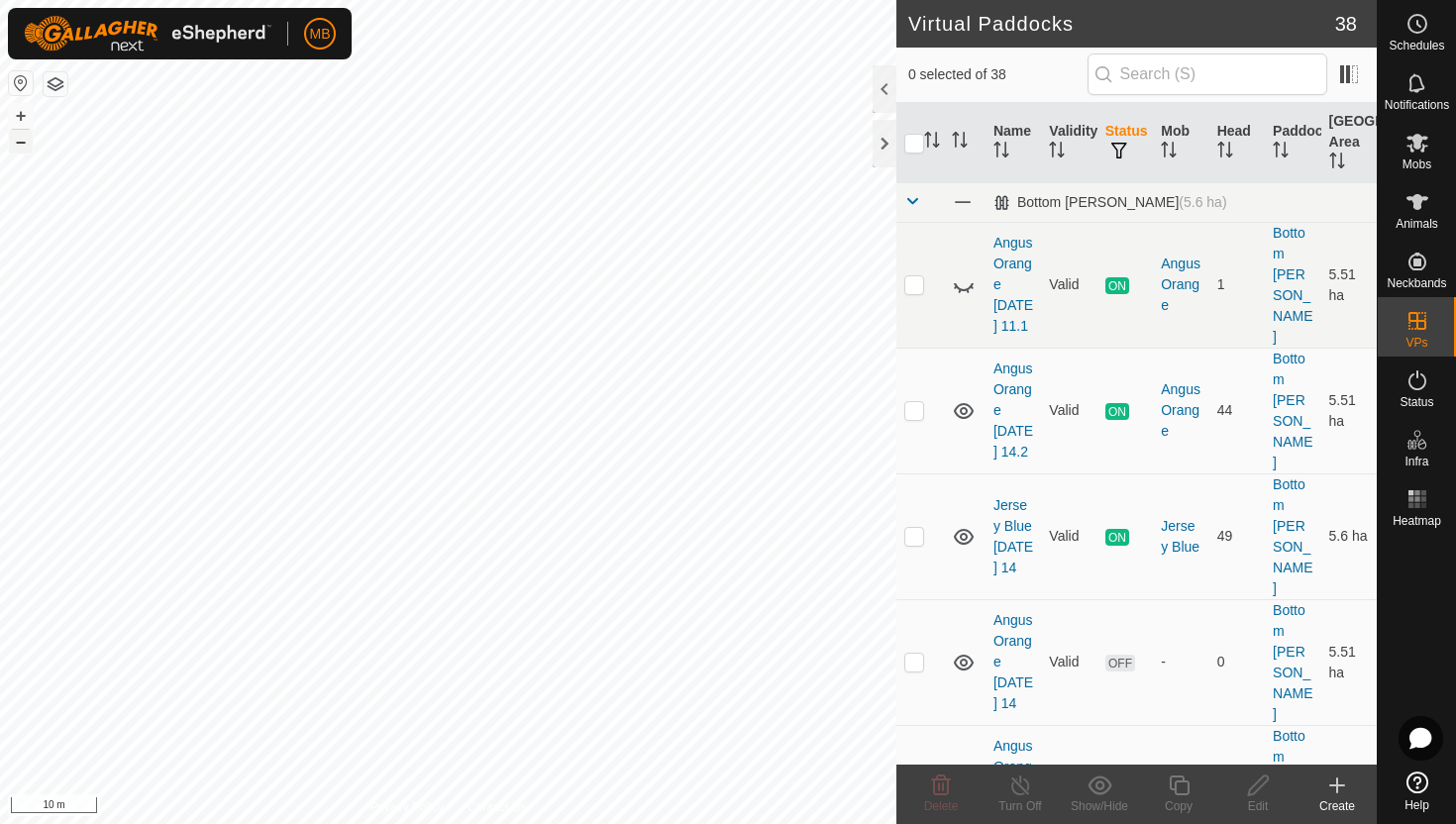 click on "–" at bounding box center (21, 142) 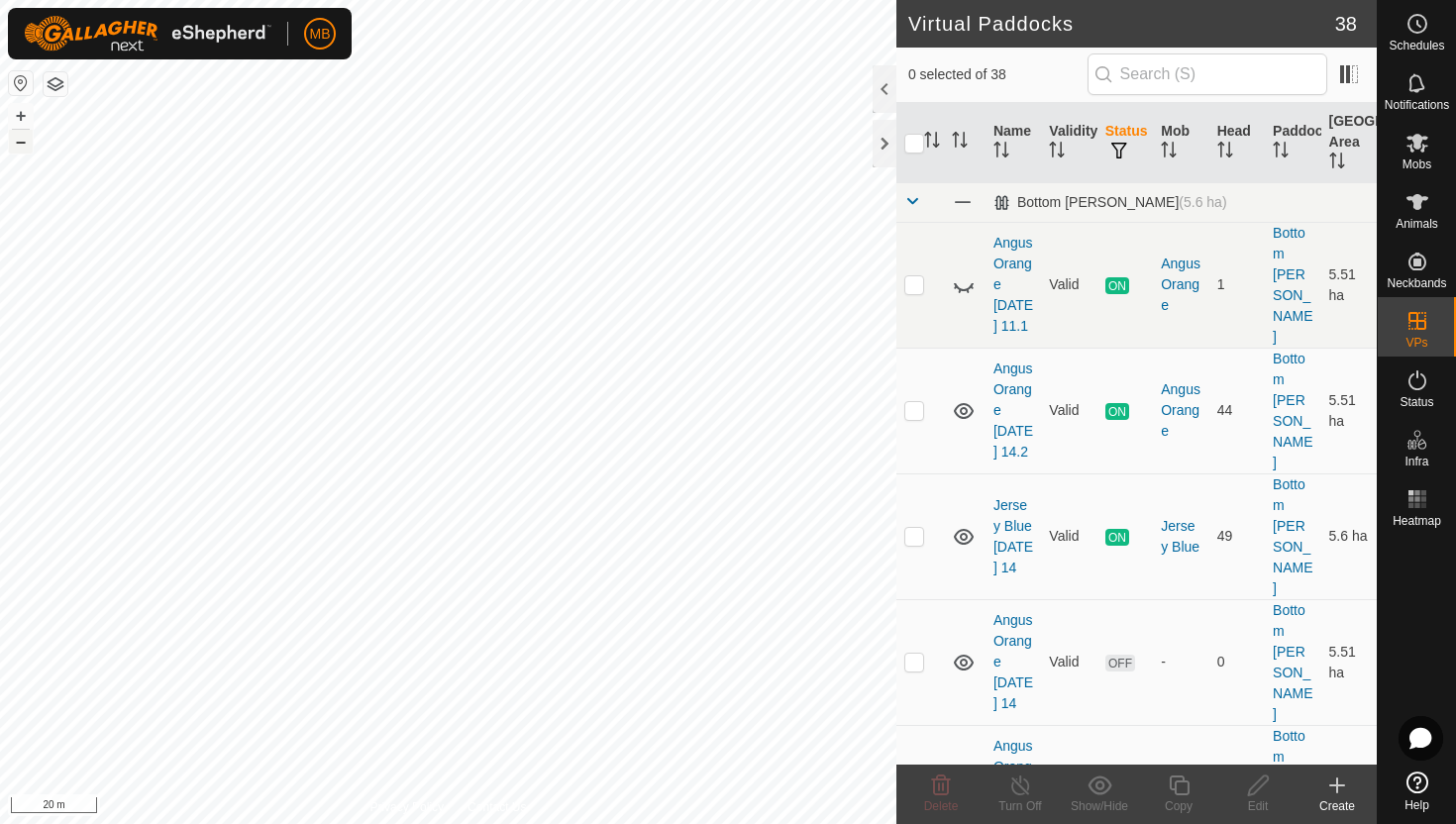 click on "–" at bounding box center (21, 142) 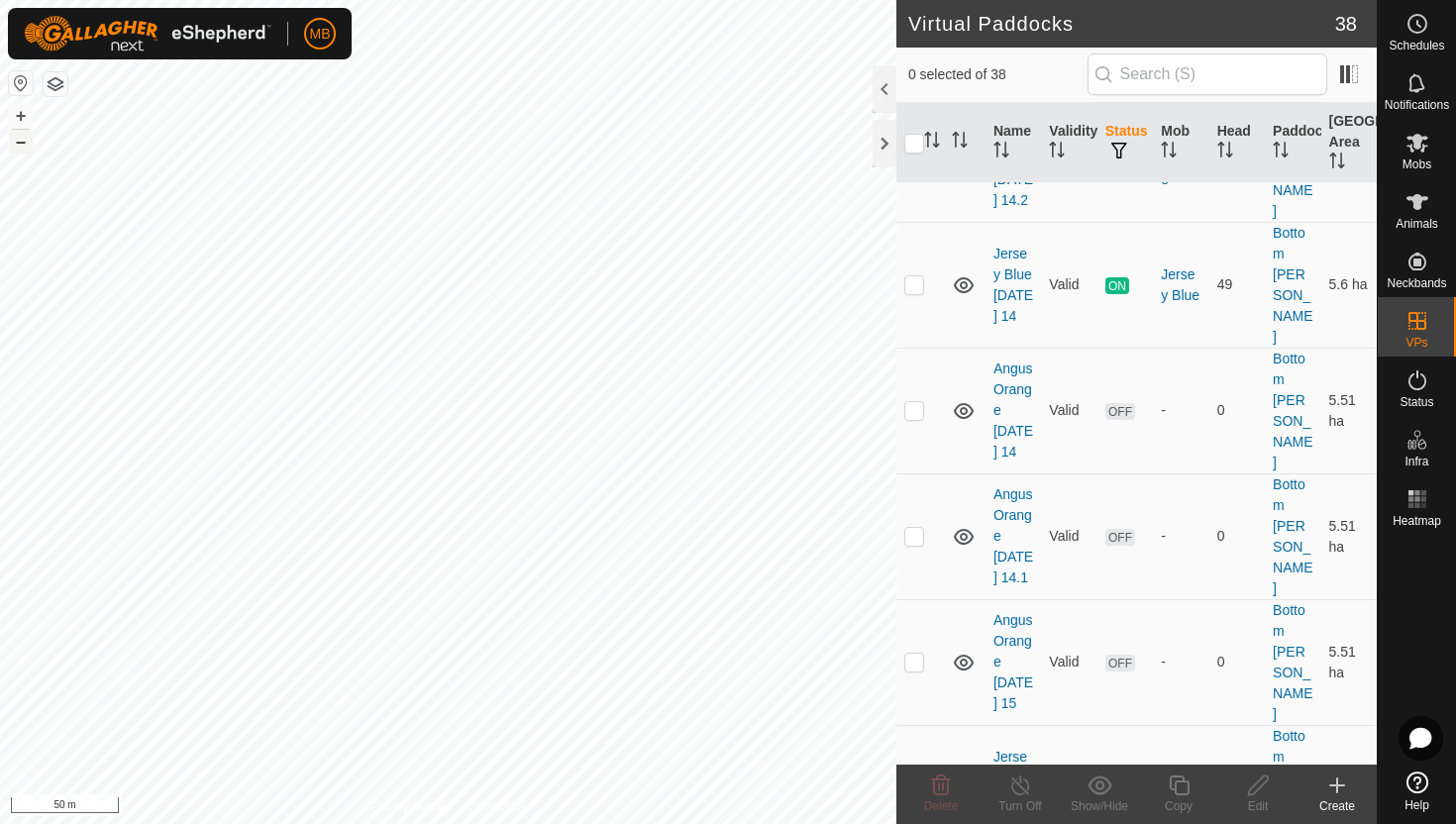 scroll, scrollTop: 255, scrollLeft: 0, axis: vertical 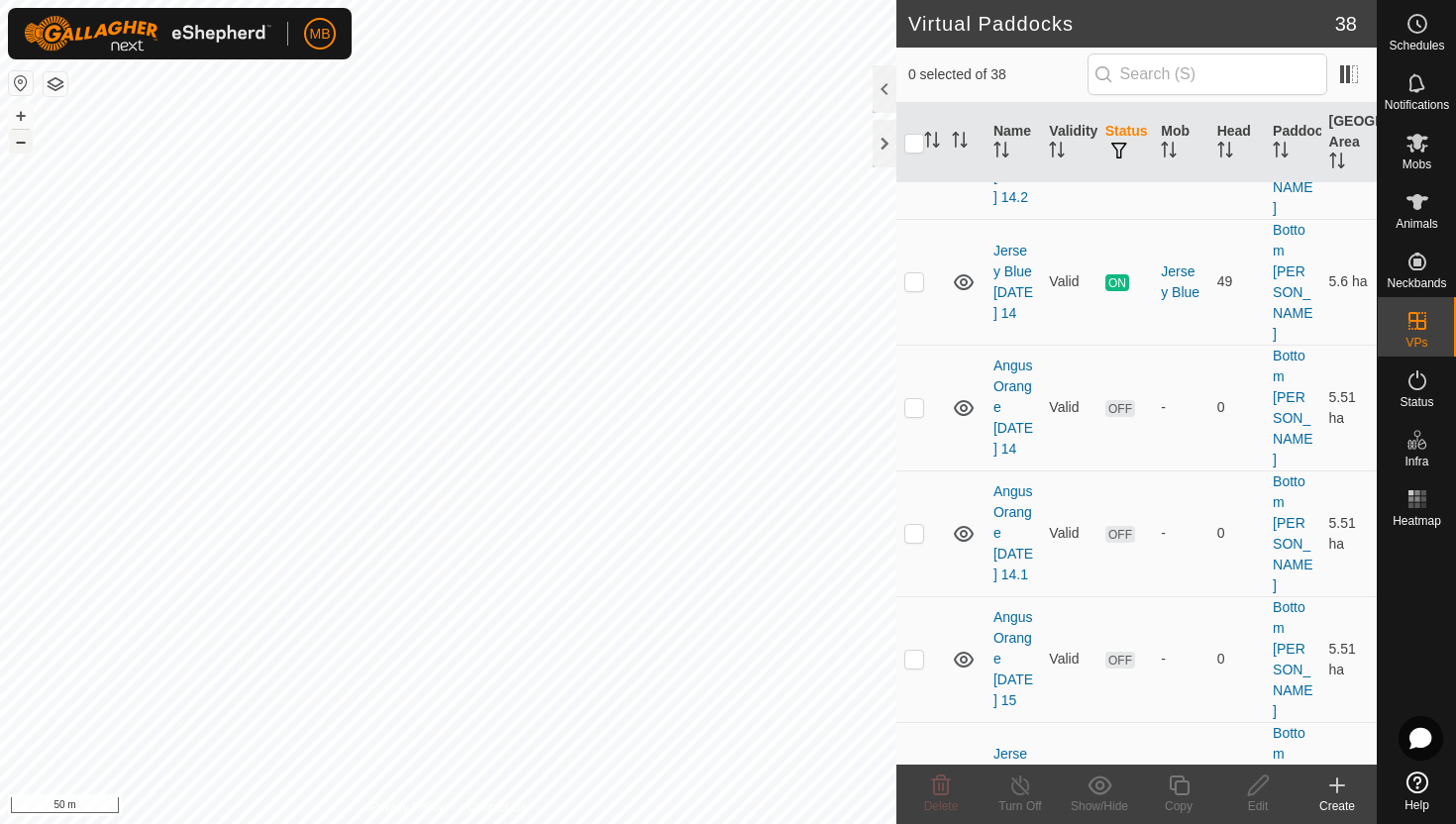 click on "–" at bounding box center (21, 142) 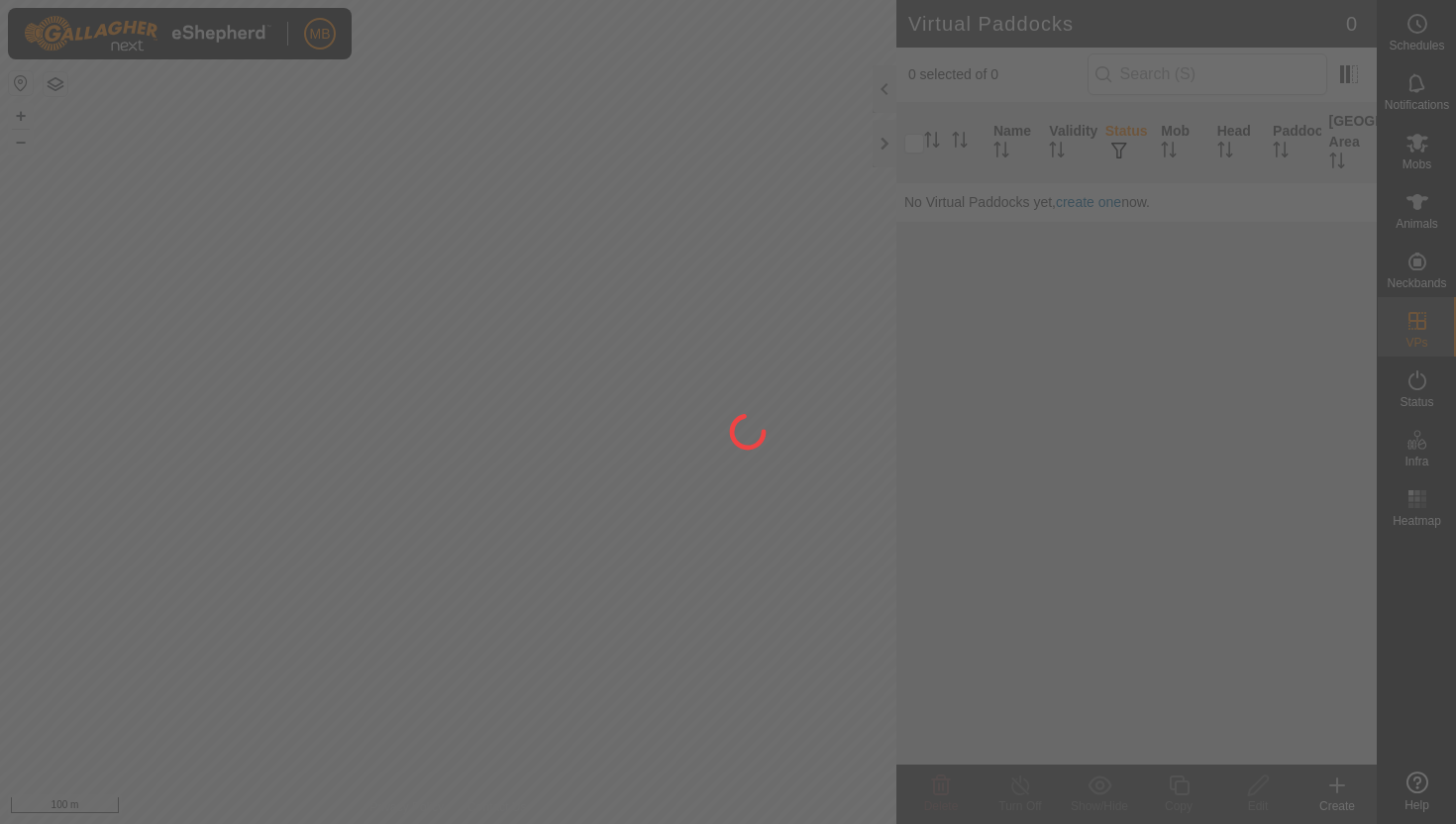 scroll, scrollTop: 0, scrollLeft: 0, axis: both 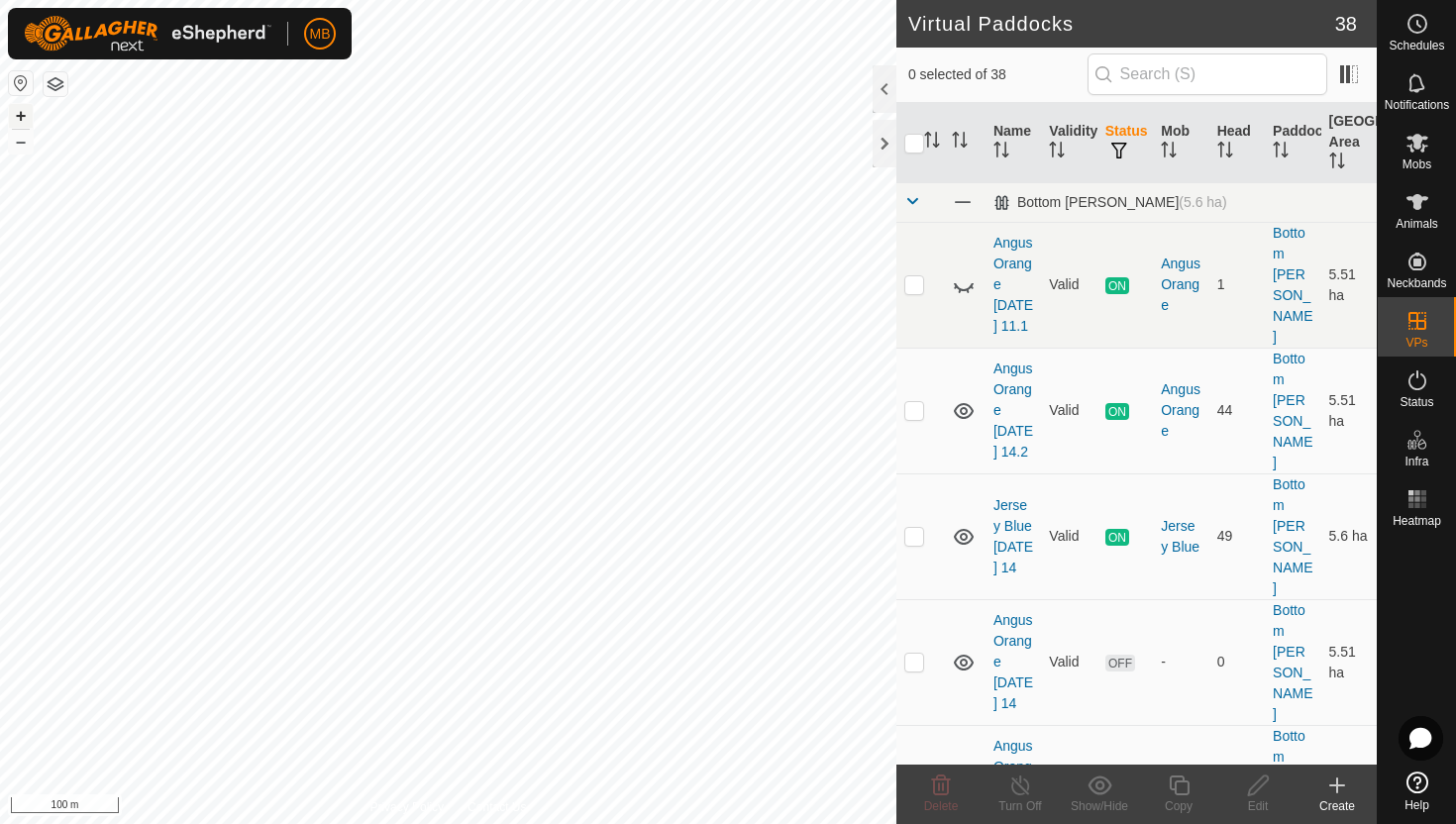 click on "+" at bounding box center (21, 116) 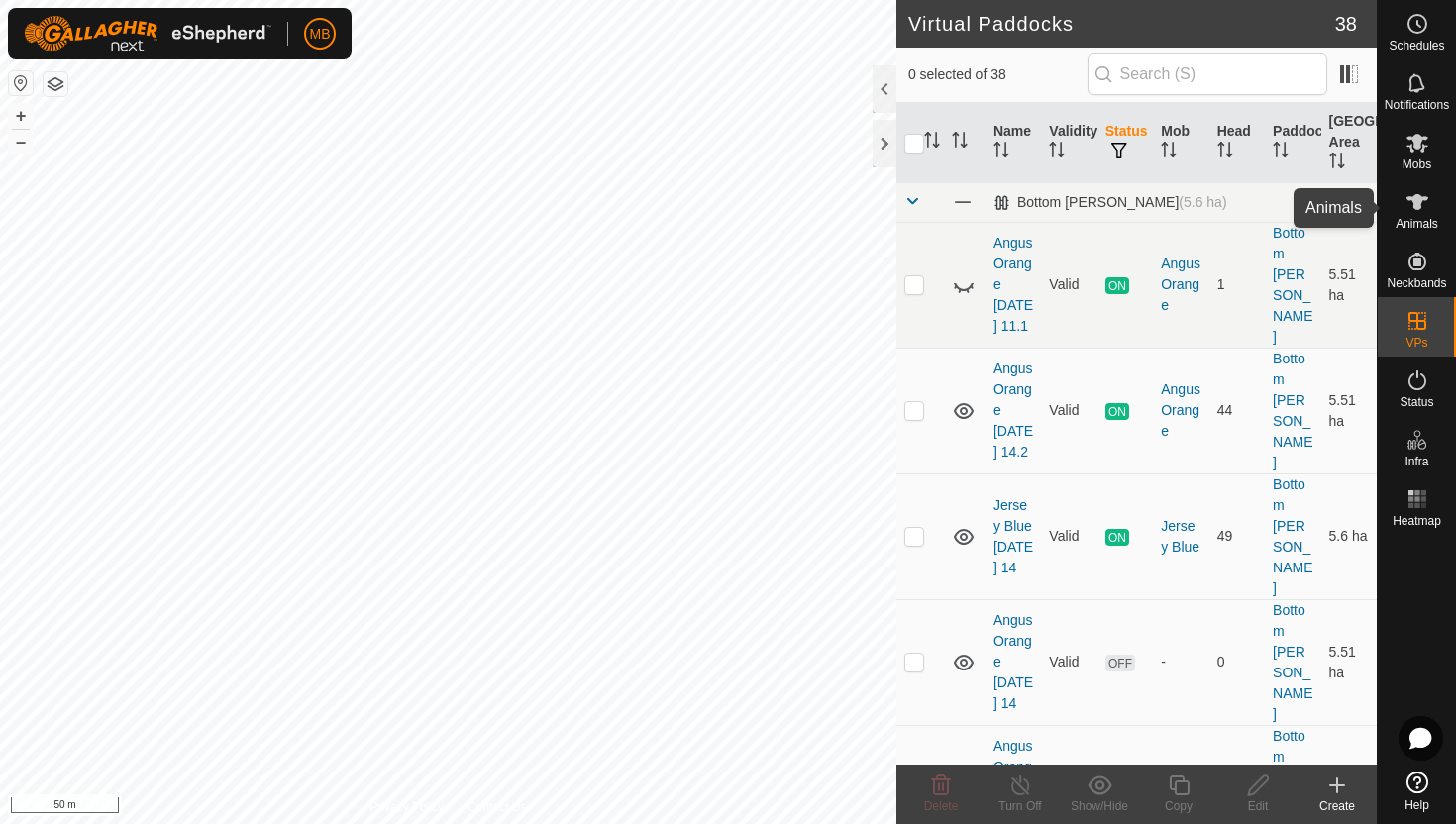click 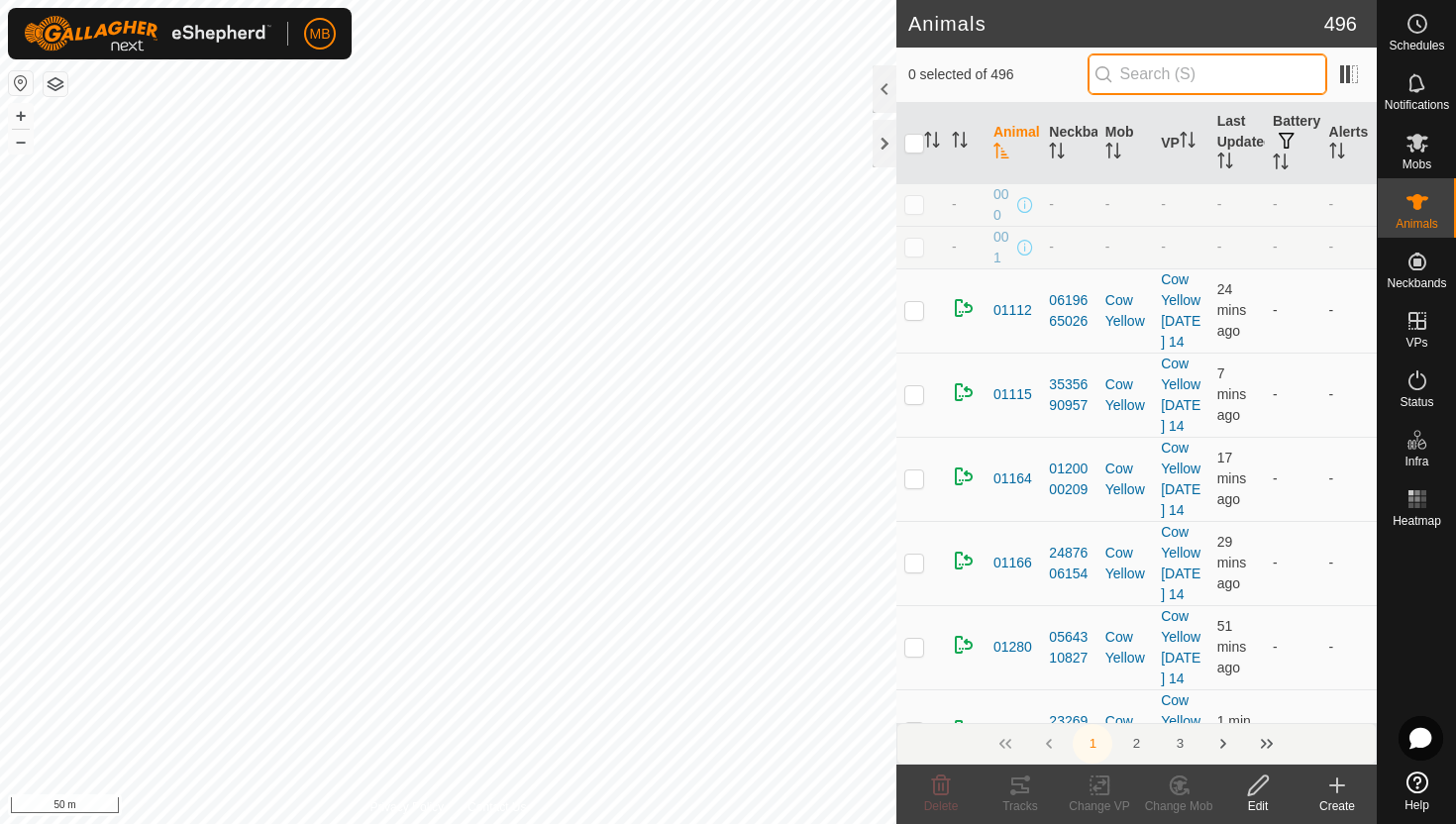 click at bounding box center [1207, 74] 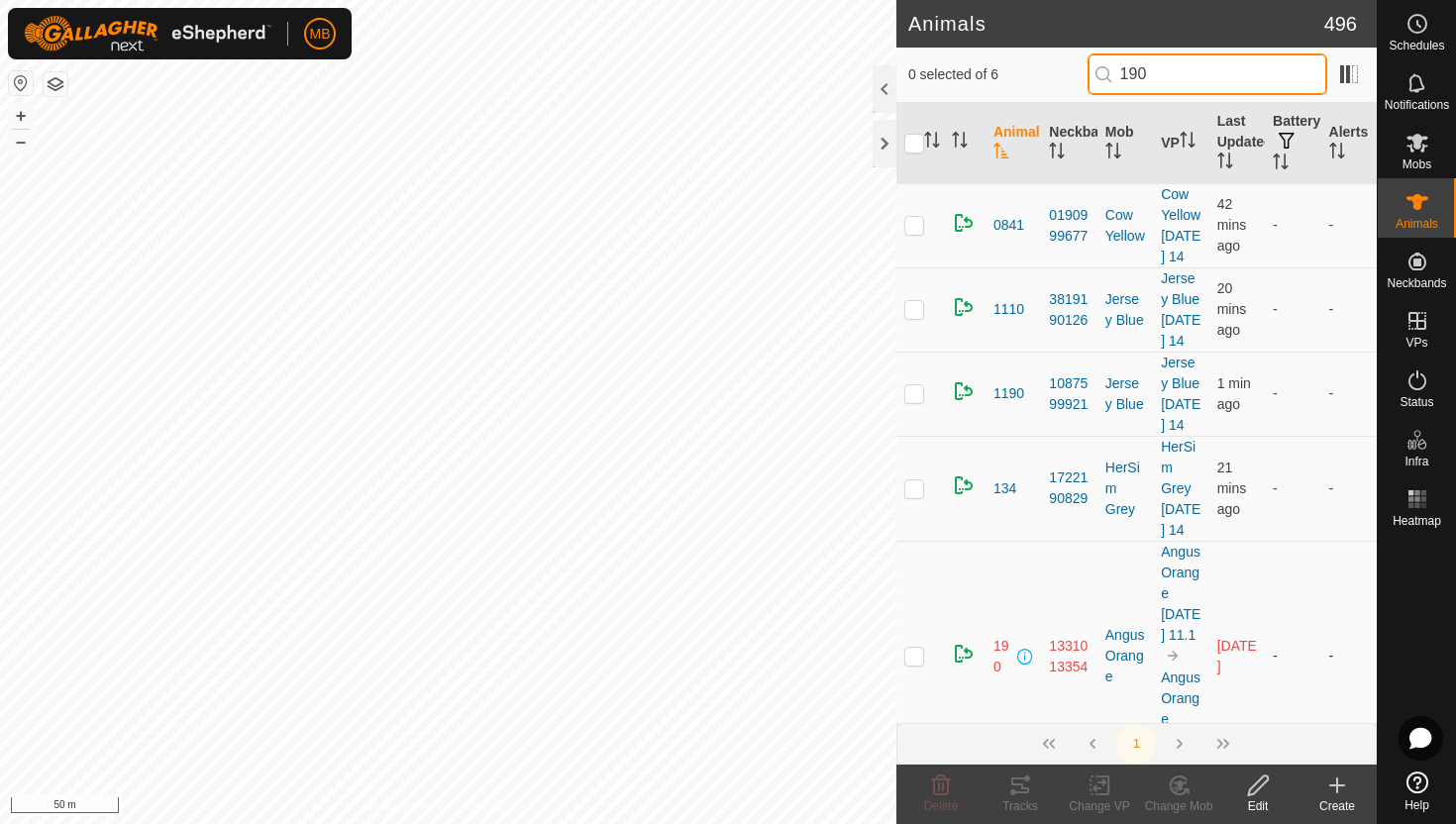 type on "190" 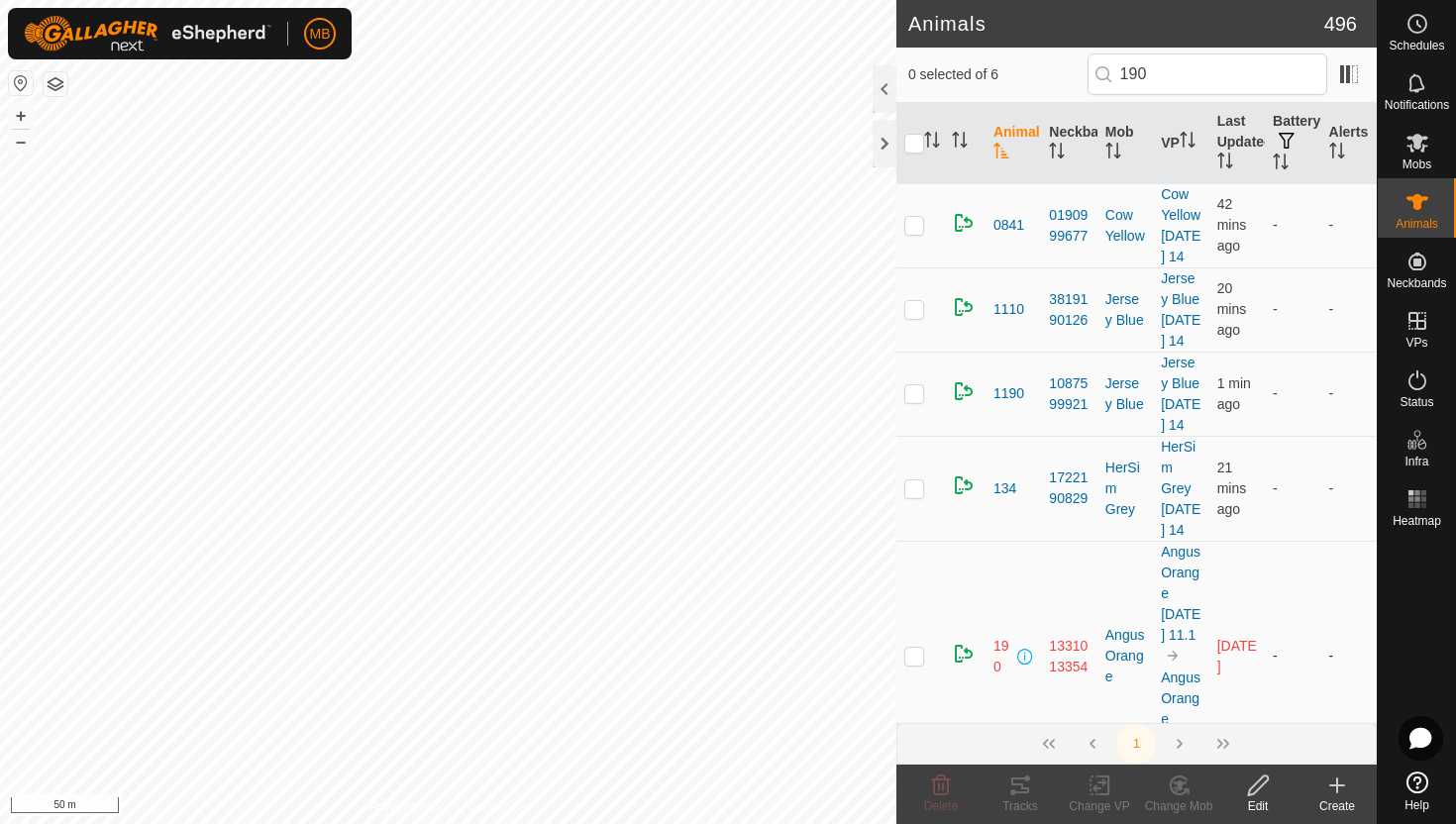 click at bounding box center [914, 656] 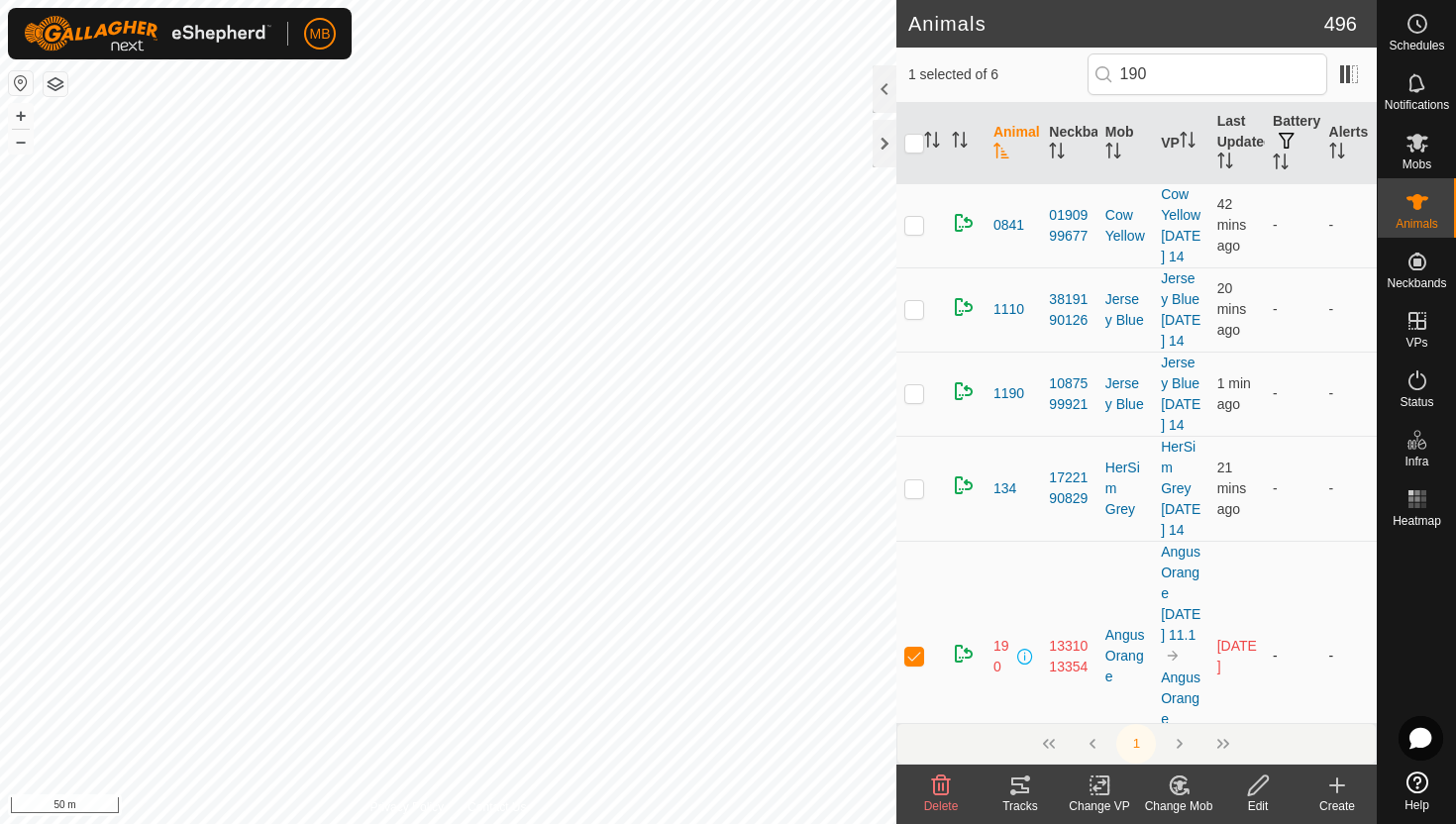 click at bounding box center [914, 656] 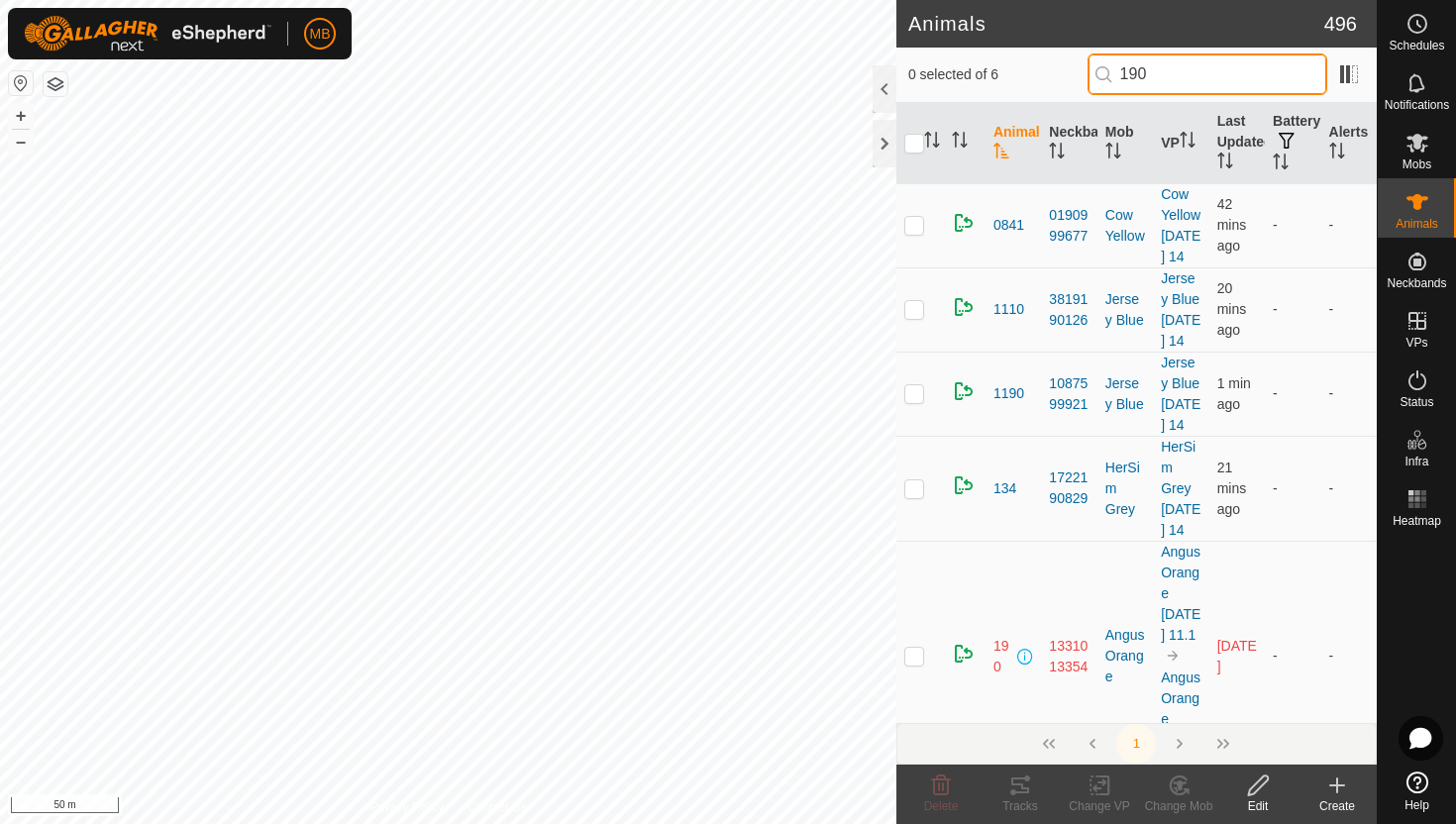 click on "190" at bounding box center [1207, 74] 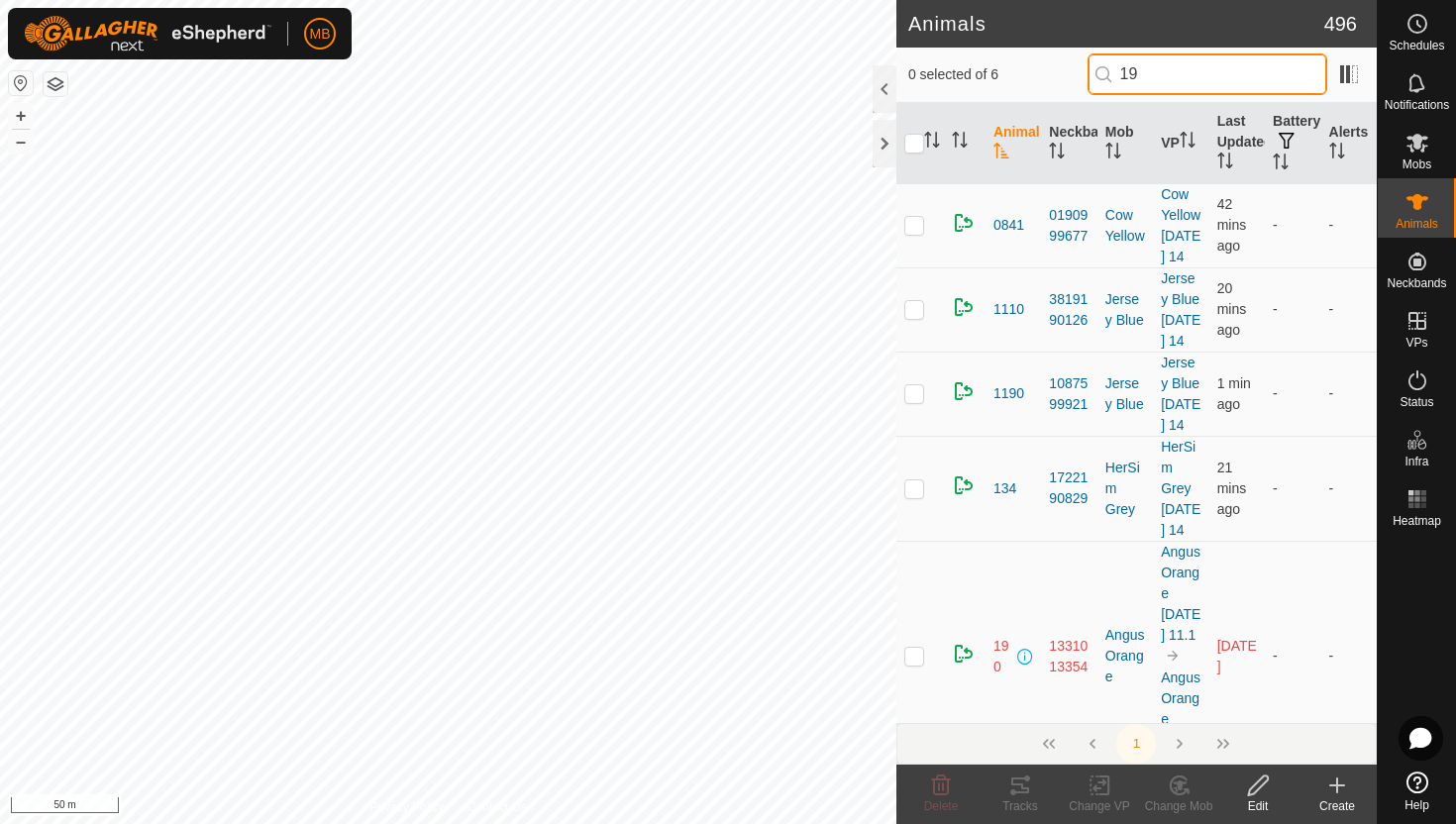 type on "1" 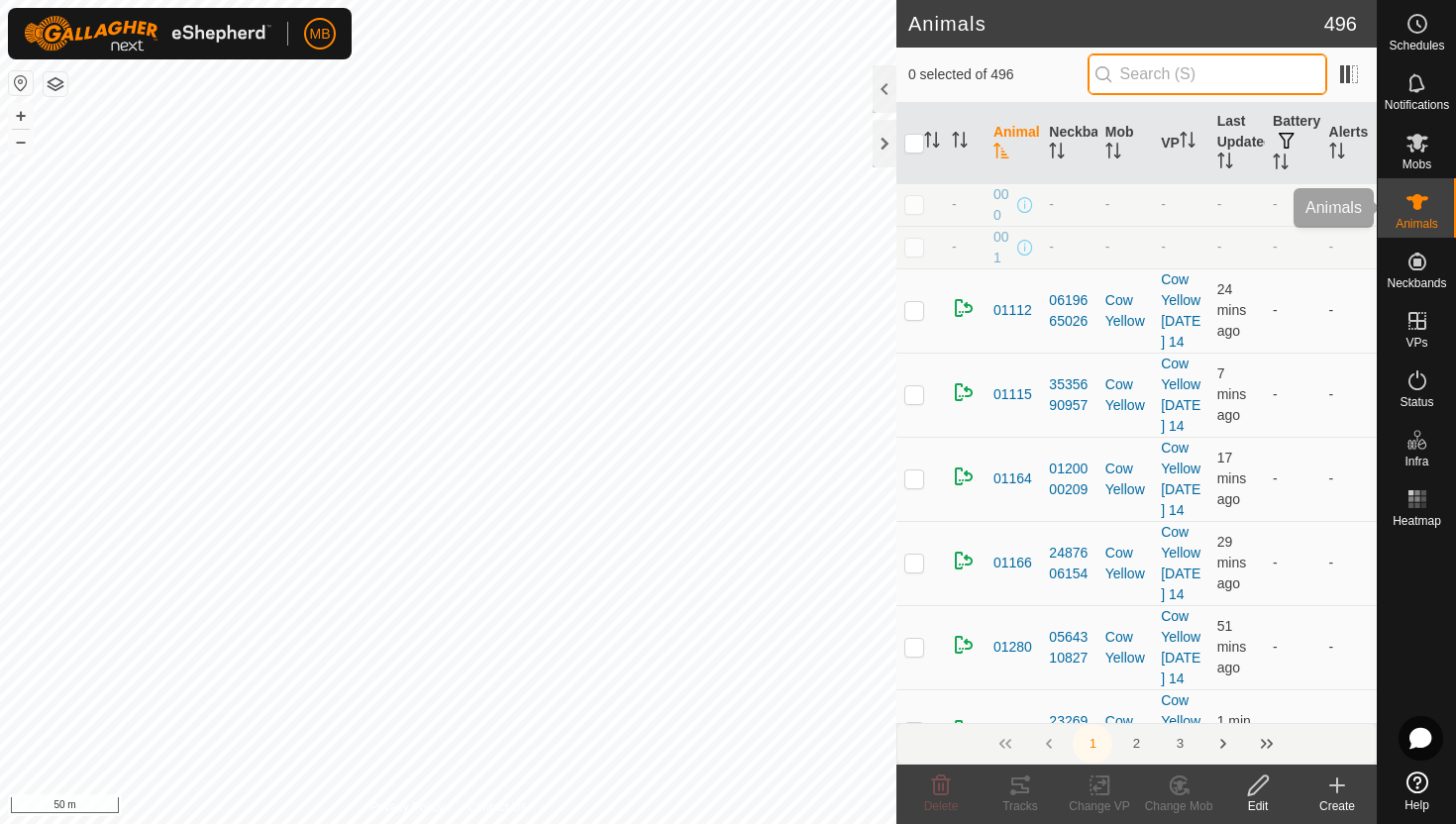 type 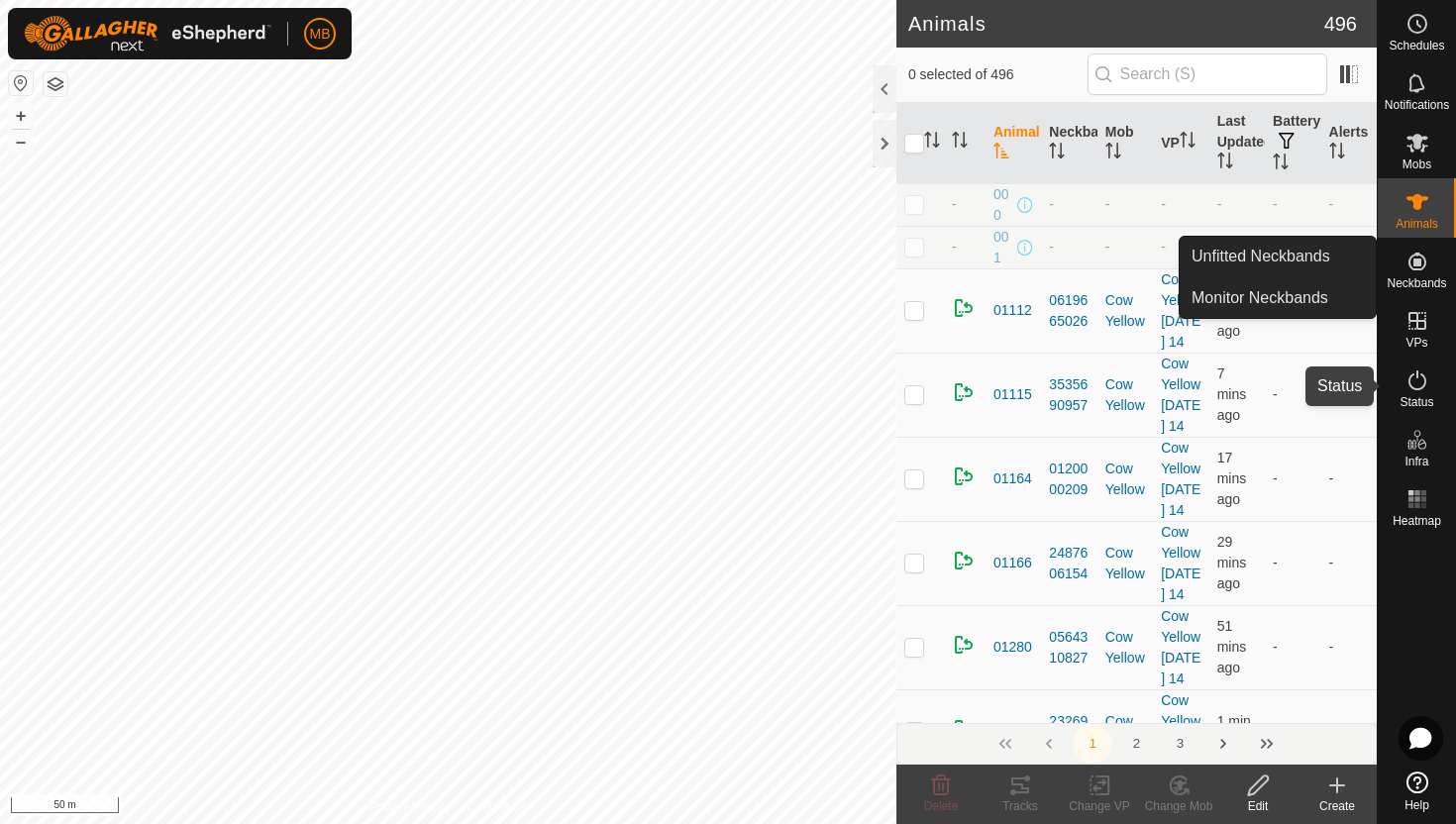 click 